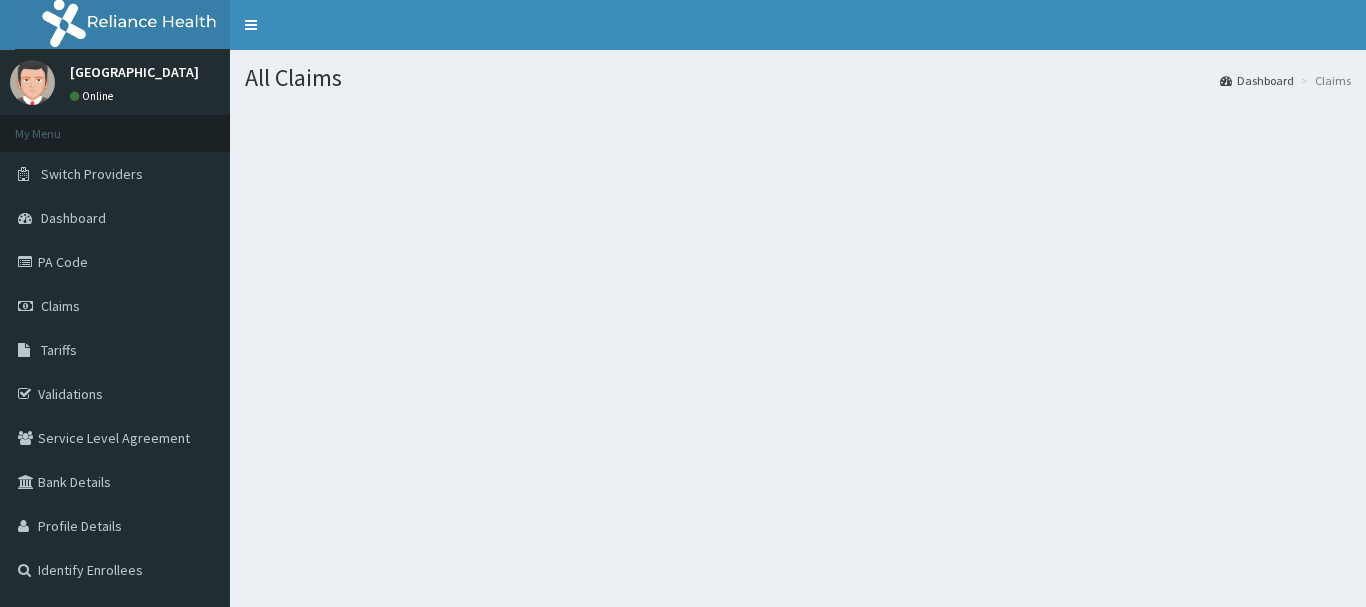scroll, scrollTop: 0, scrollLeft: 0, axis: both 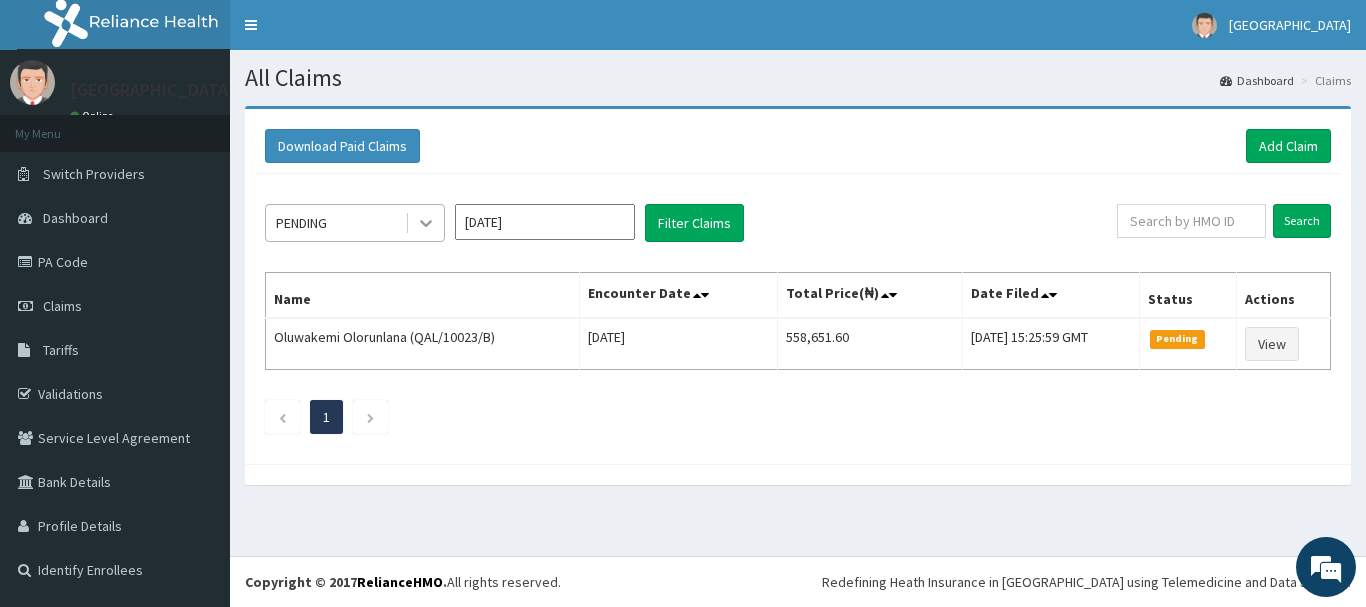 click 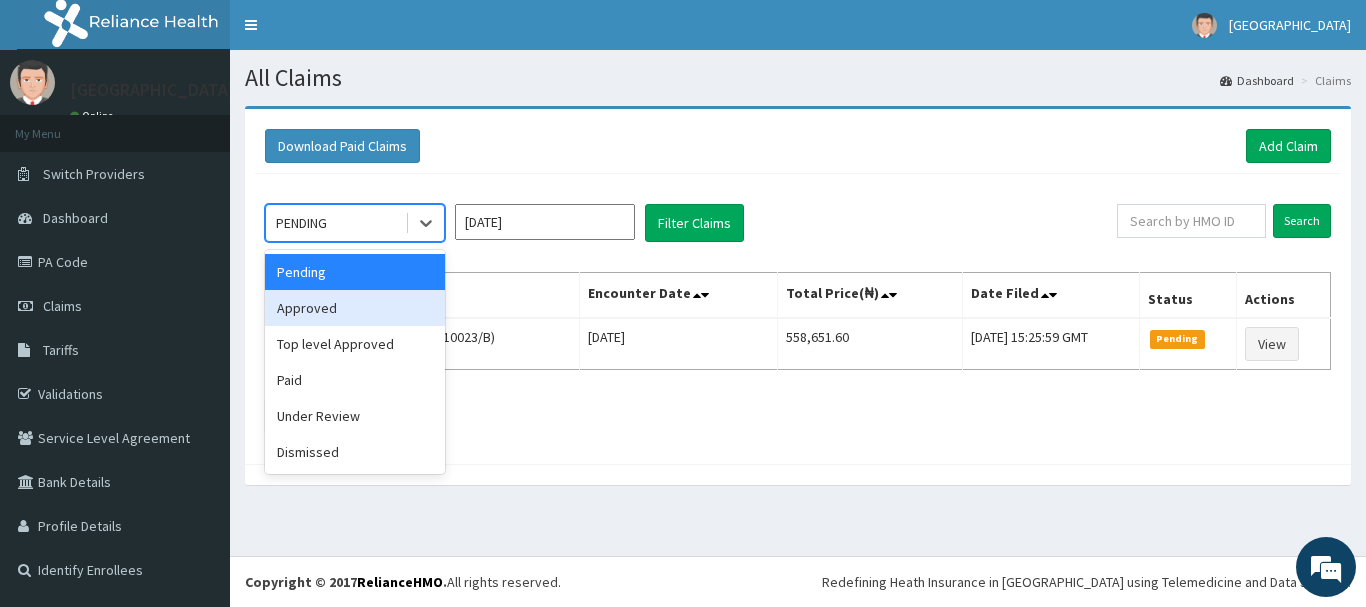 click on "Approved" at bounding box center [355, 308] 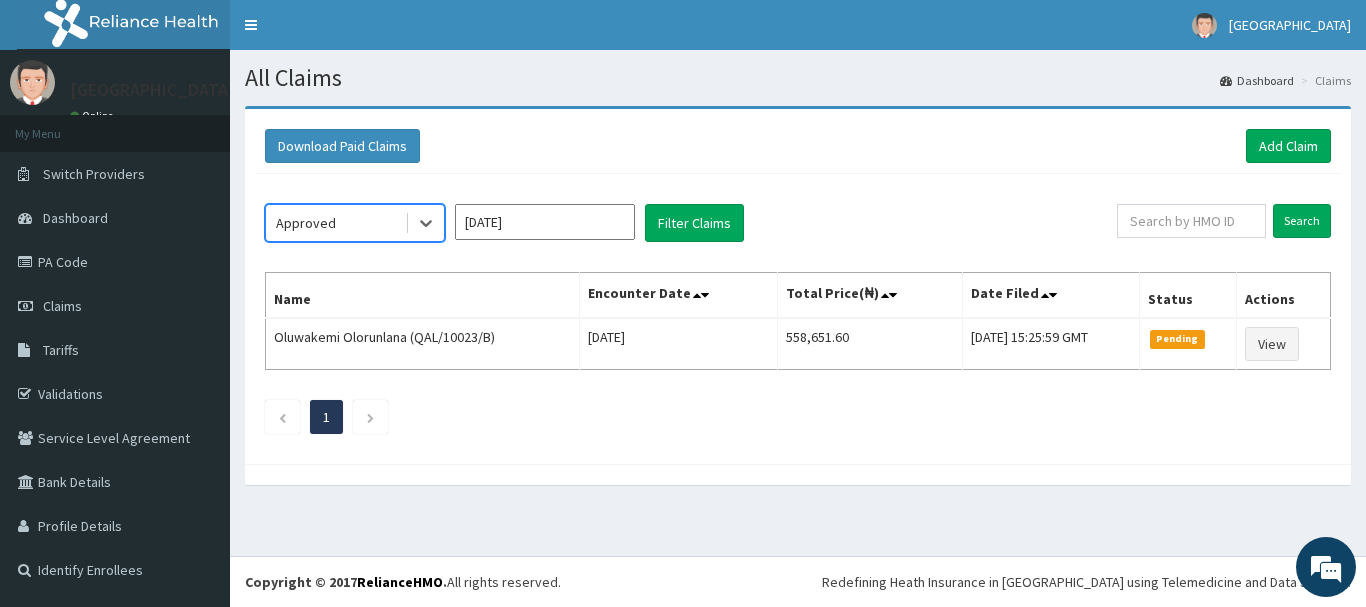 scroll, scrollTop: 0, scrollLeft: 0, axis: both 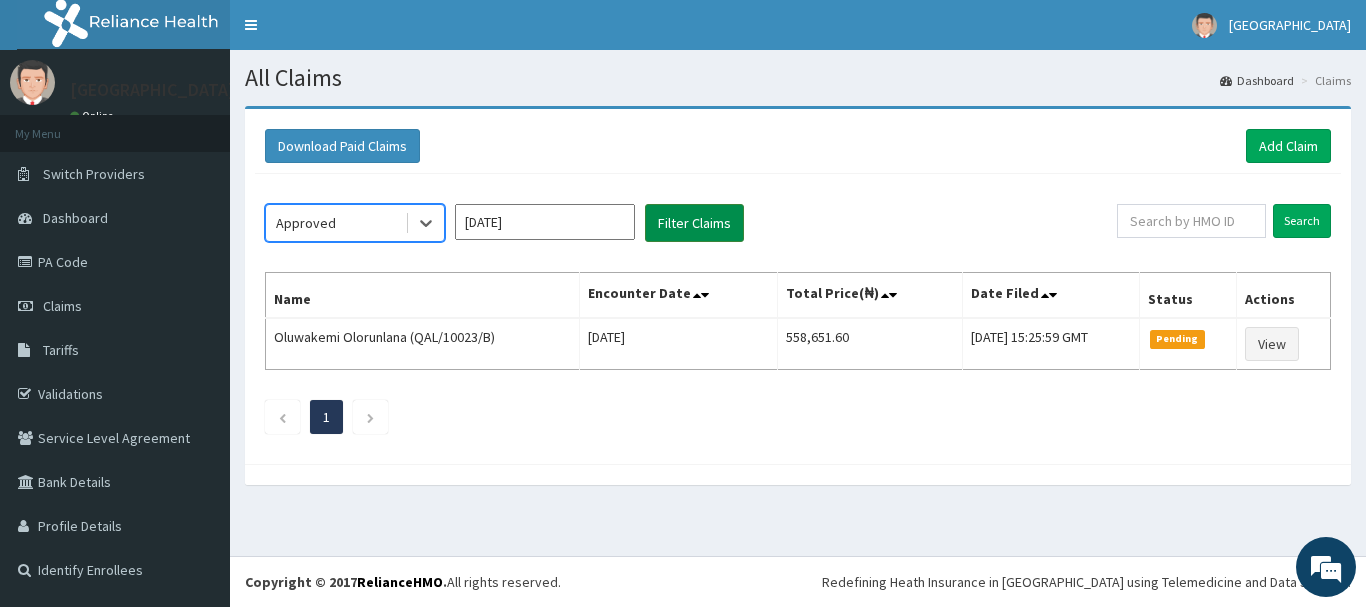 click on "Filter Claims" at bounding box center (694, 223) 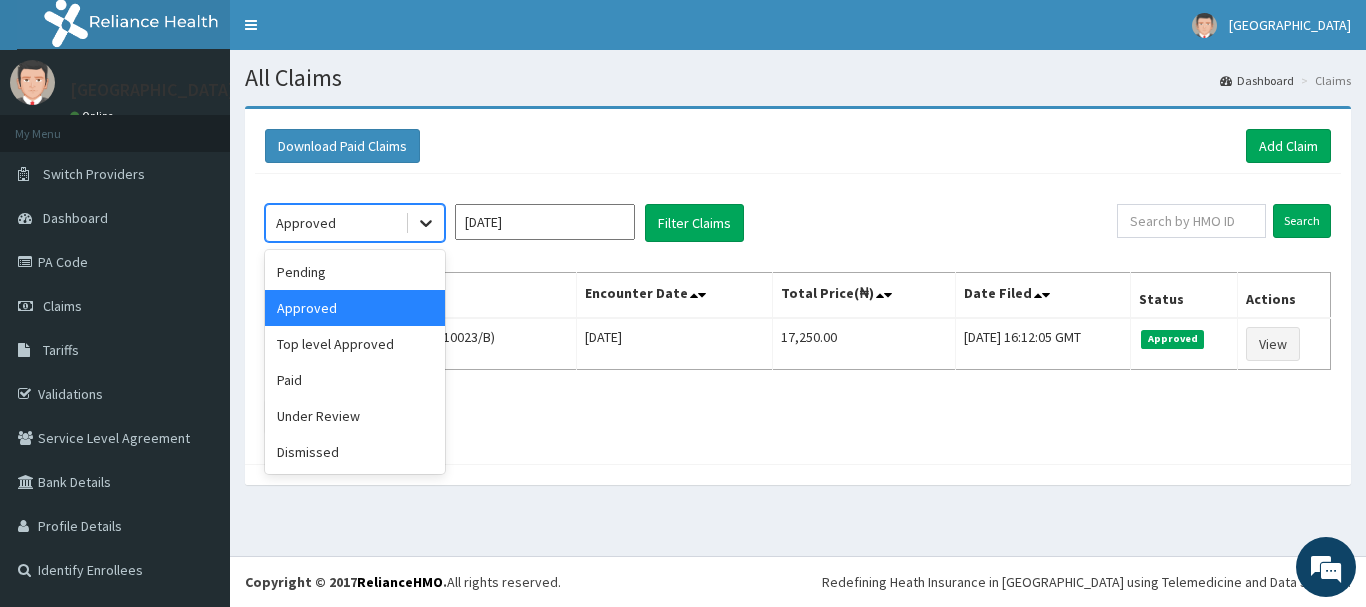 click at bounding box center [426, 223] 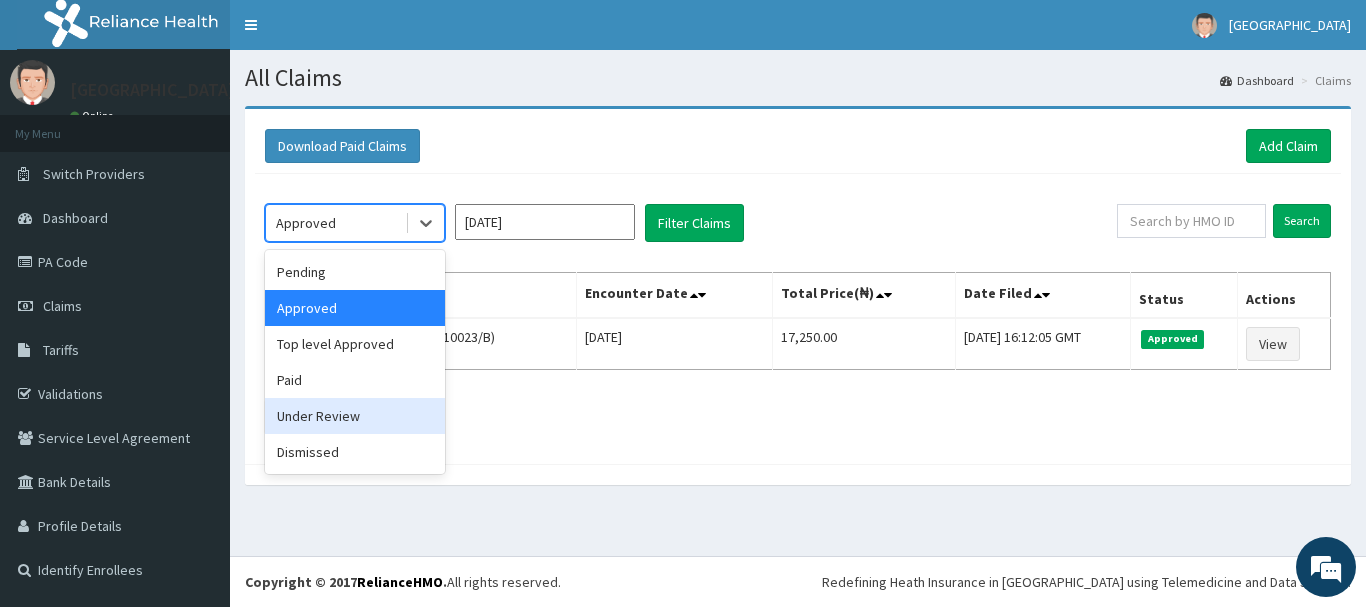 click on "Under Review" at bounding box center (355, 416) 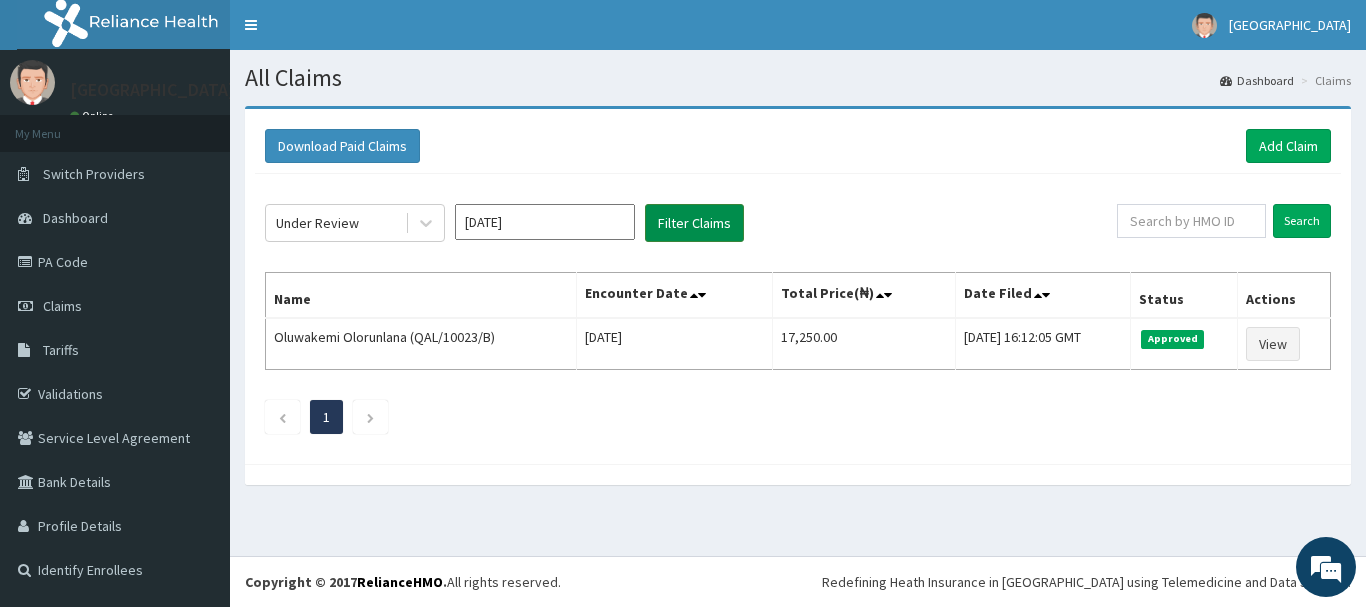 click on "Filter Claims" at bounding box center [694, 223] 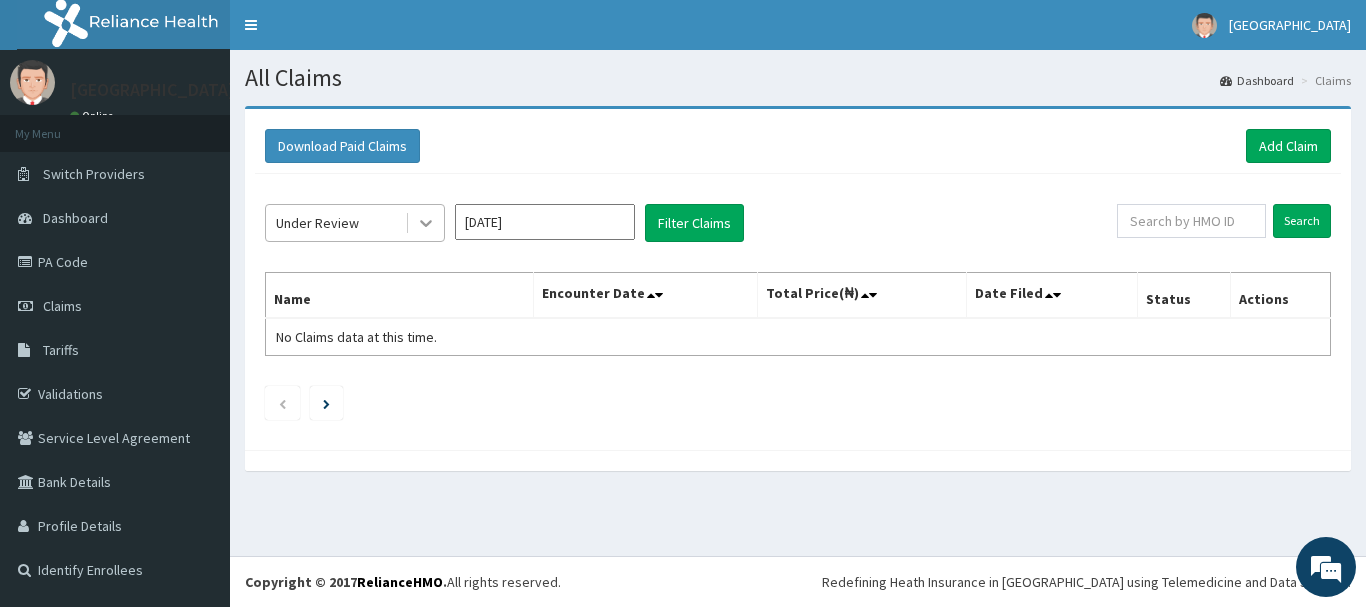 click at bounding box center [426, 223] 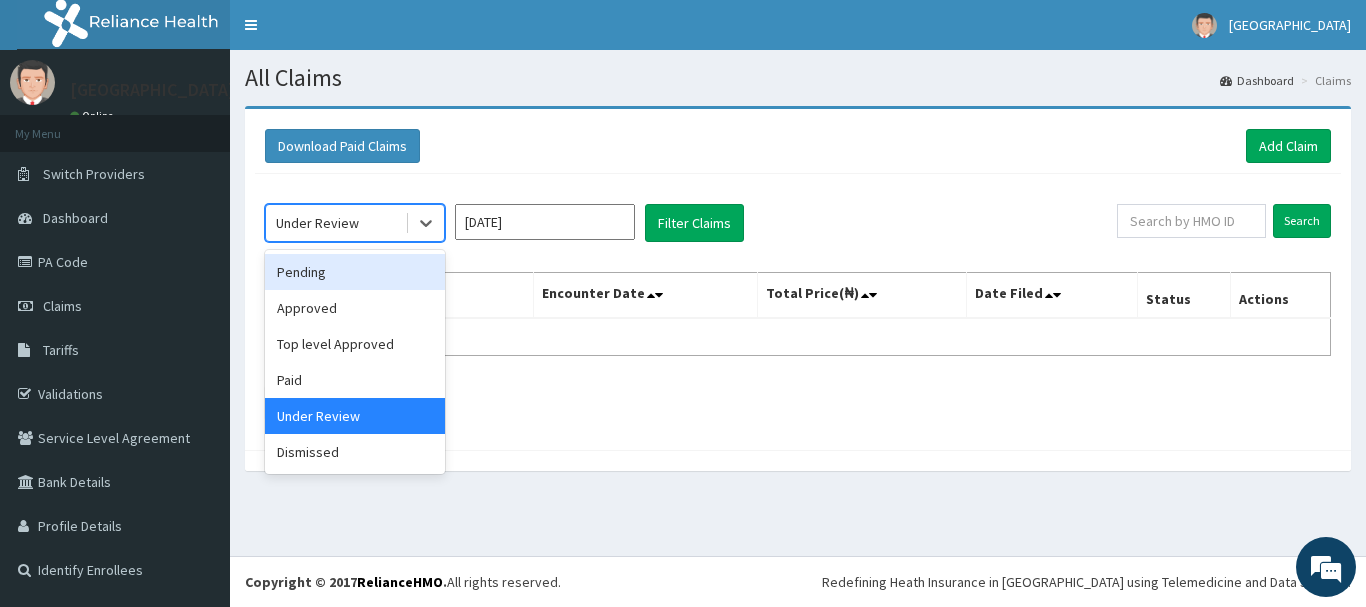 click on "Pending" at bounding box center [355, 272] 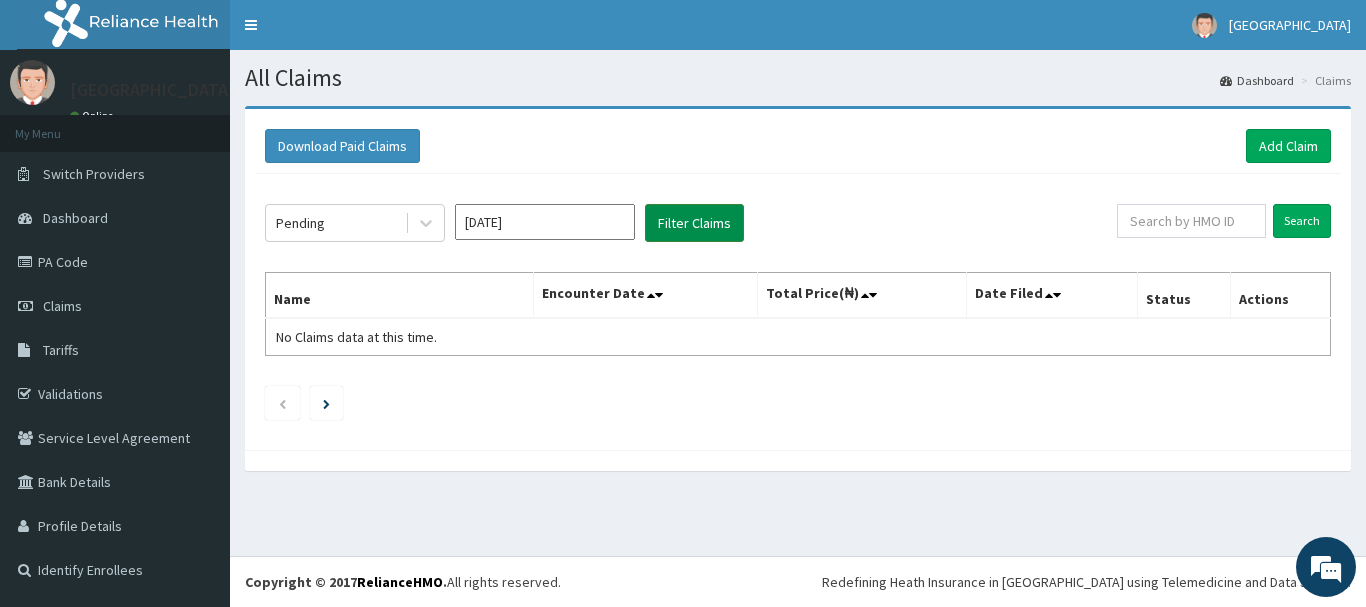 click on "Filter Claims" at bounding box center [694, 223] 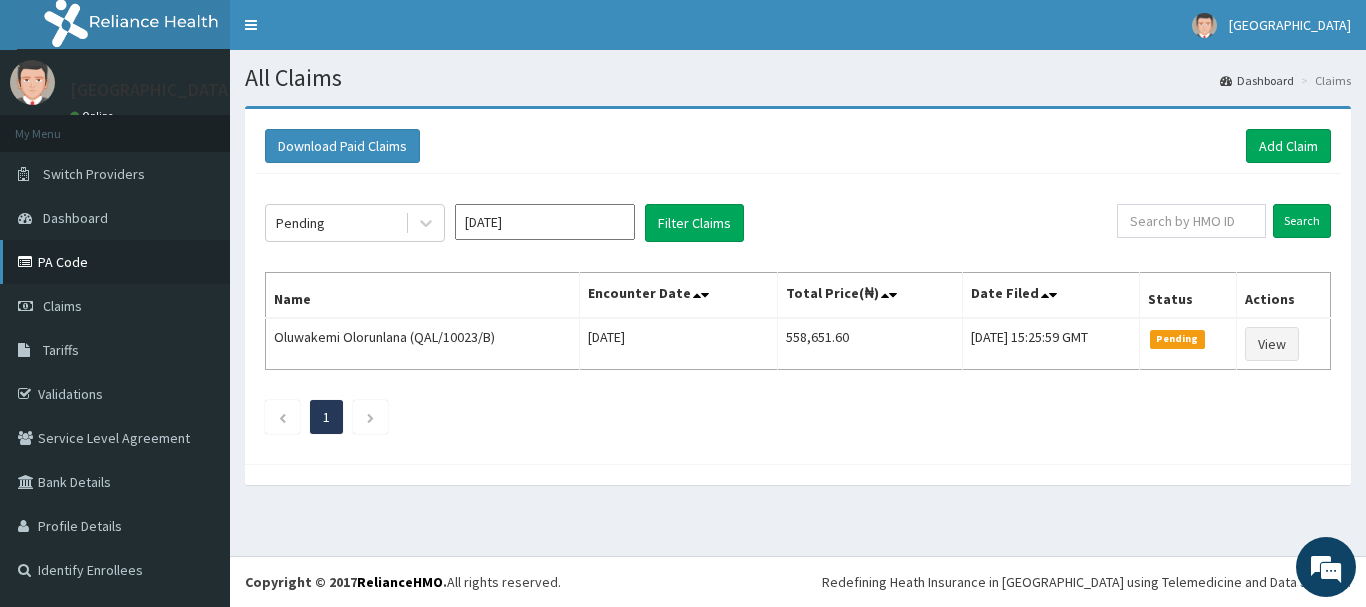 click on "PA Code" at bounding box center [115, 262] 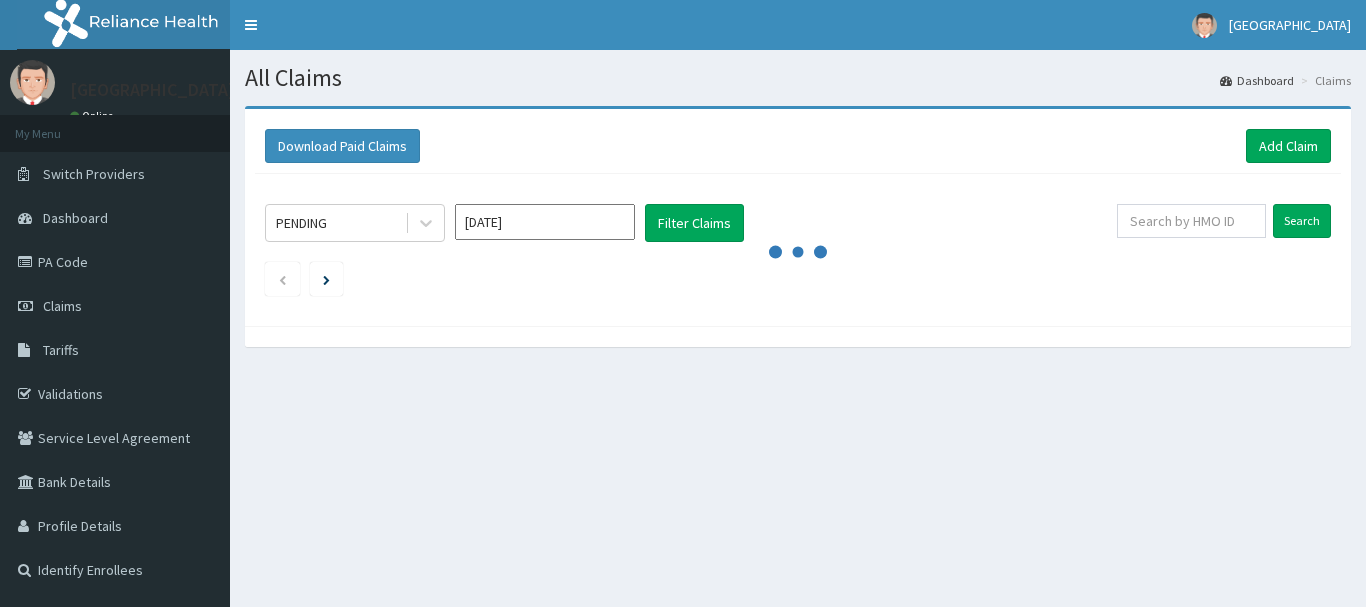 scroll, scrollTop: 0, scrollLeft: 0, axis: both 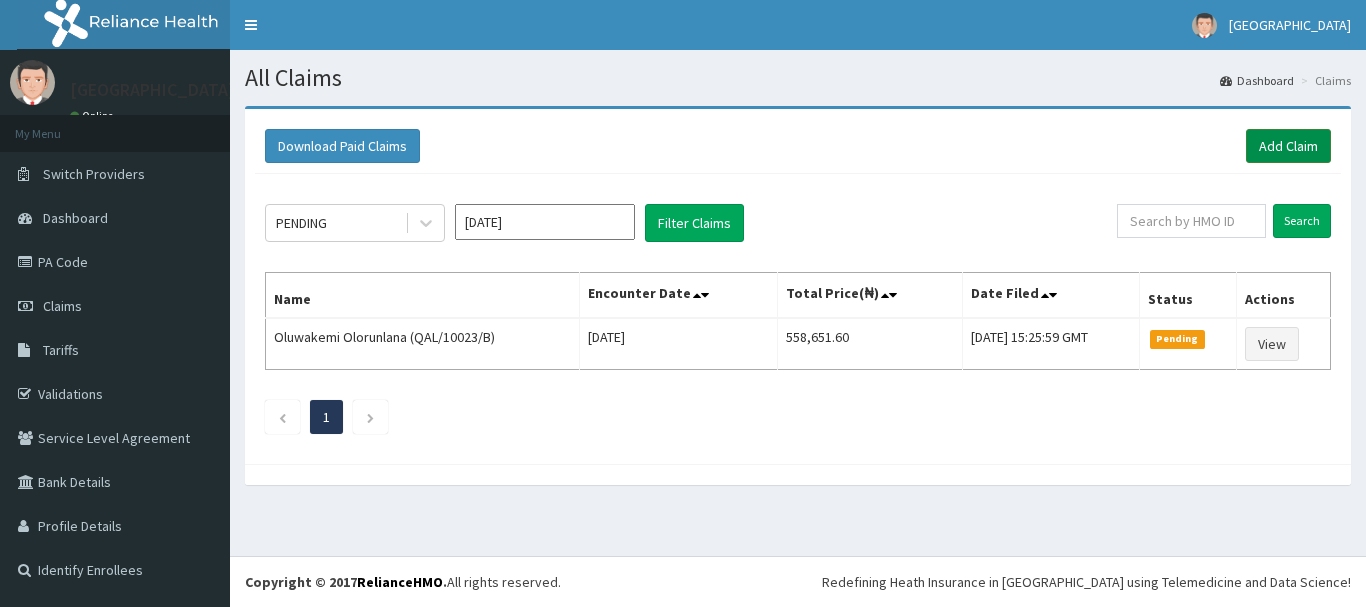 click on "Add Claim" at bounding box center (1288, 146) 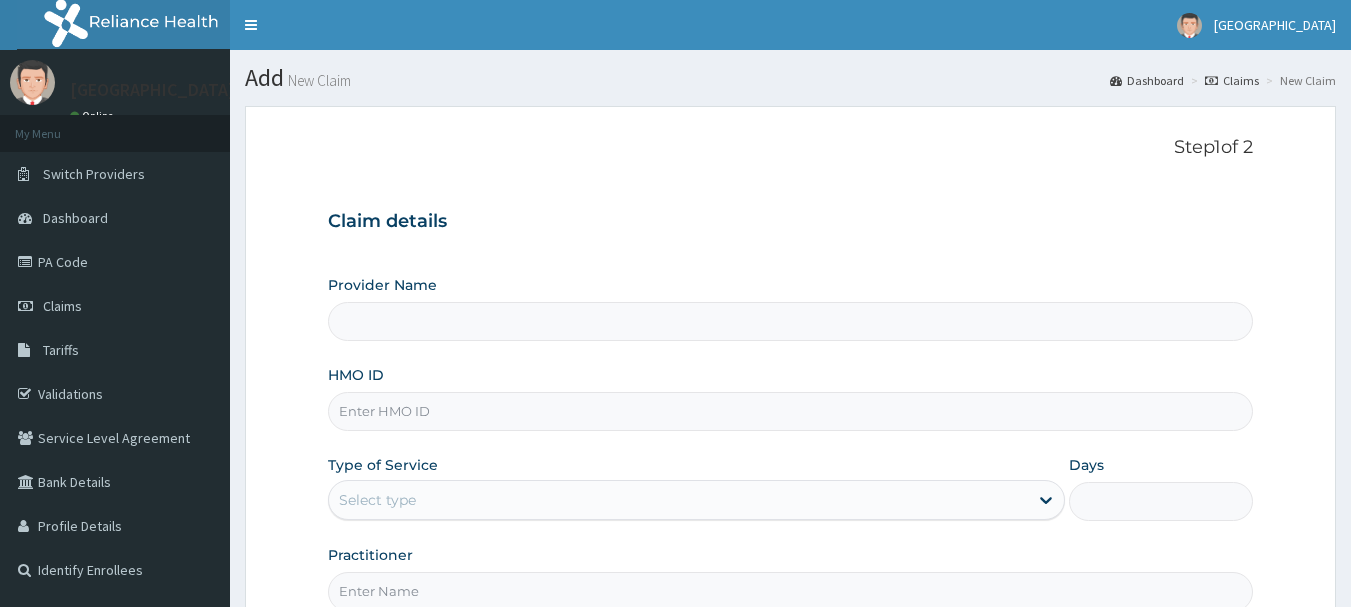 scroll, scrollTop: 0, scrollLeft: 0, axis: both 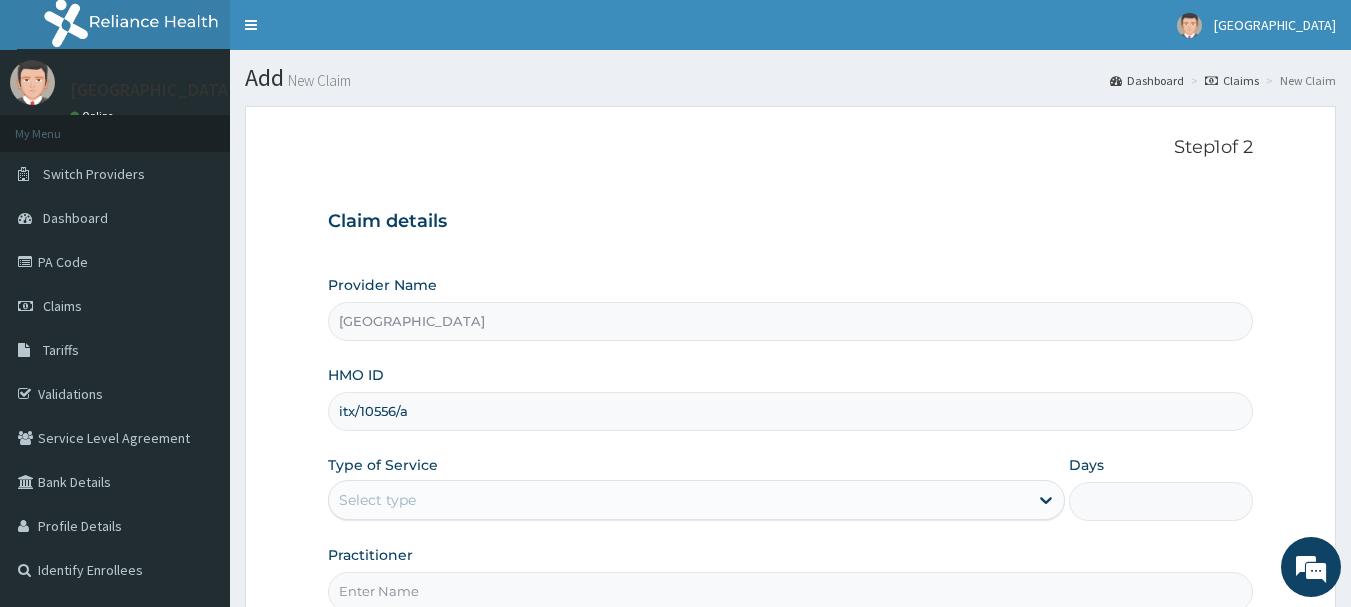 type on "itx/10556/a" 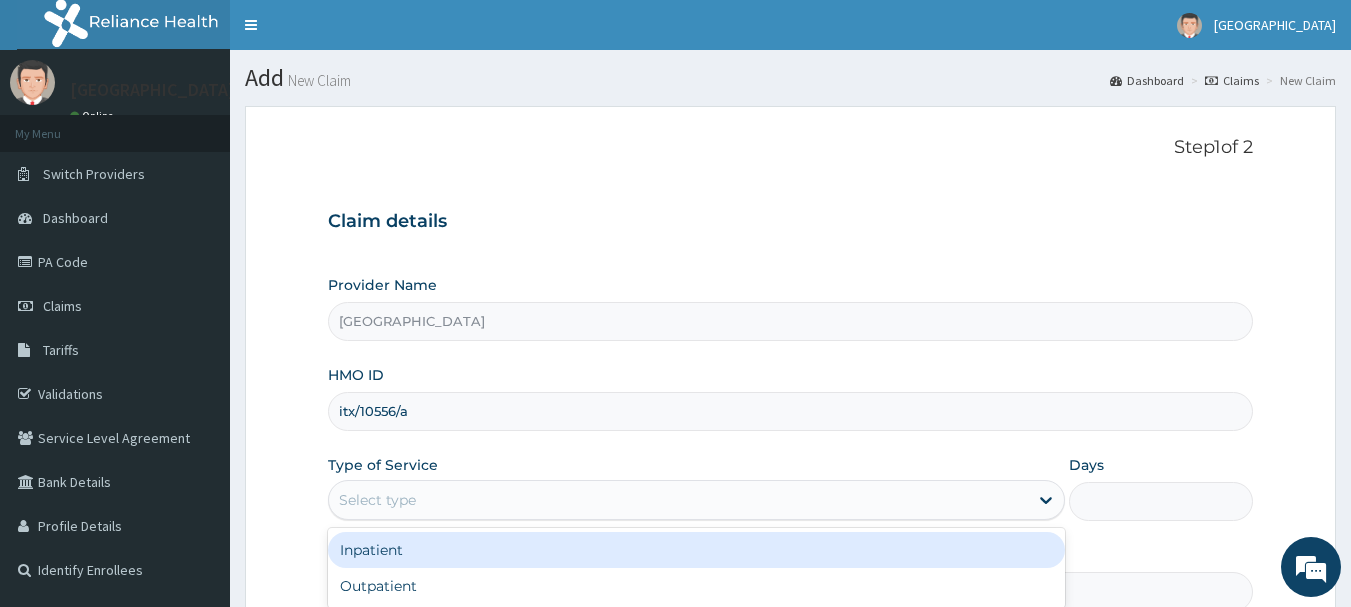 click on "Select type" at bounding box center (678, 500) 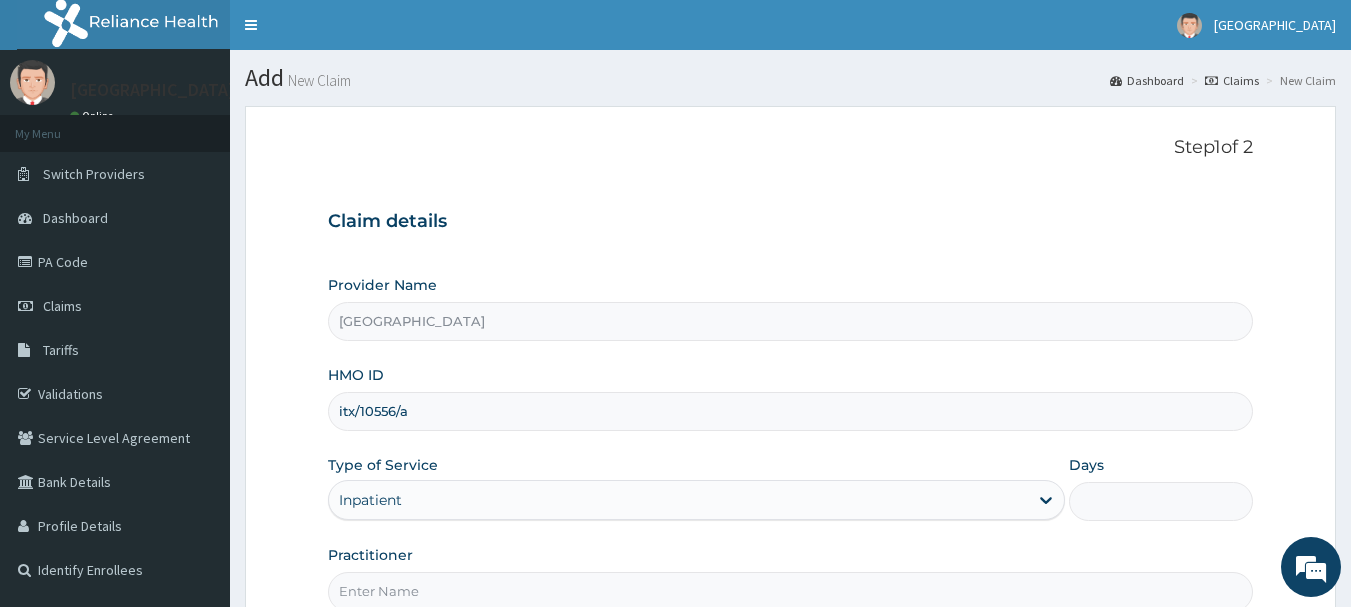 click on "Days" at bounding box center [1161, 501] 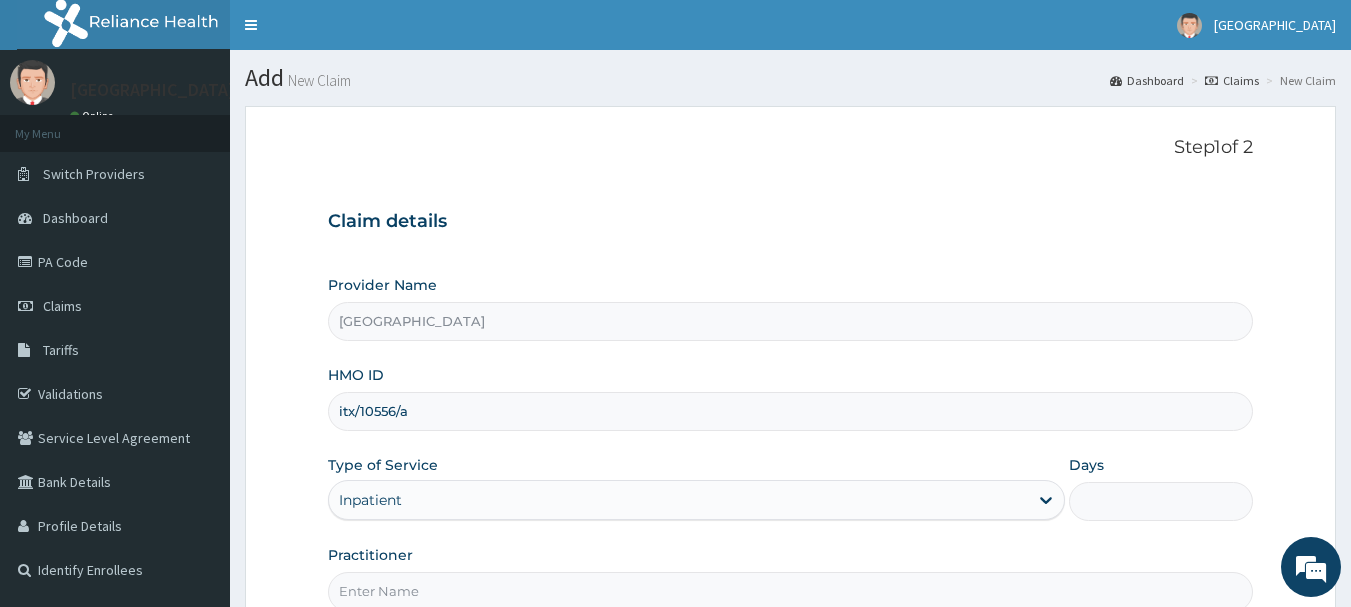 type on "2" 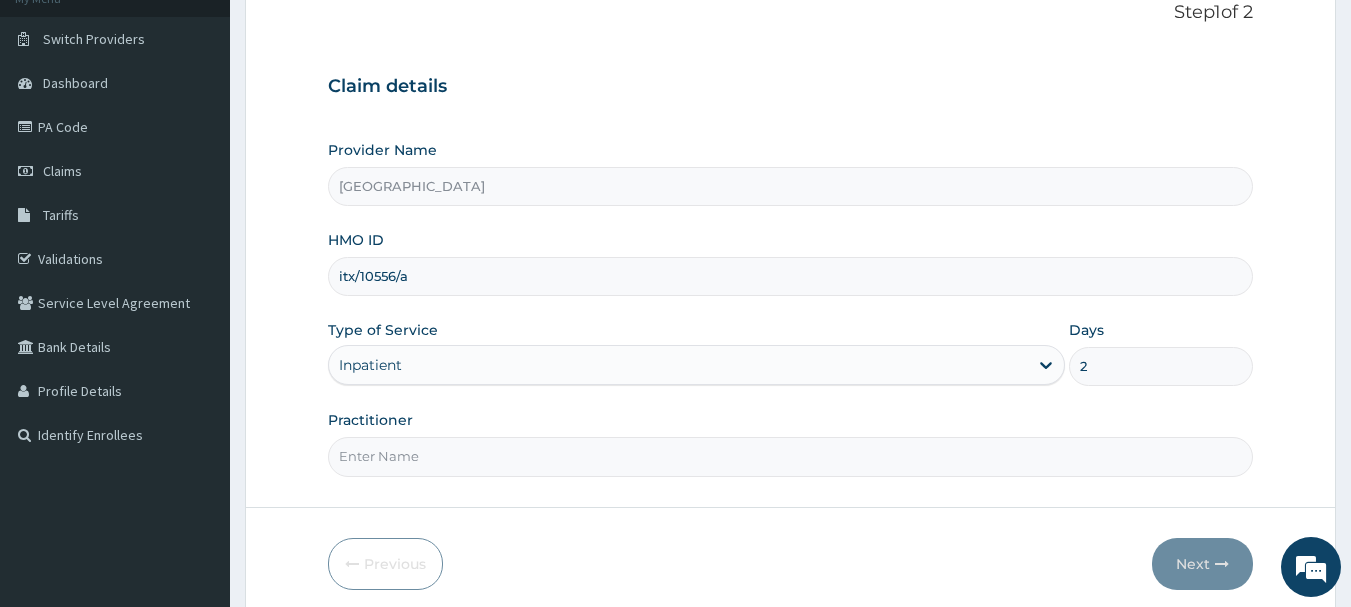 scroll, scrollTop: 160, scrollLeft: 0, axis: vertical 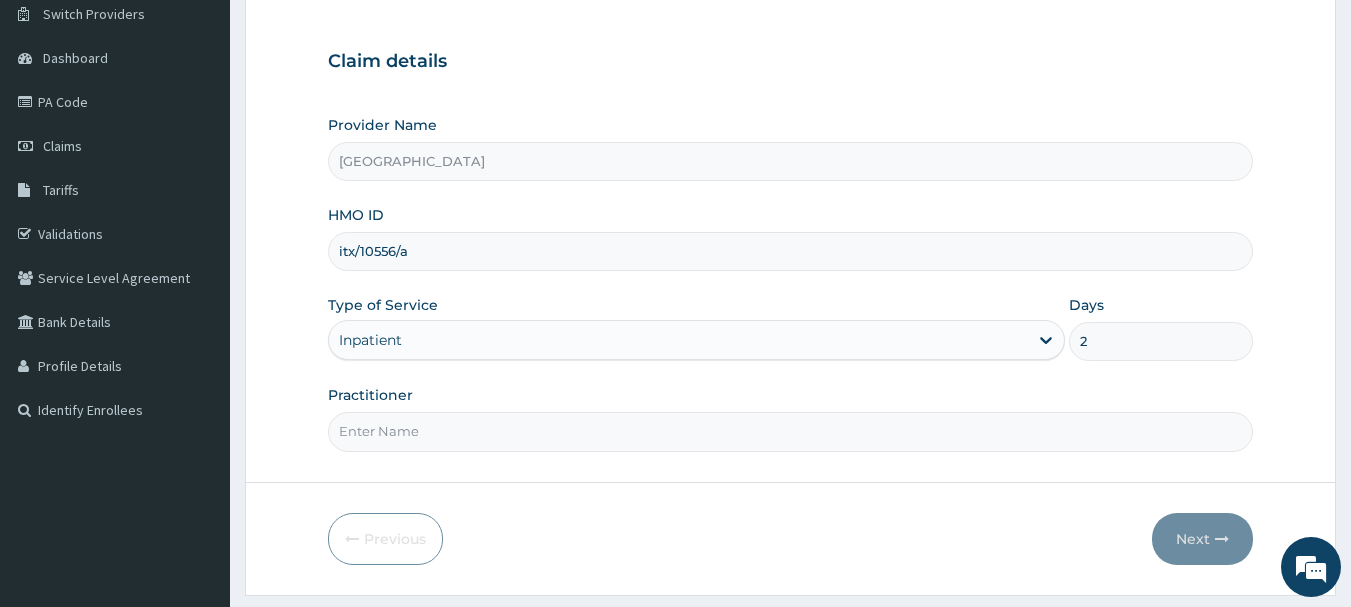 click on "Practitioner" at bounding box center [791, 431] 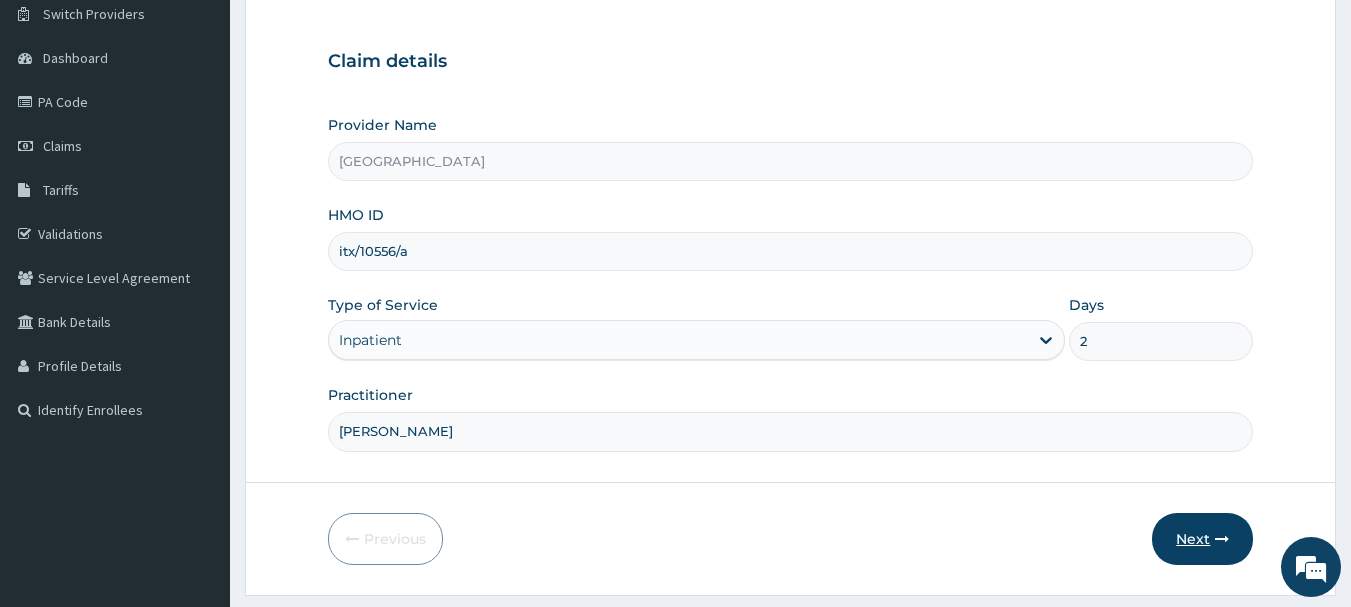 type on "dr paul" 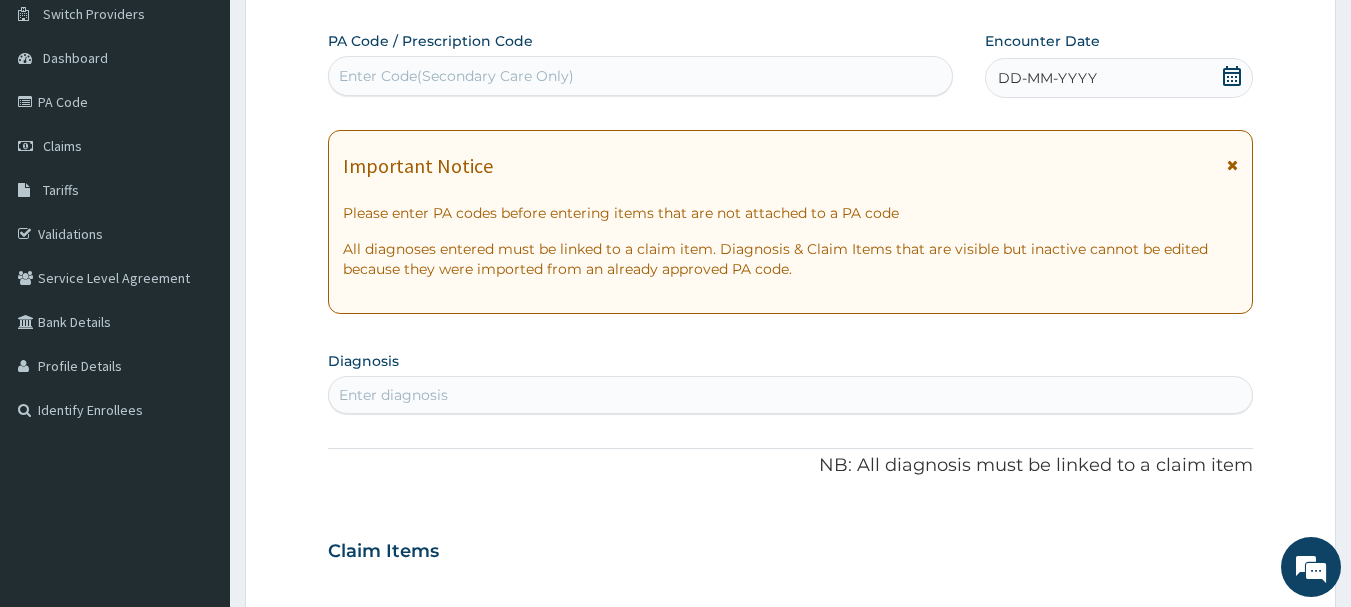 click on "Enter Code(Secondary Care Only)" at bounding box center (641, 76) 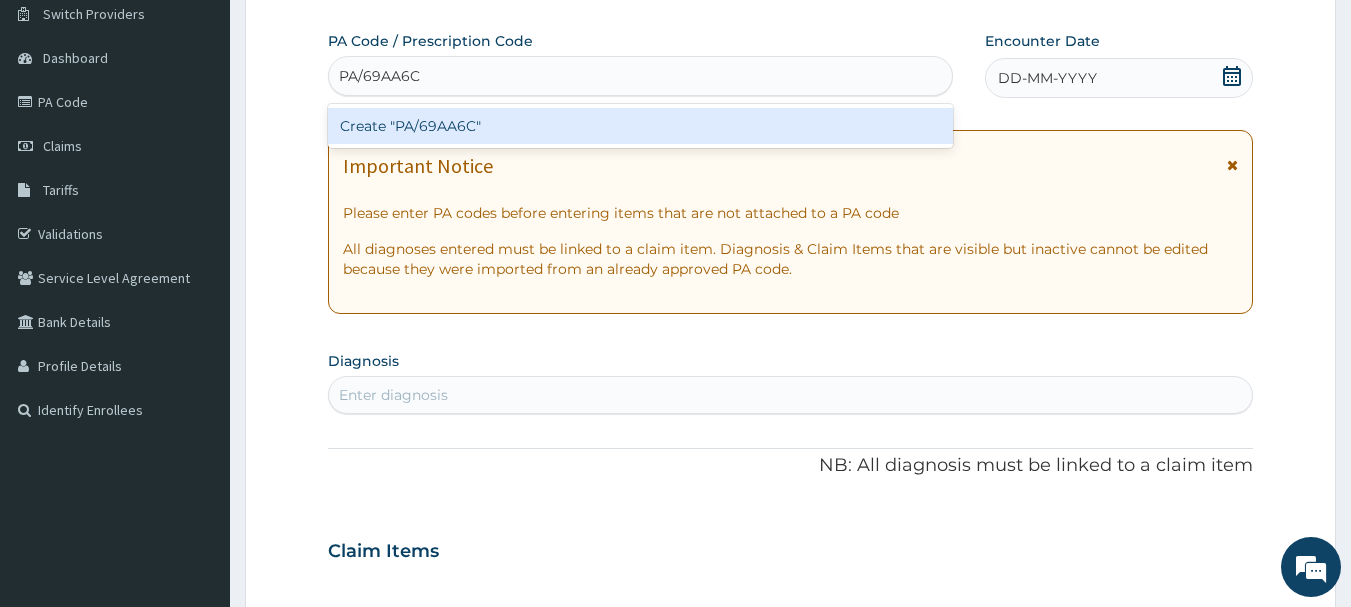 type 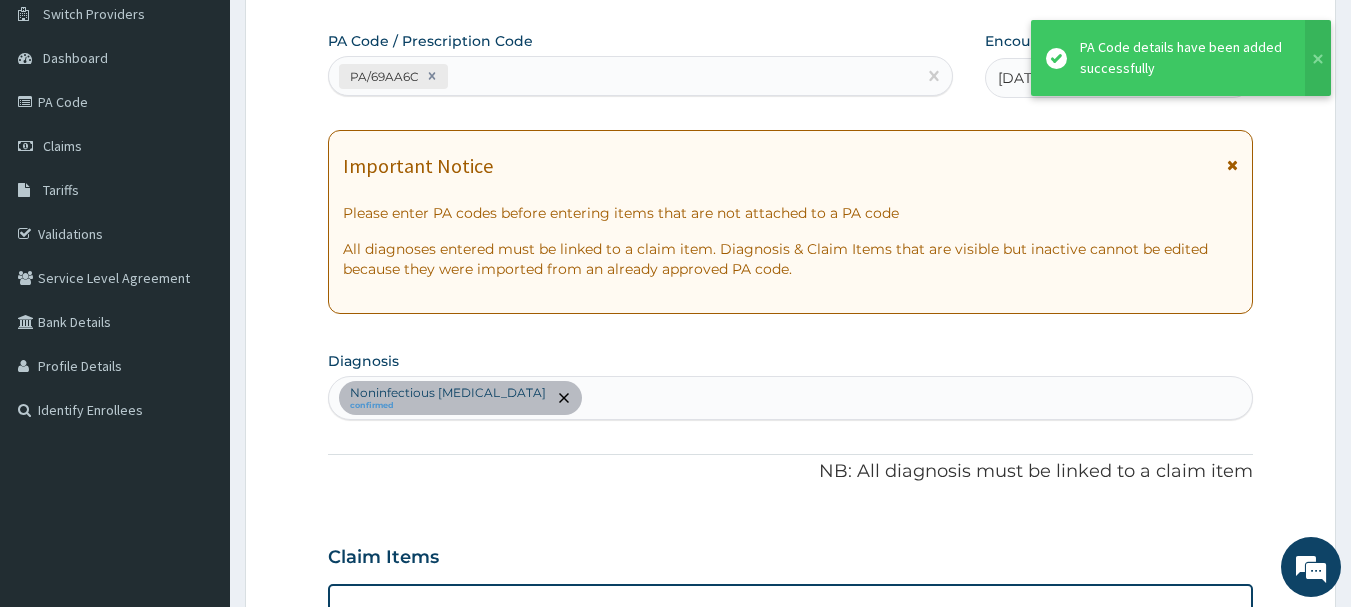 scroll, scrollTop: 598, scrollLeft: 0, axis: vertical 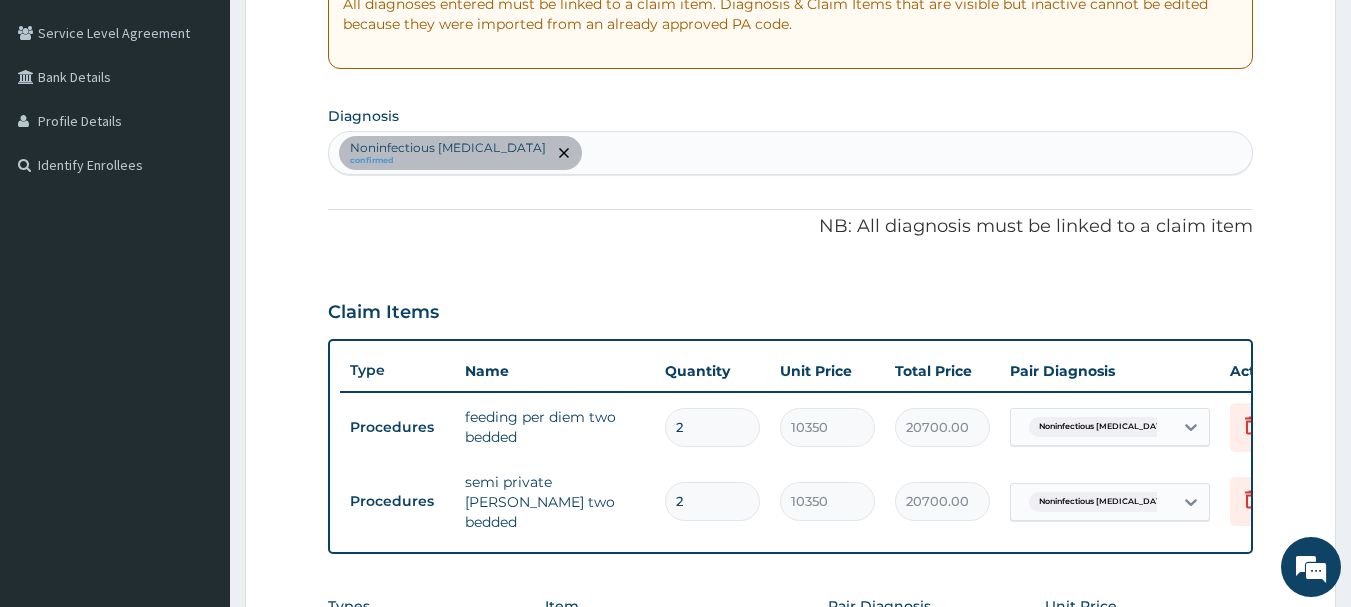 click on "Noninfectious gastroenteritis confirmed" at bounding box center (791, 153) 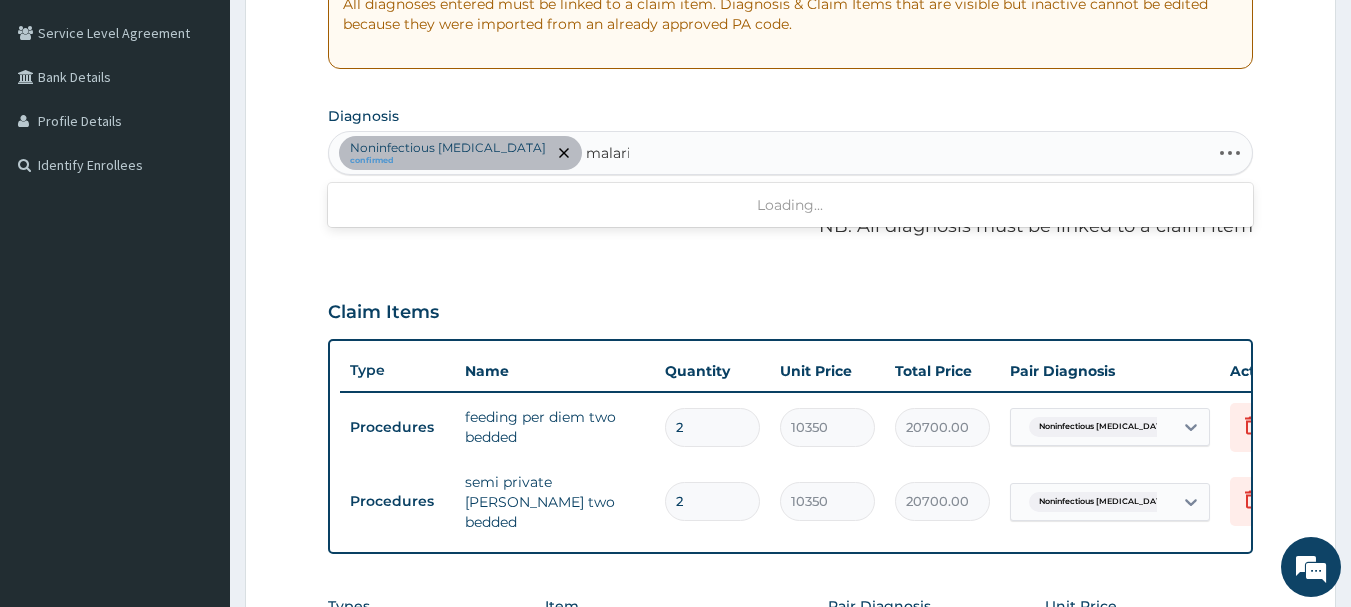 type on "malaria" 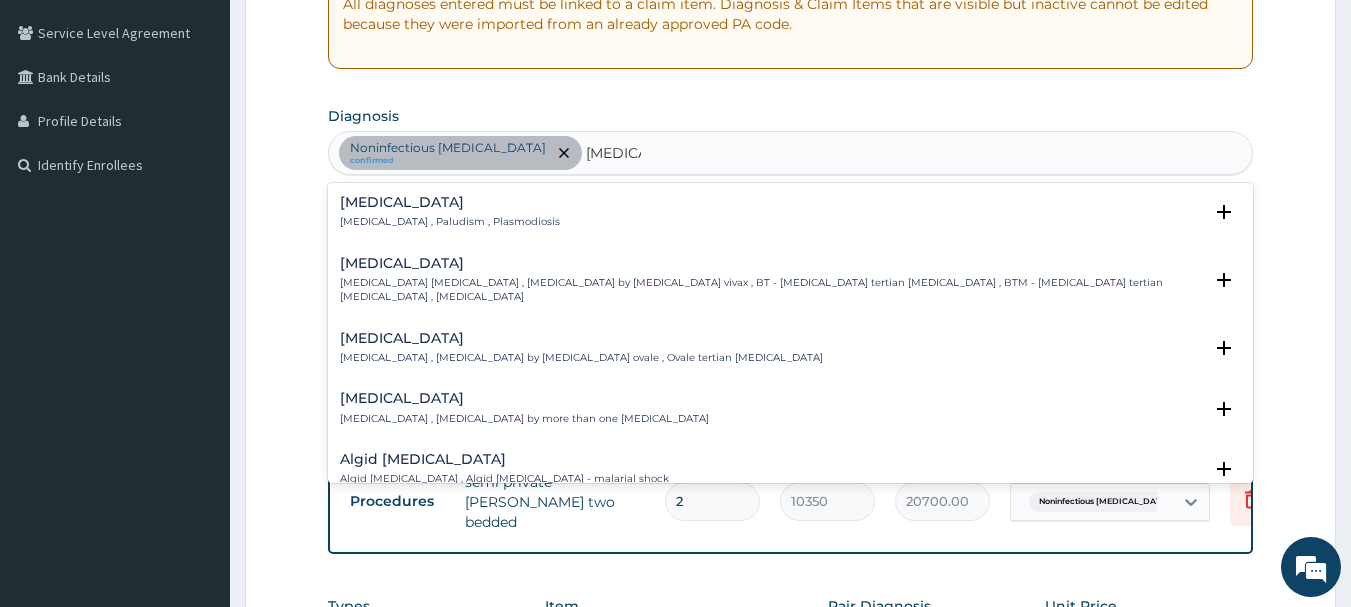 click on "Malaria , Paludism , Plasmodiosis" at bounding box center (450, 222) 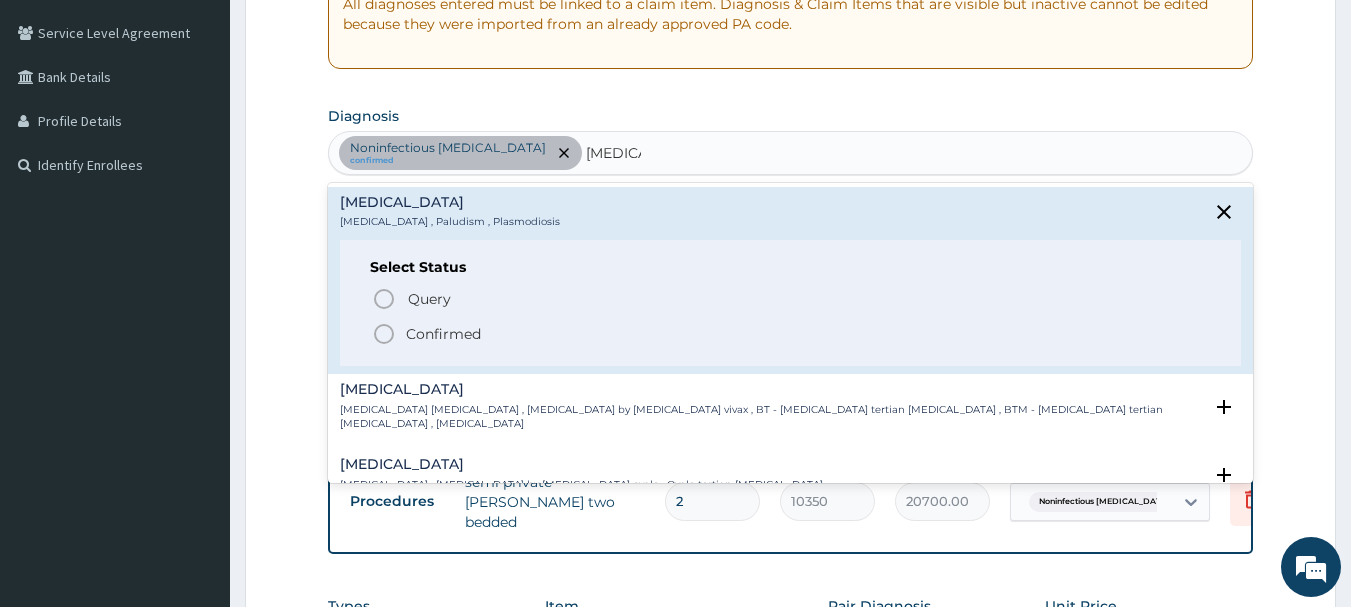 click on "Confirmed" at bounding box center [443, 334] 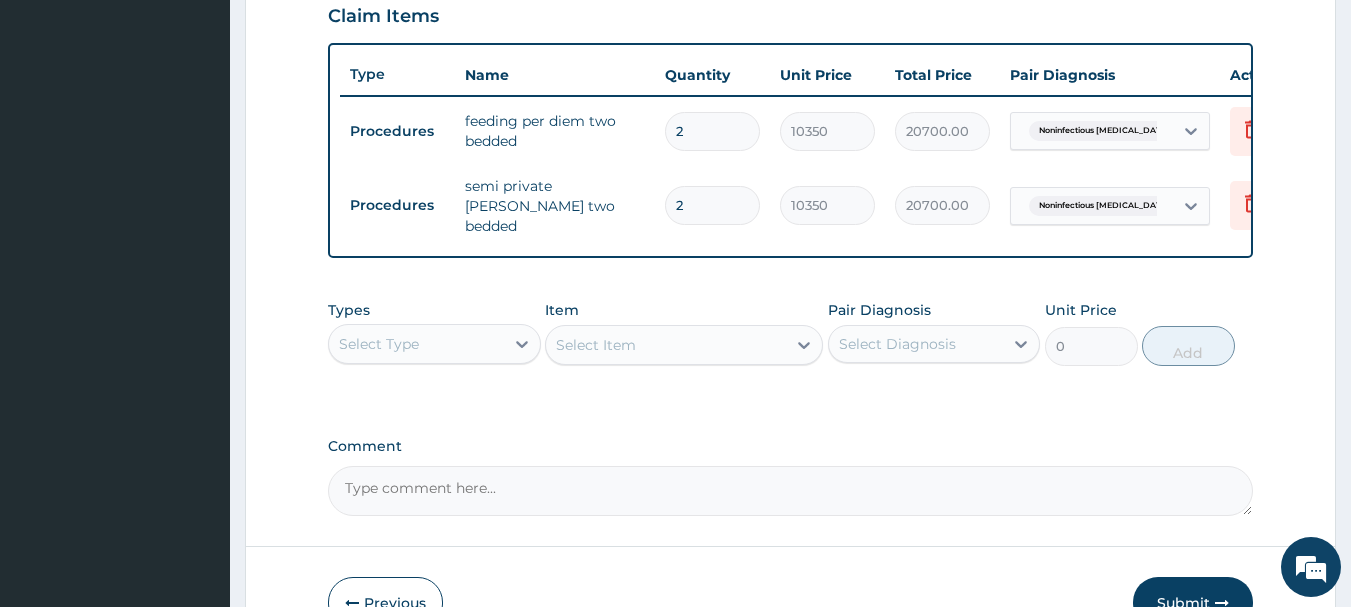 scroll, scrollTop: 708, scrollLeft: 0, axis: vertical 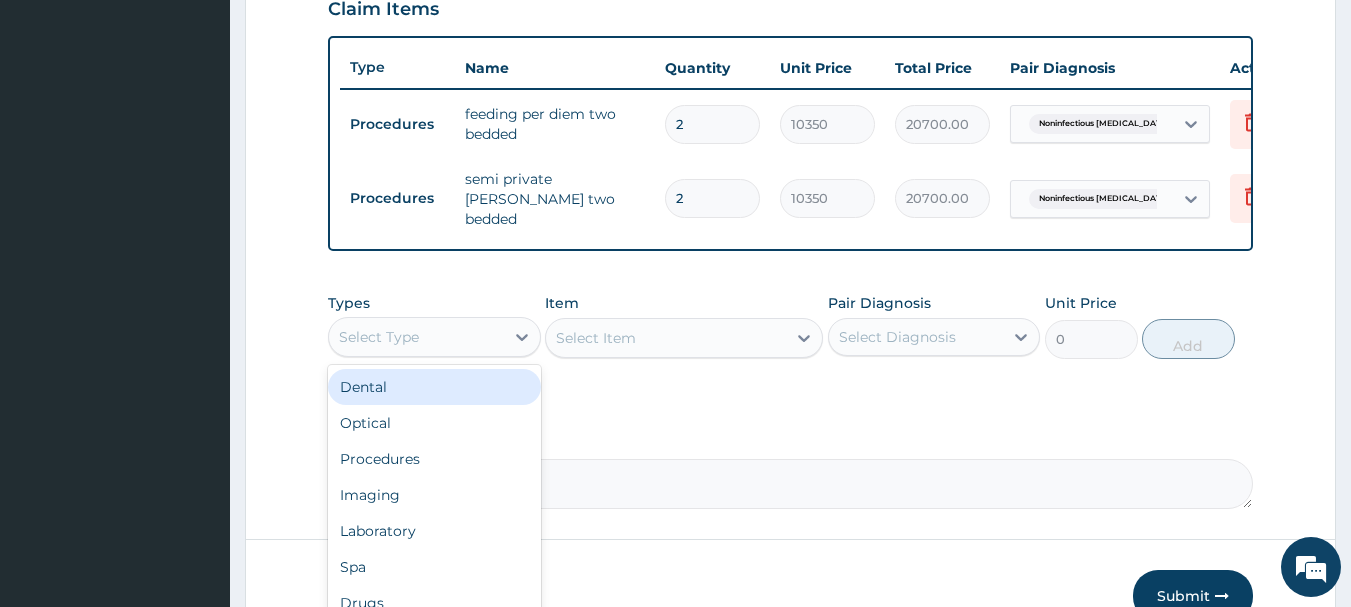 click on "Select Type" at bounding box center (416, 337) 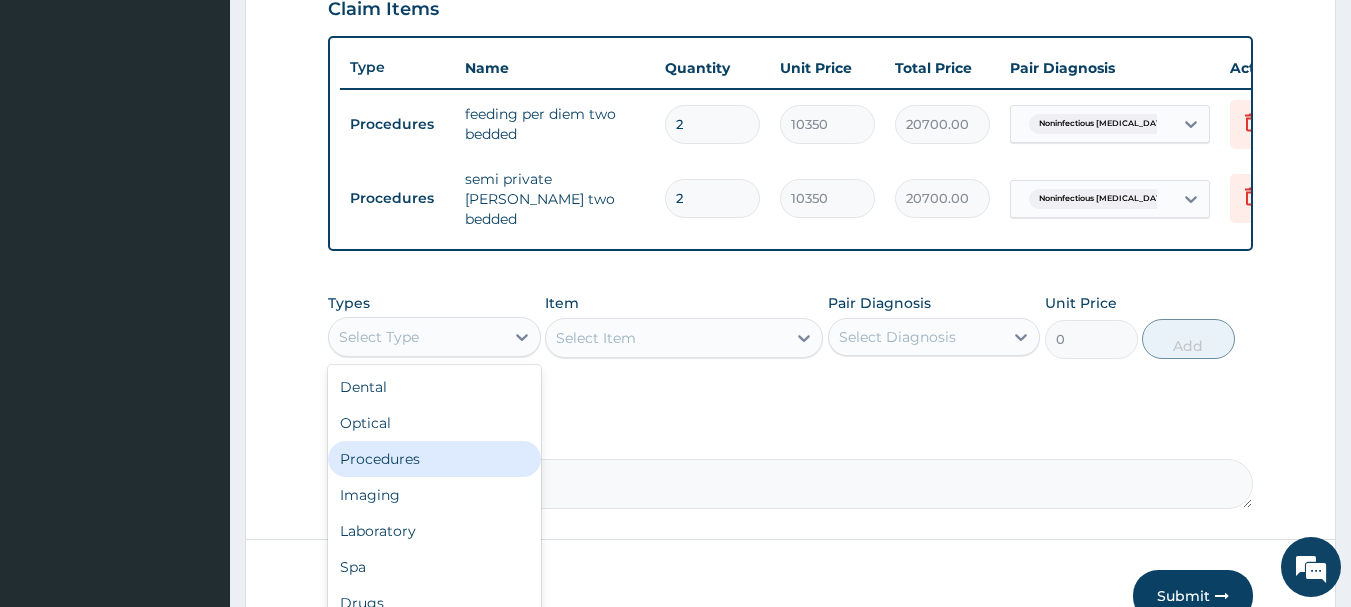 click on "Procedures" at bounding box center (434, 459) 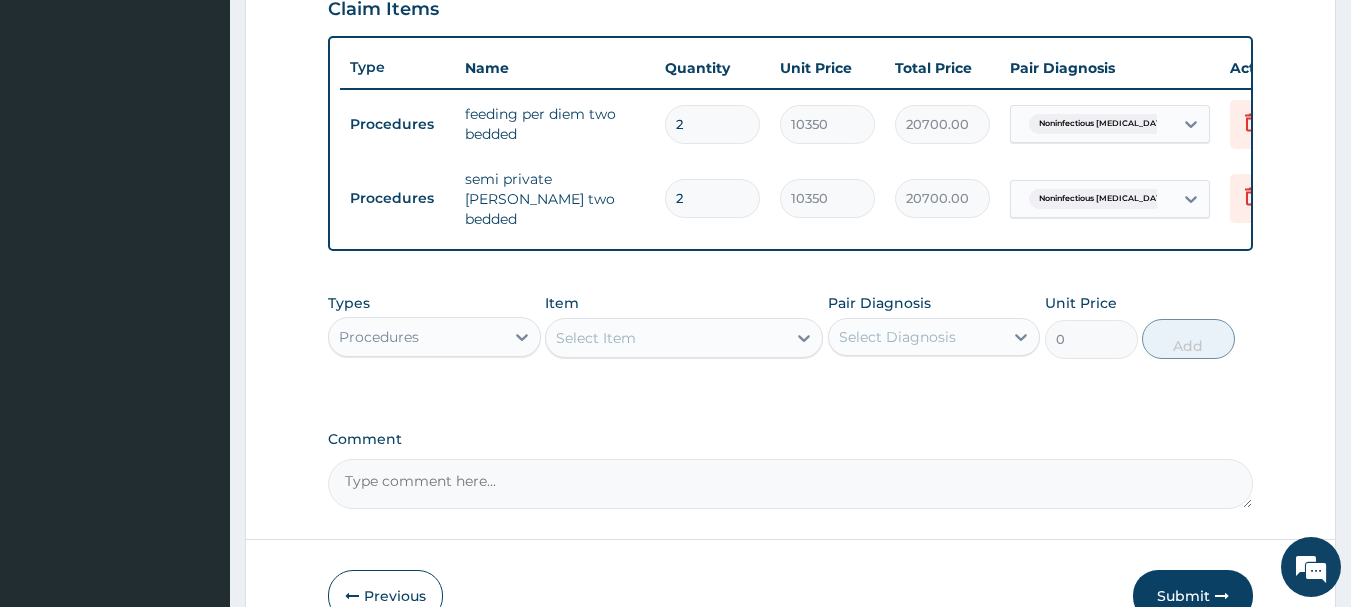 click on "Select Item" at bounding box center [596, 338] 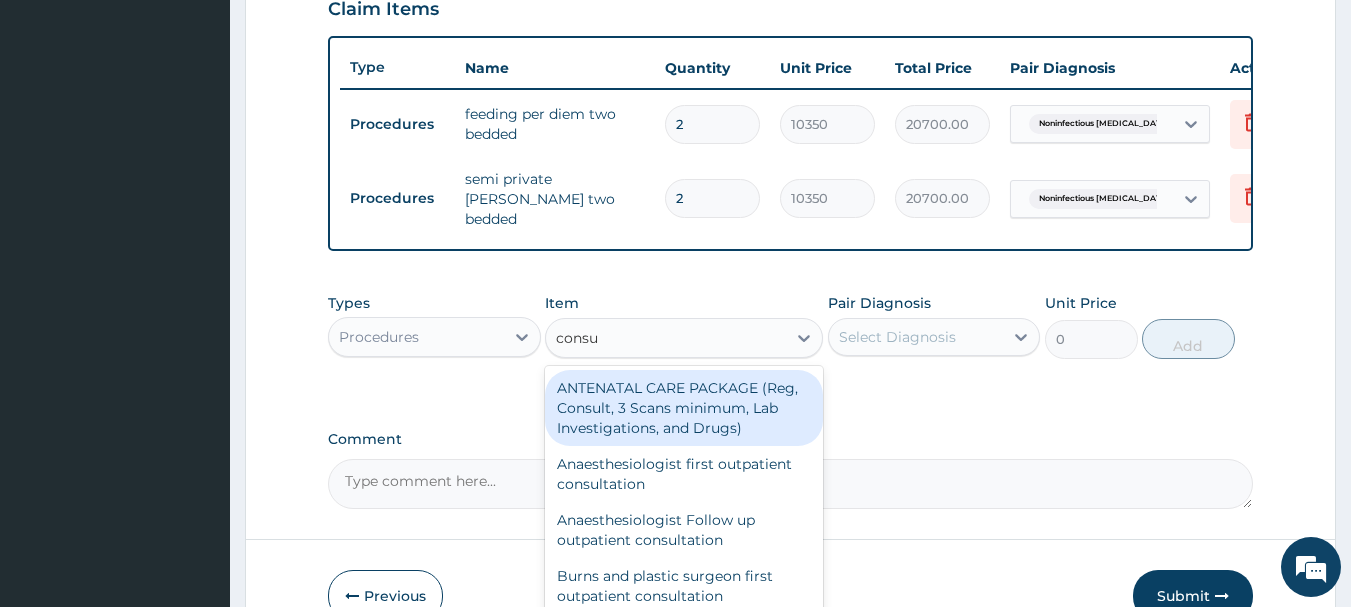 type on "consul" 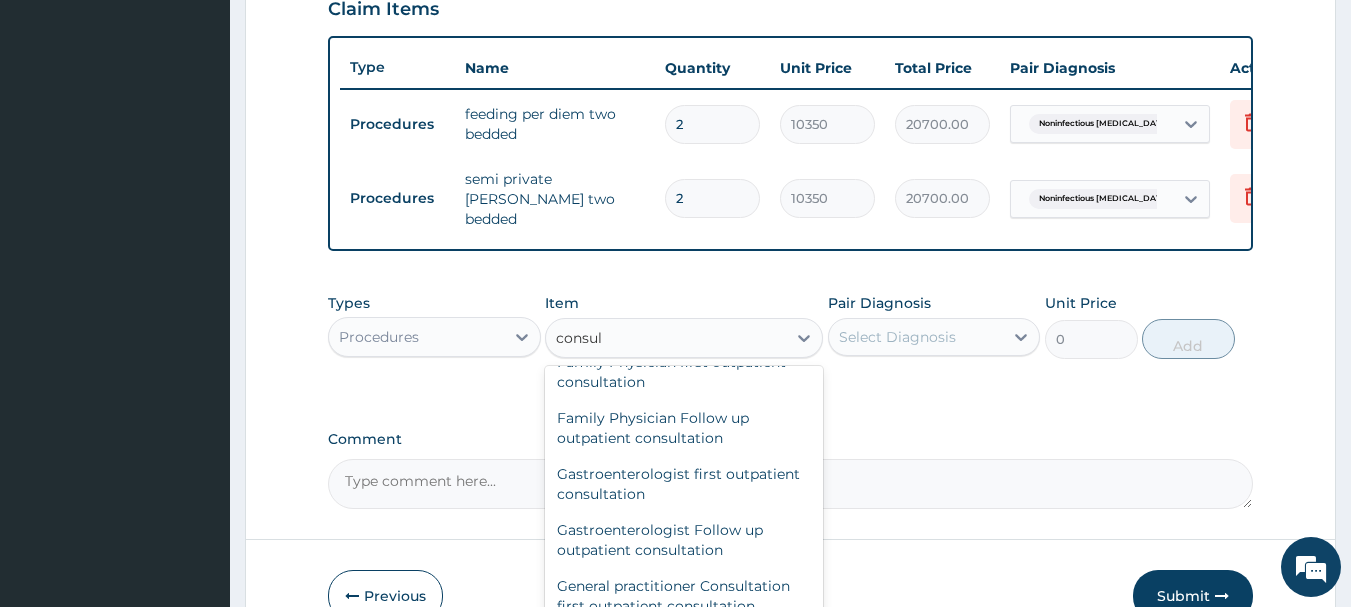 scroll, scrollTop: 981, scrollLeft: 0, axis: vertical 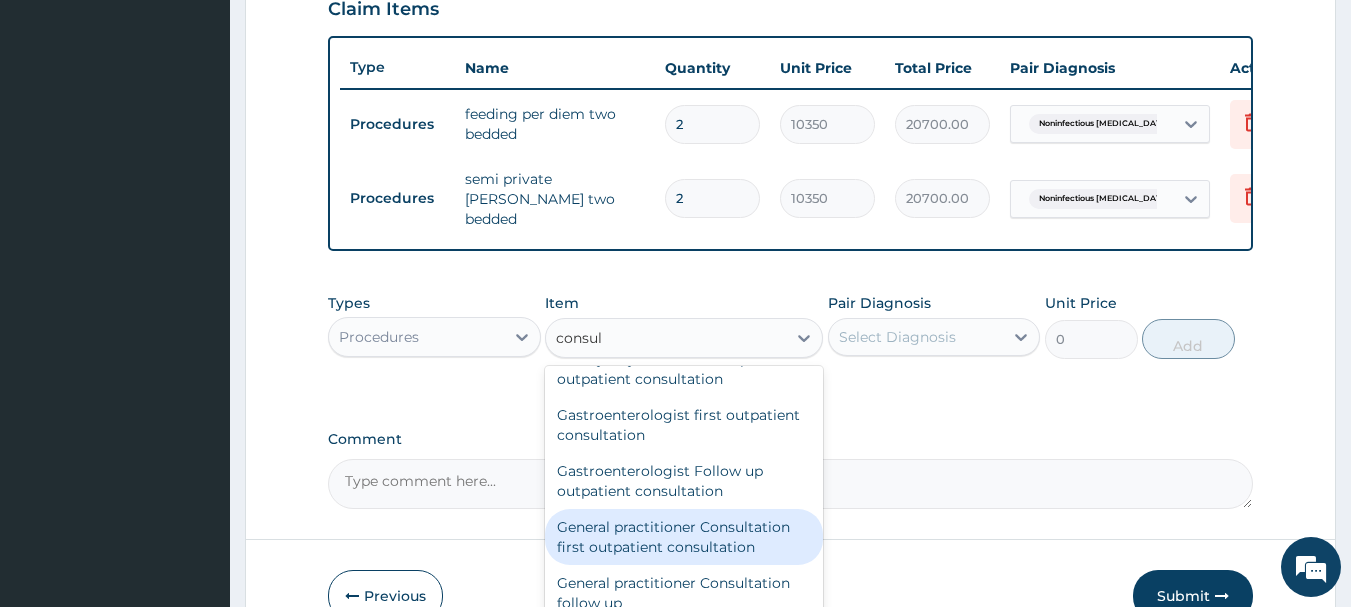 click on "General practitioner Consultation first outpatient consultation" at bounding box center (684, 537) 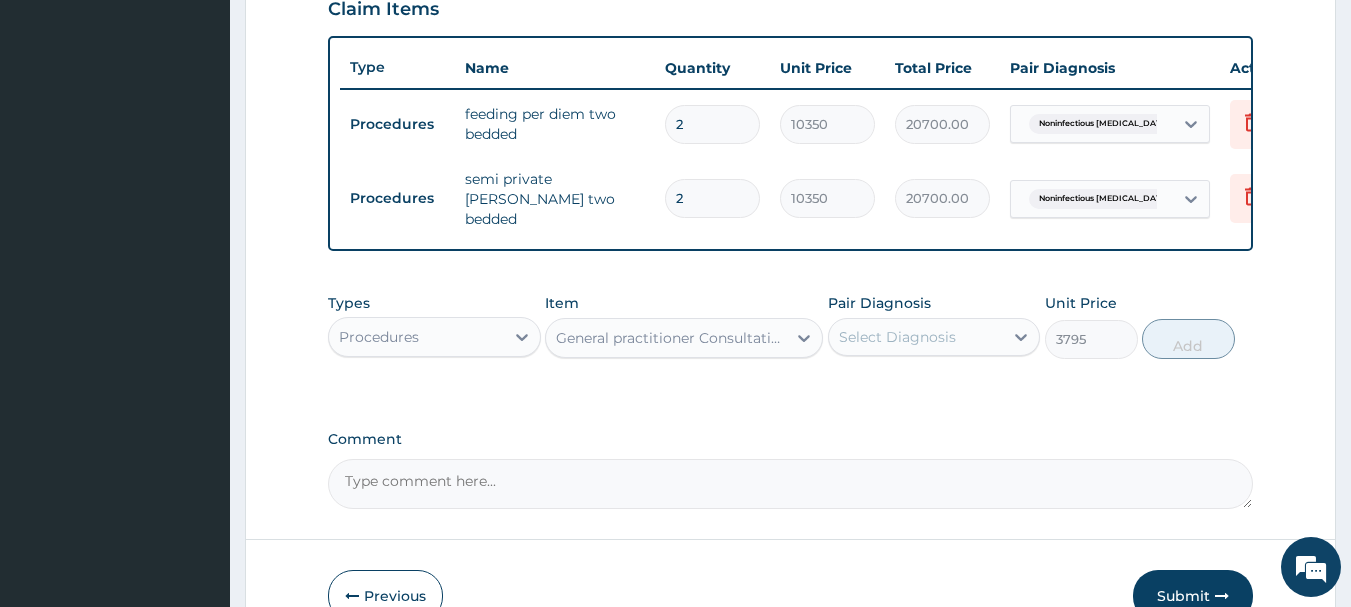 click on "Select Diagnosis" at bounding box center [916, 337] 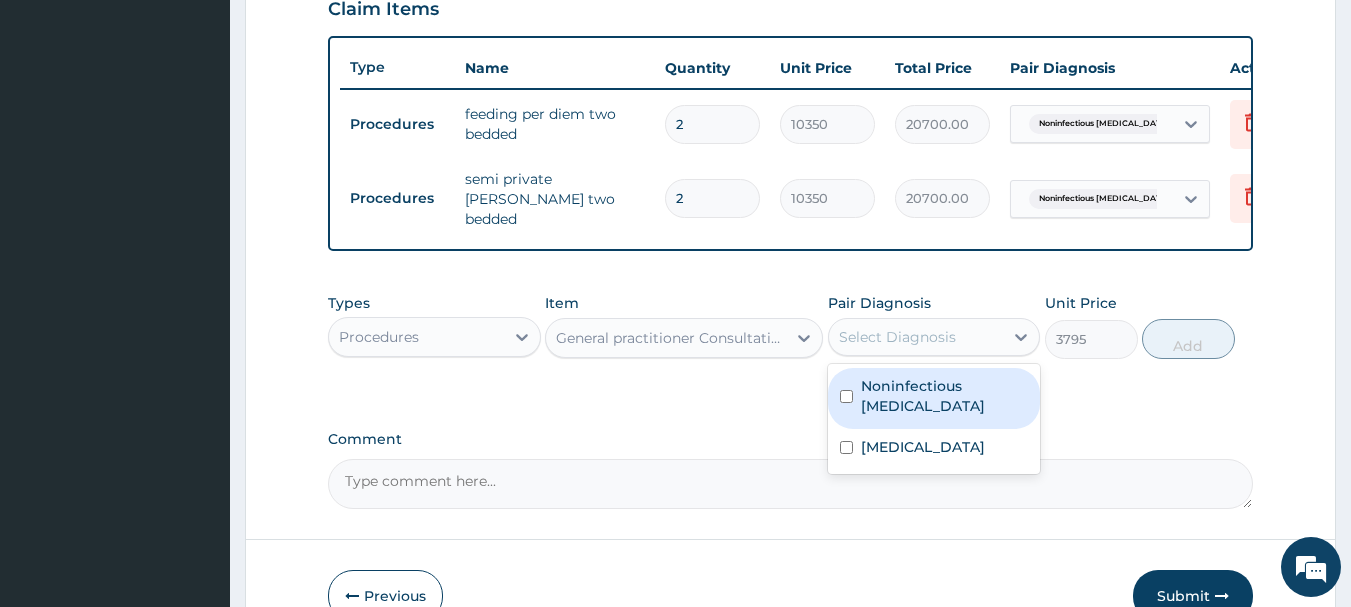 click on "Noninfectious gastroenteritis" at bounding box center [945, 396] 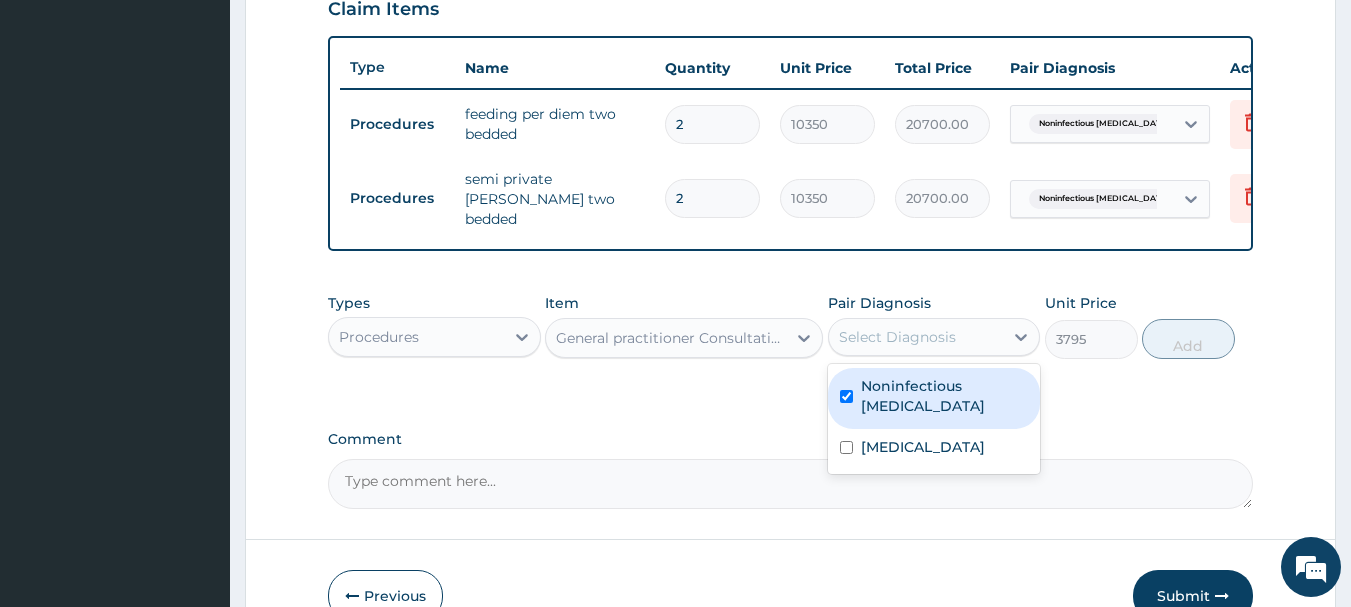 checkbox on "true" 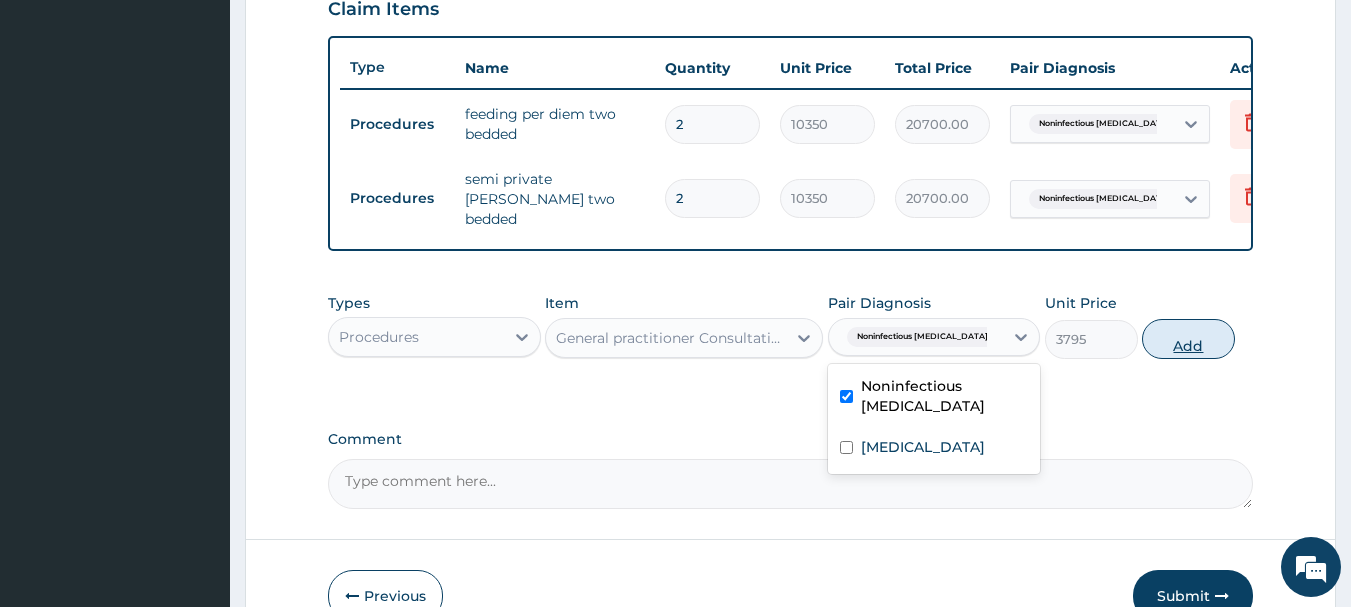 click on "Add" at bounding box center (1188, 339) 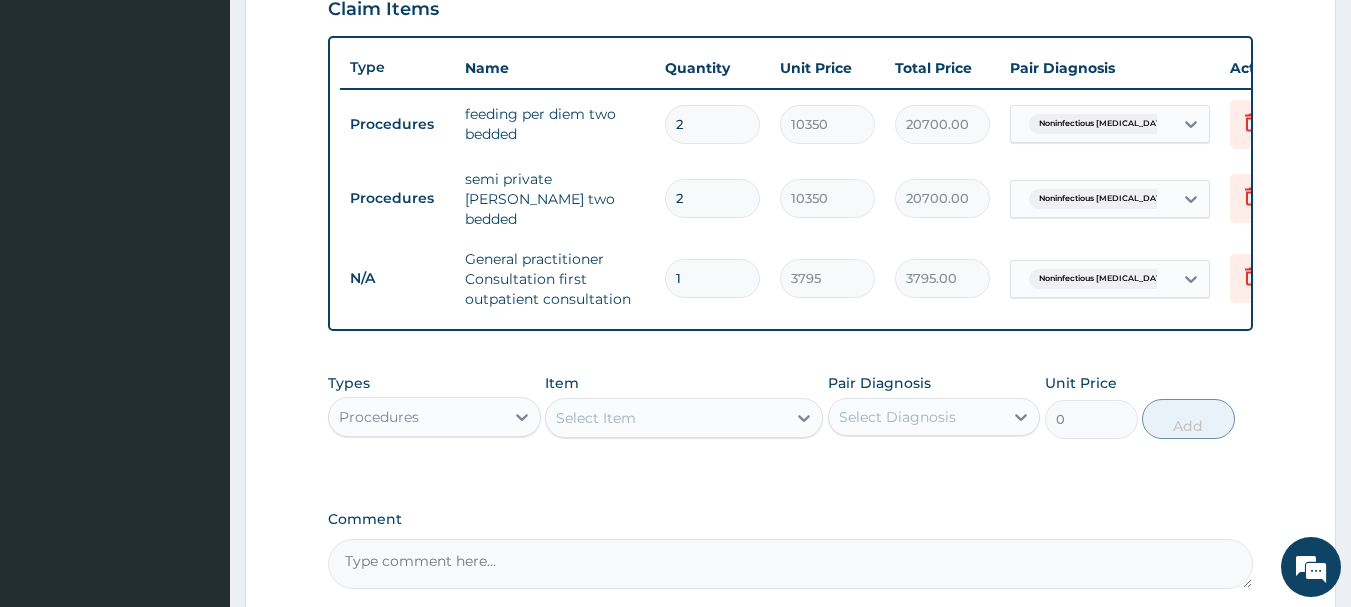 click on "Procedures" at bounding box center [416, 417] 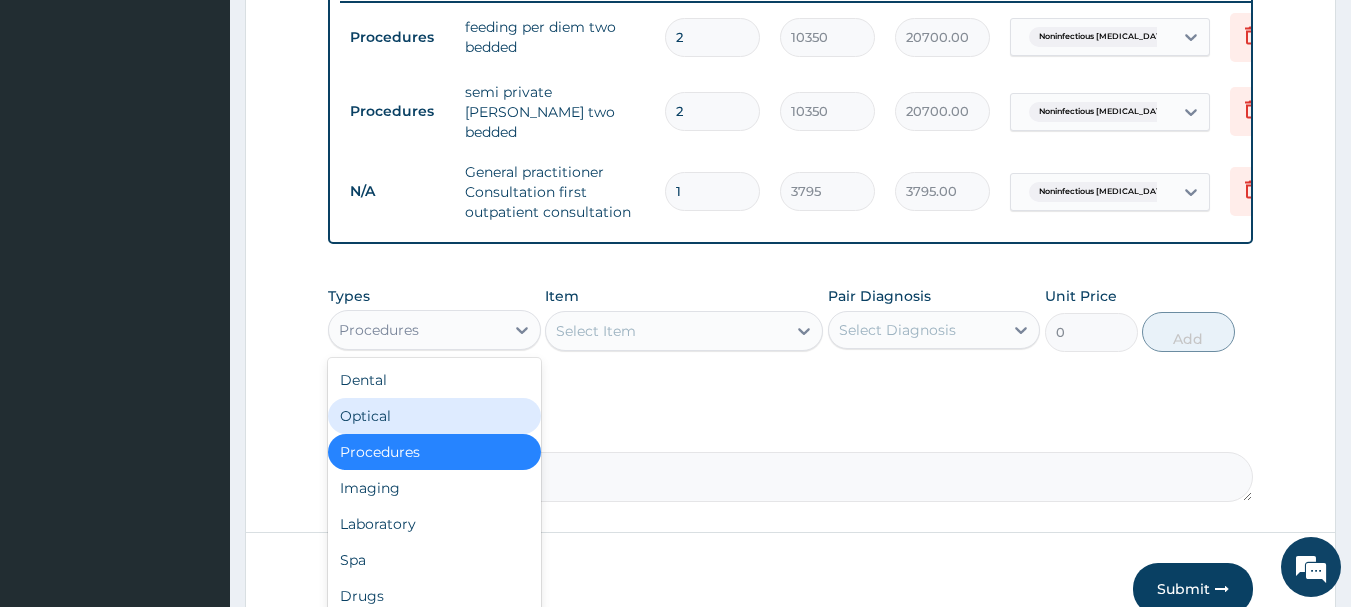 scroll, scrollTop: 893, scrollLeft: 0, axis: vertical 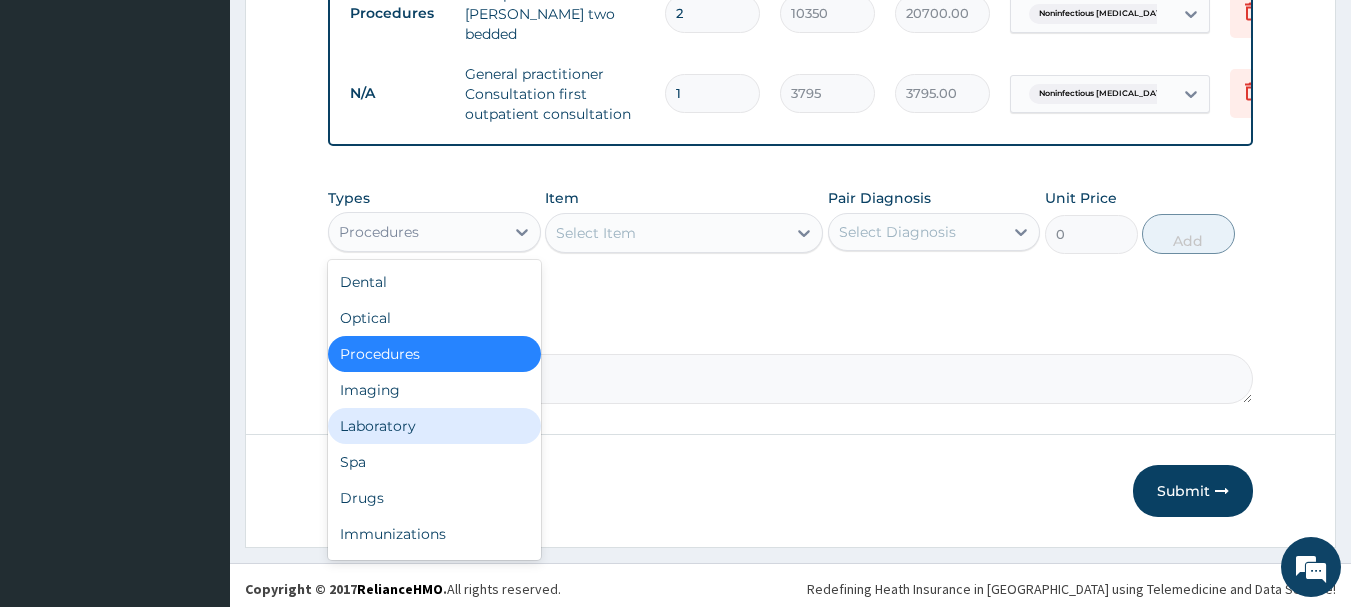 click on "Laboratory" at bounding box center [434, 426] 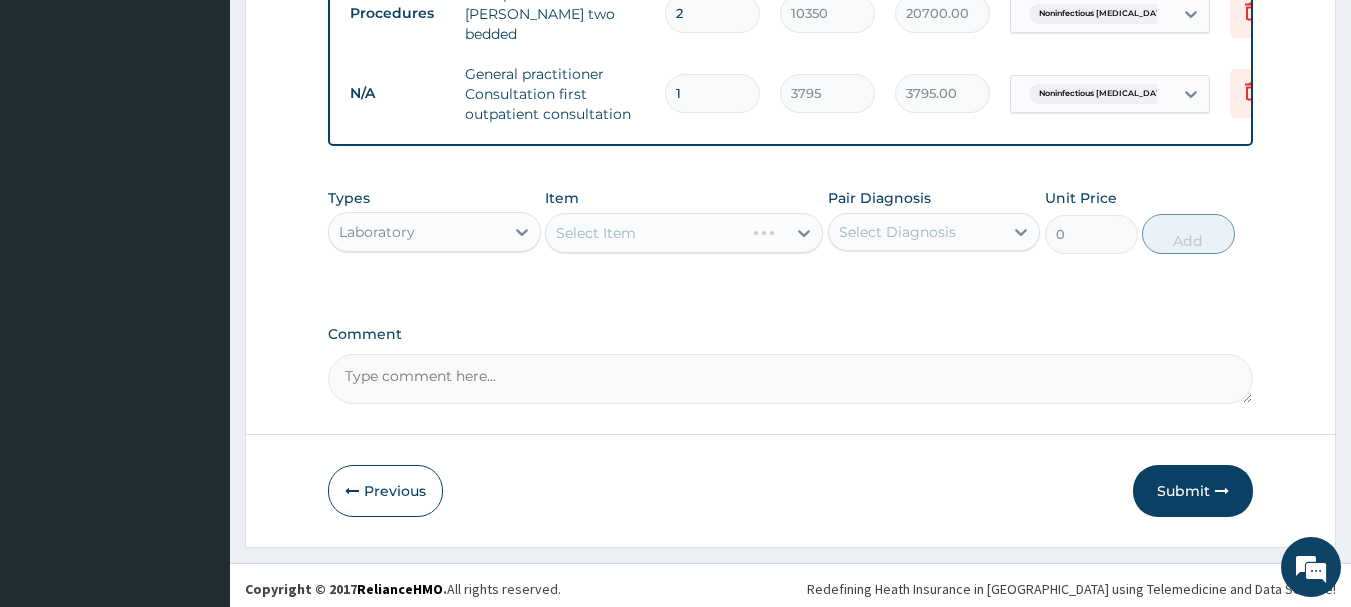 click on "Select Item" at bounding box center [684, 233] 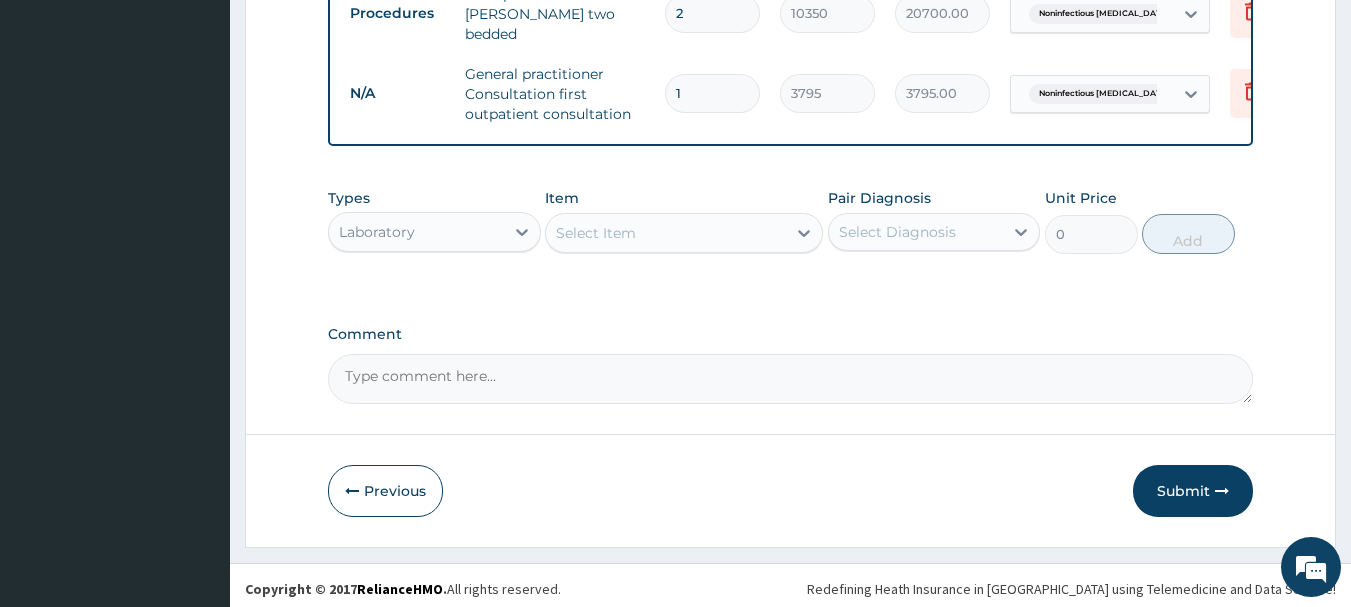 click on "Select Item" at bounding box center [596, 233] 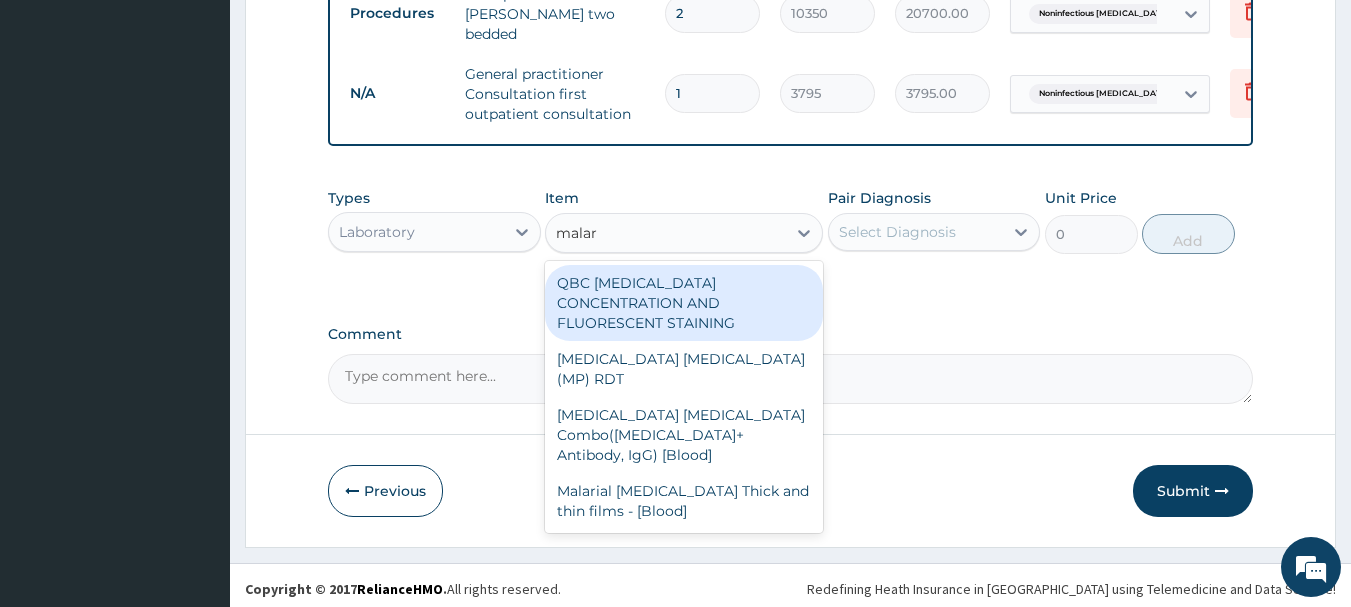 type on "malari" 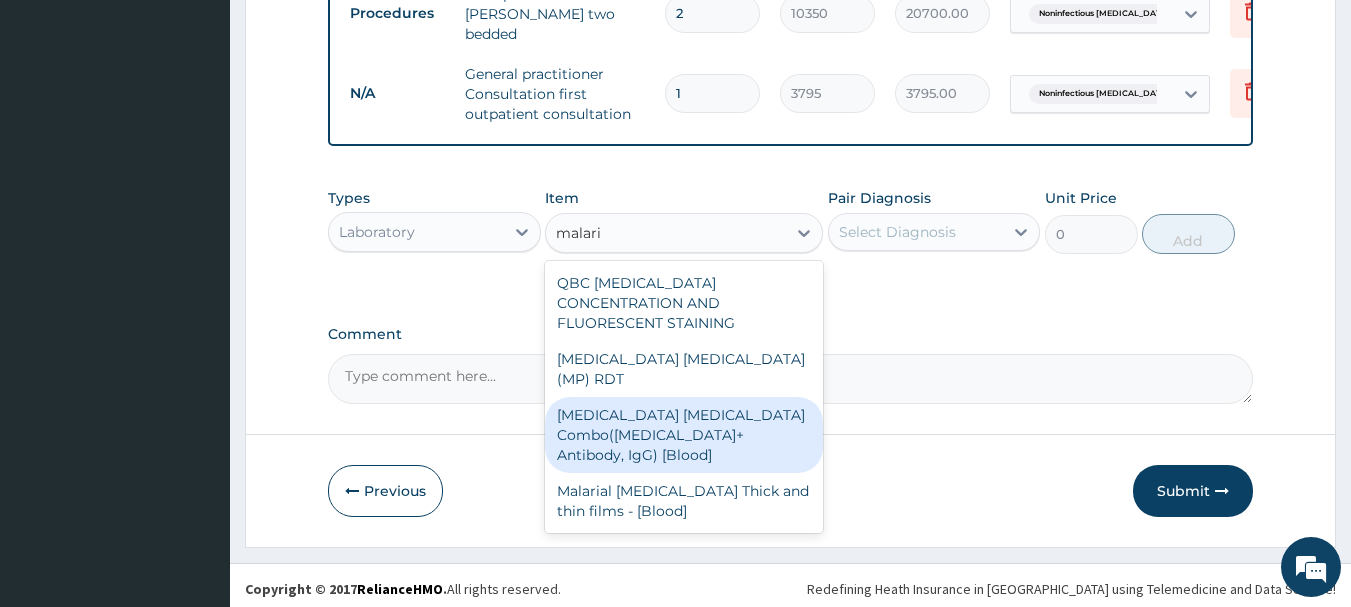 click on "Malaria Parasite Combo(Blood Film+ Antibody, IgG) [Blood]" at bounding box center [684, 435] 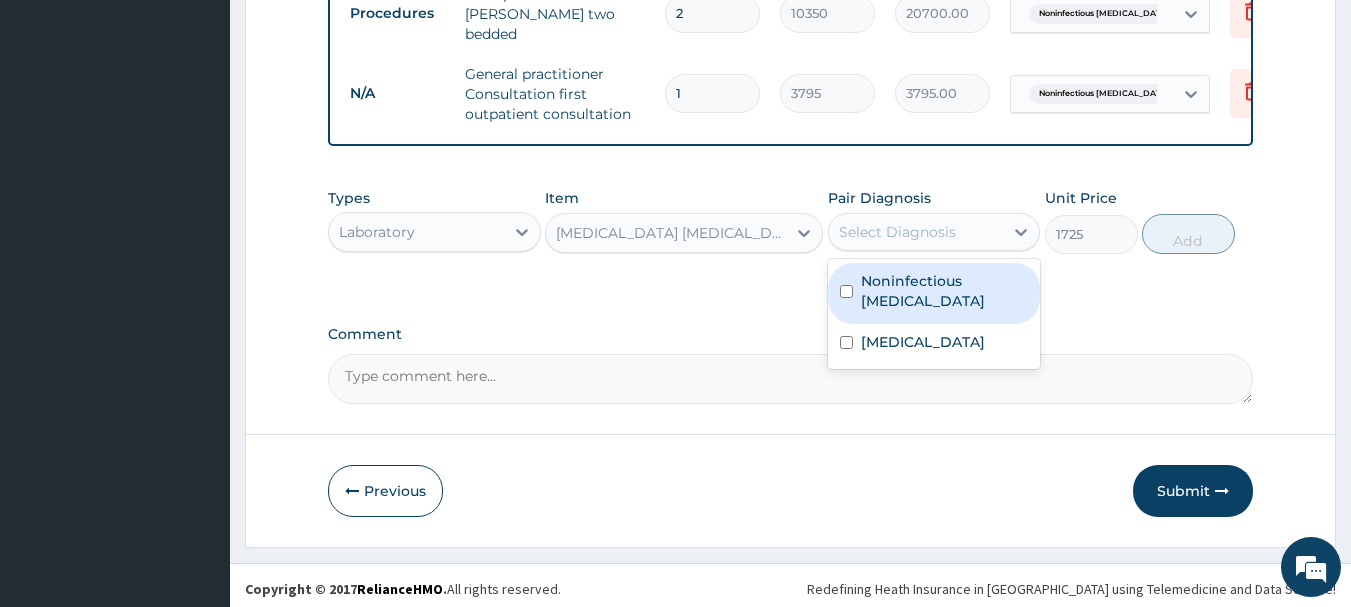 click on "Select Diagnosis" at bounding box center [897, 232] 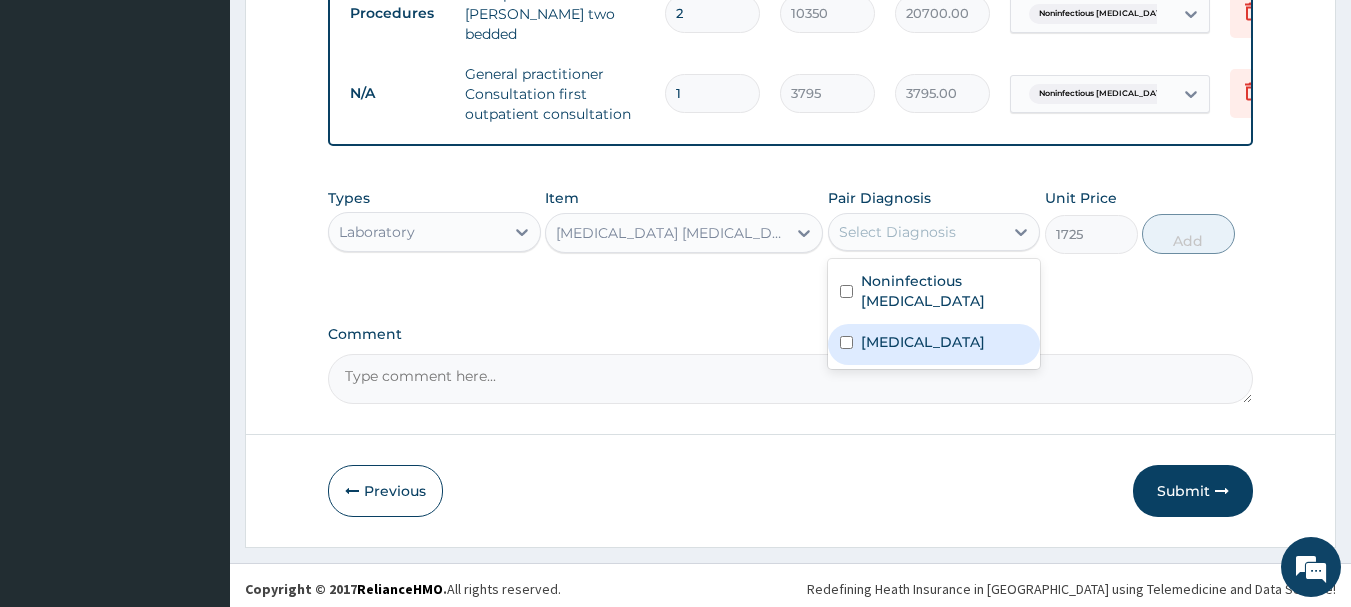 click on "Malaria" at bounding box center [923, 342] 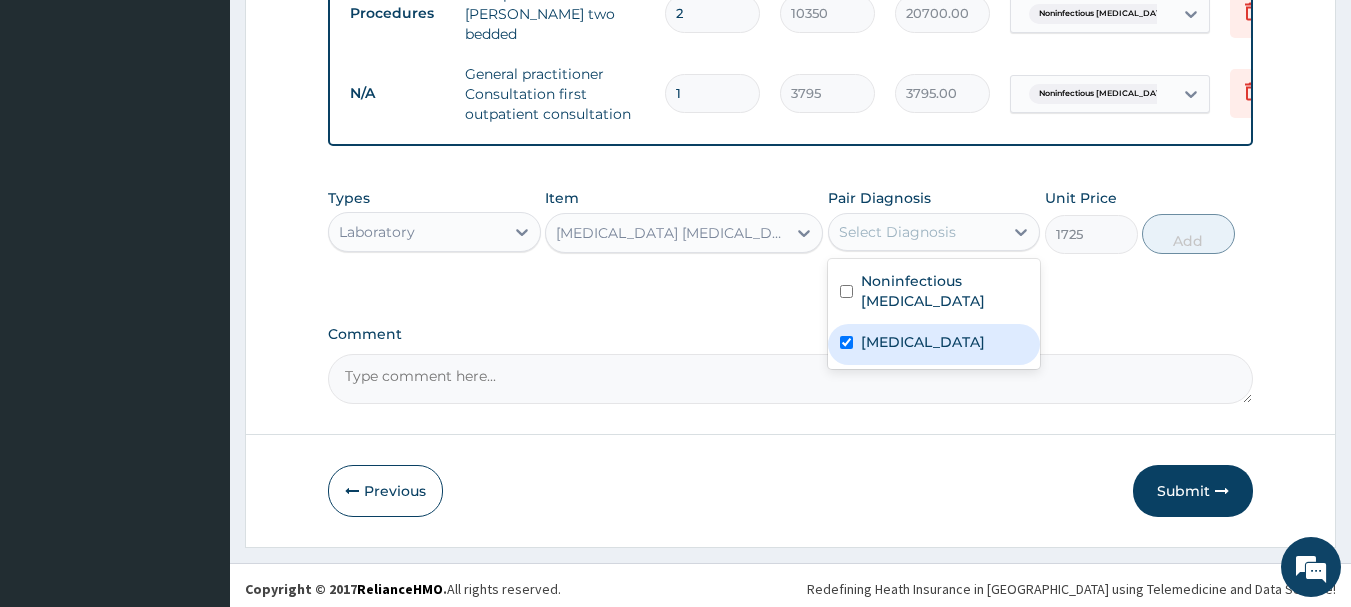 checkbox on "true" 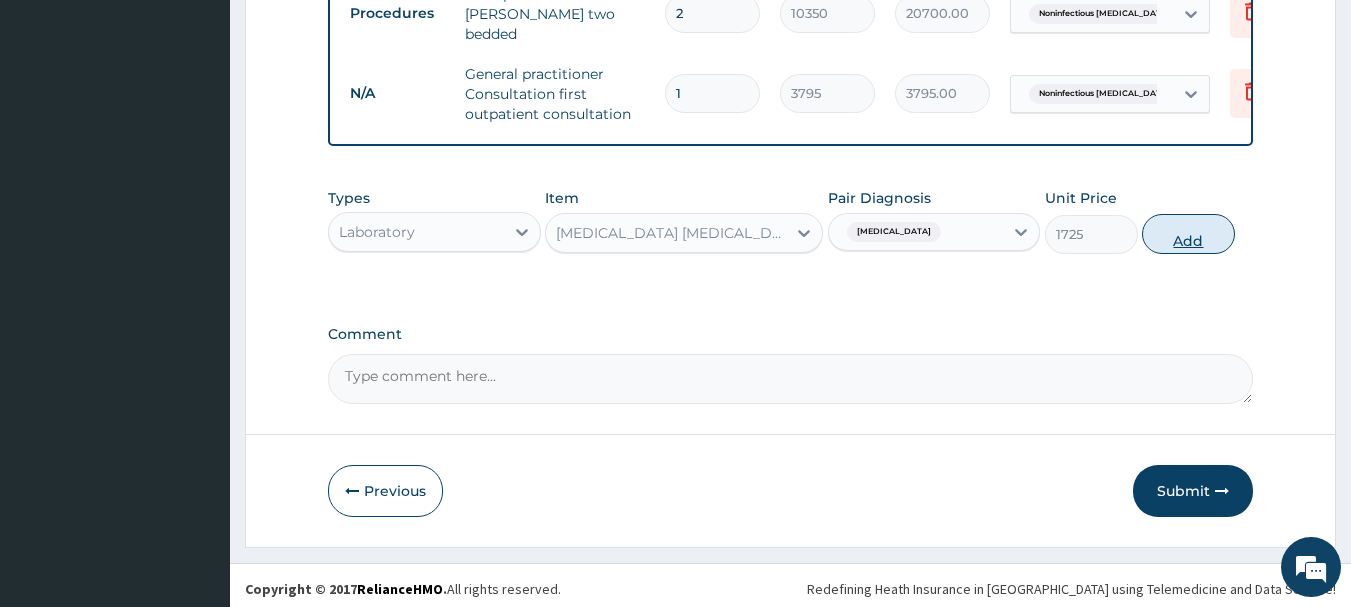 click on "Add" at bounding box center (1188, 234) 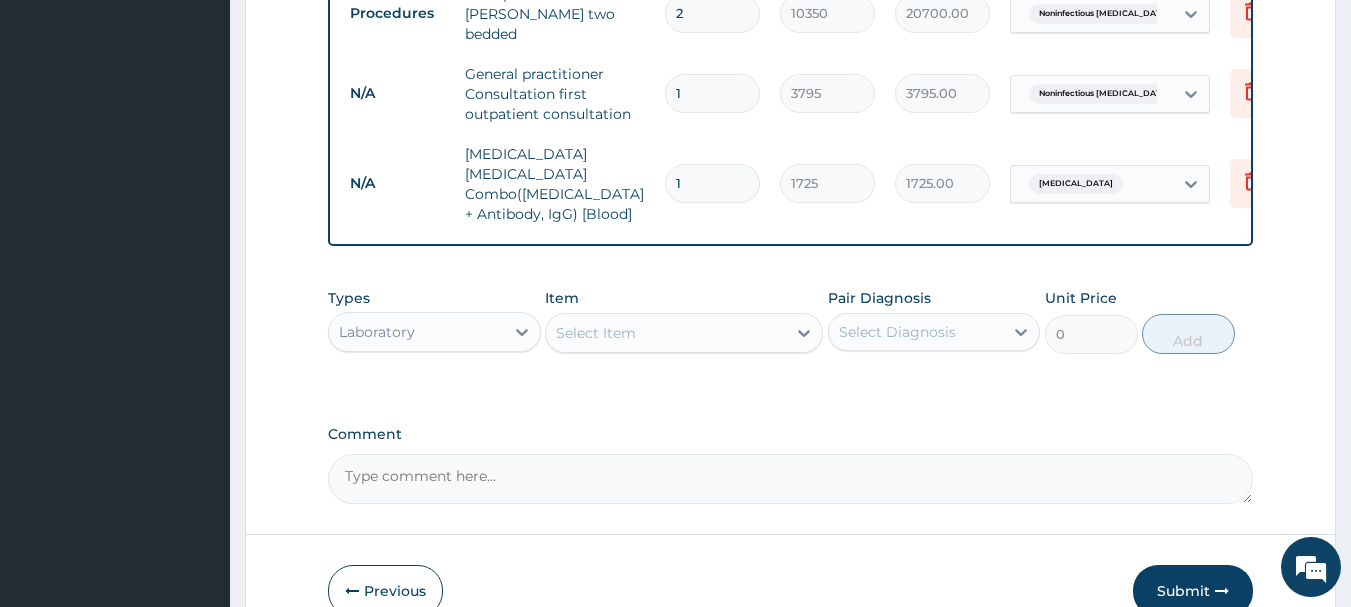 click on "Select Item" at bounding box center [666, 333] 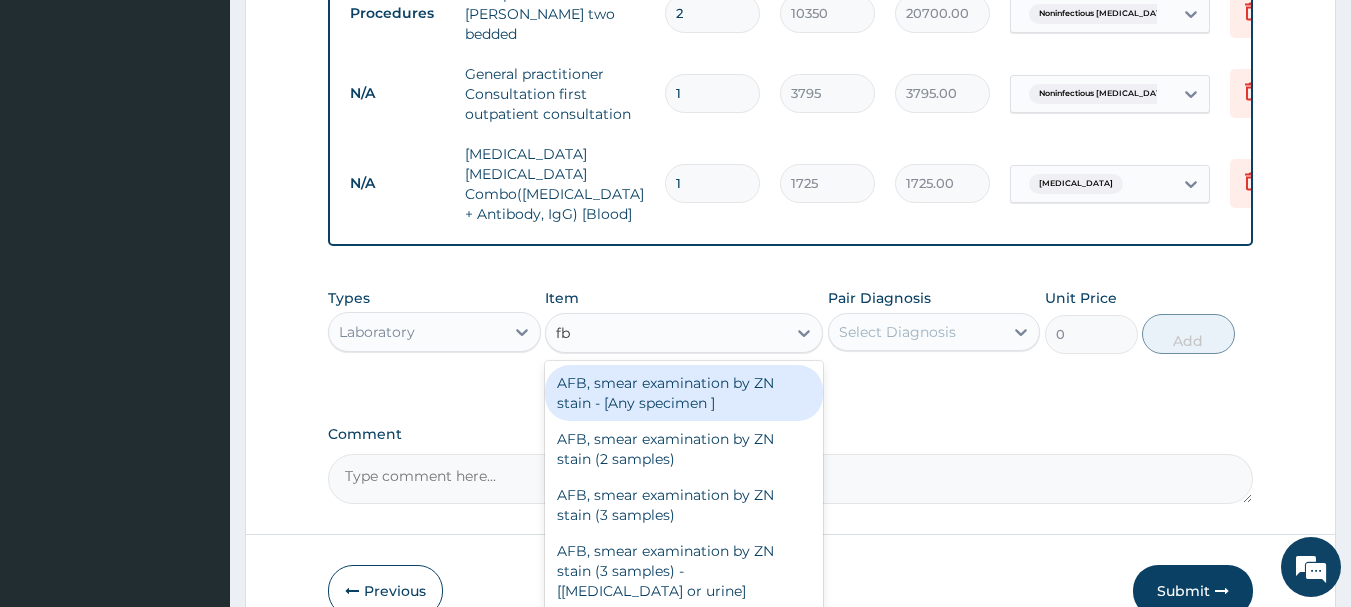 type on "fbc" 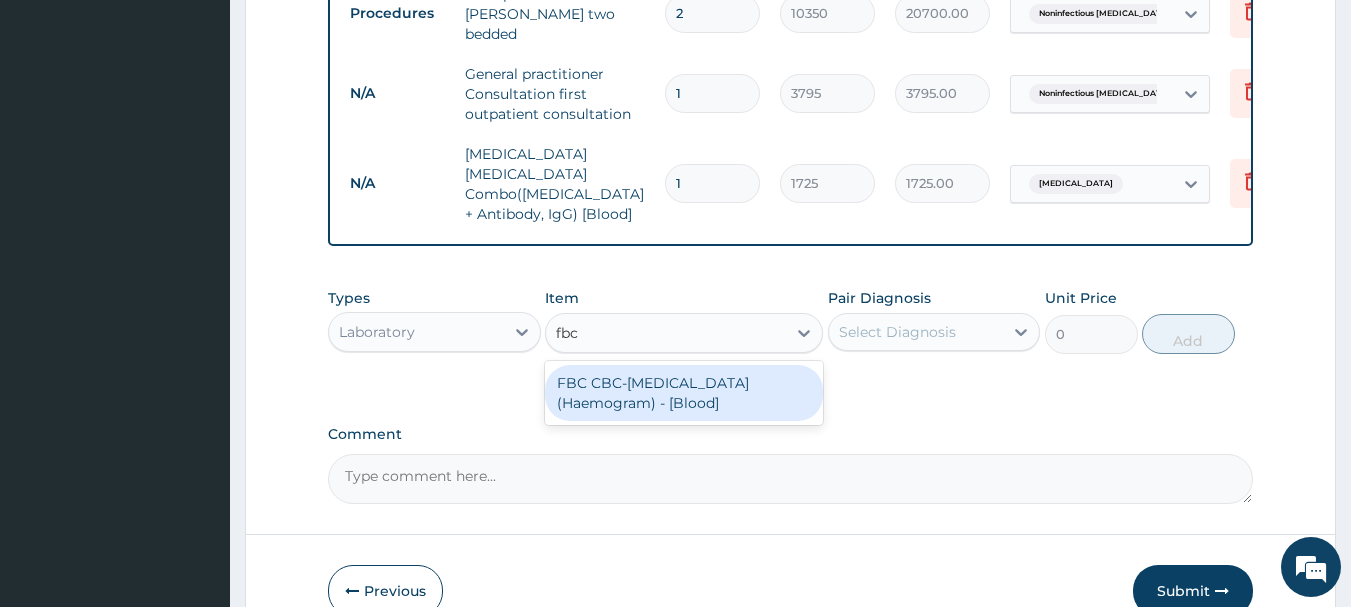type 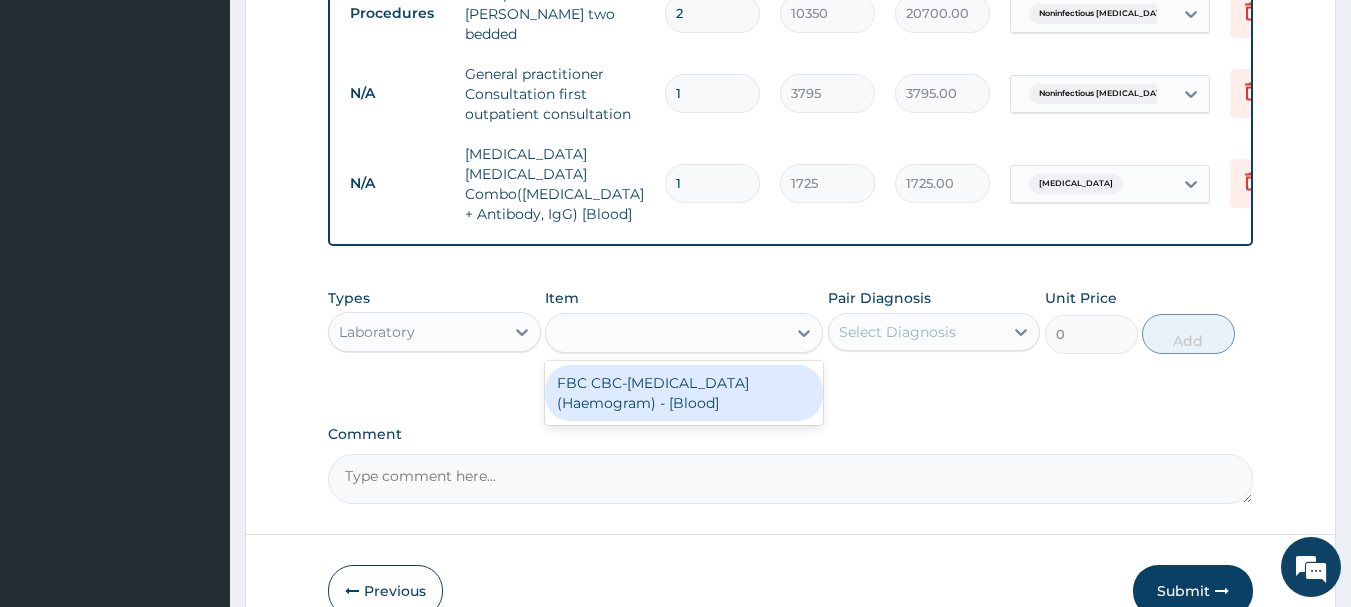 type on "4600" 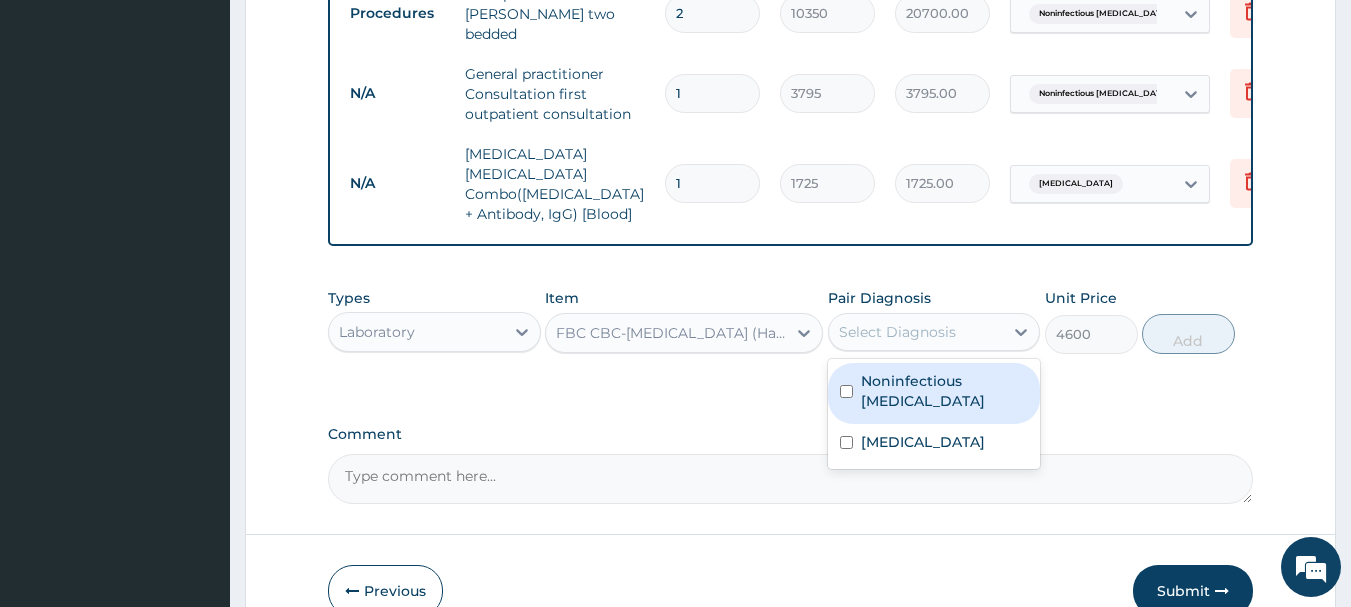 click on "Select Diagnosis" at bounding box center [897, 332] 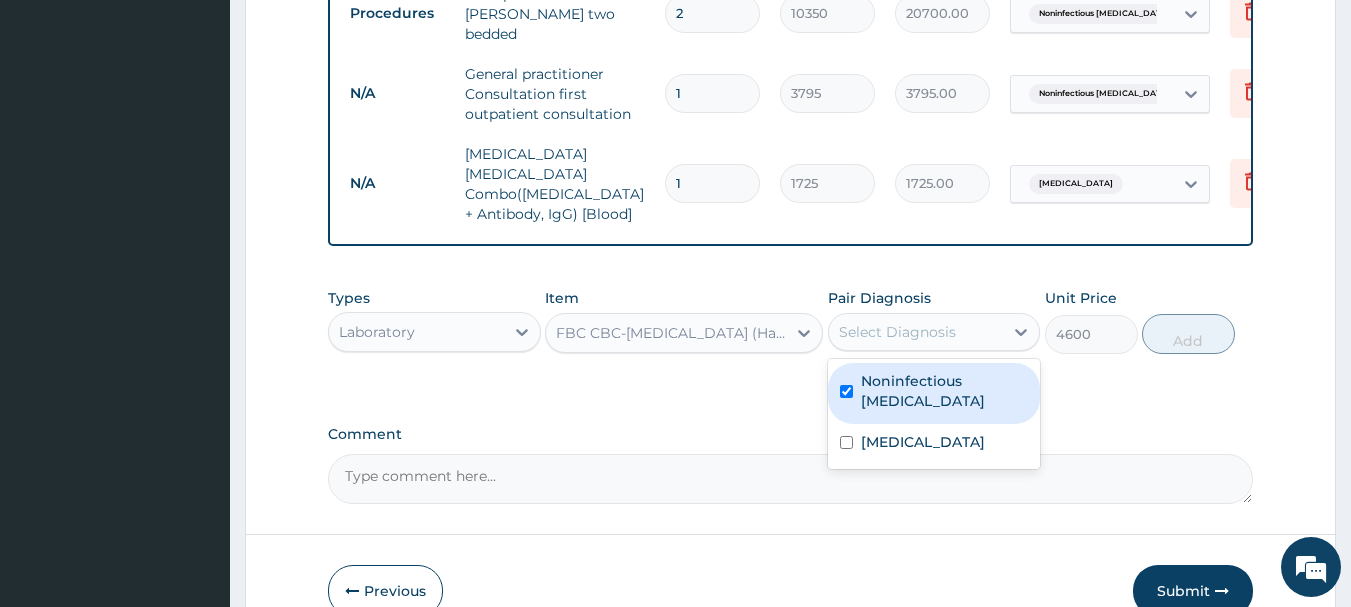 checkbox on "true" 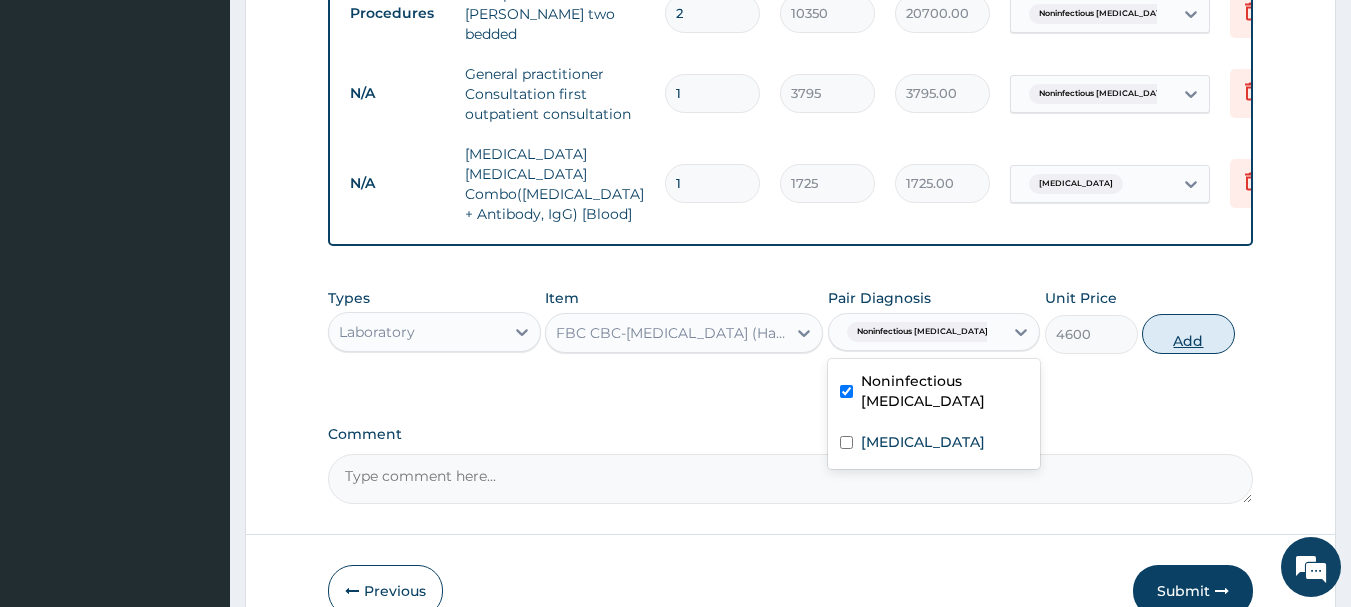 click on "Add" at bounding box center (1188, 334) 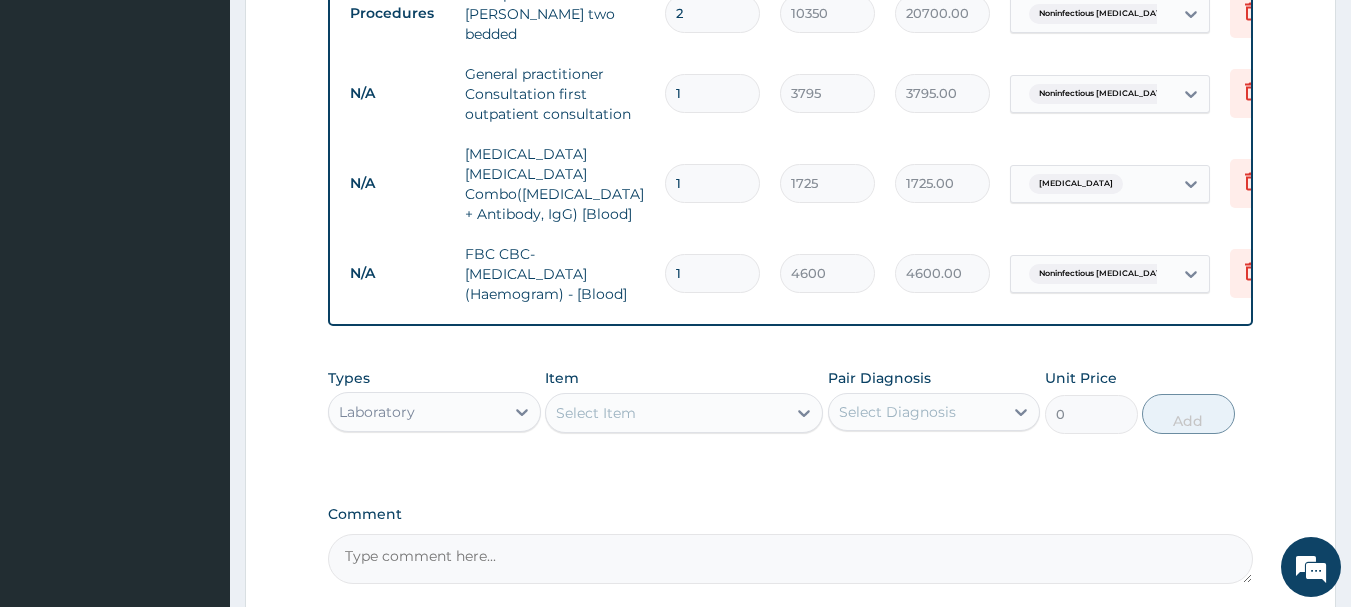 click on "Laboratory" at bounding box center [416, 412] 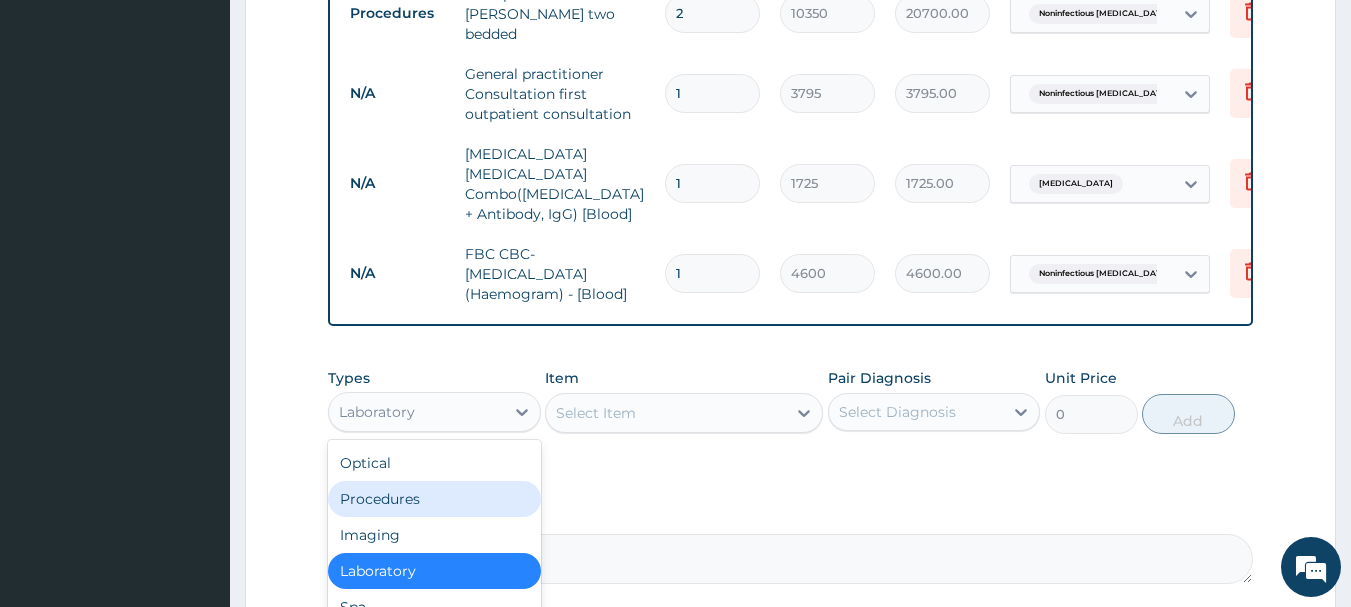 scroll, scrollTop: 68, scrollLeft: 0, axis: vertical 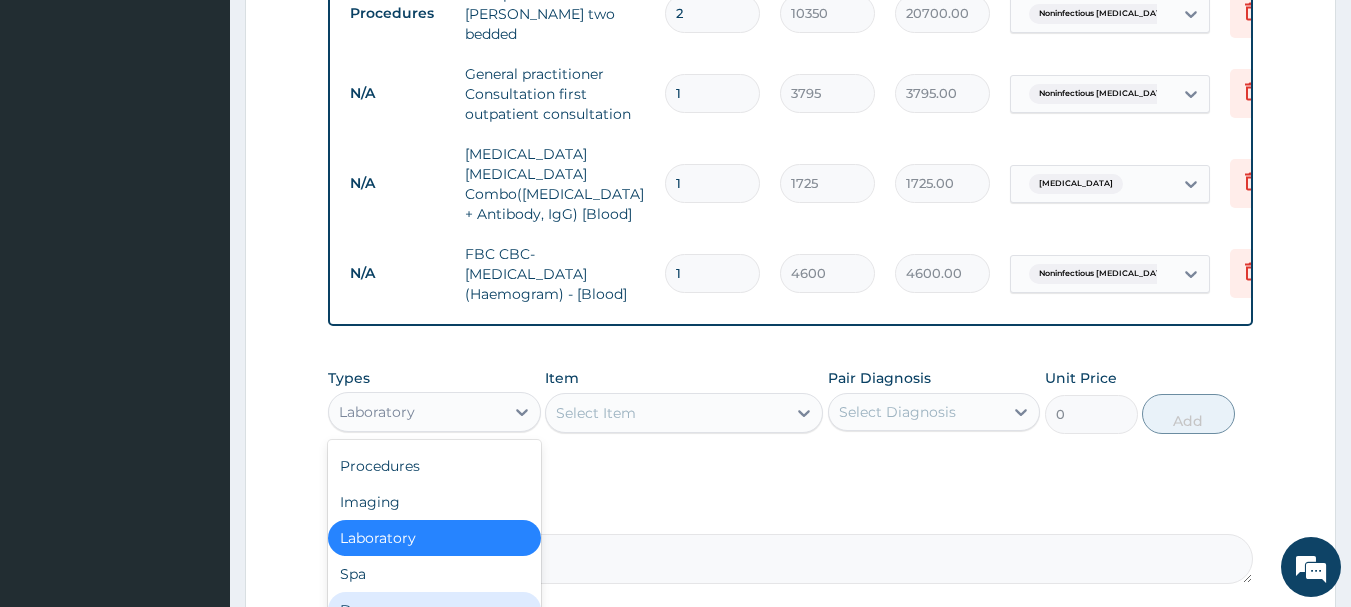click on "Drugs" at bounding box center (434, 610) 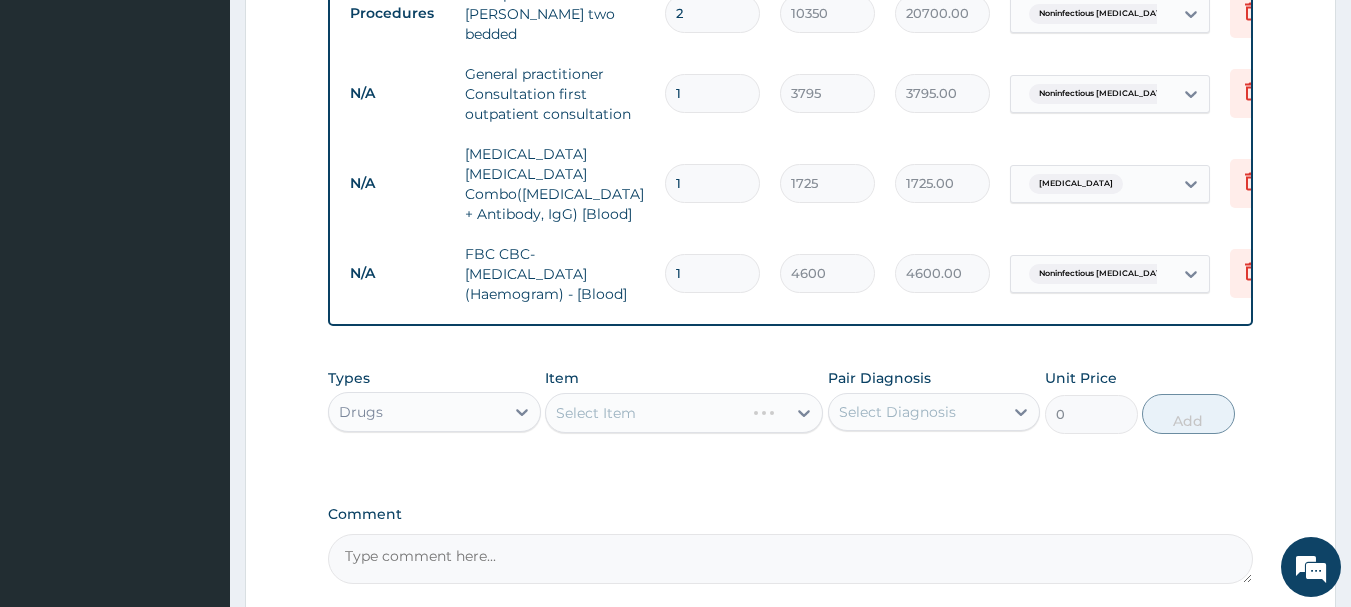 click on "Select Item" at bounding box center [684, 413] 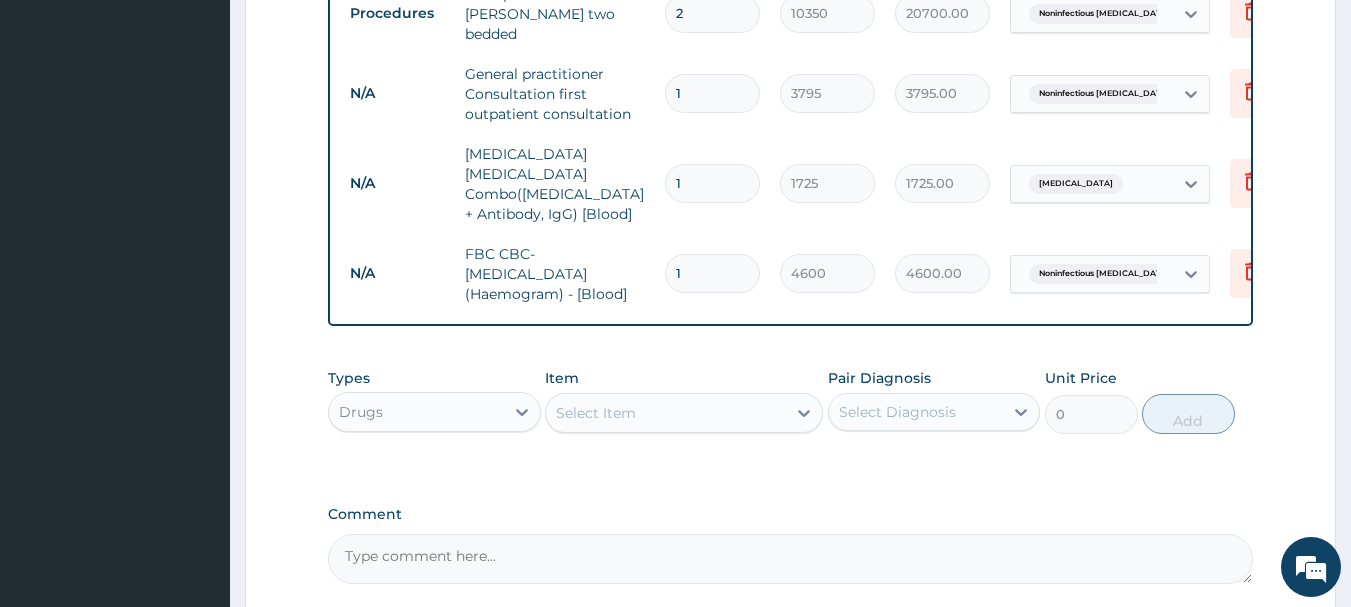 click on "Select Item" at bounding box center [596, 413] 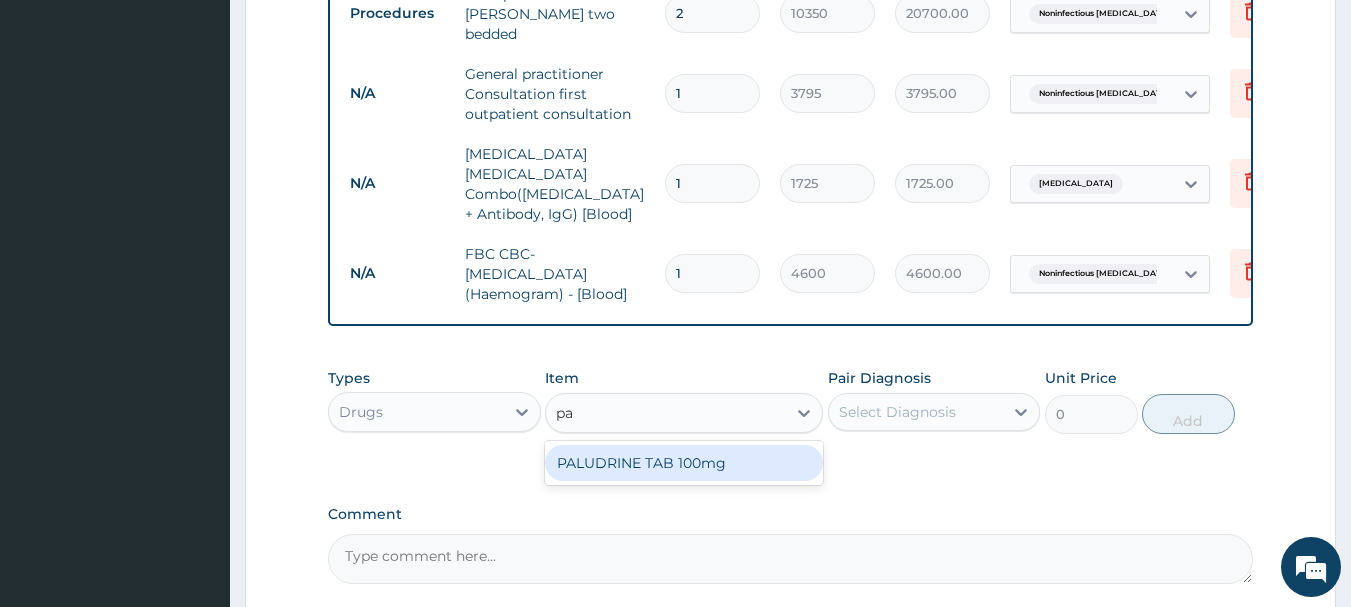 type on "p" 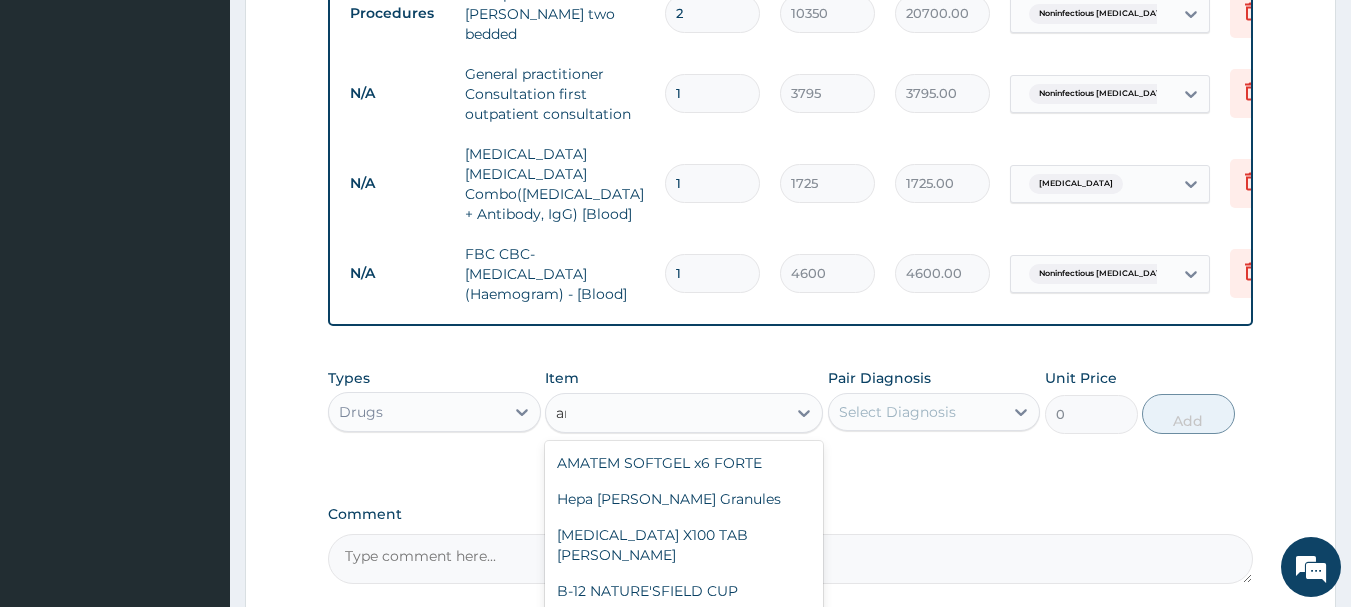 type on "arte" 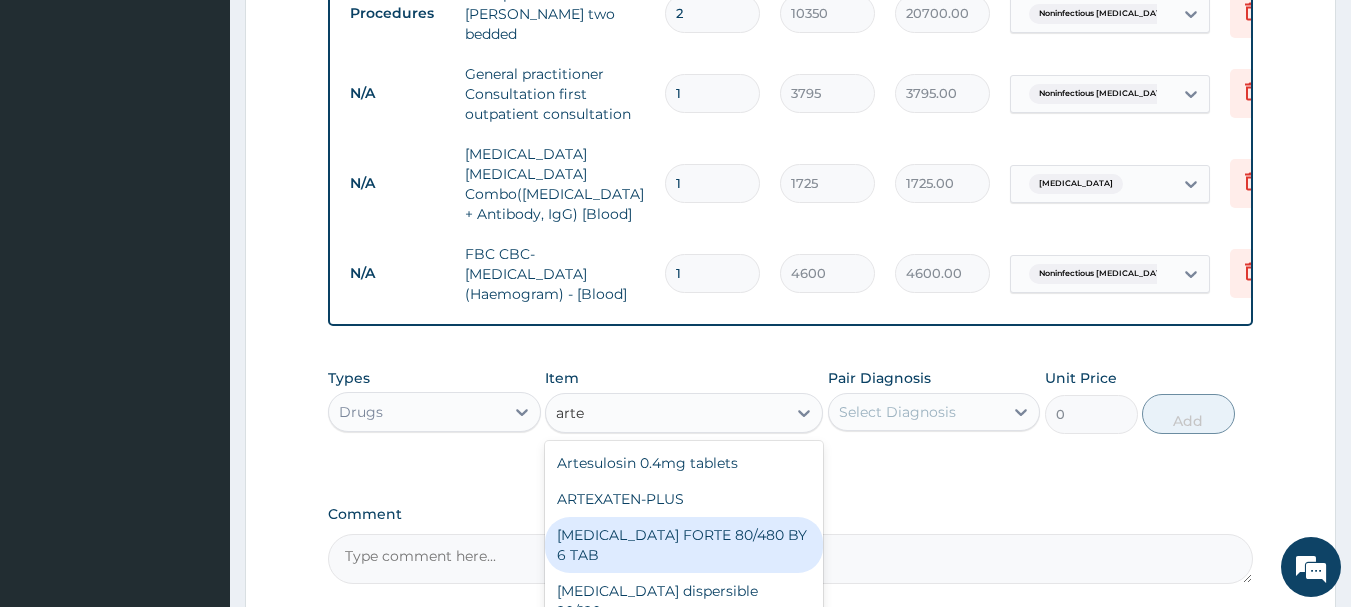 scroll, scrollTop: 1064, scrollLeft: 0, axis: vertical 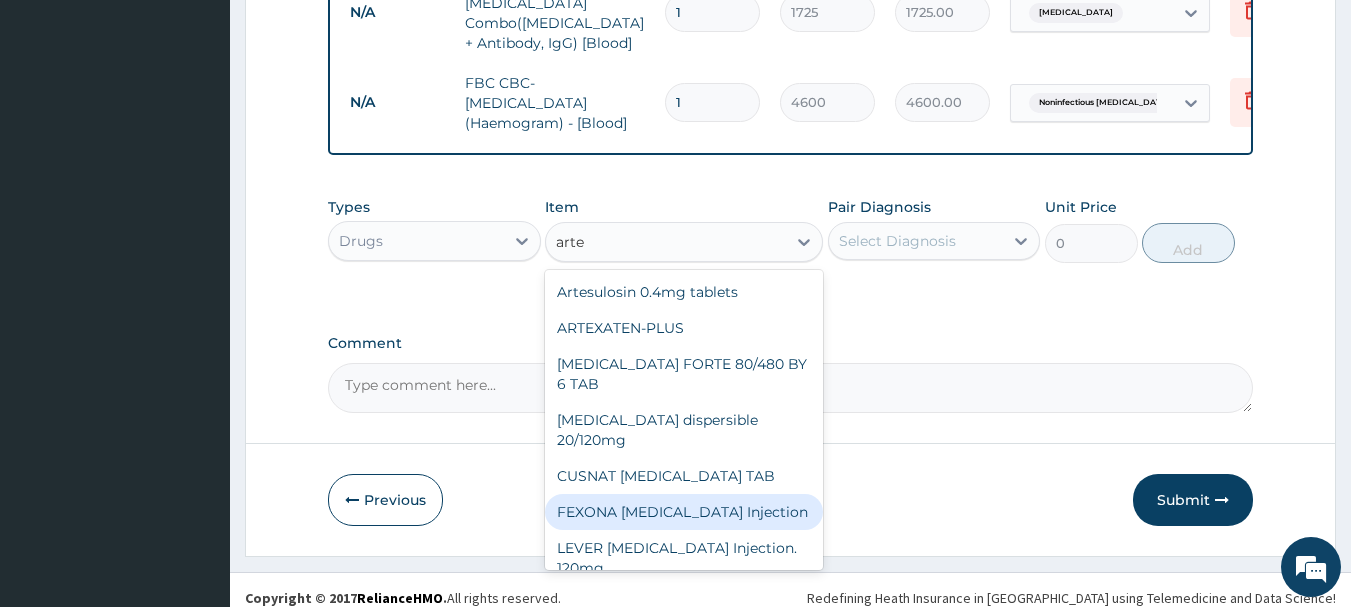 click on "FEXONA ARTESUNATE Injection" at bounding box center [684, 512] 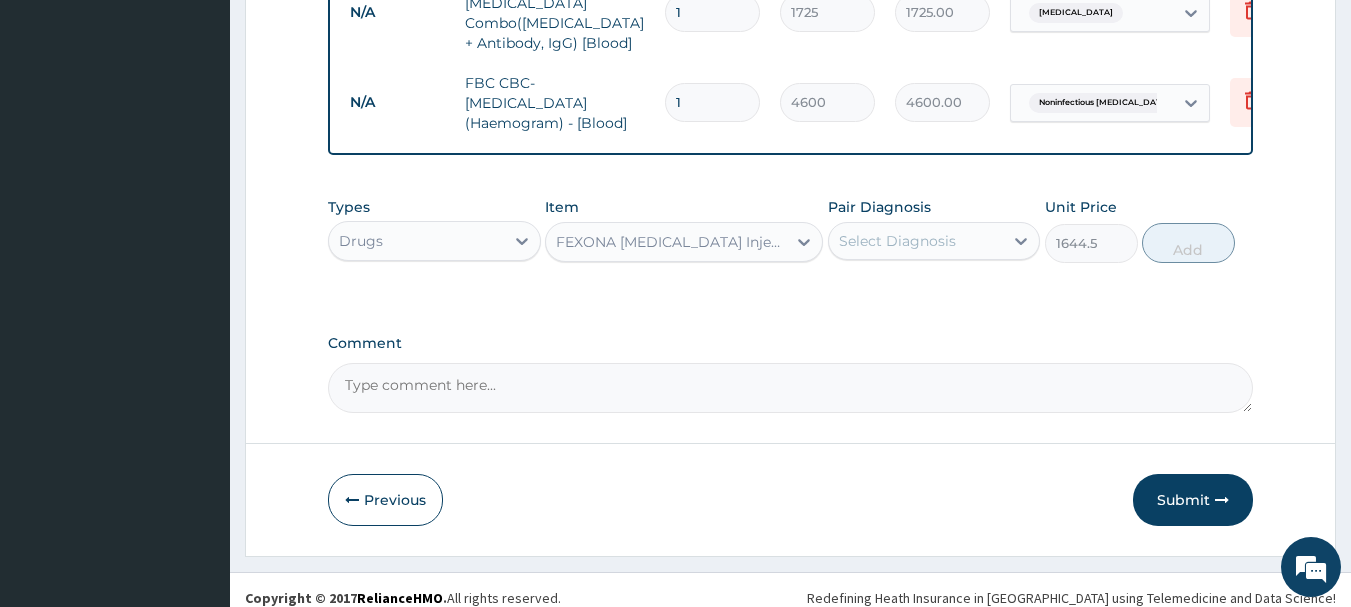 click on "Select Diagnosis" at bounding box center [916, 241] 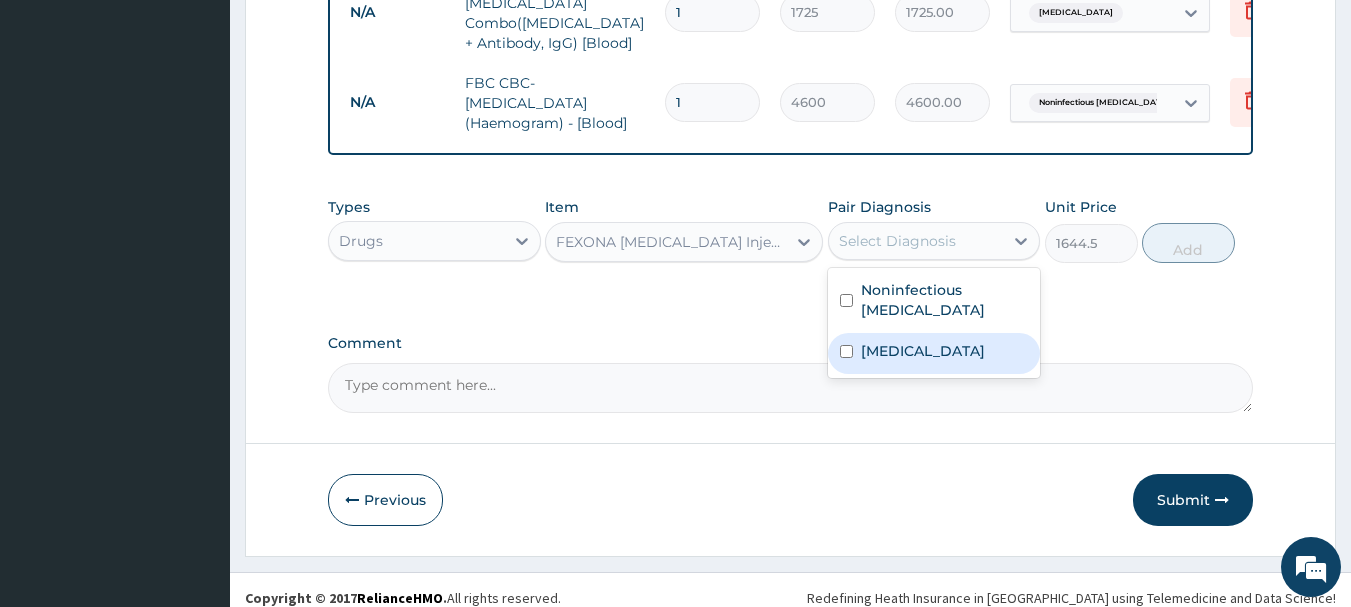 click on "Malaria" at bounding box center (923, 351) 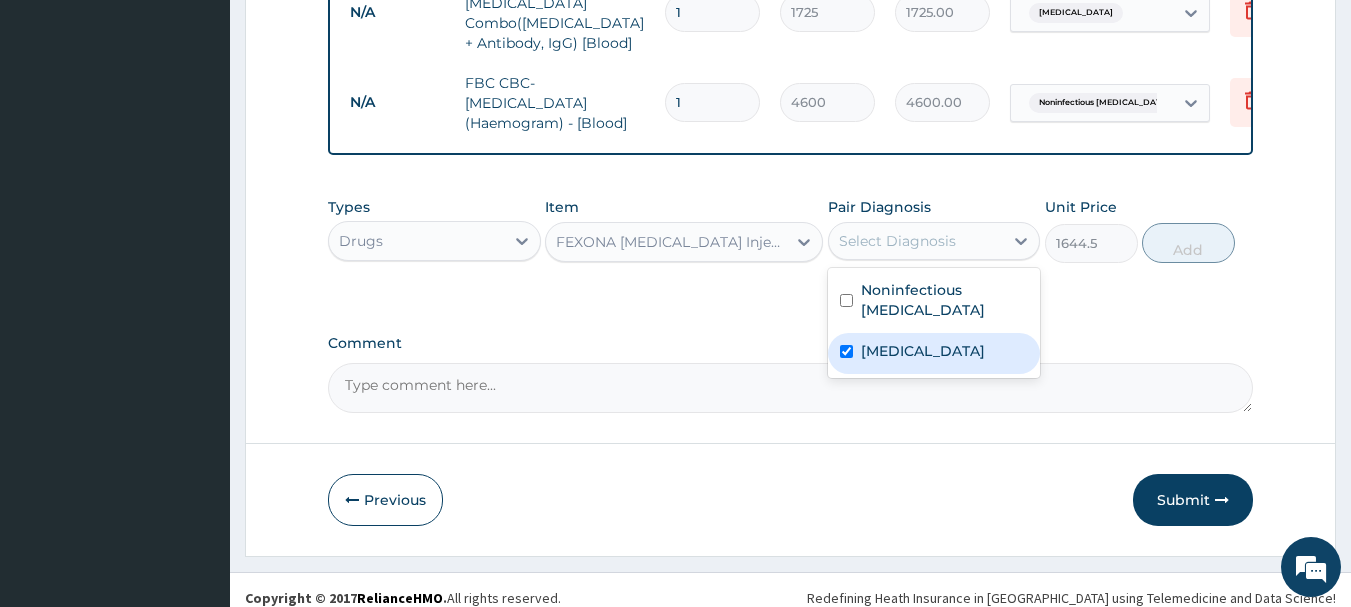 checkbox on "true" 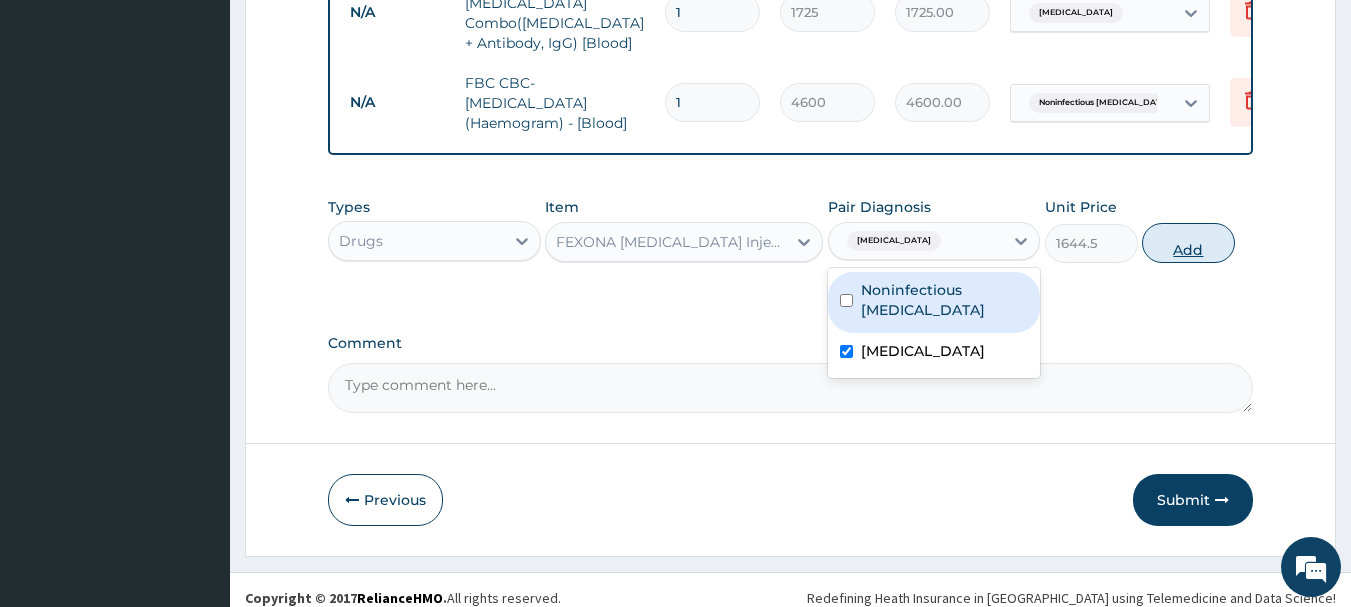 click on "Add" at bounding box center [1188, 243] 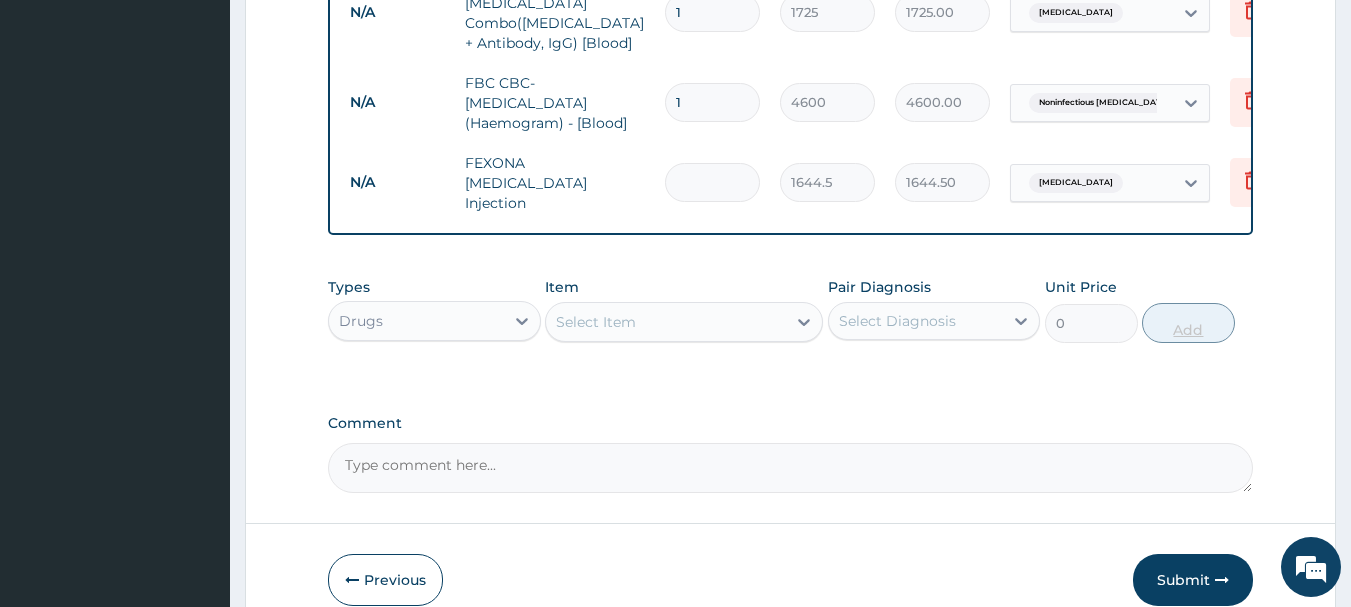 type on "6" 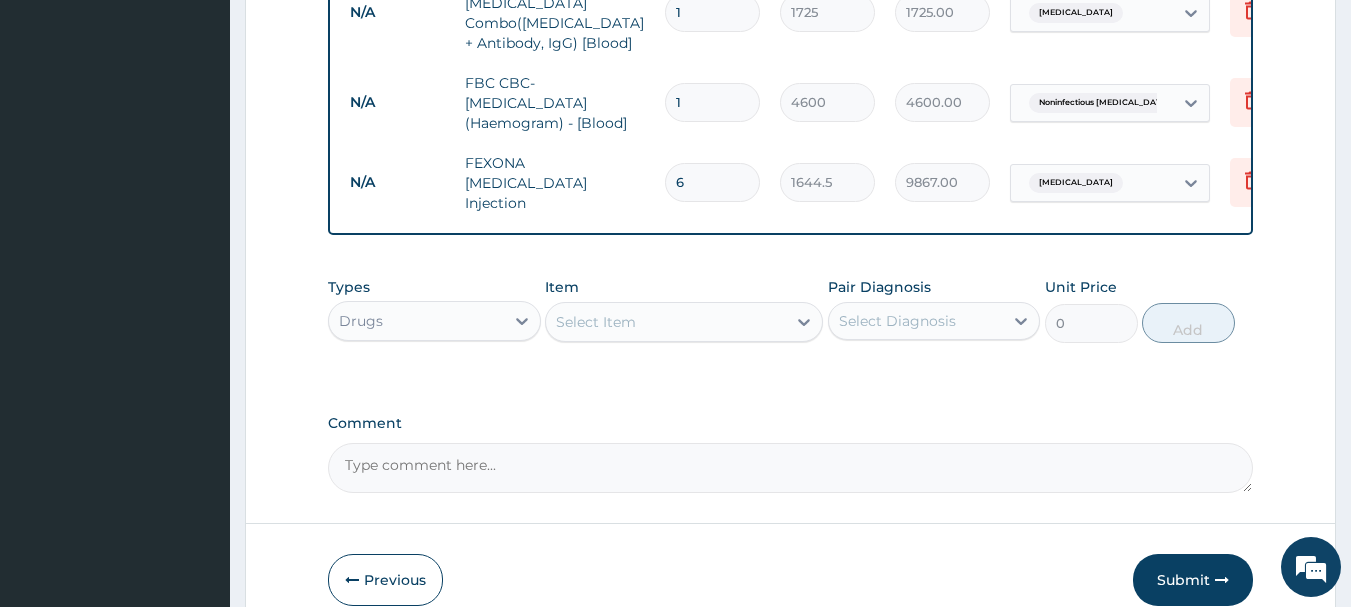type on "9867.00" 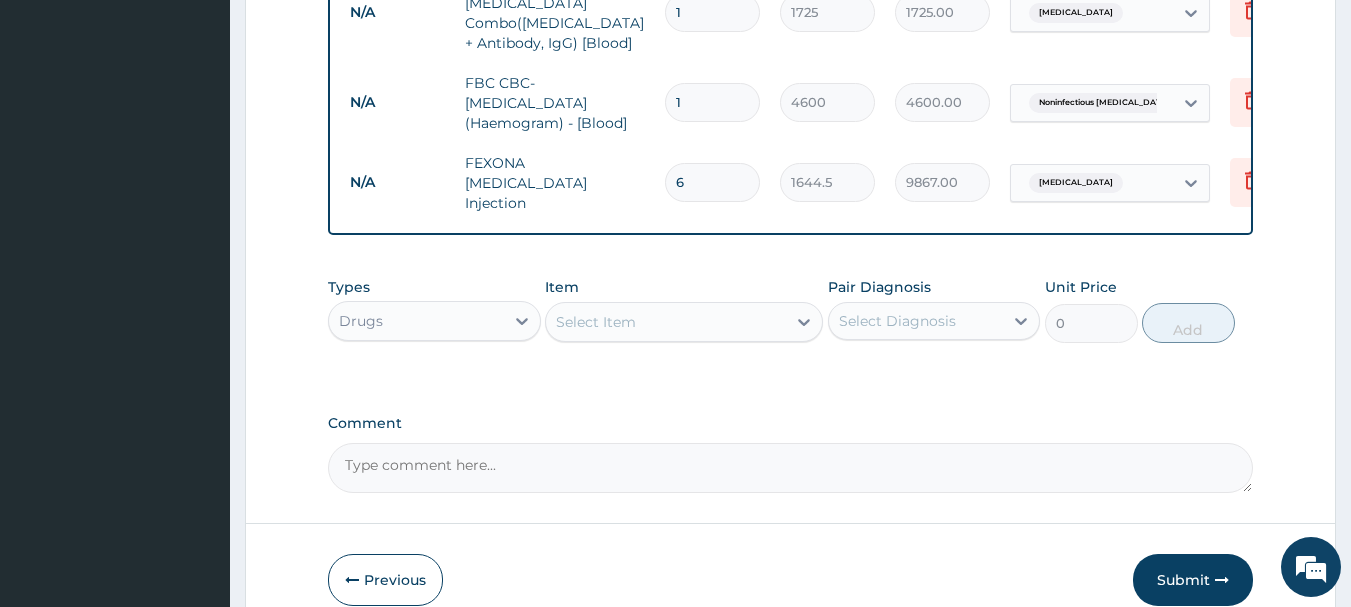 type on "6" 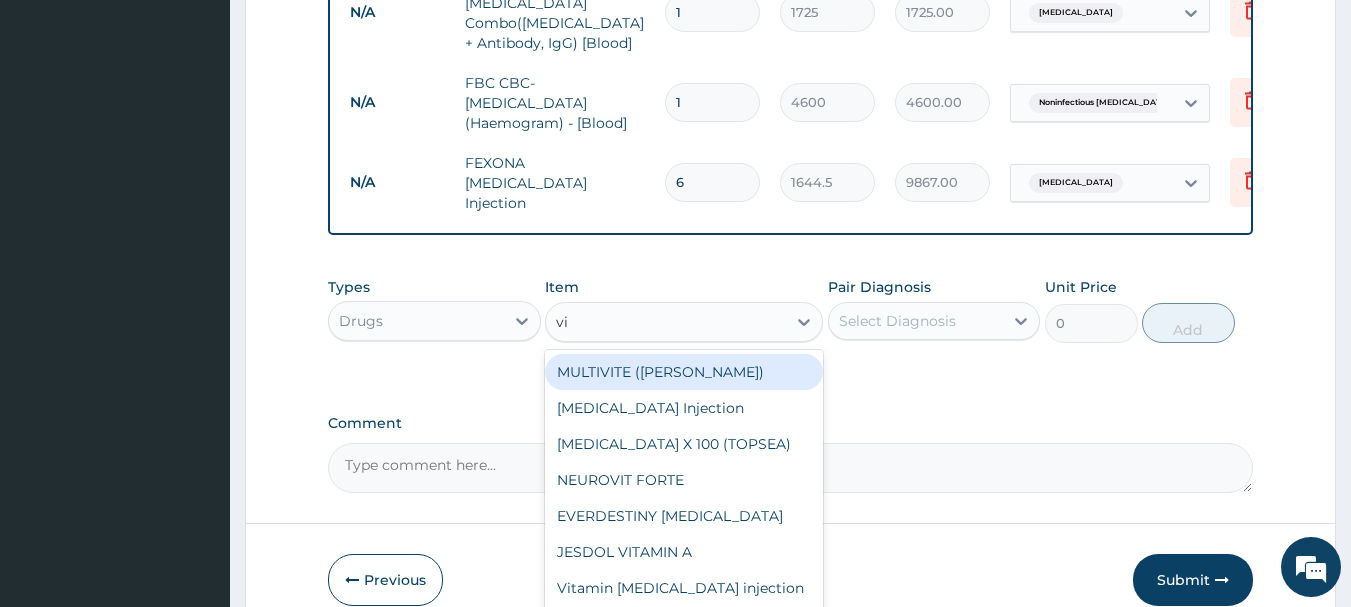 type on "v" 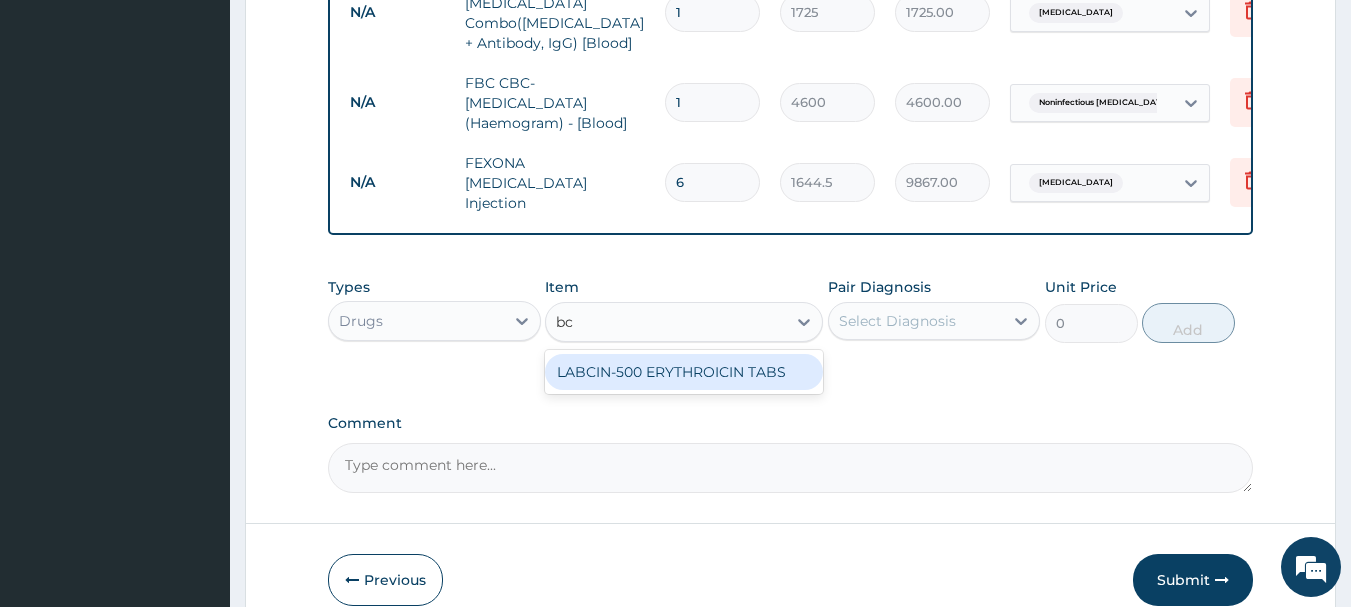 type on "b" 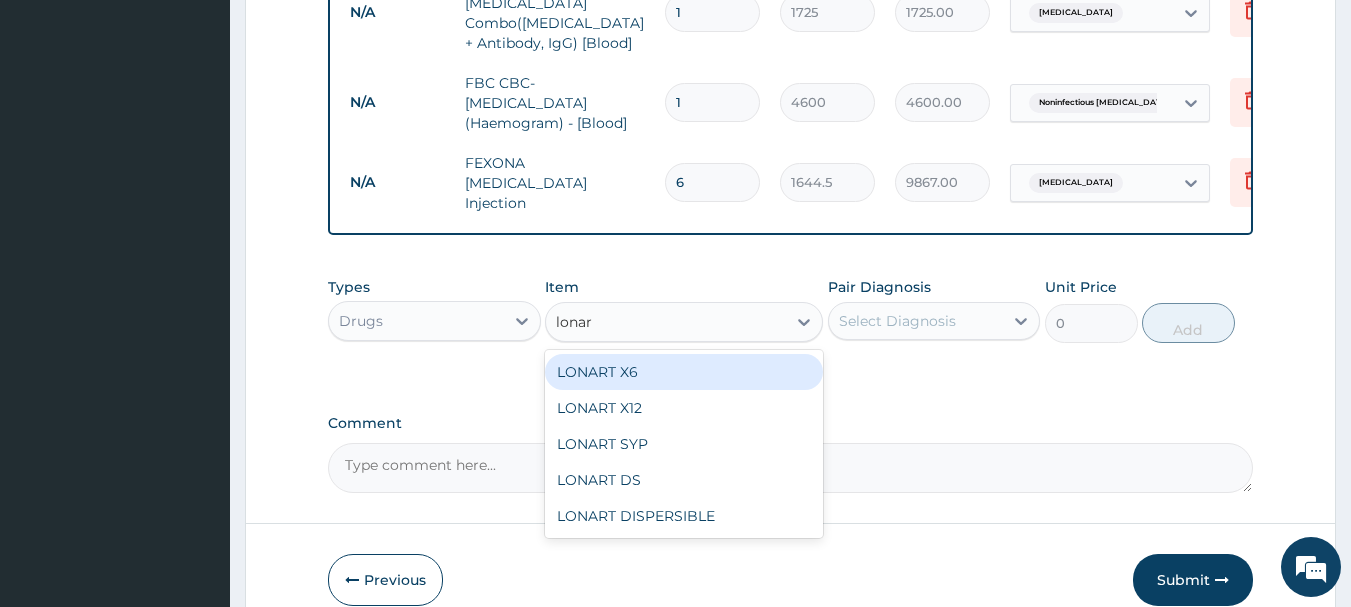 type on "lonart" 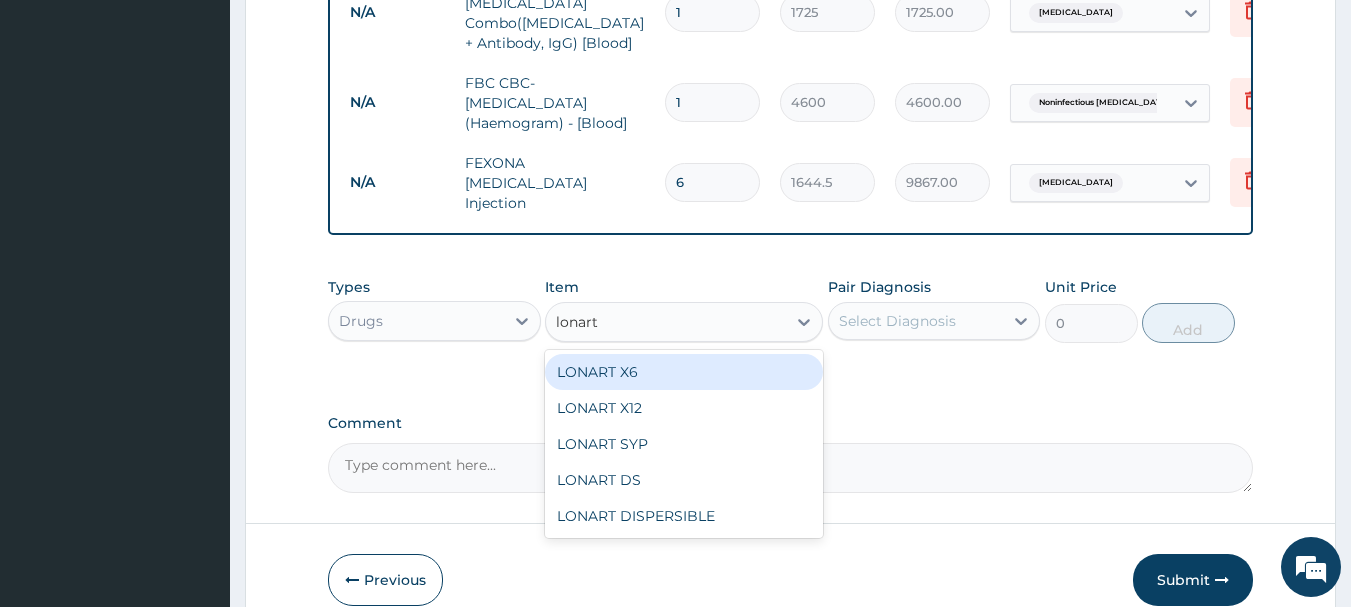 click on "LONART X6" at bounding box center [684, 372] 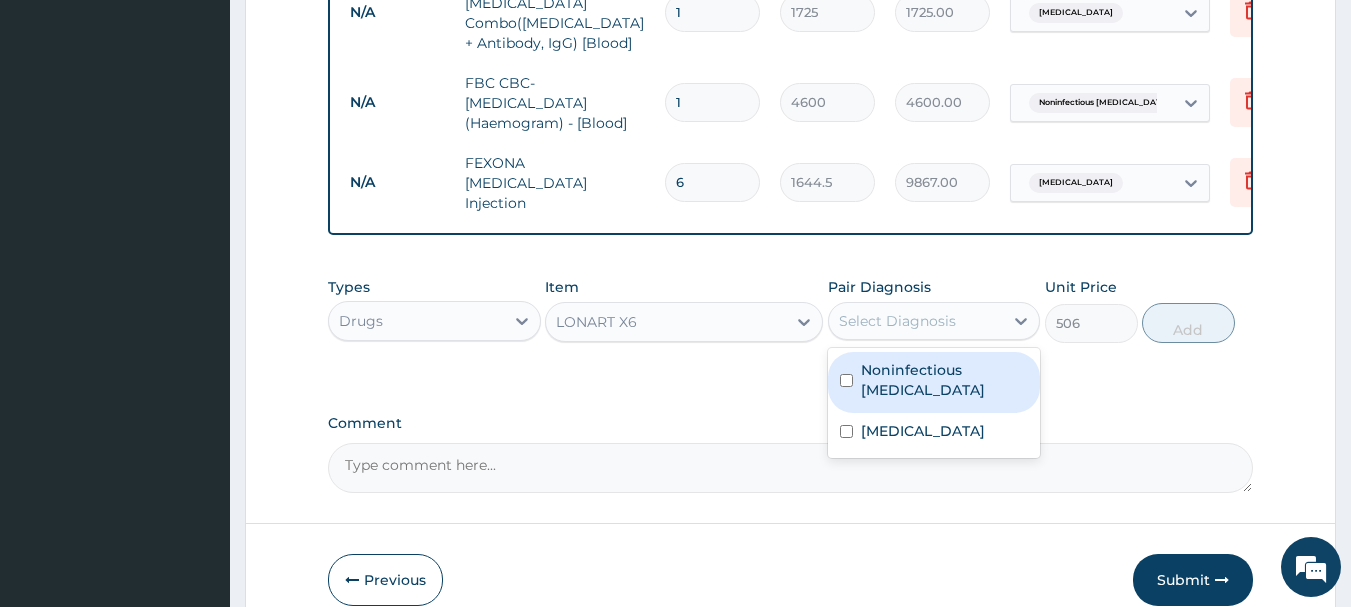 click on "Select Diagnosis" at bounding box center (897, 321) 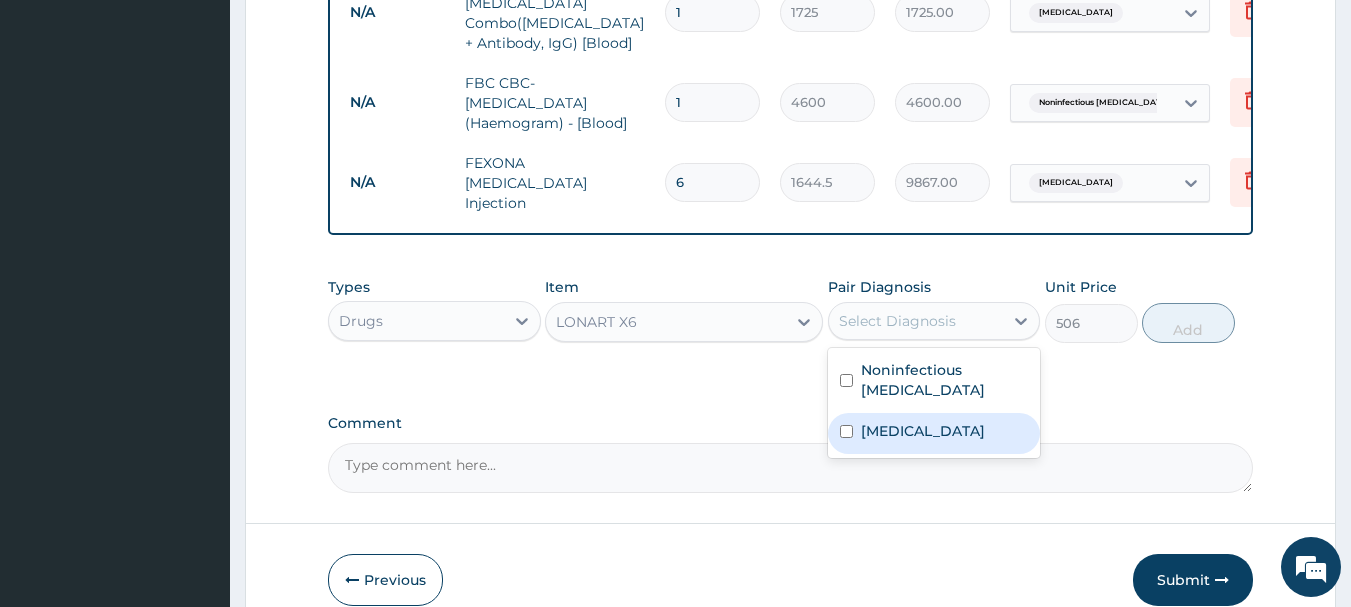 click on "[MEDICAL_DATA]" at bounding box center [923, 431] 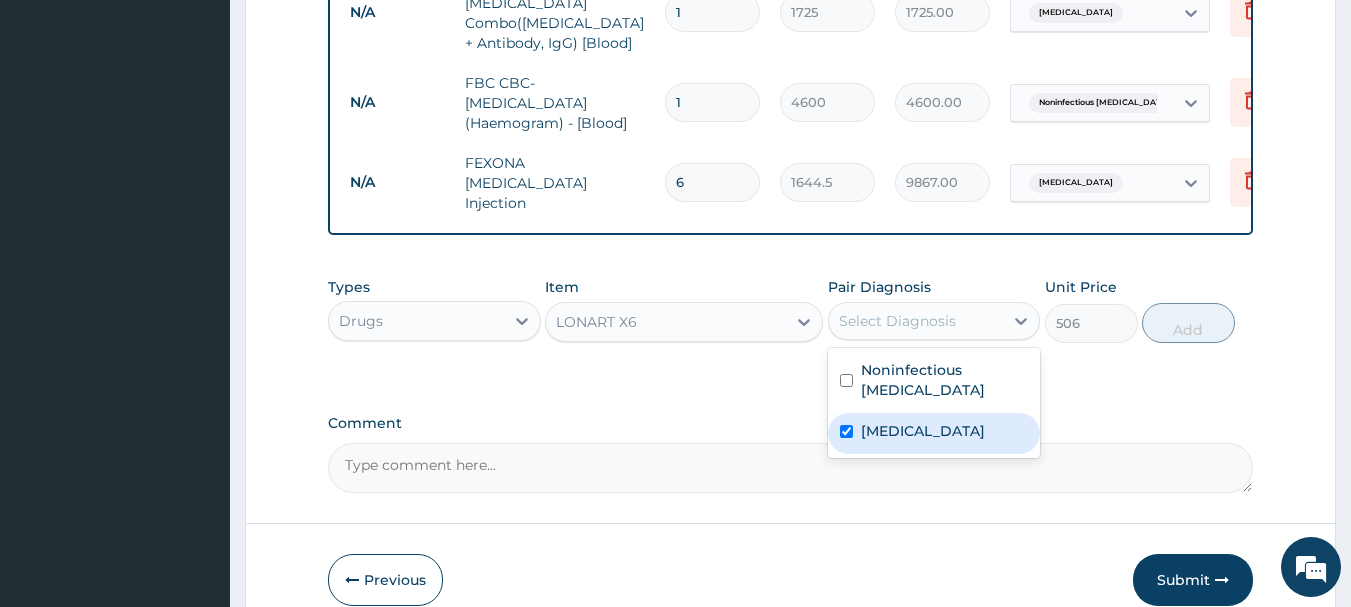 checkbox on "true" 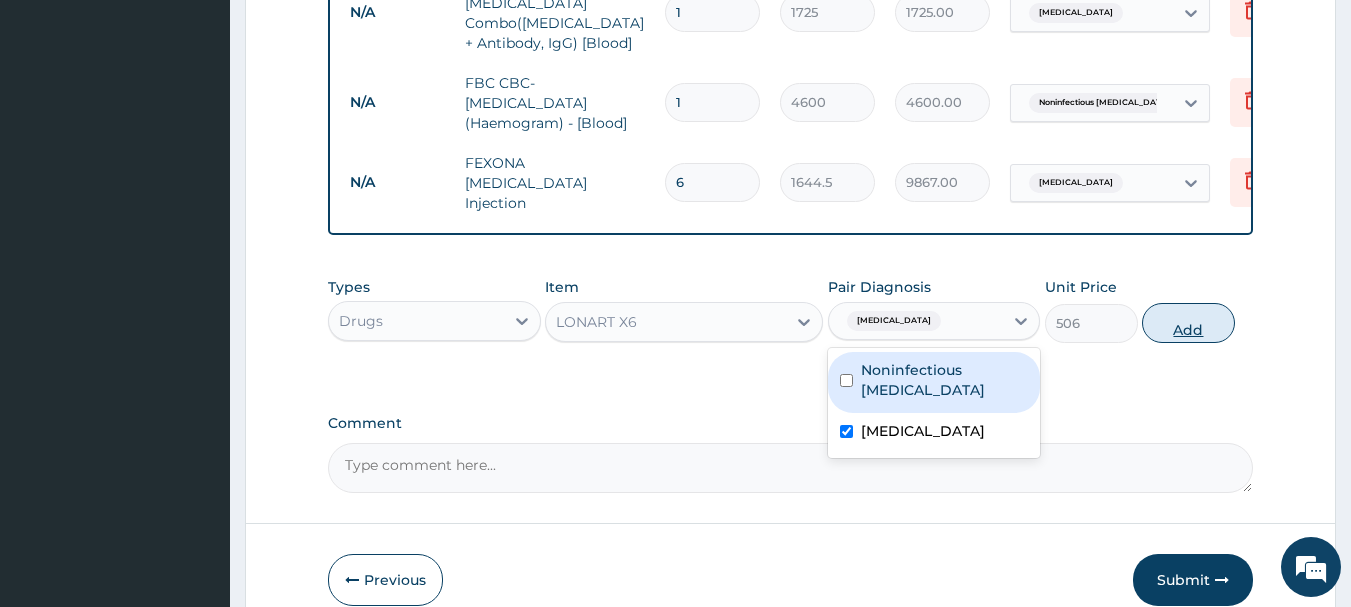 click on "Add" at bounding box center [1188, 323] 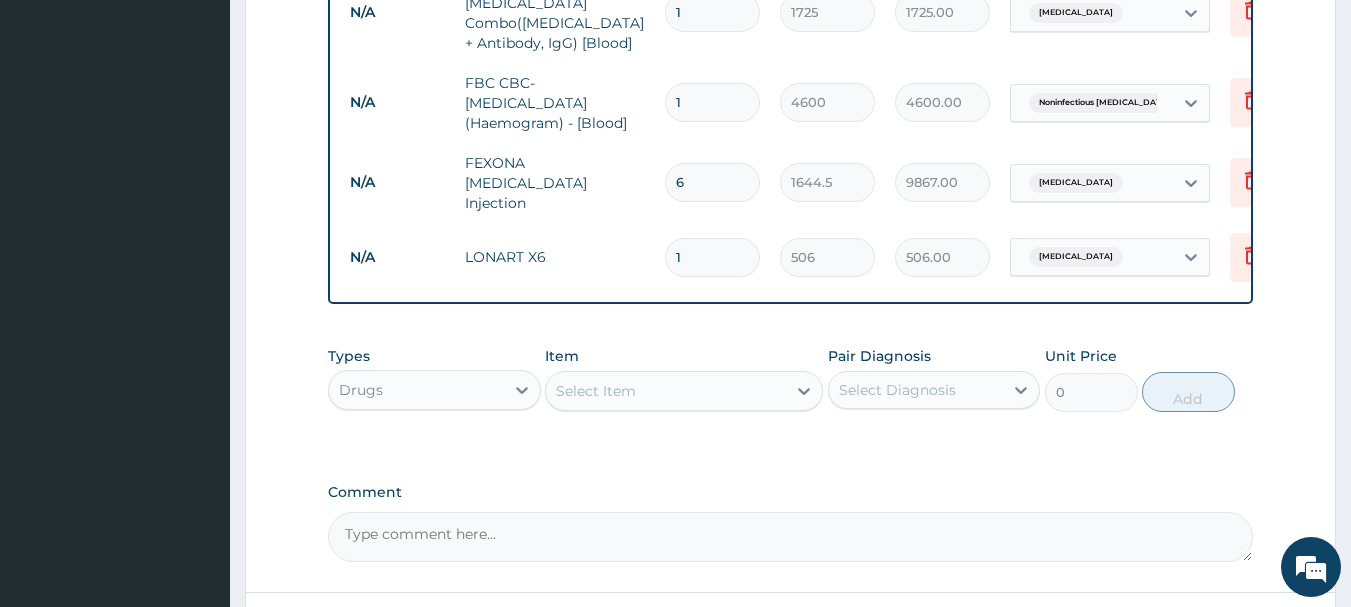 type 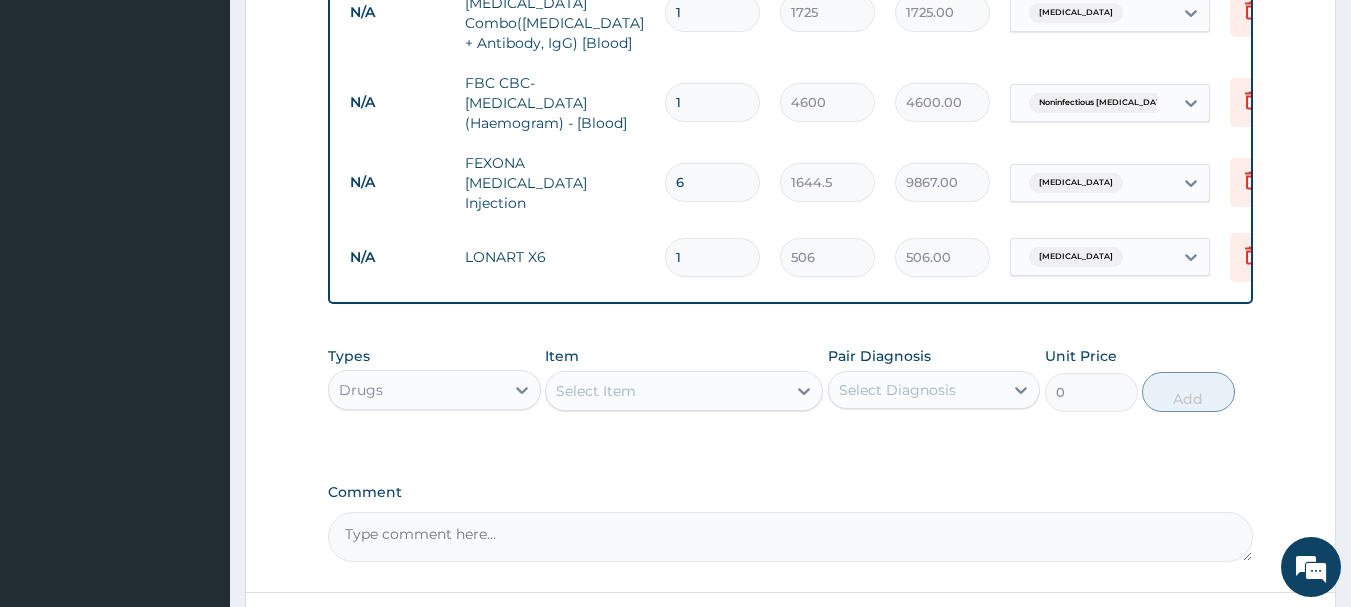 type on "0.00" 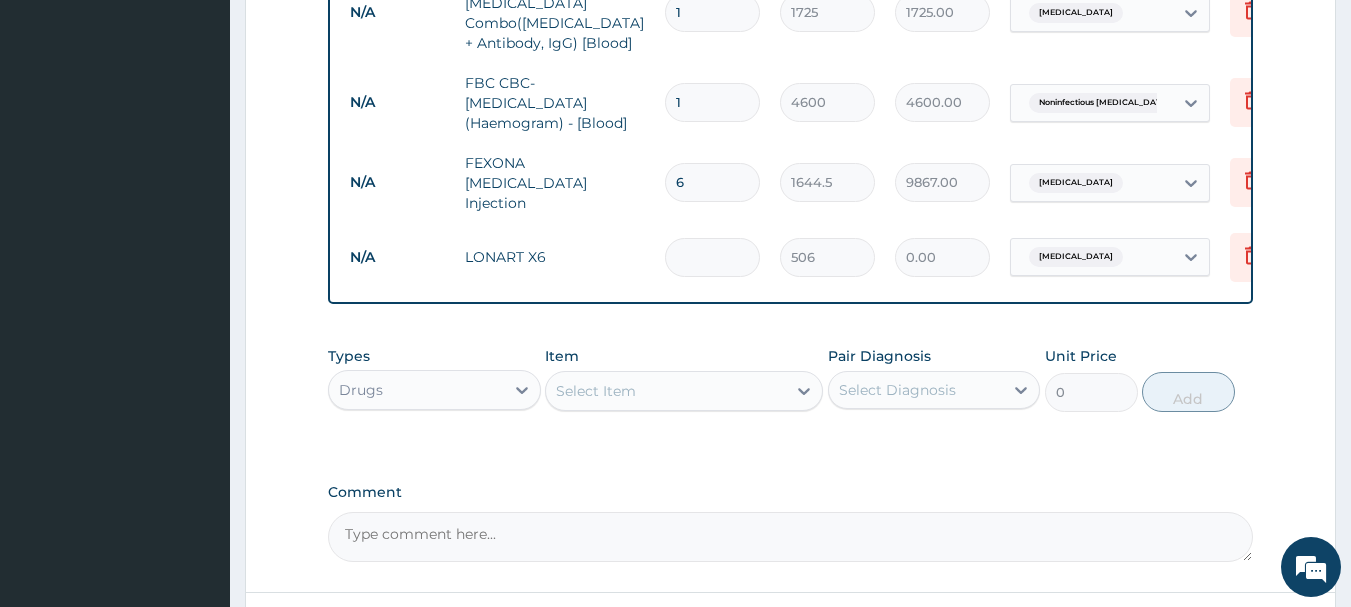 type on "6" 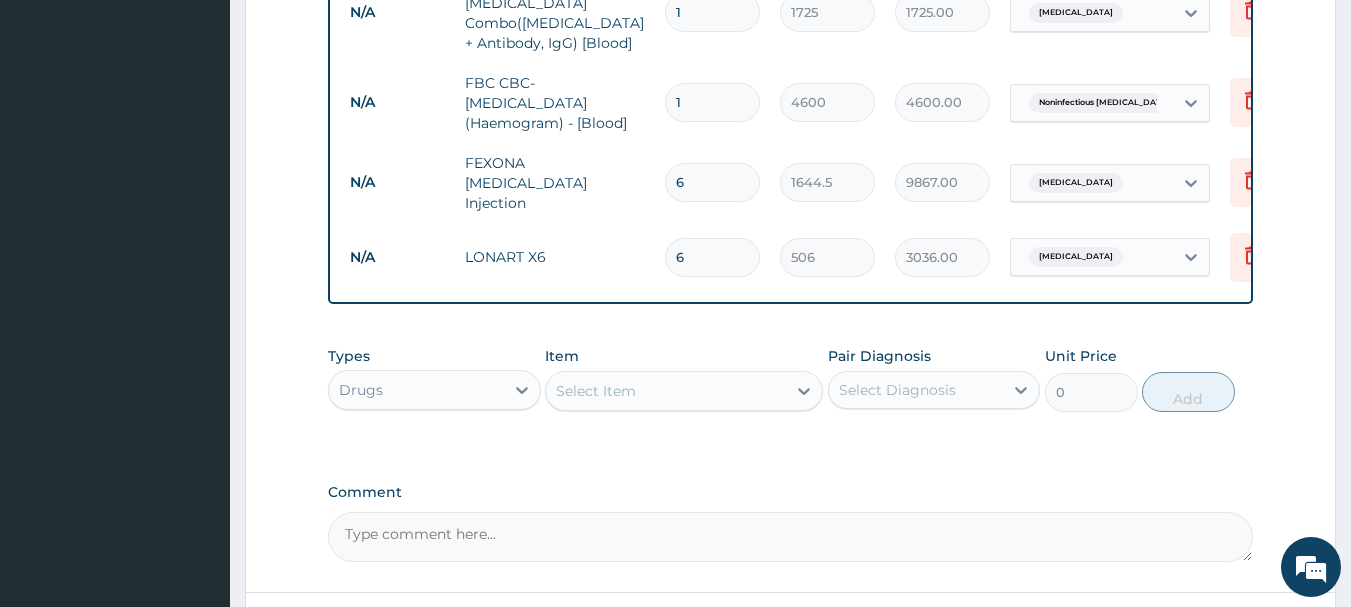 type on "6" 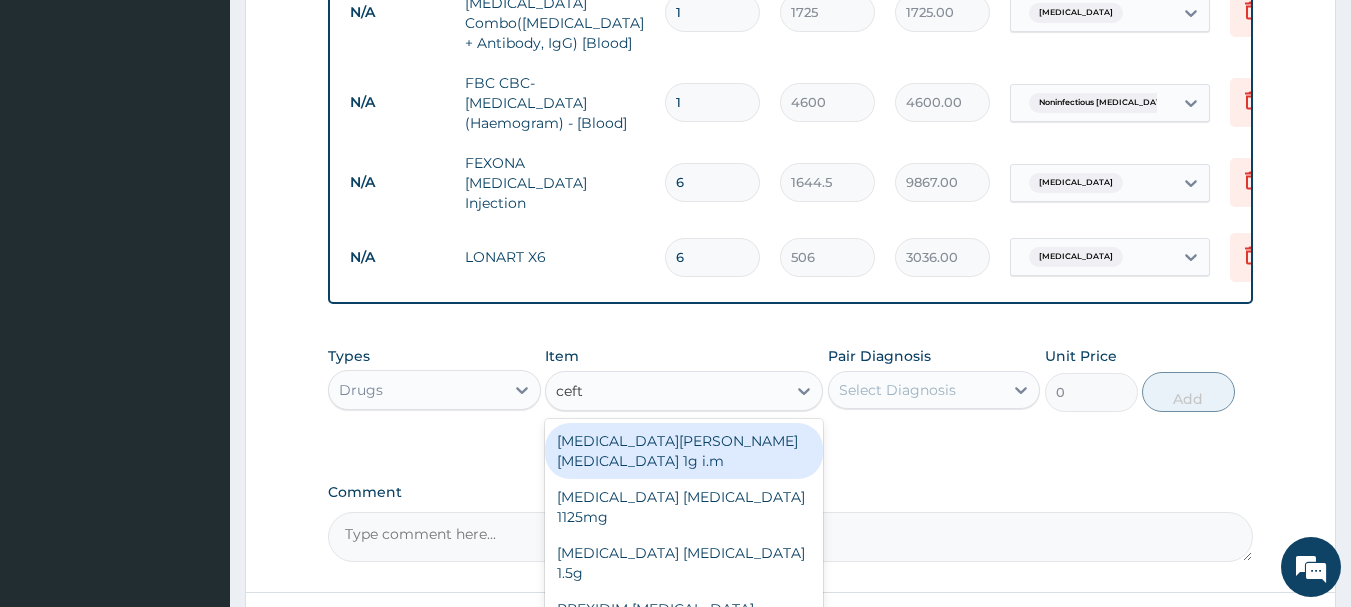 type on "ceftr" 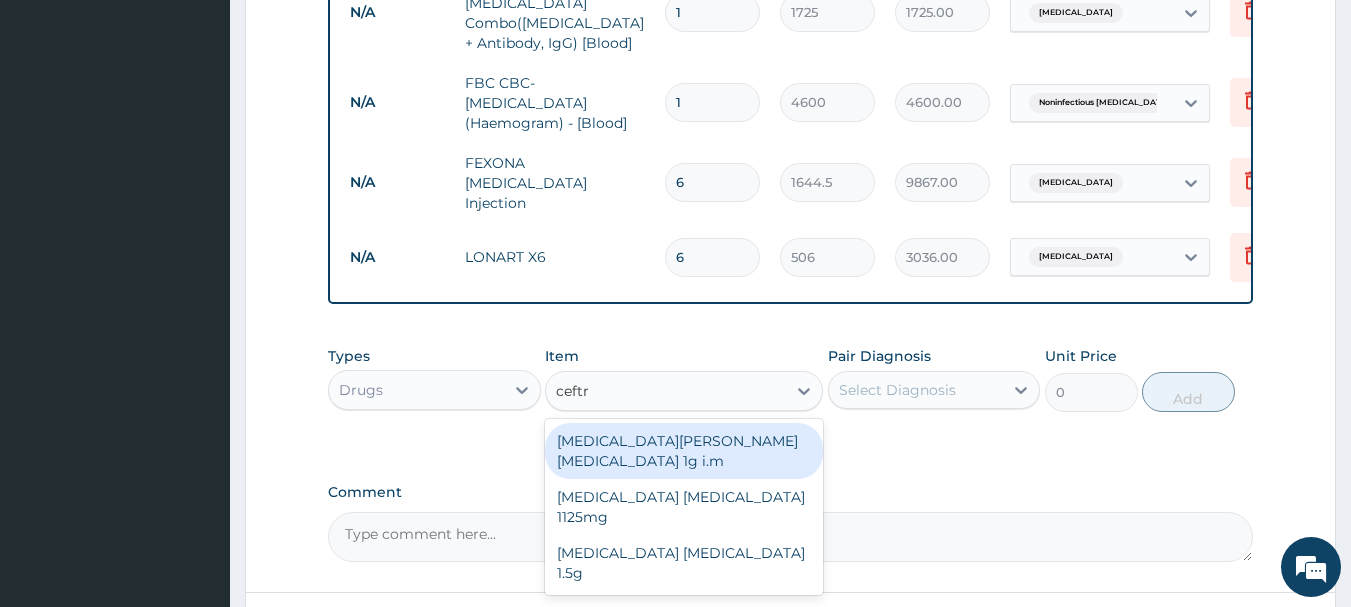 click on "[MEDICAL_DATA][PERSON_NAME][MEDICAL_DATA] 1g i.m" at bounding box center (684, 451) 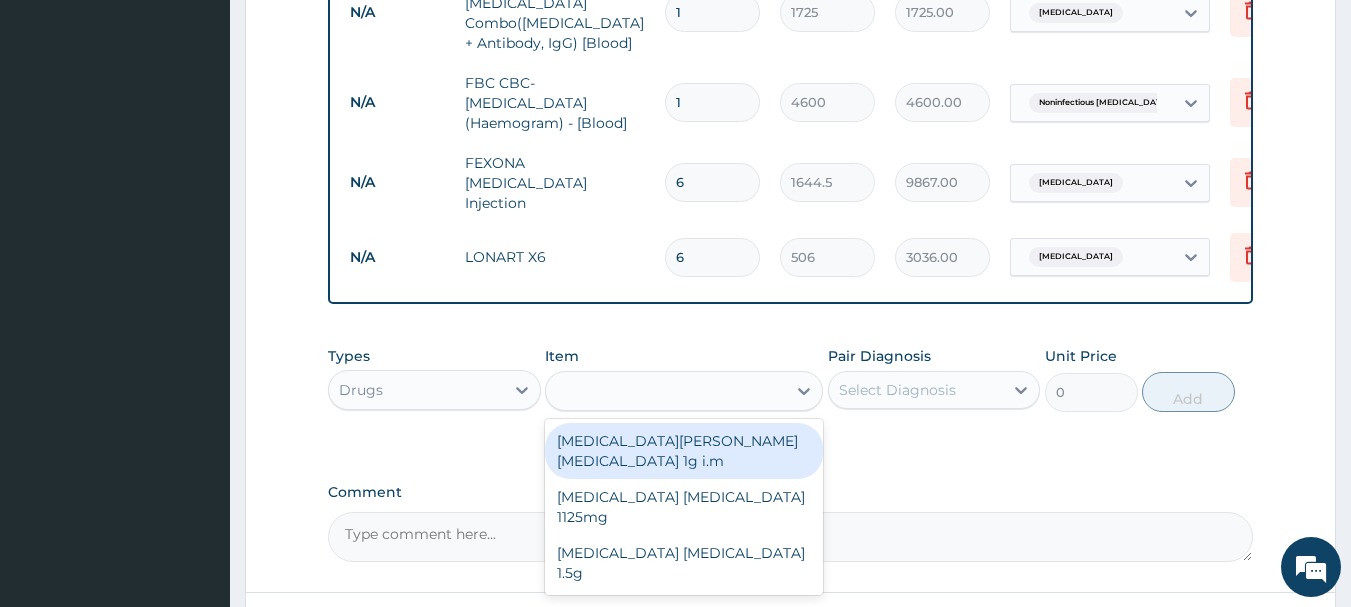type on "8855" 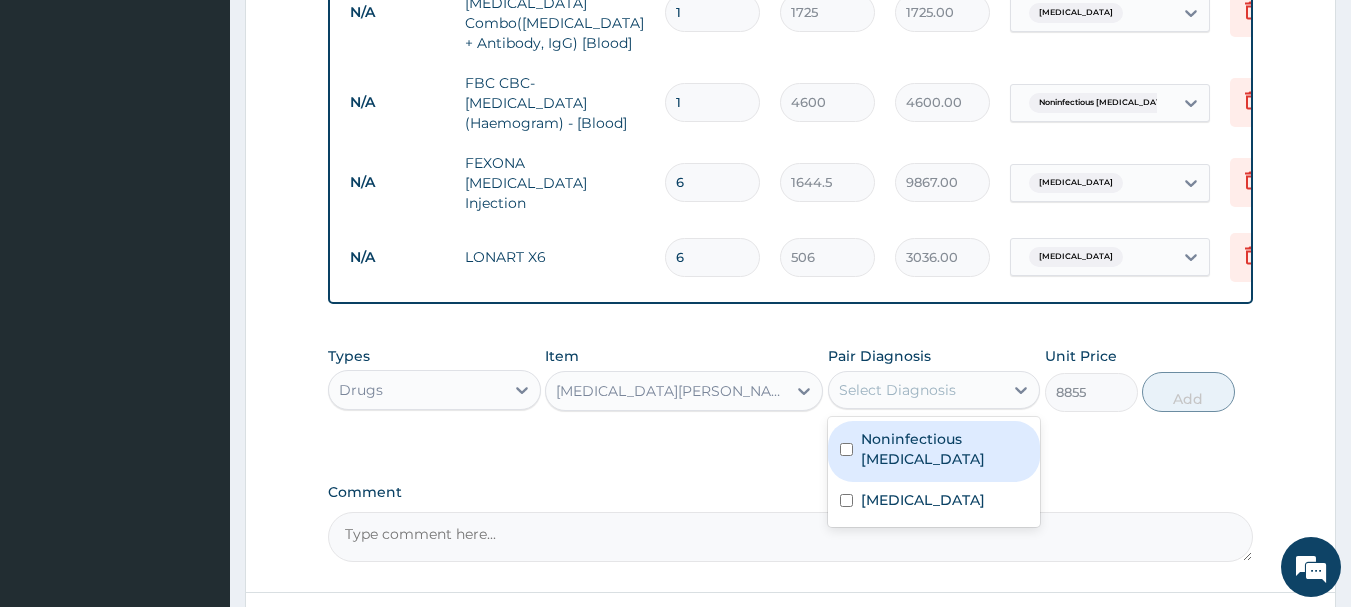 click on "Select Diagnosis" at bounding box center [897, 390] 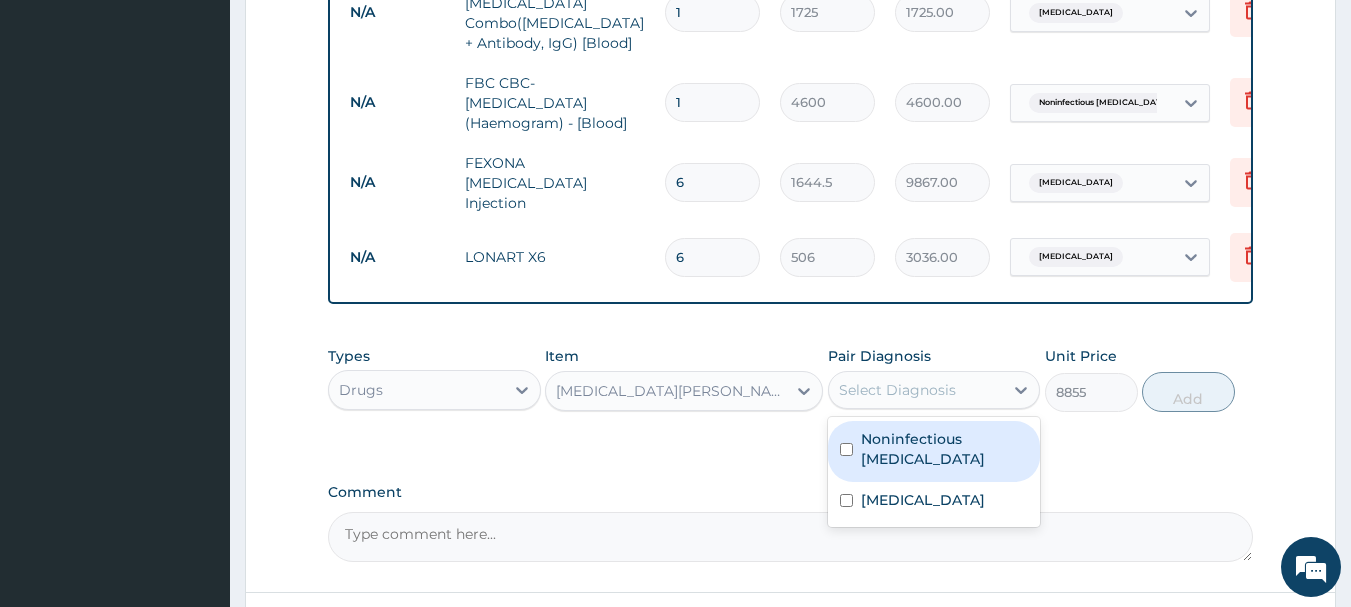 click on "Noninfectious gastroenteritis" at bounding box center (945, 449) 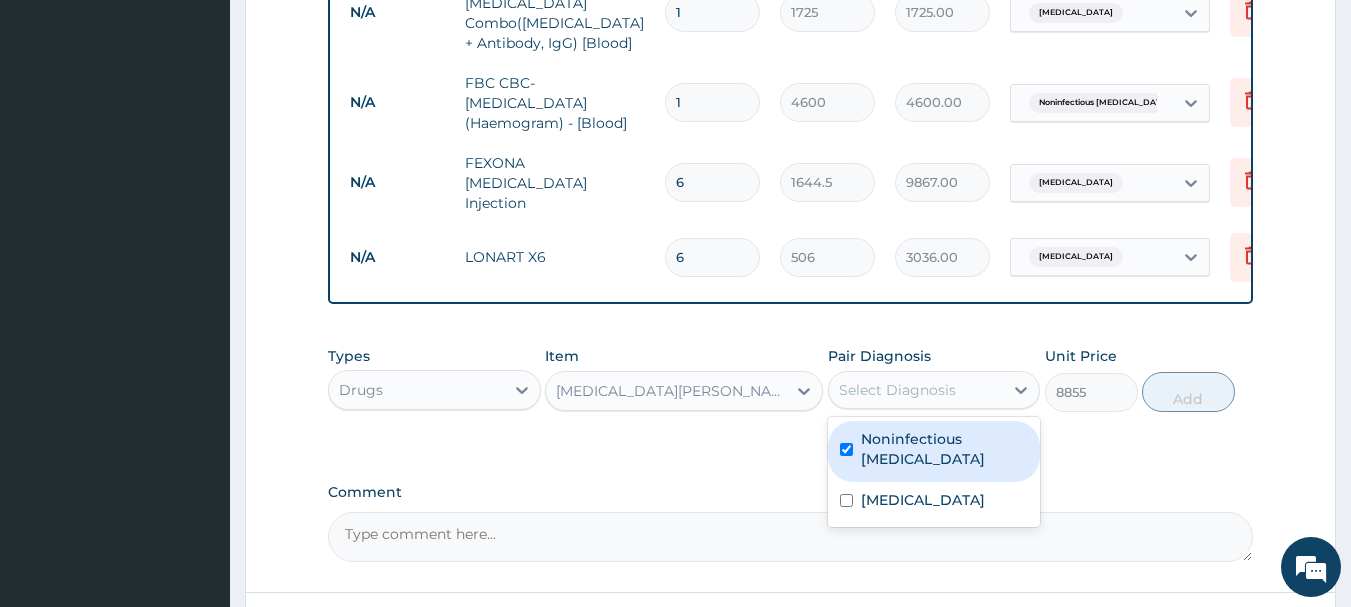 checkbox on "true" 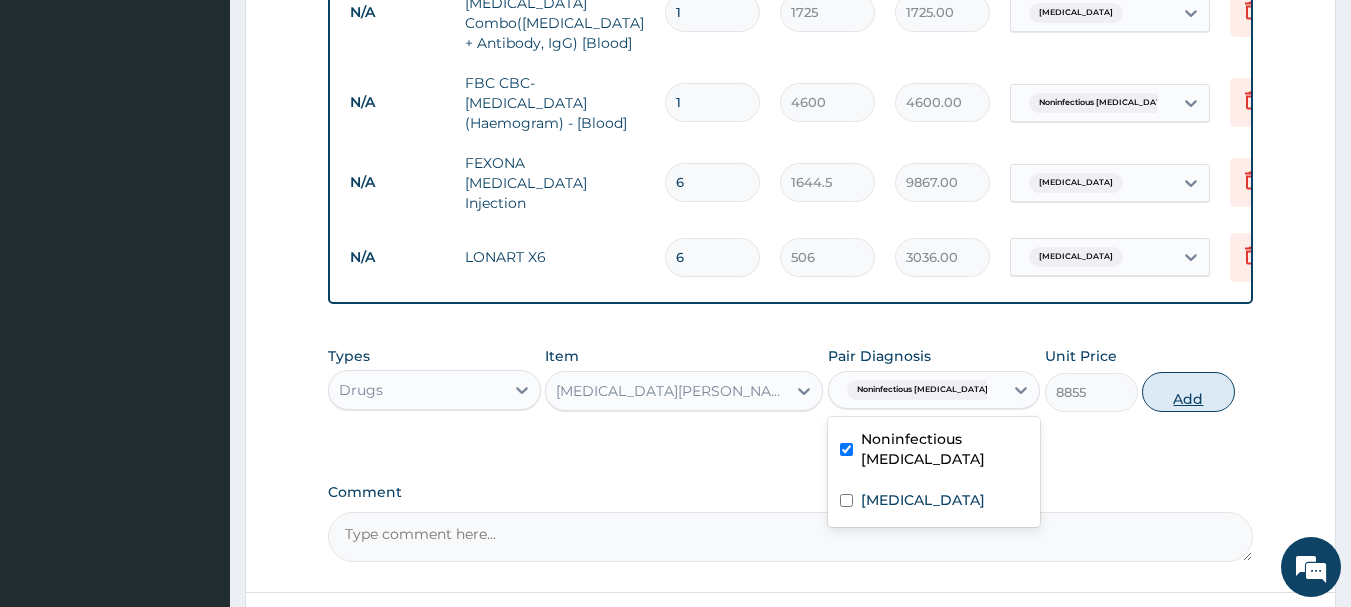 click on "Add" at bounding box center [1188, 392] 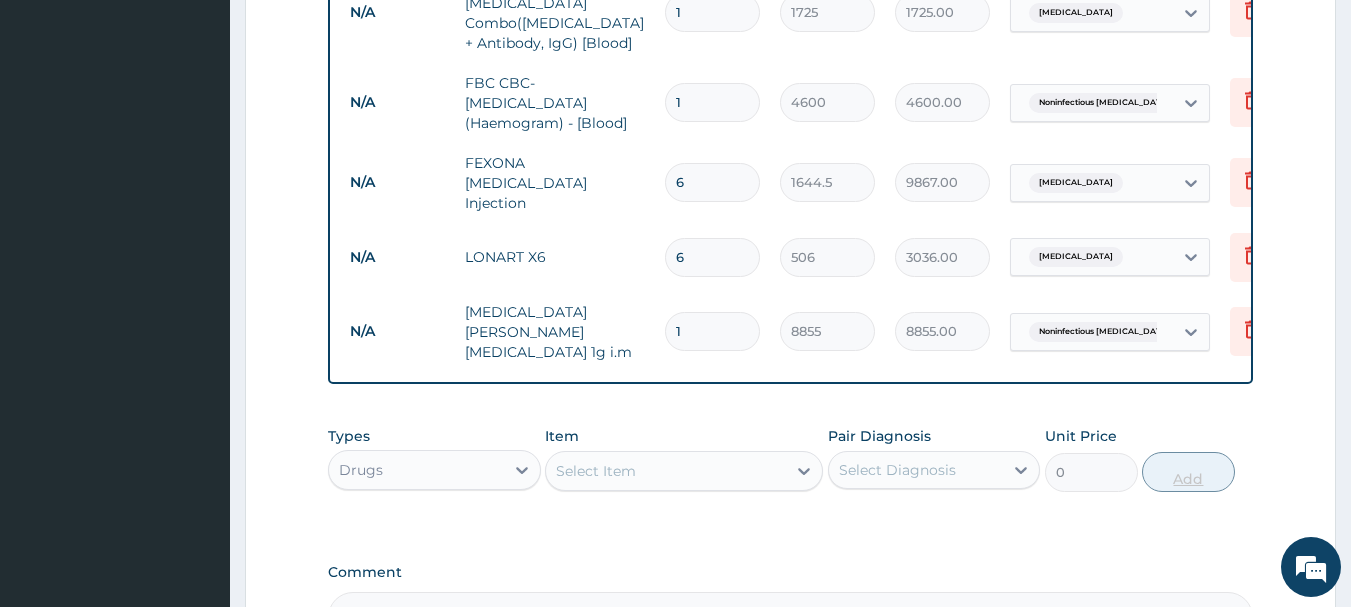 type 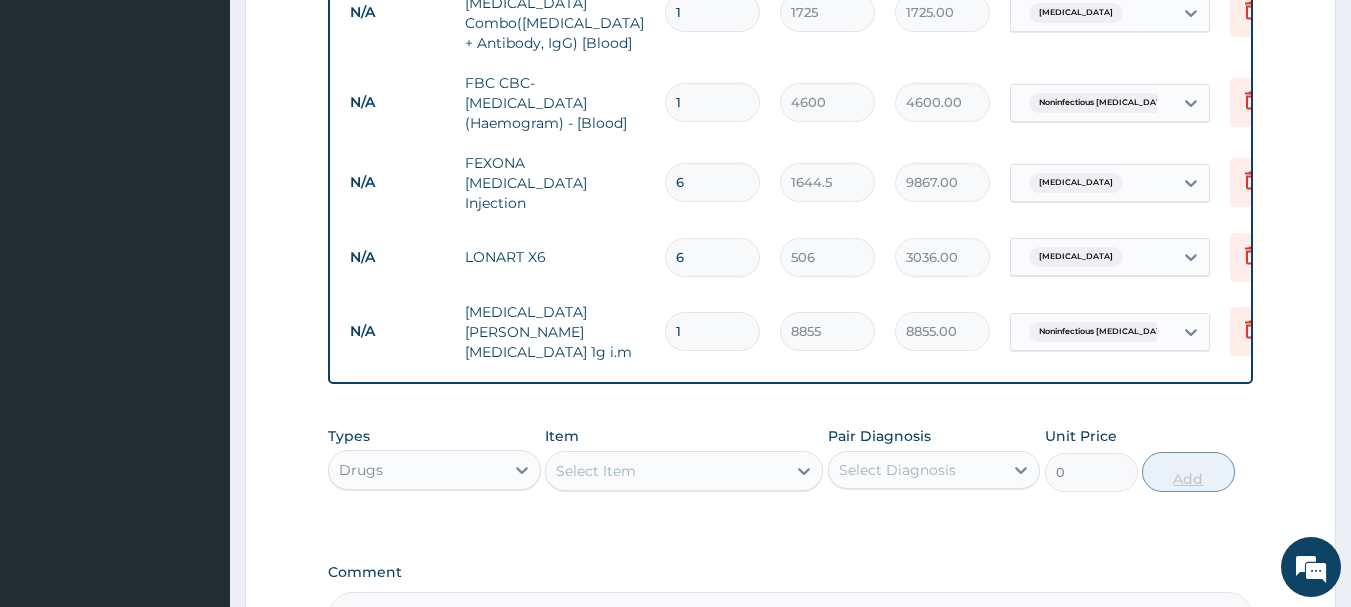 type on "0.00" 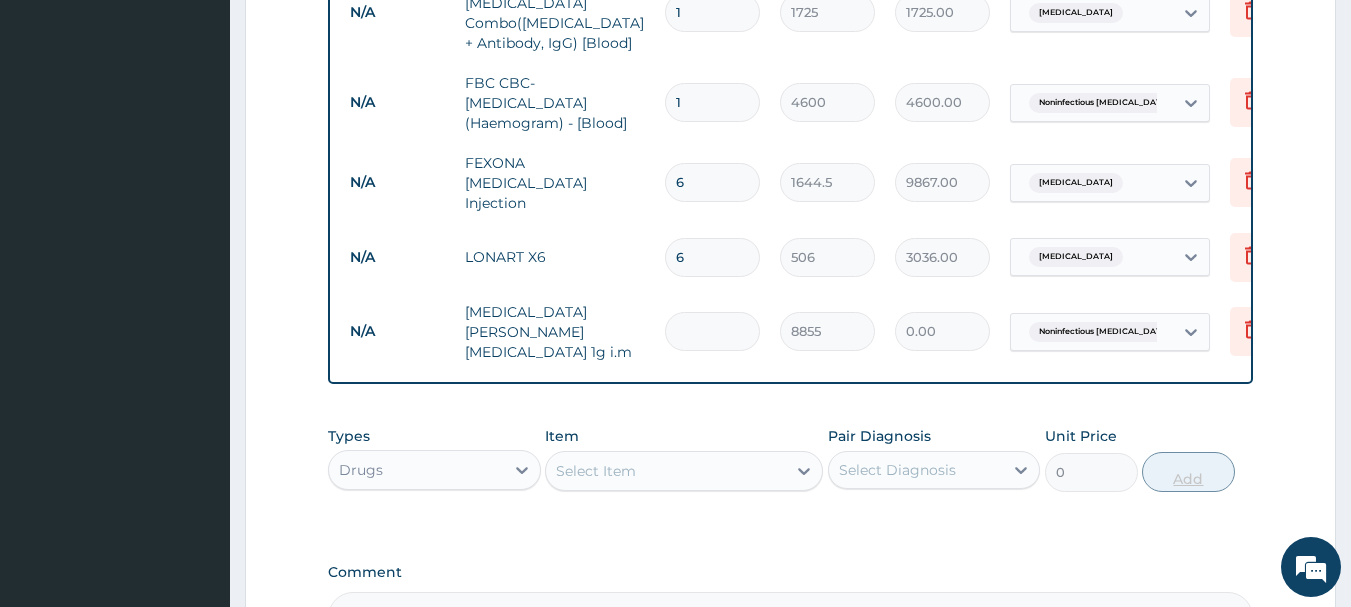 type on "4" 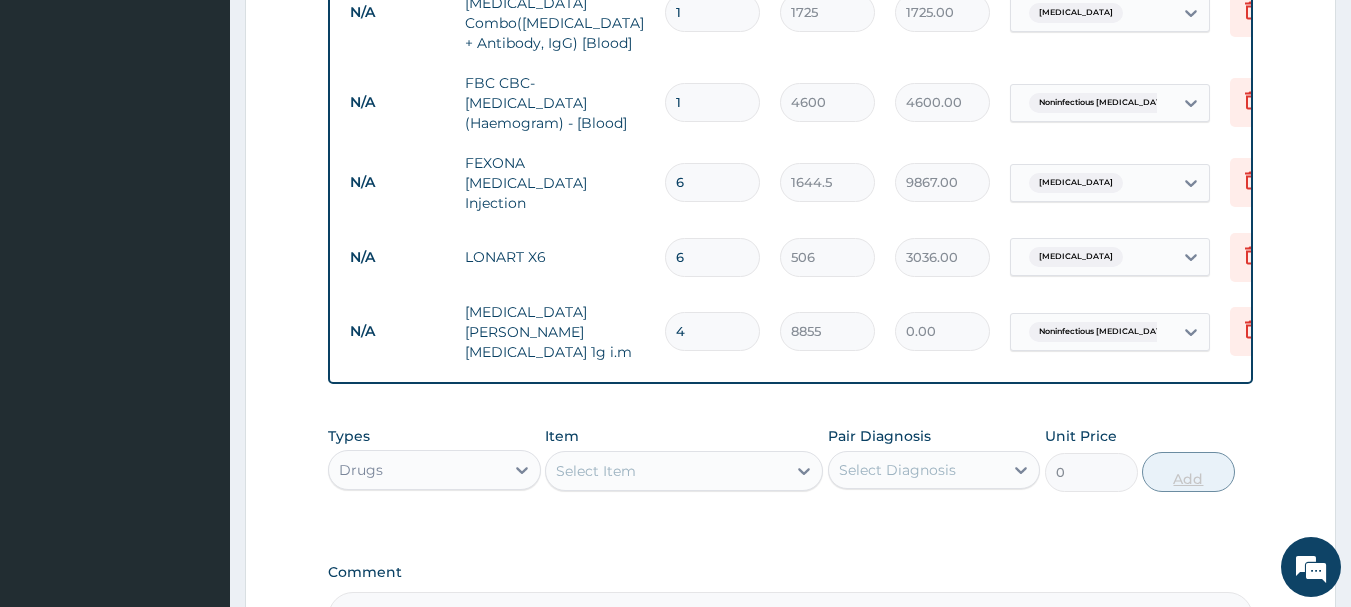 type on "35420.00" 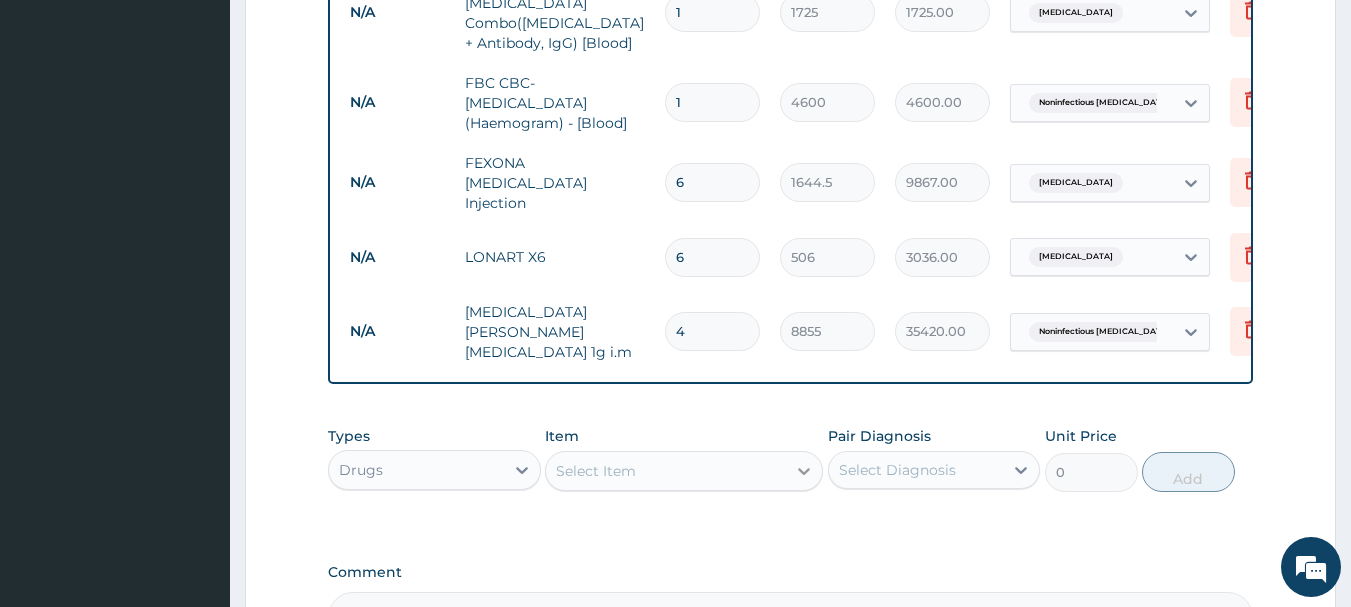 type on "4" 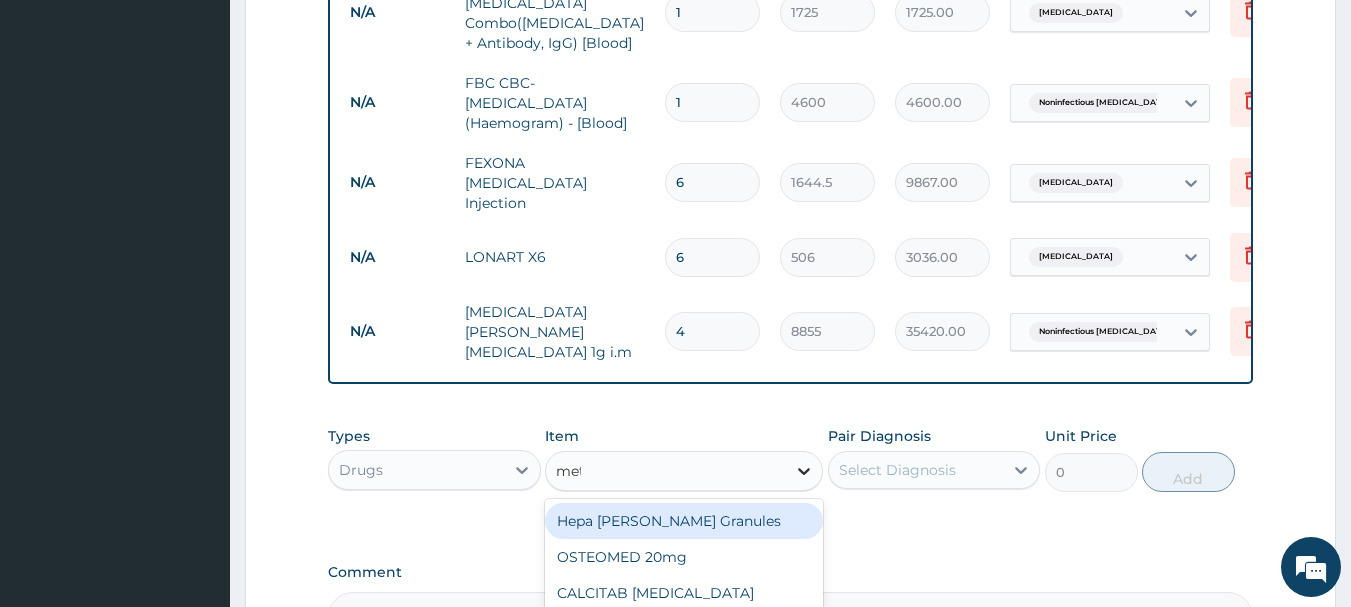 type on "metr" 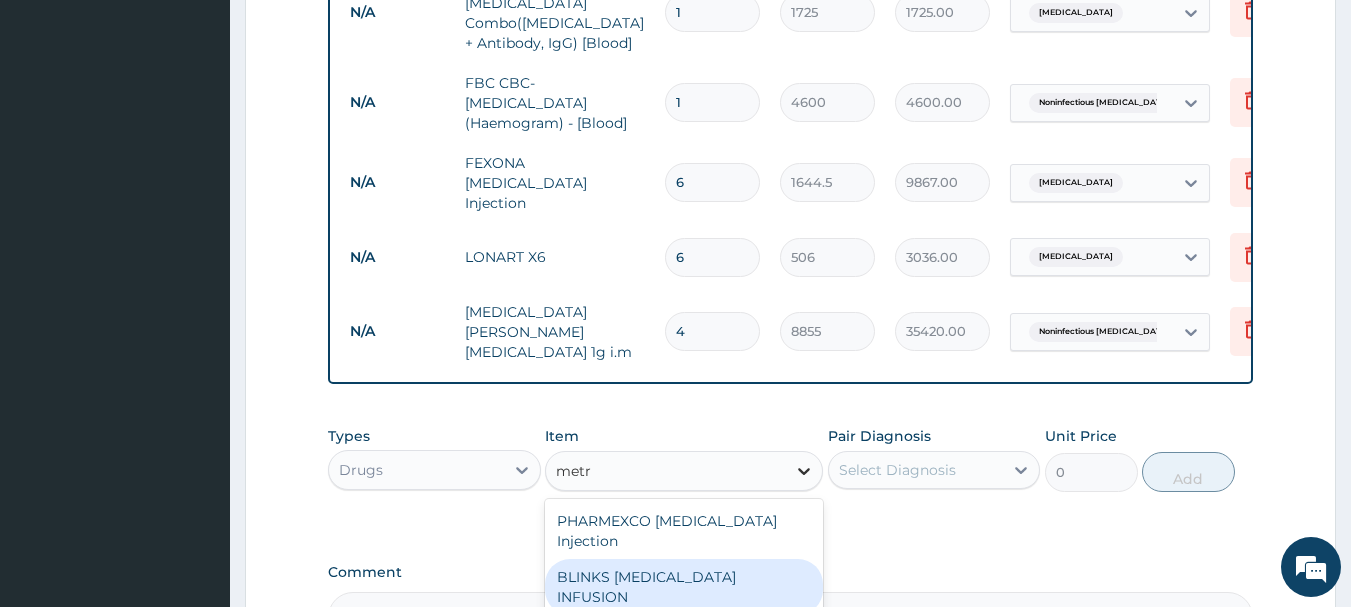 type 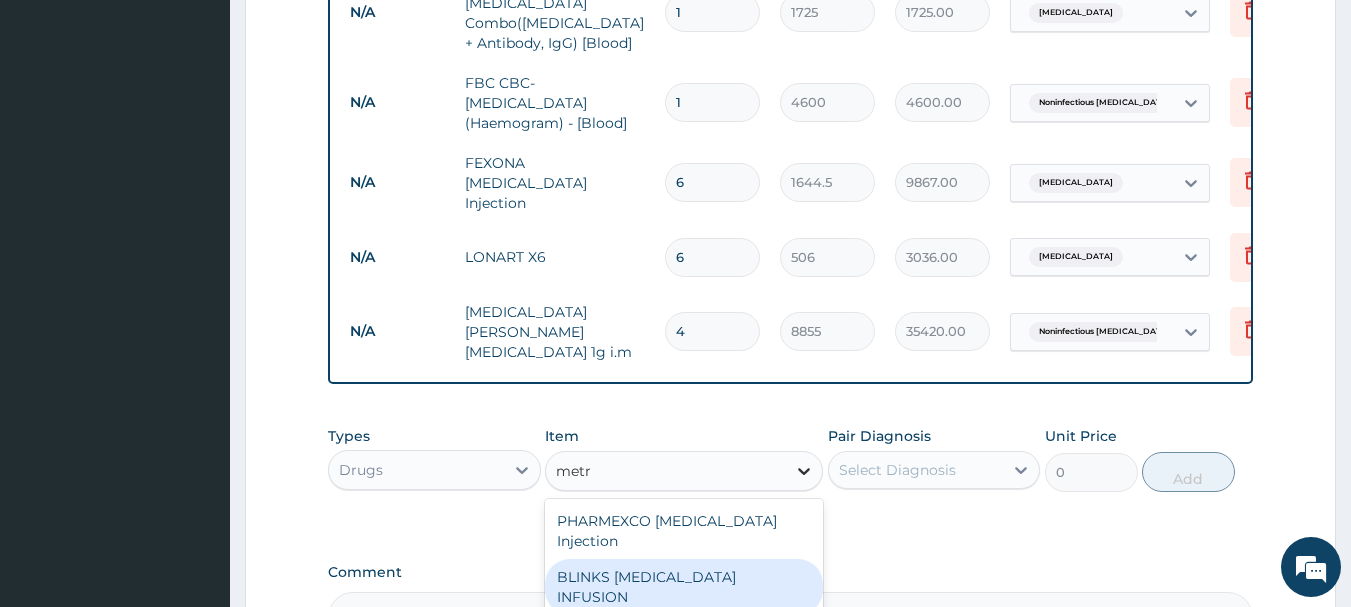 type on "759" 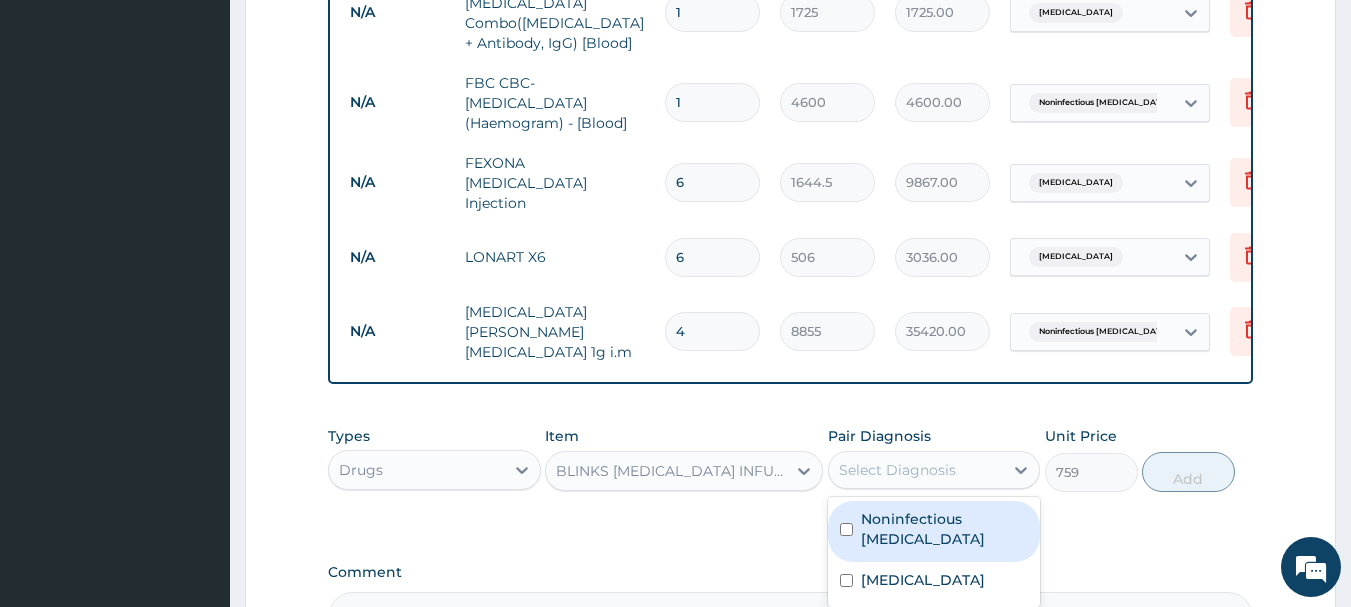 click on "Select Diagnosis" at bounding box center (897, 470) 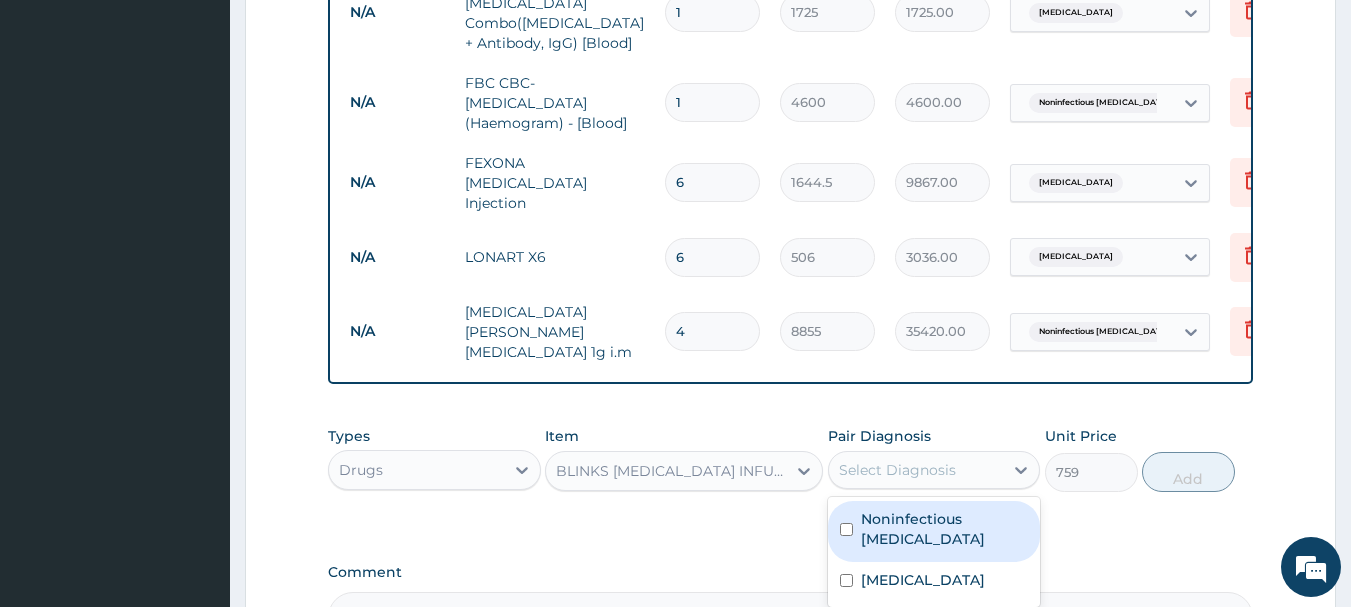 click on "Noninfectious gastroenteritis" at bounding box center [945, 529] 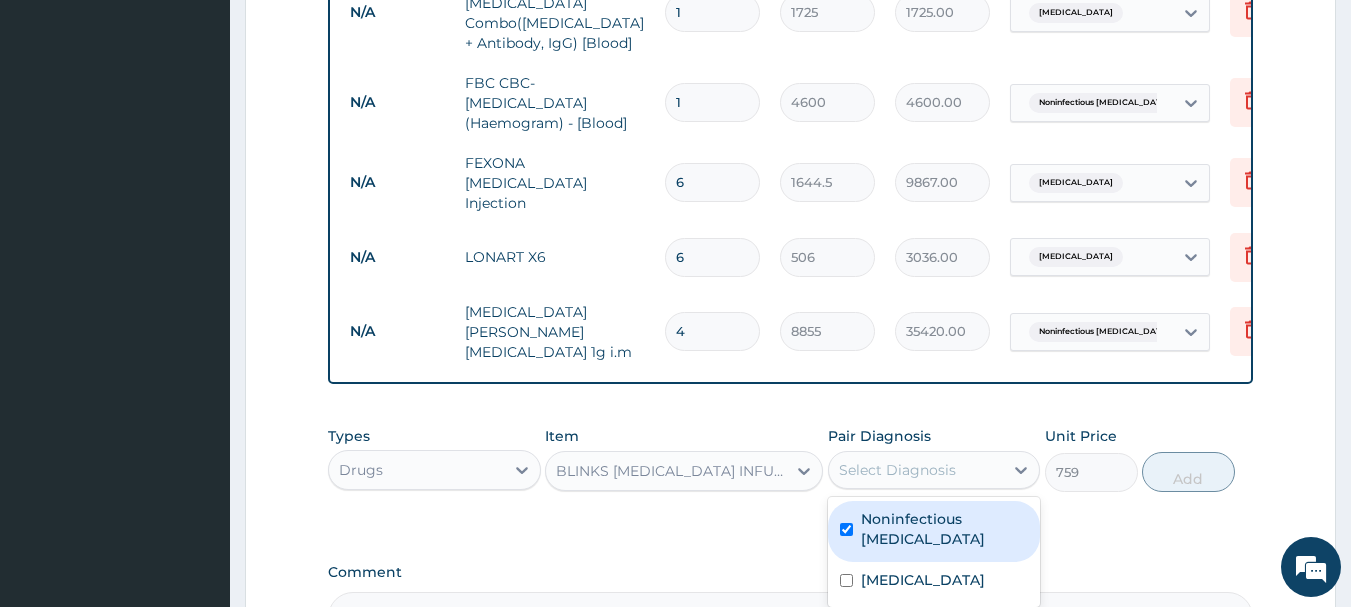checkbox on "true" 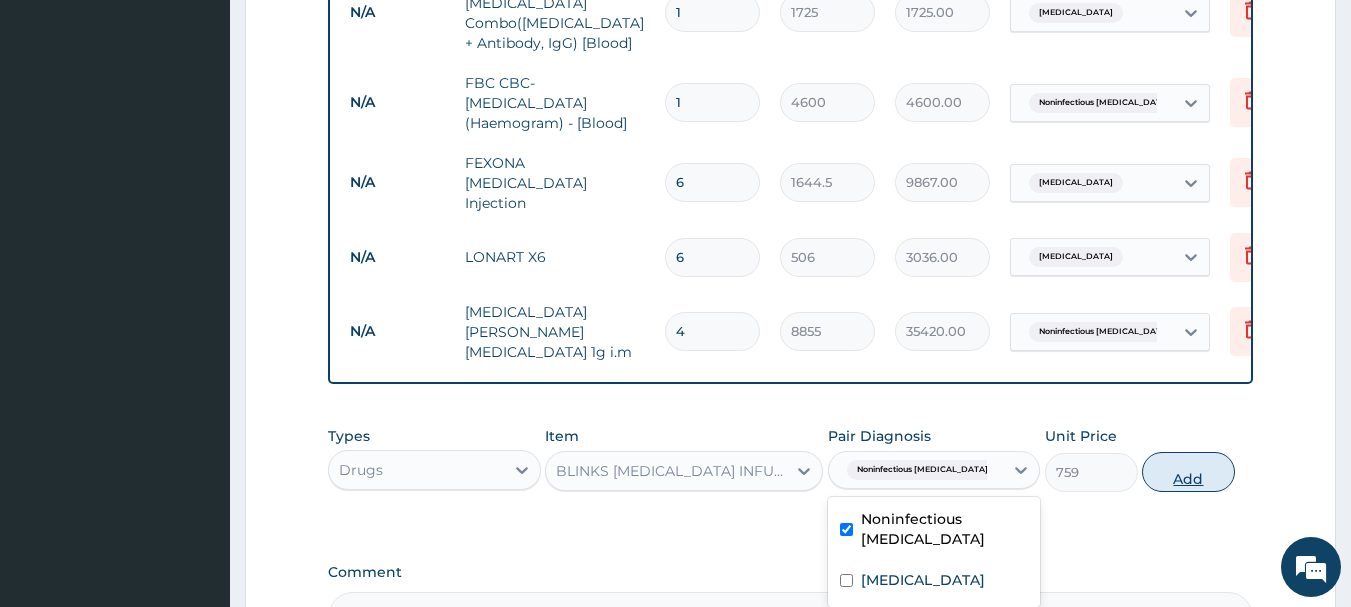 click on "Add" at bounding box center (1188, 472) 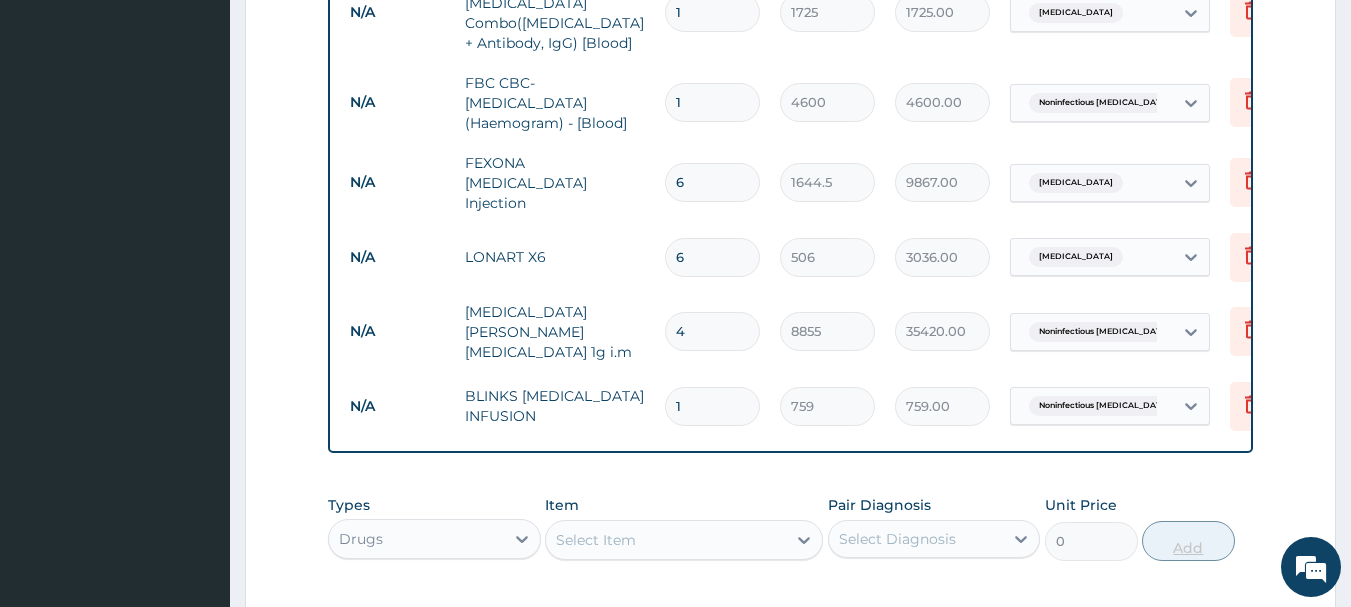 type 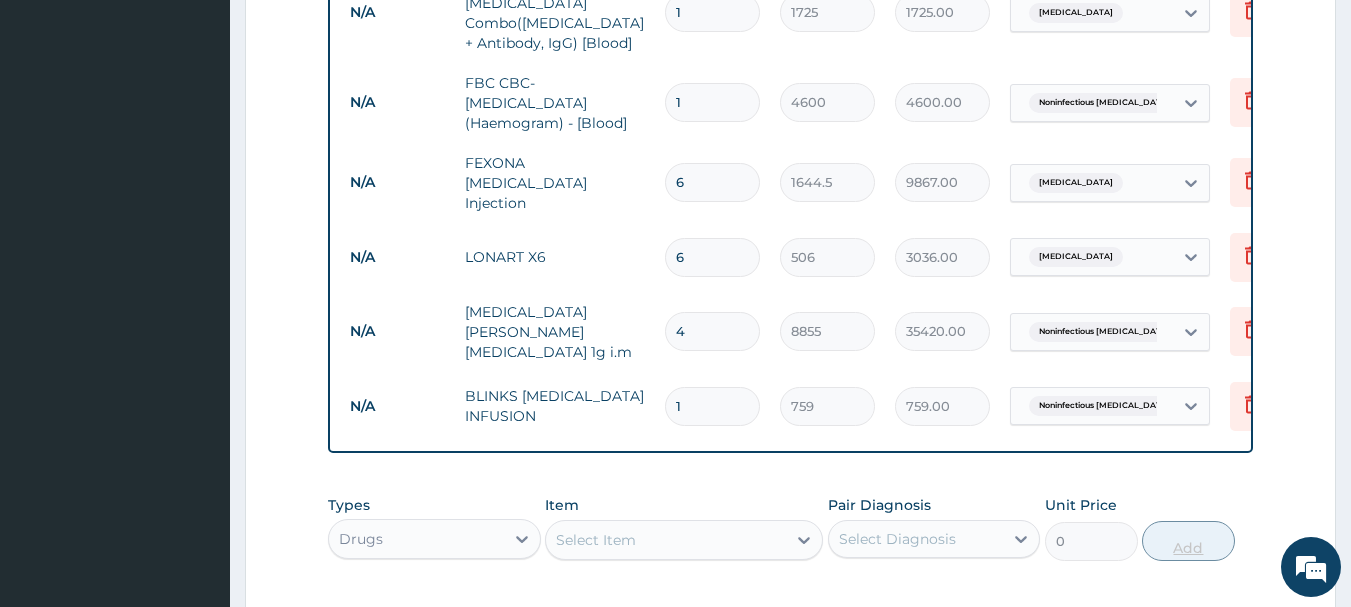 type on "0.00" 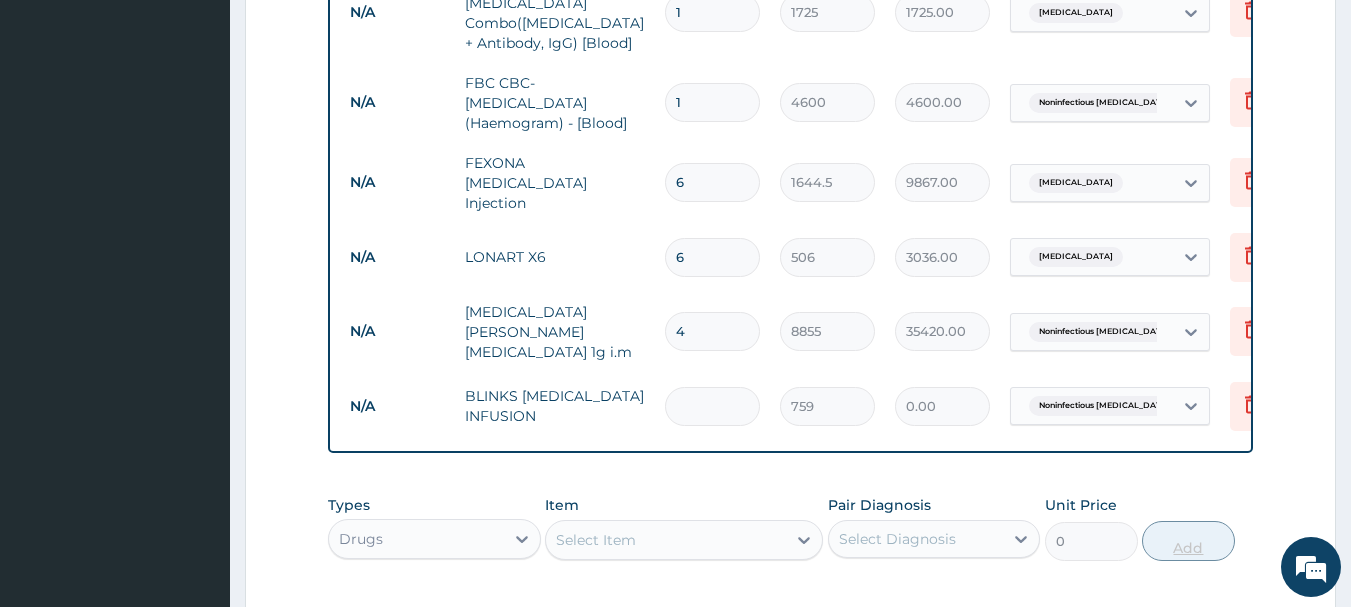 type on "4" 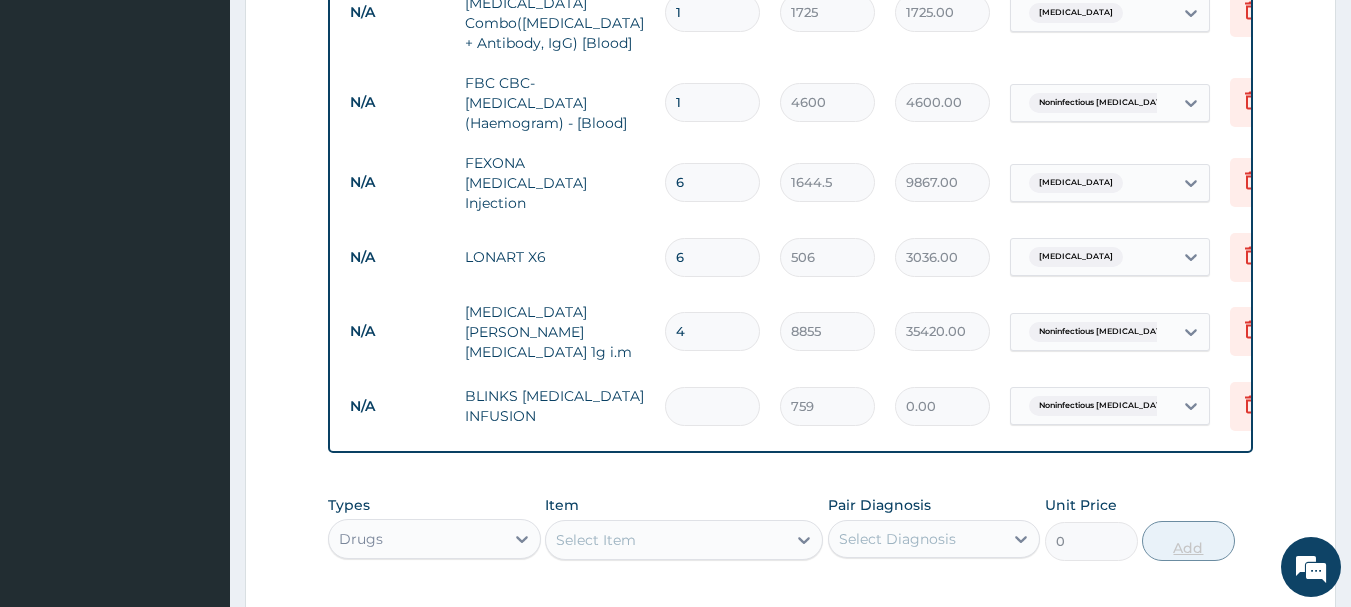 type on "3036.00" 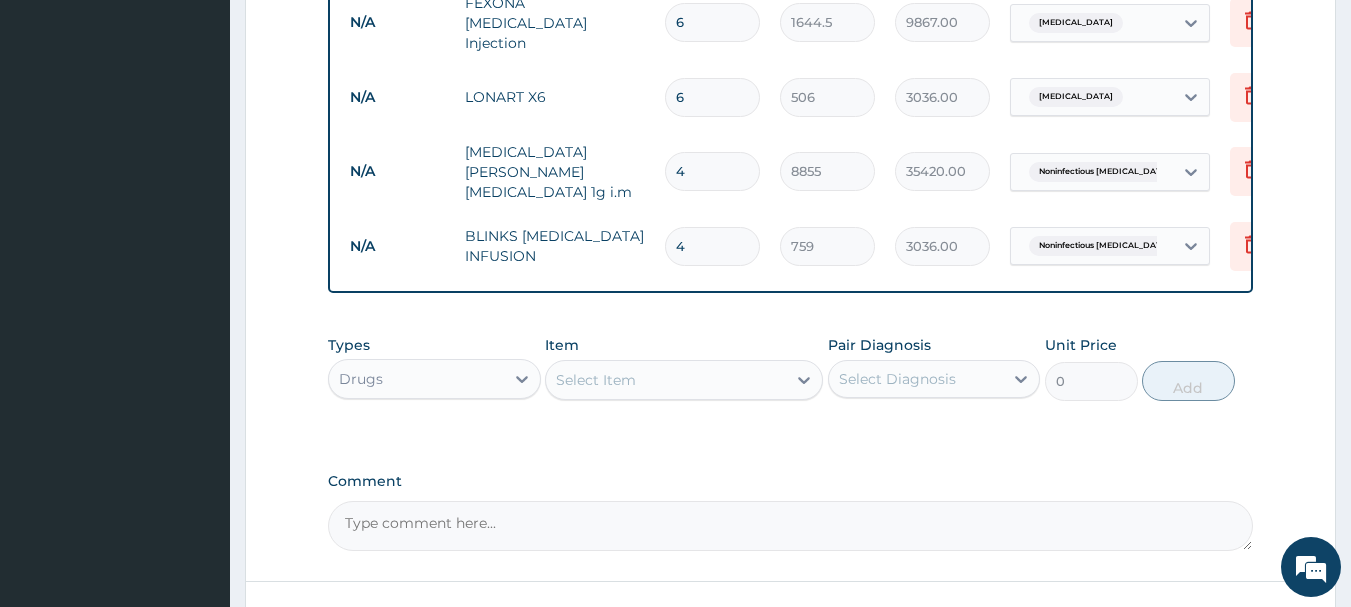 scroll, scrollTop: 1264, scrollLeft: 0, axis: vertical 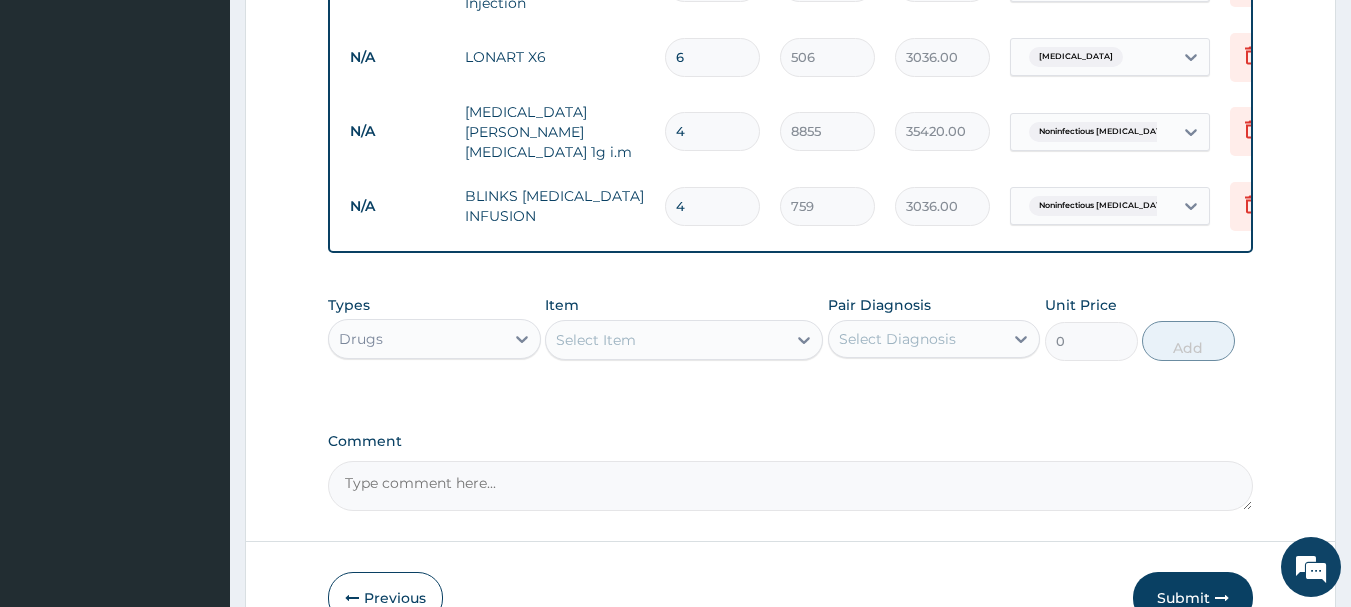 type on "4" 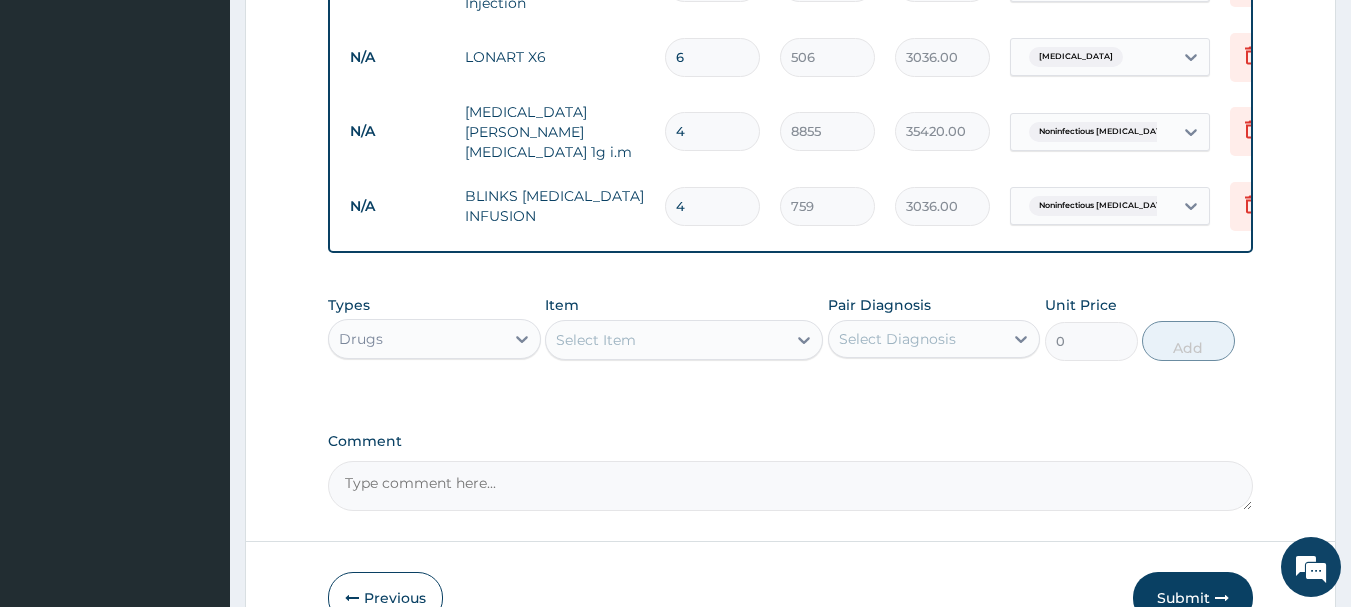 click on "Select Item" at bounding box center [666, 340] 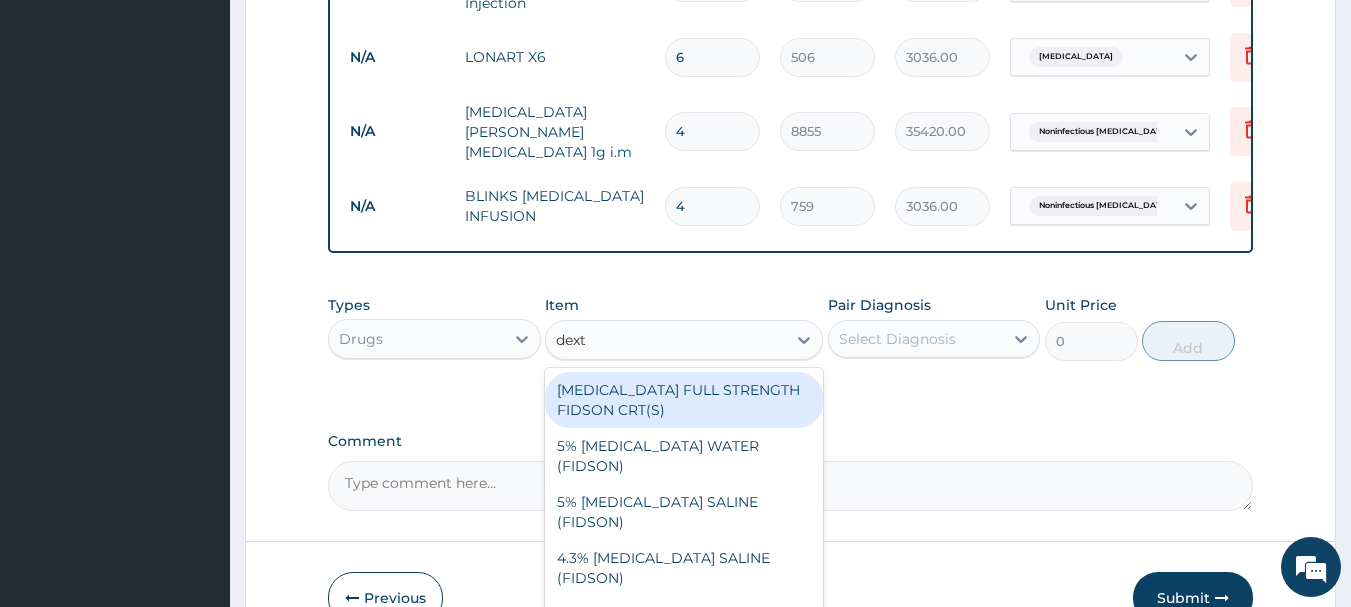 type on "dextr" 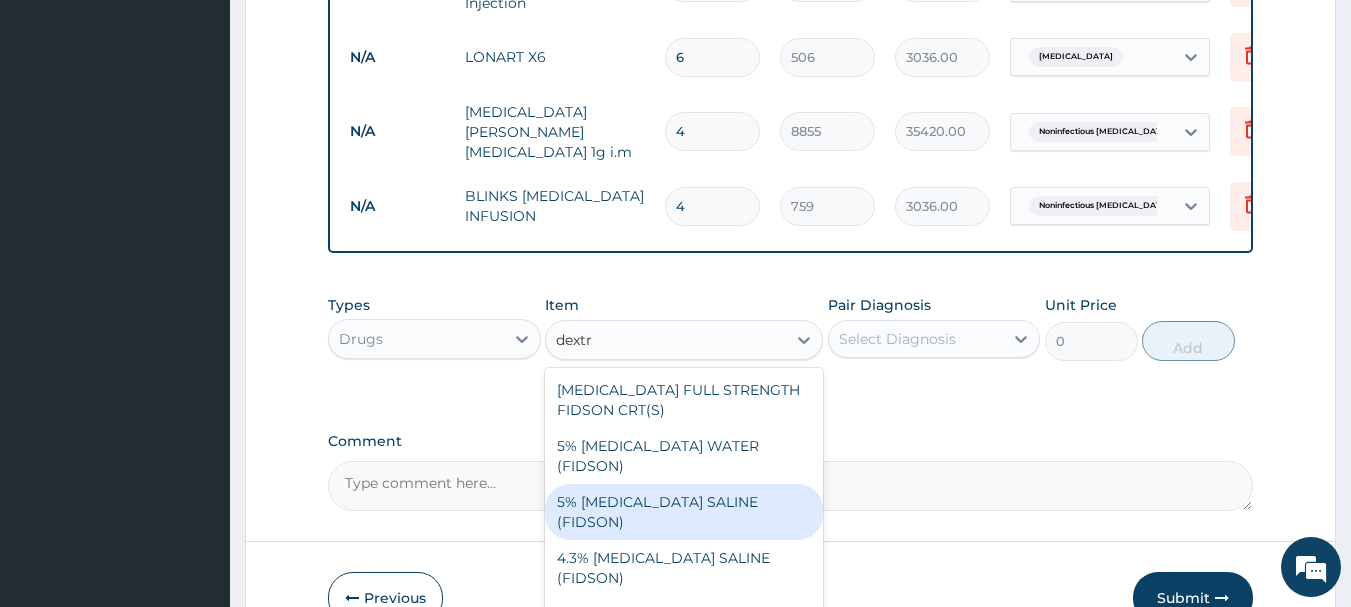 click on "5% DEXTROSE SALINE (FIDSON)" at bounding box center [684, 512] 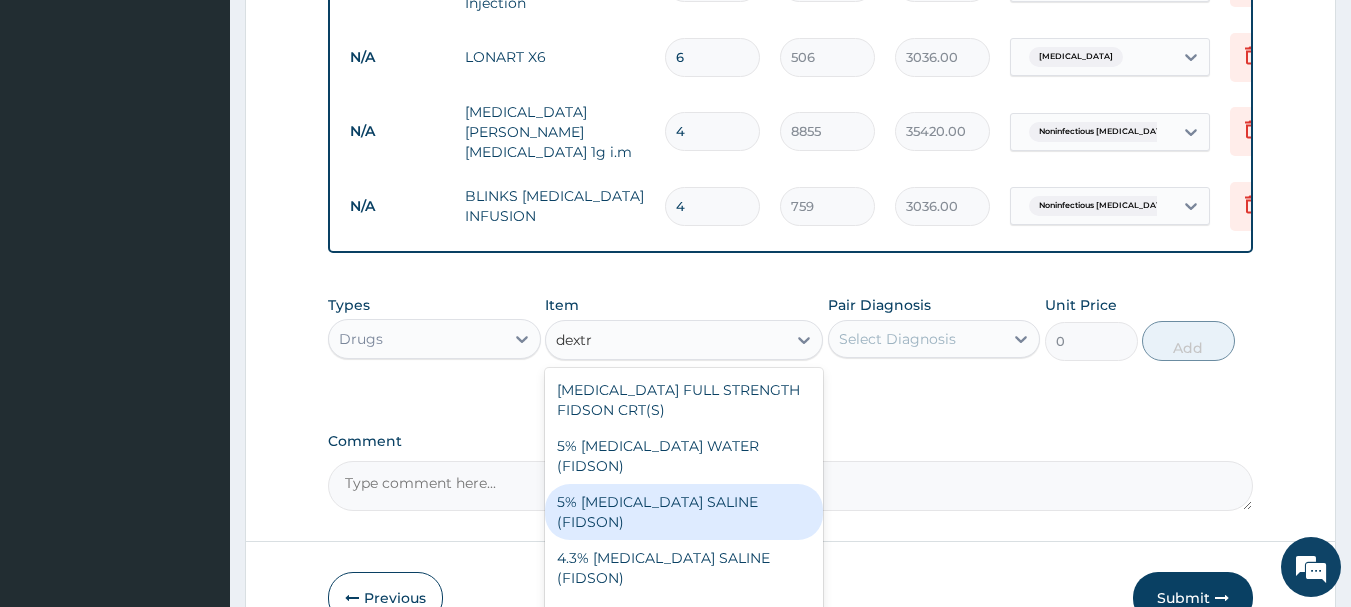 type 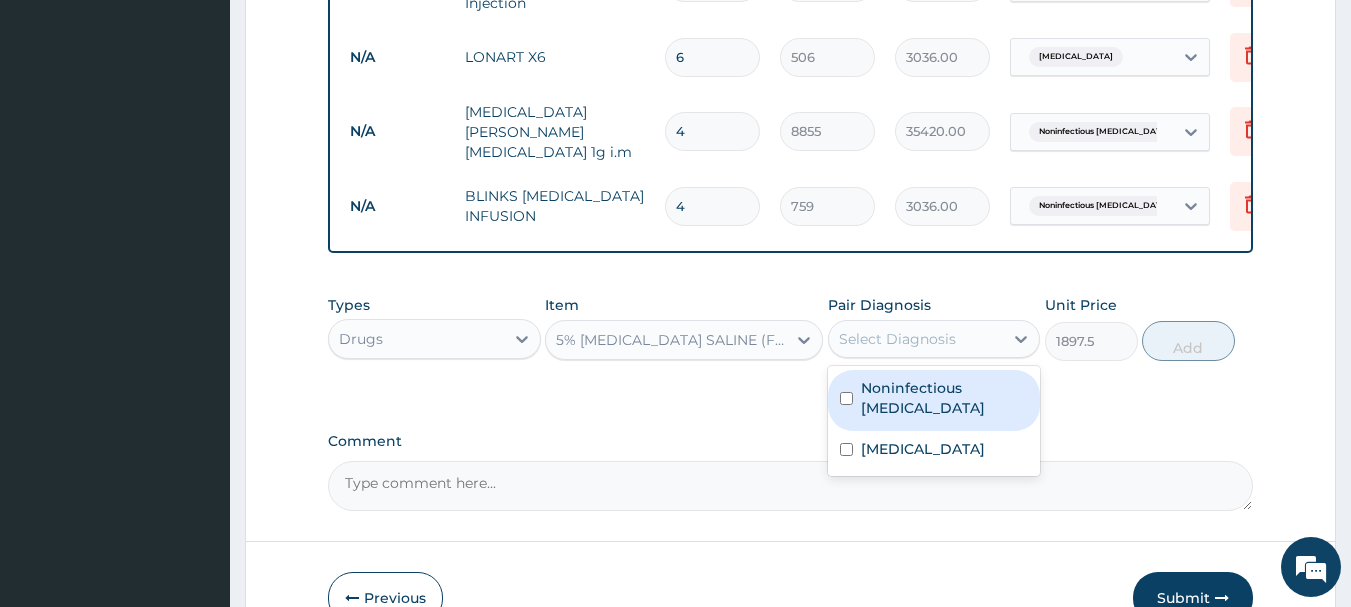click on "Select Diagnosis" at bounding box center (897, 339) 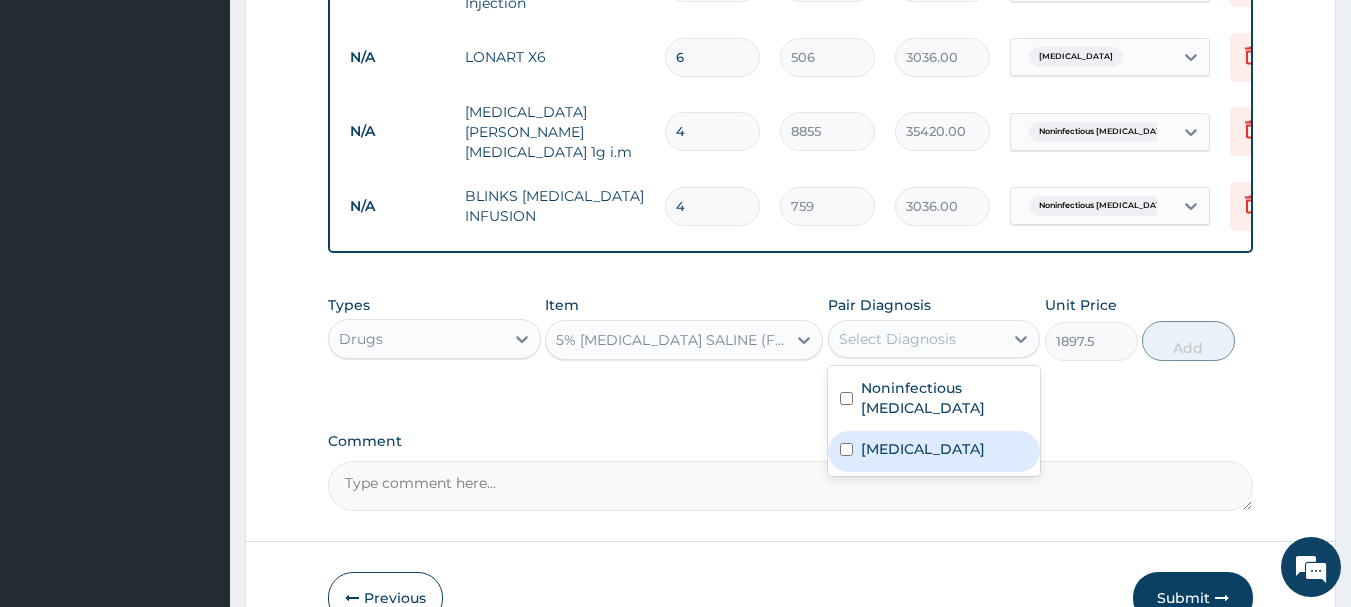click on "Malaria" at bounding box center (923, 449) 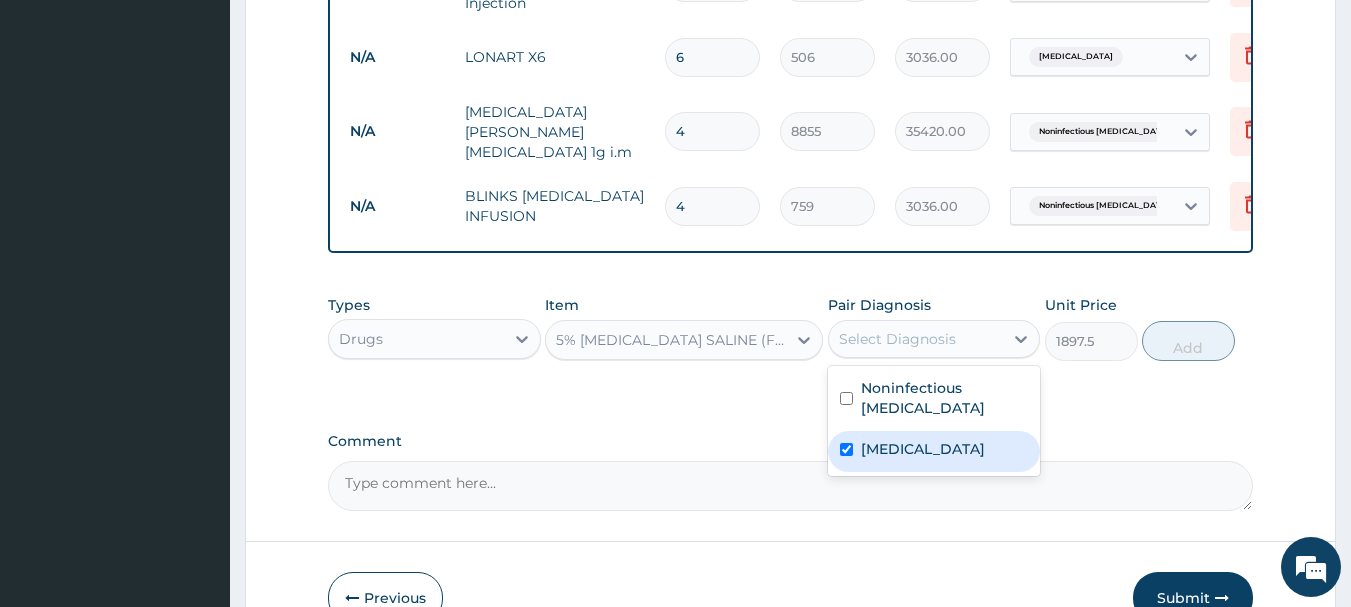 checkbox on "true" 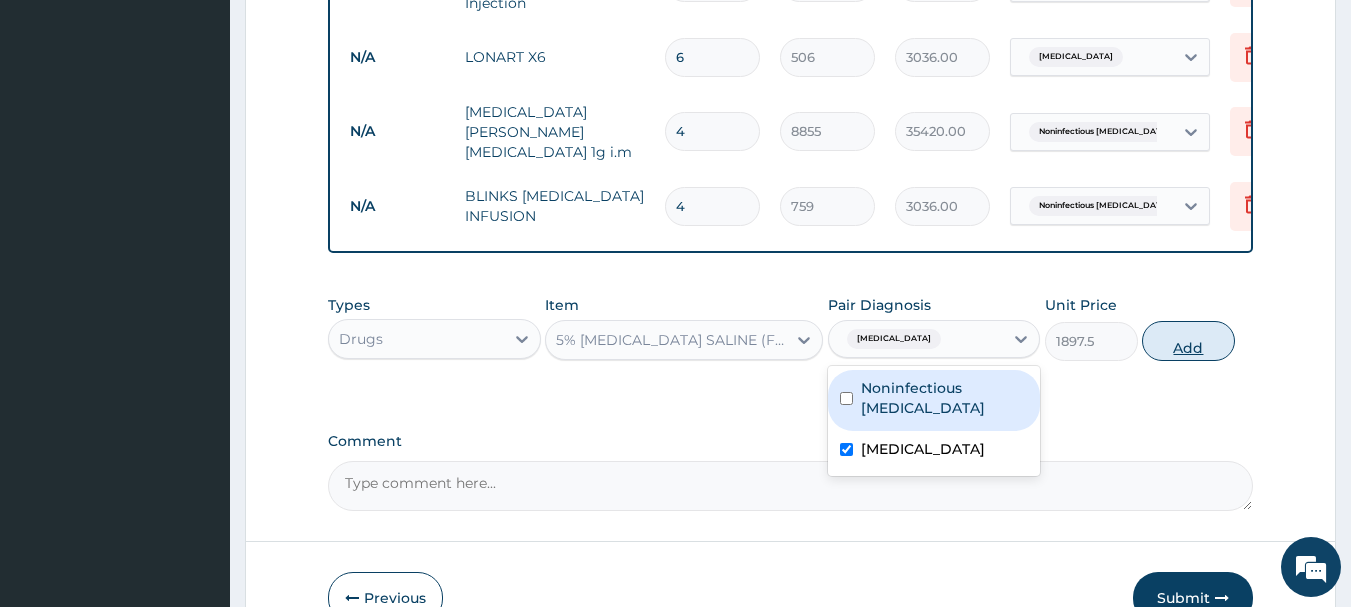 click on "Add" at bounding box center (1188, 341) 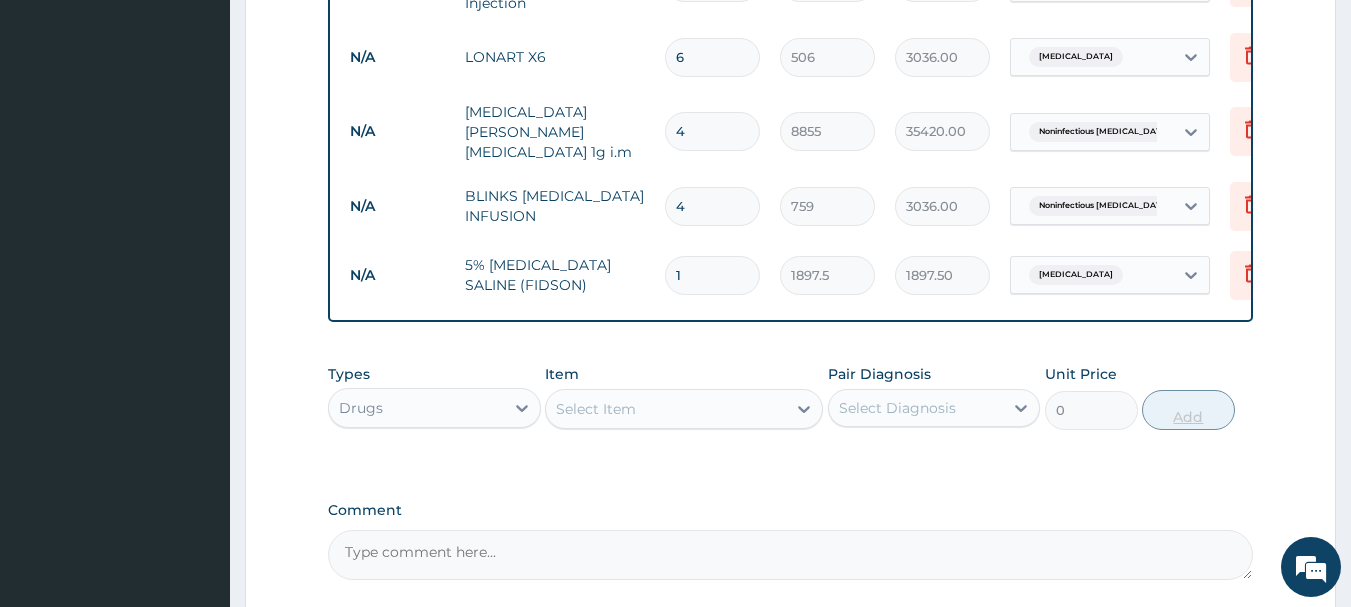 type 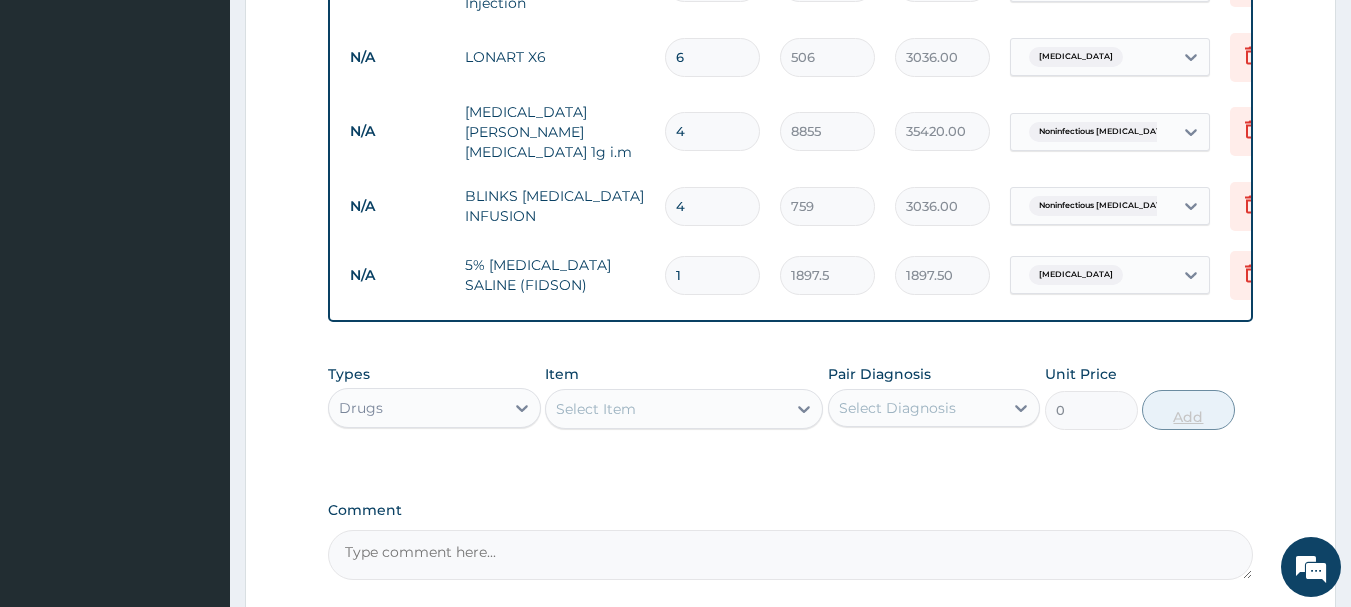 type on "0.00" 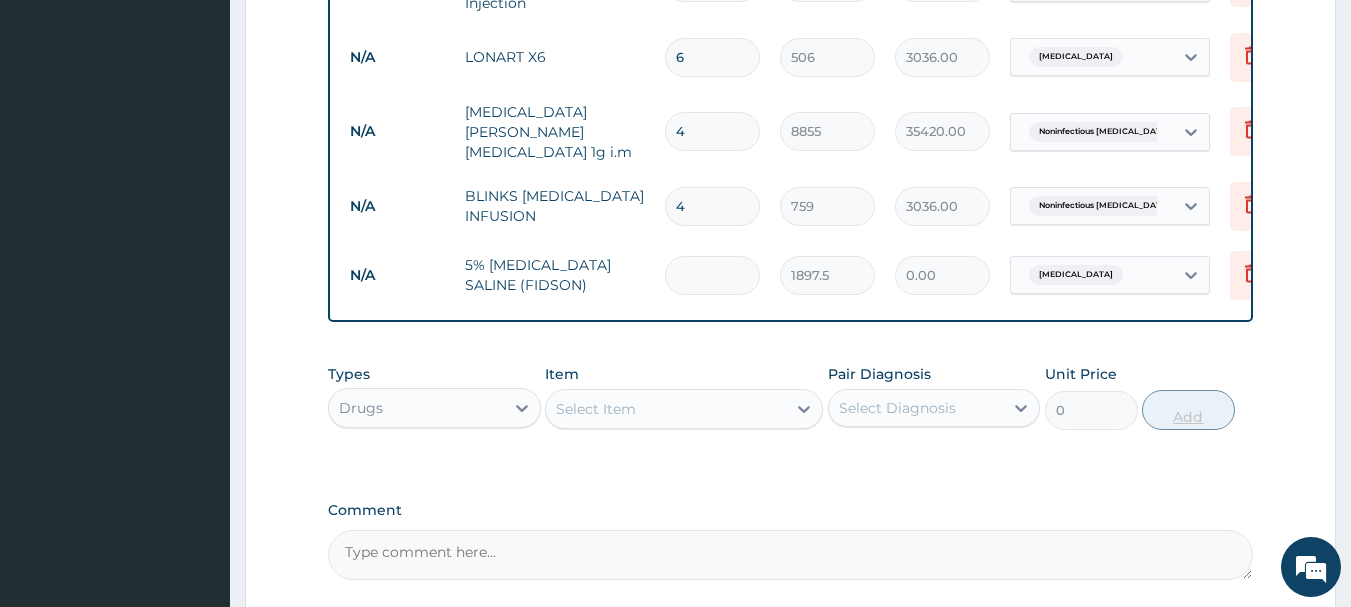 type on "2" 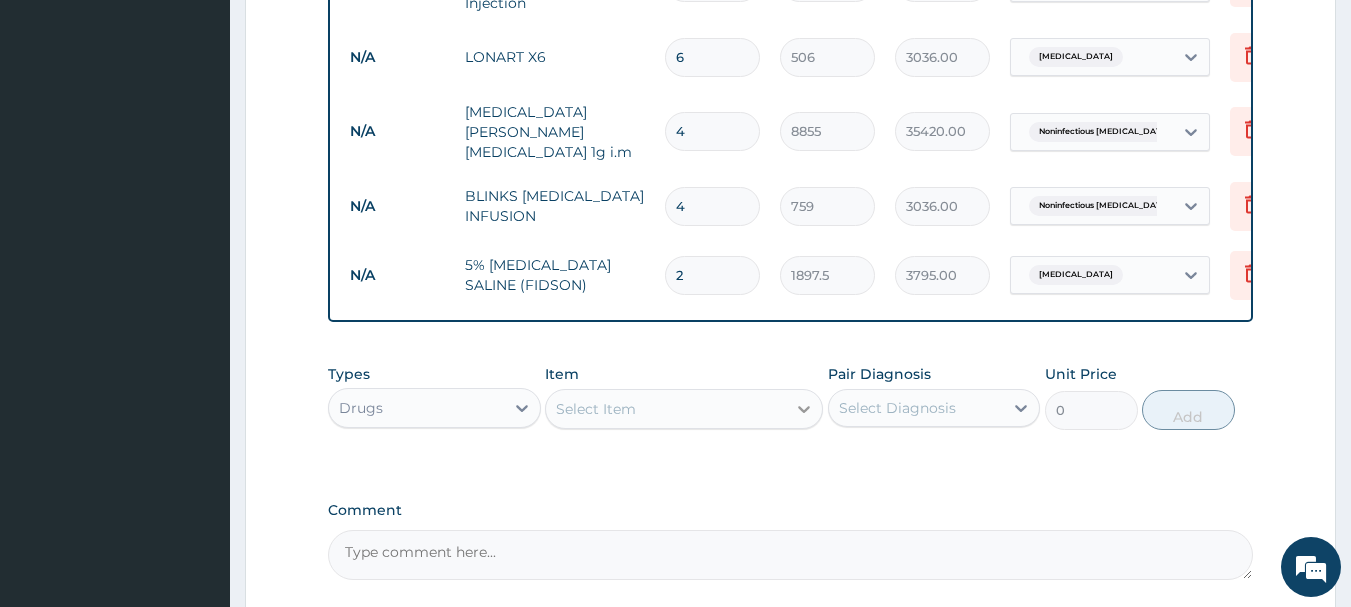 type on "2" 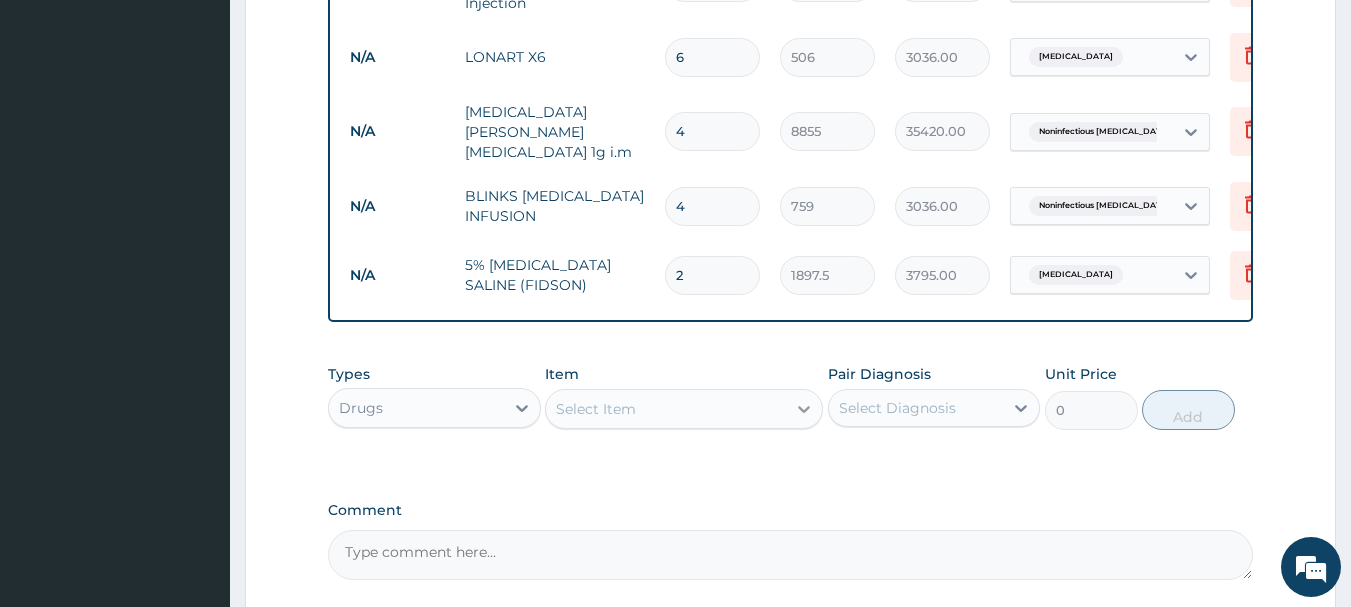 click 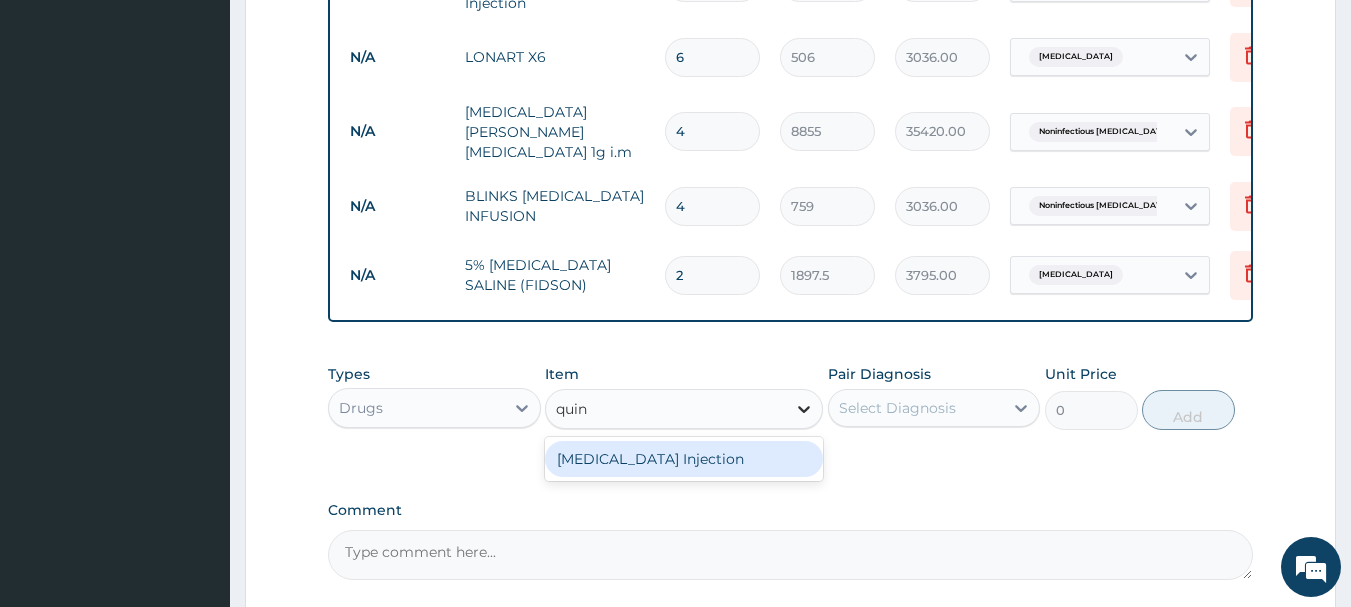 type on "quini" 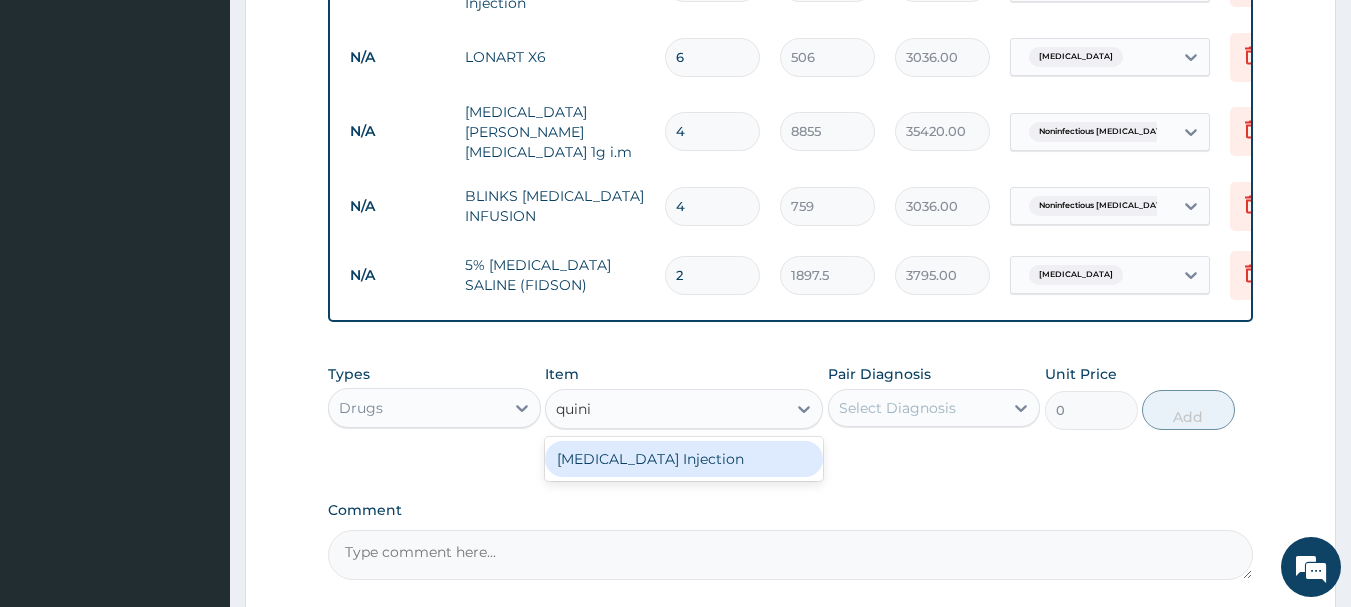 click on "QUININE Injection" at bounding box center [684, 459] 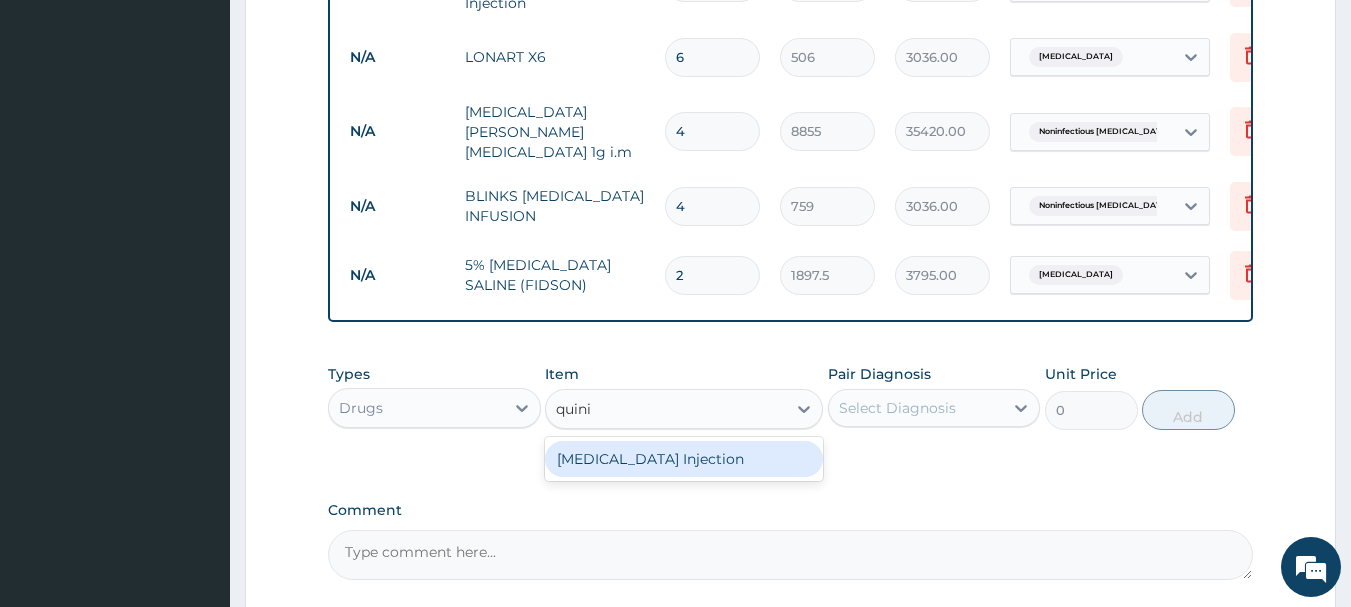 type 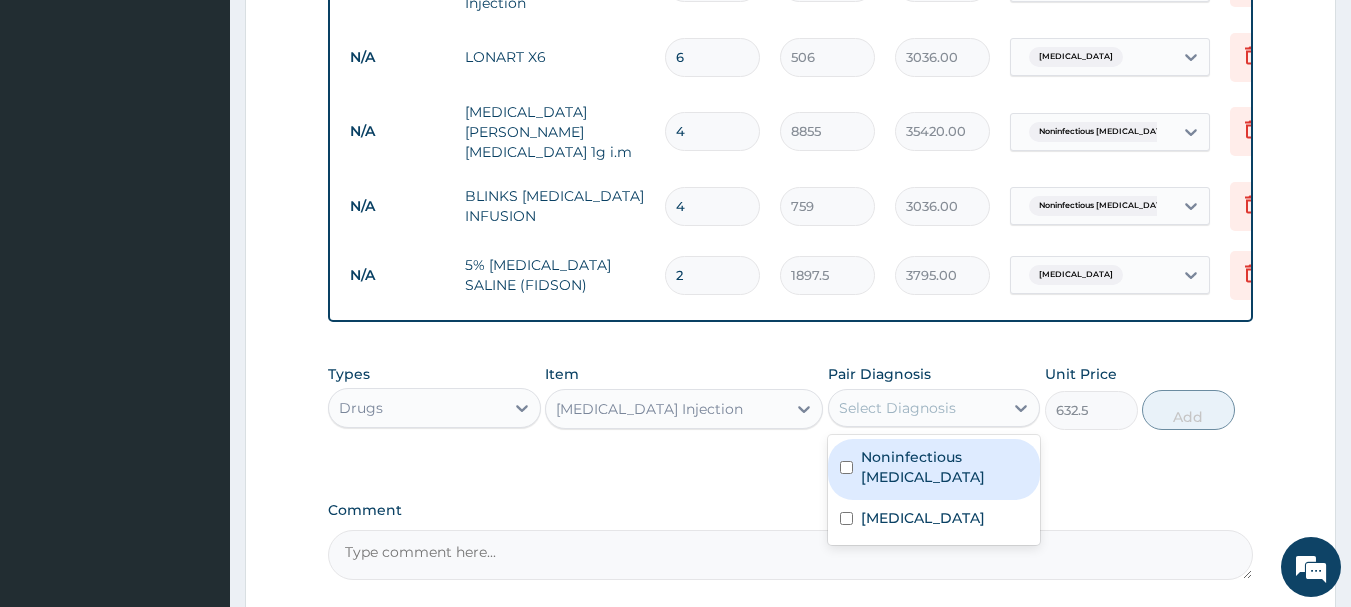click on "Select Diagnosis" at bounding box center (897, 408) 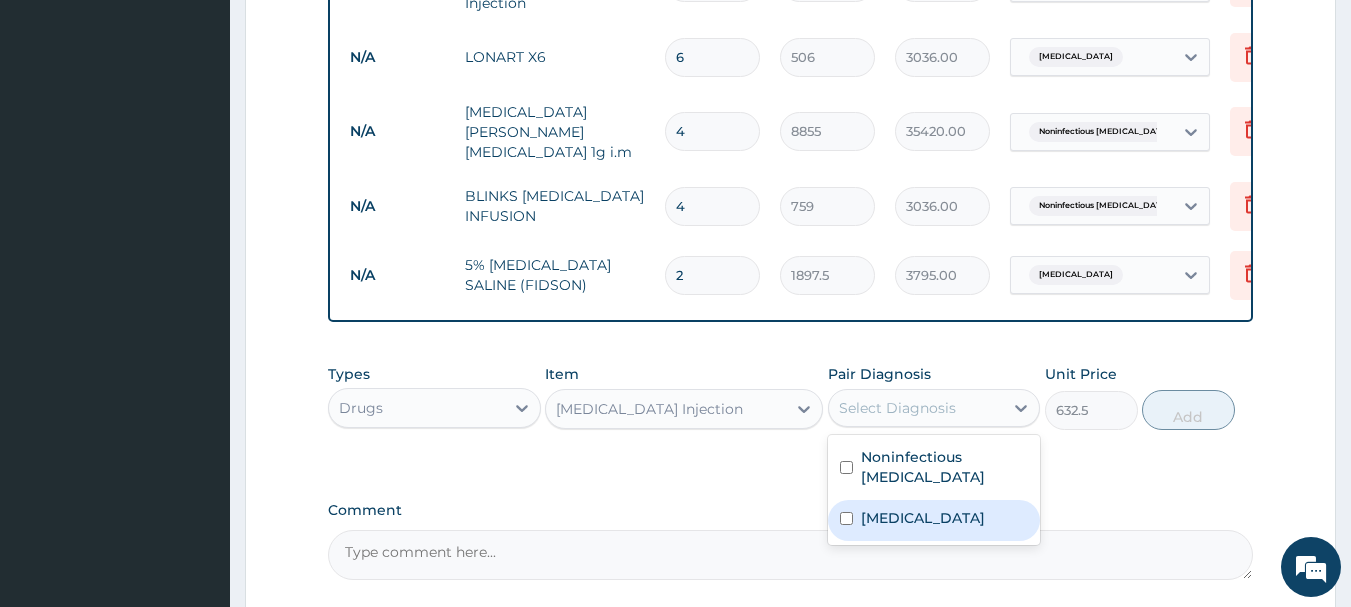 click on "Malaria" at bounding box center (934, 520) 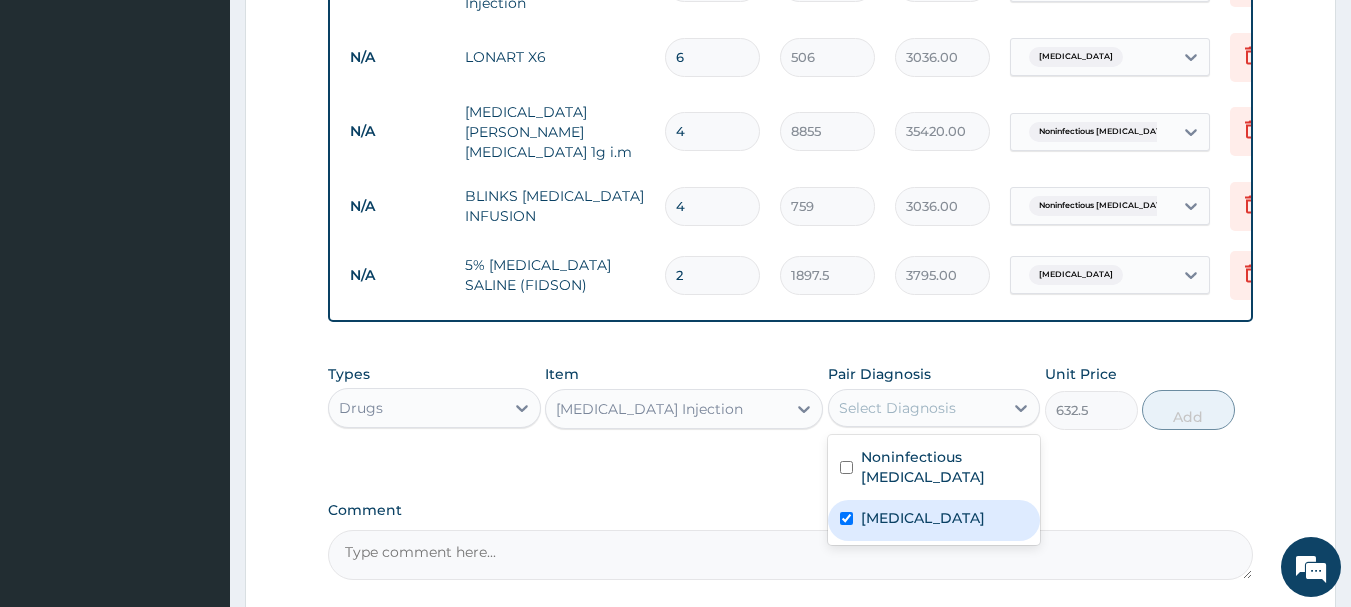 checkbox on "true" 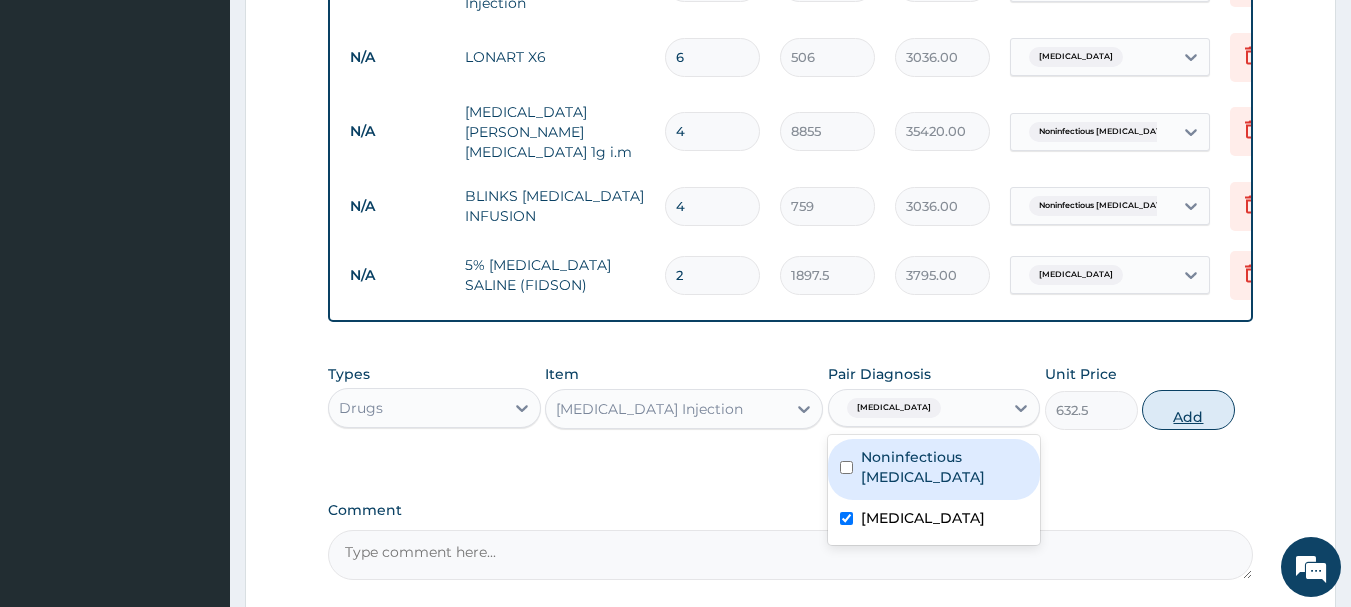 click on "Add" at bounding box center [1188, 410] 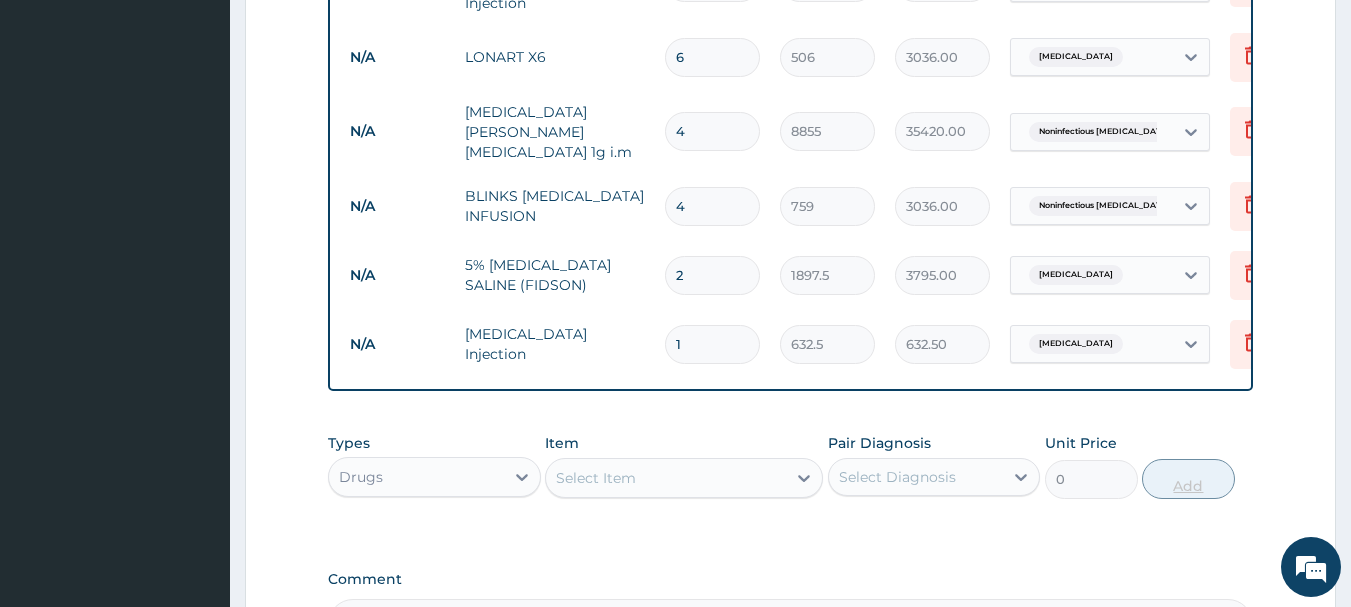 type 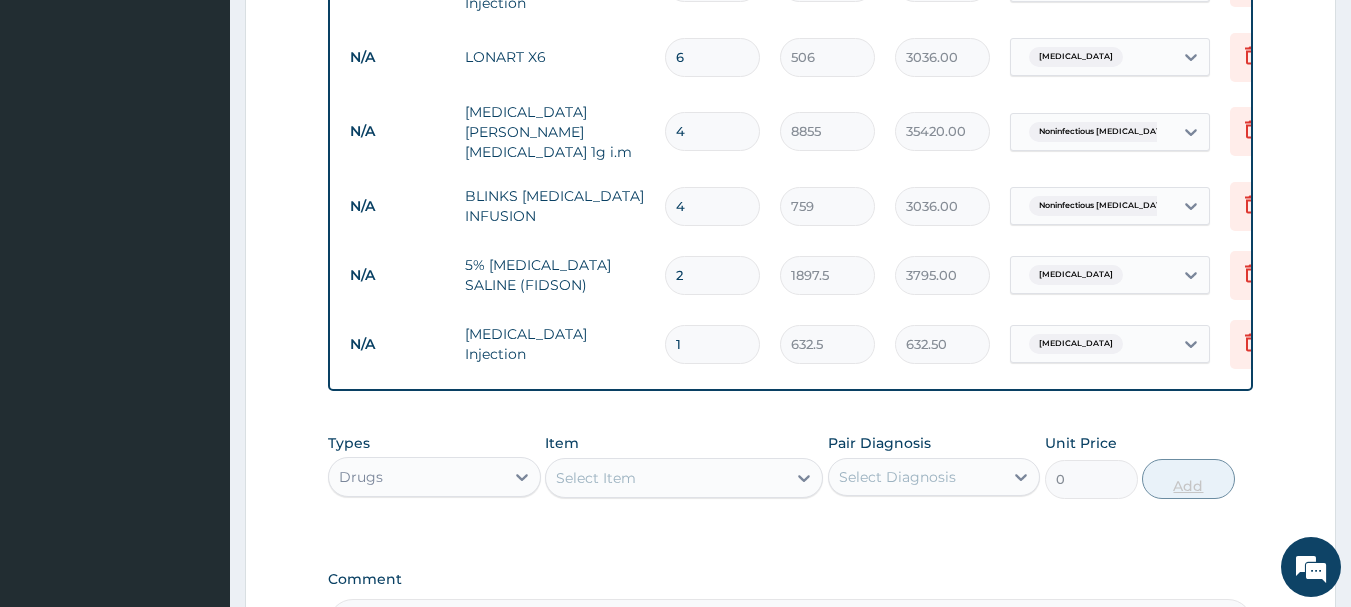 type on "0.00" 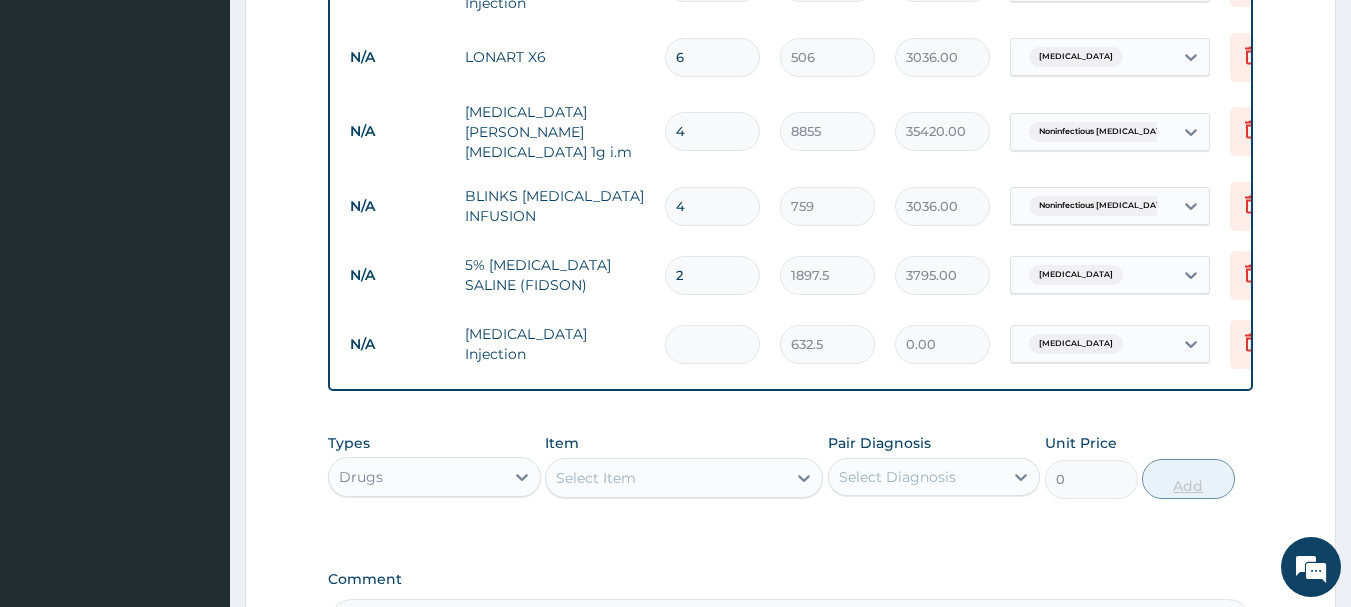 type on "2" 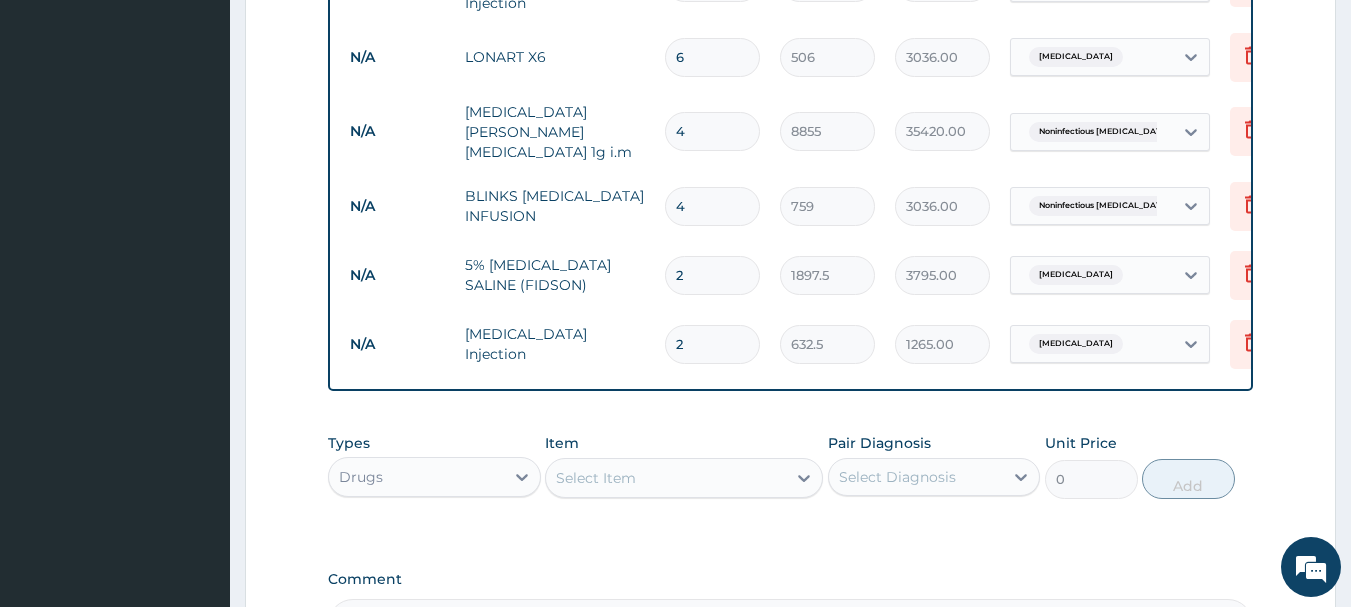 type on "2" 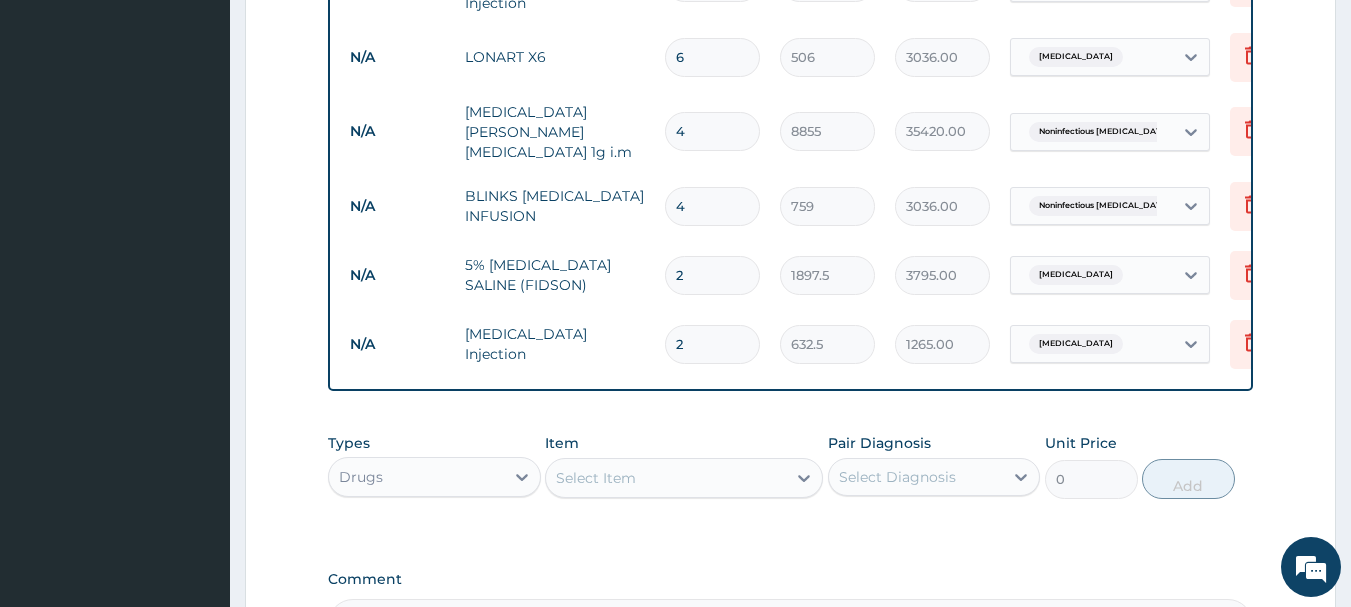 click on "Select Item" at bounding box center [666, 478] 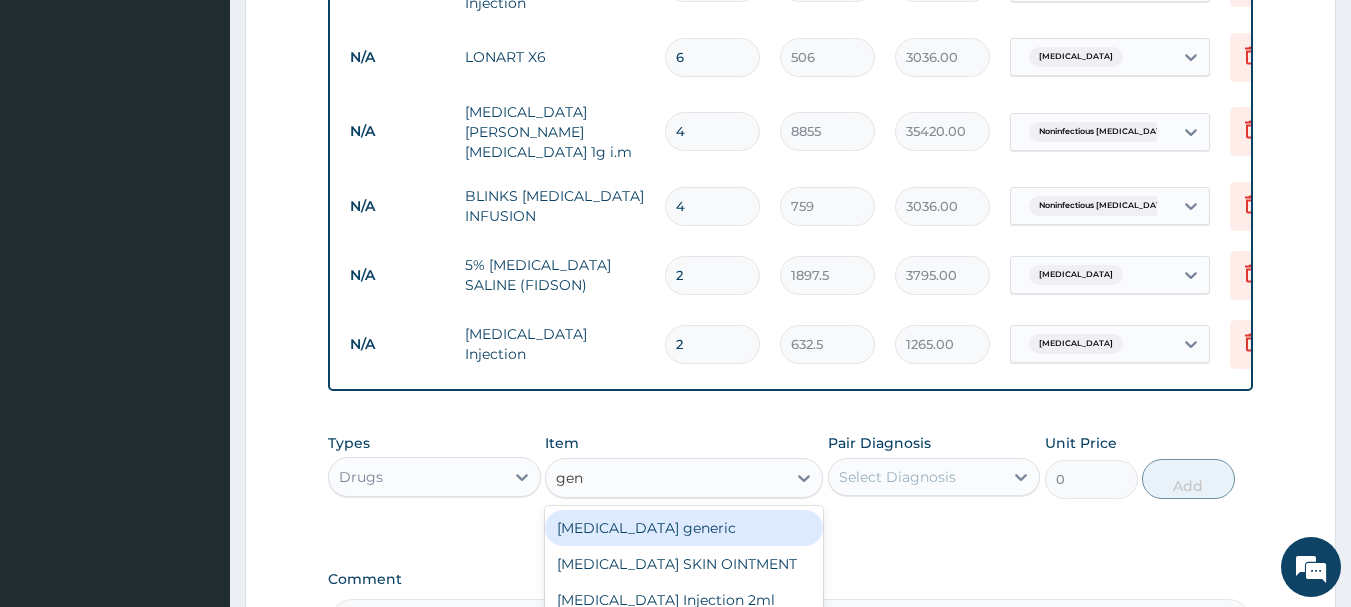 type on "gent" 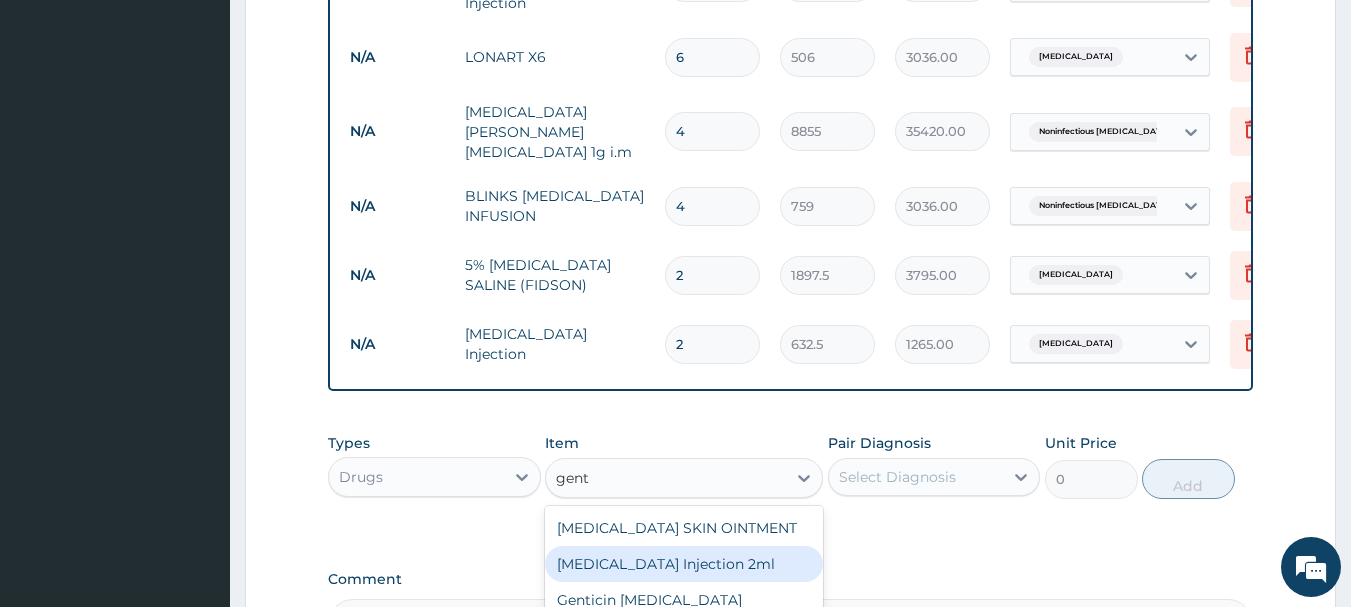 click on "GENTAMICIN Injection 2ml" at bounding box center [684, 564] 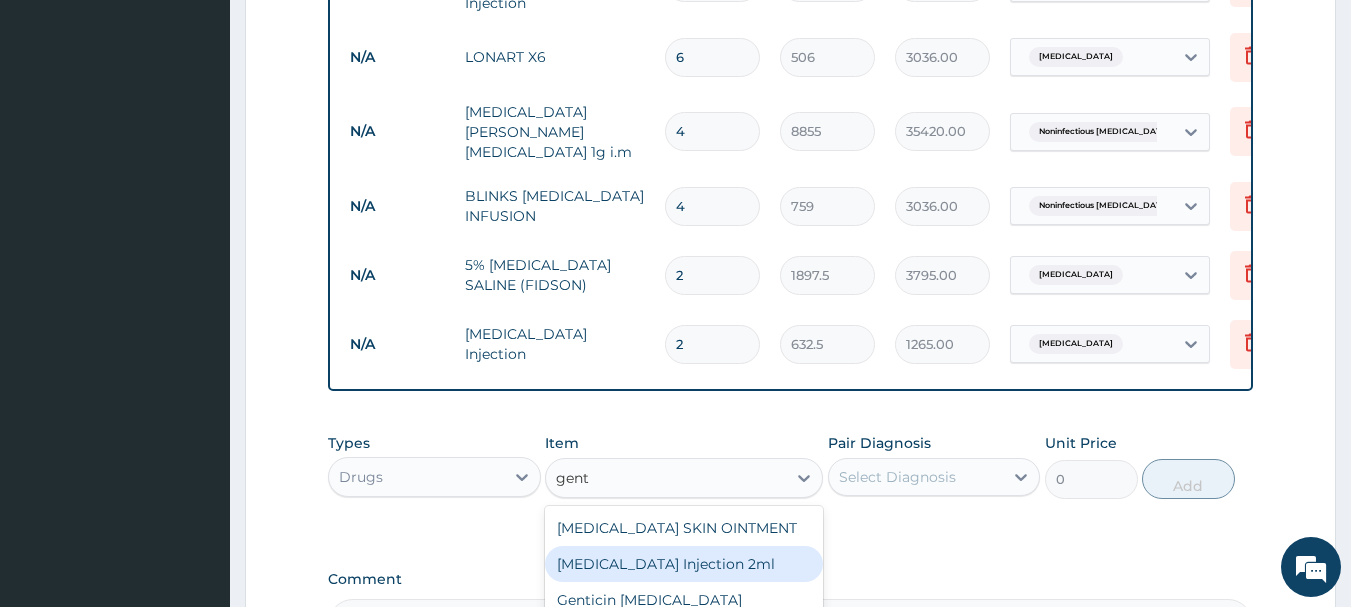 type 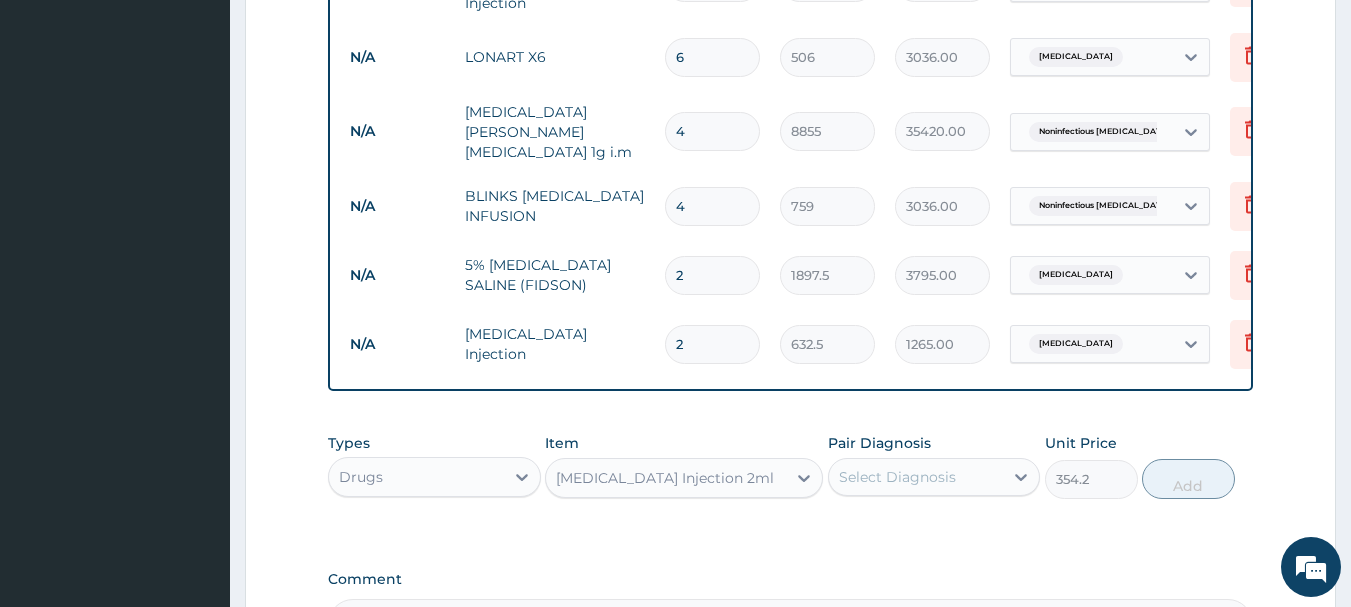 click on "Select Diagnosis" at bounding box center (897, 477) 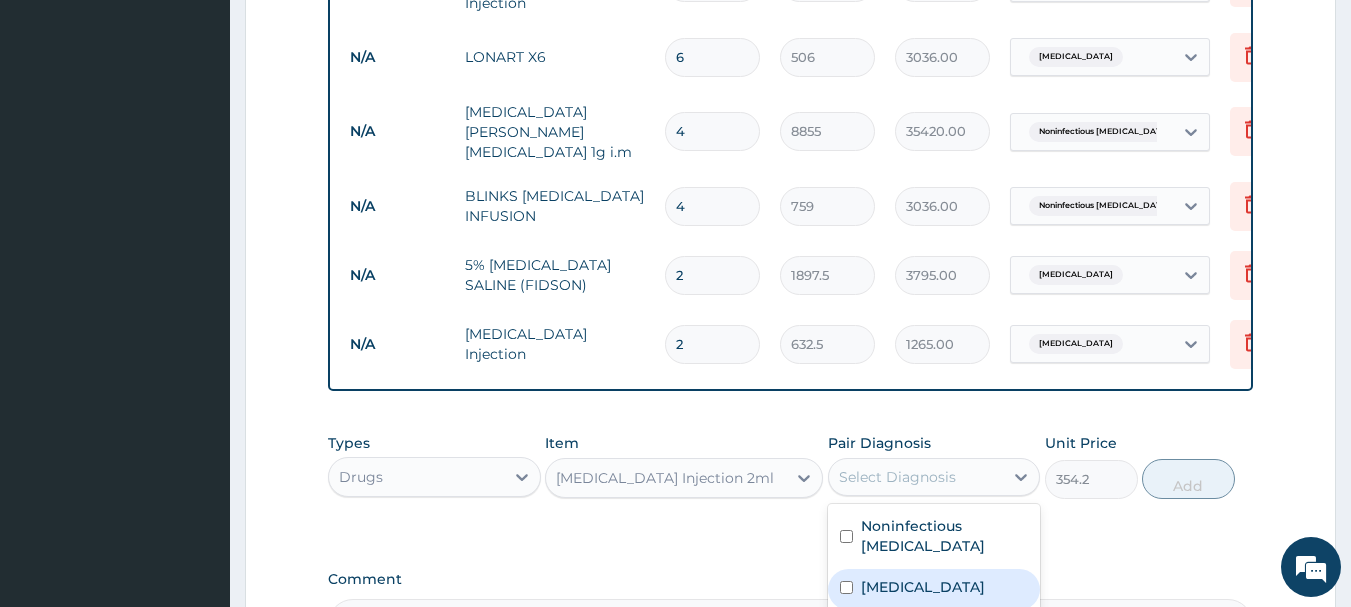 click on "Malaria" at bounding box center [923, 587] 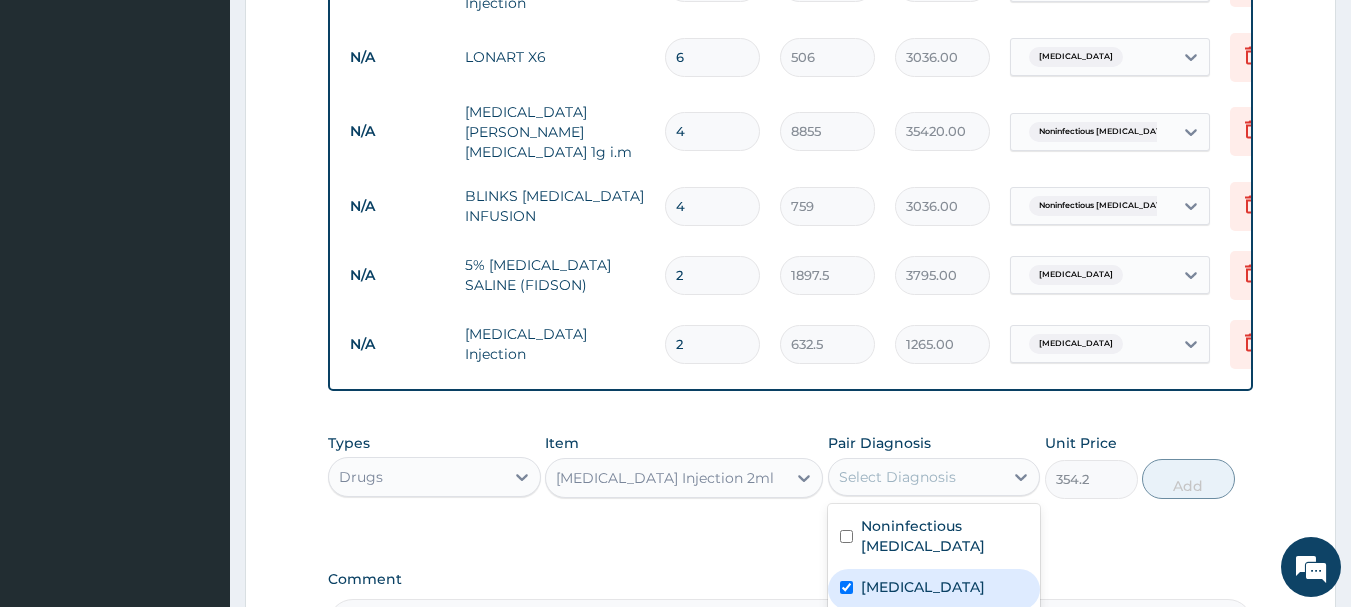 checkbox on "true" 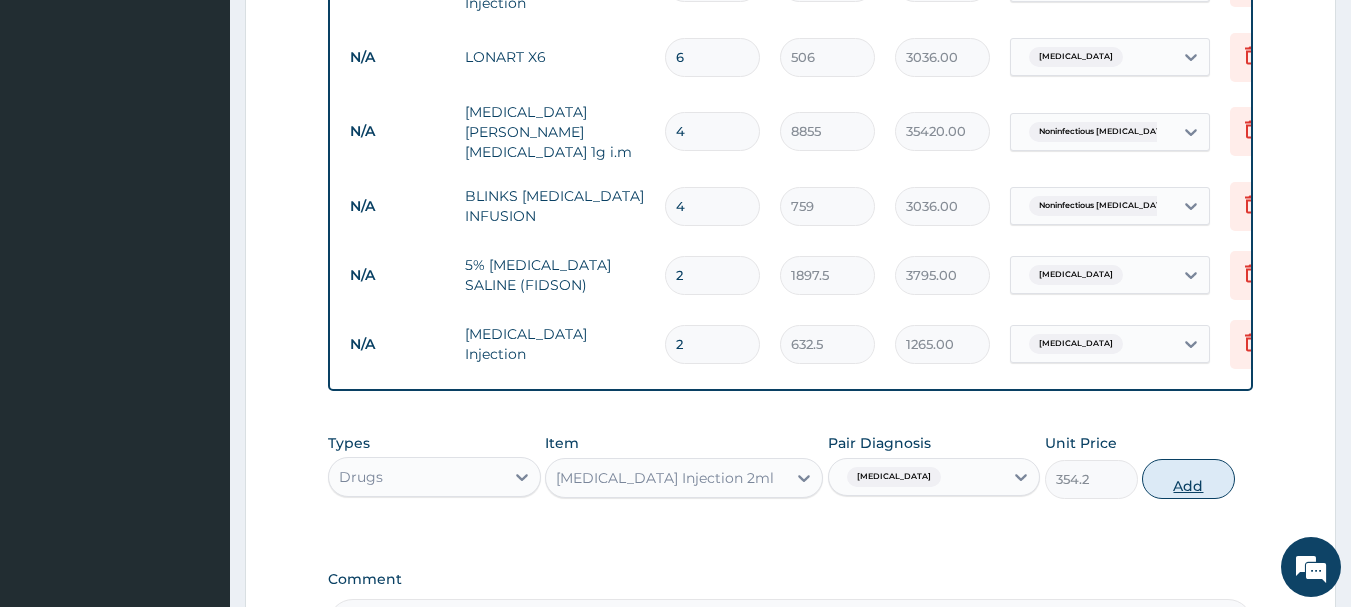 click on "Add" at bounding box center [1188, 479] 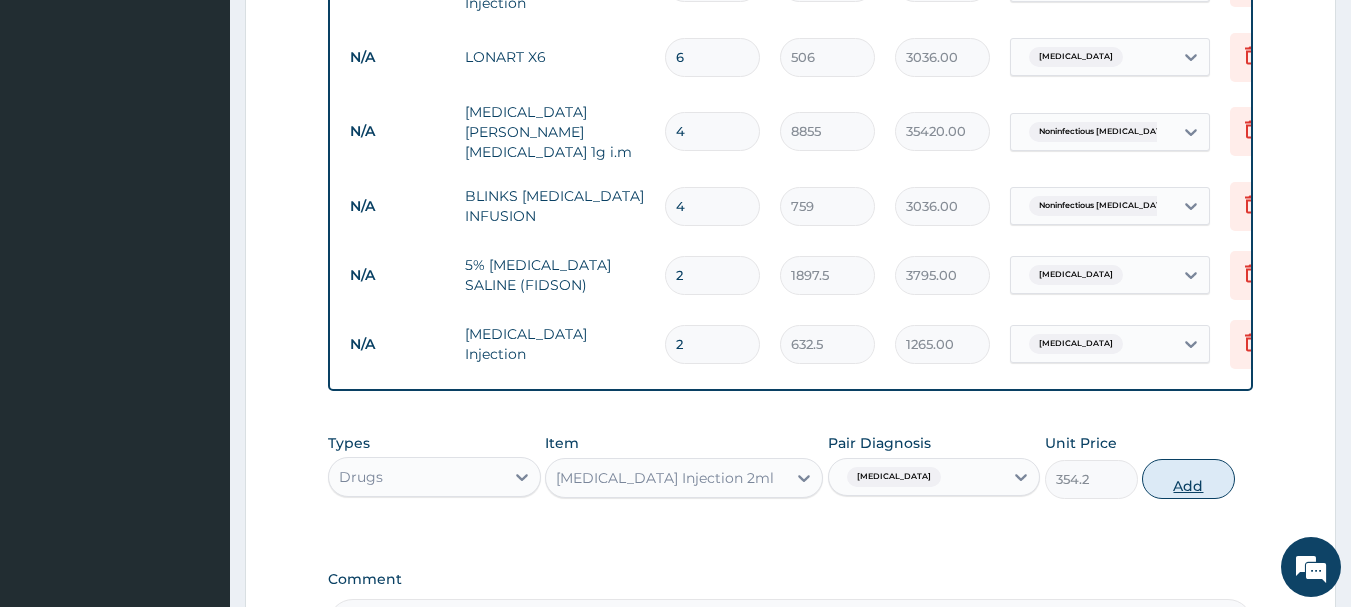 type on "0" 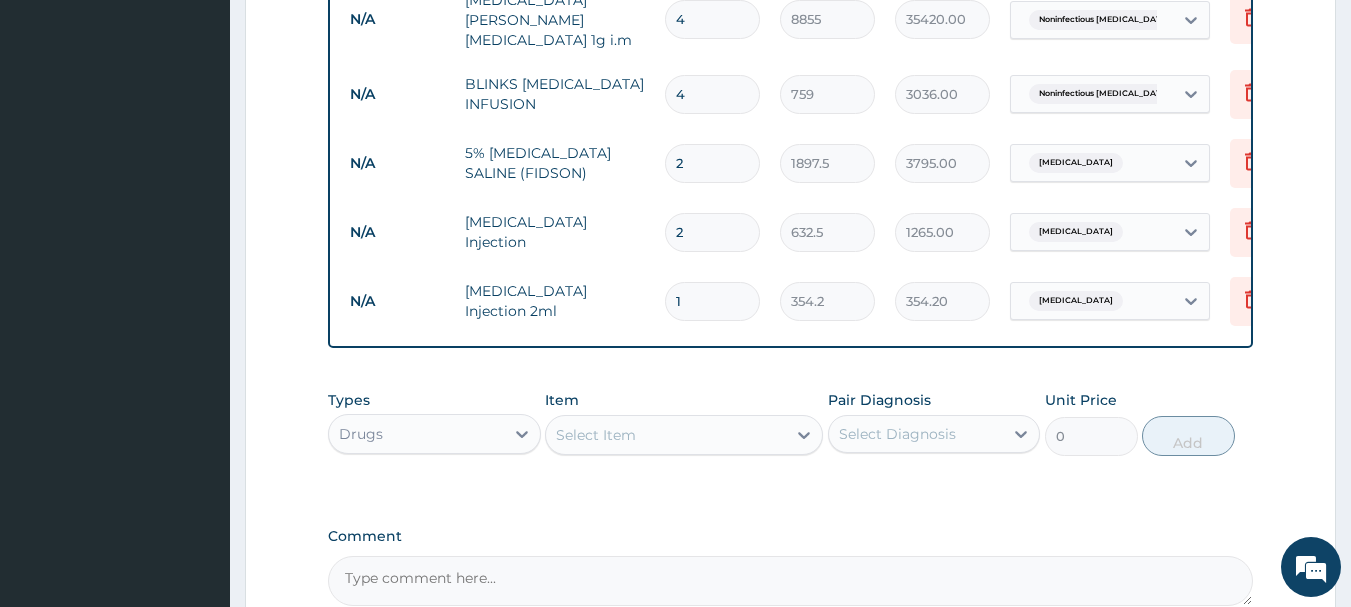 scroll, scrollTop: 1437, scrollLeft: 0, axis: vertical 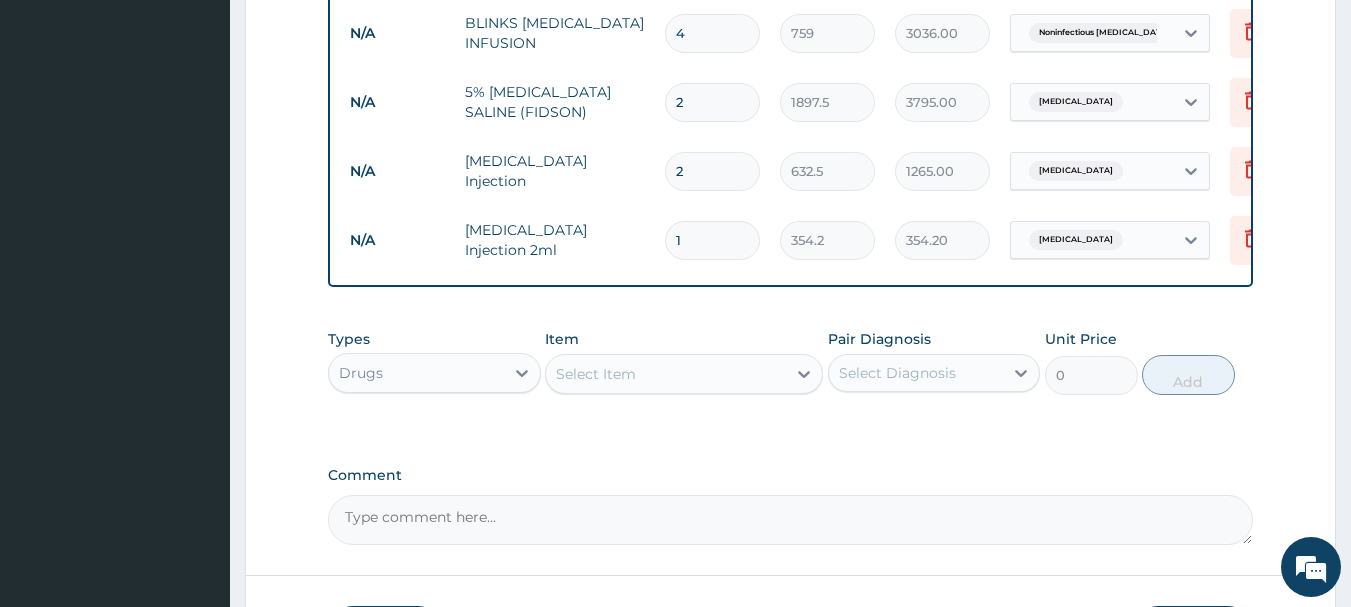 click on "Select Item" at bounding box center (666, 374) 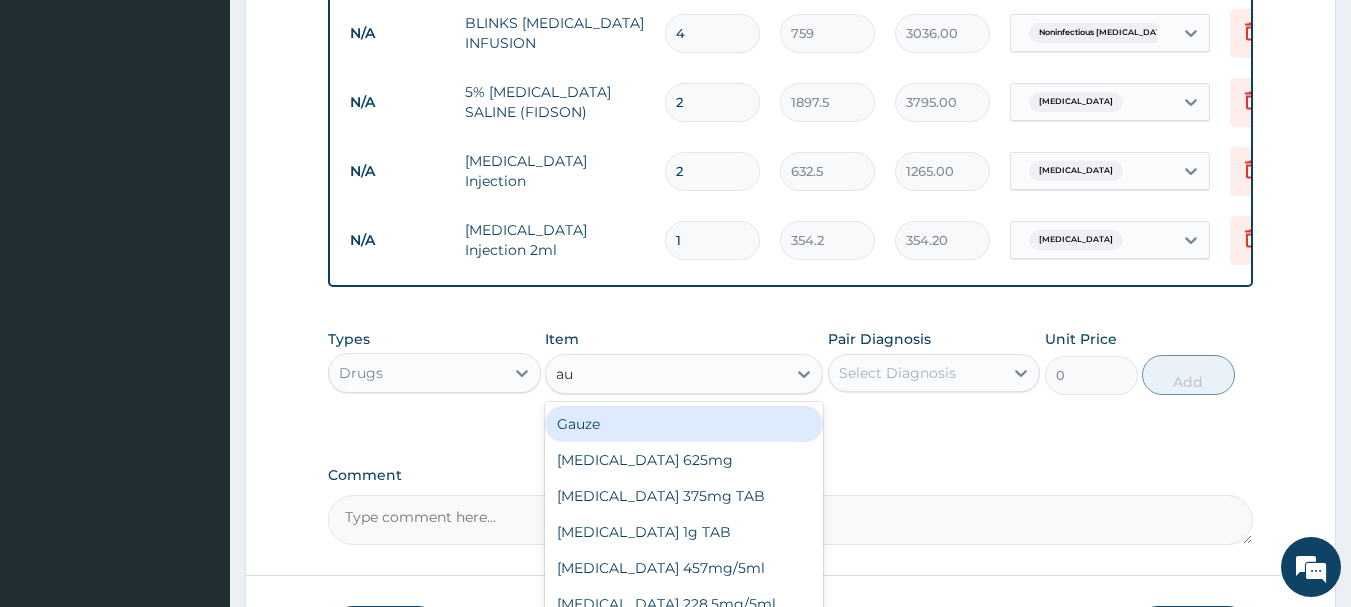 type on "aug" 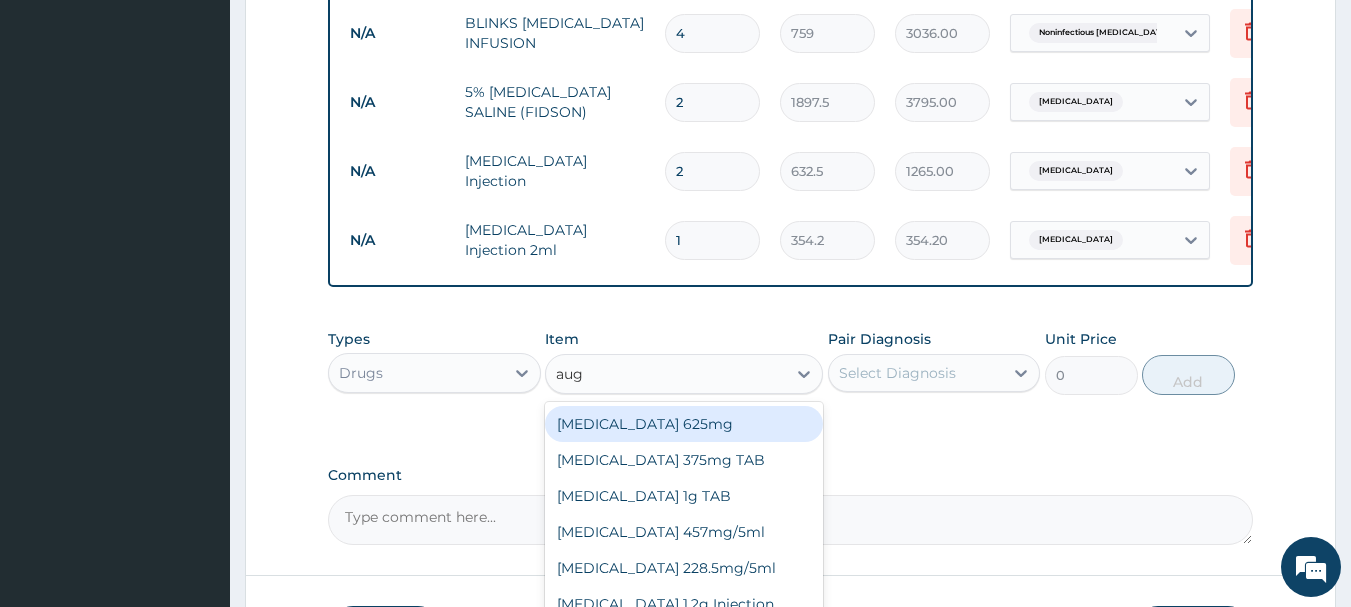 click on "AUGMENTIN 625mg" at bounding box center [684, 424] 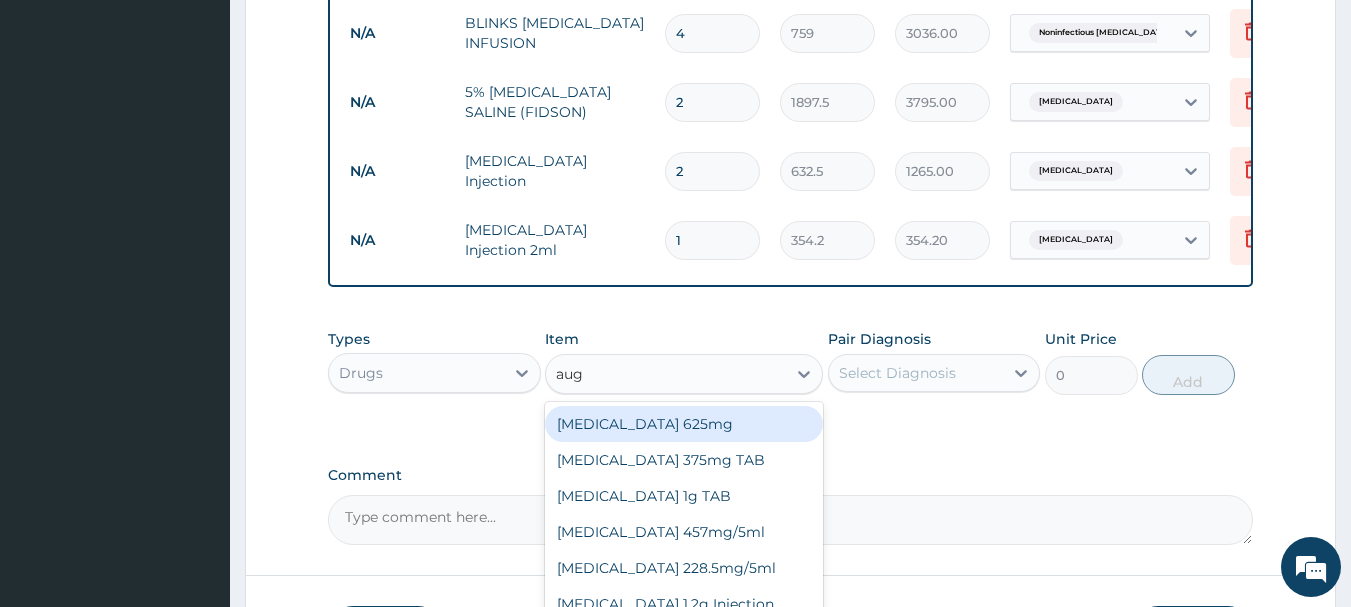 type 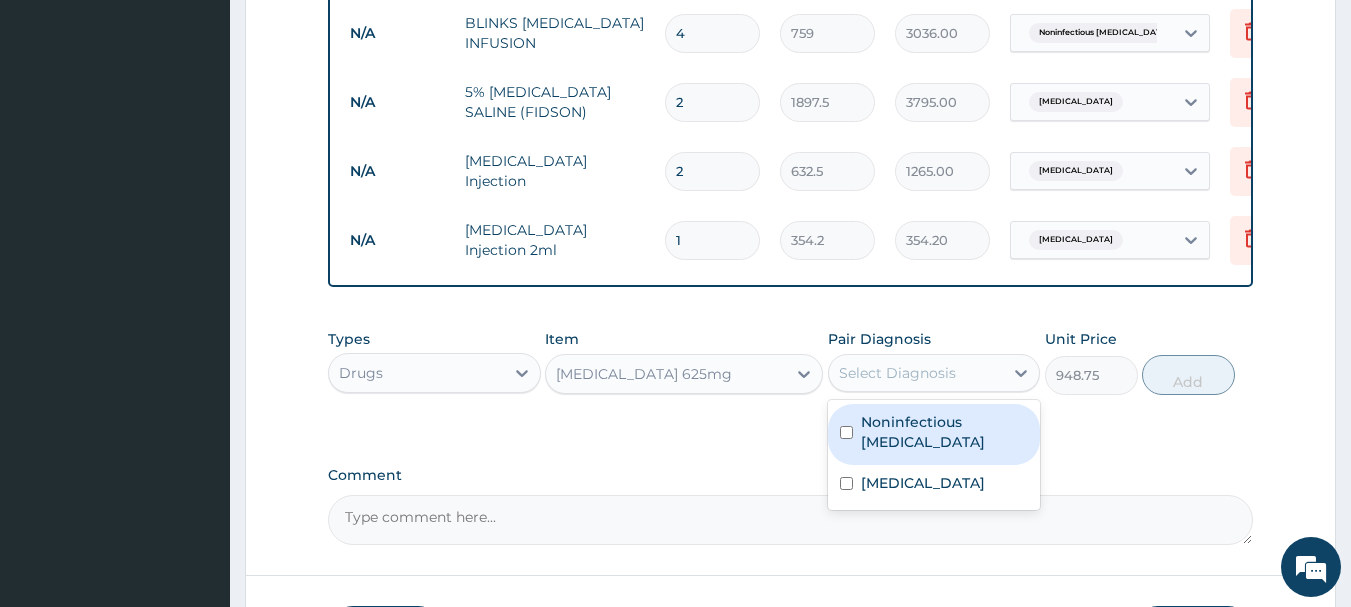 click on "Select Diagnosis" at bounding box center (916, 373) 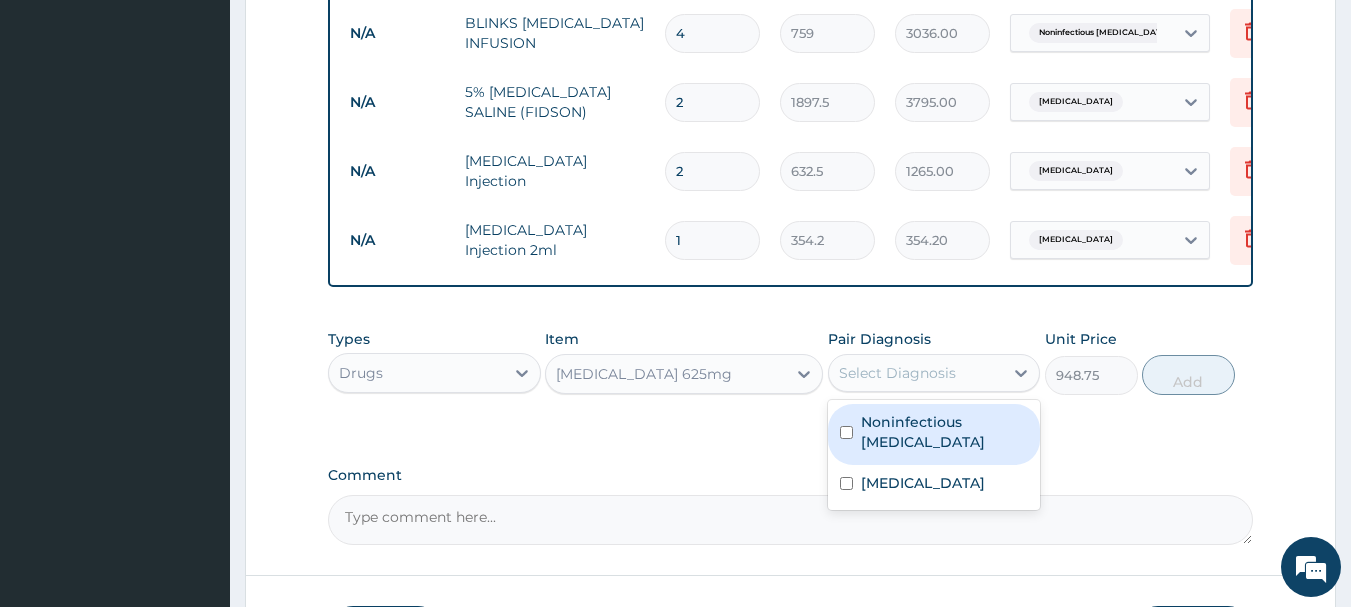 click on "Noninfectious gastroenteritis" at bounding box center (945, 432) 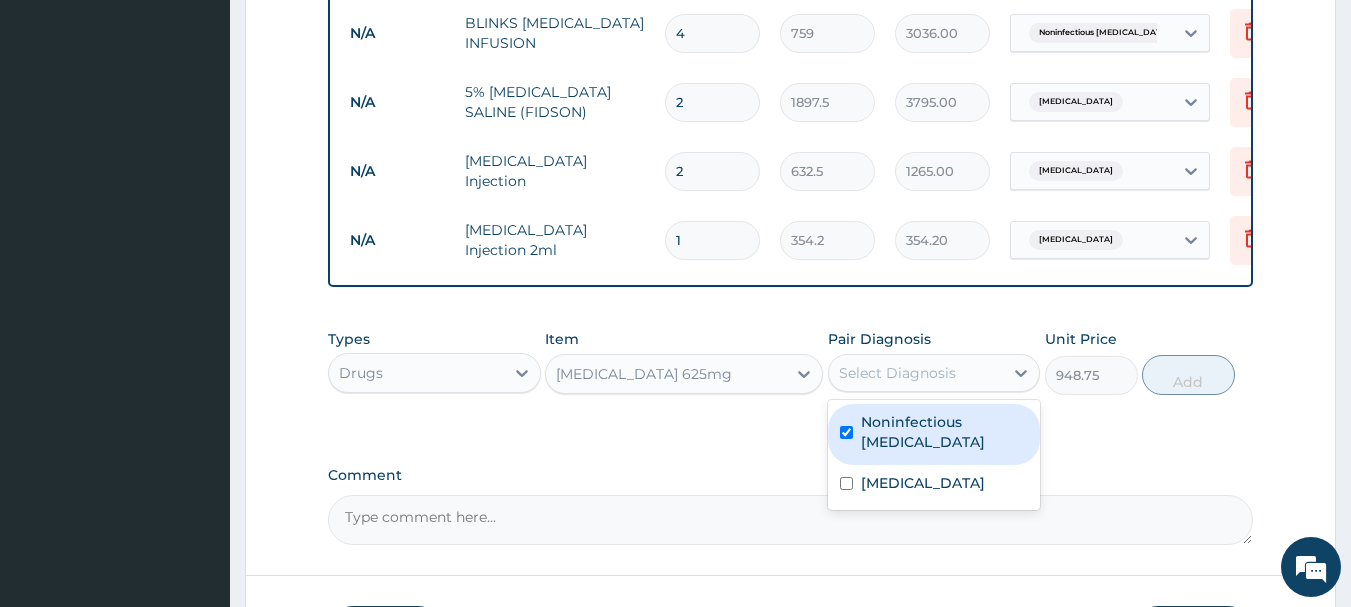 checkbox on "true" 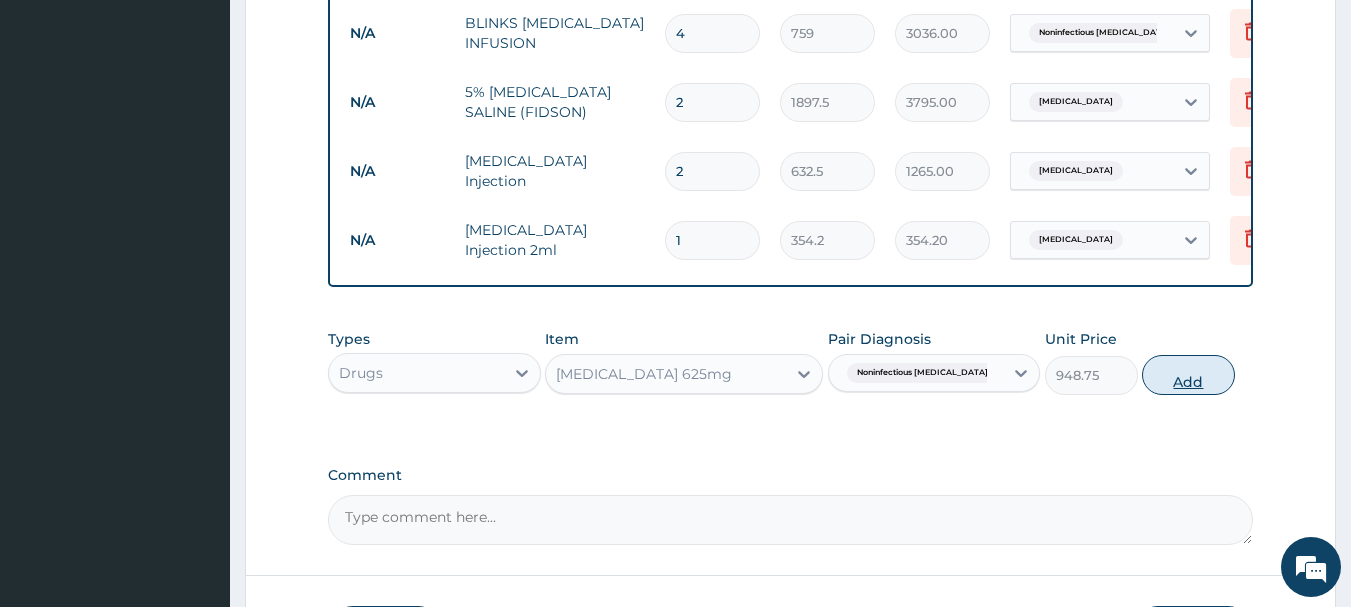 click on "Add" at bounding box center [1188, 375] 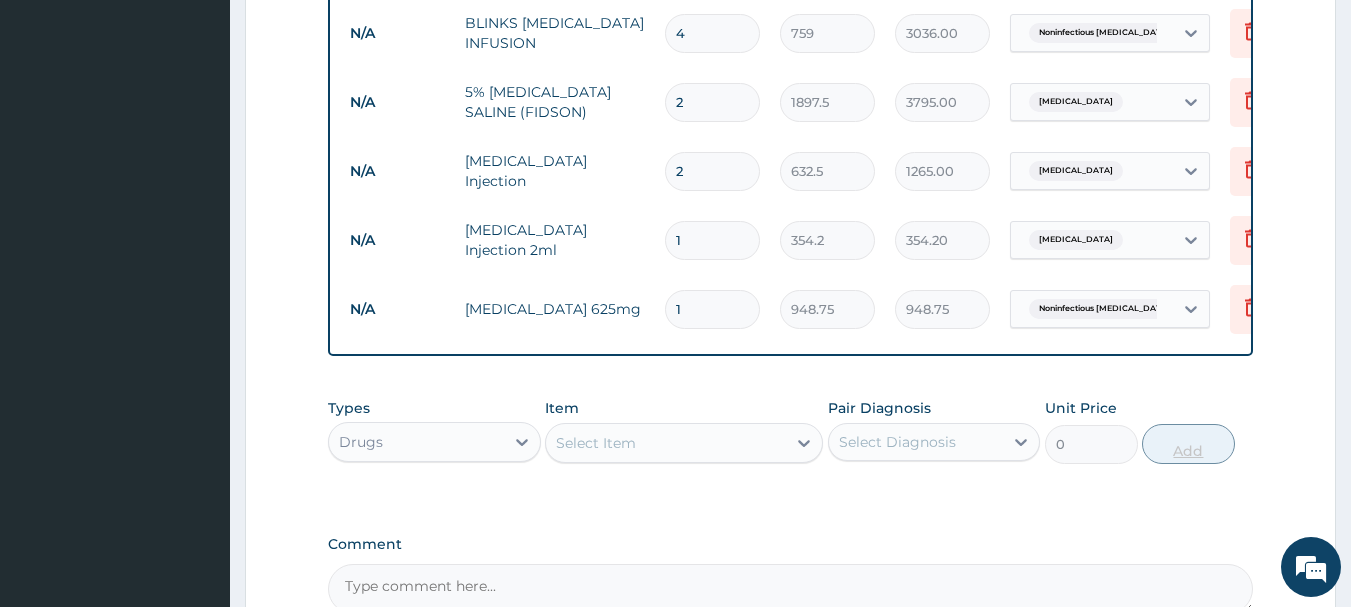 type on "10" 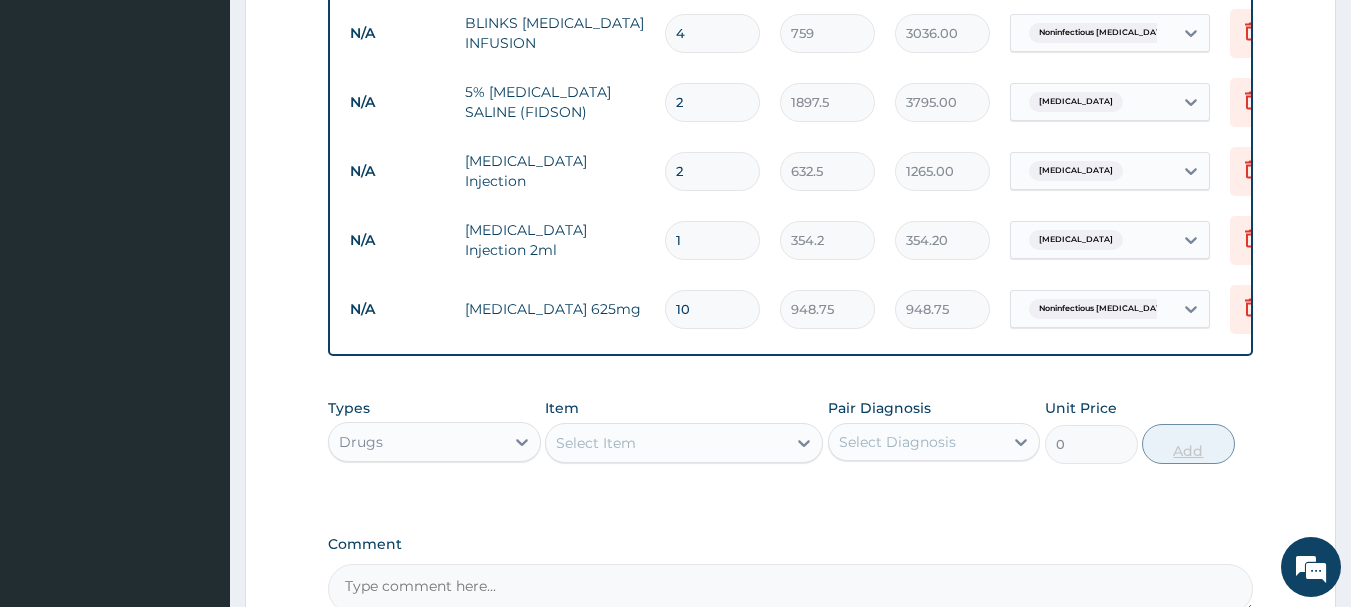 type on "9487.50" 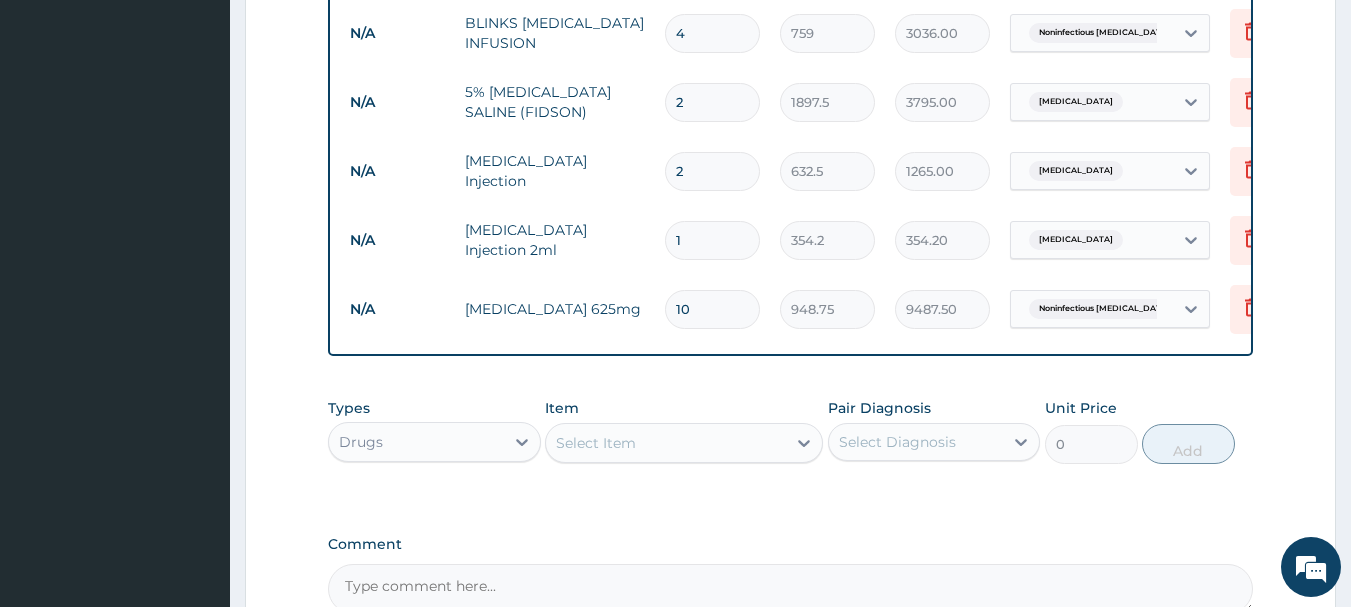 type on "10" 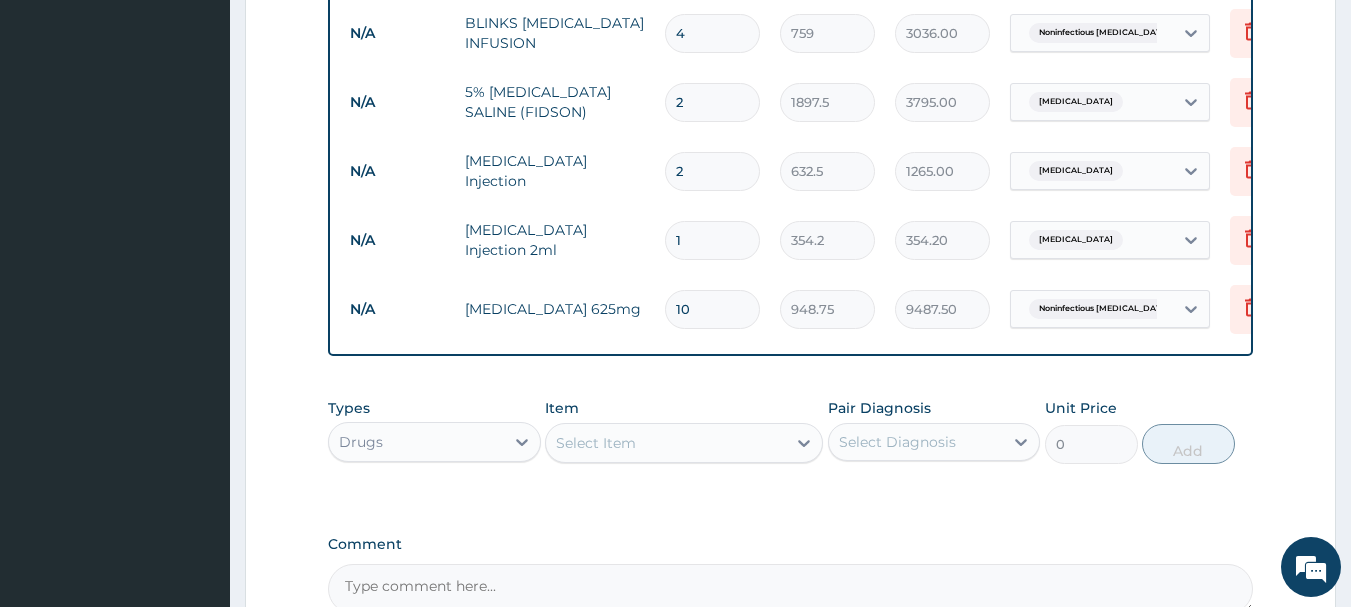 click on "Select Item" at bounding box center (666, 443) 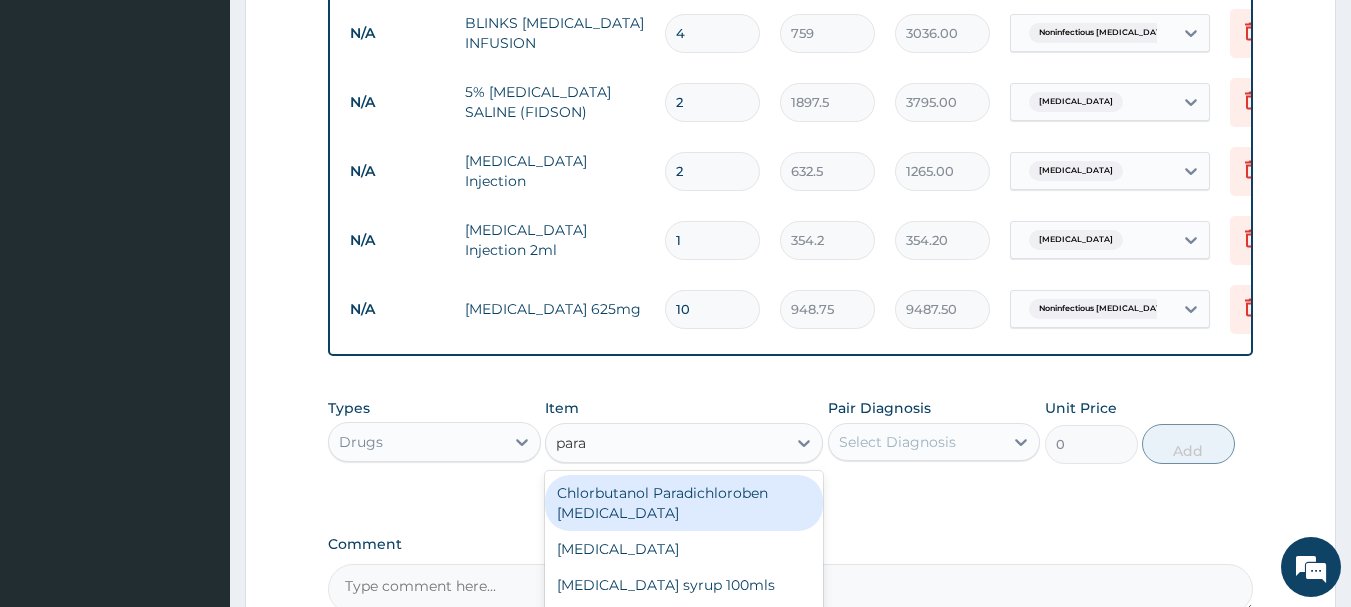 type on "parac" 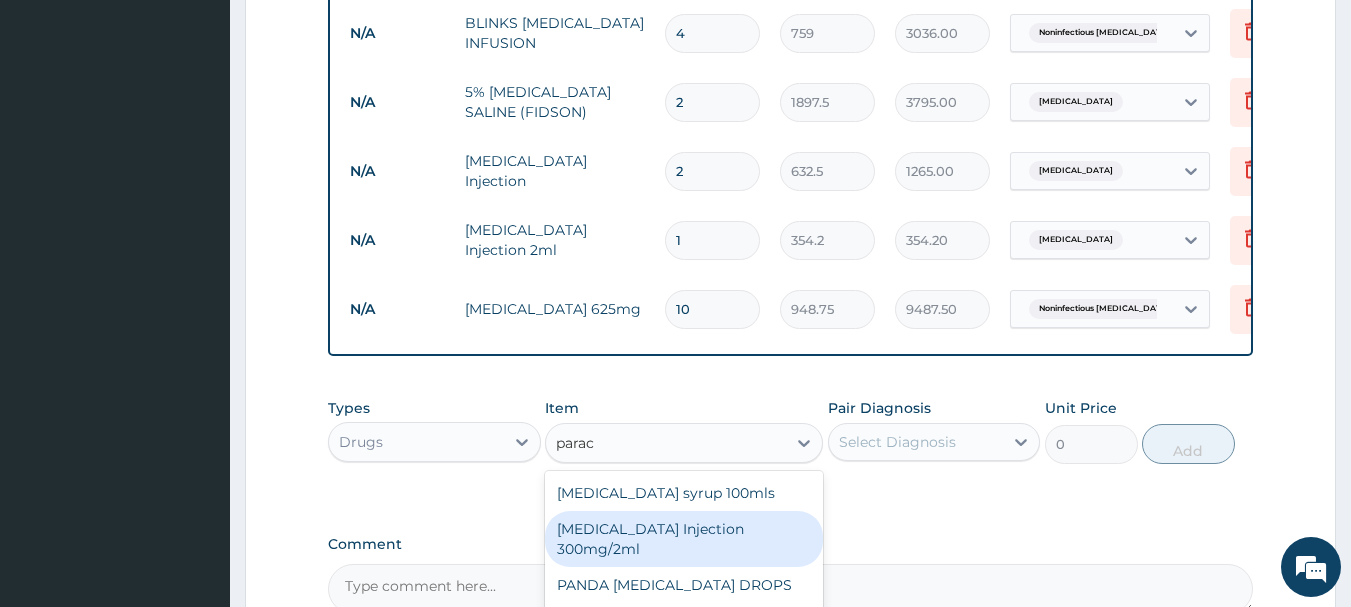 click on "[MEDICAL_DATA] Injection 300mg/2ml" at bounding box center [684, 539] 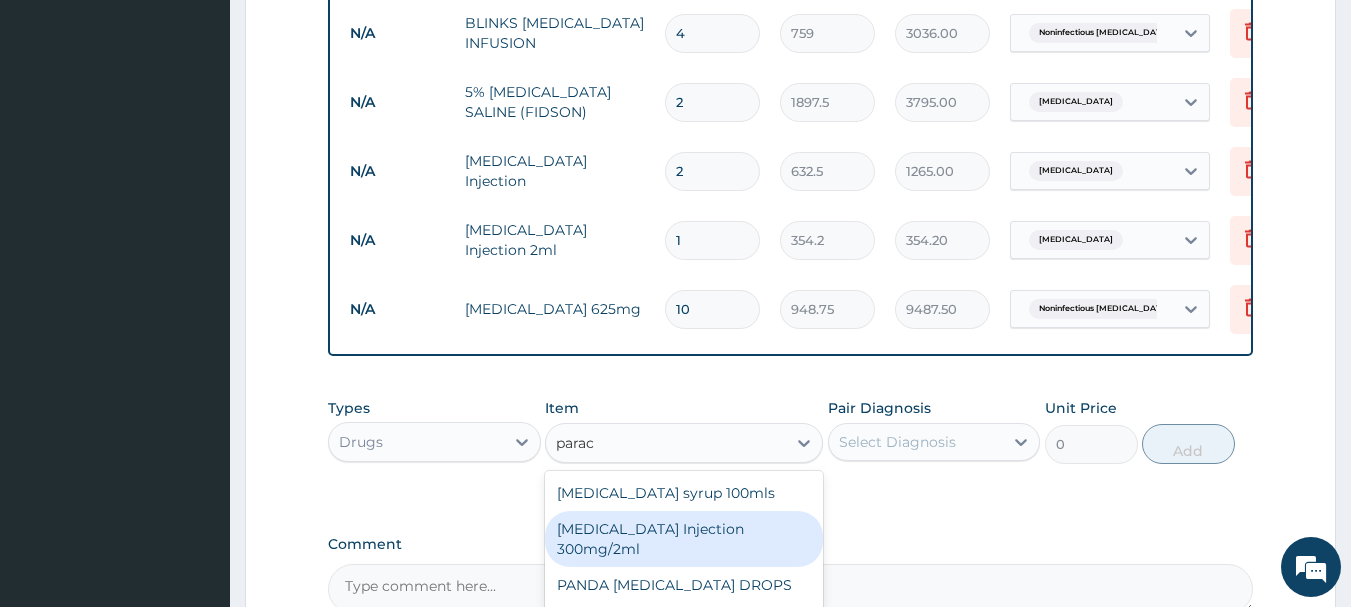type 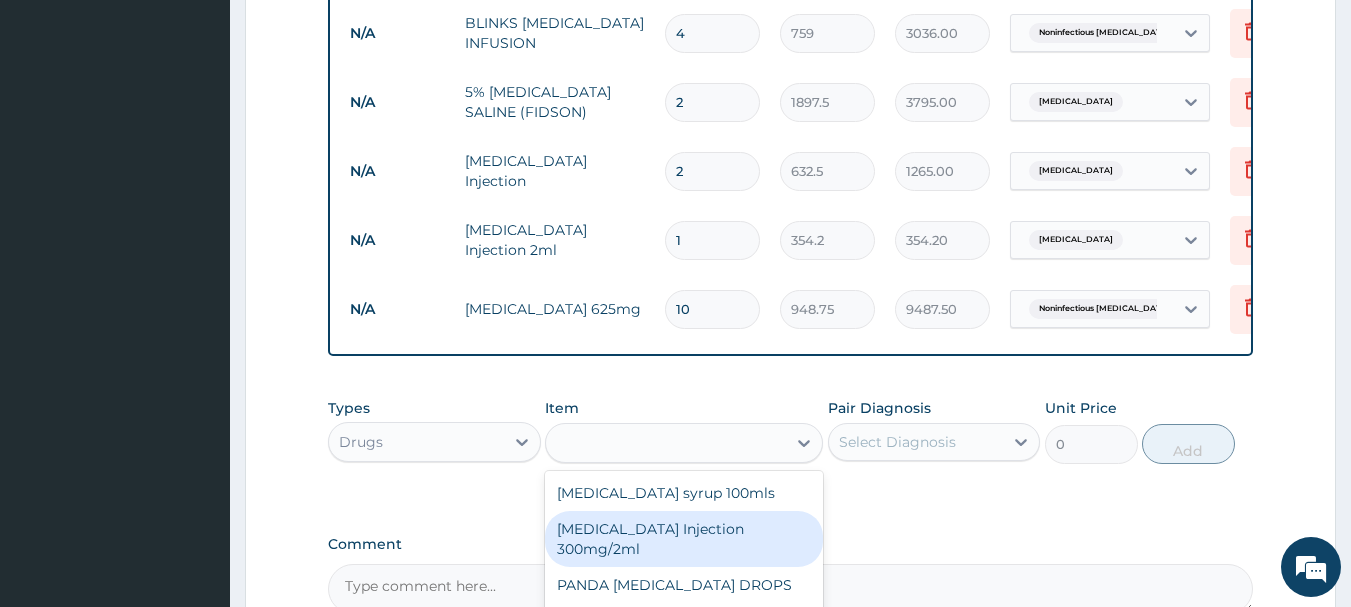 type on "278.3" 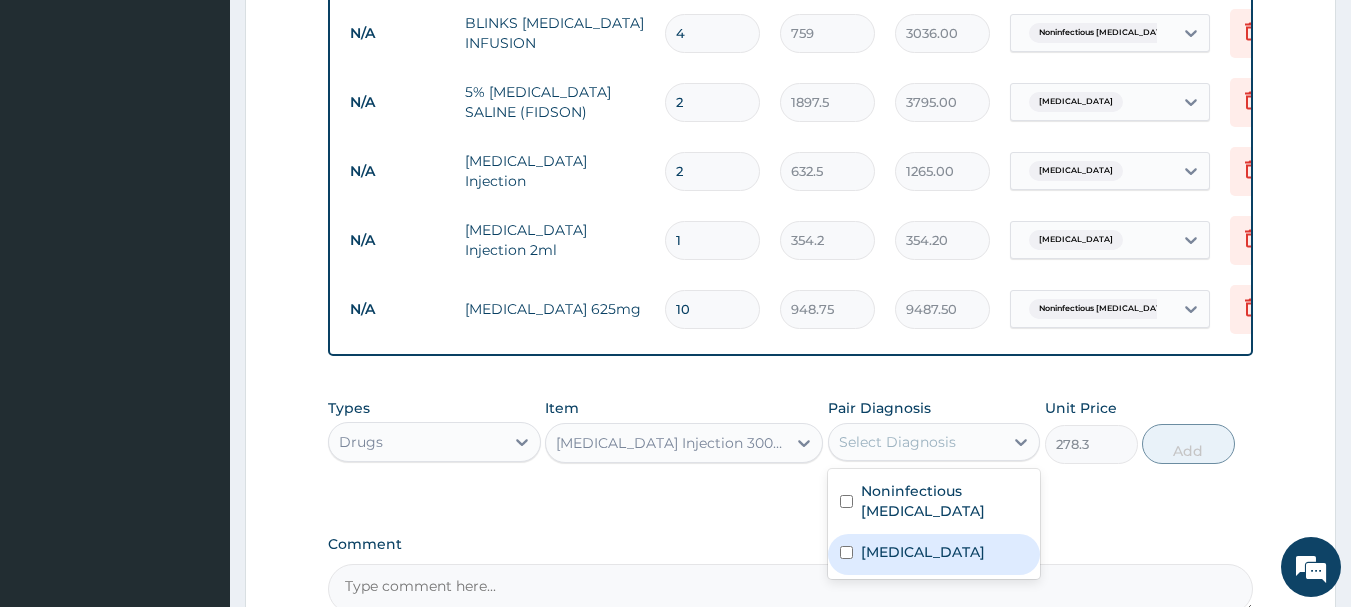 drag, startPoint x: 874, startPoint y: 423, endPoint x: 886, endPoint y: 521, distance: 98.731964 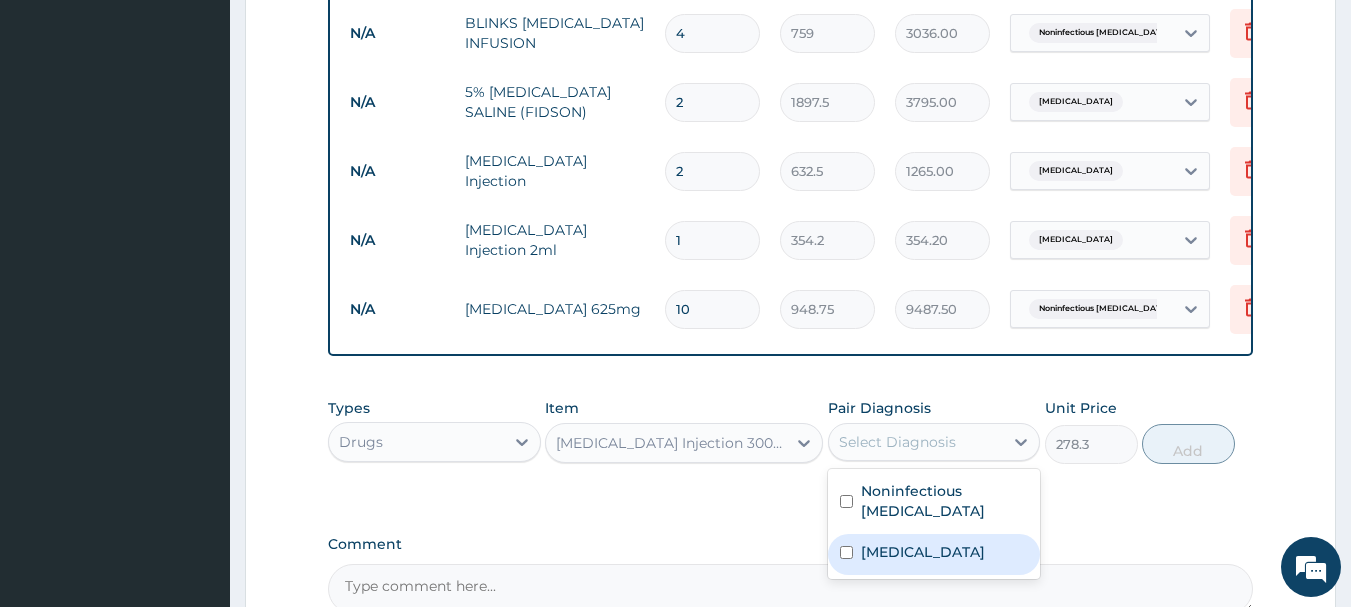 click on "option Noninfectious gastroenteritis, selected. option Malaria focused, 2 of 2. 2 results available. Use Up and Down to choose options, press Enter to select the currently focused option, press Escape to exit the menu, press Tab to select the option and exit the menu. Select Diagnosis Noninfectious gastroenteritis Malaria" at bounding box center [934, 442] 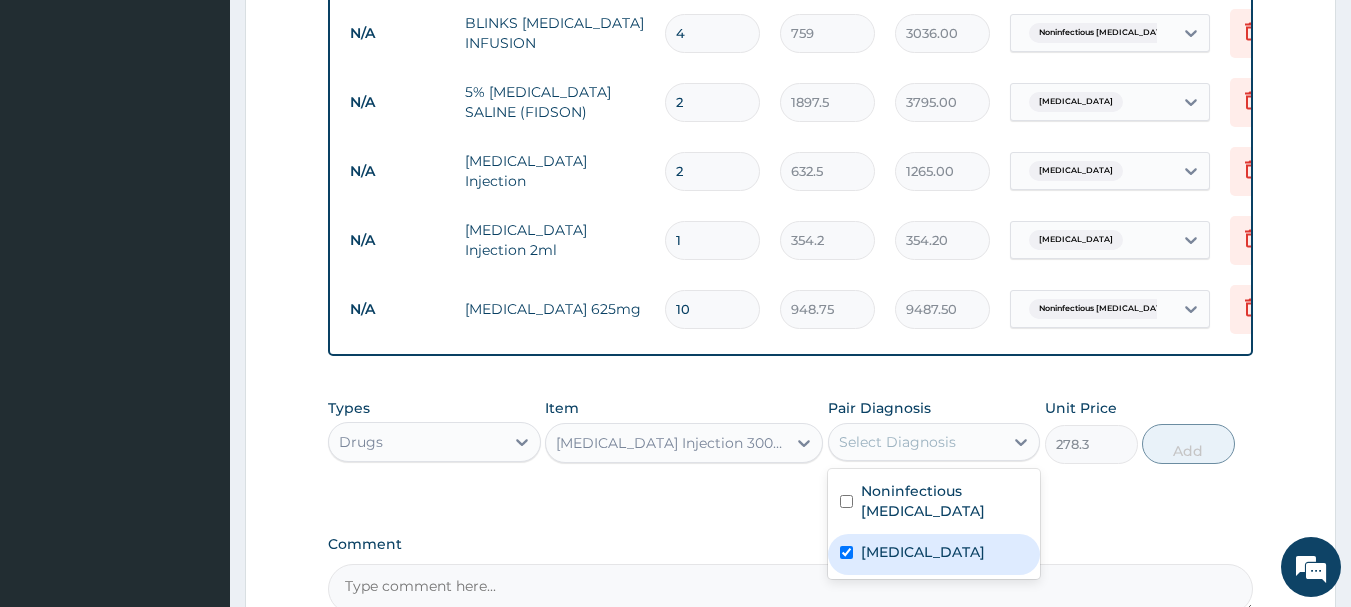 checkbox on "true" 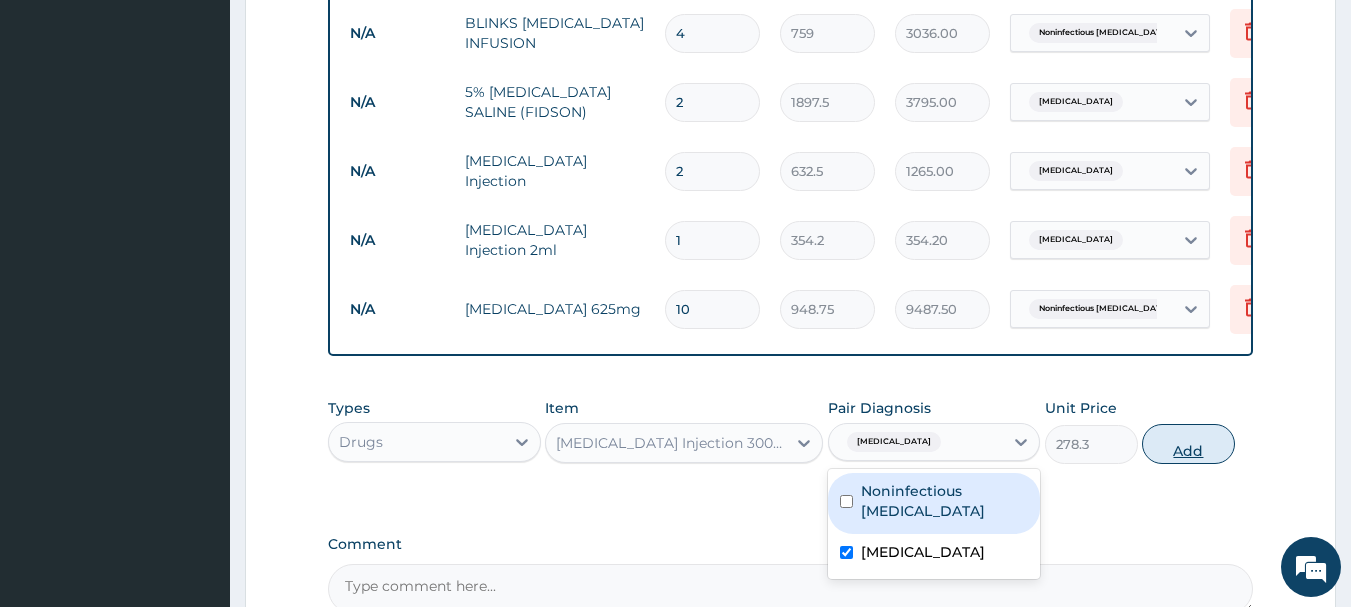 click on "Add" at bounding box center (1188, 444) 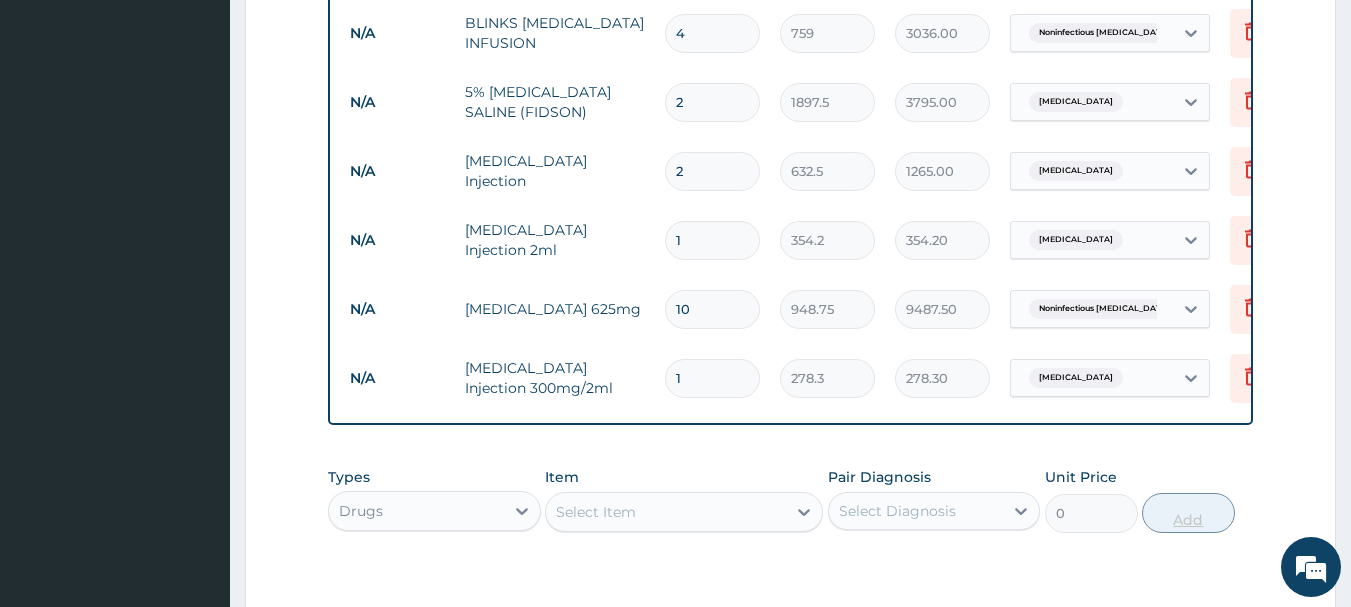 type 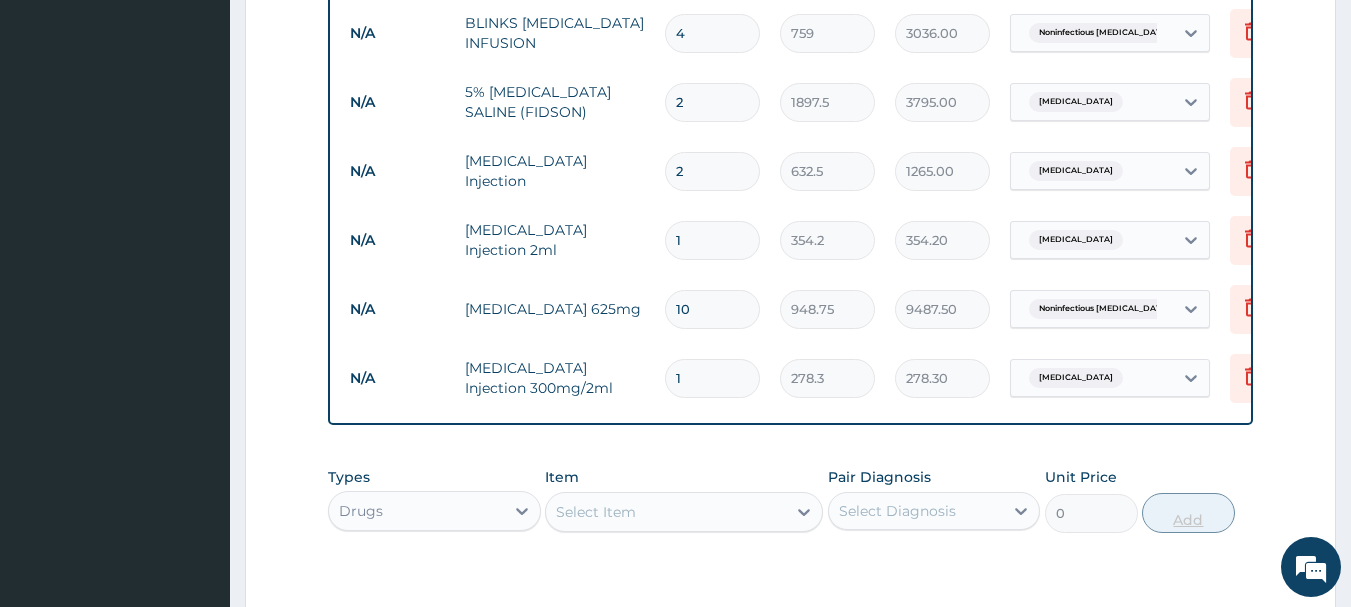 type on "0.00" 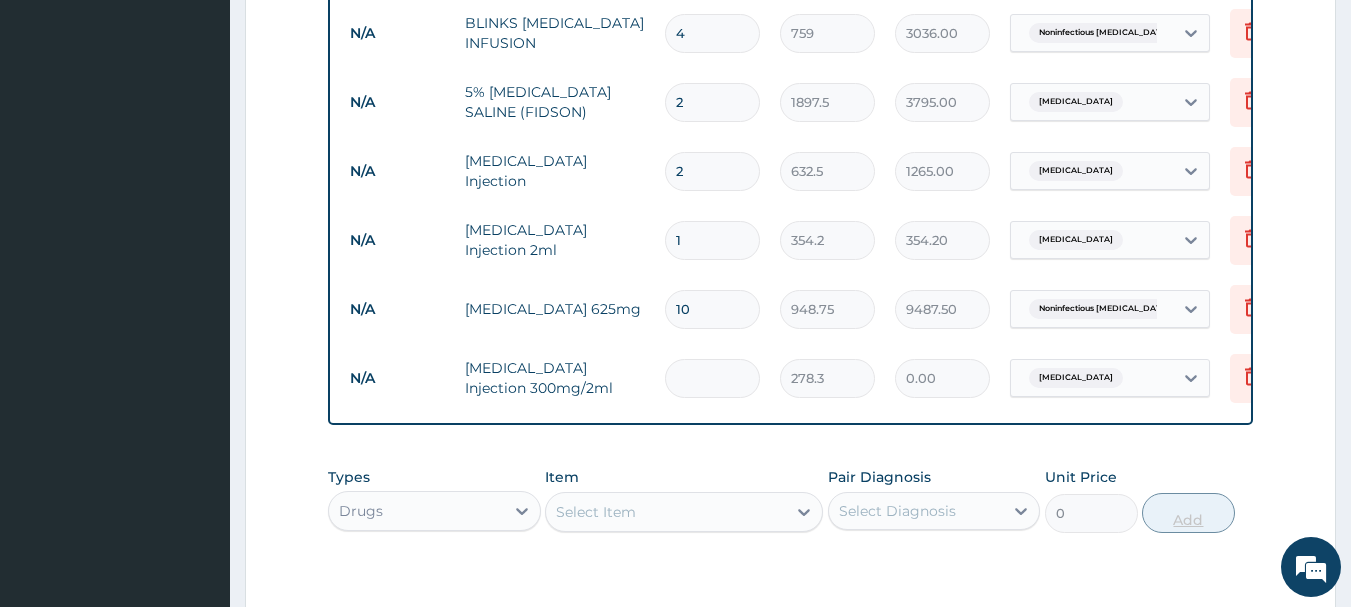 type on "4" 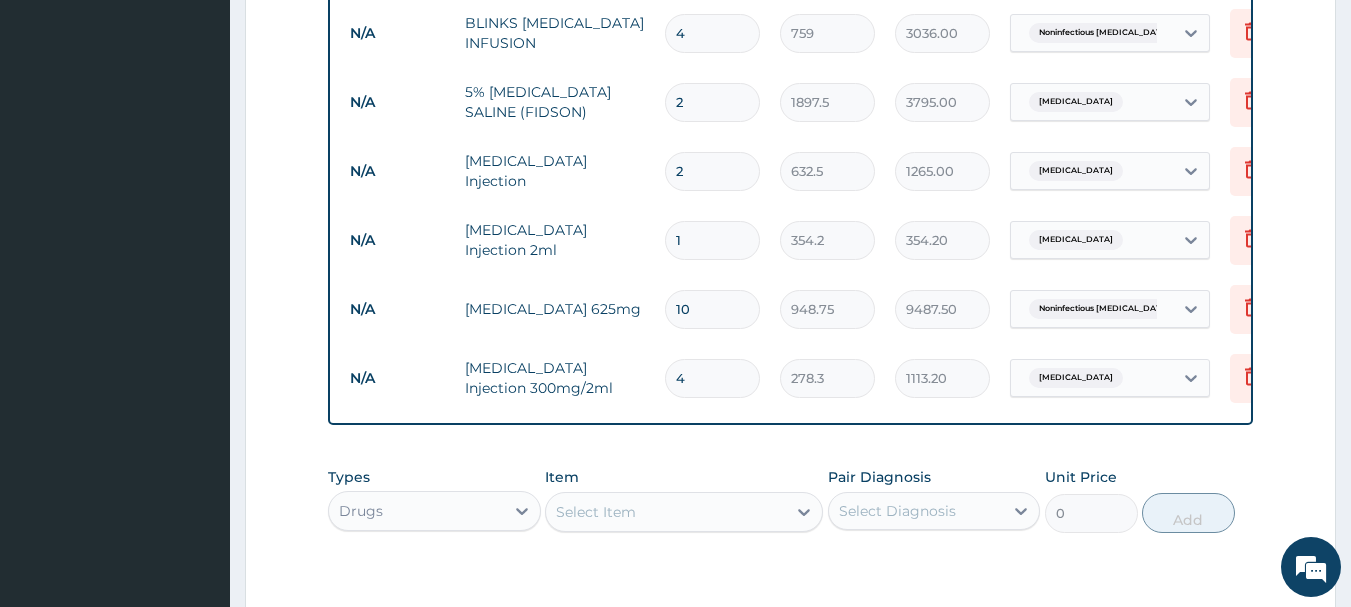 type on "4" 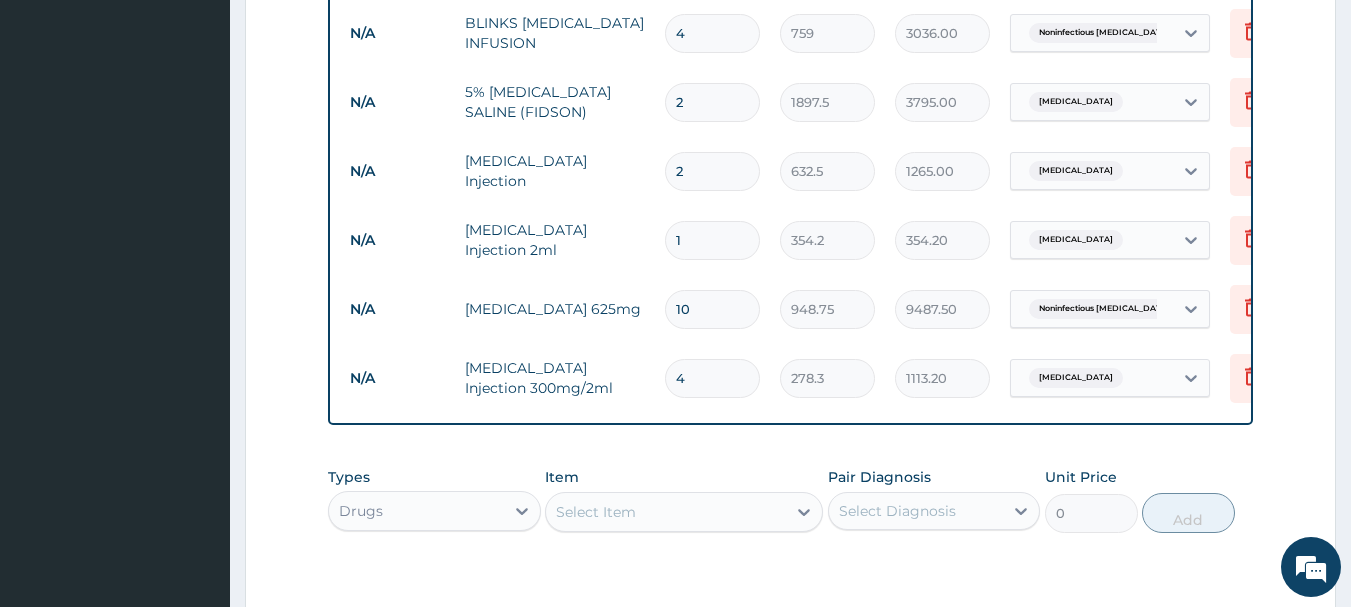 click on "Select Item" at bounding box center (666, 512) 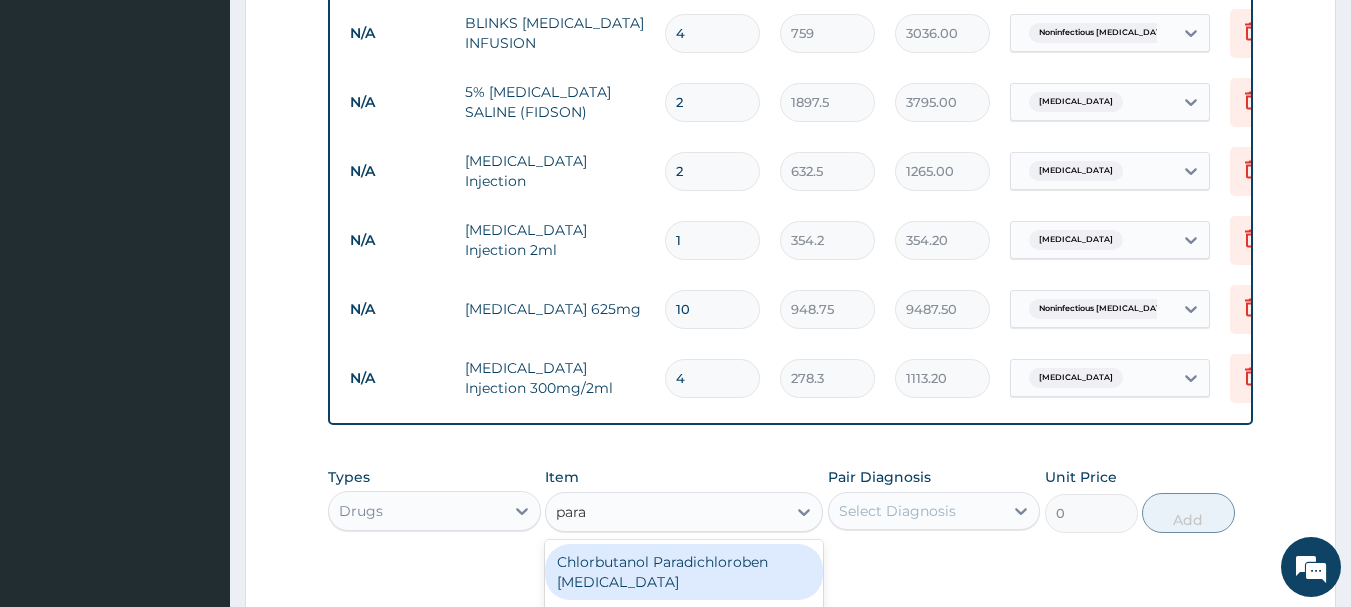 type on "parac" 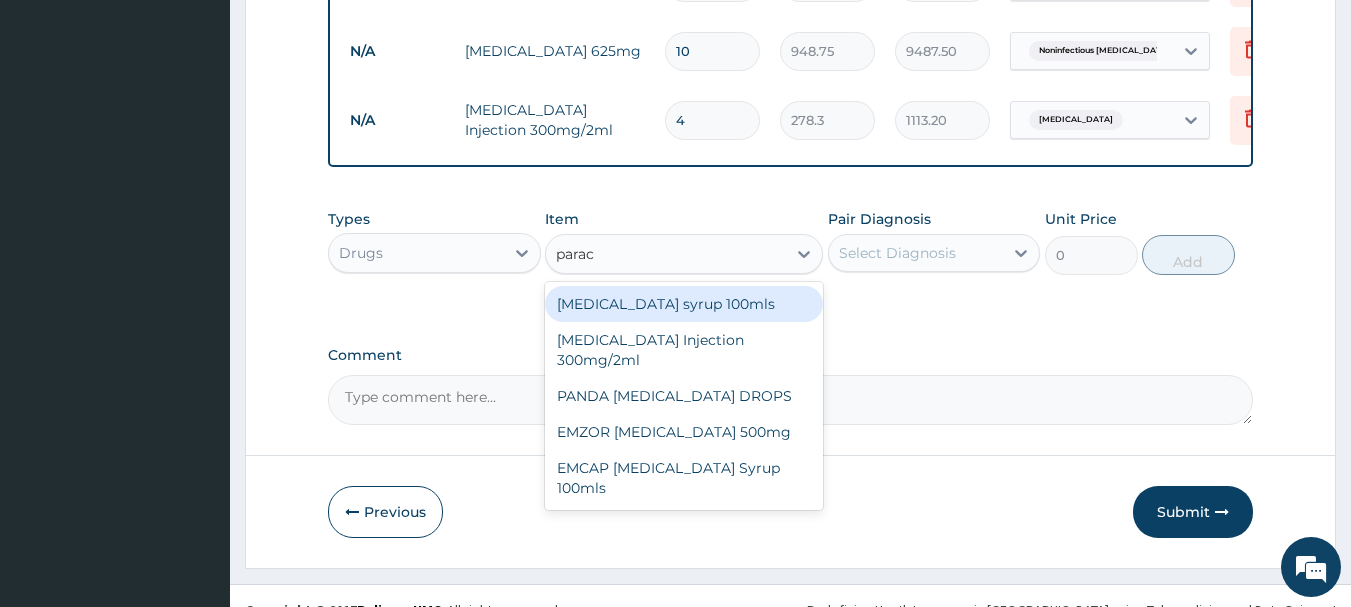 scroll, scrollTop: 1696, scrollLeft: 0, axis: vertical 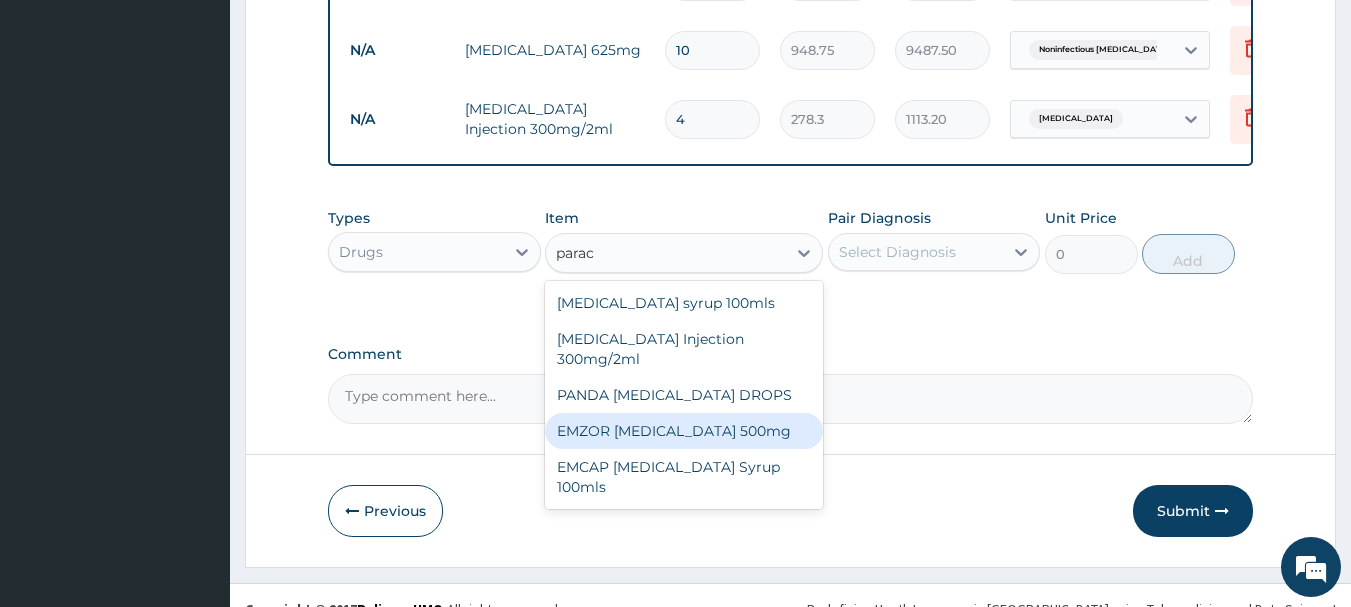 click on "EMZOR [MEDICAL_DATA] 500mg" at bounding box center (684, 431) 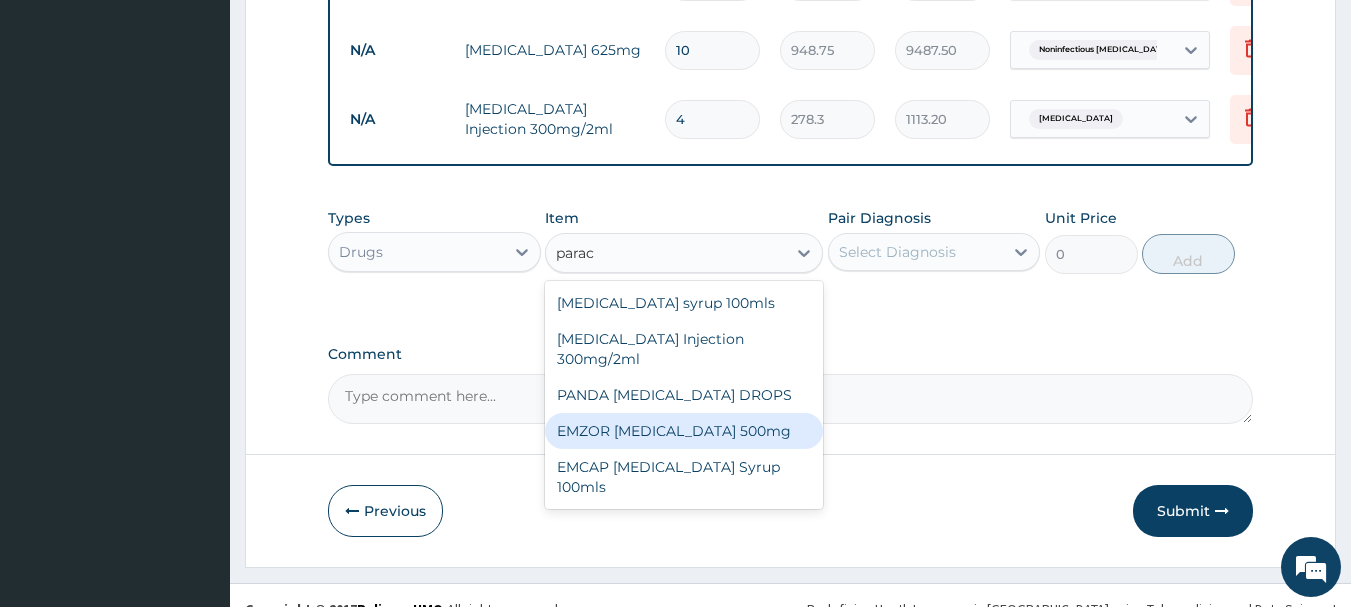 type 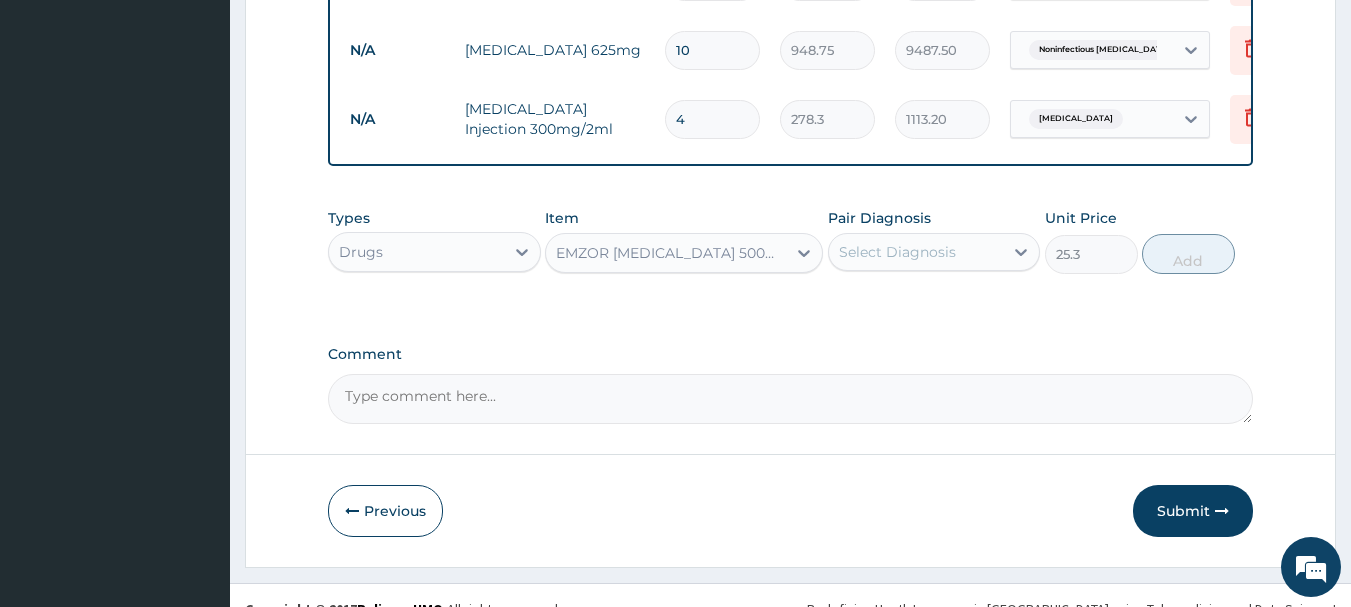 click on "Select Diagnosis" at bounding box center [897, 252] 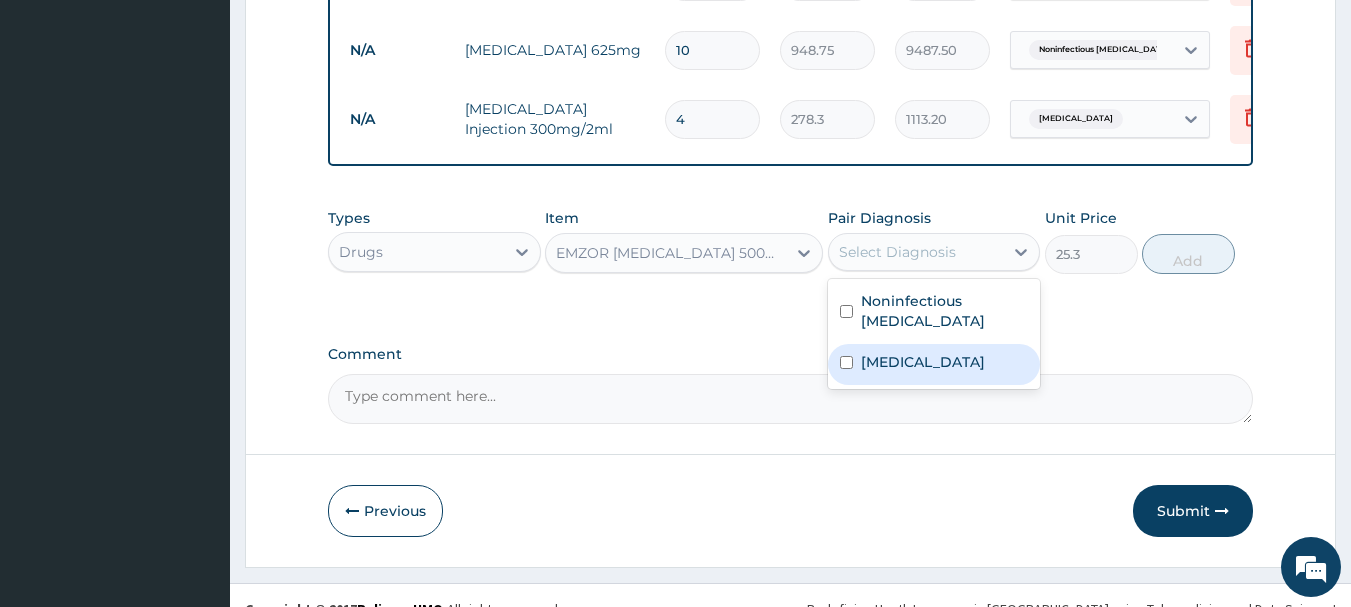 click on "[MEDICAL_DATA]" at bounding box center (934, 364) 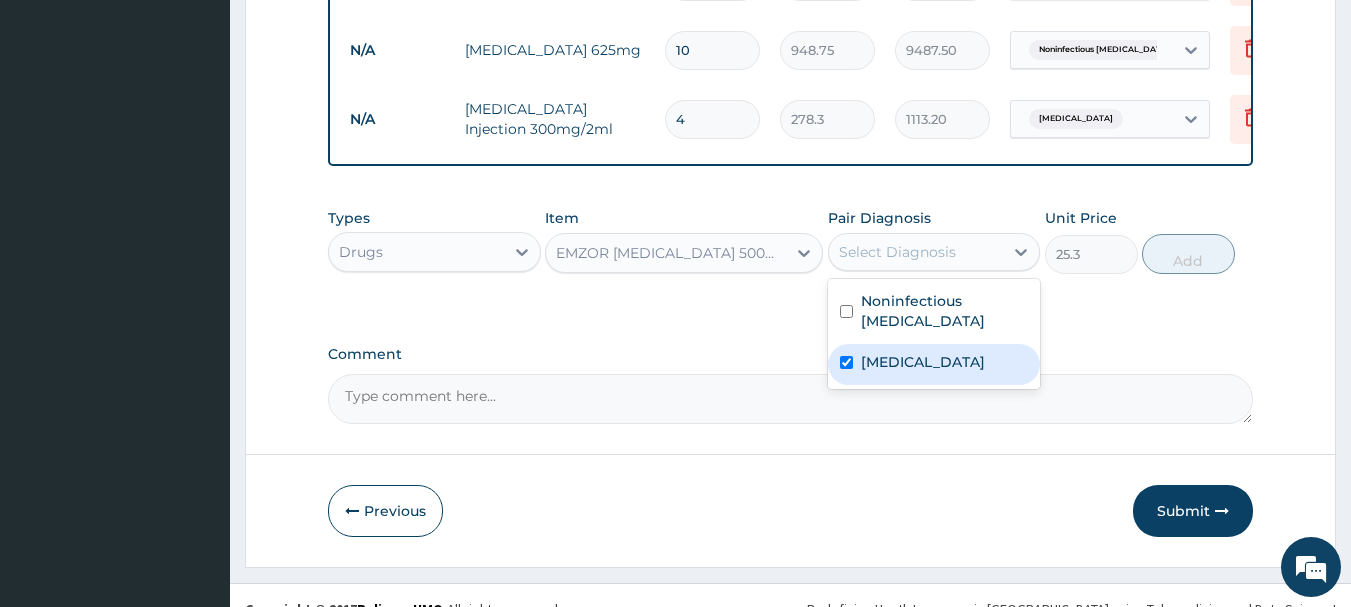 checkbox on "true" 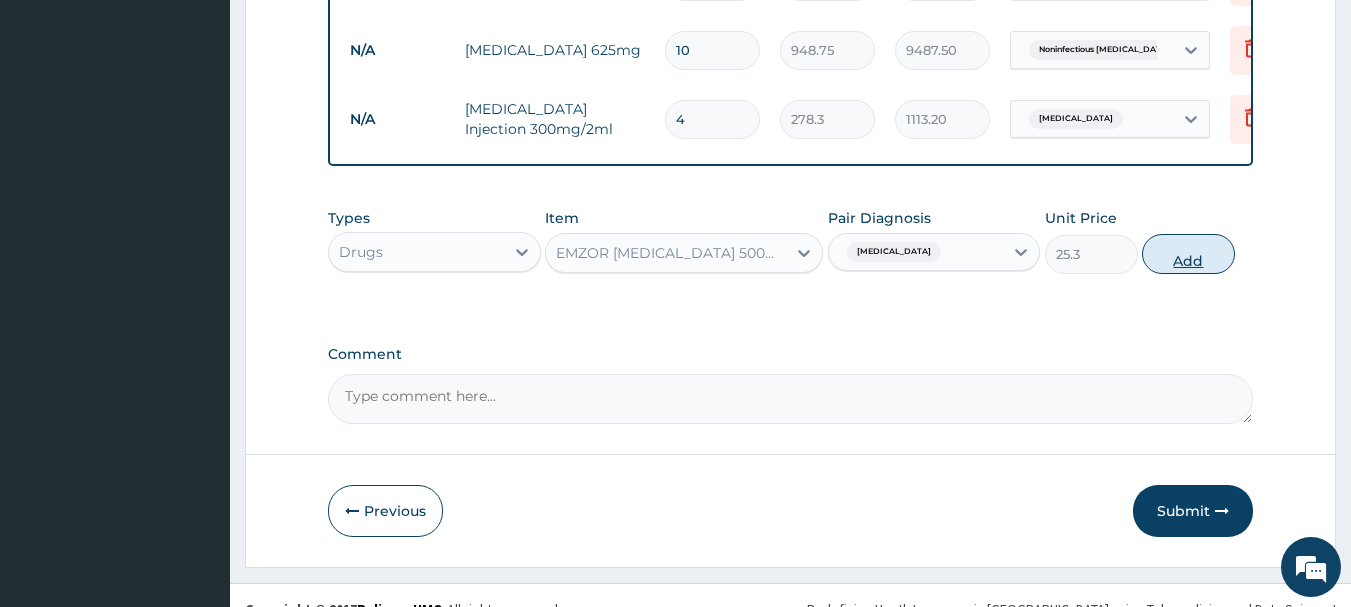 click on "Add" at bounding box center [1188, 254] 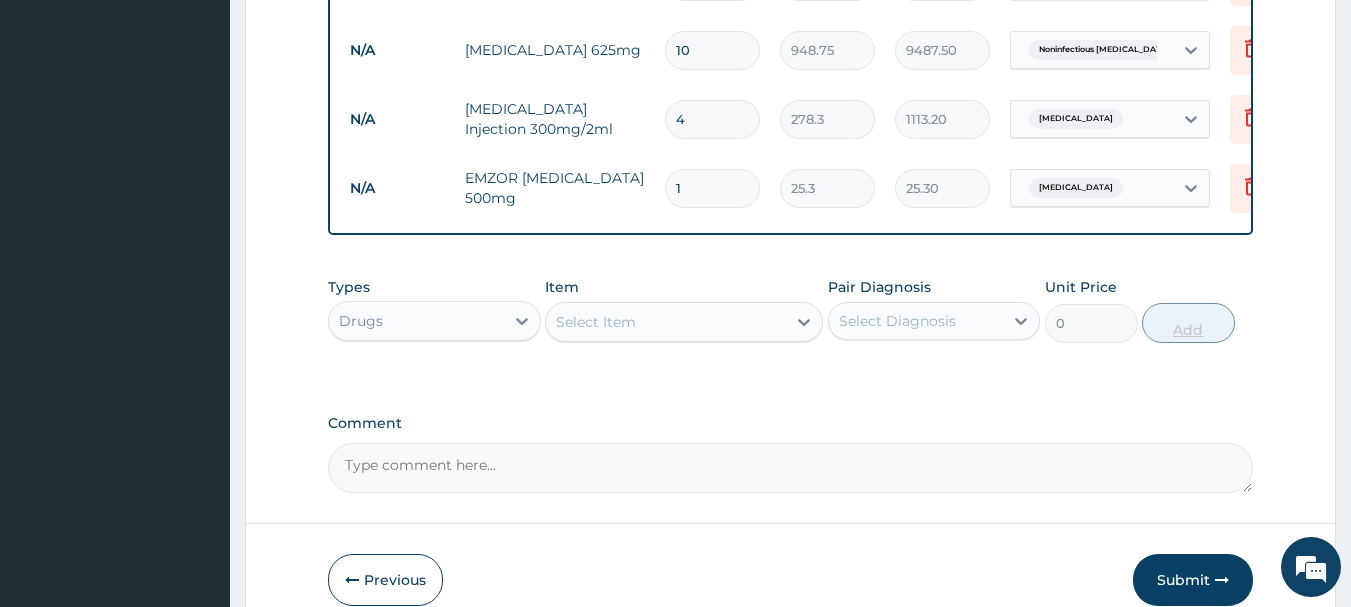 type 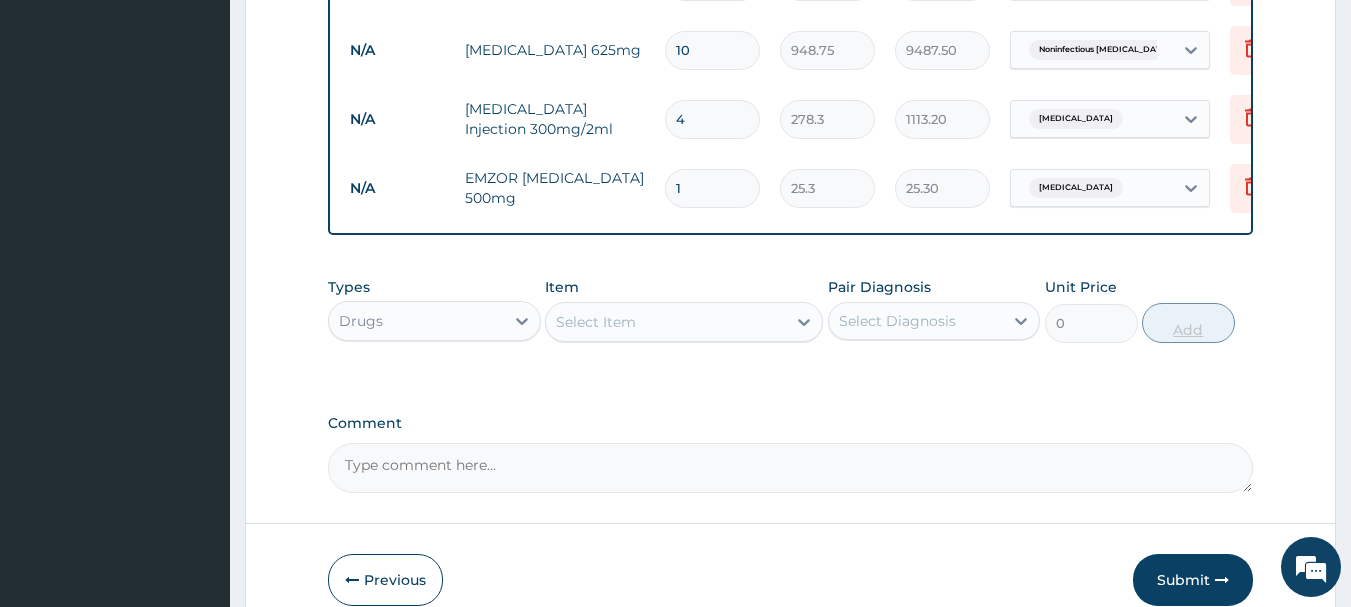 type on "0.00" 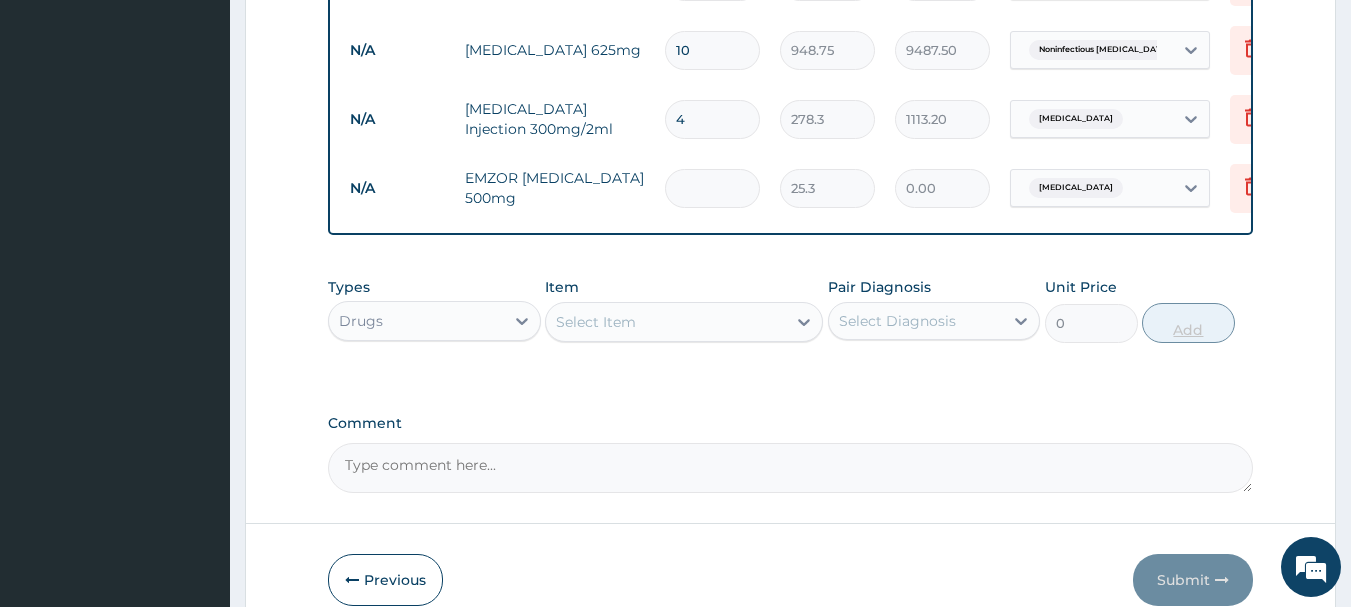 type on "2" 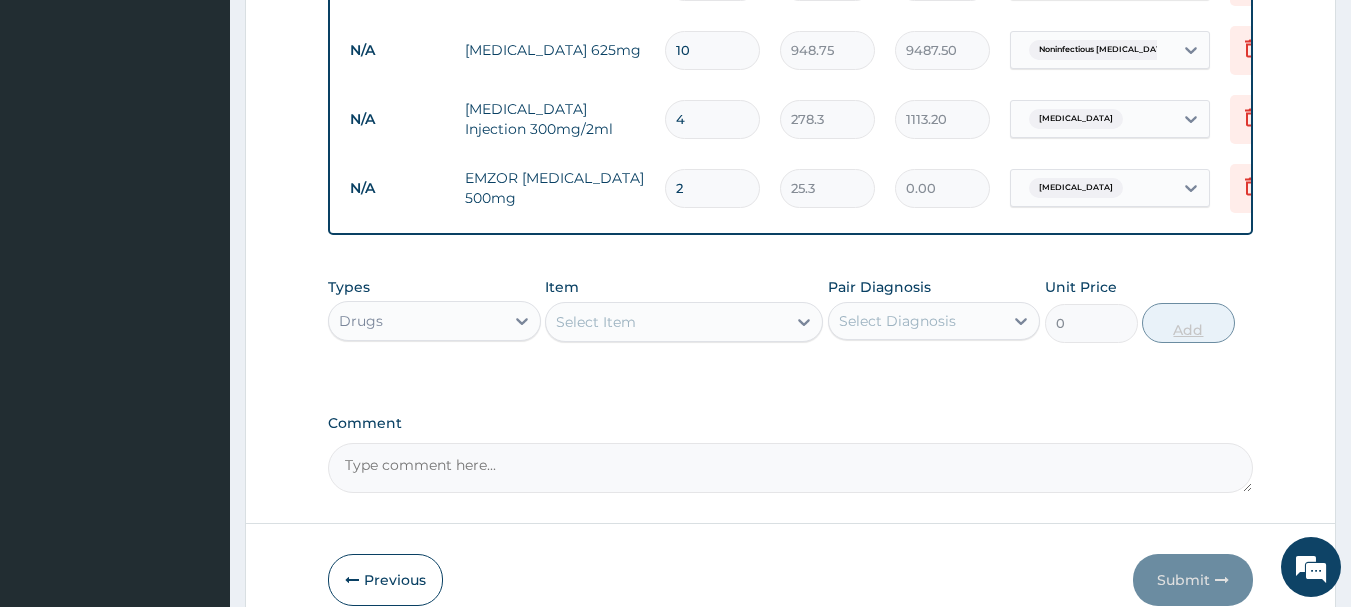 type on "50.60" 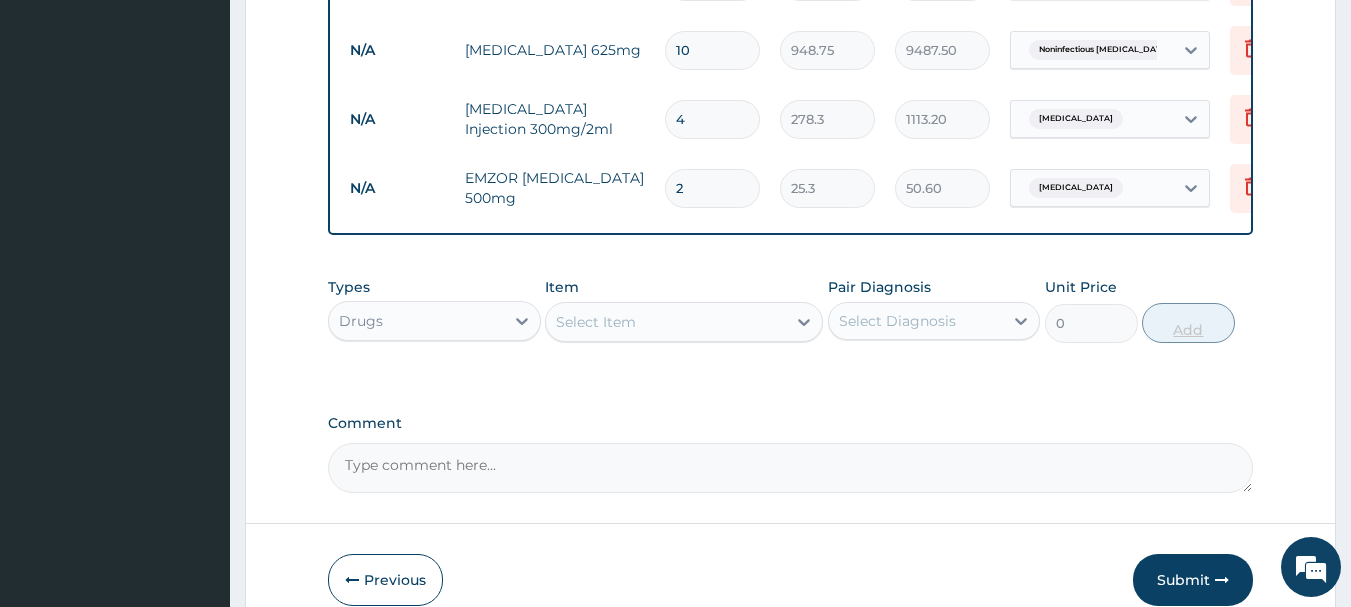 type on "20" 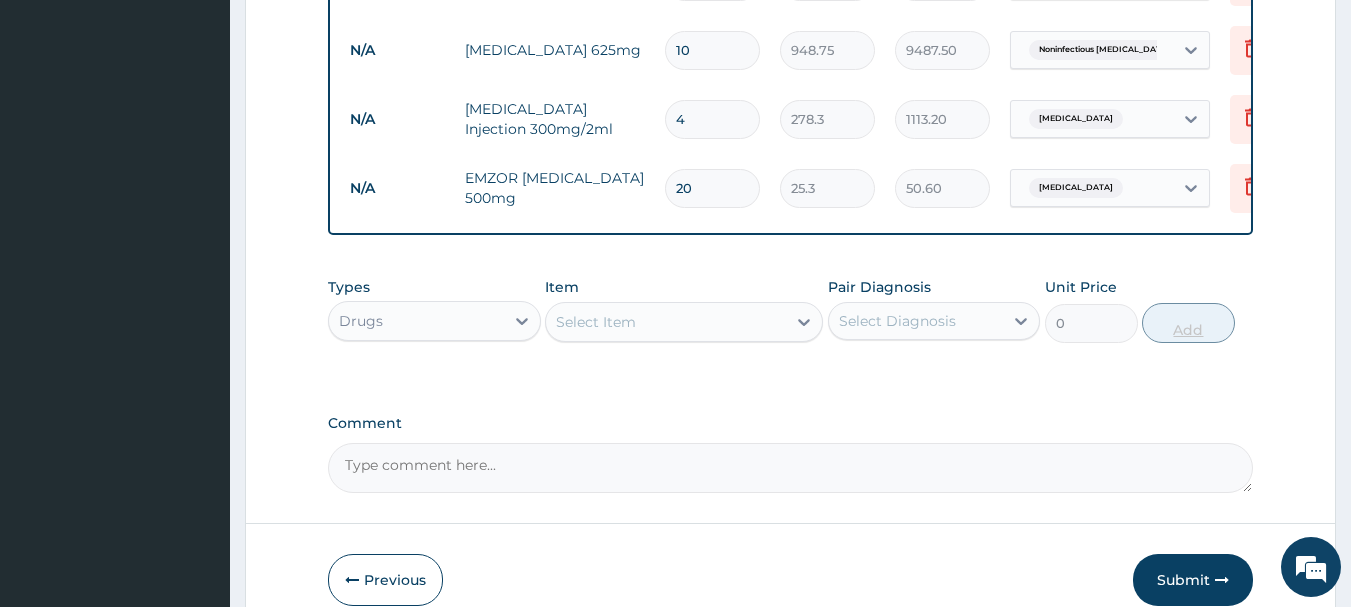 type on "506.00" 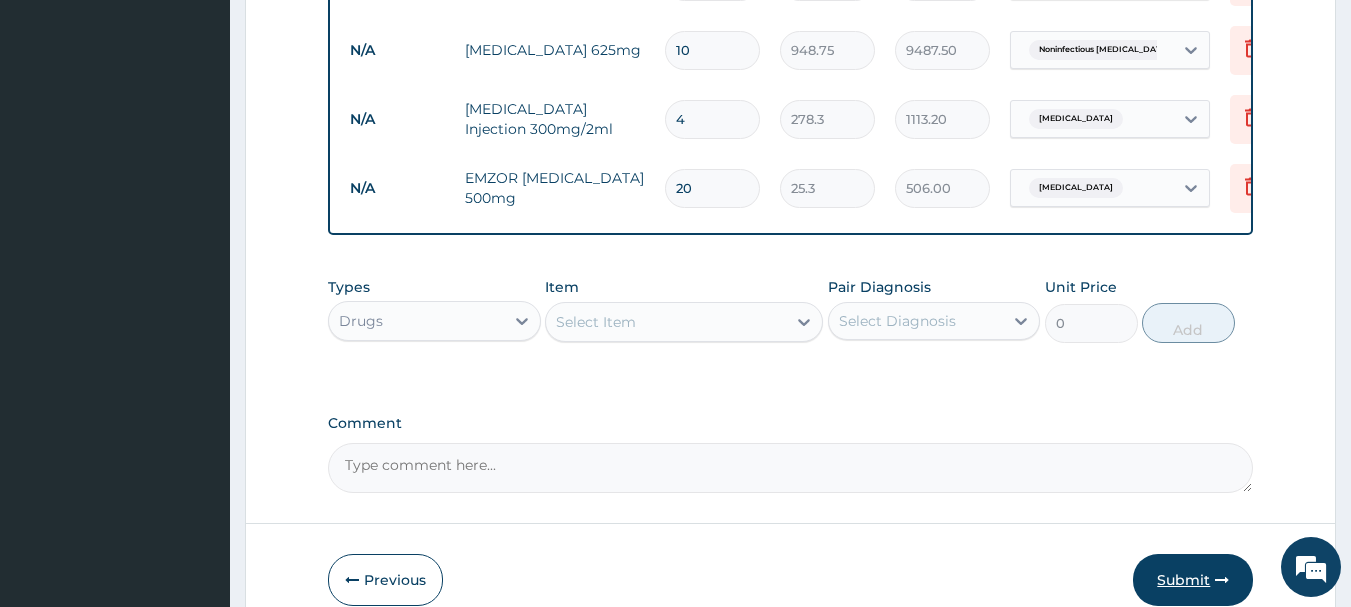 type on "20" 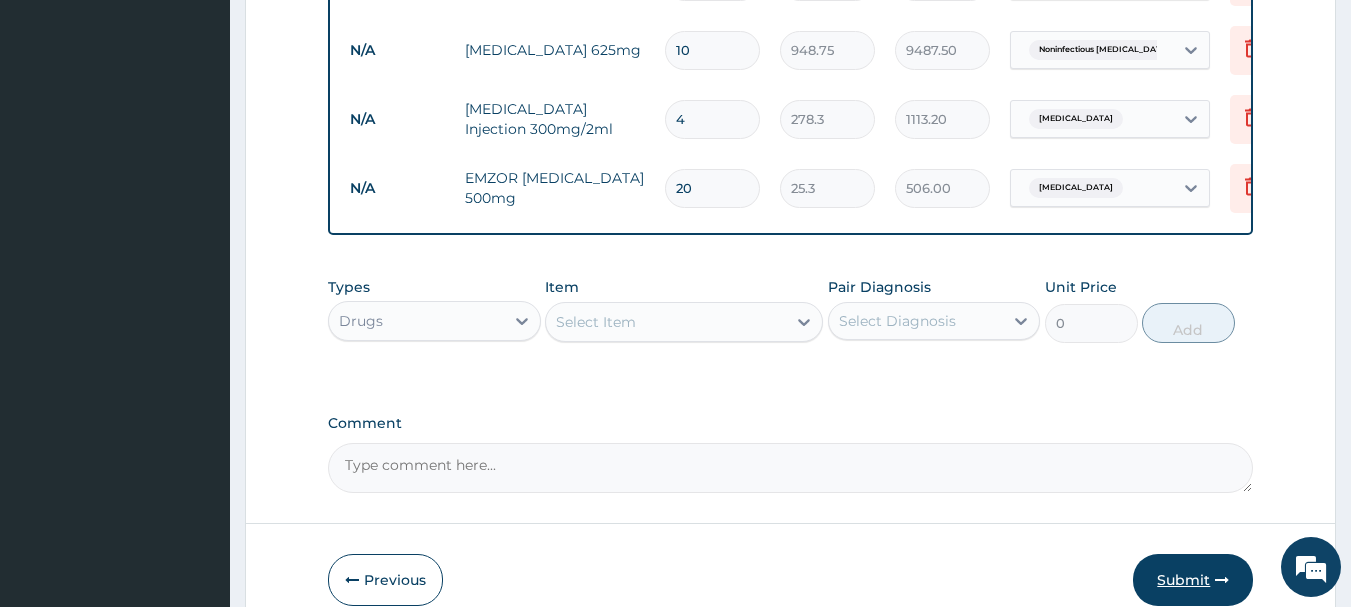 click on "Submit" at bounding box center (1193, 580) 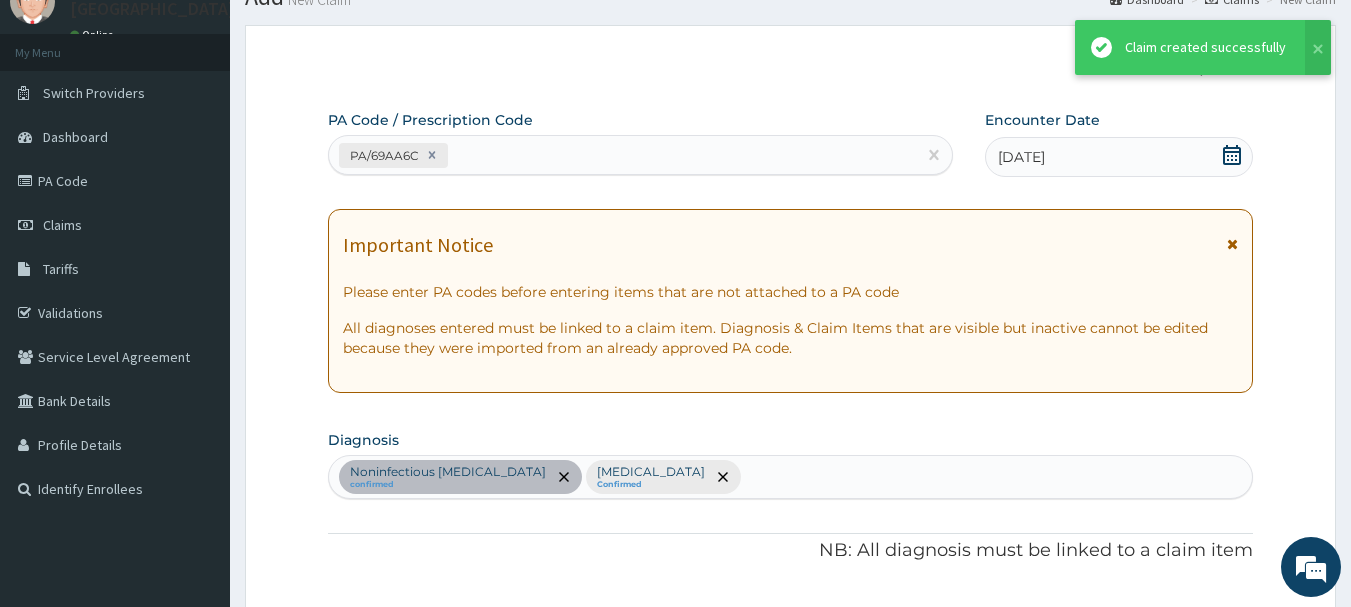 scroll, scrollTop: 1696, scrollLeft: 0, axis: vertical 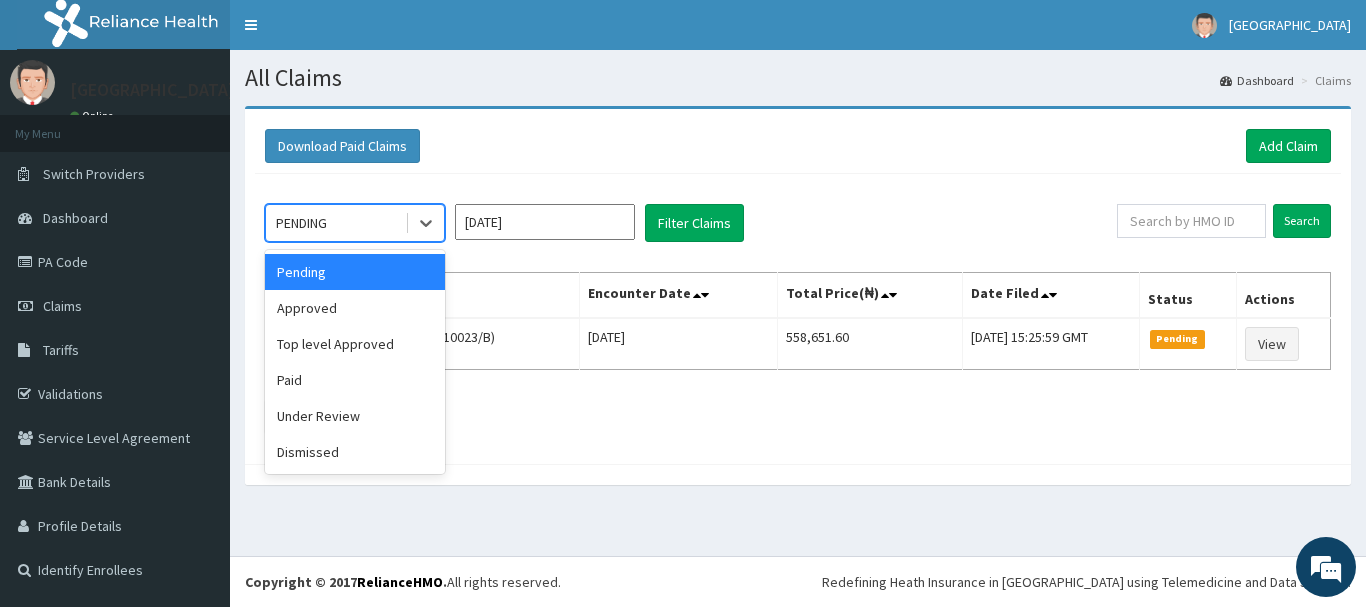 click on "PENDING" at bounding box center [335, 223] 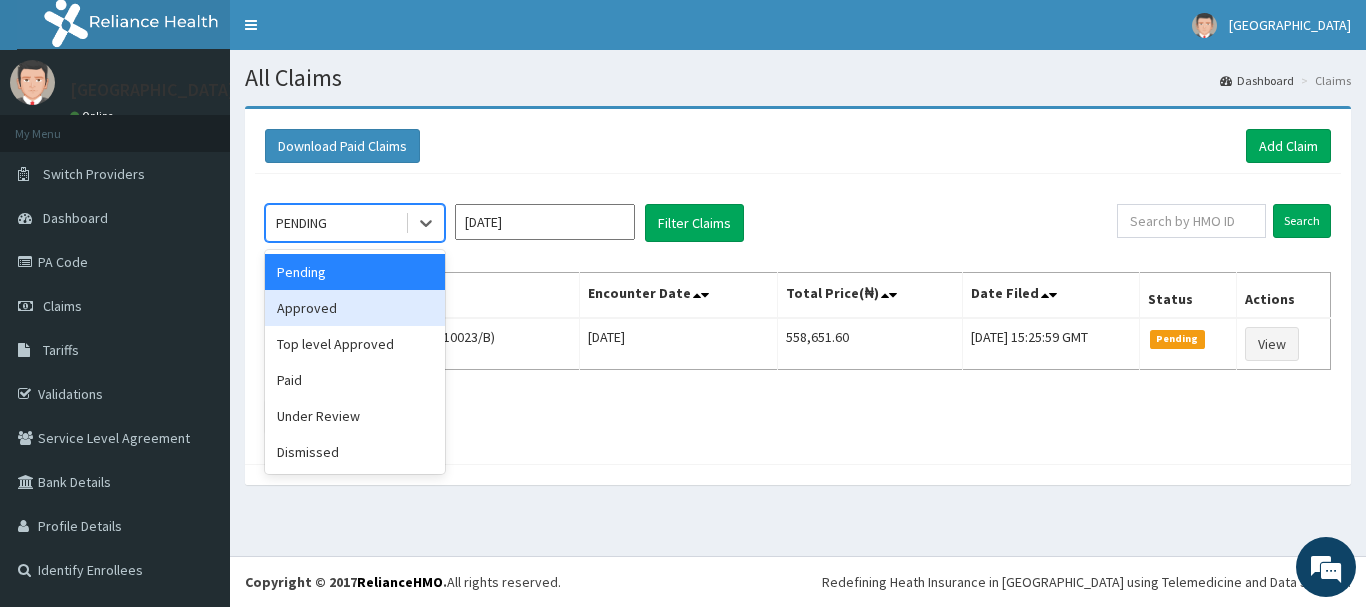 click on "Approved" at bounding box center (355, 308) 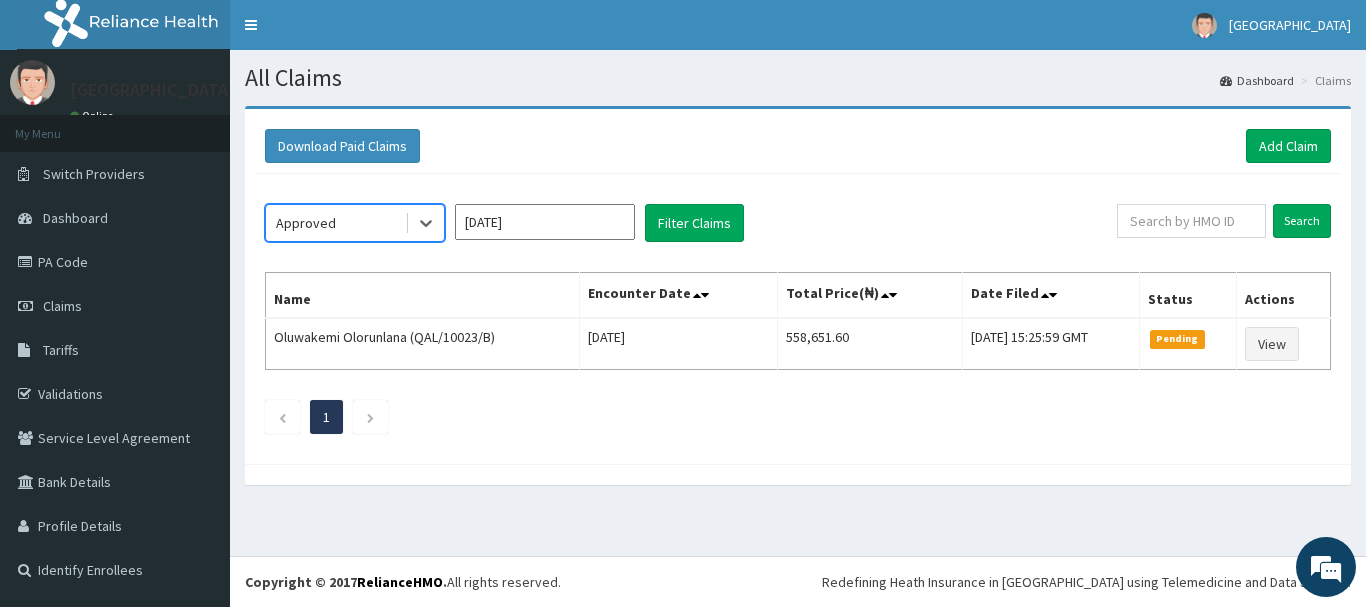 click on "[DATE]" at bounding box center [545, 222] 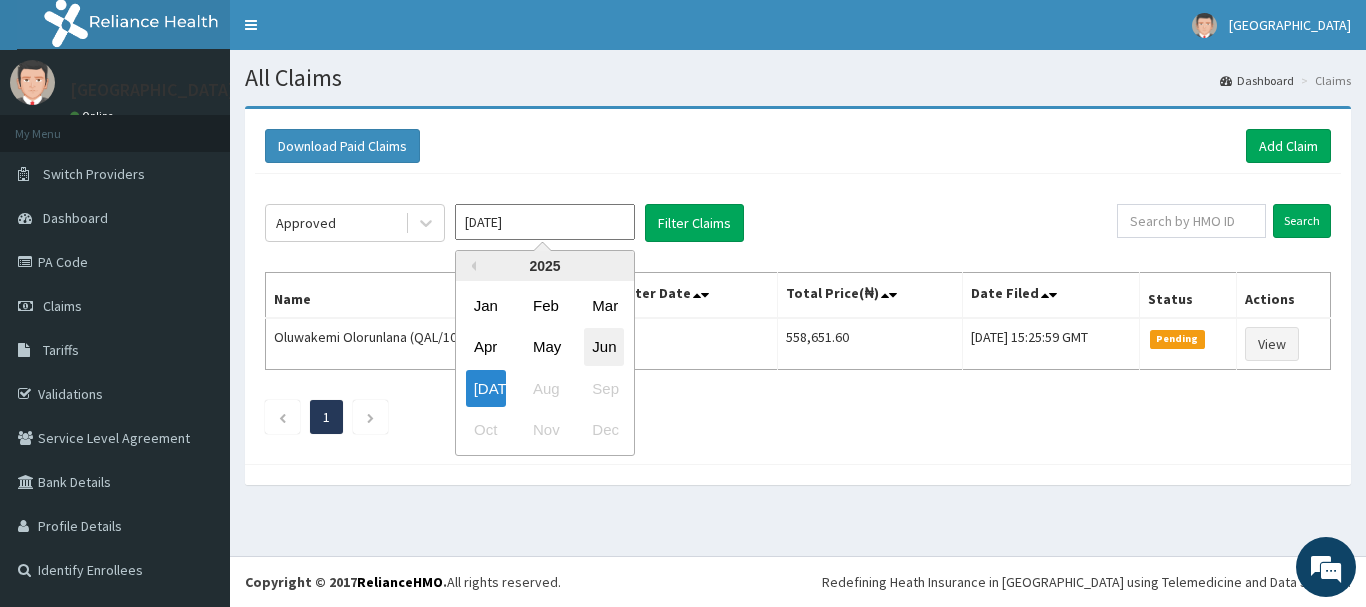 click on "Jun" at bounding box center [604, 347] 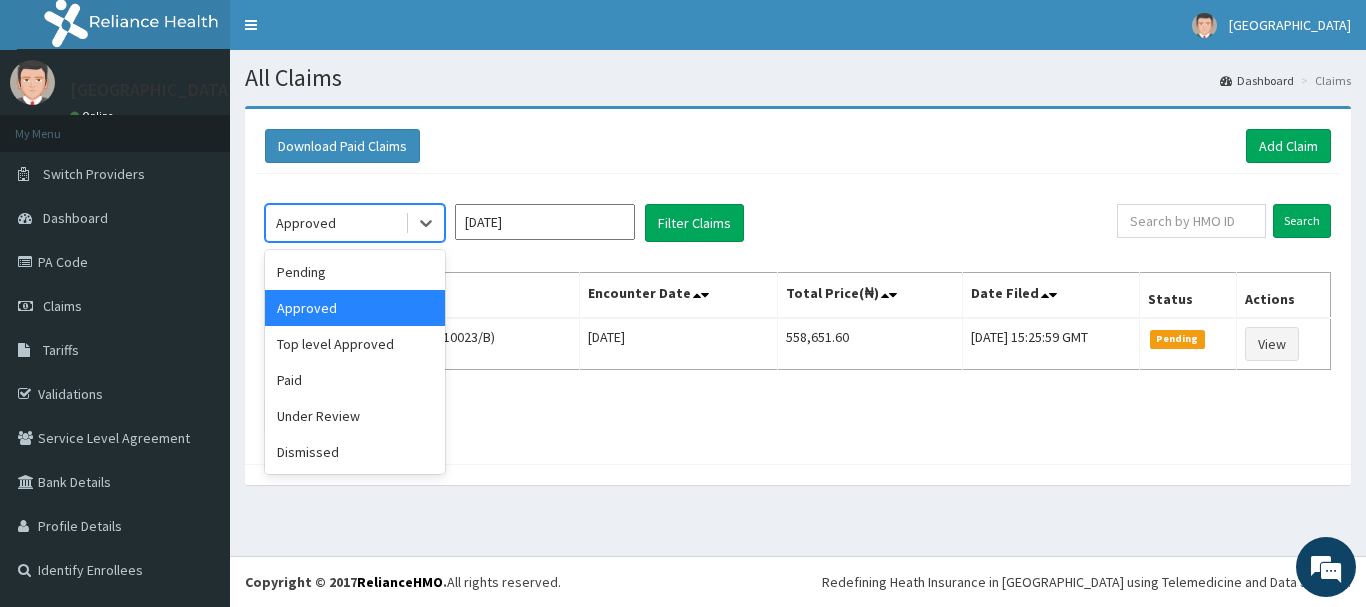 click on "Approved" at bounding box center [306, 223] 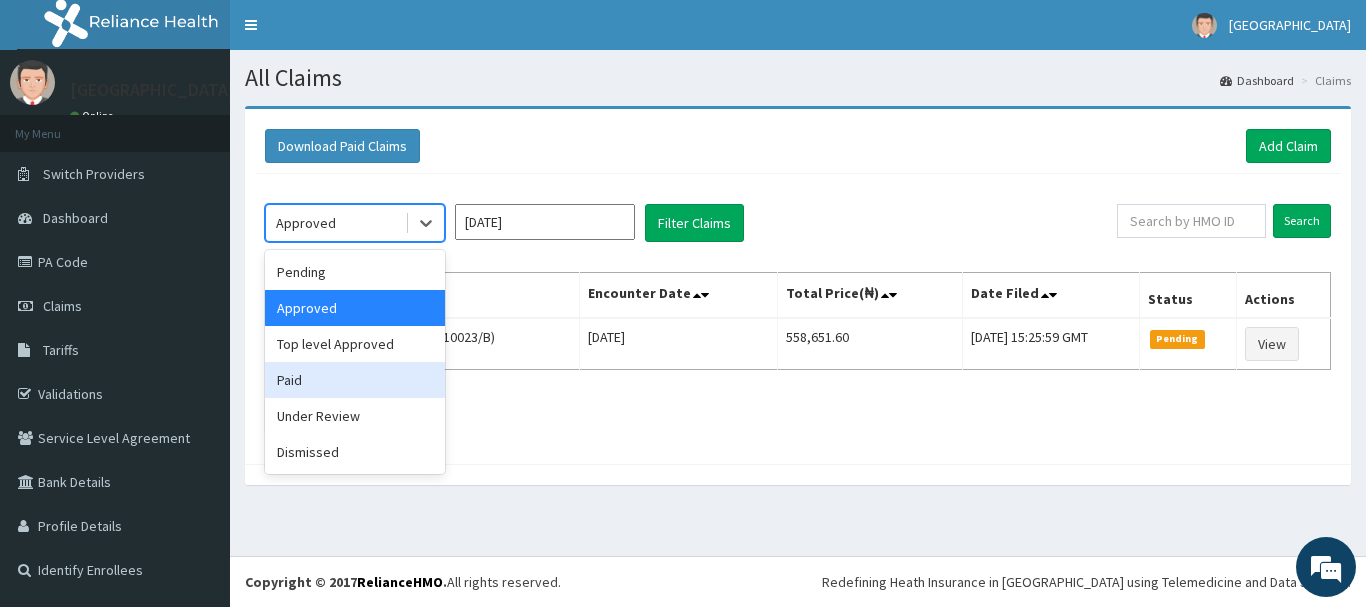 click on "Paid" at bounding box center (355, 380) 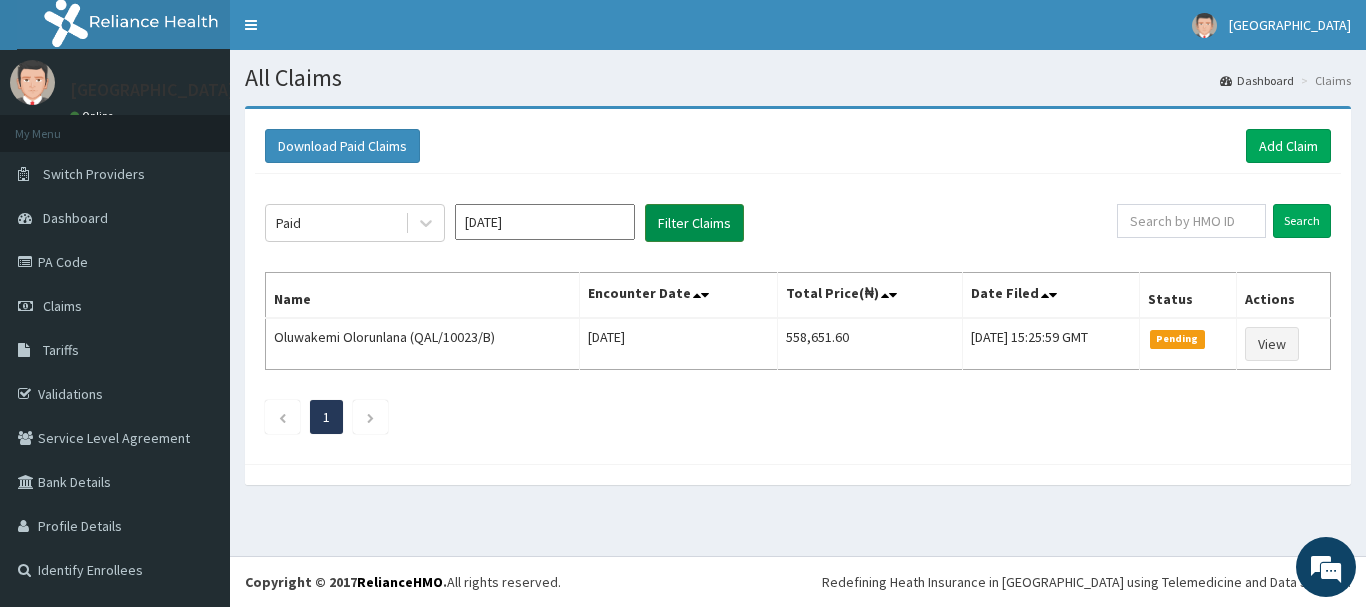 click on "Filter Claims" at bounding box center [694, 223] 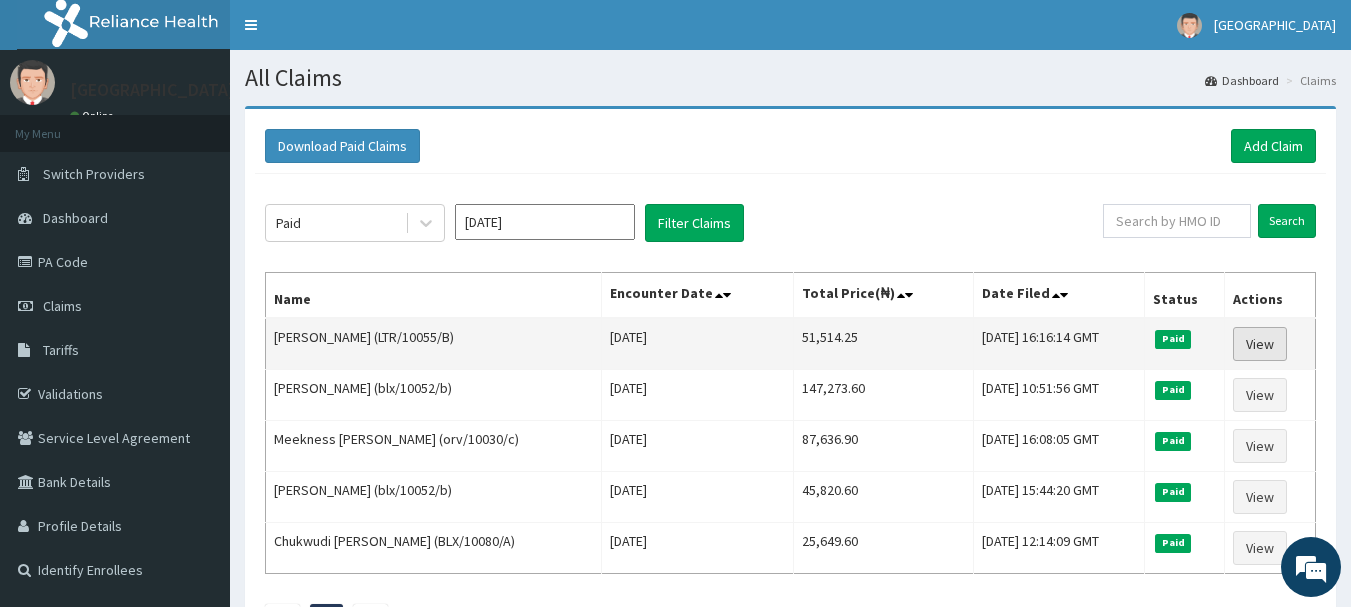 click on "View" at bounding box center (1260, 344) 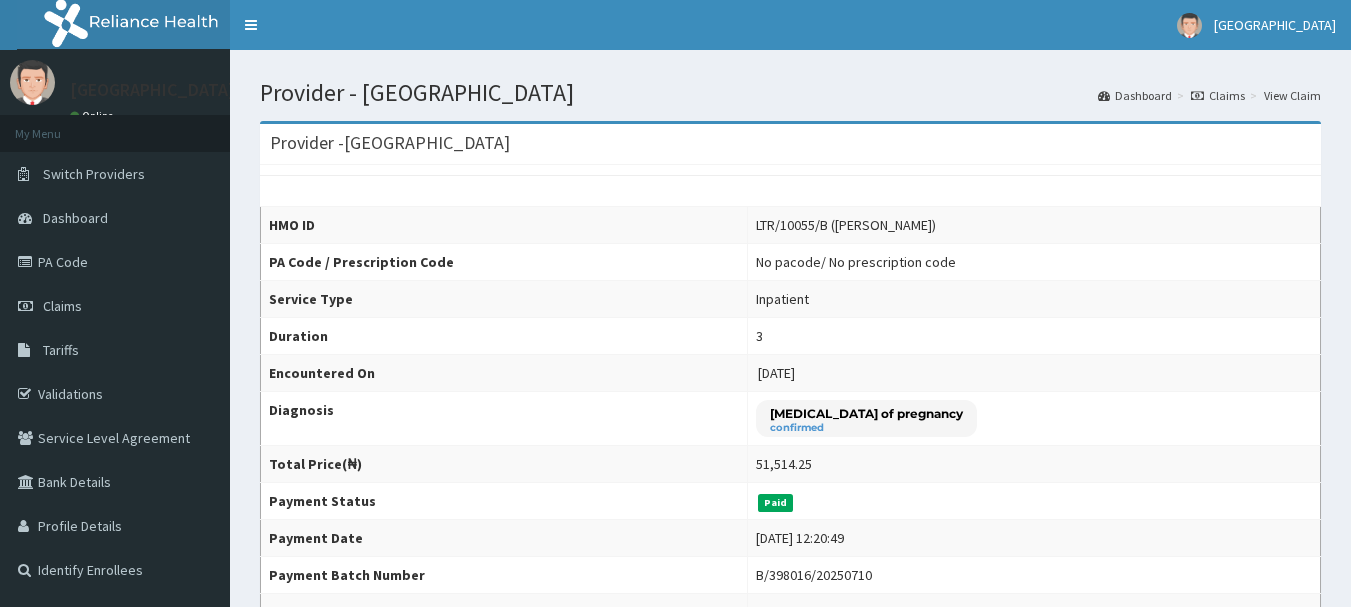 scroll, scrollTop: 0, scrollLeft: 0, axis: both 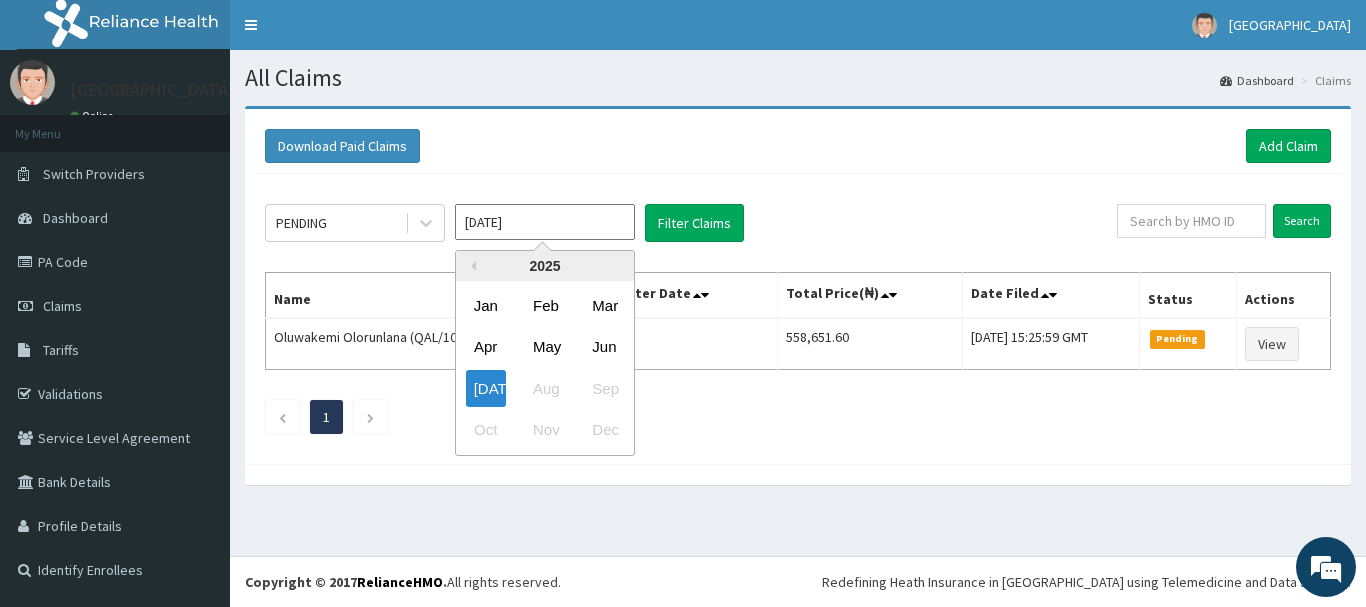 click on "Jul 2025" at bounding box center (545, 222) 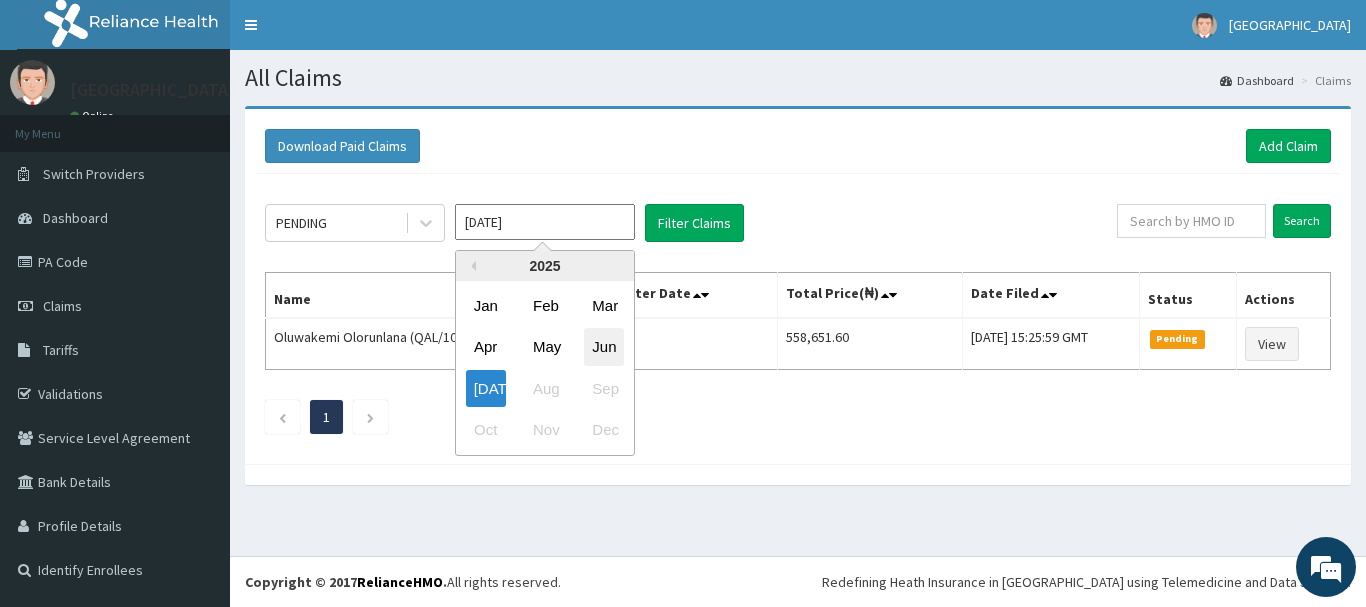 click on "Jun" at bounding box center (604, 347) 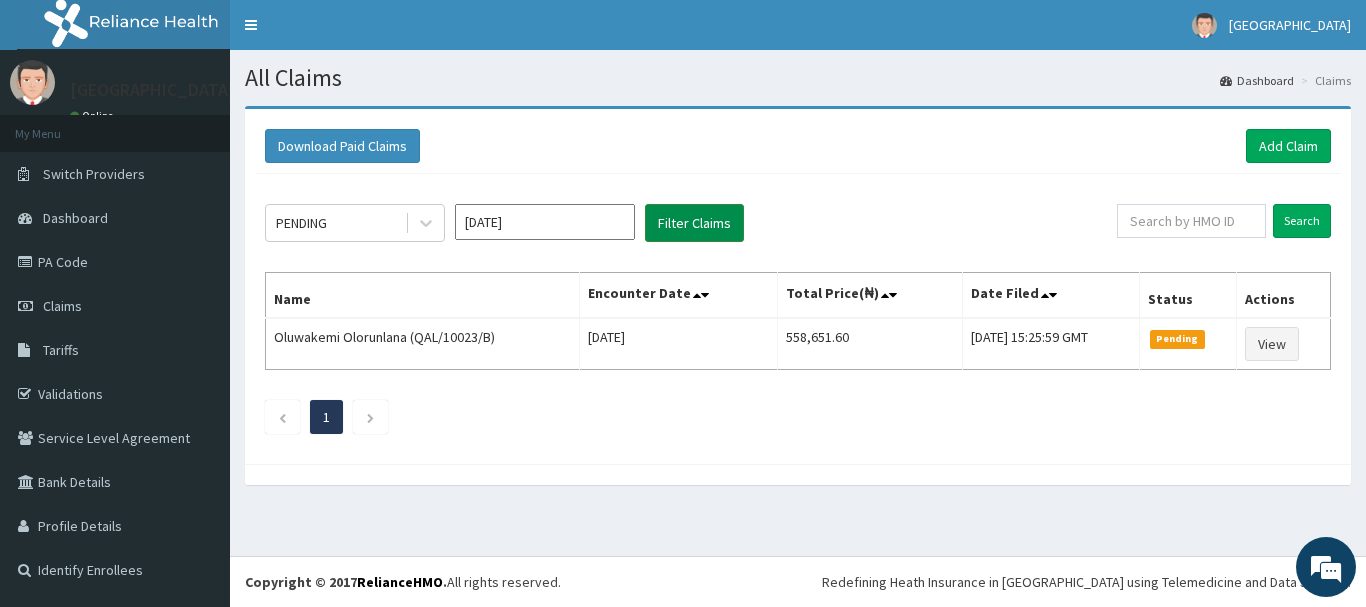 click on "Filter Claims" at bounding box center (694, 223) 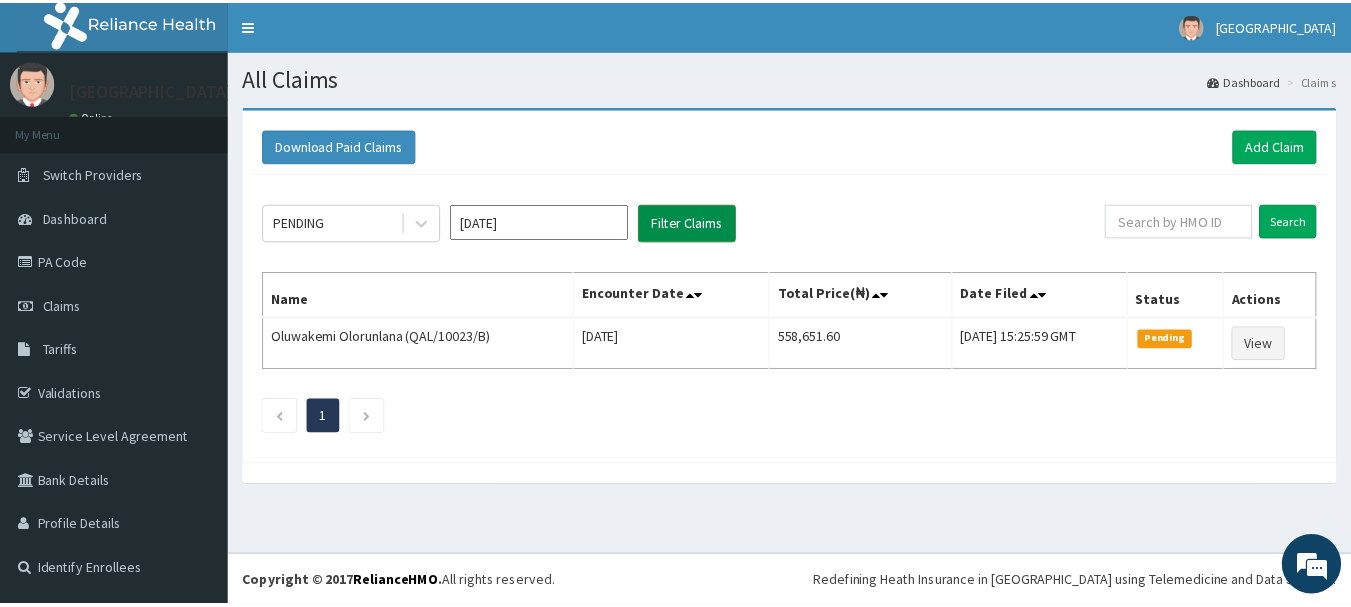 scroll, scrollTop: 0, scrollLeft: 0, axis: both 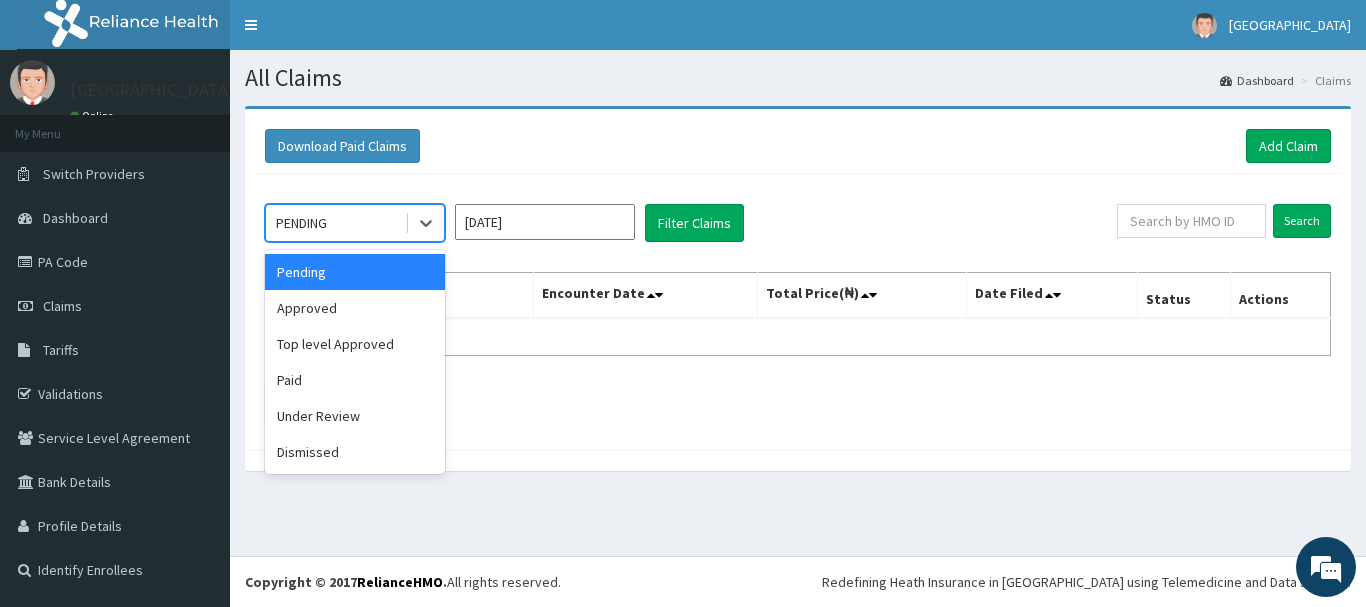 click on "PENDING" at bounding box center (335, 223) 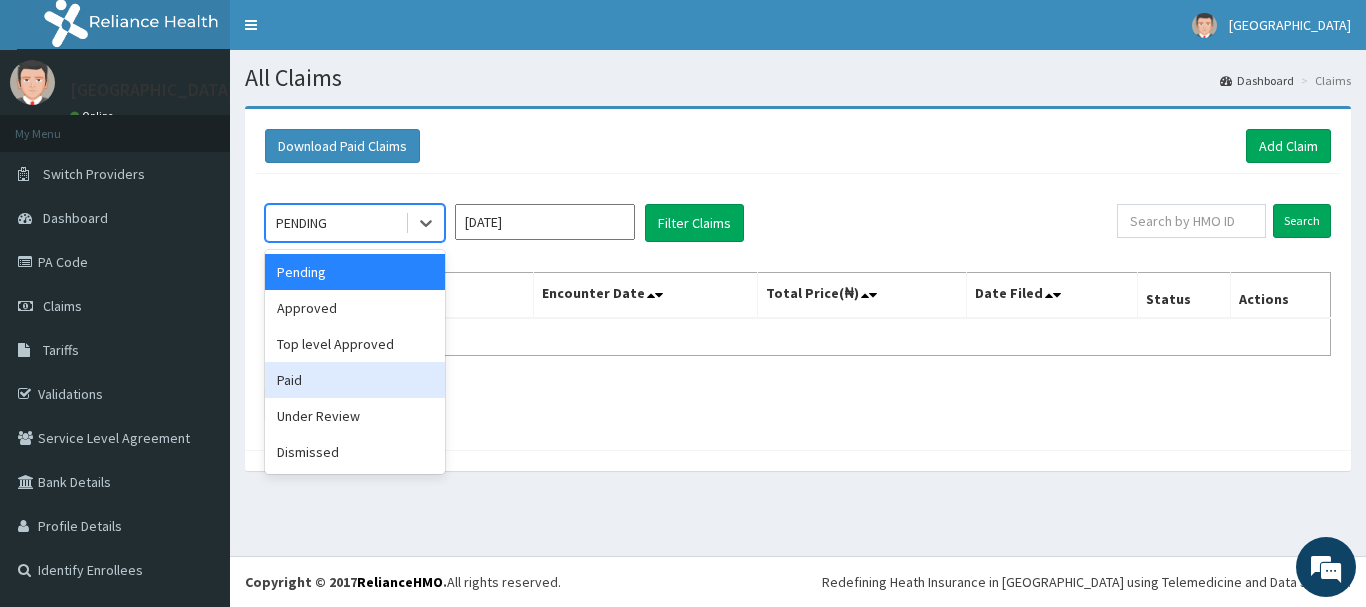 click on "Paid" at bounding box center [355, 380] 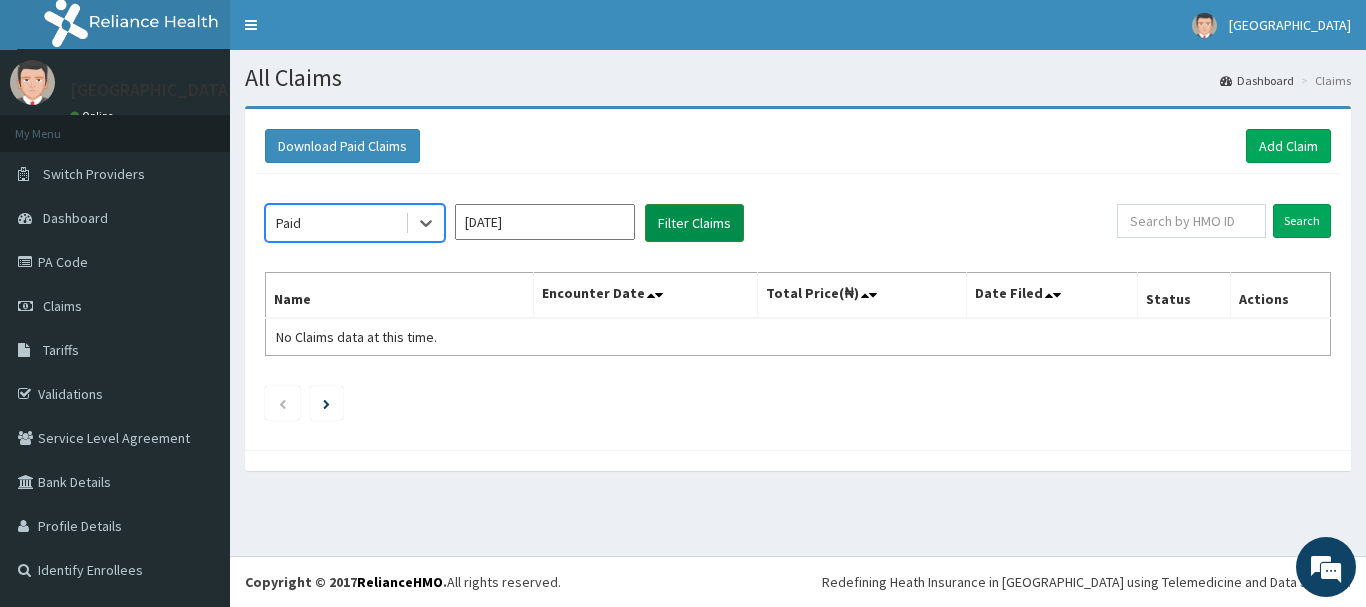 click on "Filter Claims" at bounding box center (694, 223) 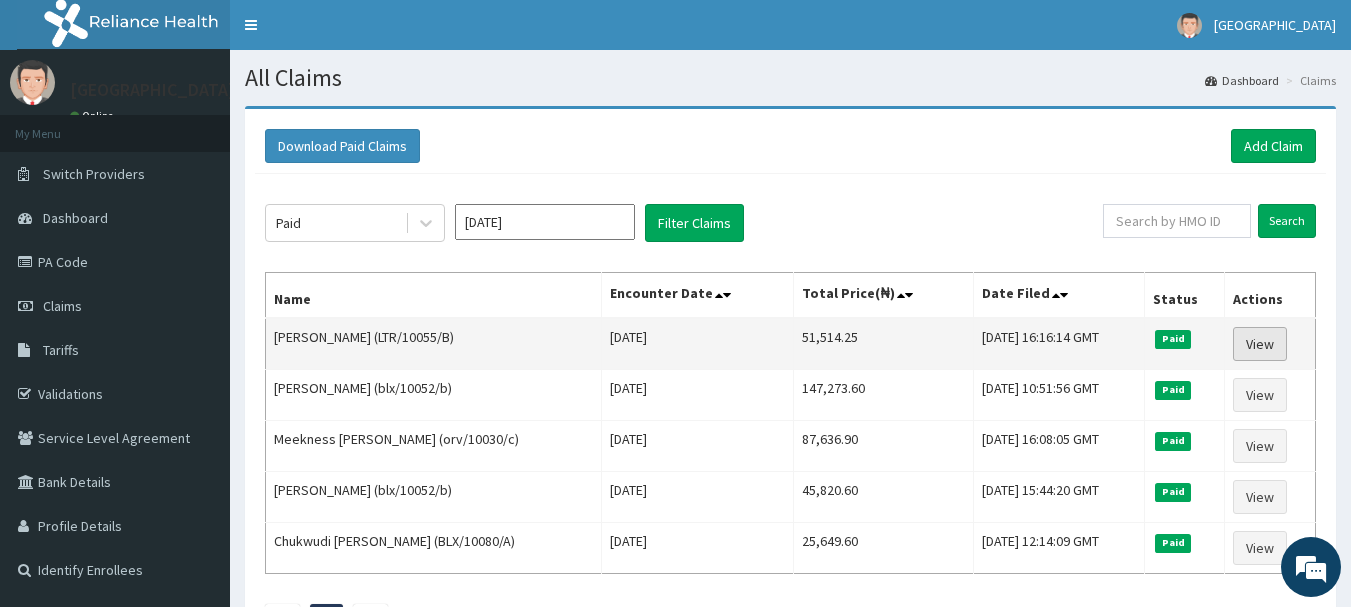 click on "View" at bounding box center [1260, 344] 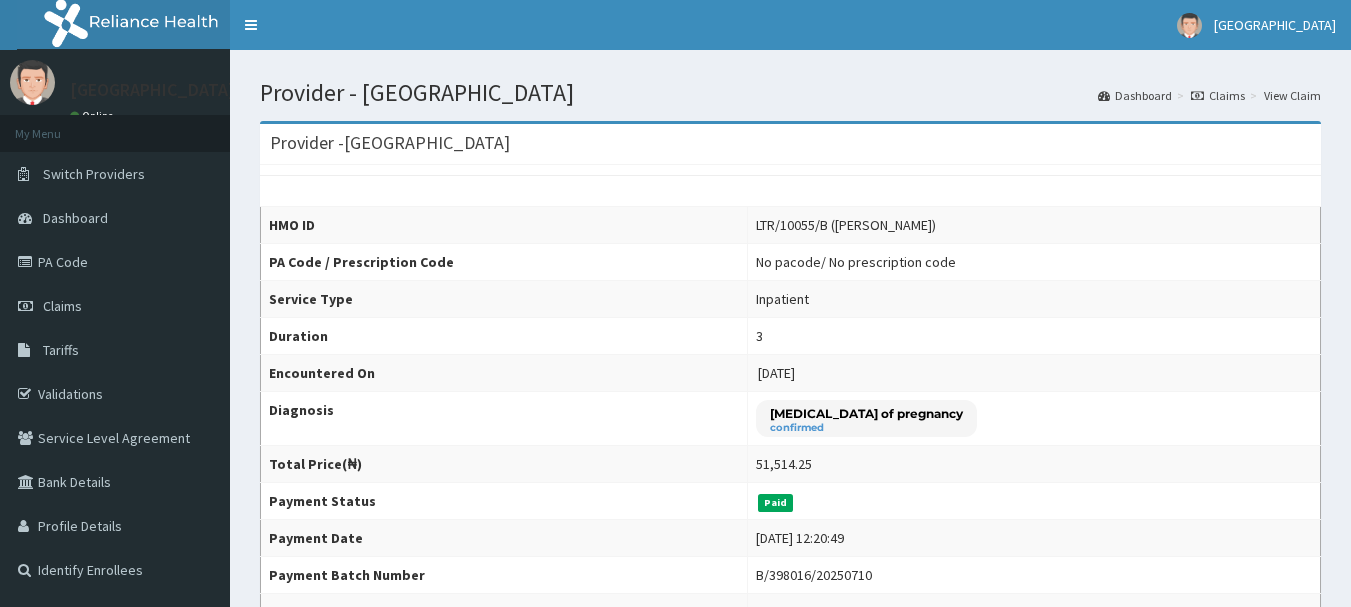 scroll, scrollTop: 0, scrollLeft: 0, axis: both 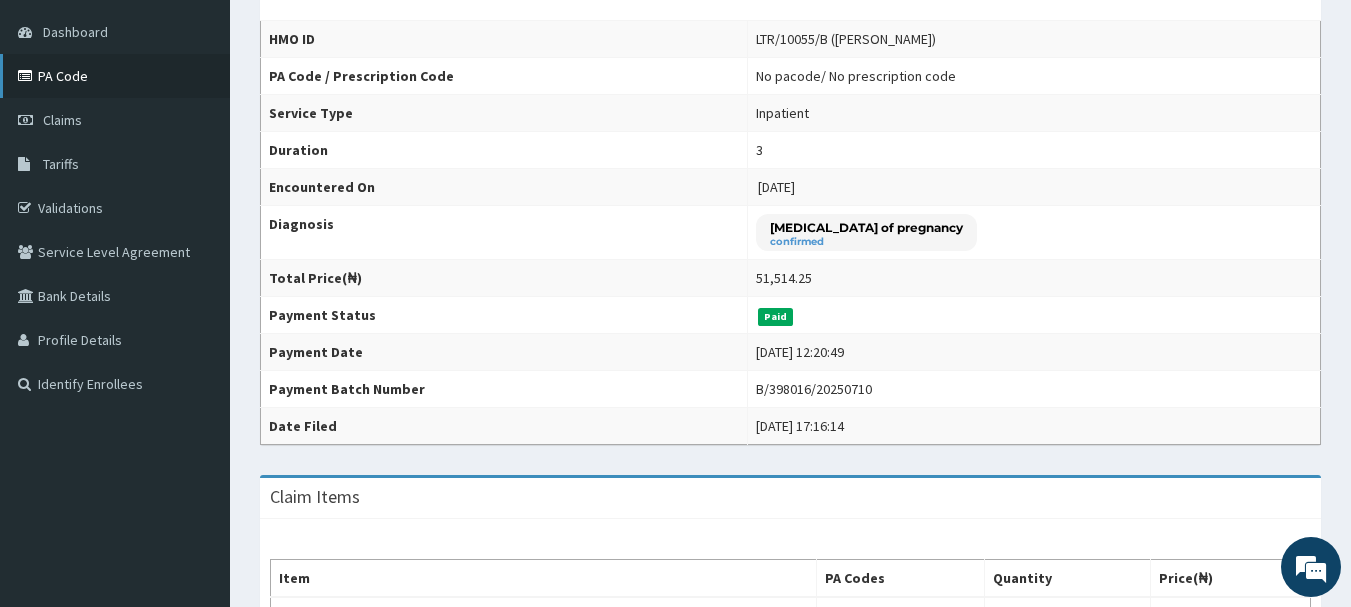 click on "PA Code" at bounding box center [115, 76] 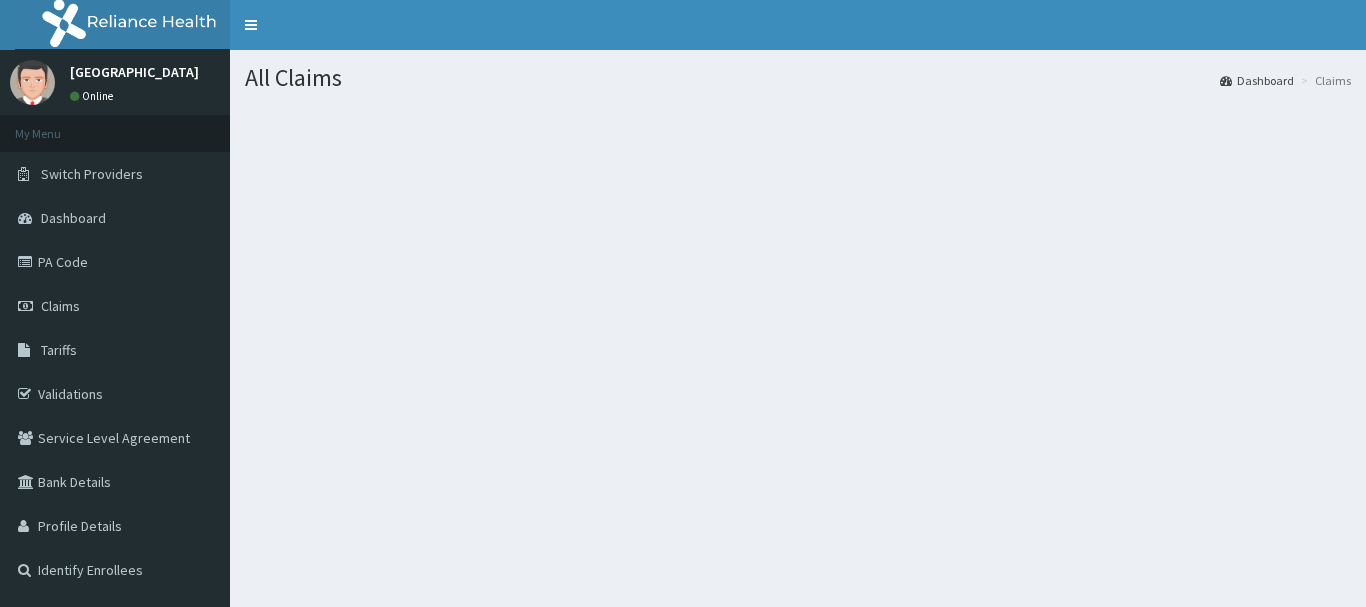 scroll, scrollTop: 0, scrollLeft: 0, axis: both 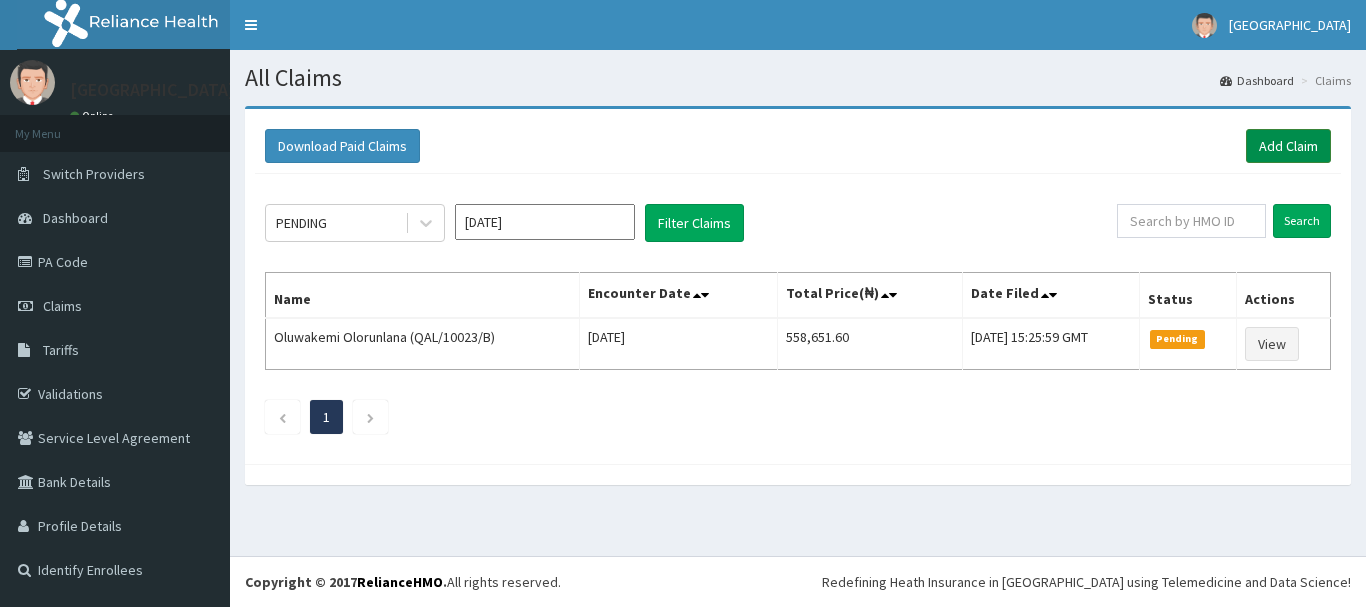 click on "Add Claim" at bounding box center [1288, 146] 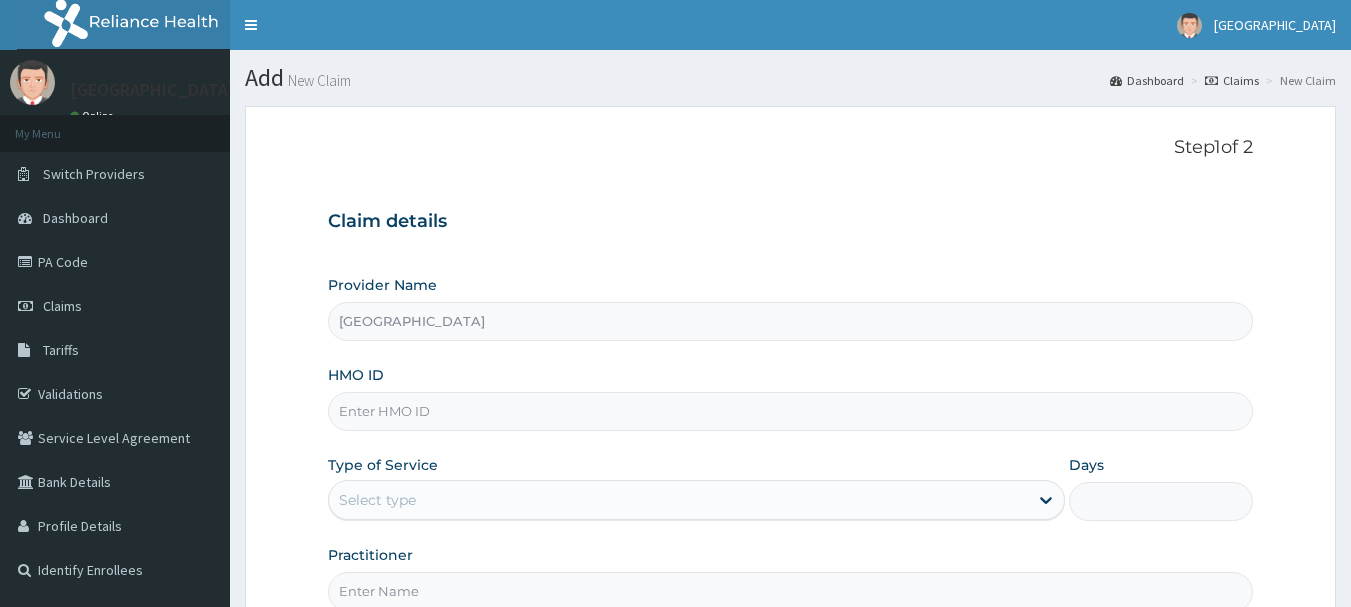 click on "HMO ID" at bounding box center [791, 411] 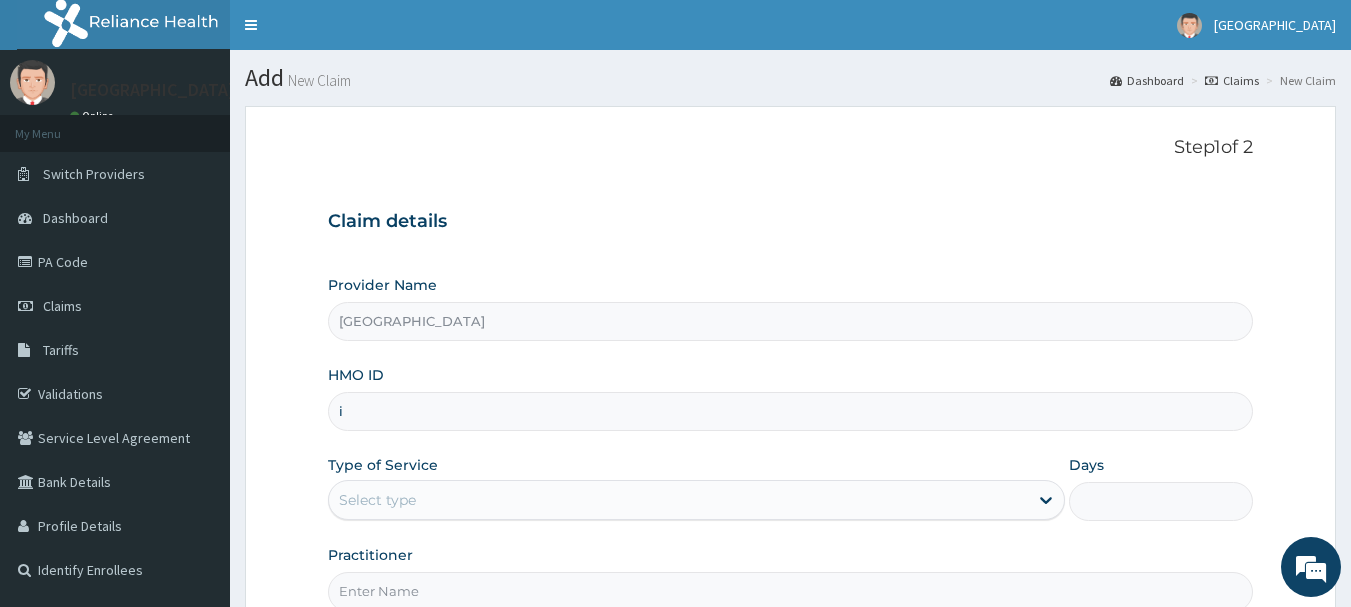 scroll, scrollTop: 0, scrollLeft: 0, axis: both 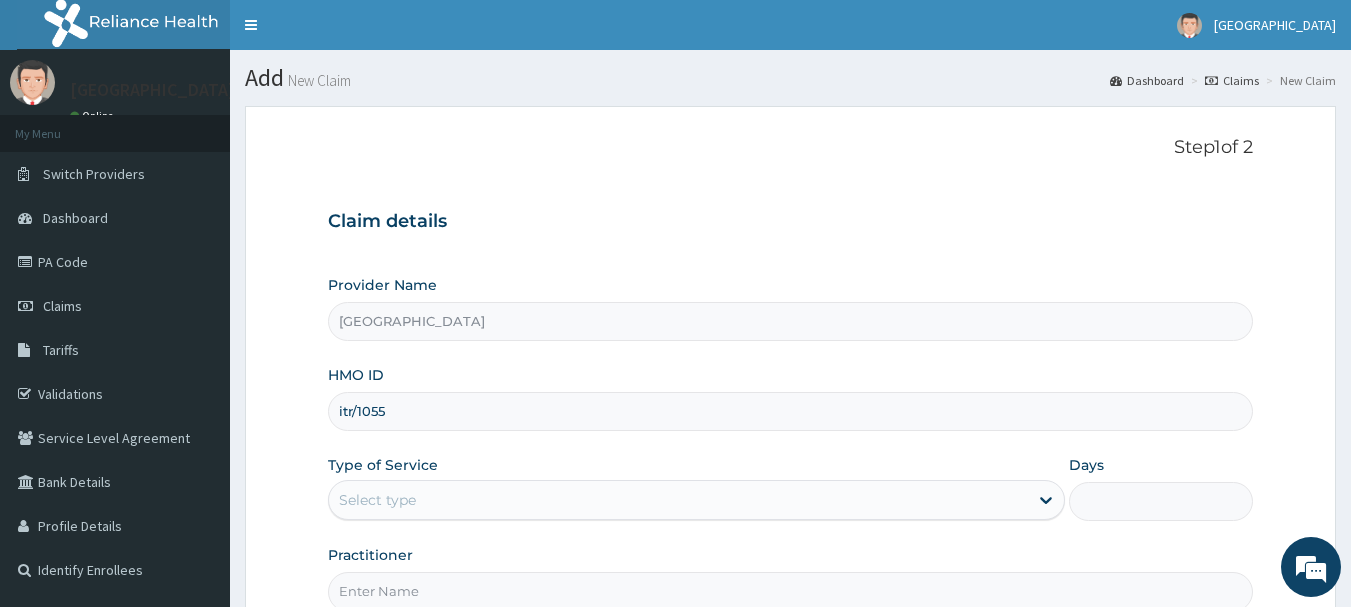 click on "itr/1055" at bounding box center (791, 411) 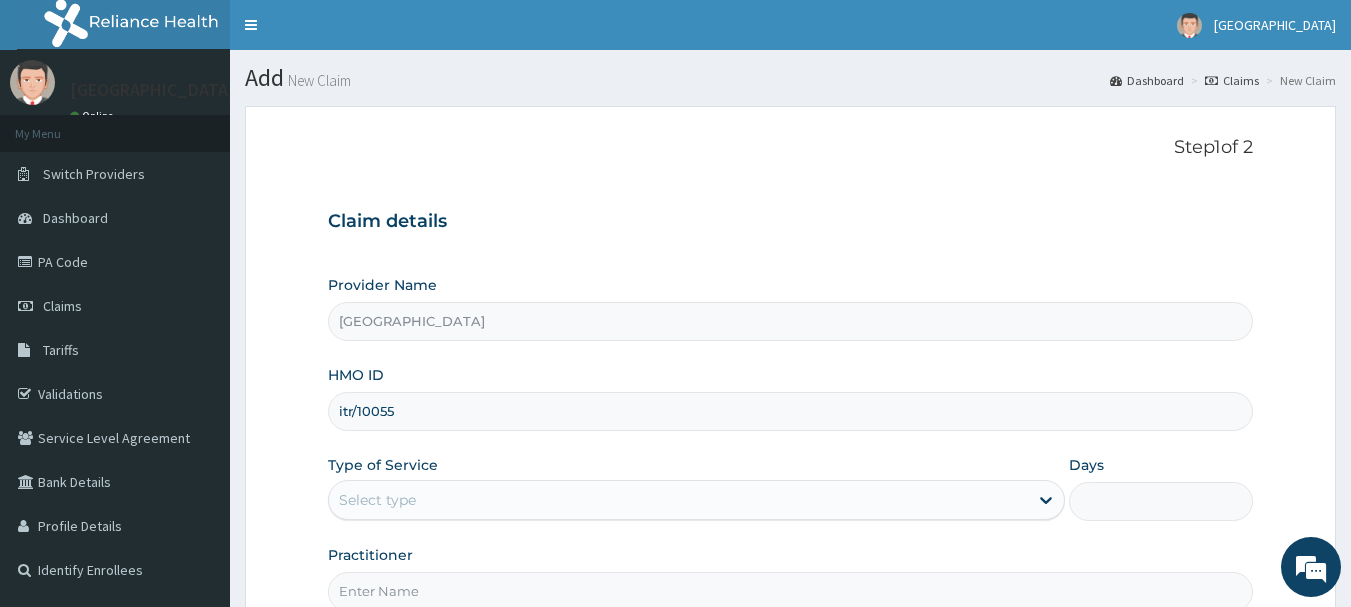 click on "itr/10055" at bounding box center [791, 411] 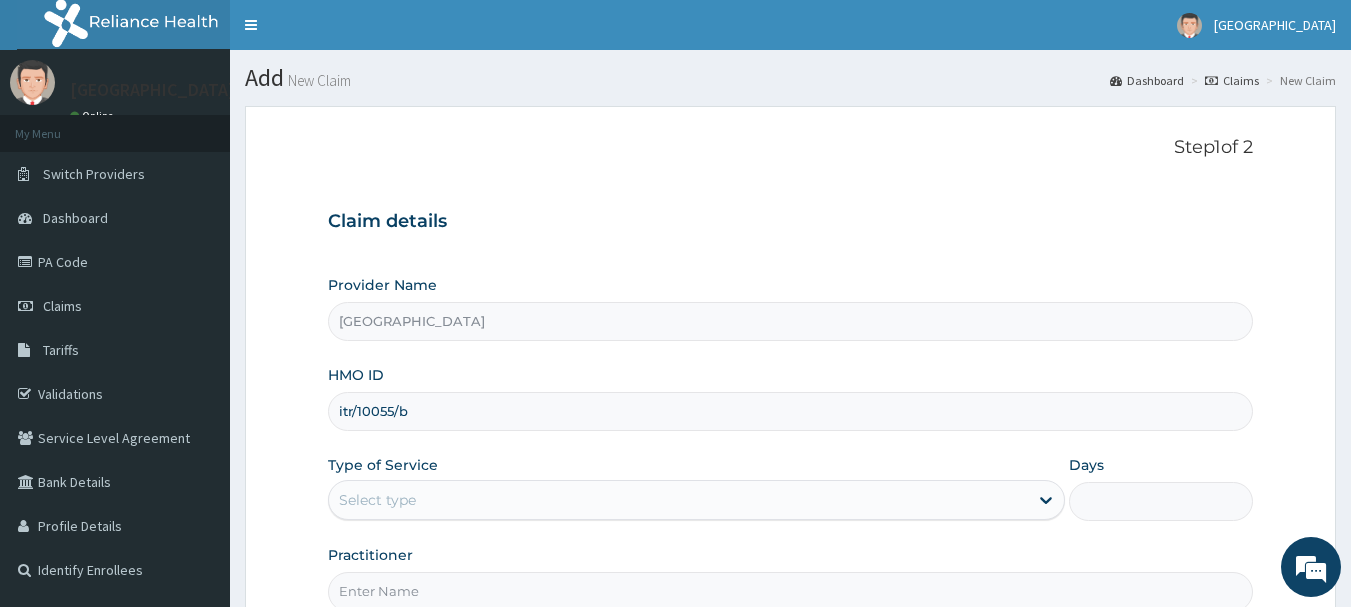 type on "itr/10055/b" 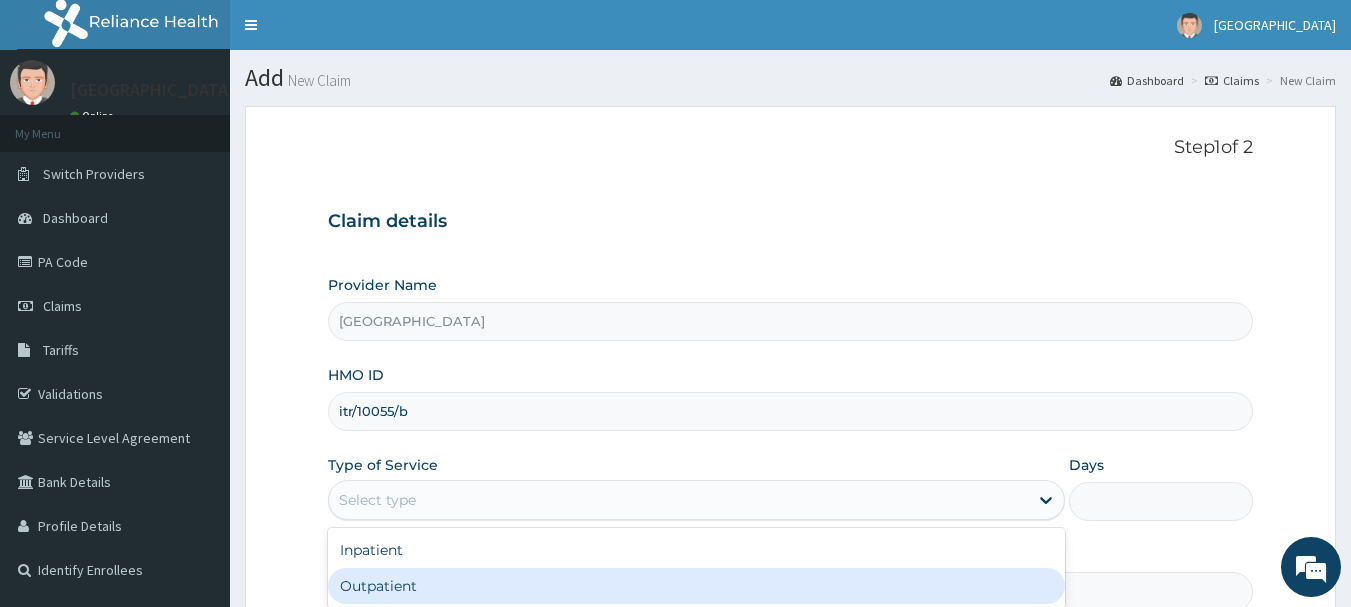 click on "Outpatient" at bounding box center [696, 586] 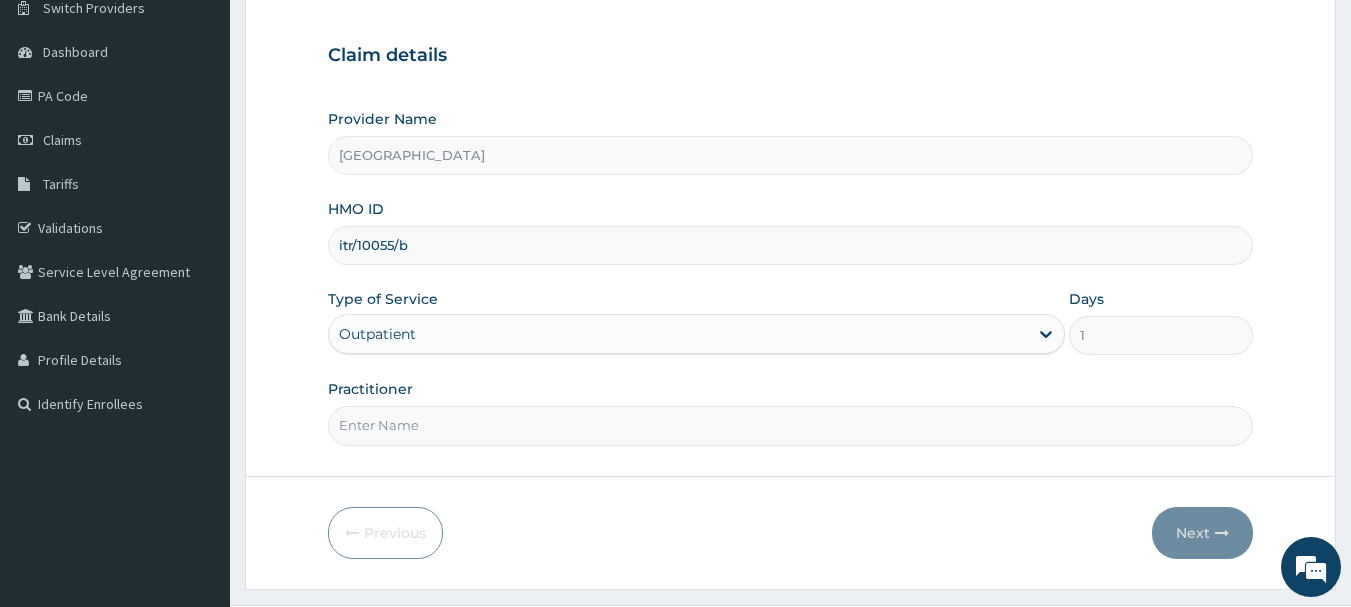scroll, scrollTop: 215, scrollLeft: 0, axis: vertical 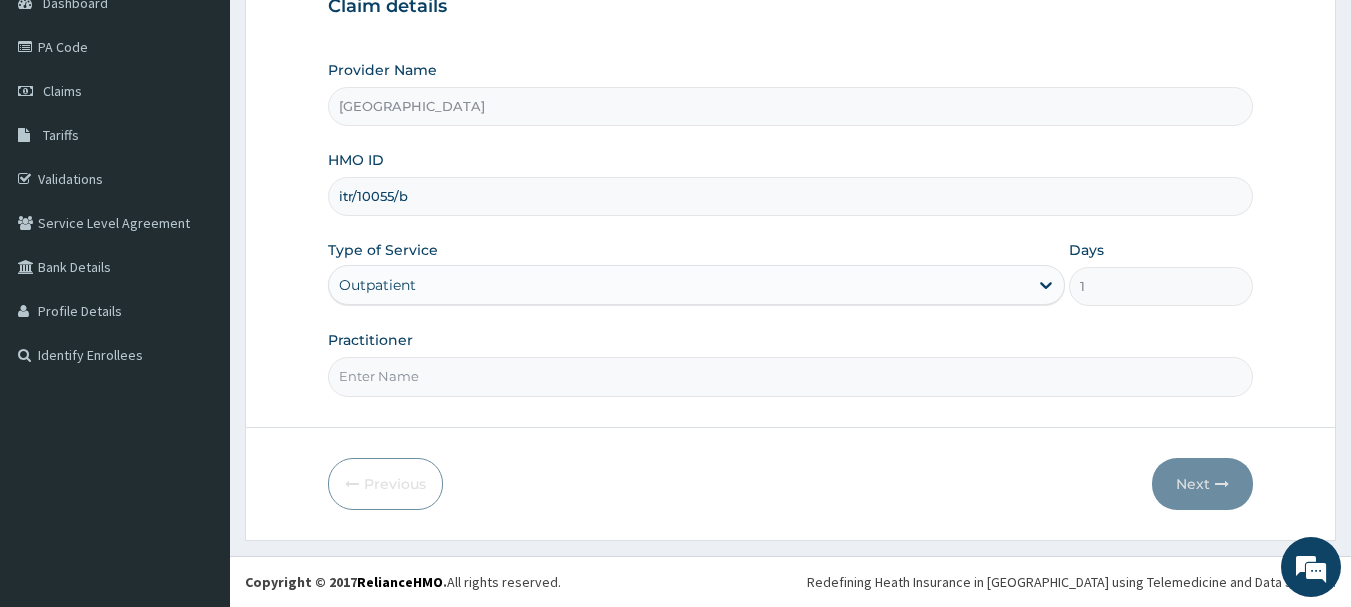 click on "Practitioner" at bounding box center [791, 376] 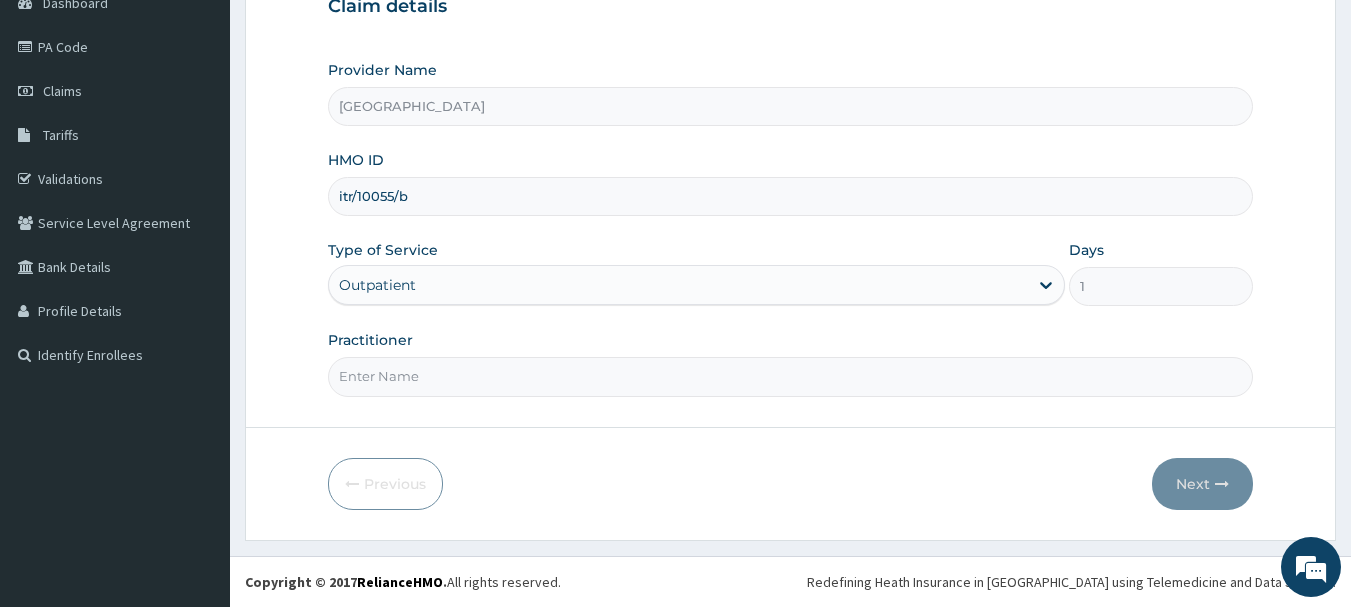 type on "[PERSON_NAME]" 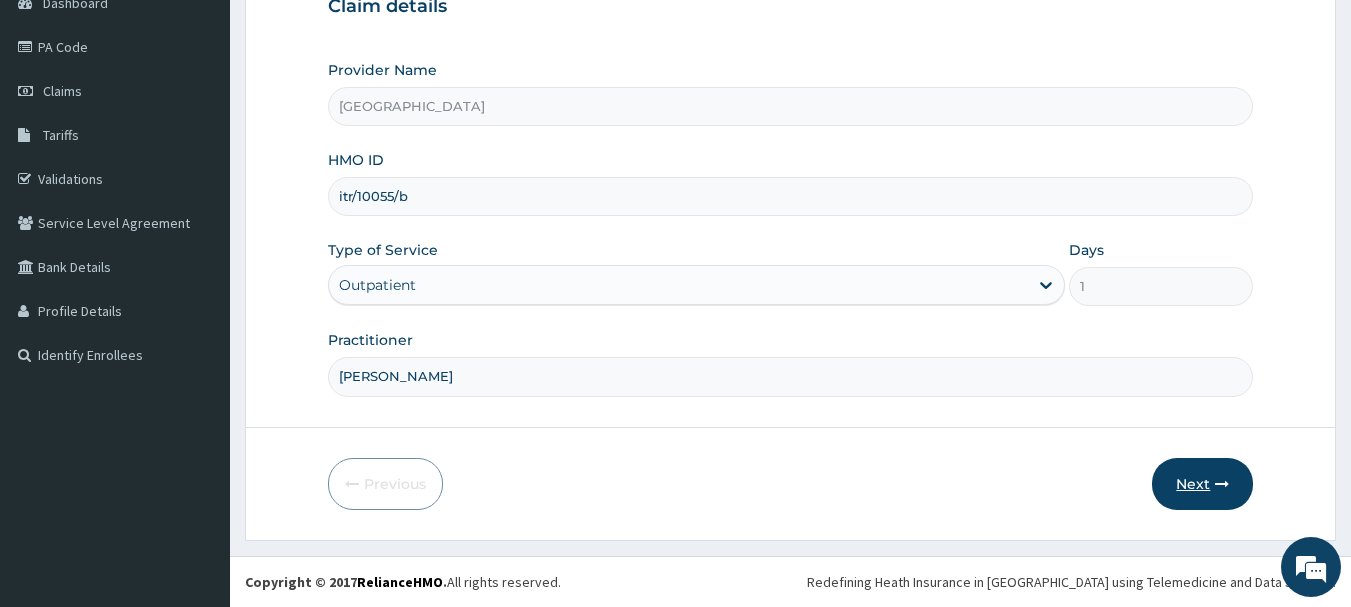 click on "Next" at bounding box center (1202, 484) 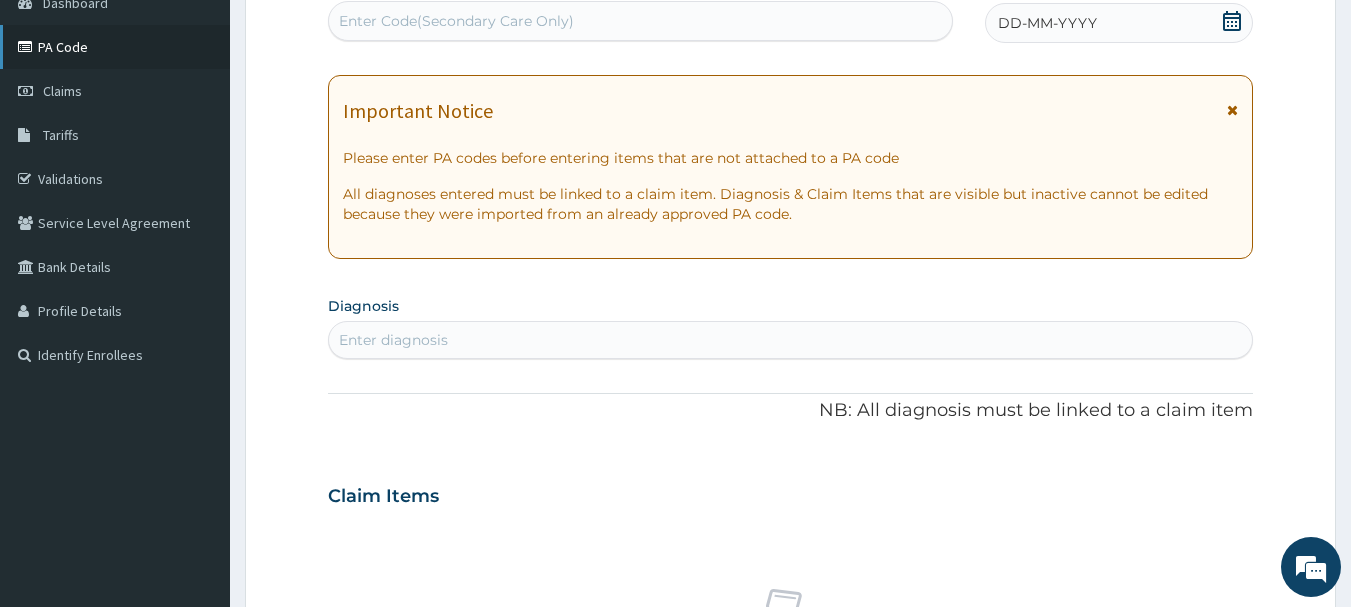 click on "PA Code" at bounding box center (115, 47) 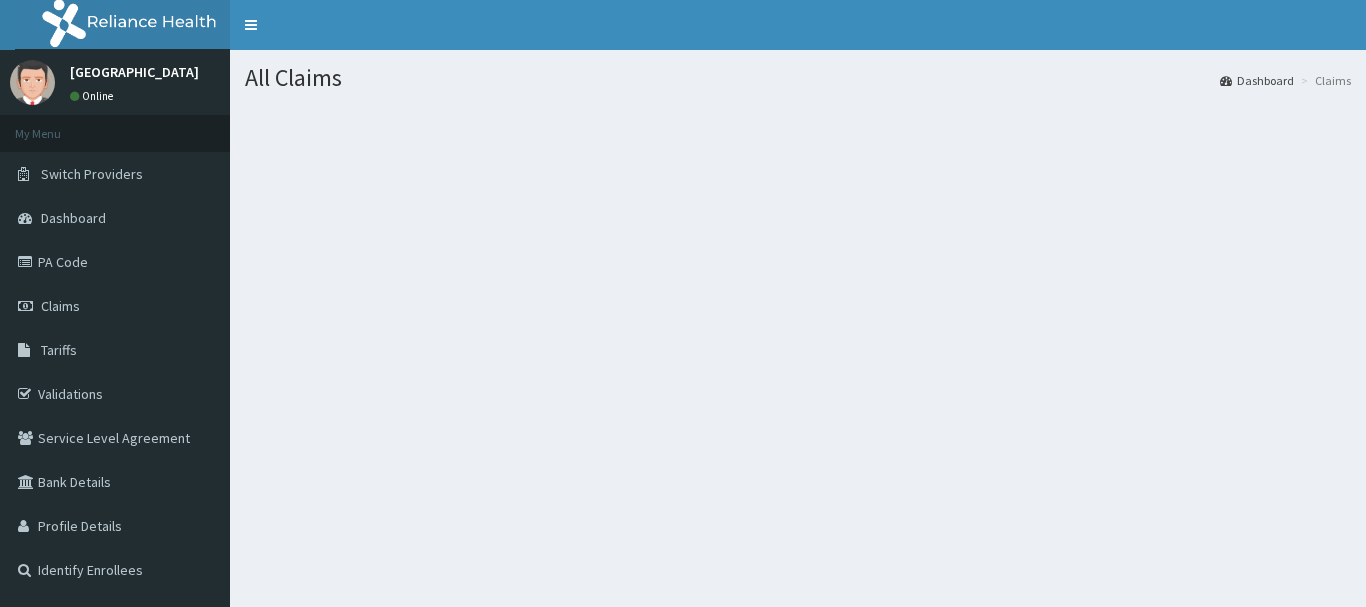 scroll, scrollTop: 0, scrollLeft: 0, axis: both 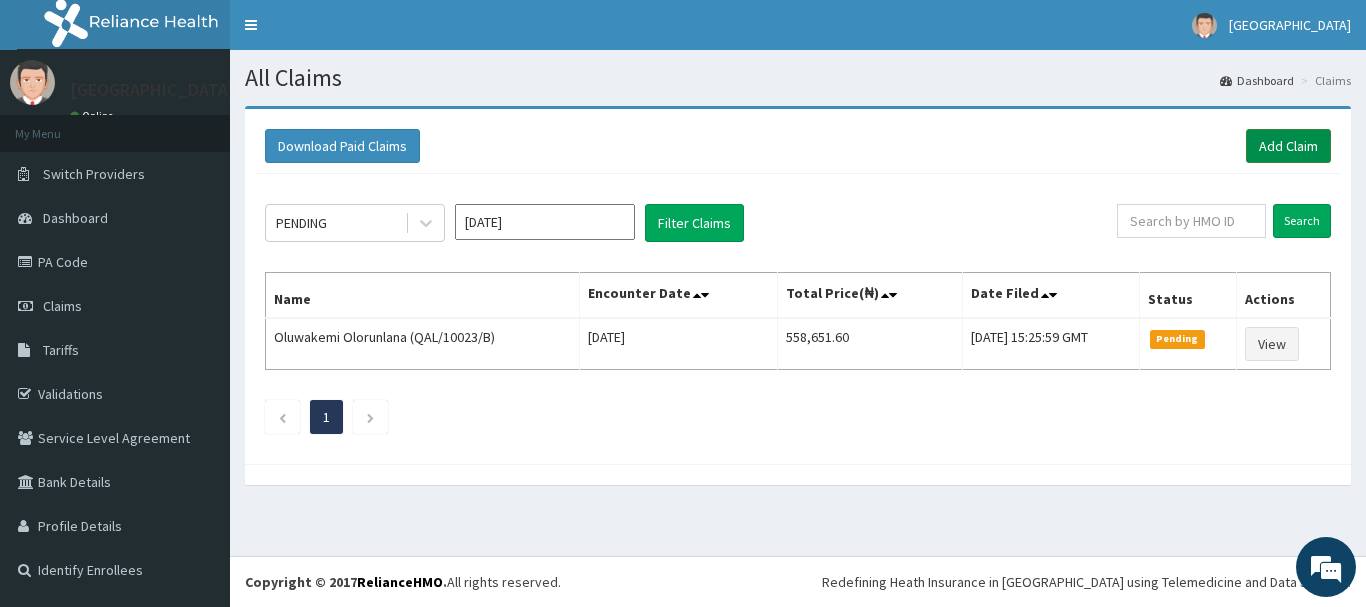click on "Add Claim" at bounding box center (1288, 146) 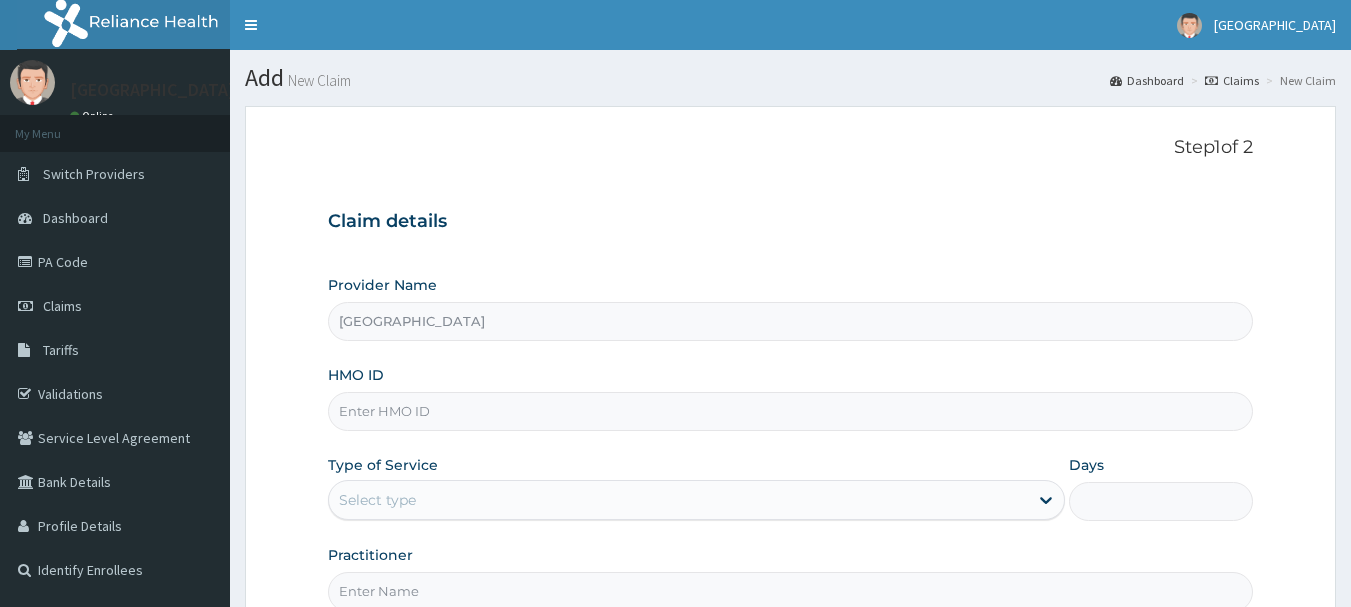 scroll, scrollTop: 0, scrollLeft: 0, axis: both 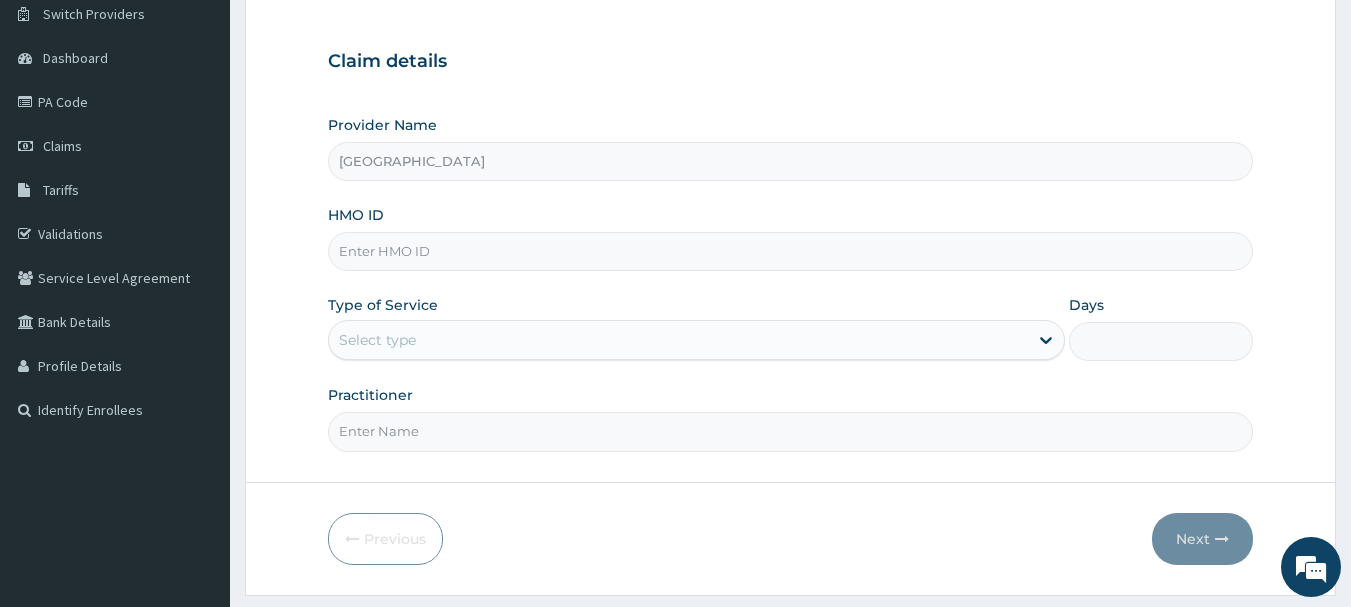 click on "HMO ID" at bounding box center [791, 251] 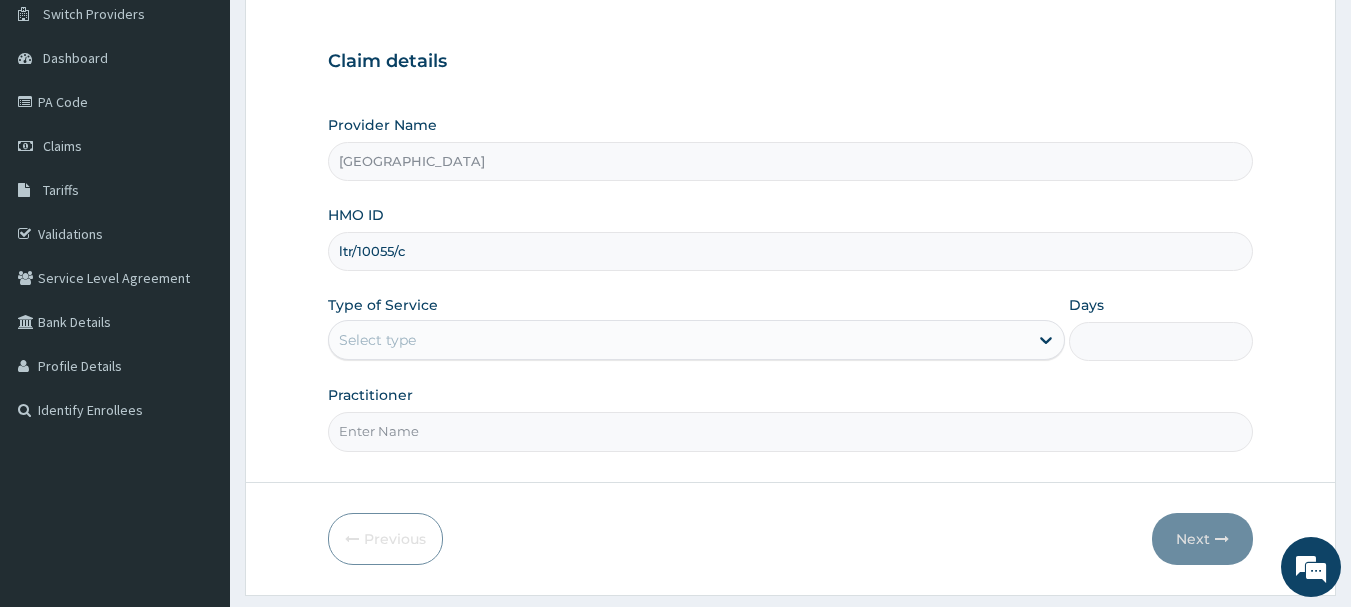 scroll, scrollTop: 0, scrollLeft: 0, axis: both 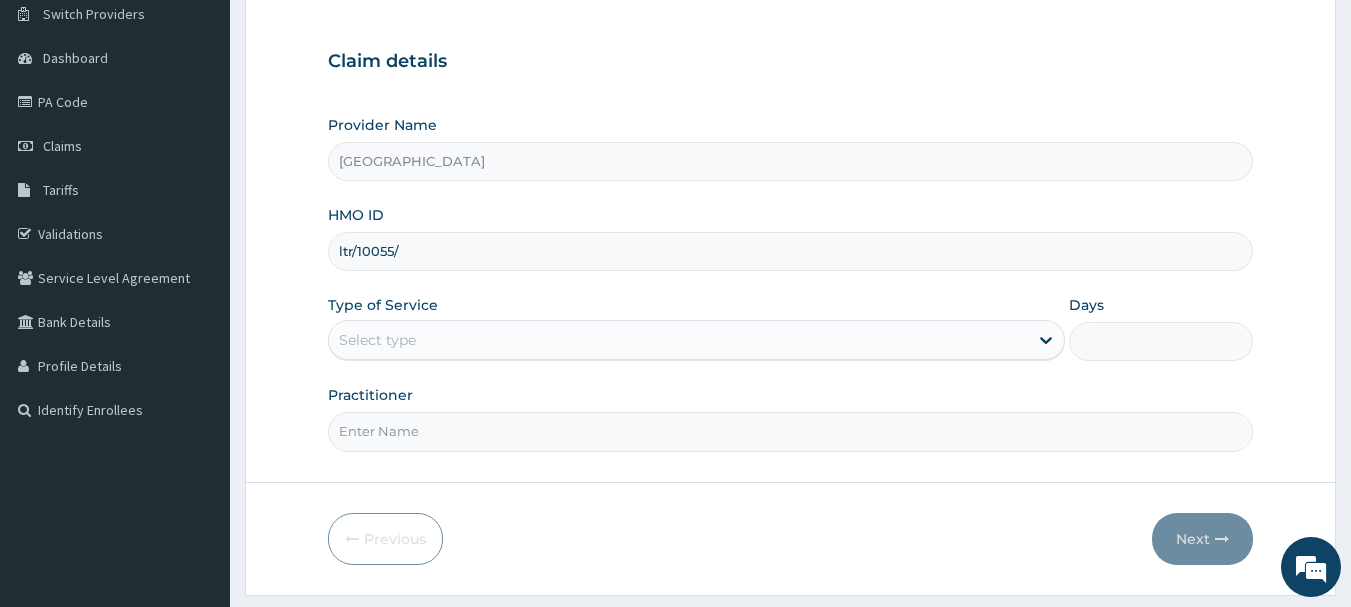 type on "ltr/10055/b" 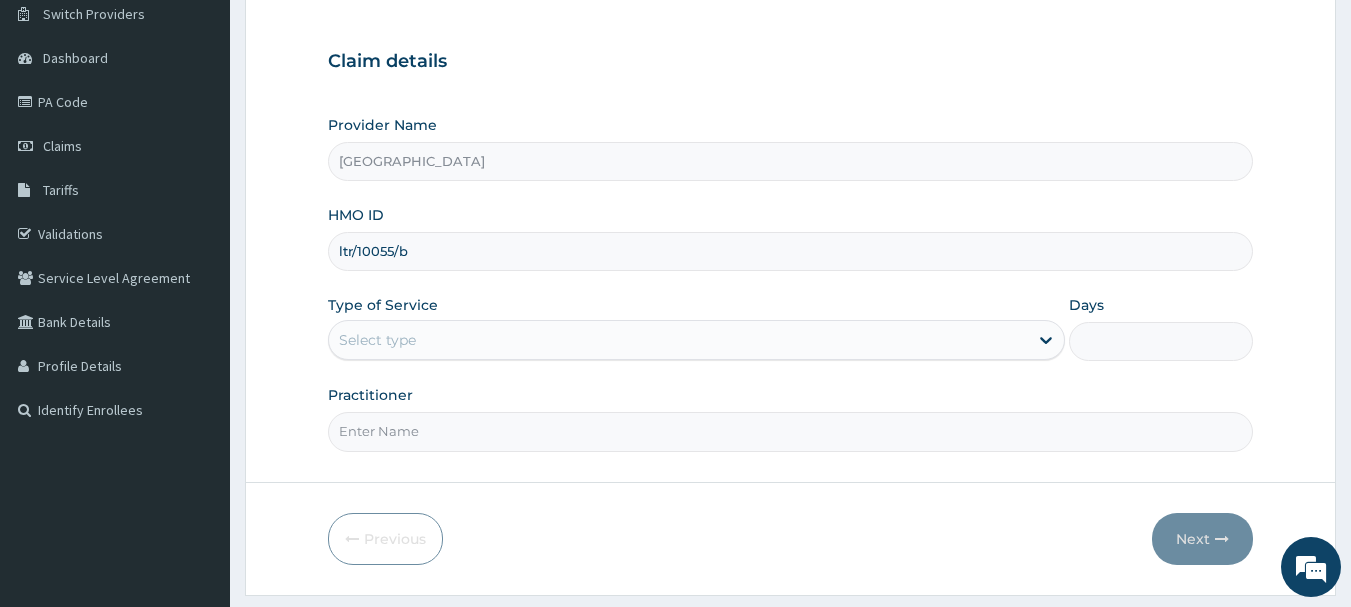 click on "Select type" at bounding box center (678, 340) 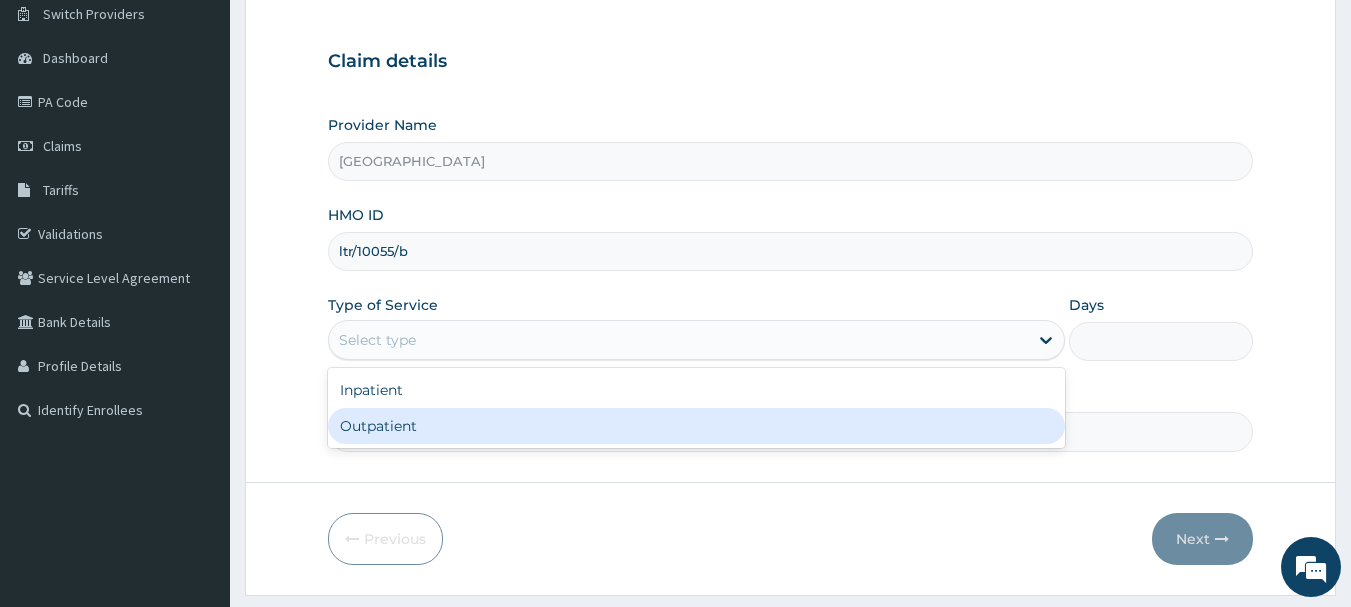 click on "Outpatient" at bounding box center [696, 426] 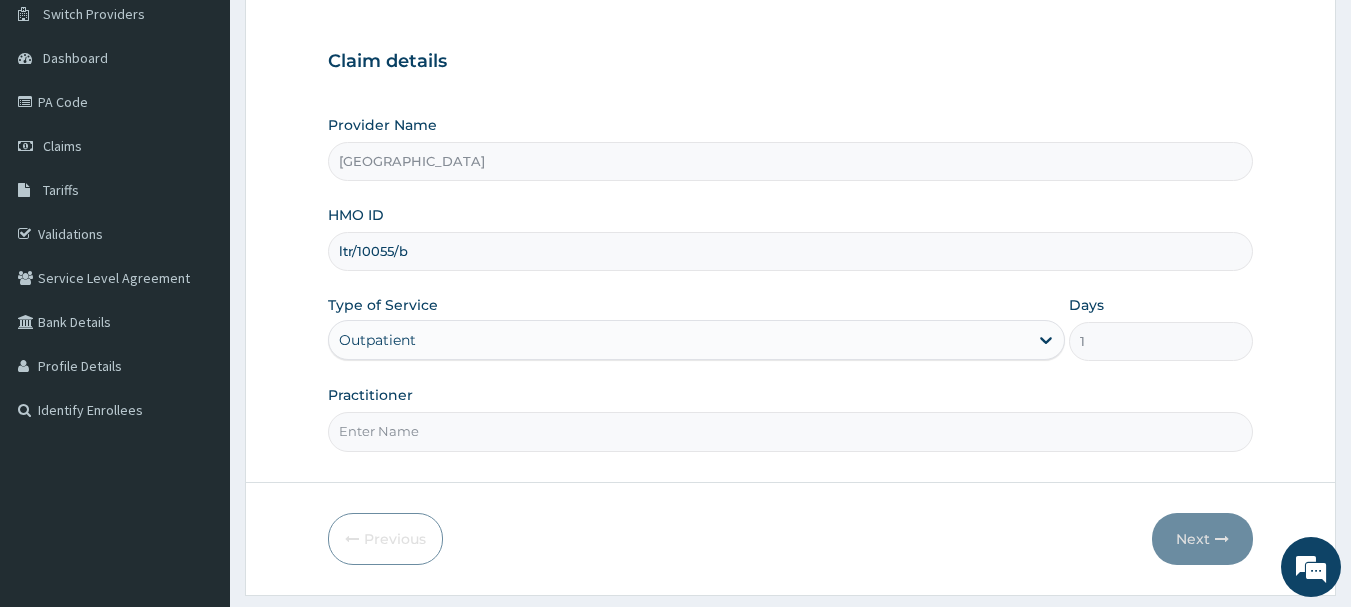 click on "Practitioner" at bounding box center (791, 431) 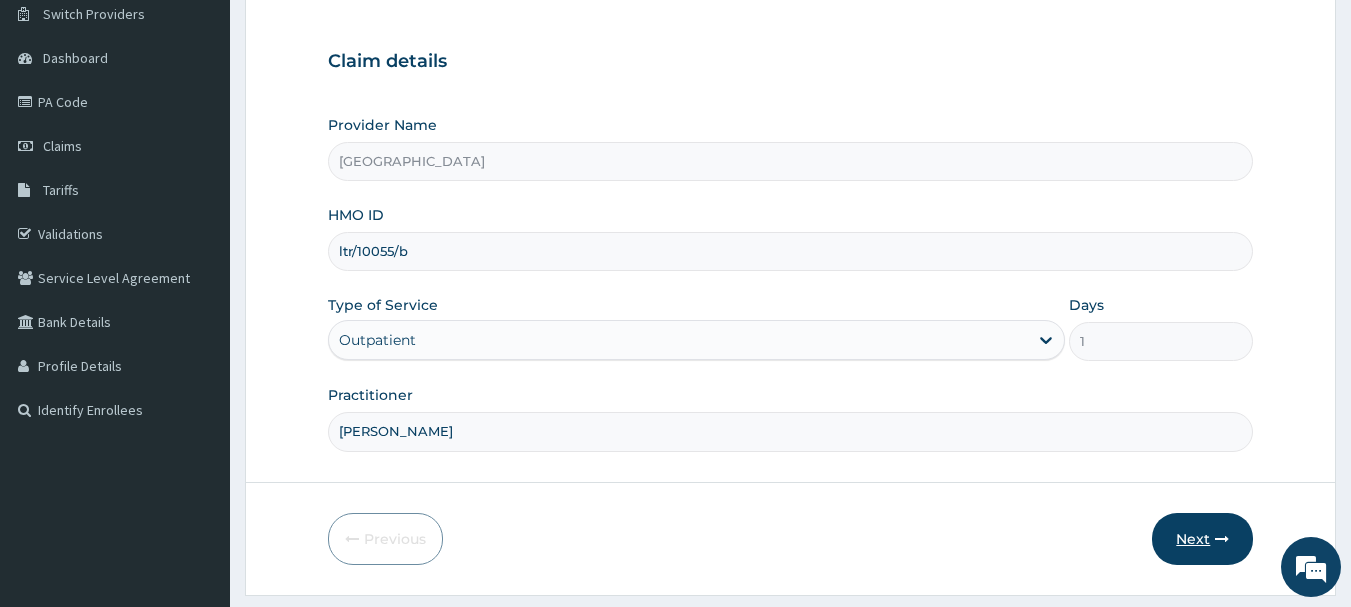 type on "dr paul" 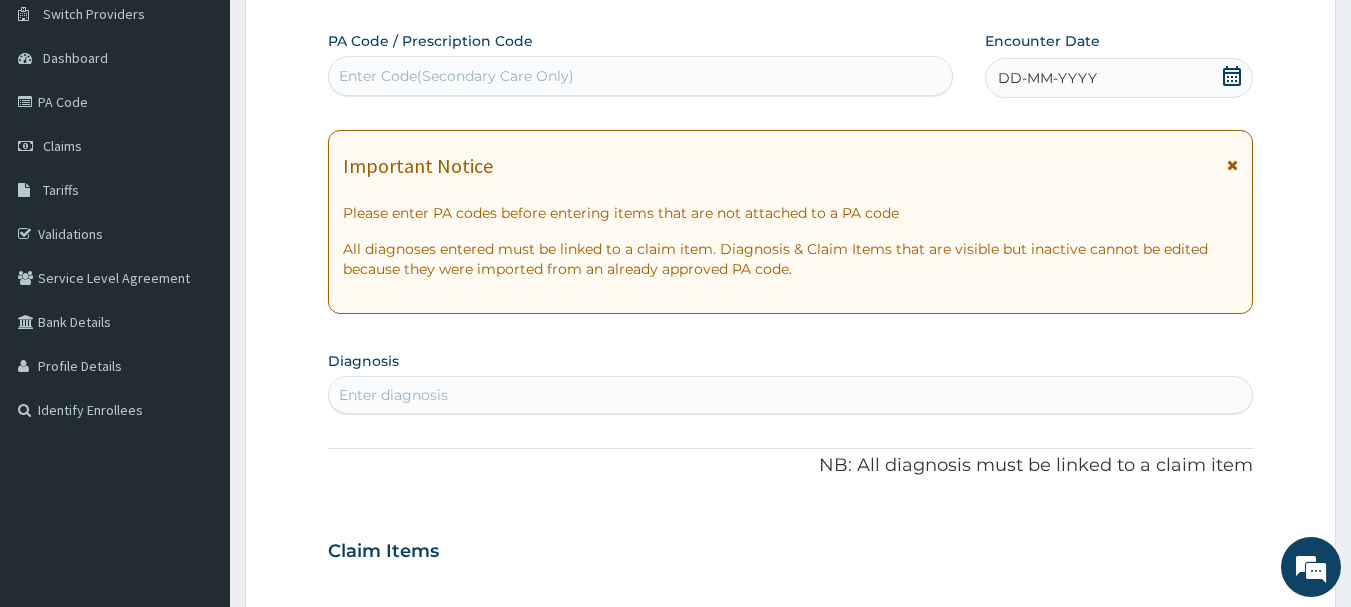 click on "Enter Code(Secondary Care Only)" at bounding box center (641, 76) 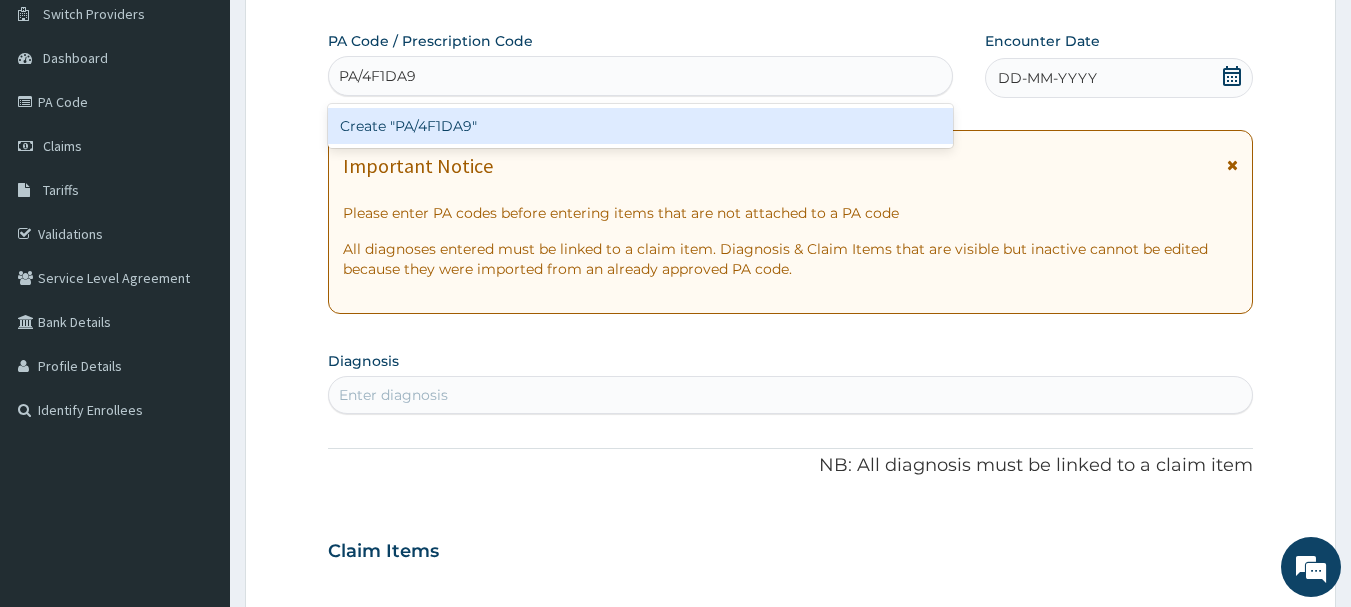 type 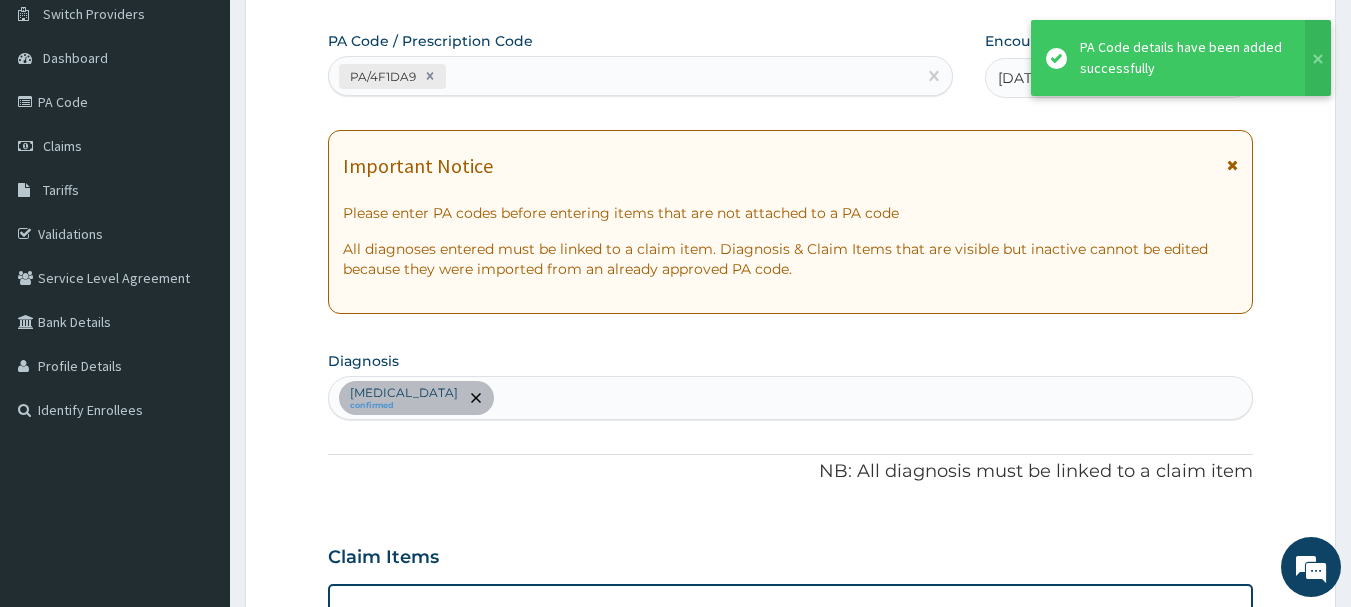 scroll, scrollTop: 529, scrollLeft: 0, axis: vertical 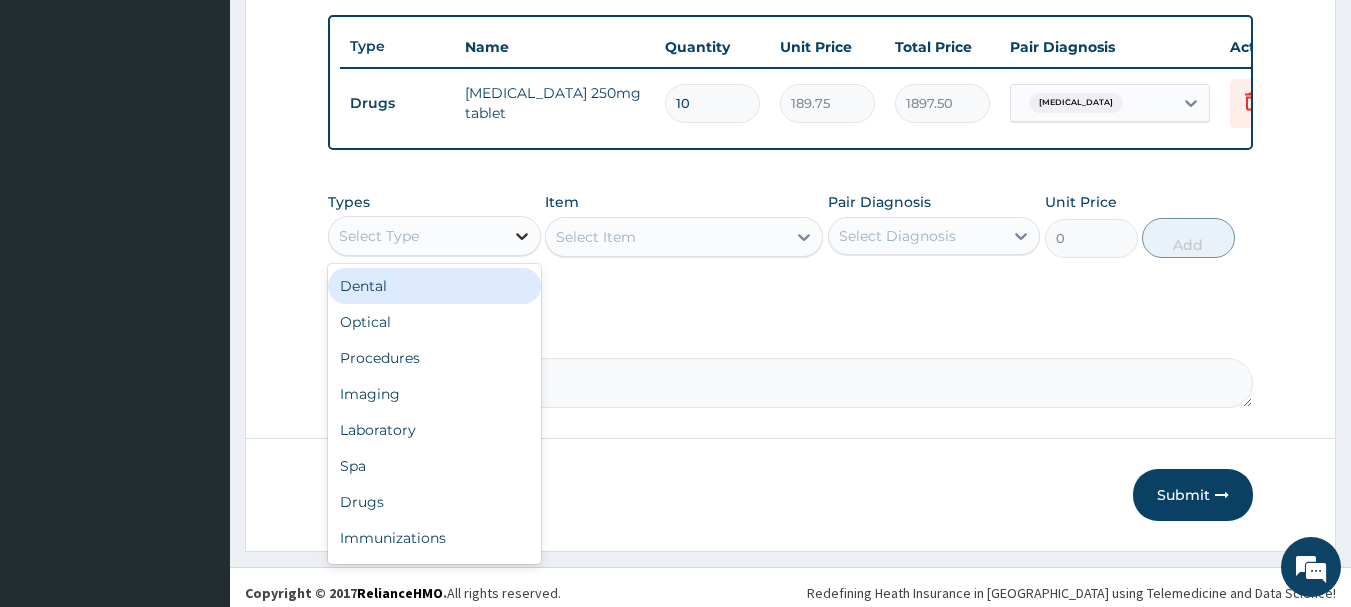 click 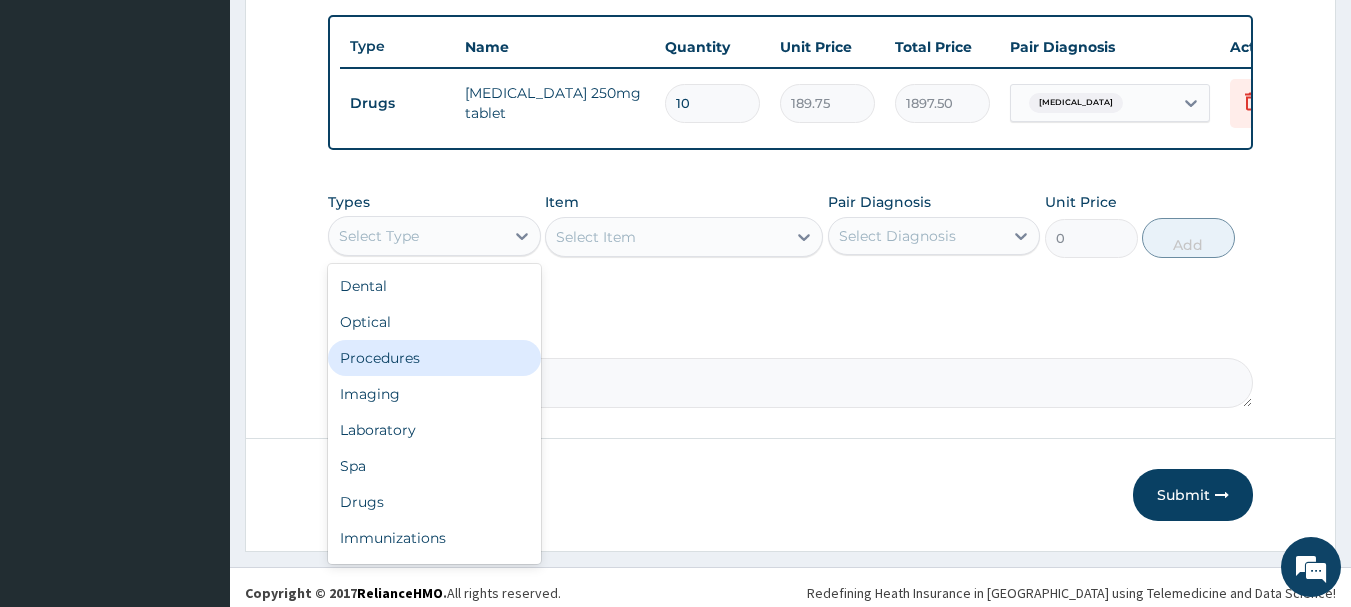 click on "Procedures" at bounding box center (434, 358) 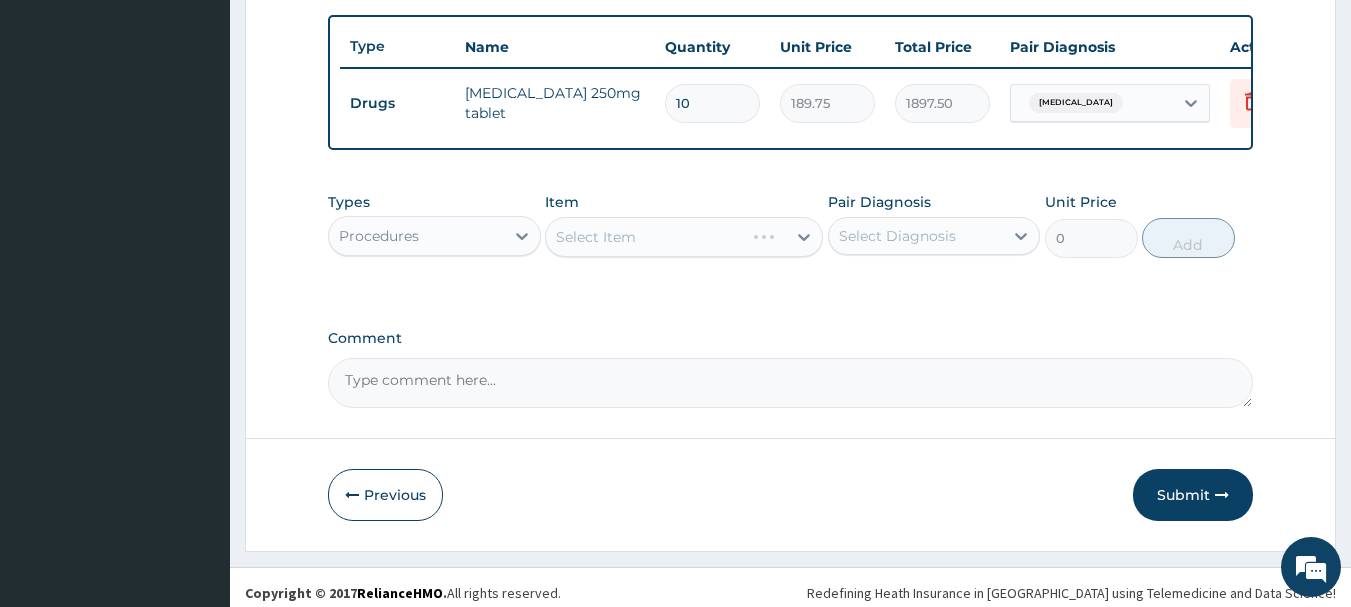 click on "Select Item" at bounding box center (684, 237) 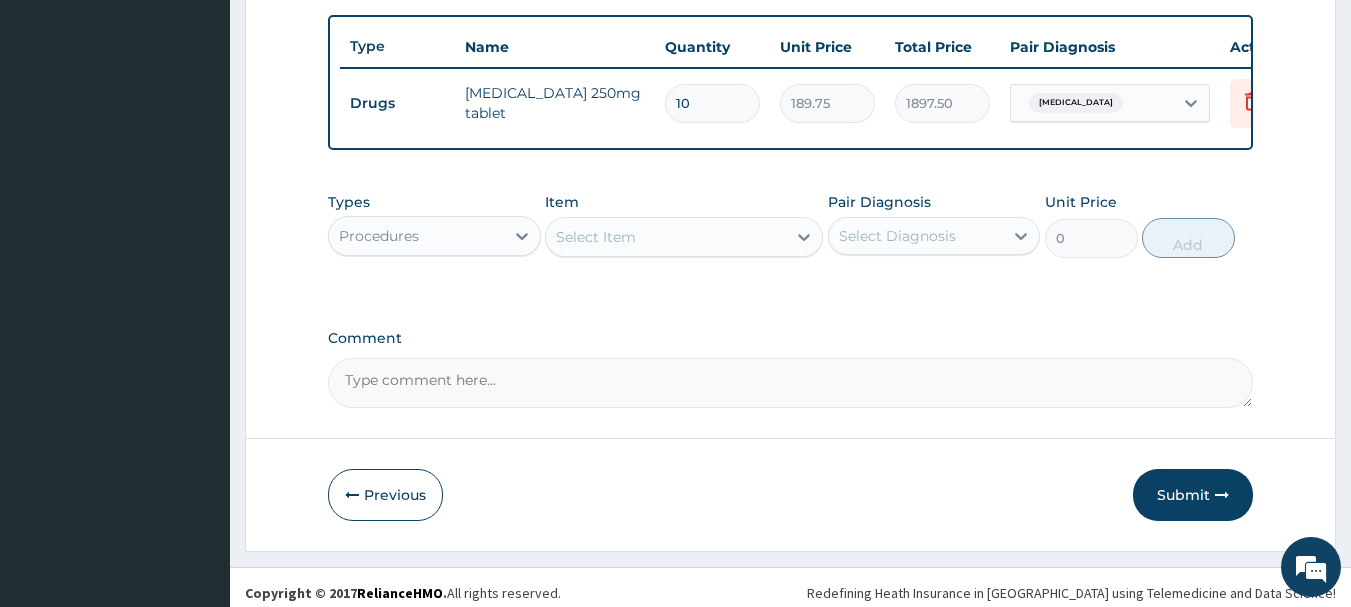 click on "Select Item" at bounding box center [666, 237] 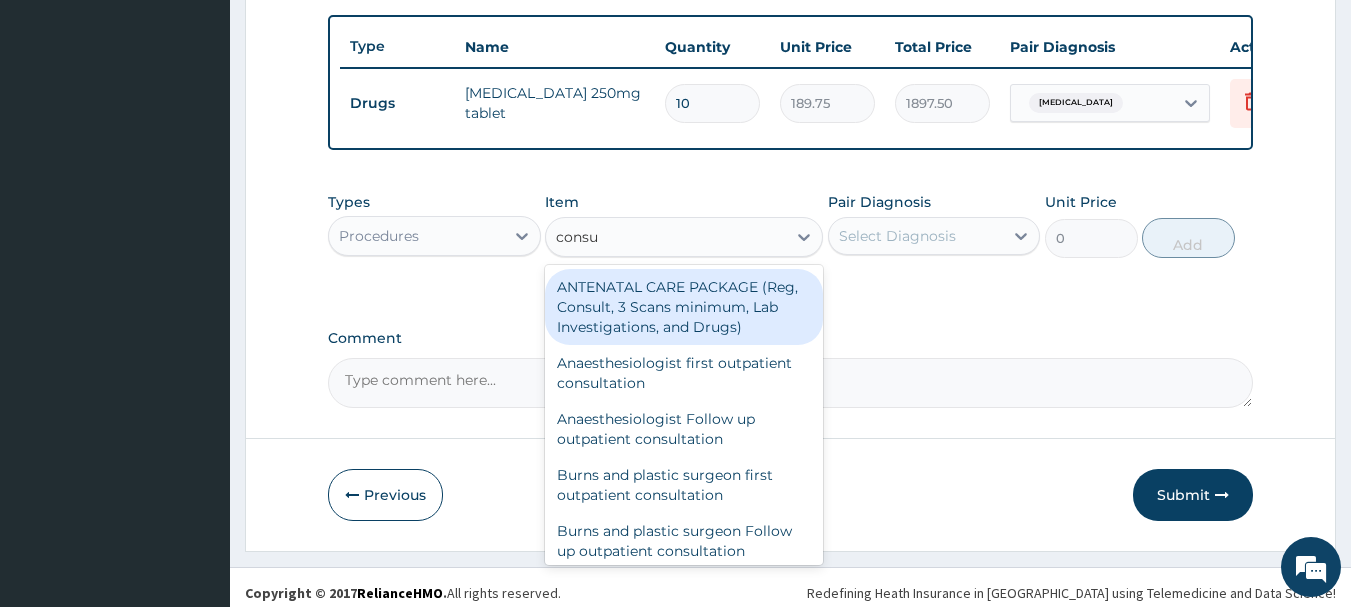 type on "consul" 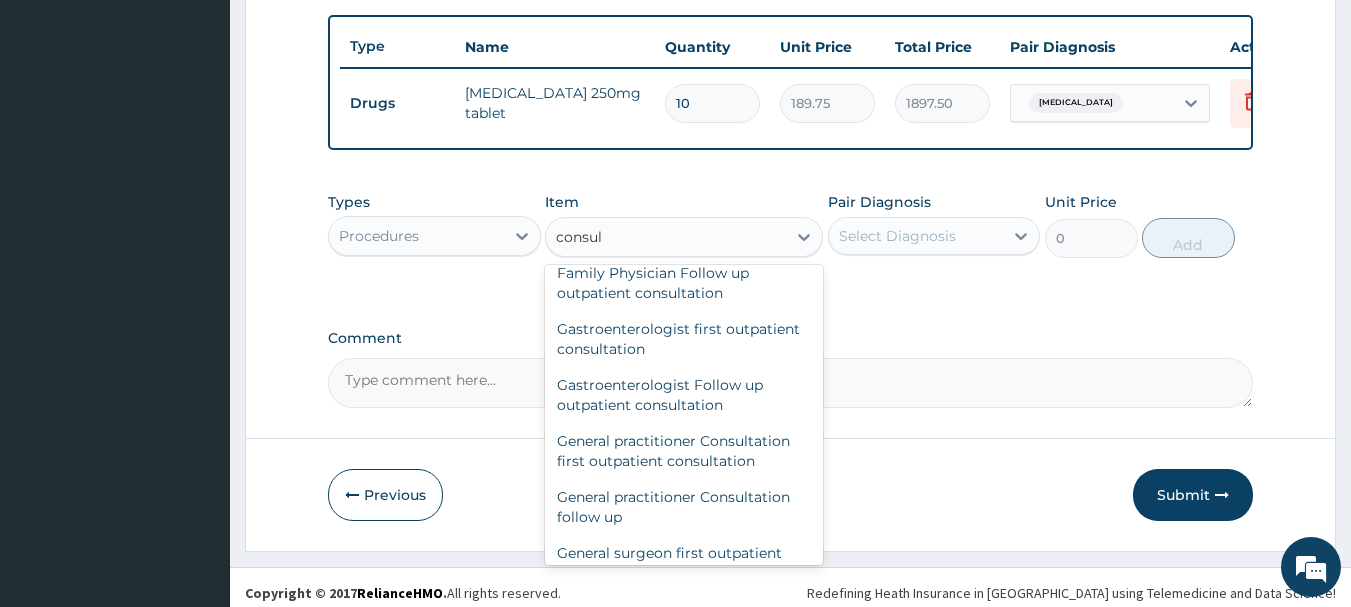 scroll, scrollTop: 981, scrollLeft: 0, axis: vertical 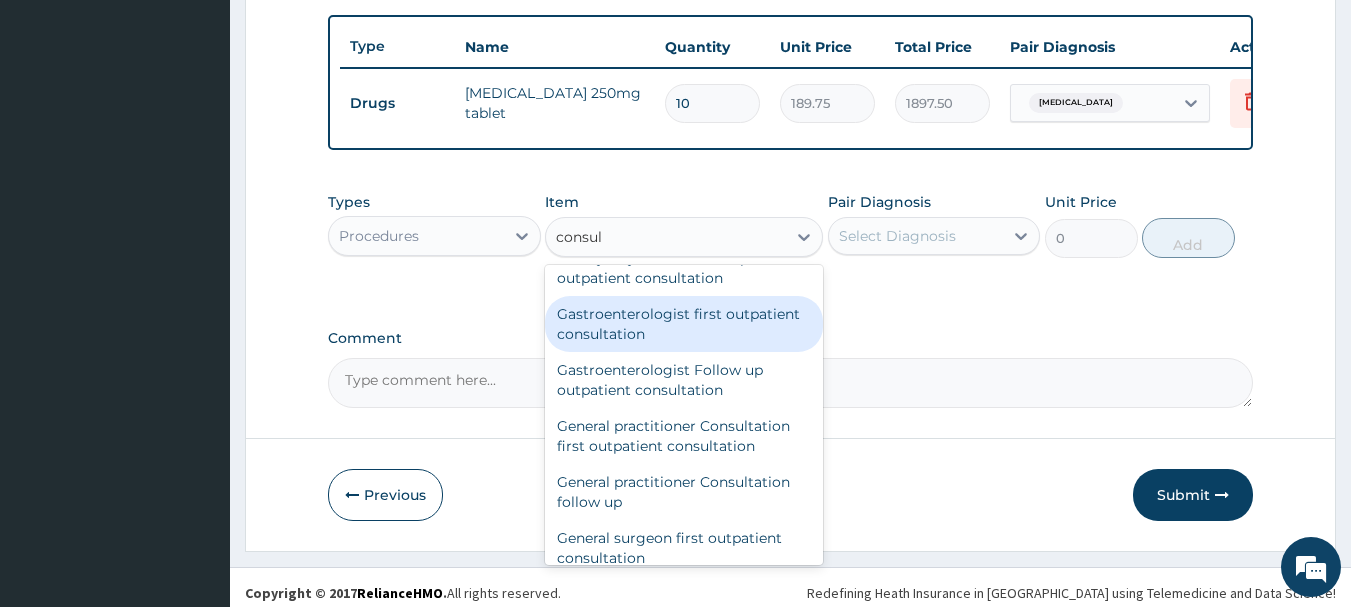 click on "Gastroenterologist first outpatient consultation" at bounding box center [684, 324] 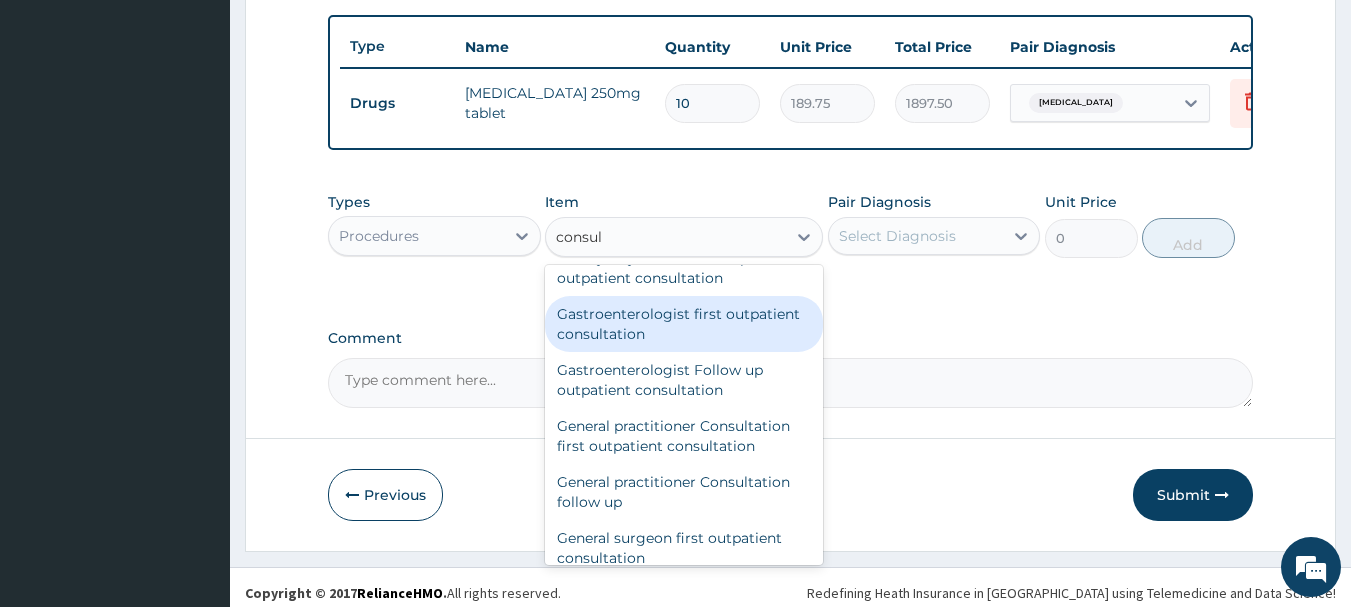 type 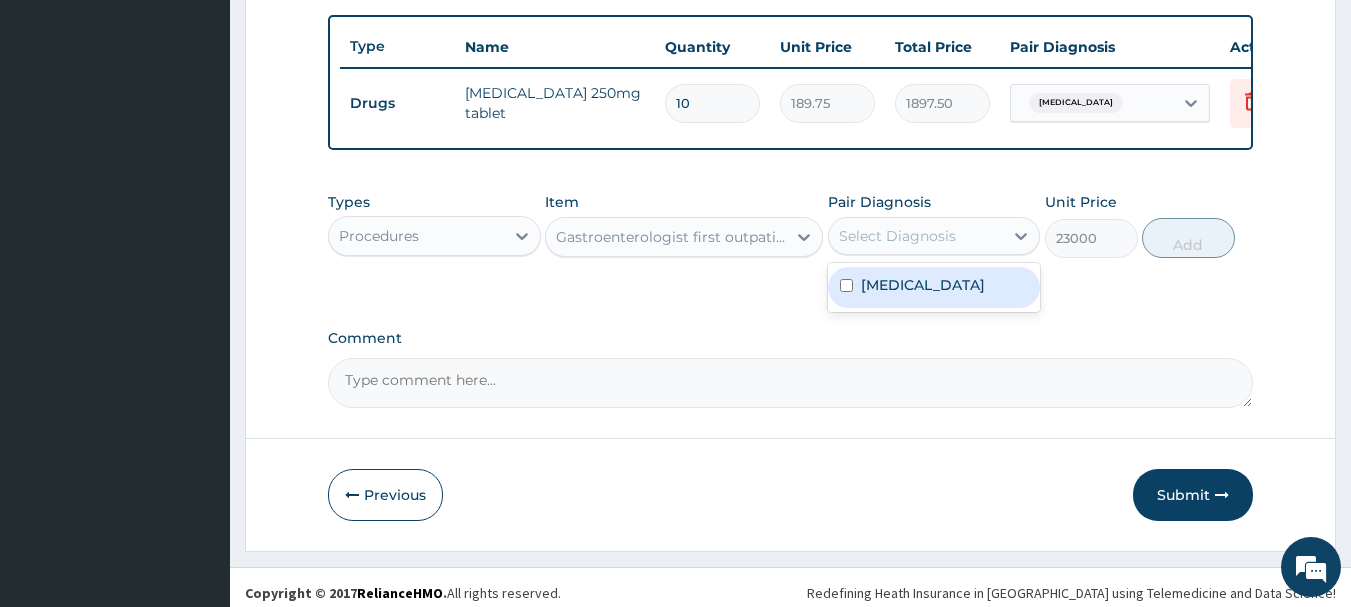 drag, startPoint x: 874, startPoint y: 259, endPoint x: 889, endPoint y: 302, distance: 45.54119 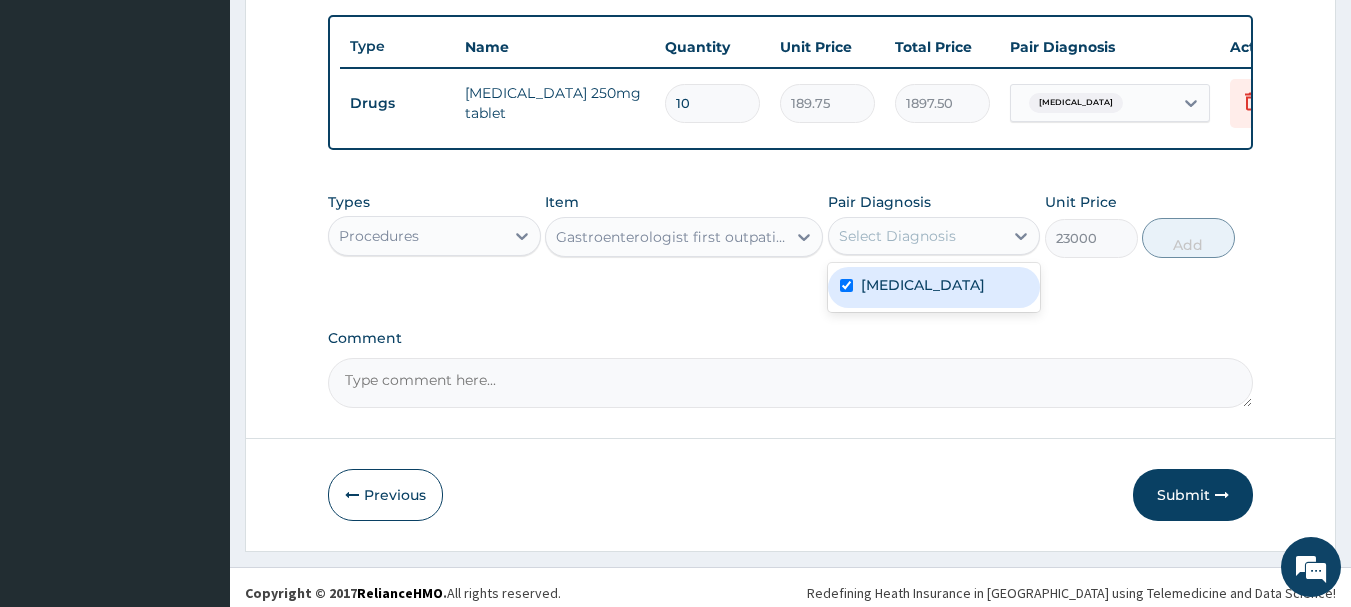 checkbox on "true" 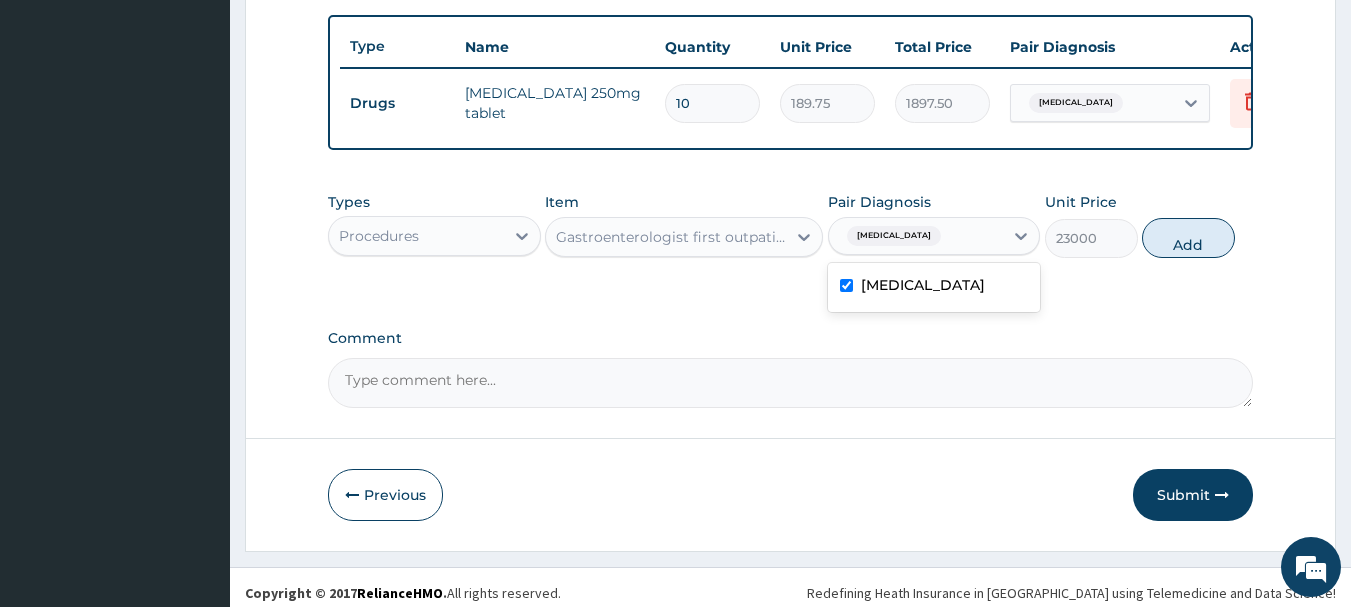 click on "Gastroenterologist first outpatient consultation" at bounding box center (672, 237) 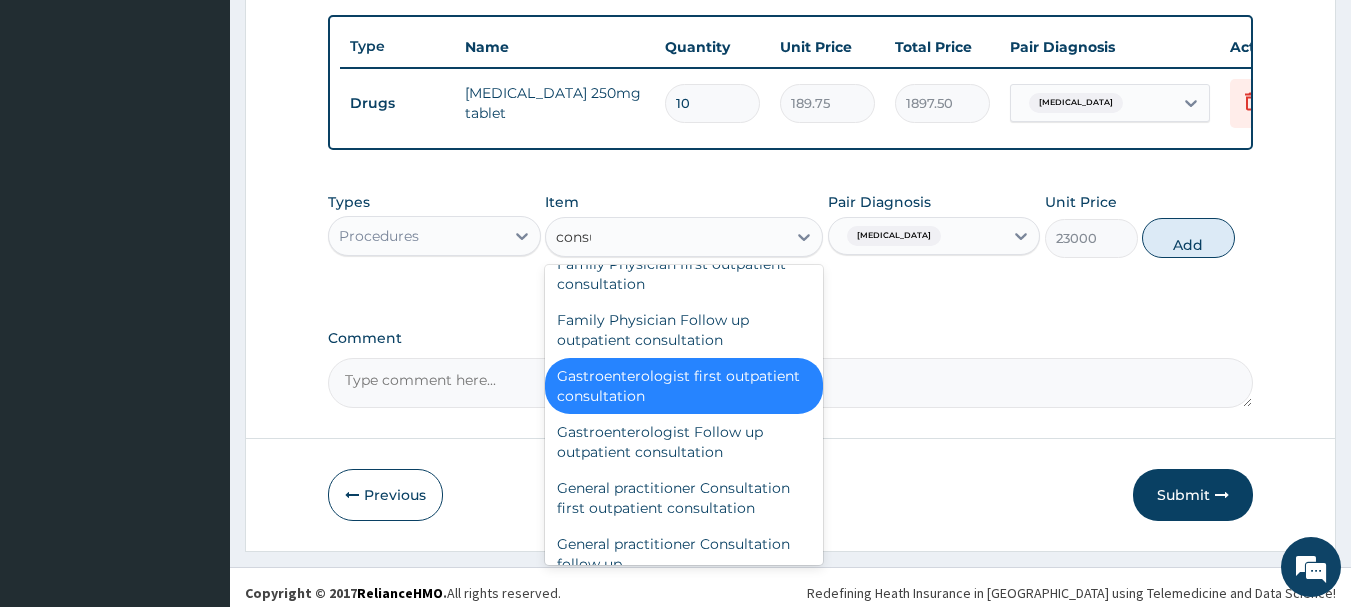 scroll, scrollTop: 899, scrollLeft: 0, axis: vertical 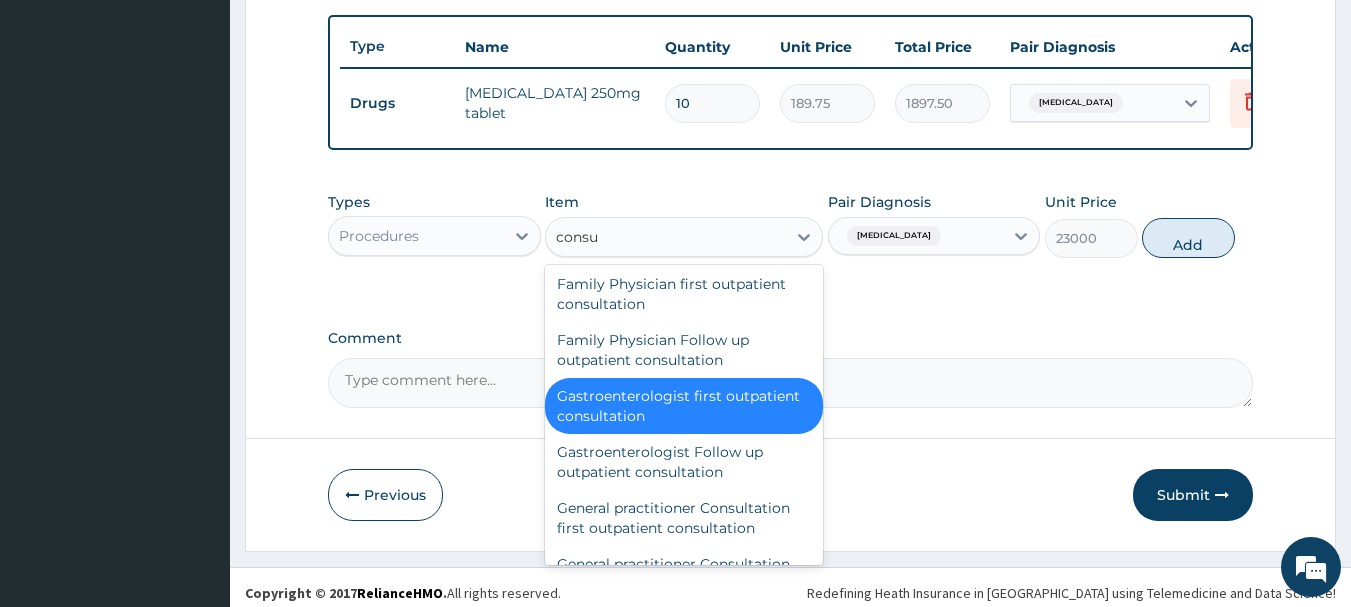 type on "consul" 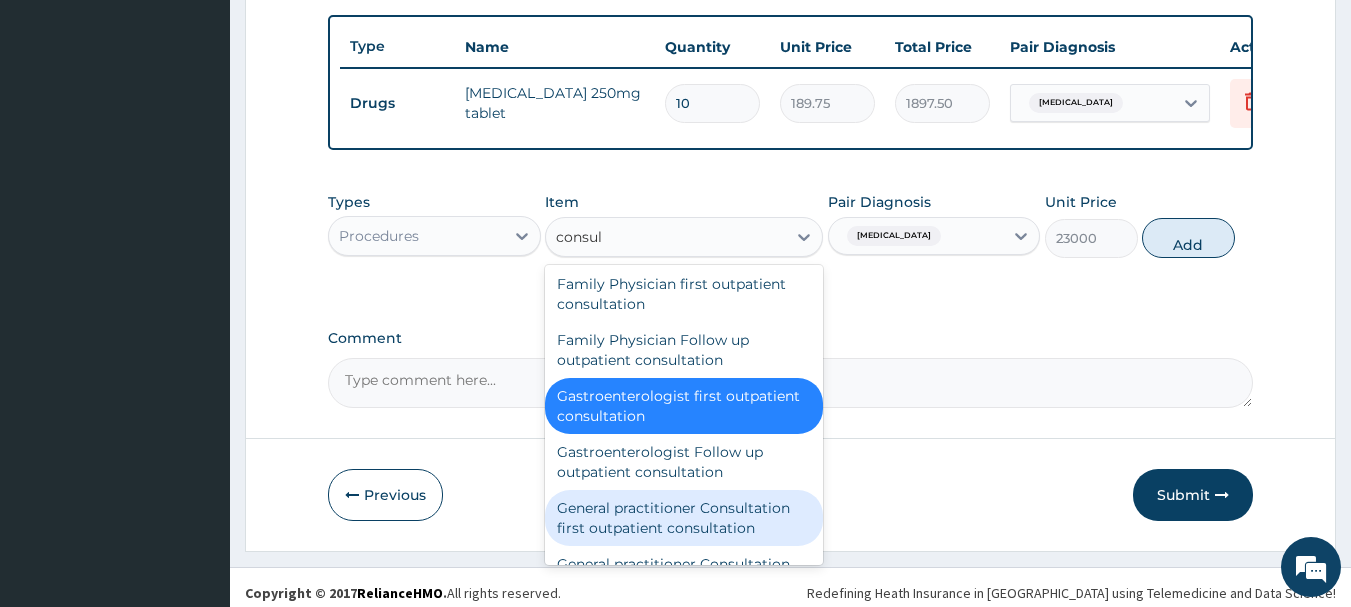 click on "General practitioner Consultation first outpatient consultation" at bounding box center [684, 518] 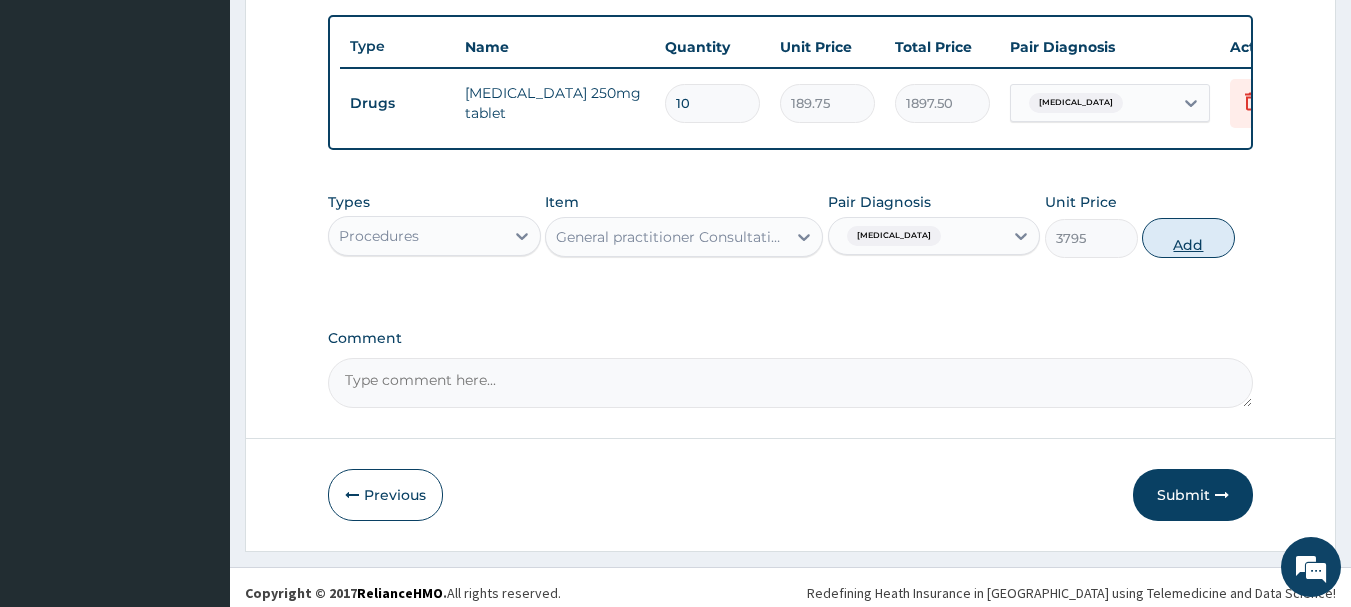 click on "Add" at bounding box center [1188, 238] 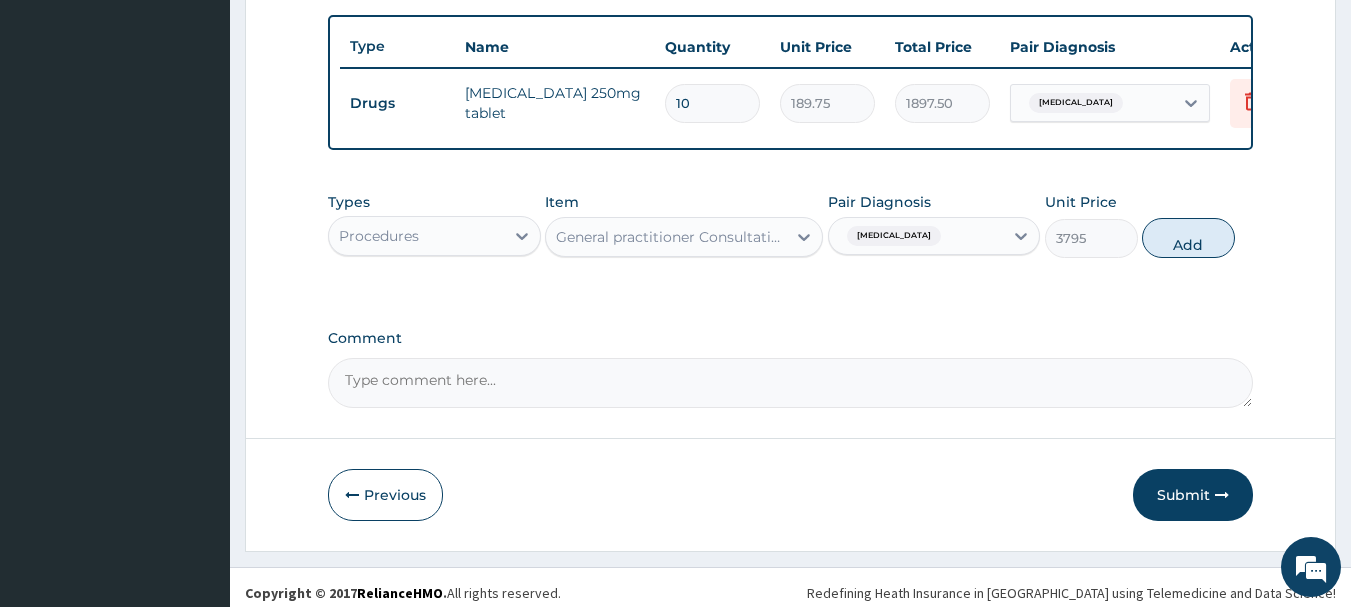 type on "0" 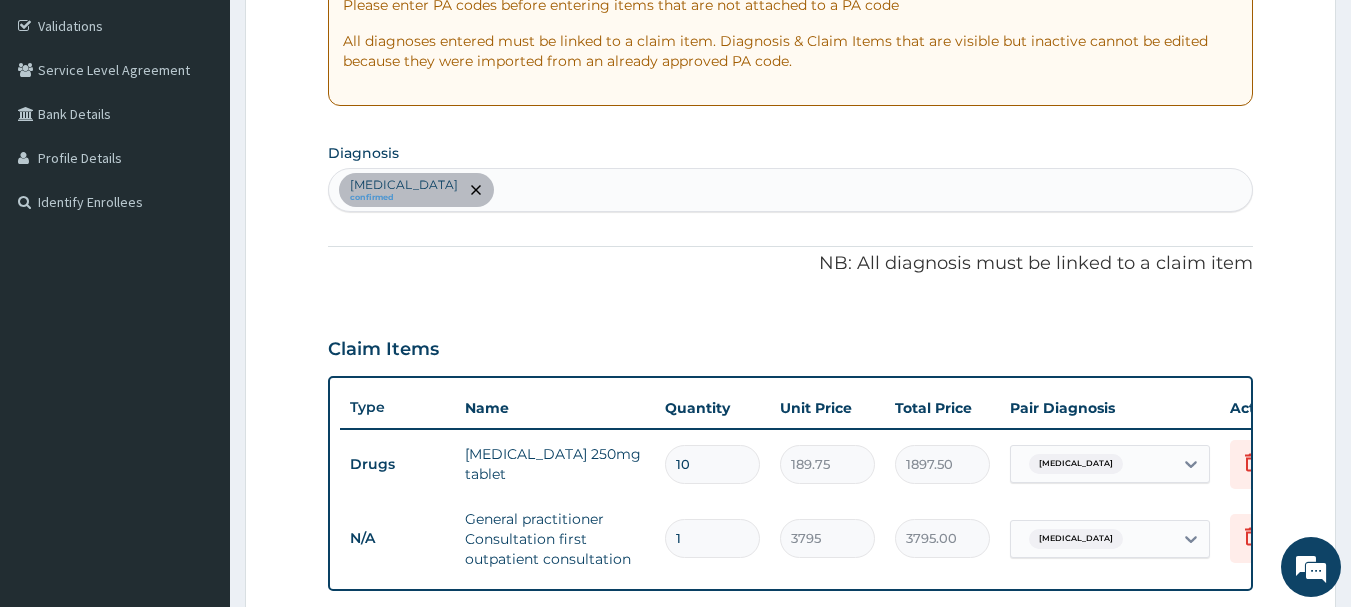 scroll, scrollTop: 393, scrollLeft: 0, axis: vertical 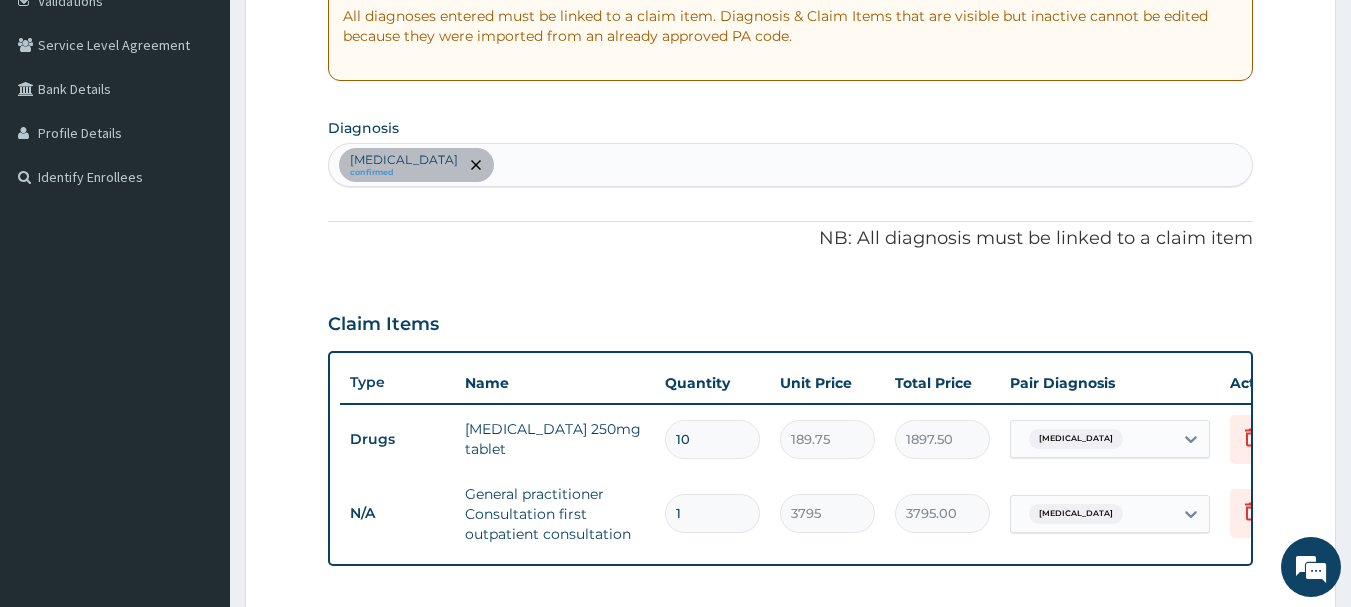 click on "[MEDICAL_DATA] confirmed" at bounding box center [791, 165] 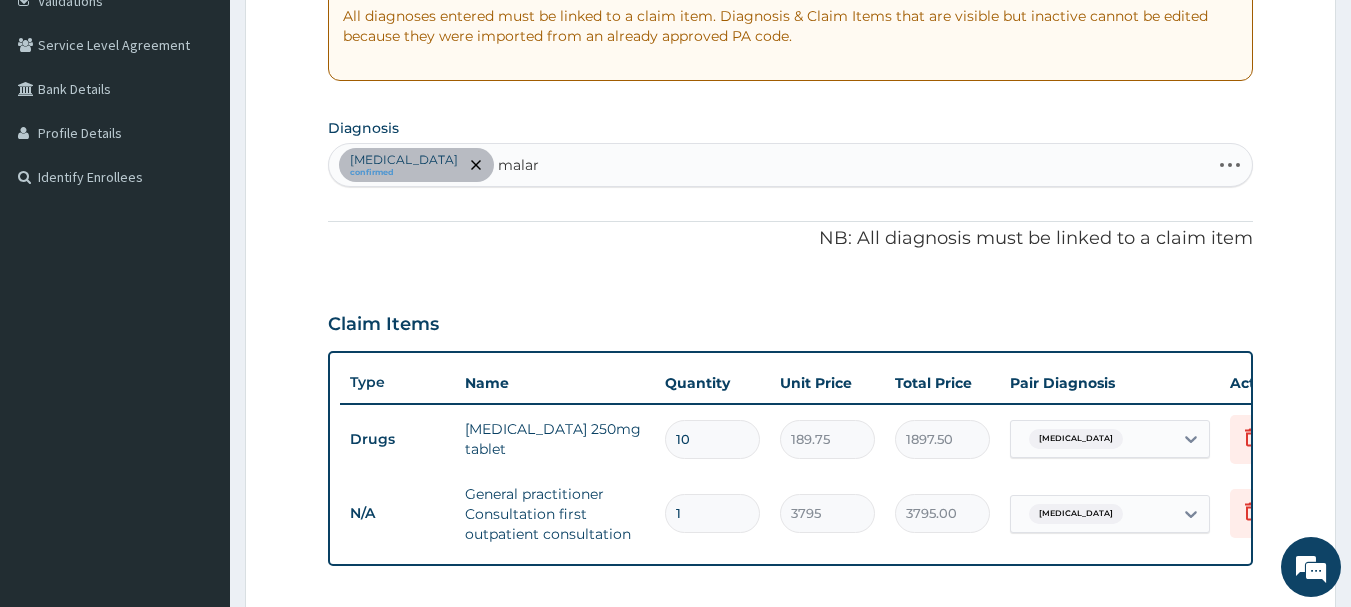 type on "malari" 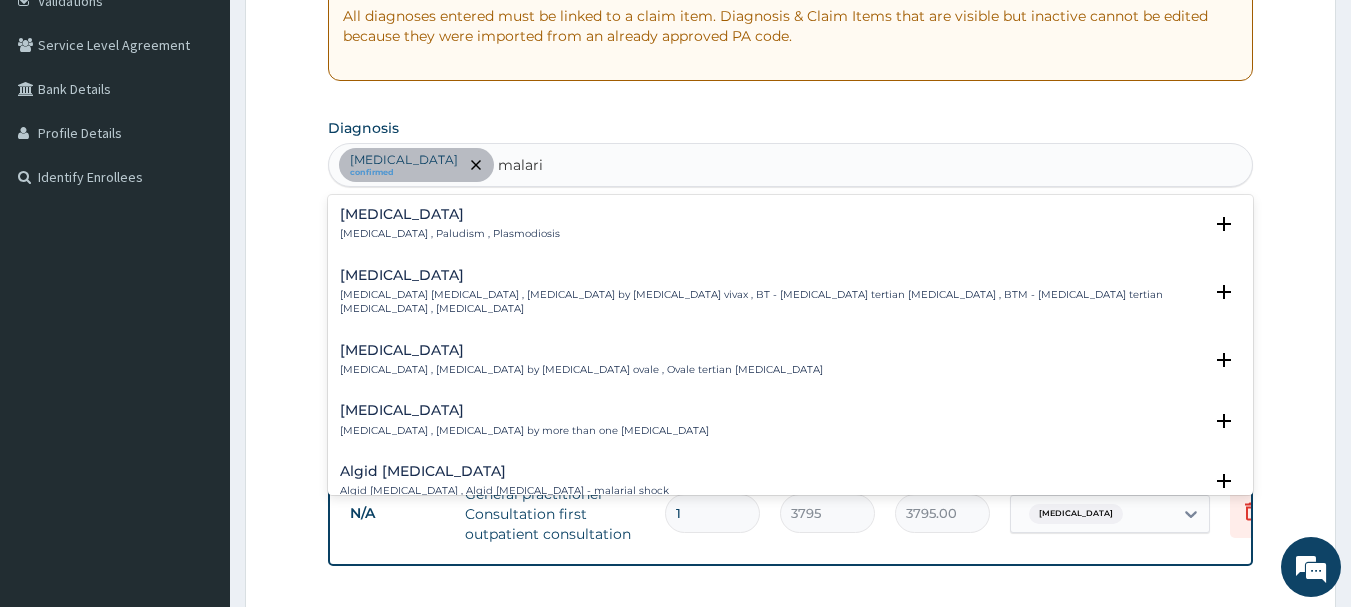 click on "[MEDICAL_DATA] , Paludism , Plasmodiosis" at bounding box center [450, 234] 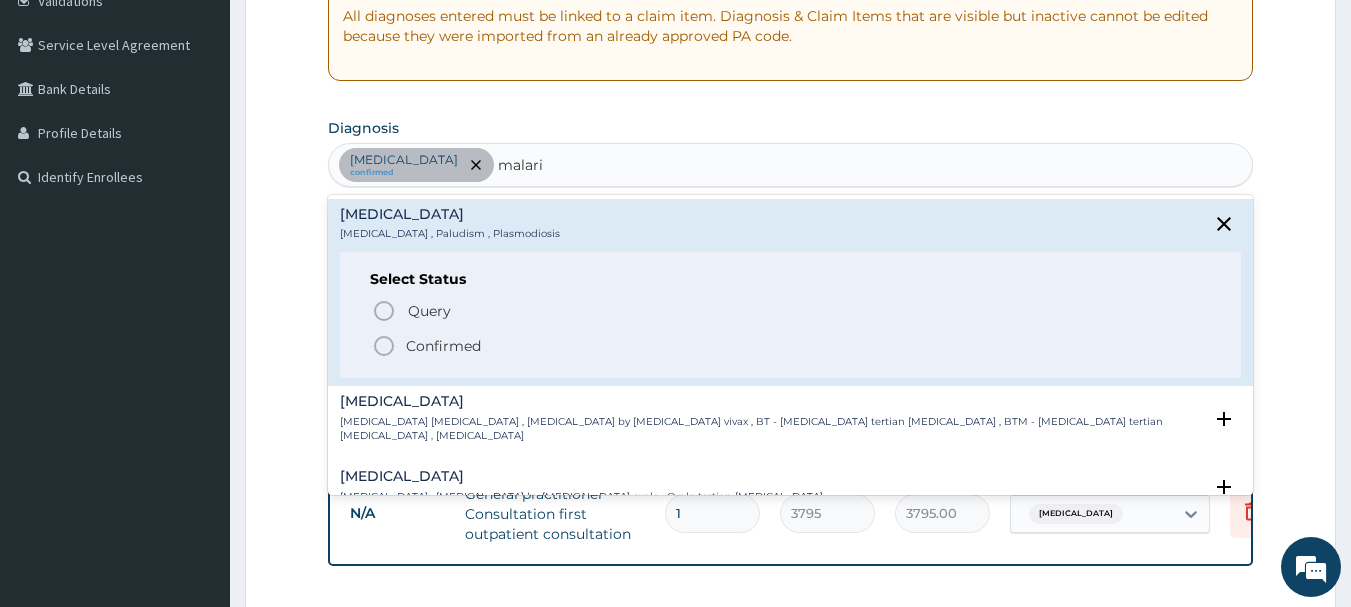 click 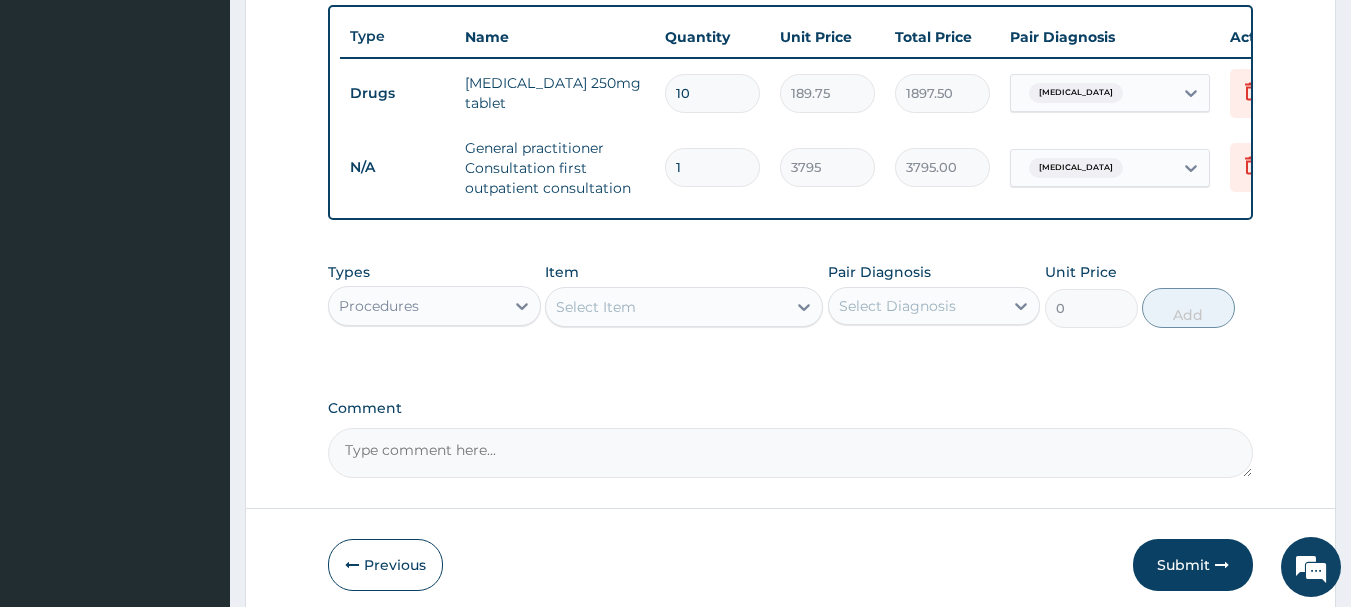 scroll, scrollTop: 777, scrollLeft: 0, axis: vertical 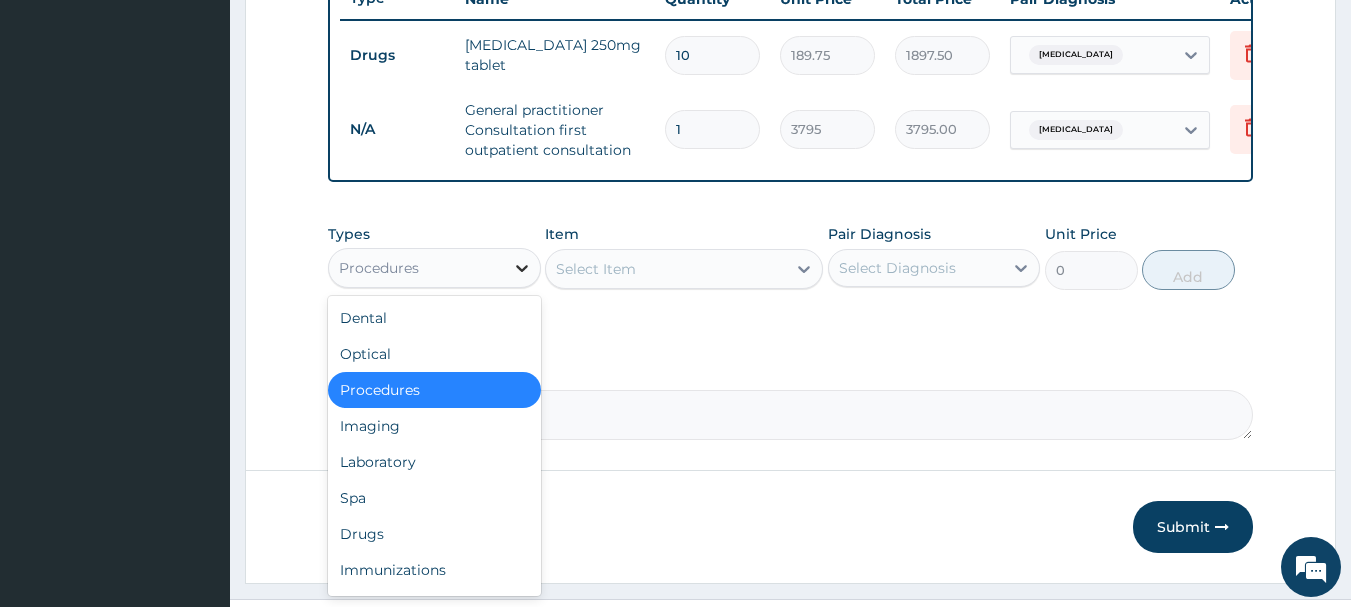 click at bounding box center (522, 268) 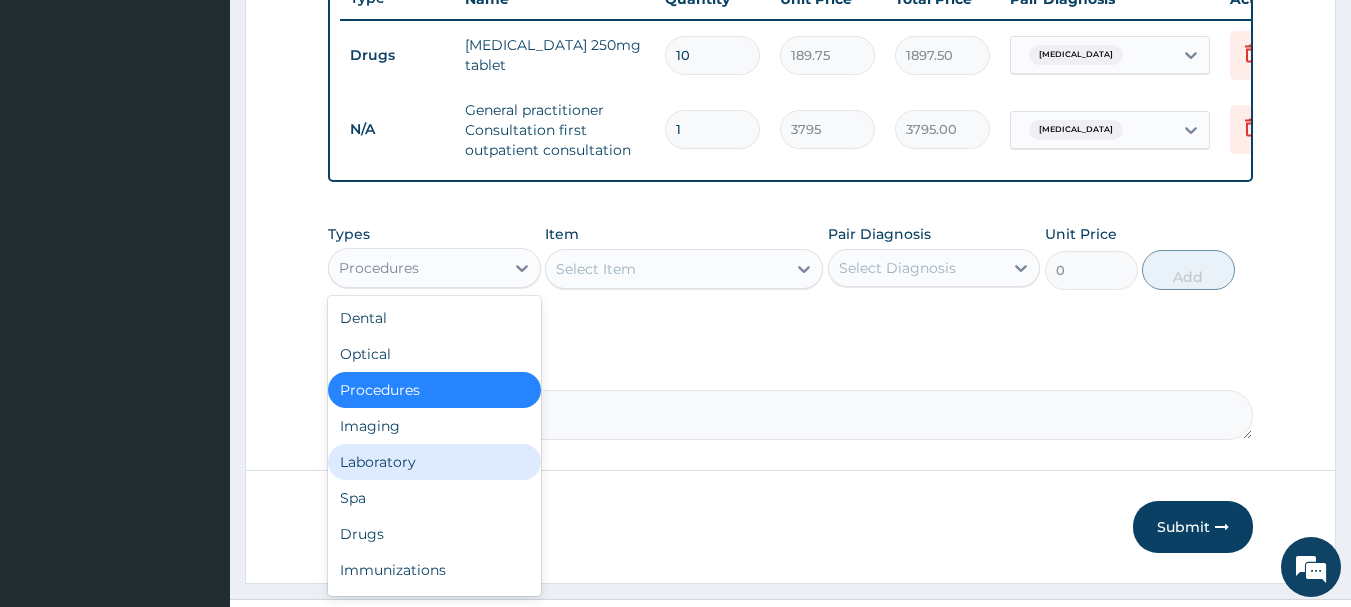 click on "Laboratory" at bounding box center (434, 462) 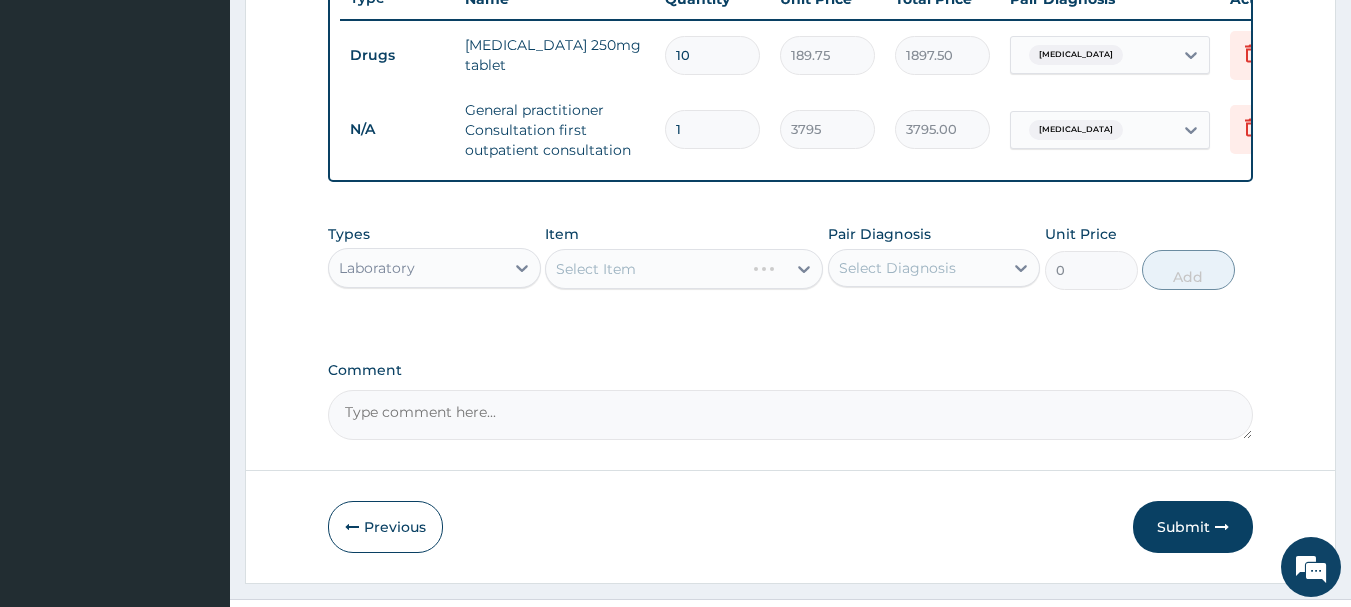 click on "Select Item" at bounding box center [684, 269] 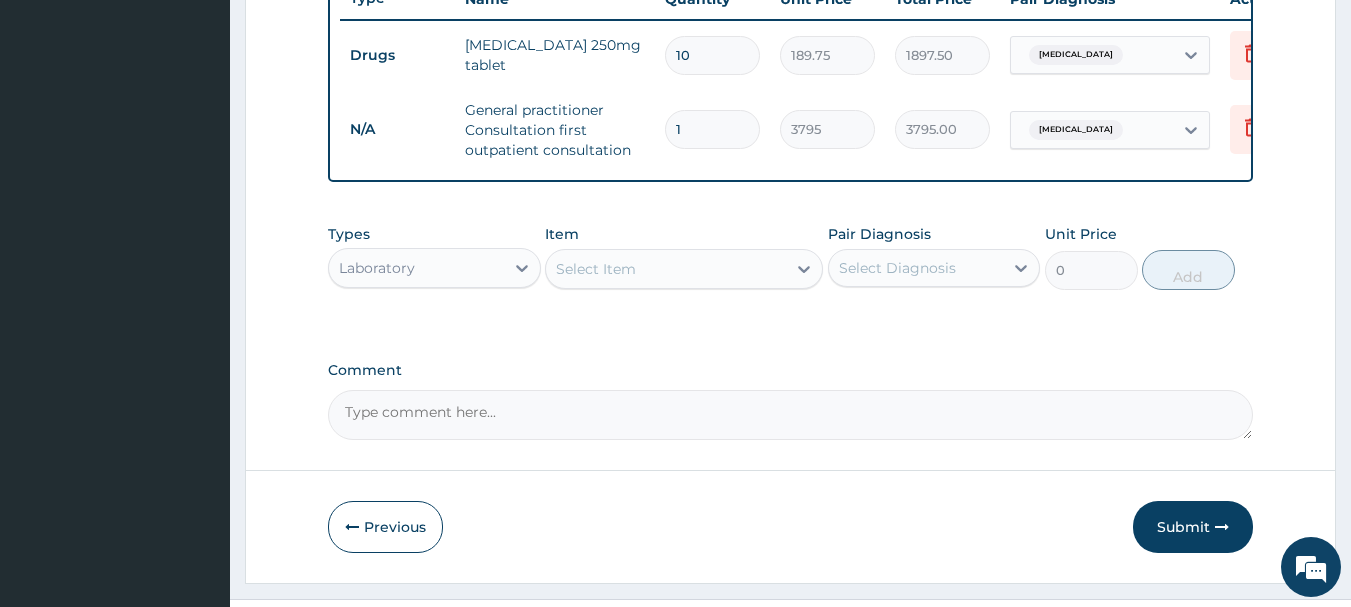 click on "Select Item" at bounding box center (666, 269) 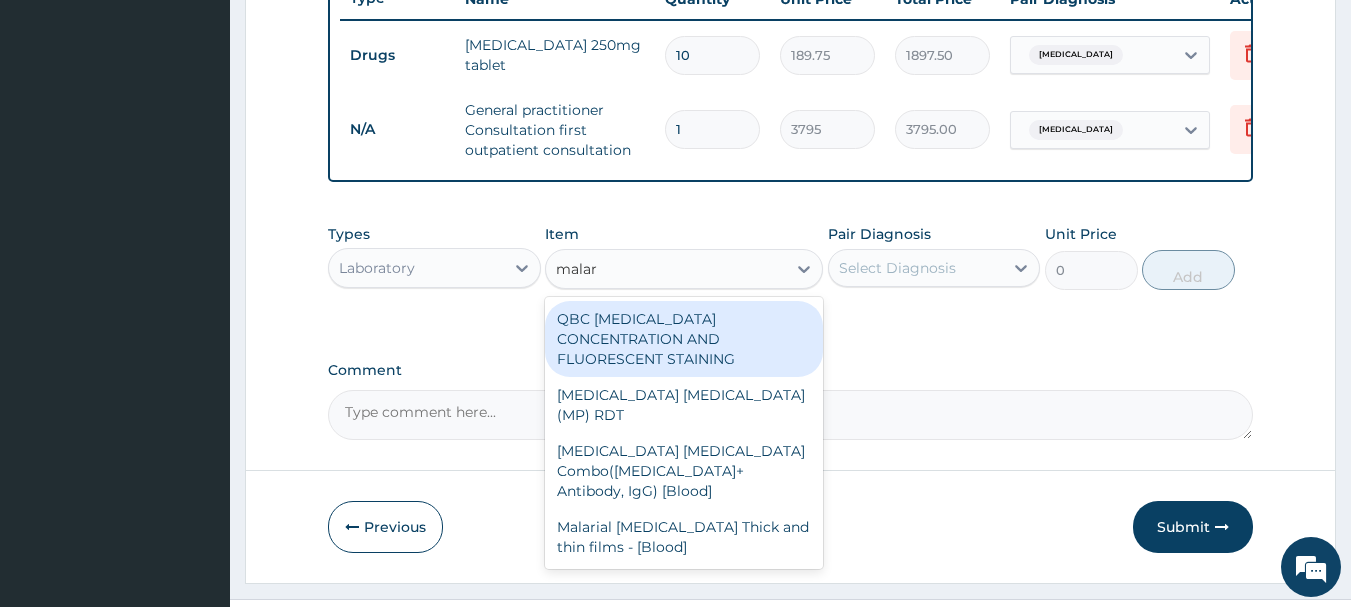 type on "malari" 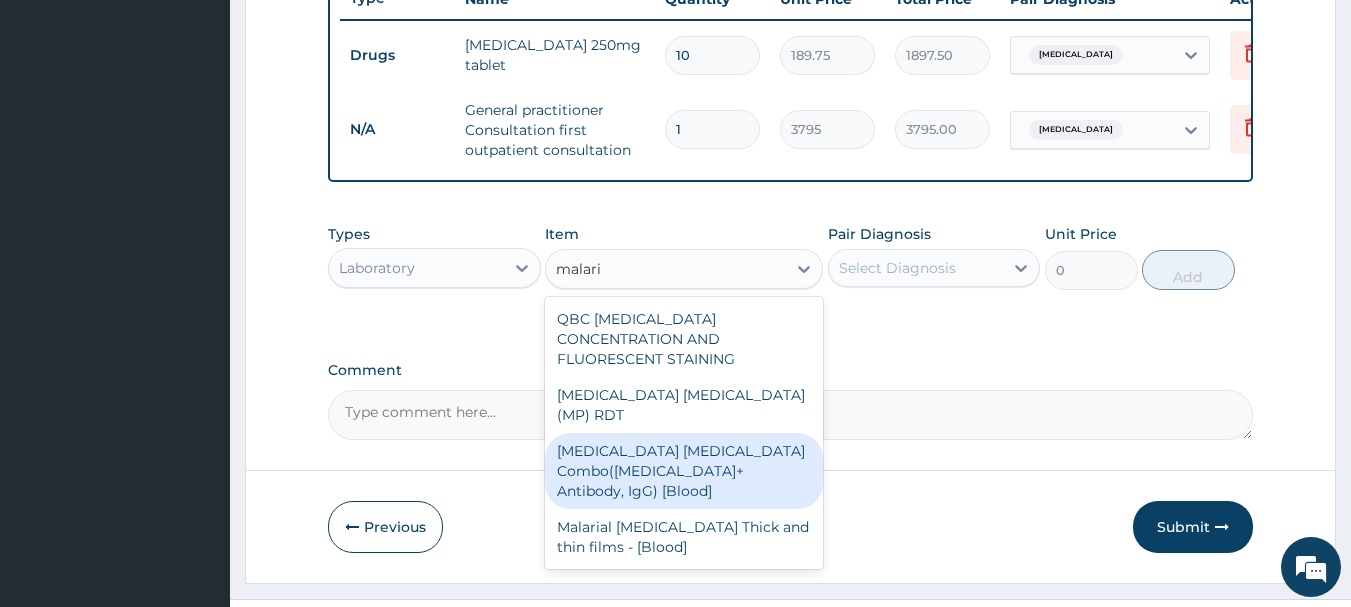 click on "Malaria Parasite Combo(Blood Film+ Antibody, IgG) [Blood]" at bounding box center (684, 471) 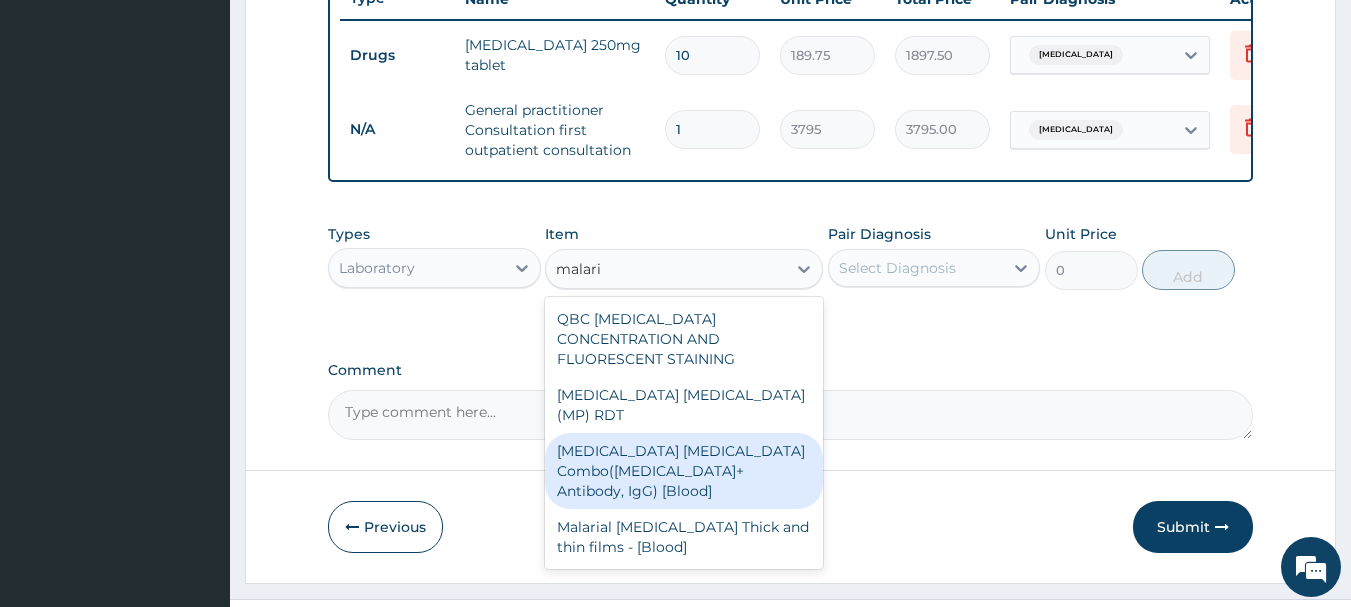 type 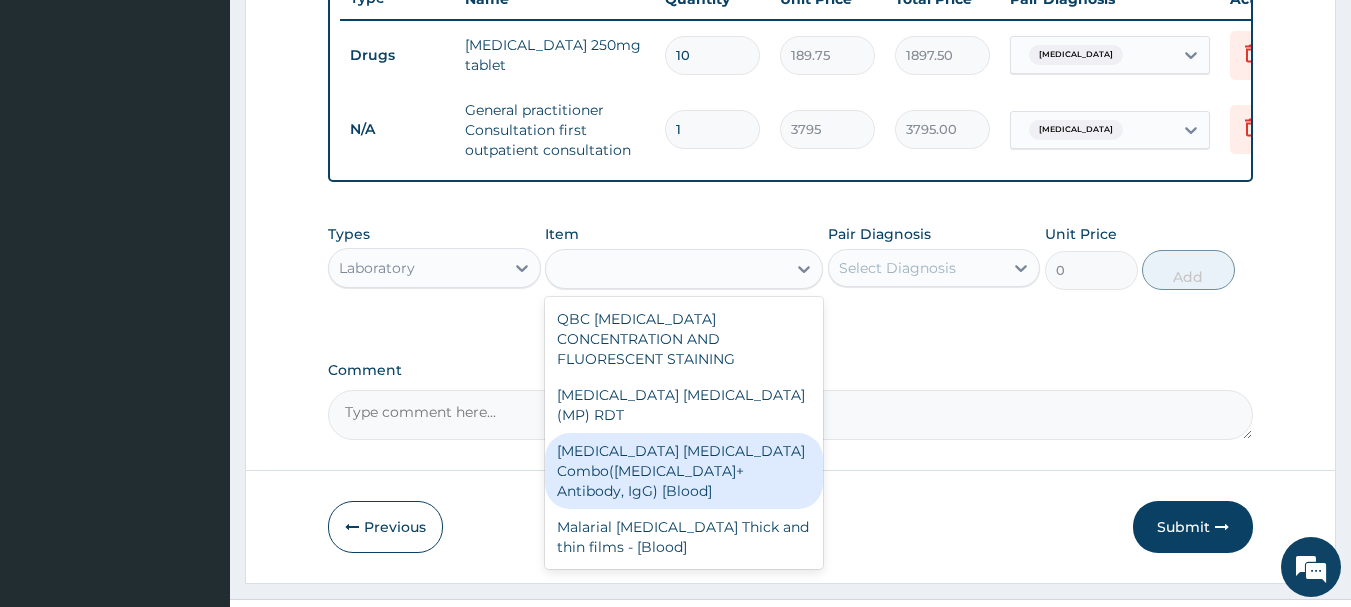 type on "1725" 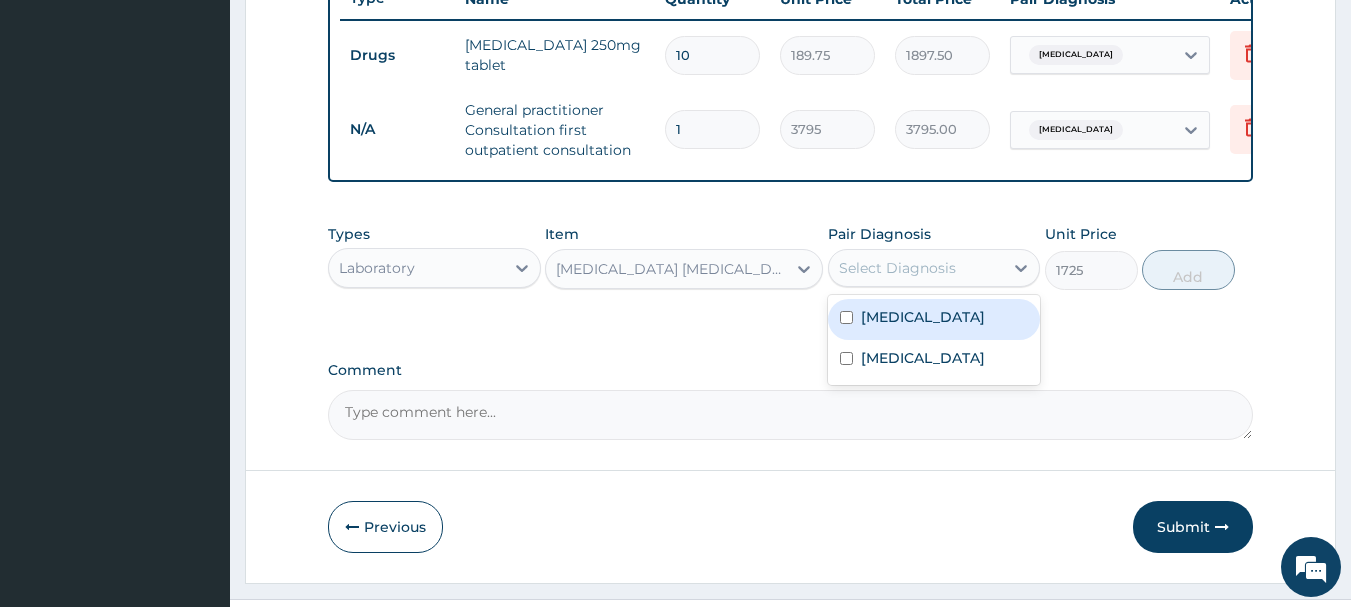 click on "Select Diagnosis" at bounding box center [897, 268] 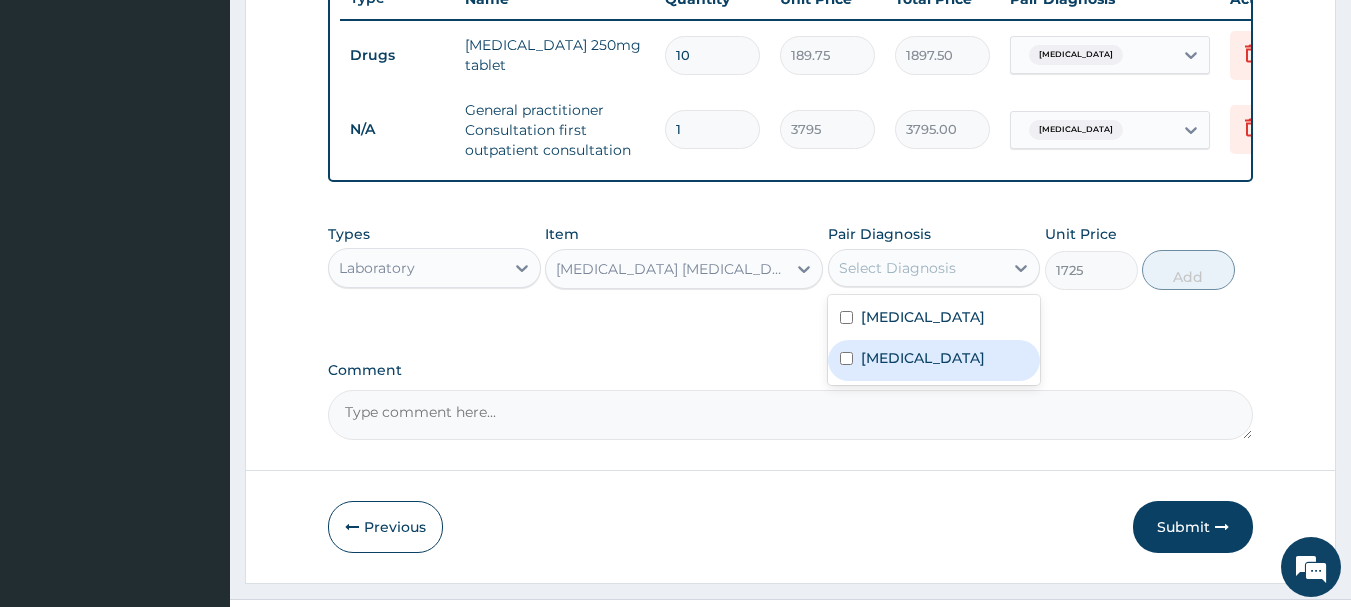 click on "Malaria" at bounding box center (934, 360) 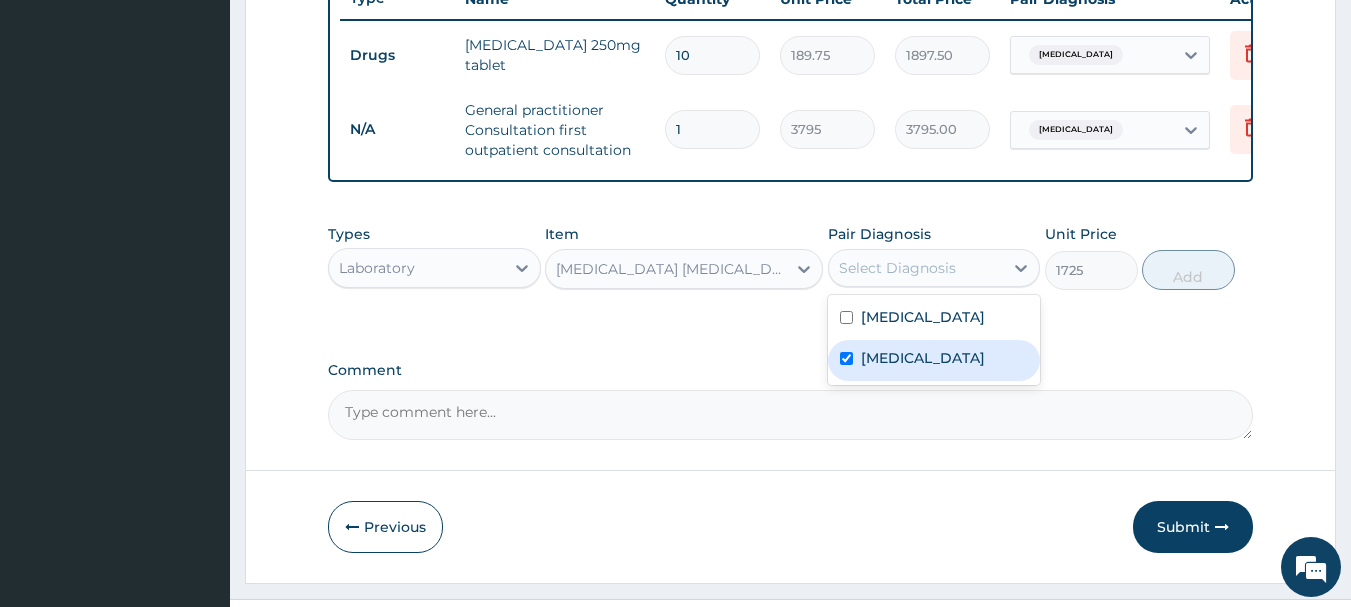 checkbox on "true" 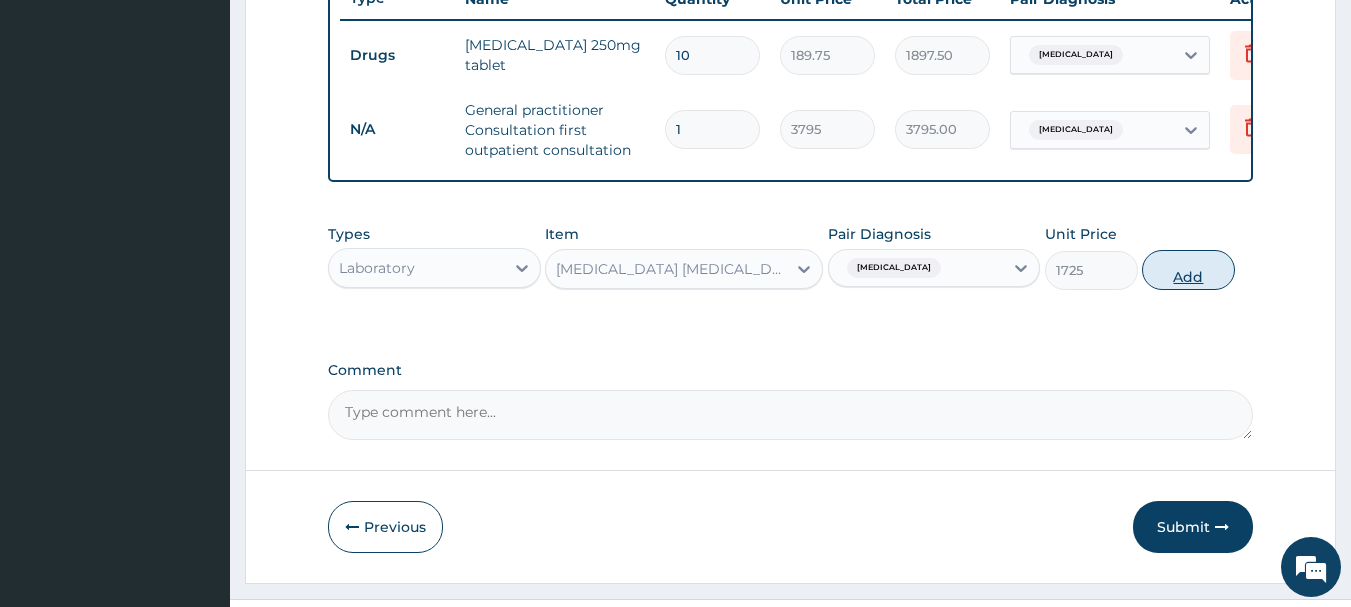 click on "Add" at bounding box center (1188, 270) 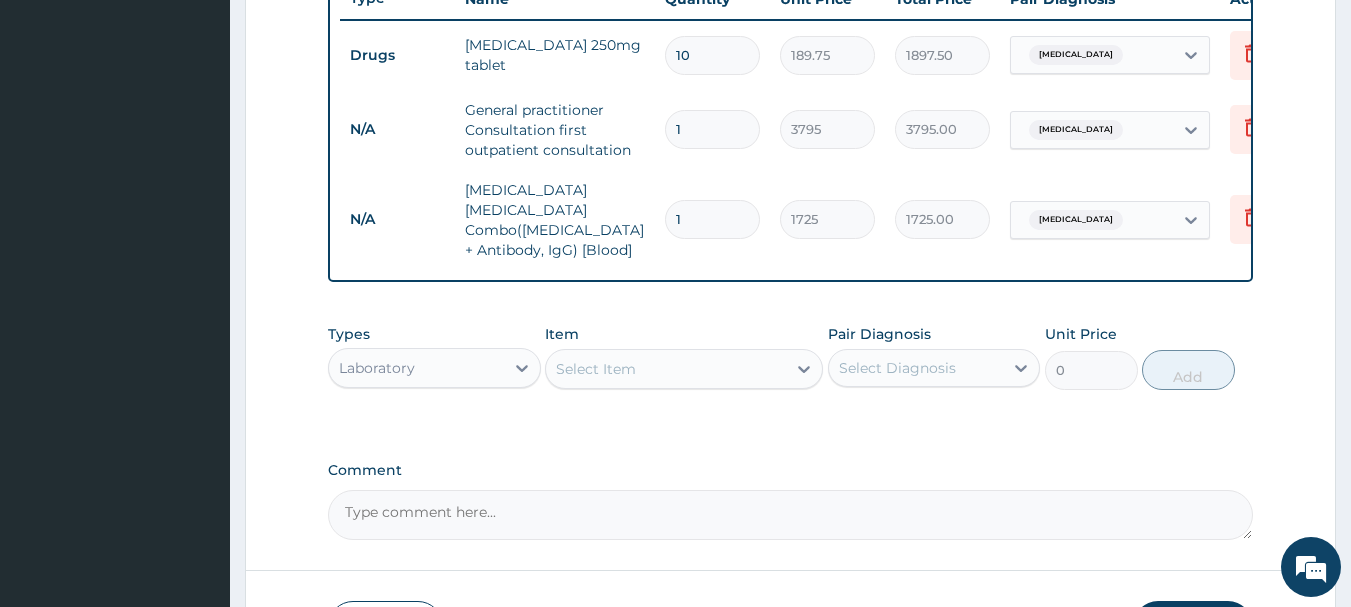 click on "Select Item" at bounding box center [596, 369] 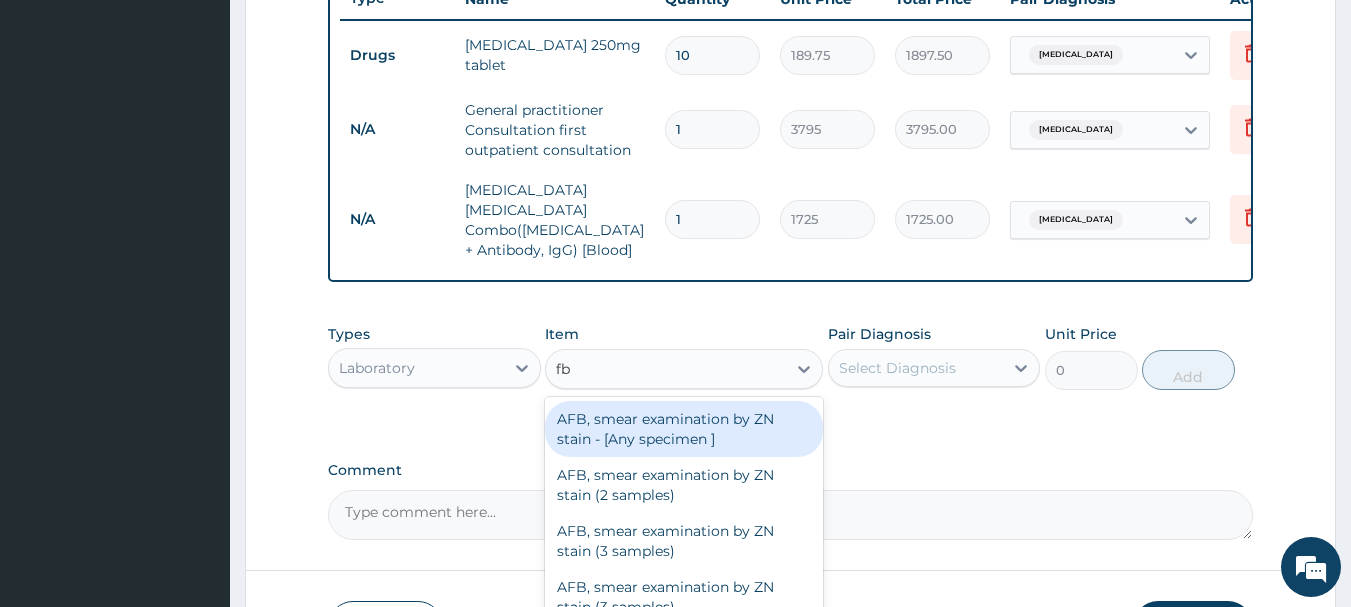 type on "fbc" 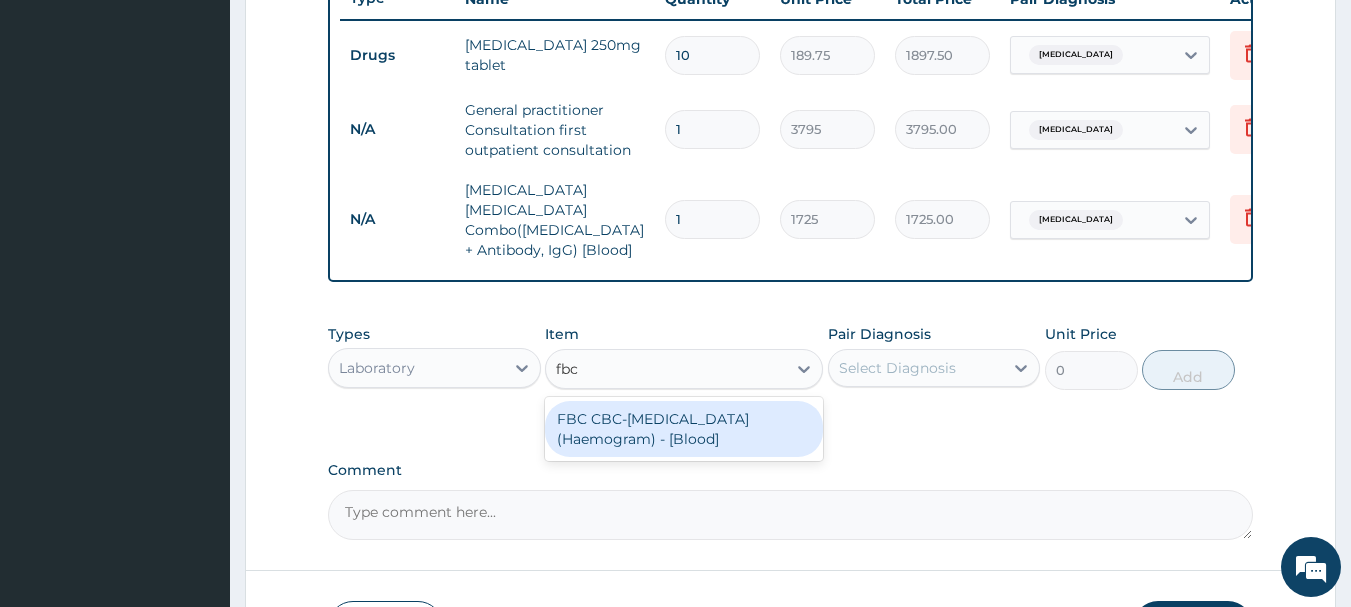 click on "FBC CBC-Complete Blood Count (Haemogram) - [Blood]" at bounding box center (684, 429) 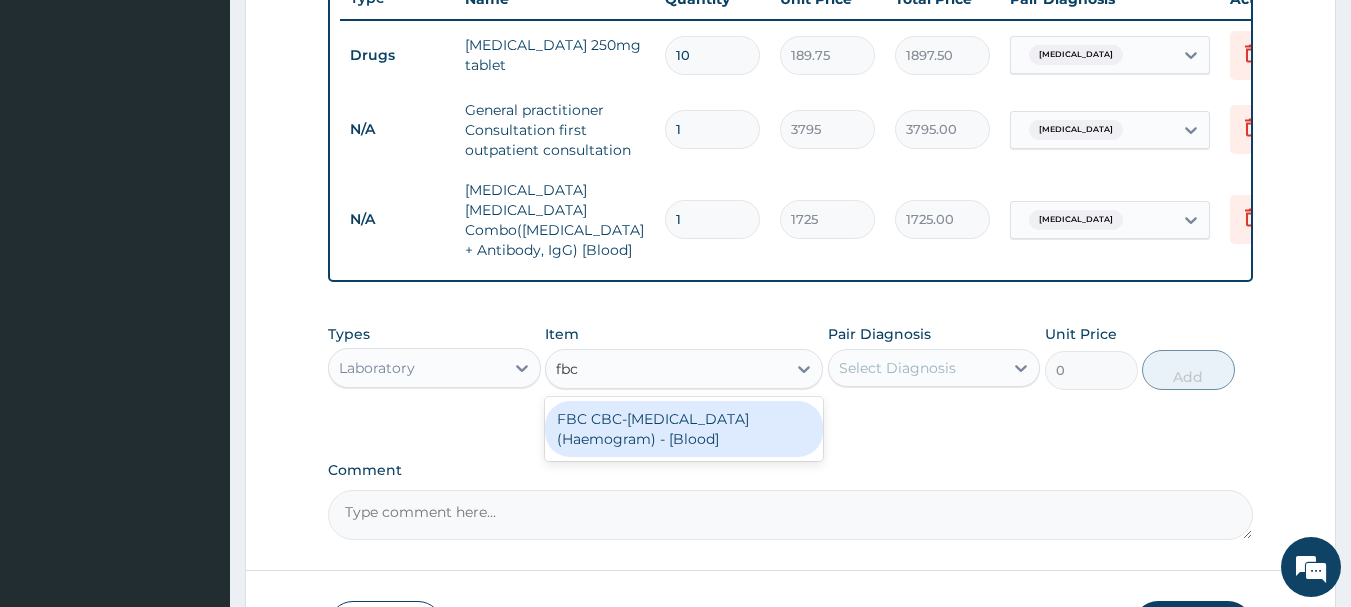type 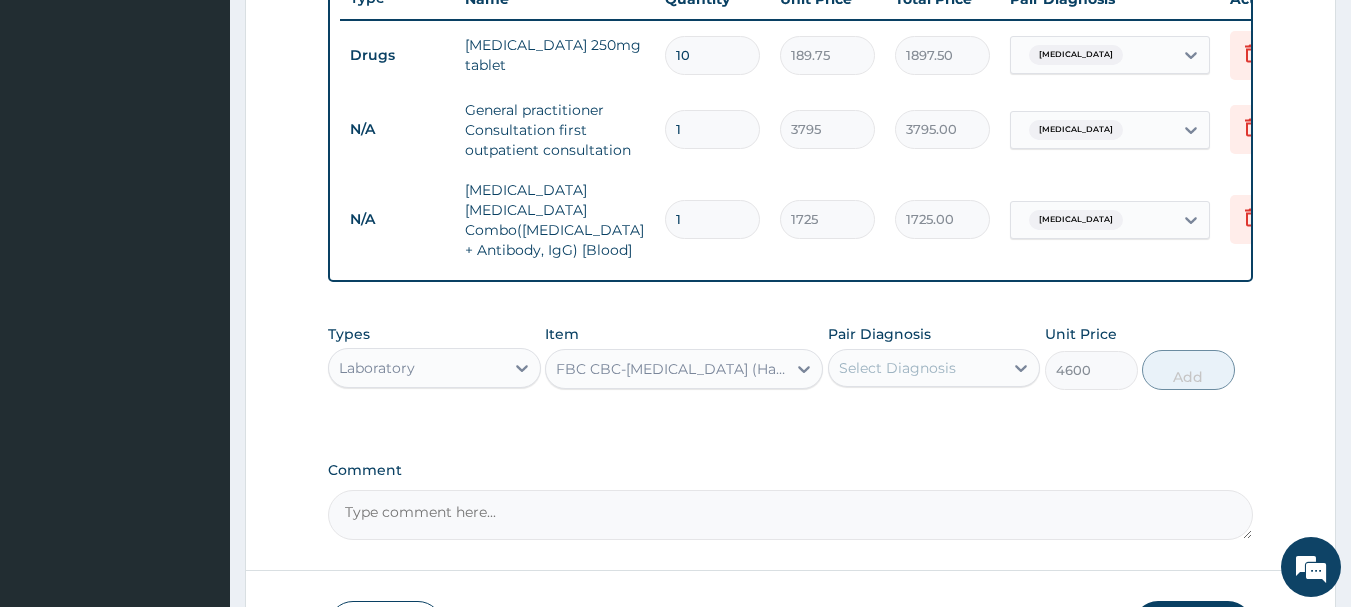 click on "Select Diagnosis" at bounding box center (897, 368) 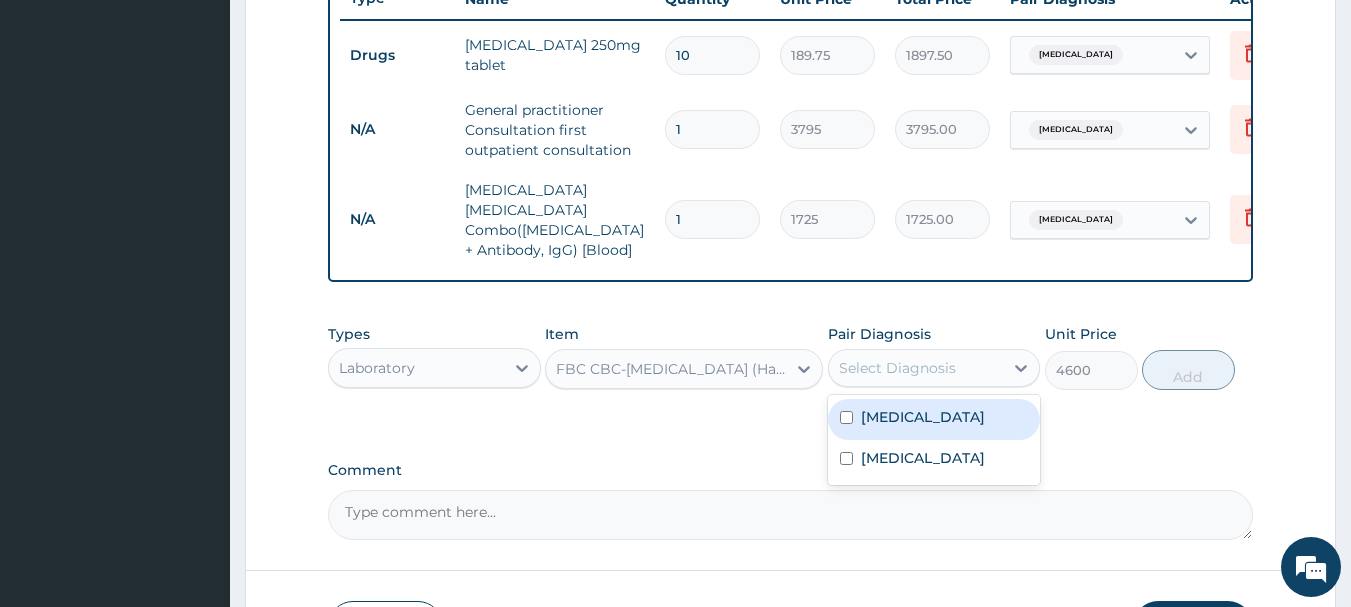 click on "Typhoid fever" at bounding box center (923, 417) 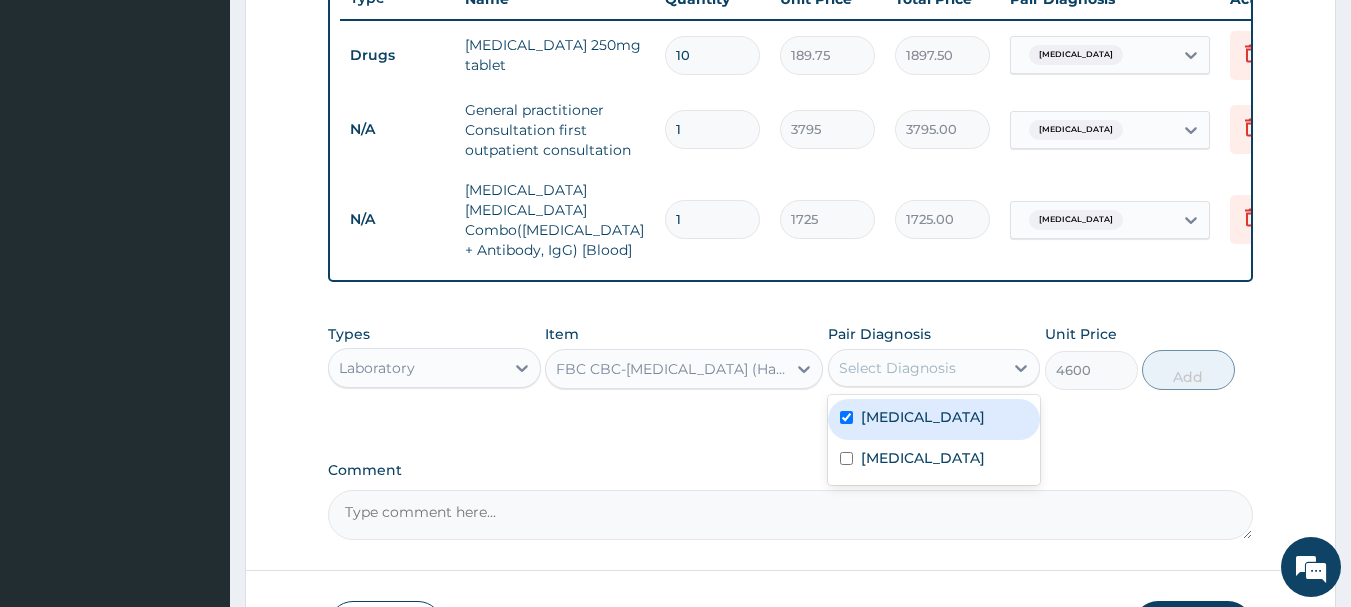 checkbox on "true" 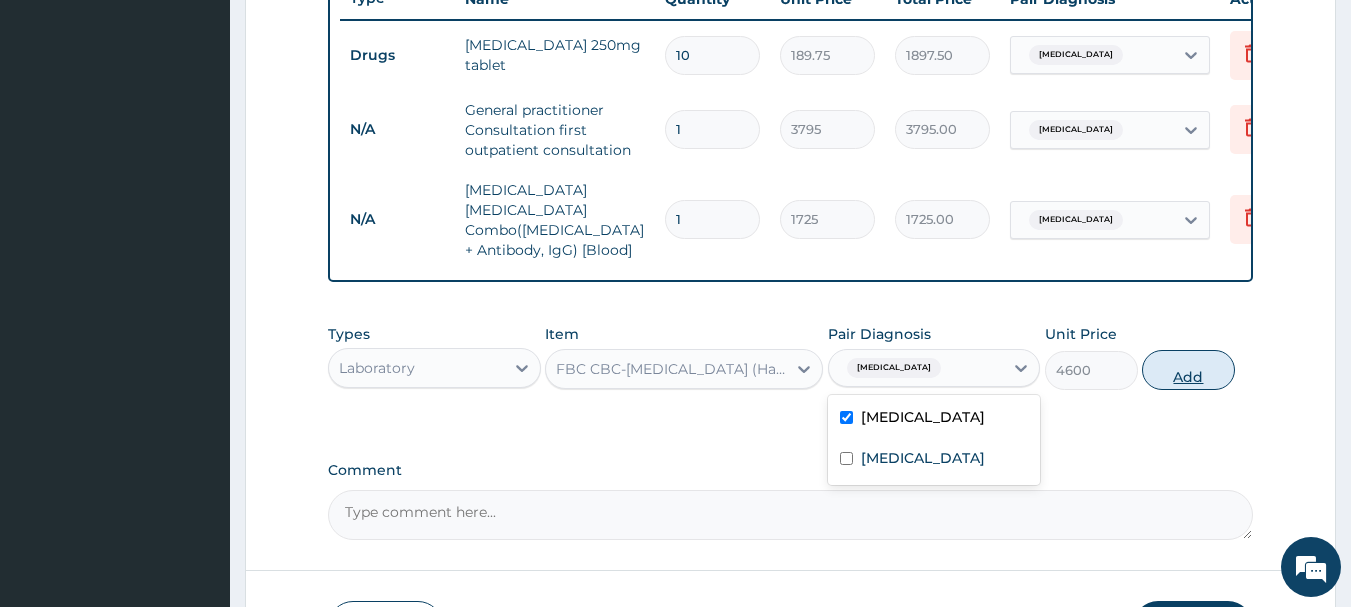 click on "Add" at bounding box center [1188, 370] 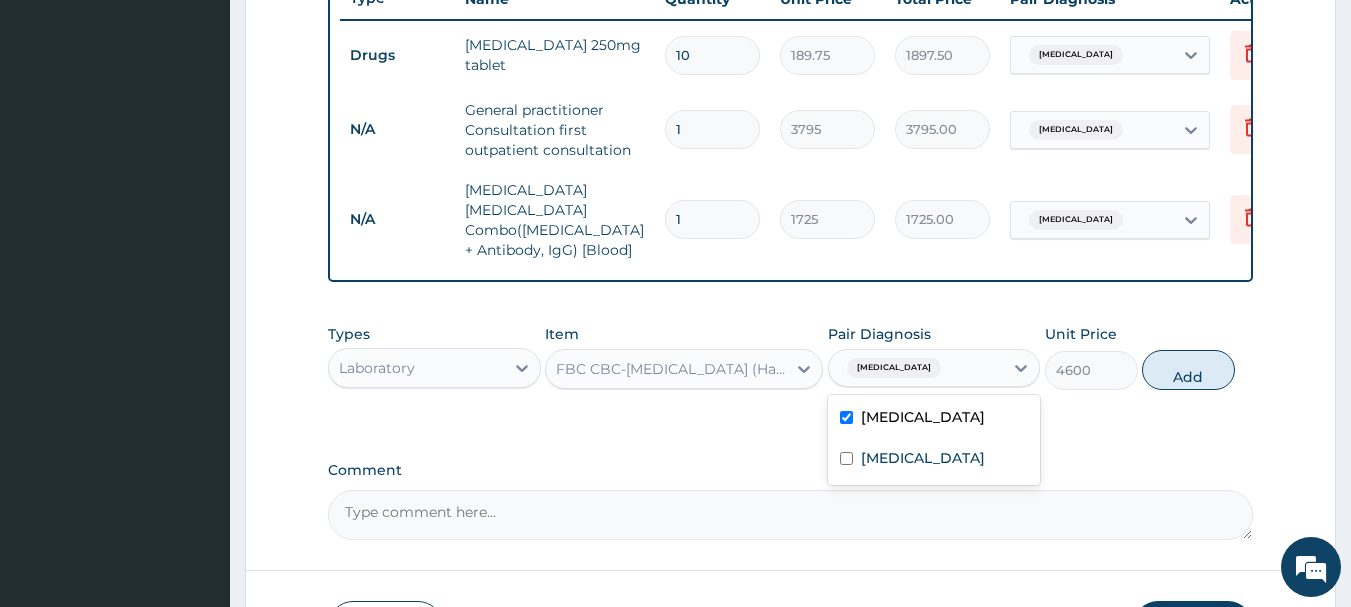 type on "0" 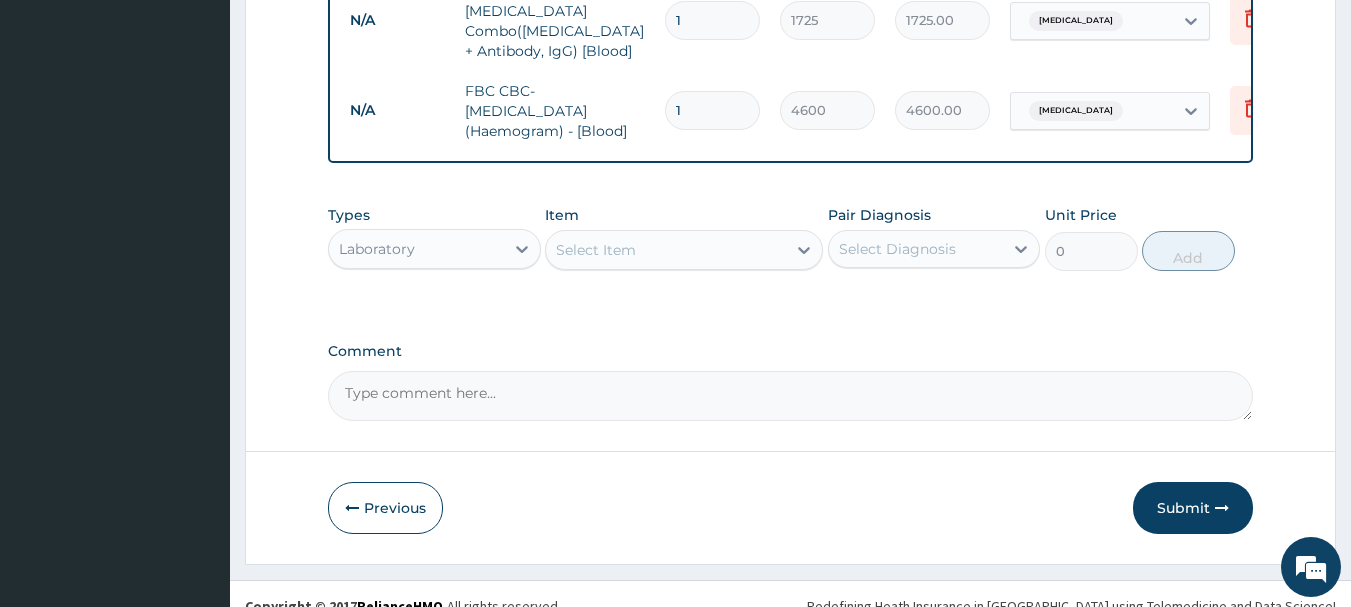 scroll, scrollTop: 979, scrollLeft: 0, axis: vertical 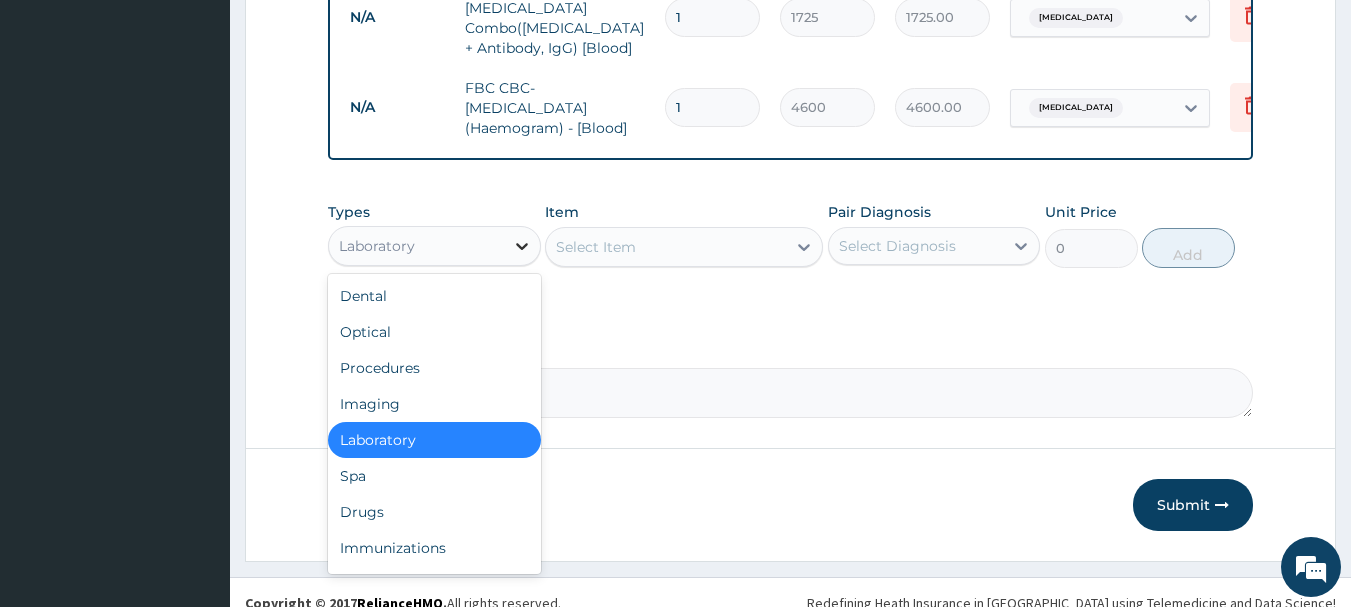 click 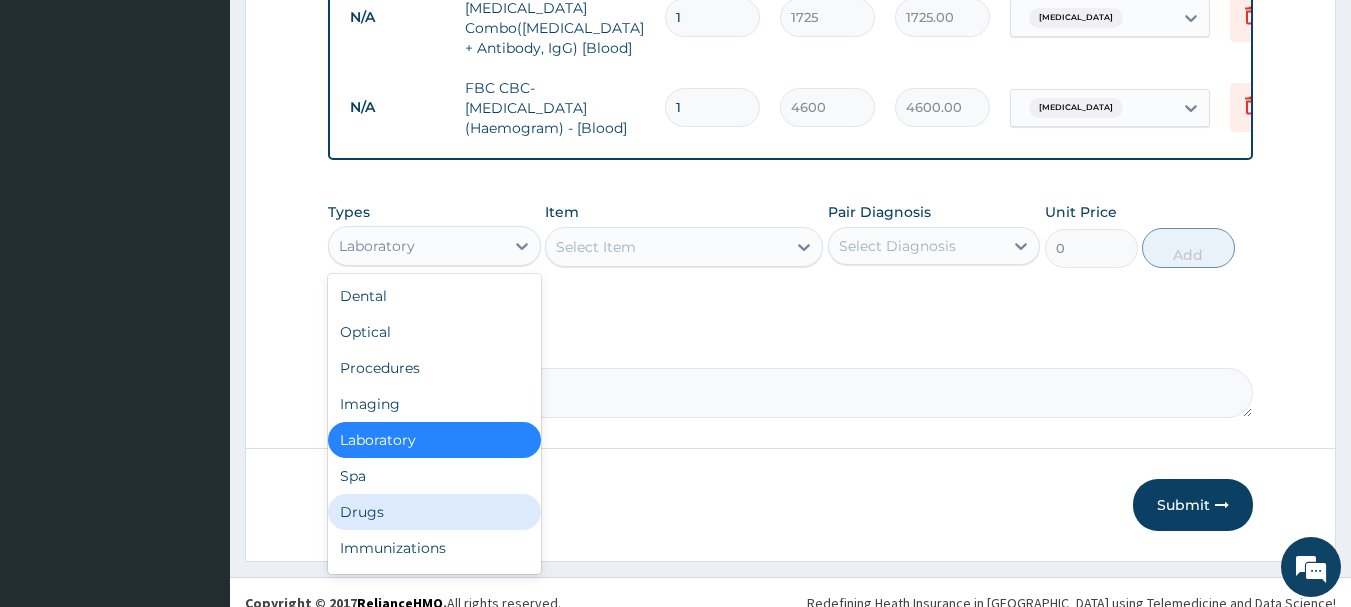 click on "Drugs" at bounding box center [434, 512] 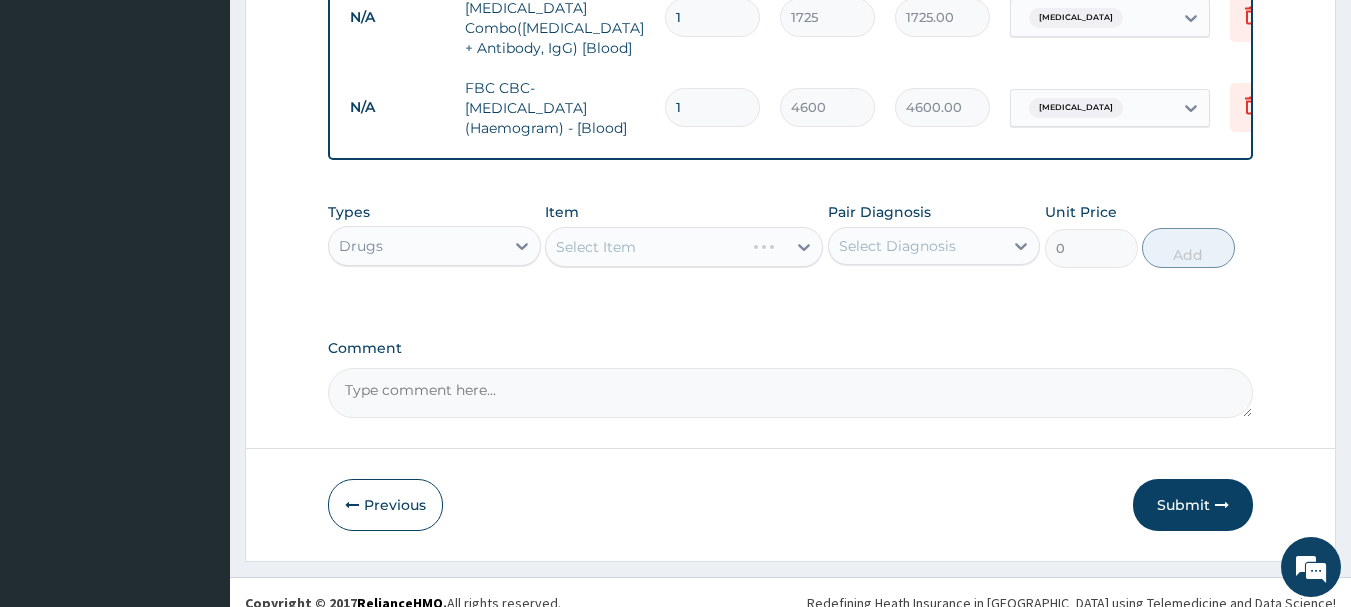click on "Select Item" at bounding box center (684, 247) 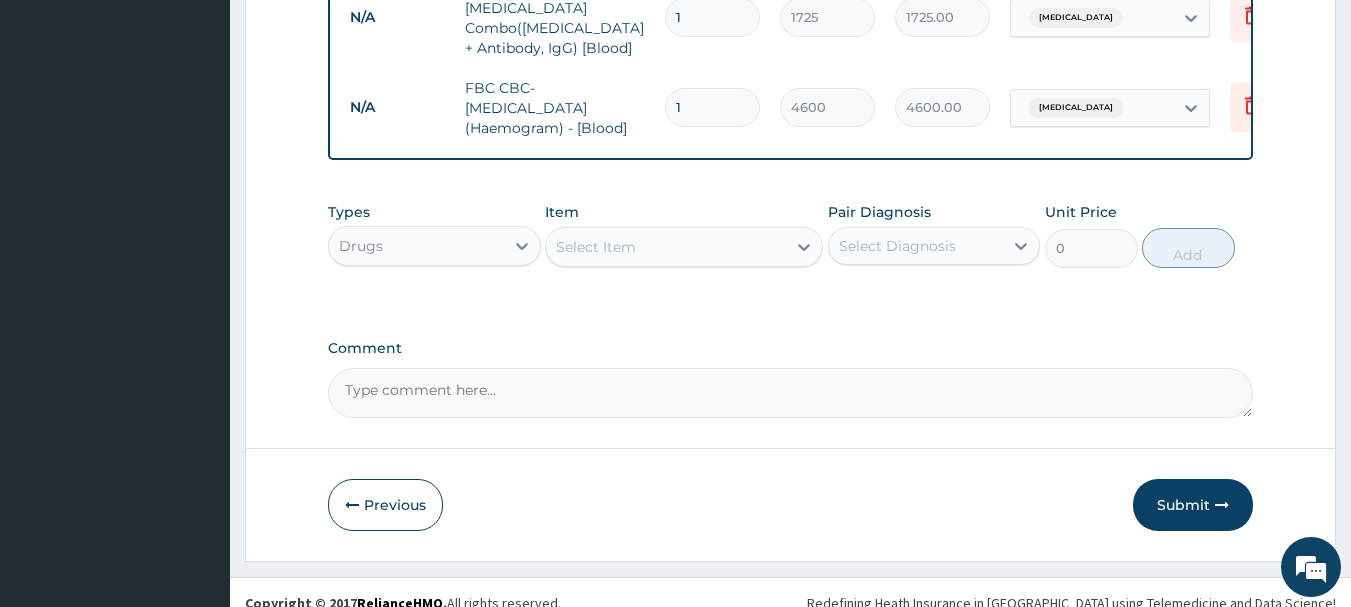 click on "Select Item" at bounding box center [596, 247] 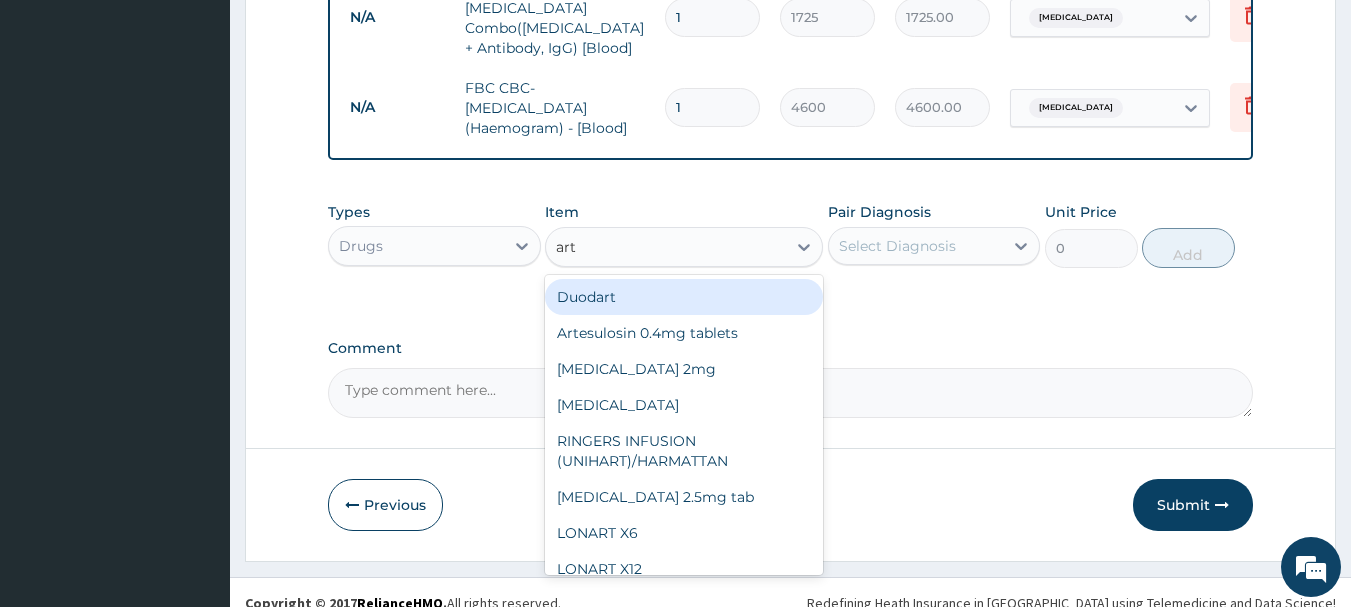 type on "arte" 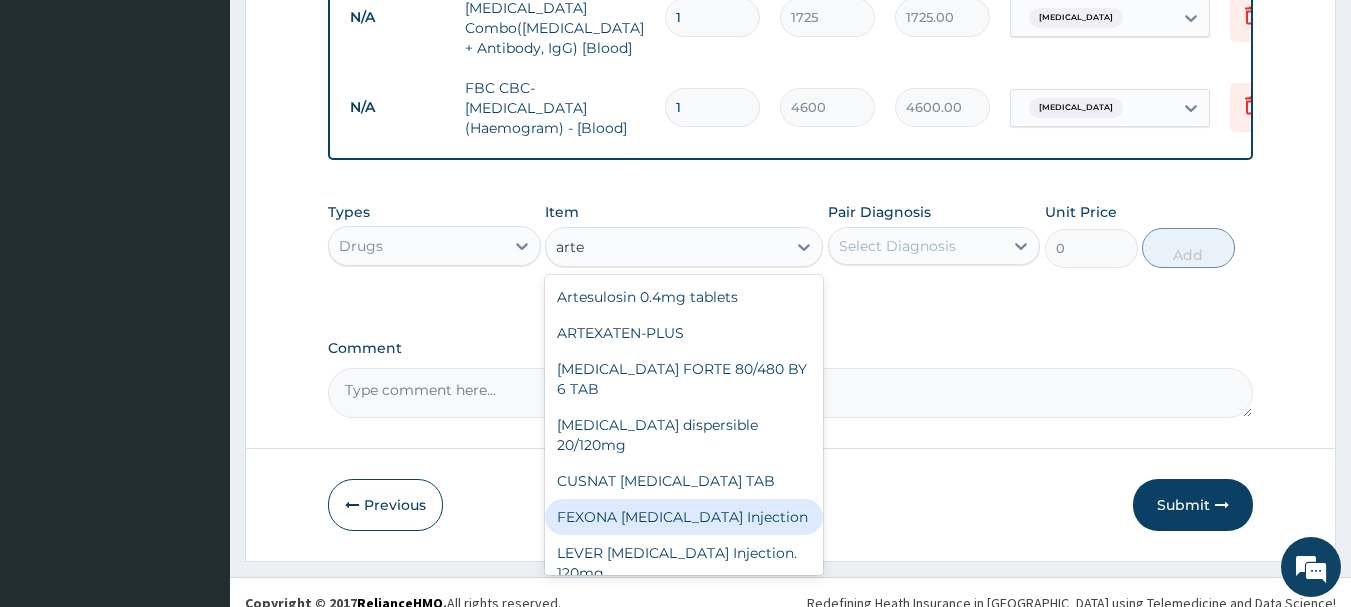 click on "FEXONA ARTESUNATE Injection" at bounding box center [684, 517] 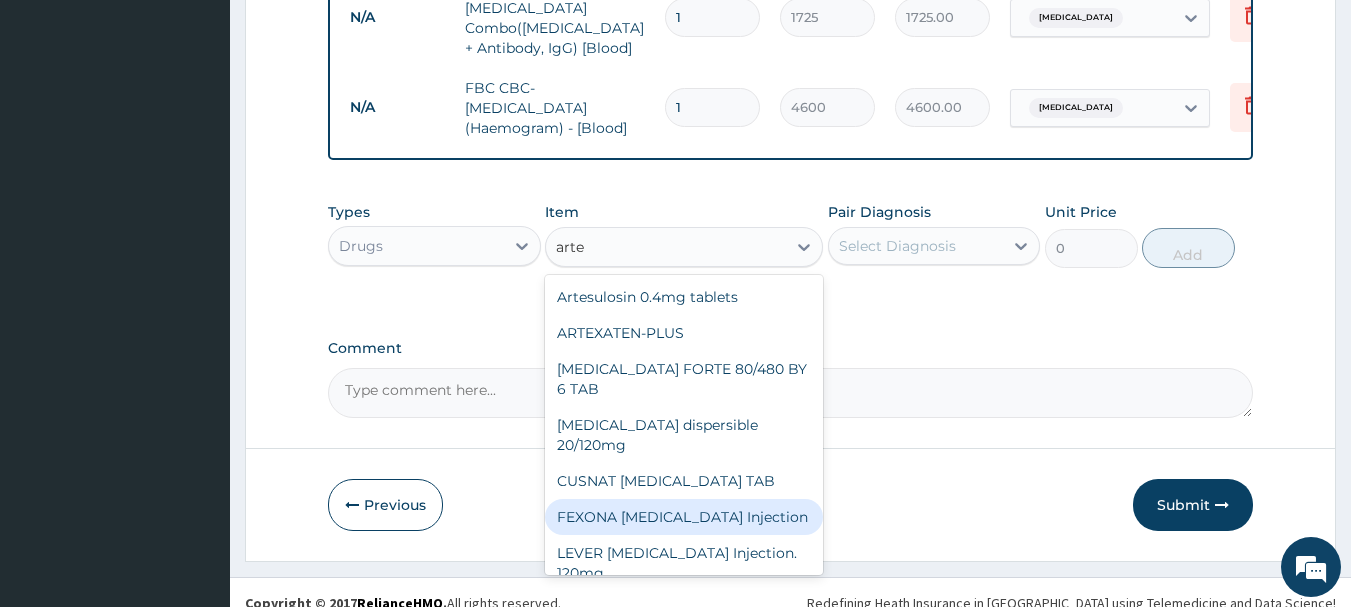 type 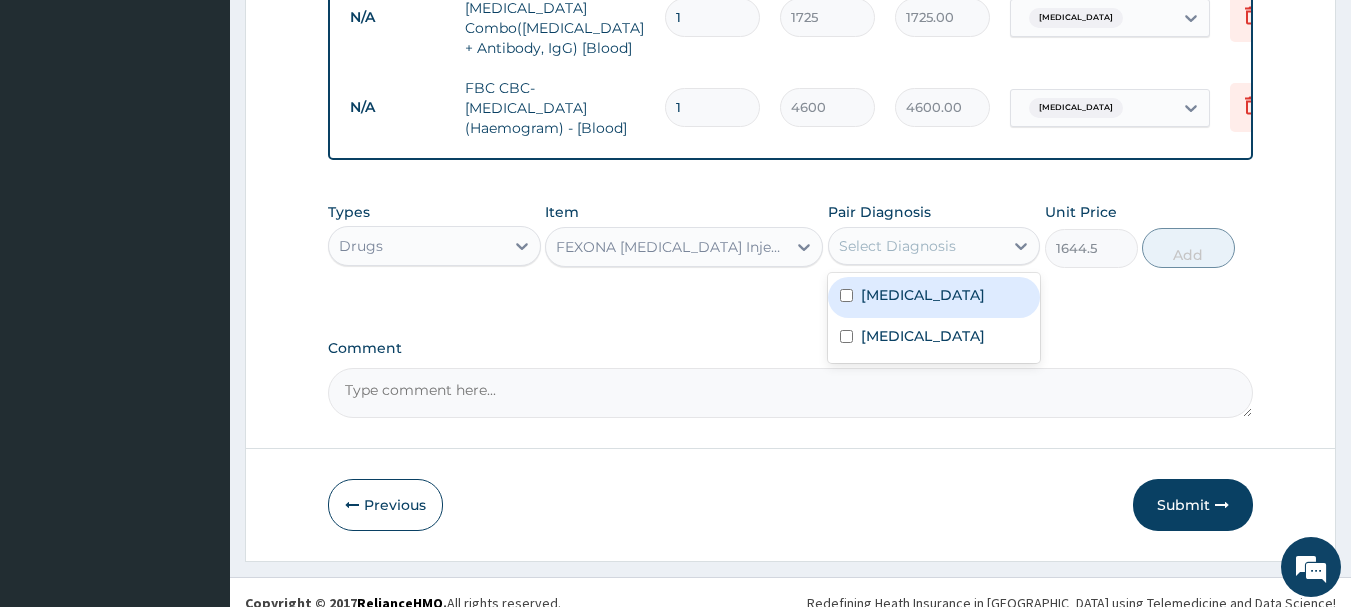 click on "Select Diagnosis" at bounding box center (897, 246) 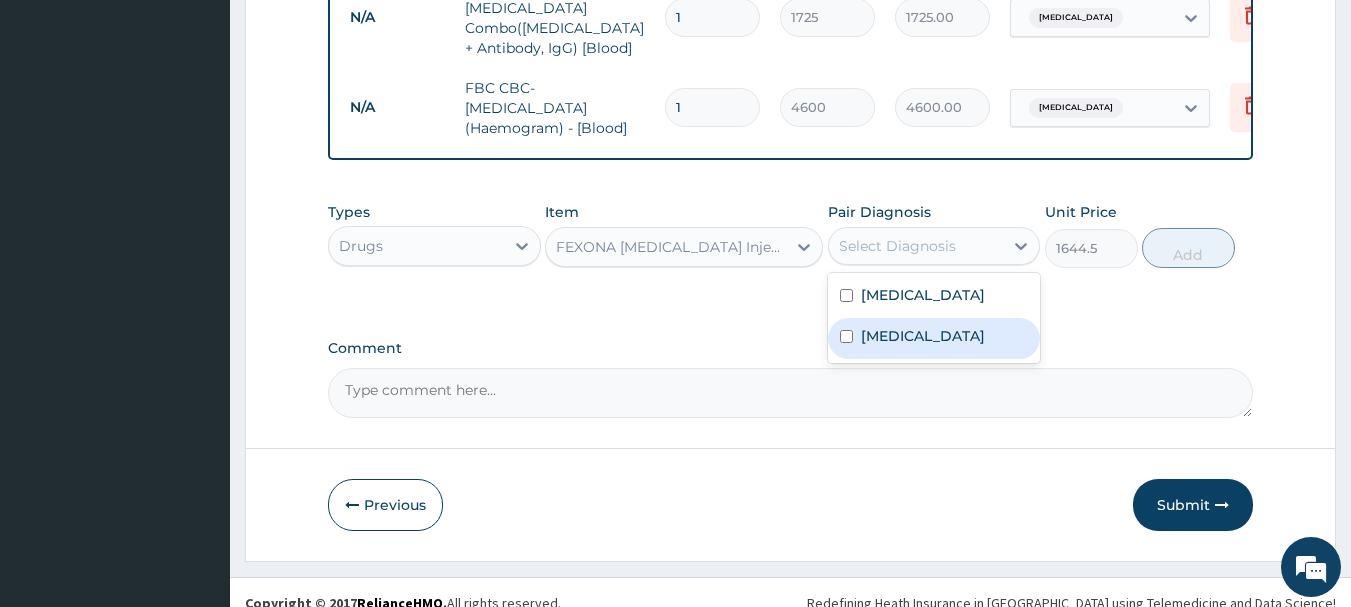 click on "Malaria" at bounding box center [923, 336] 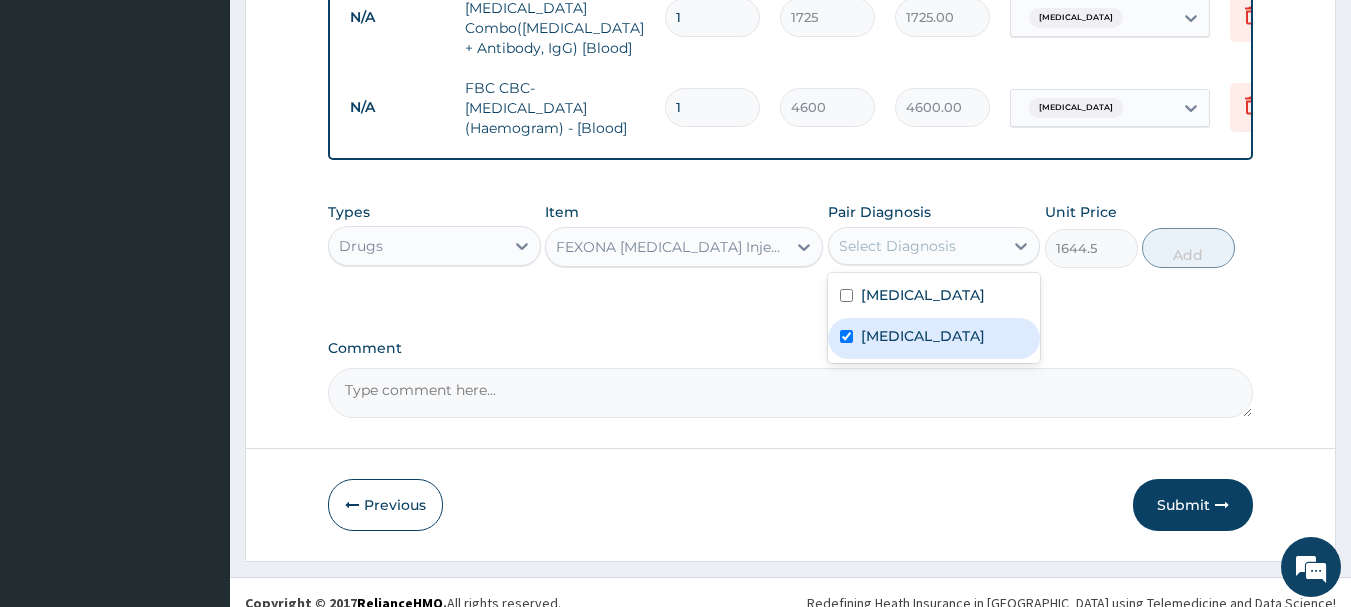 checkbox on "true" 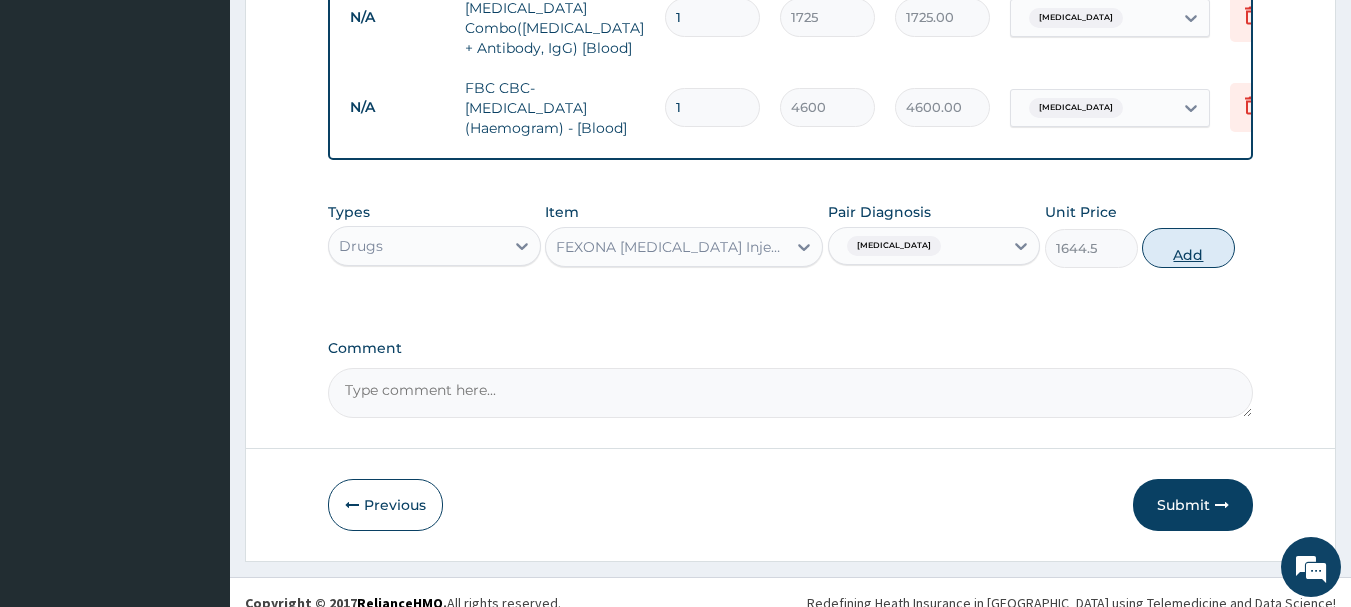 click on "Add" at bounding box center [1188, 248] 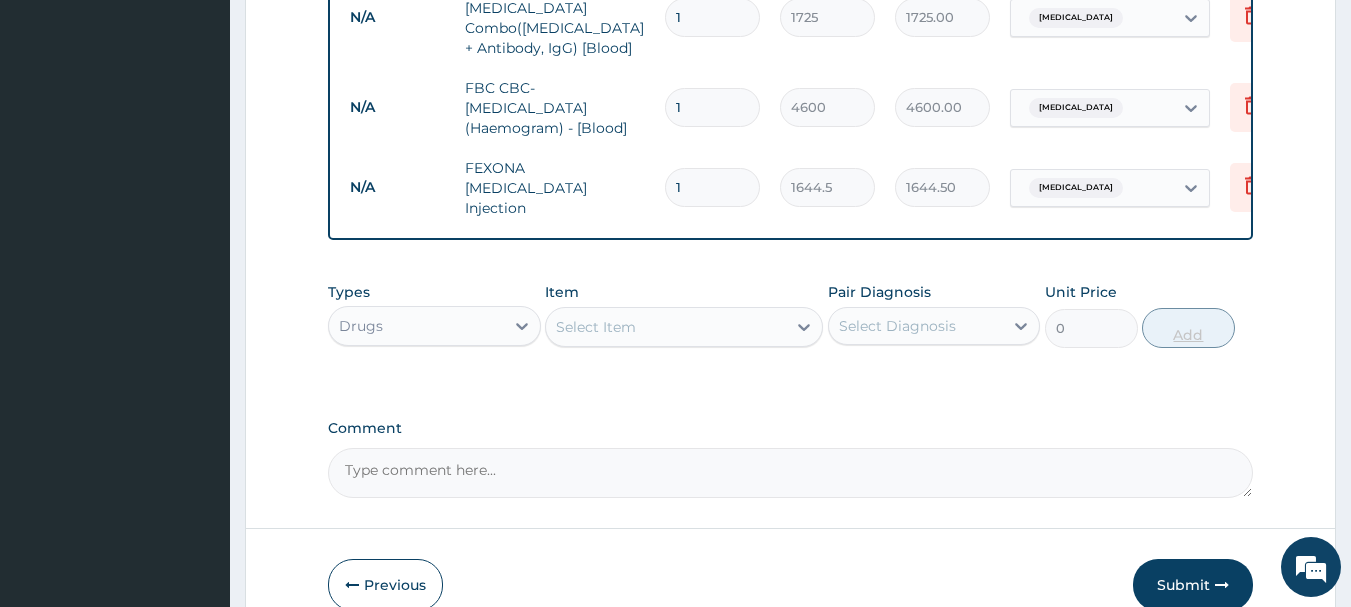 type 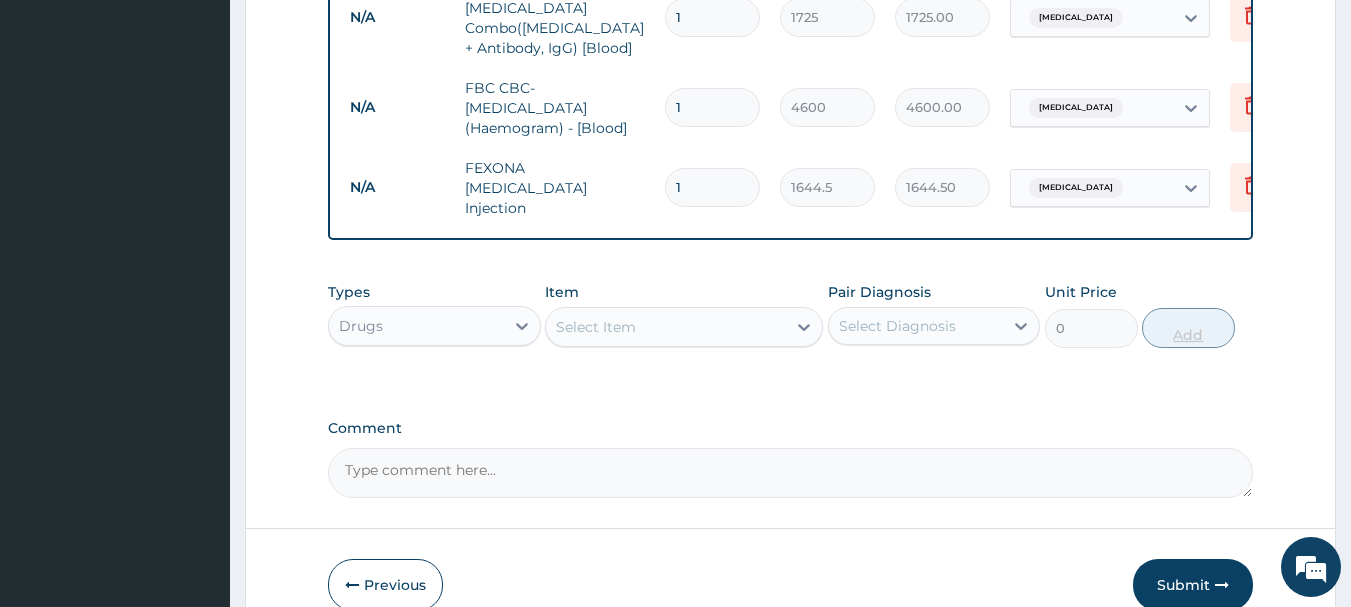type on "0.00" 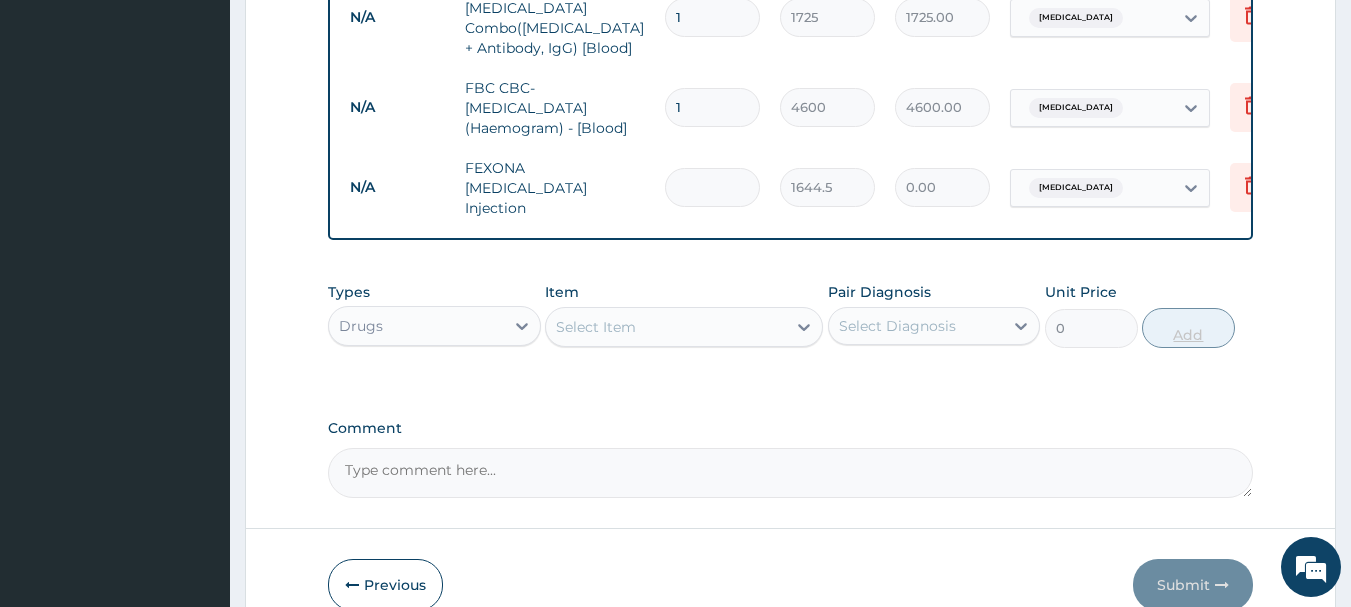 type on "6" 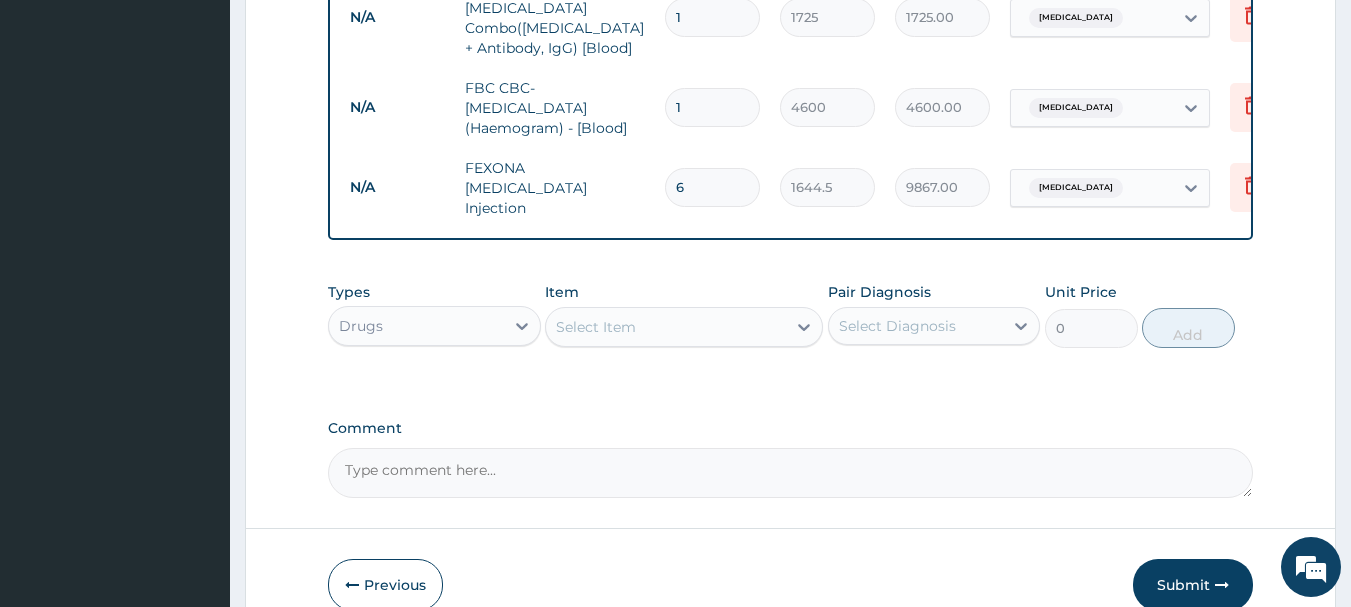 type on "6" 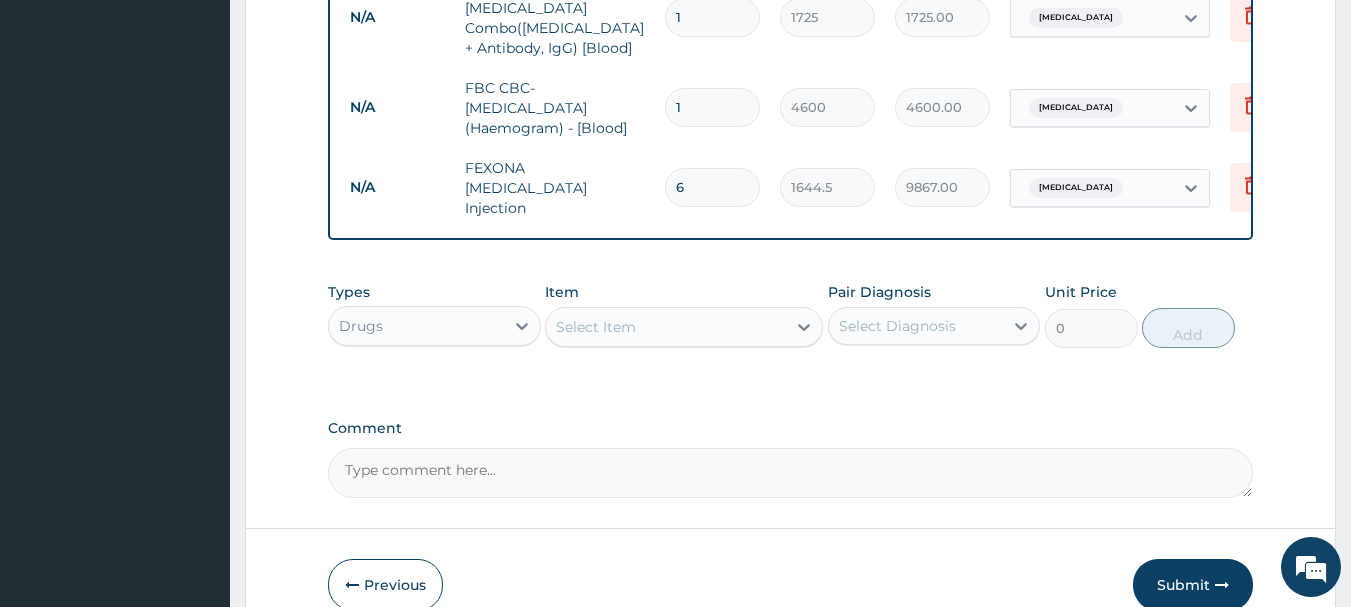 click on "Select Item" at bounding box center (596, 327) 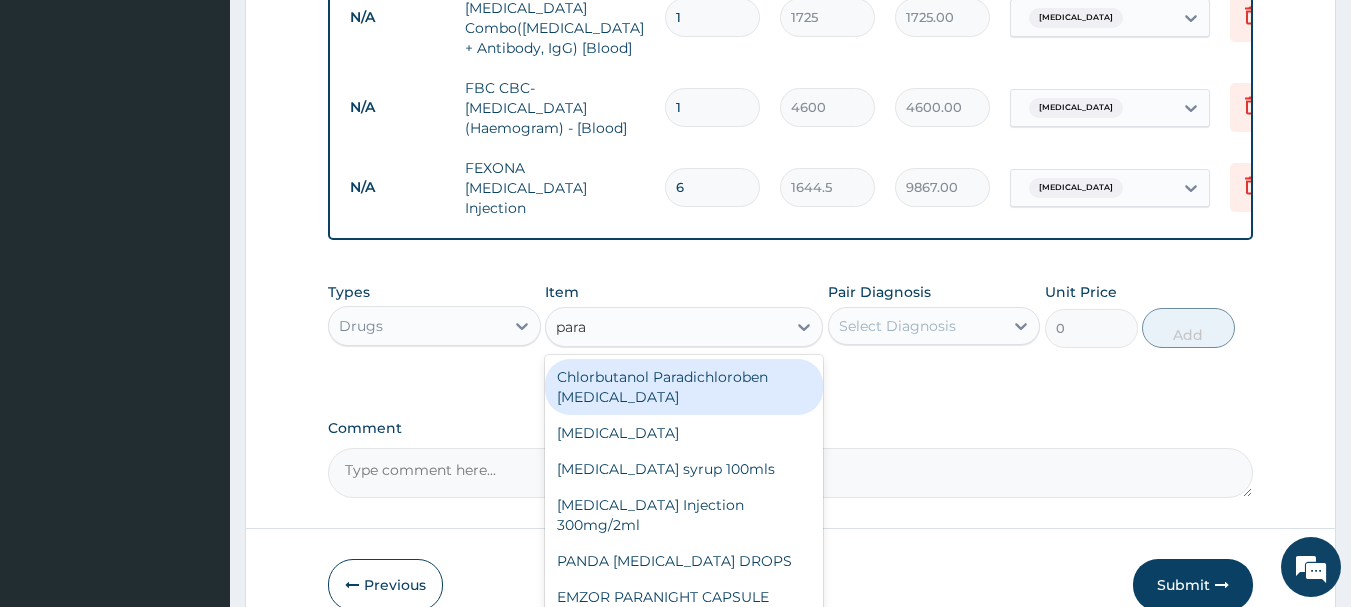 type on "parac" 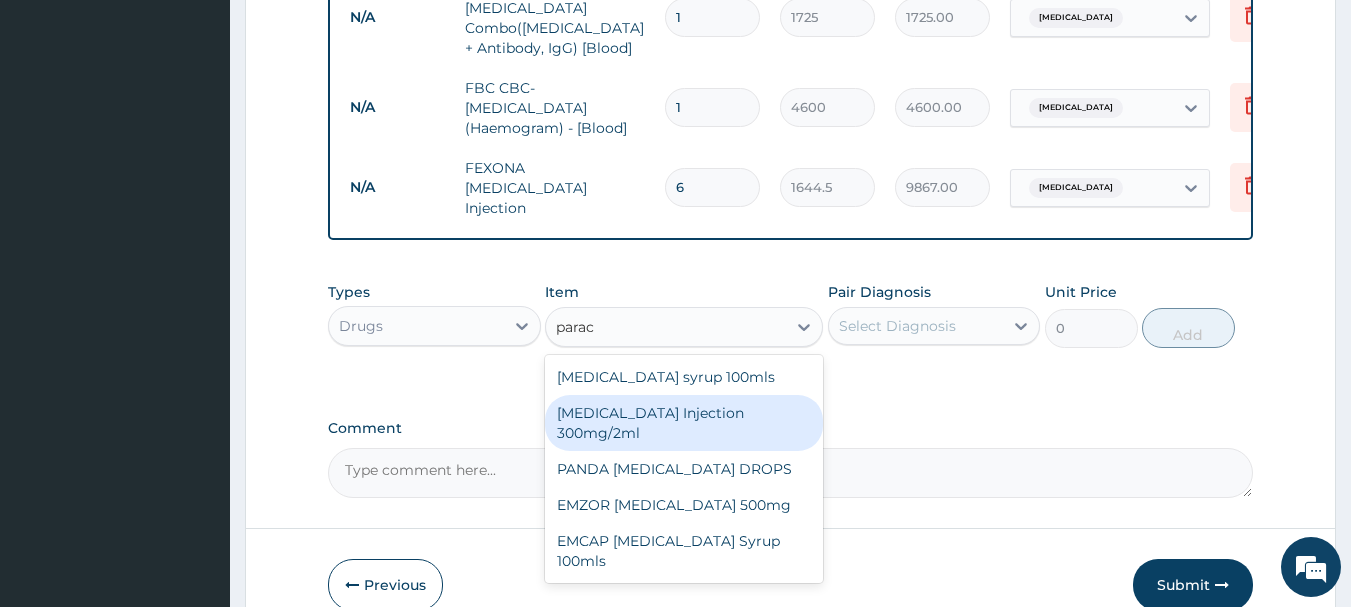 click on "PARACETAMOL Injection 300mg/2ml" at bounding box center (684, 423) 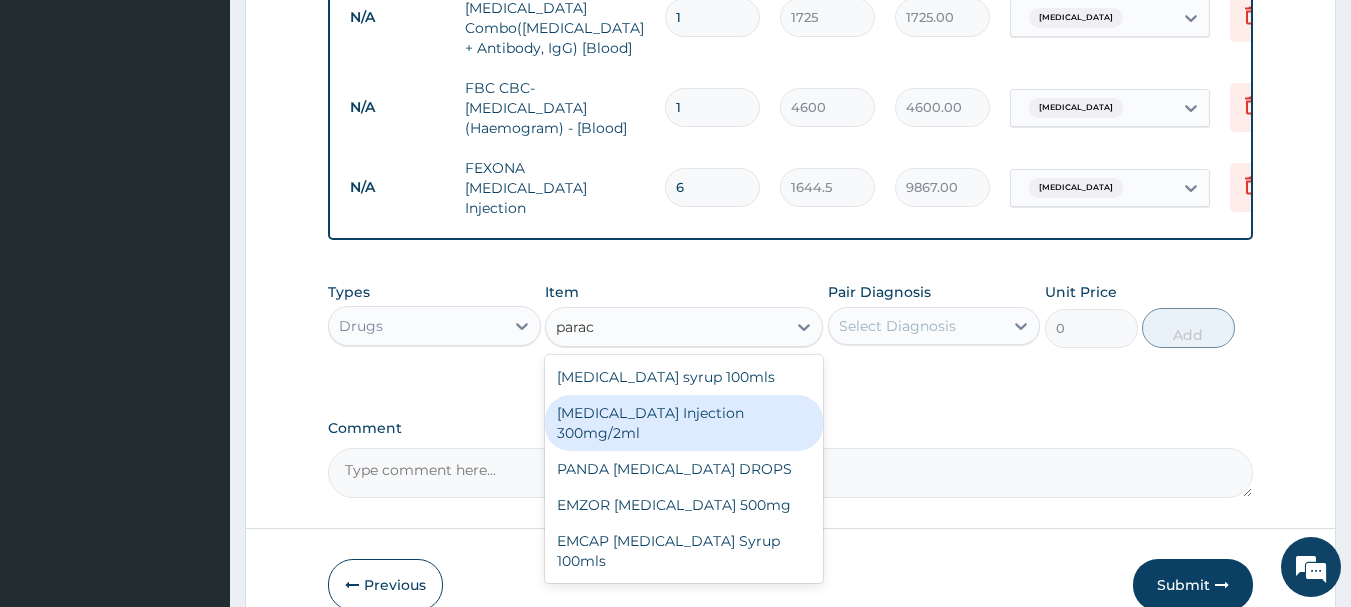 type 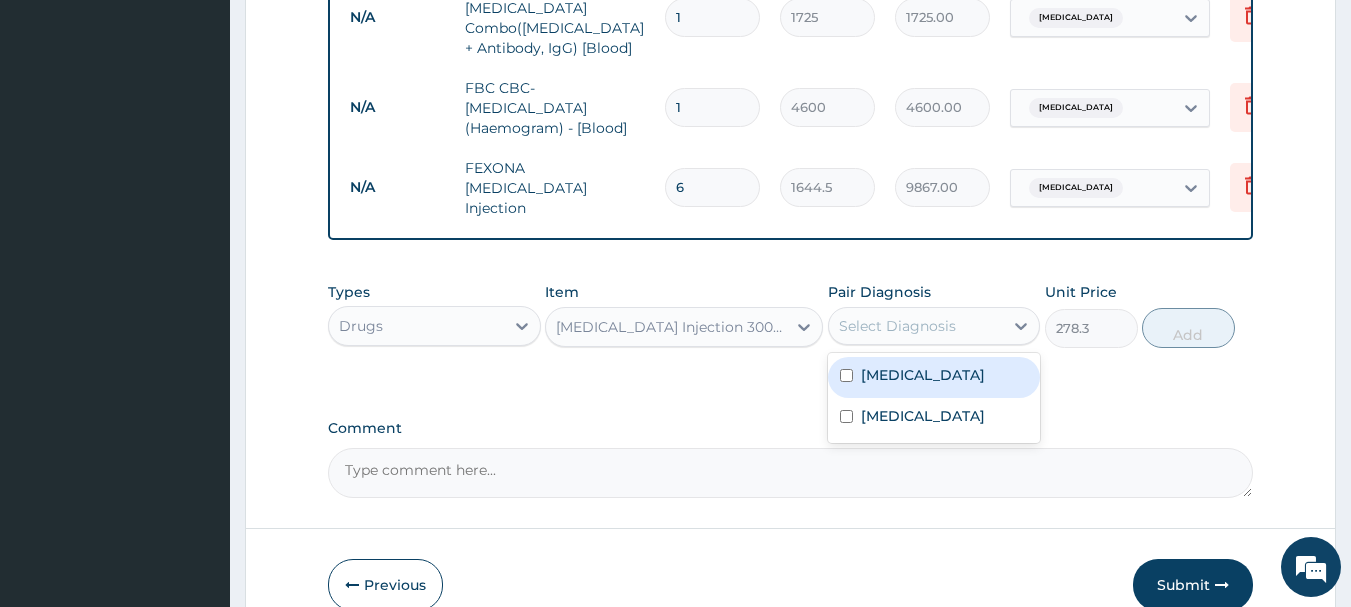 click on "Select Diagnosis" at bounding box center (897, 326) 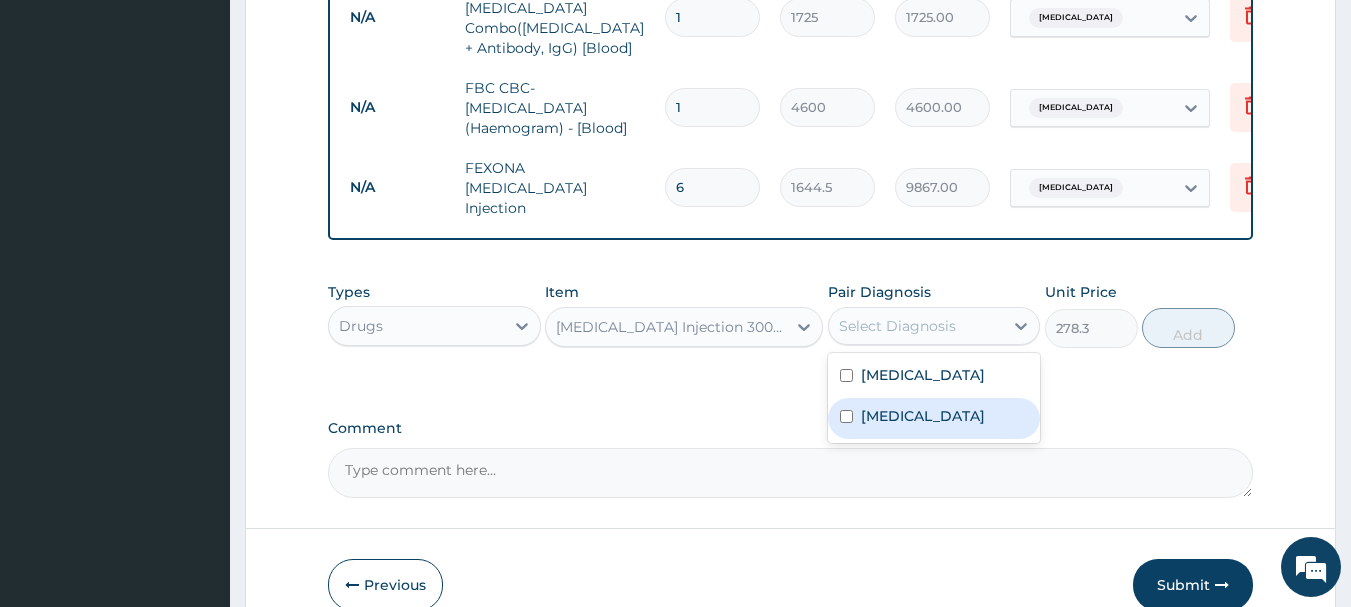 click on "Malaria" at bounding box center [923, 416] 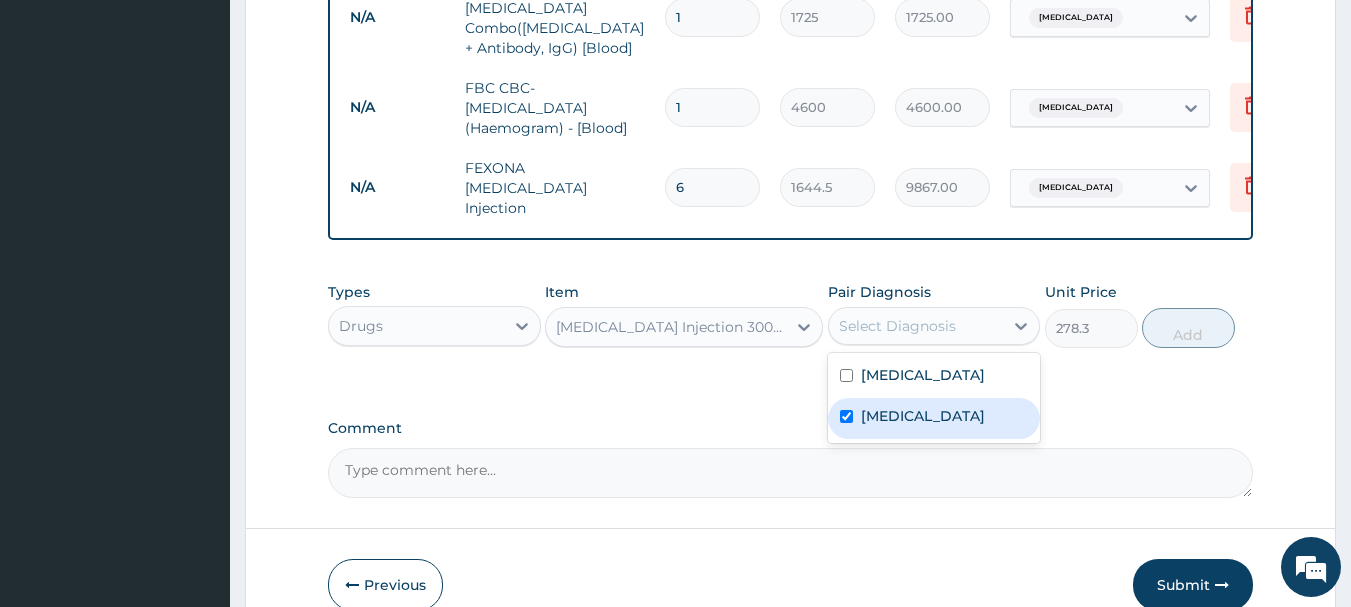 checkbox on "true" 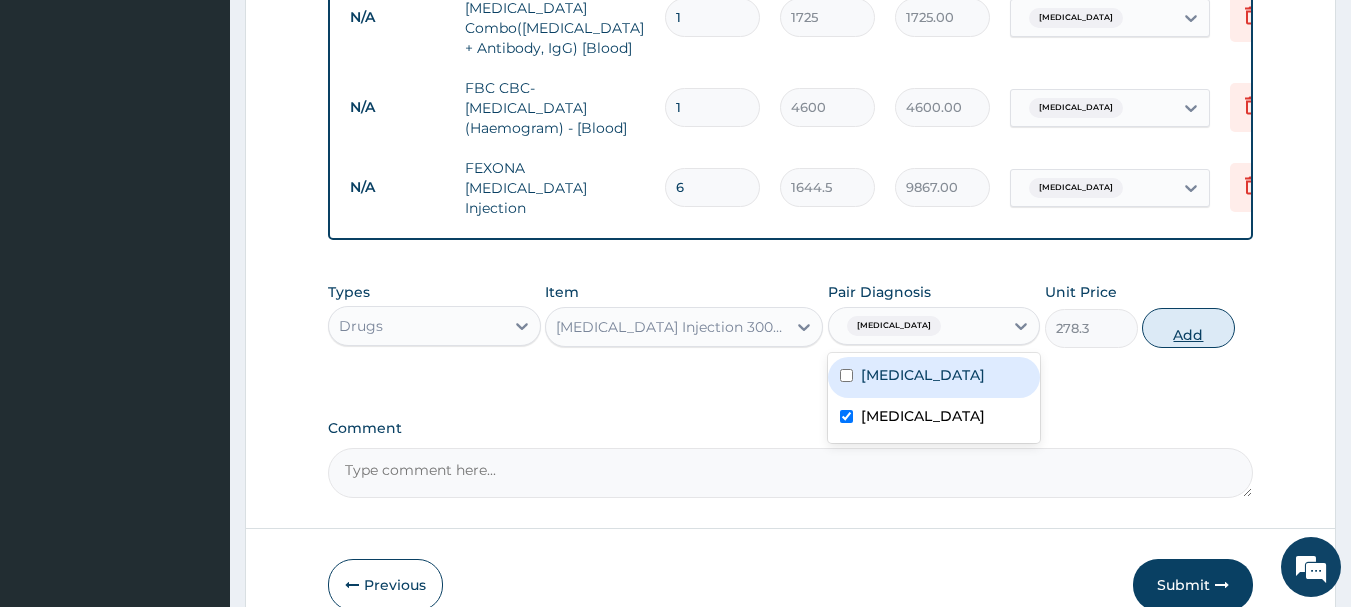 click on "Add" at bounding box center (1188, 328) 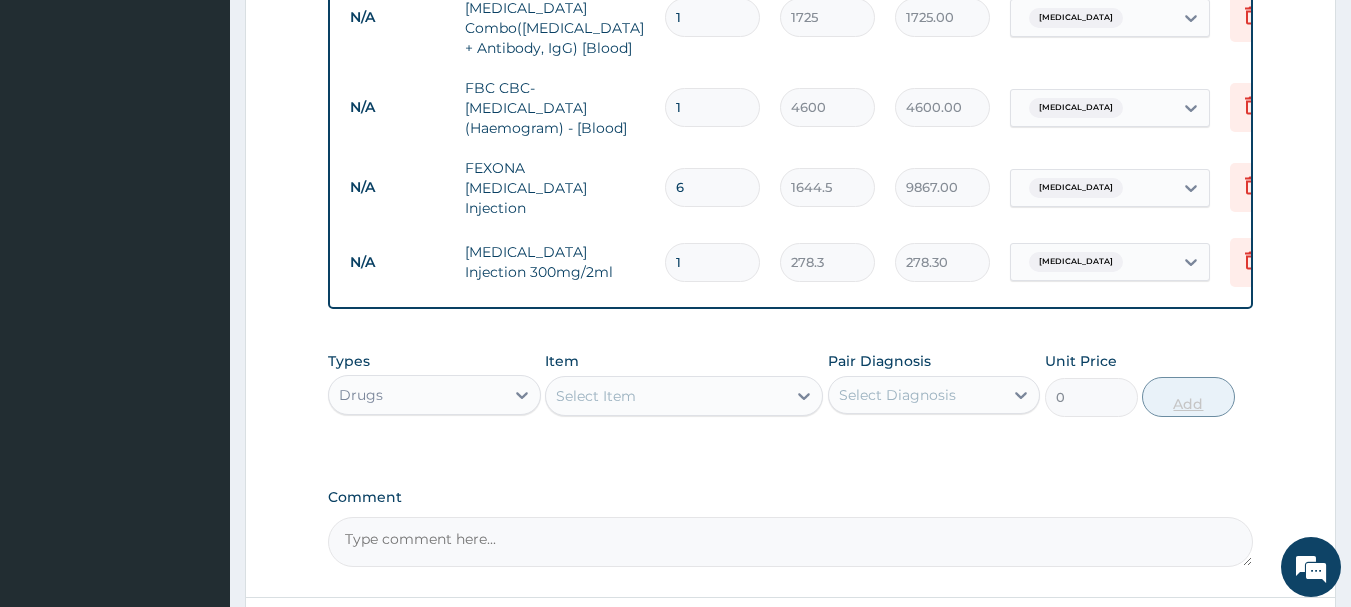 type 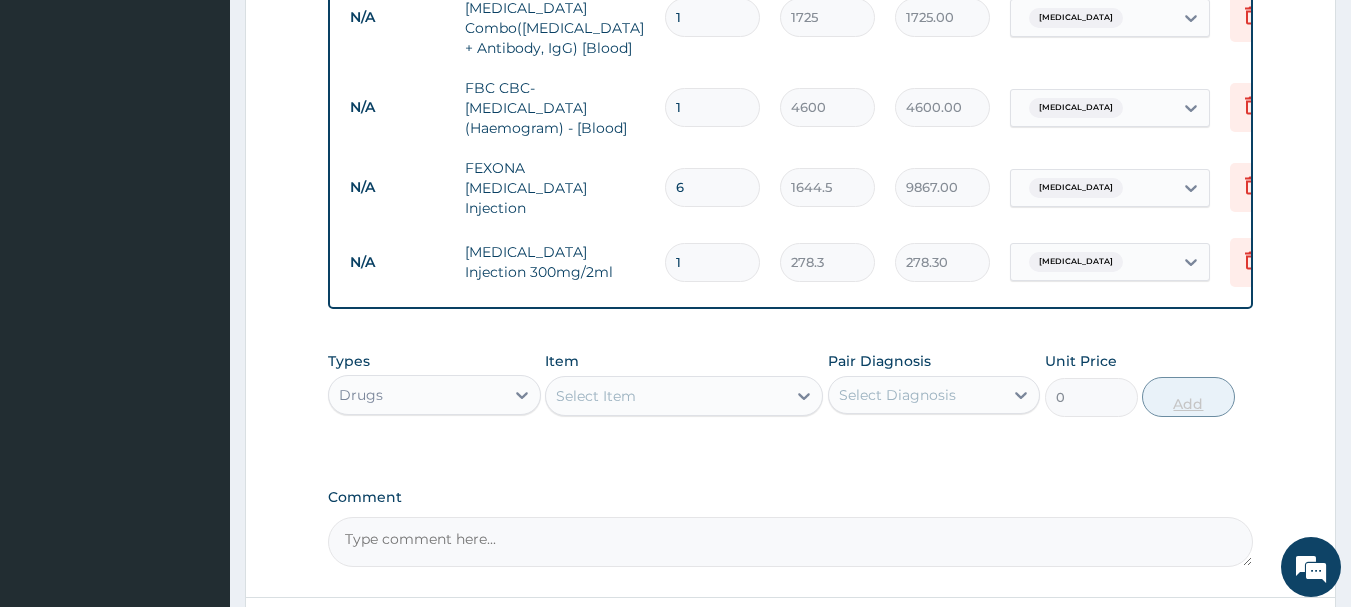 type on "0.00" 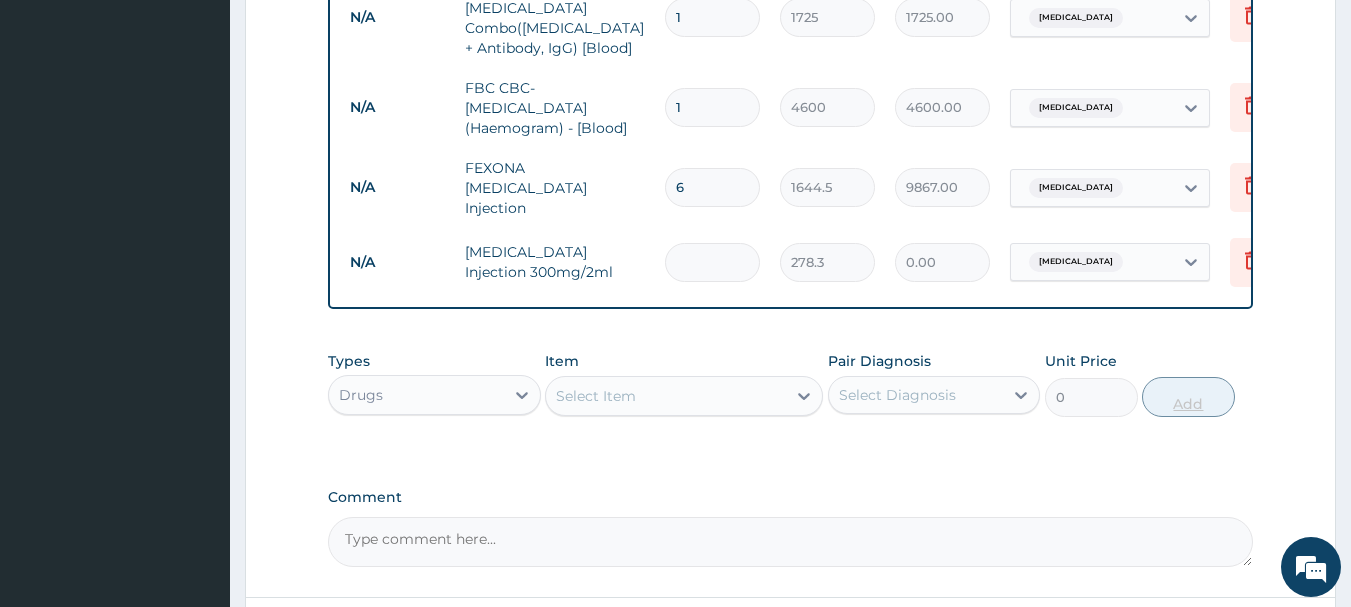 type on "2" 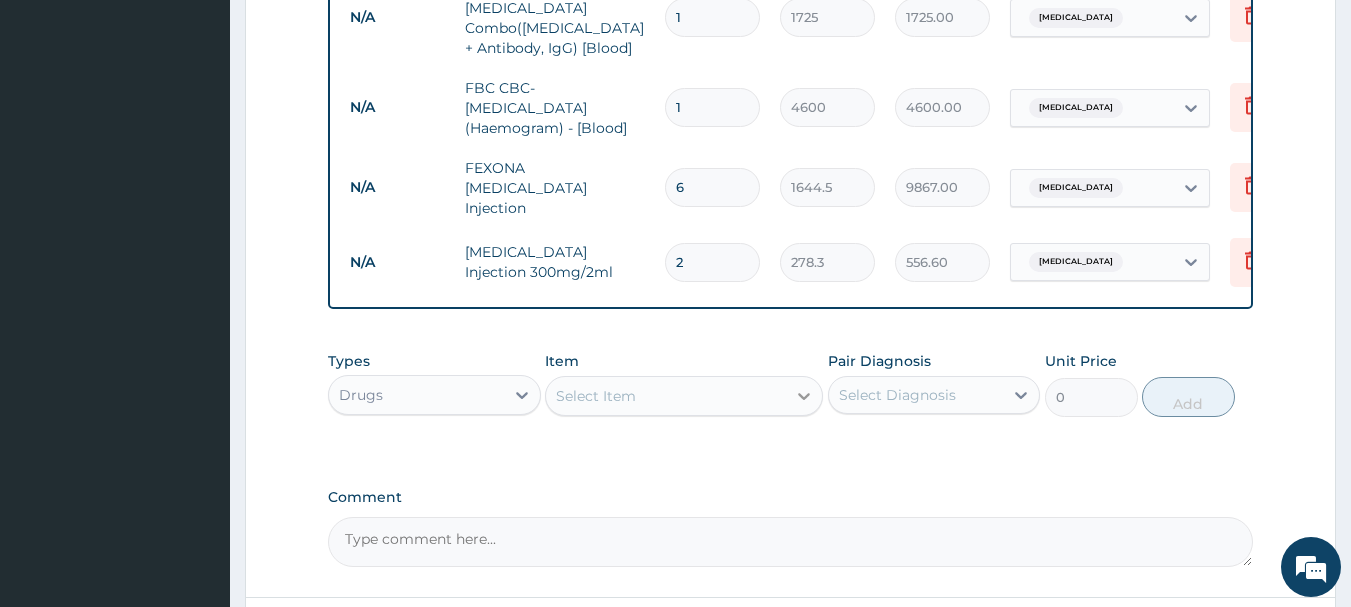 type on "2" 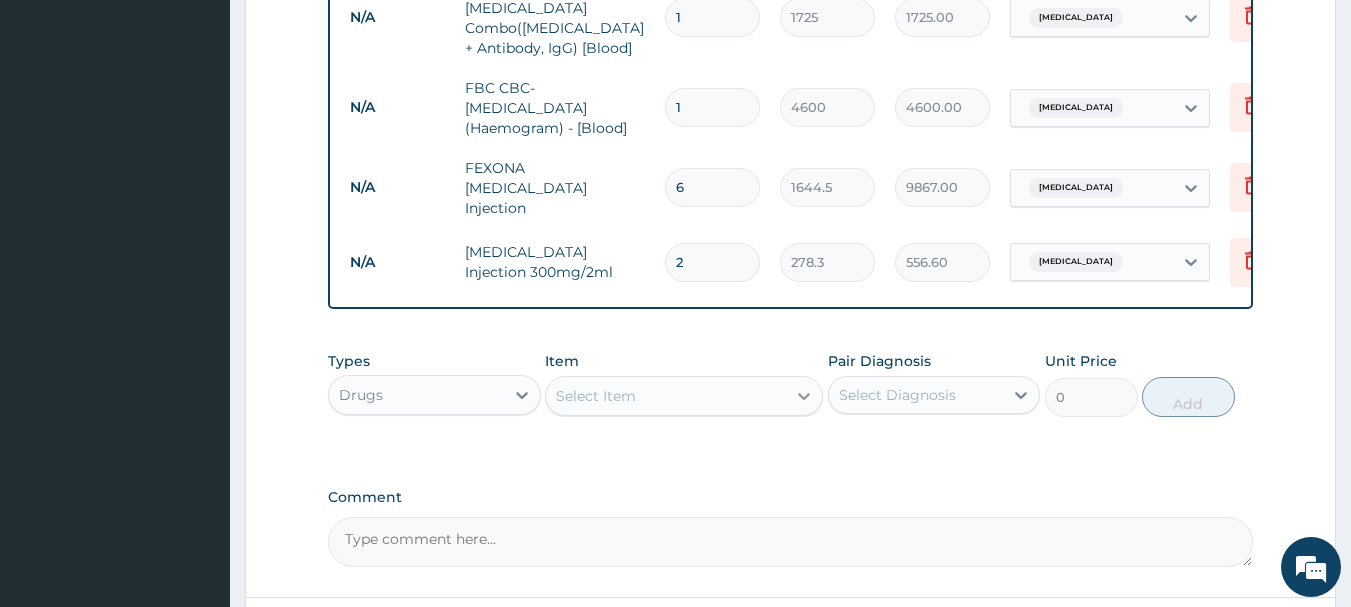 click 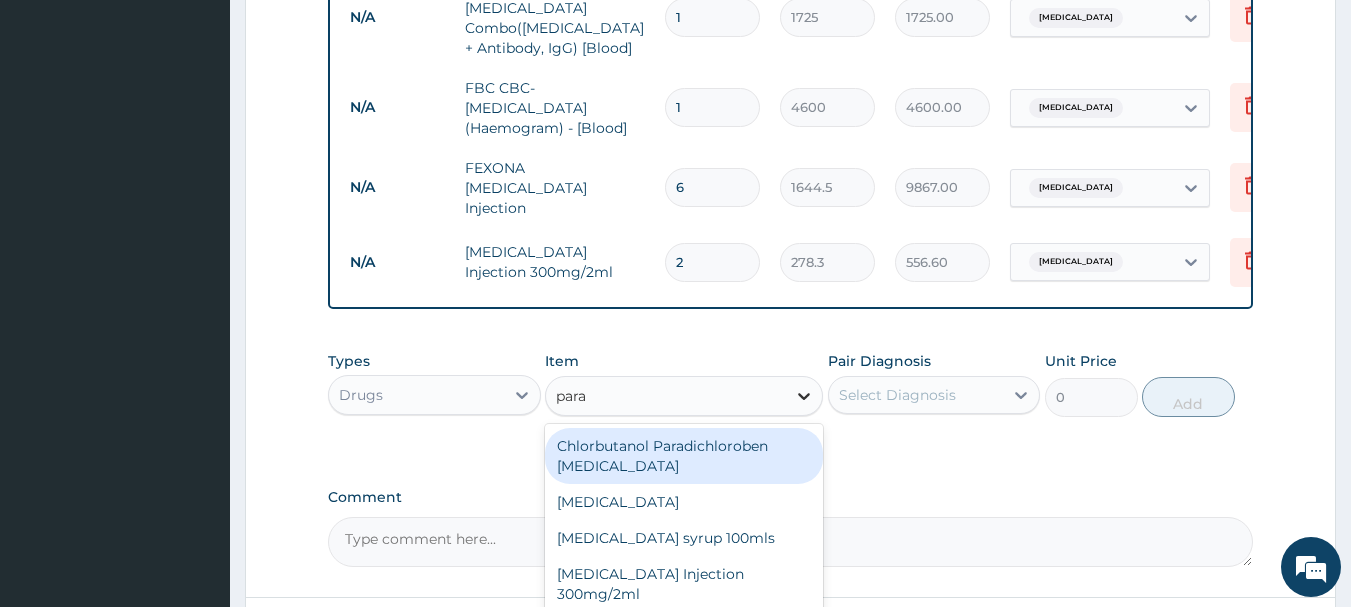 type on "parac" 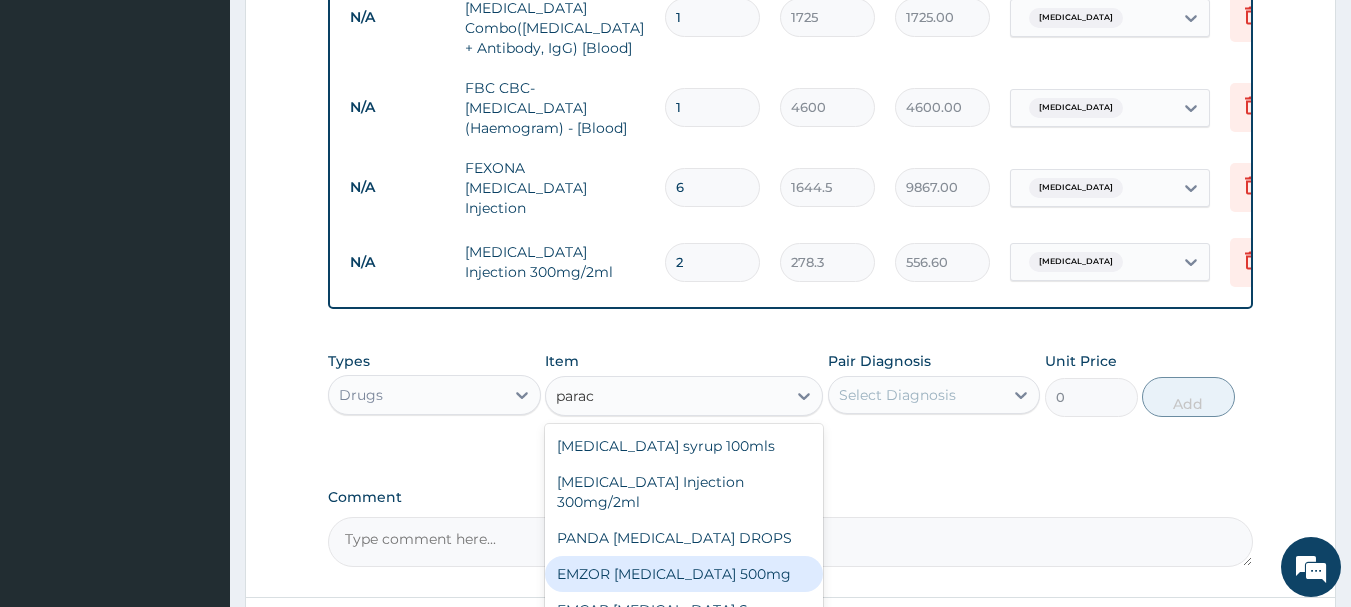 click on "EMZOR [MEDICAL_DATA] 500mg" at bounding box center [684, 574] 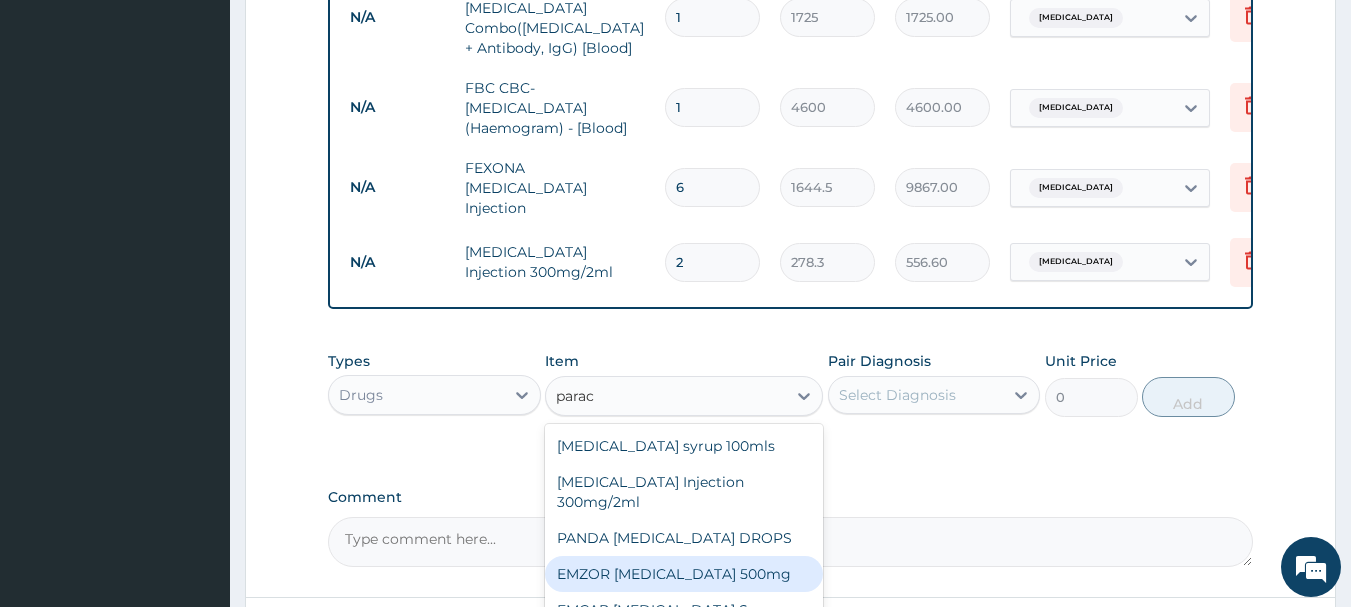 type 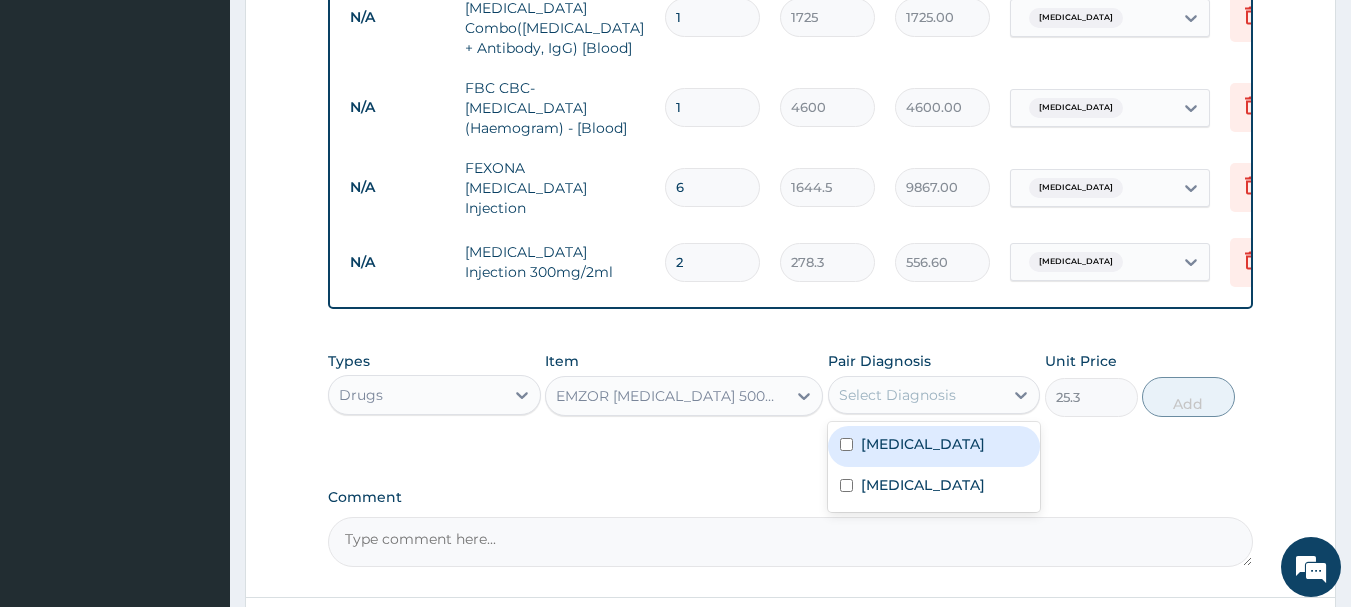 click on "Select Diagnosis" at bounding box center [897, 395] 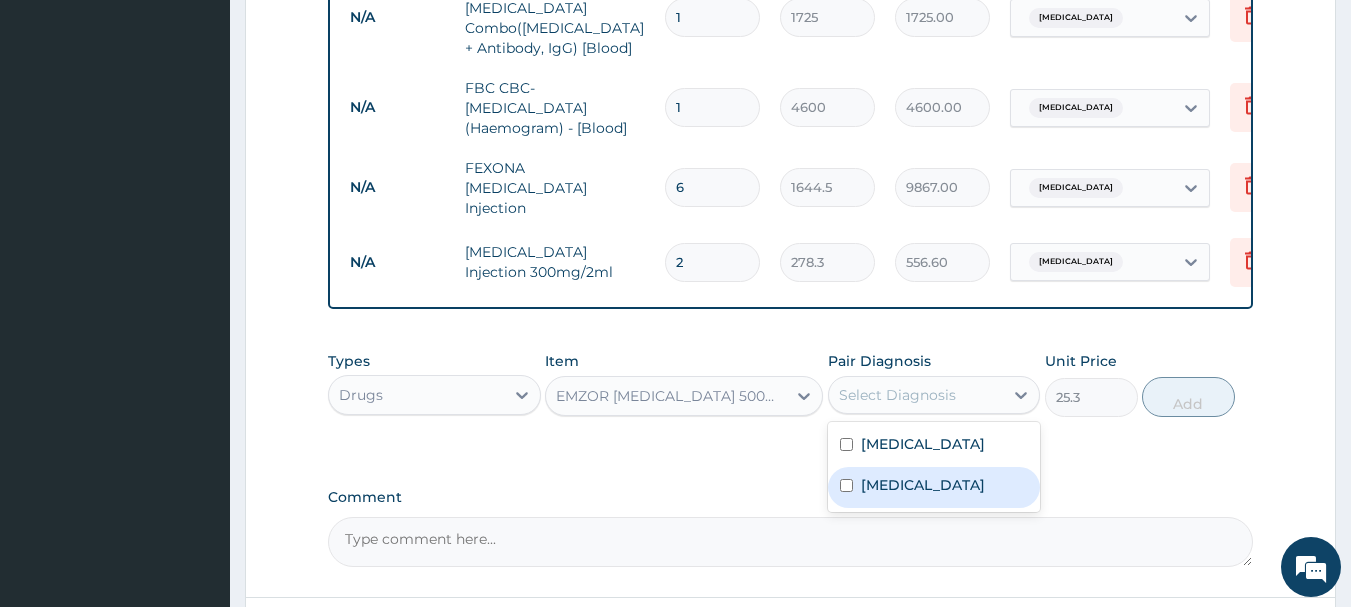 click on "[MEDICAL_DATA]" at bounding box center [934, 487] 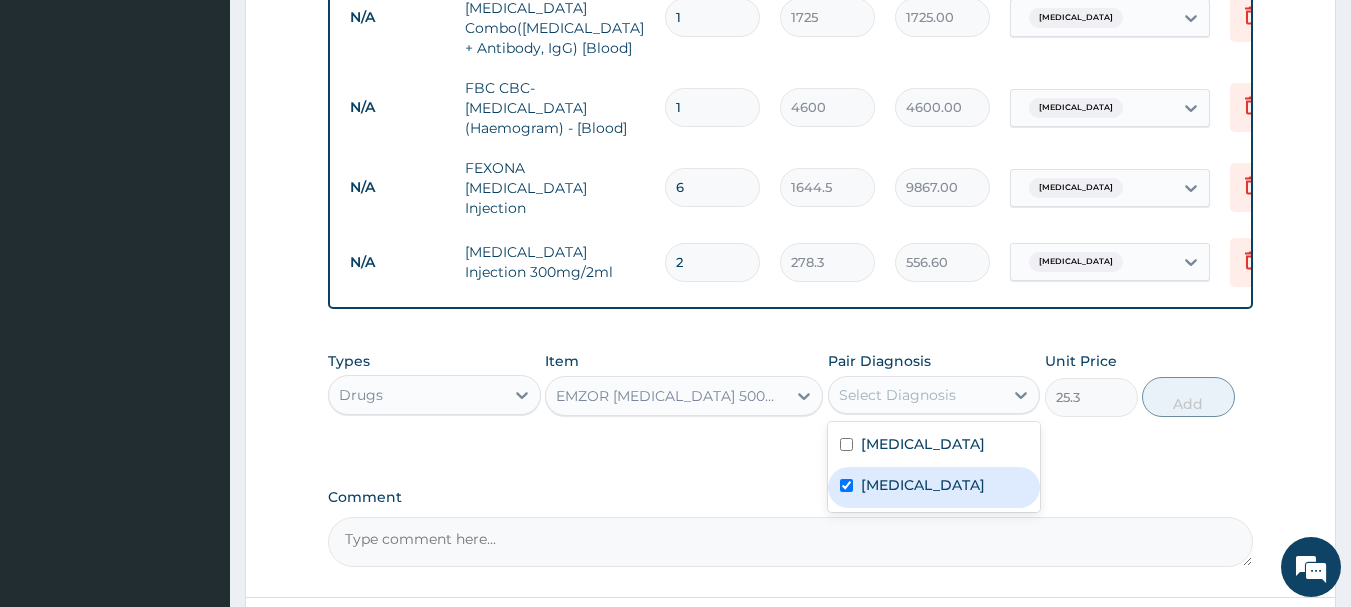 checkbox on "true" 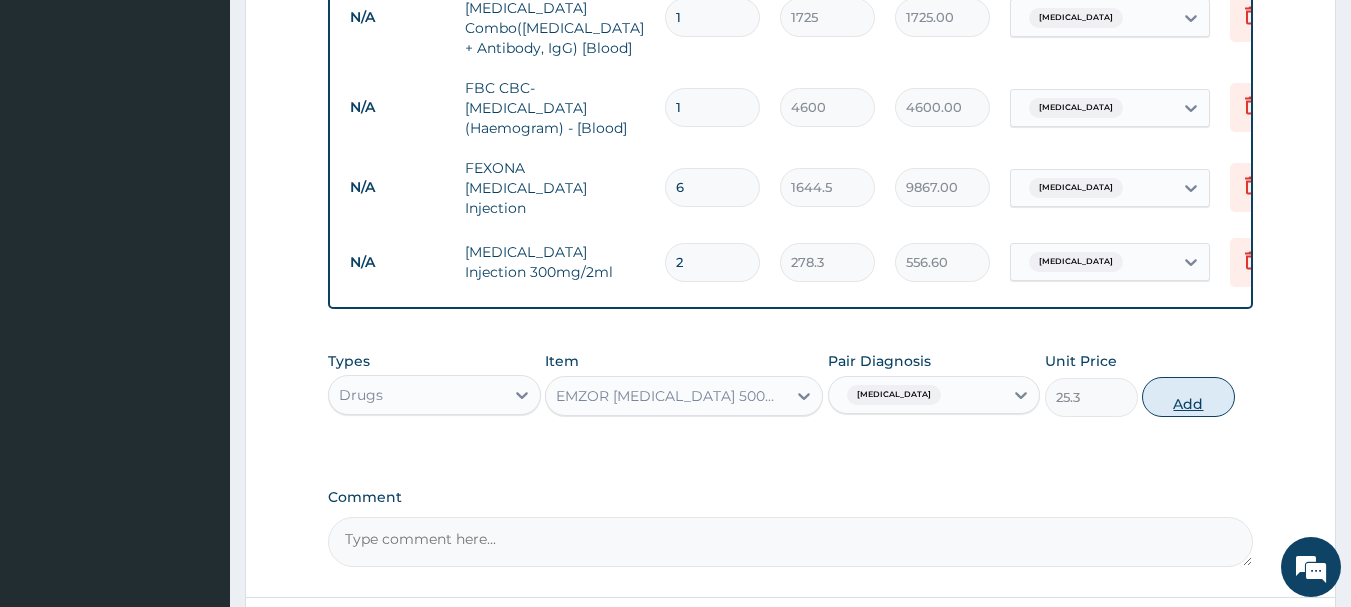 click on "Add" at bounding box center (1188, 397) 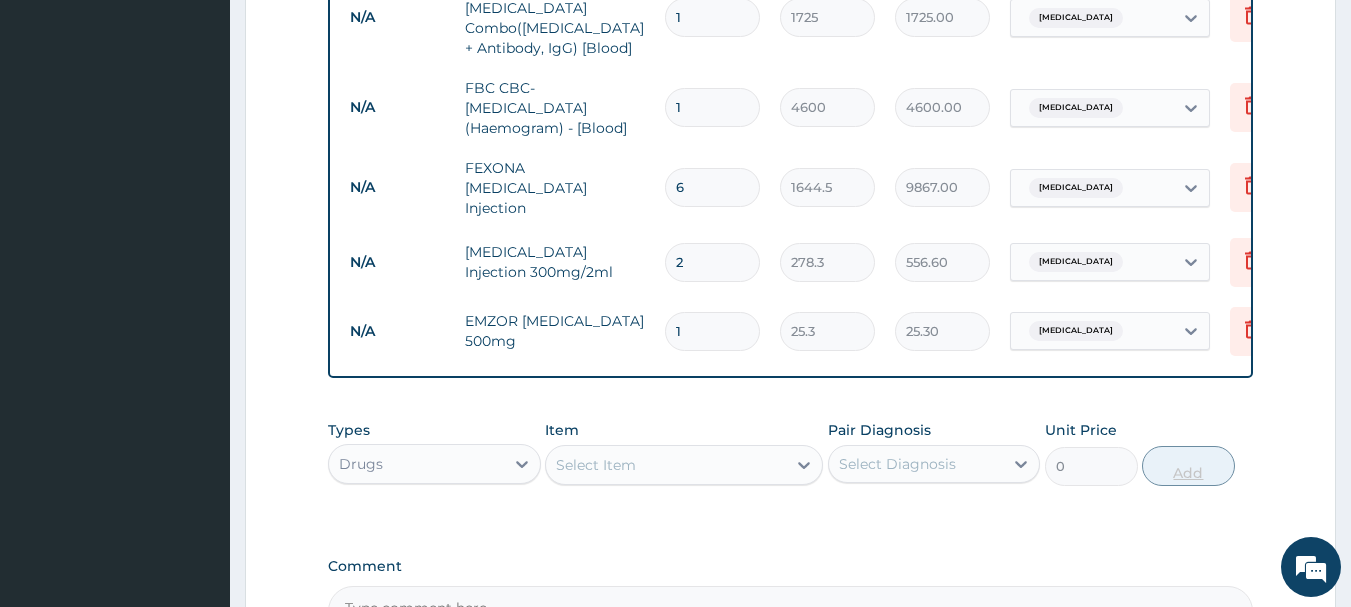 type 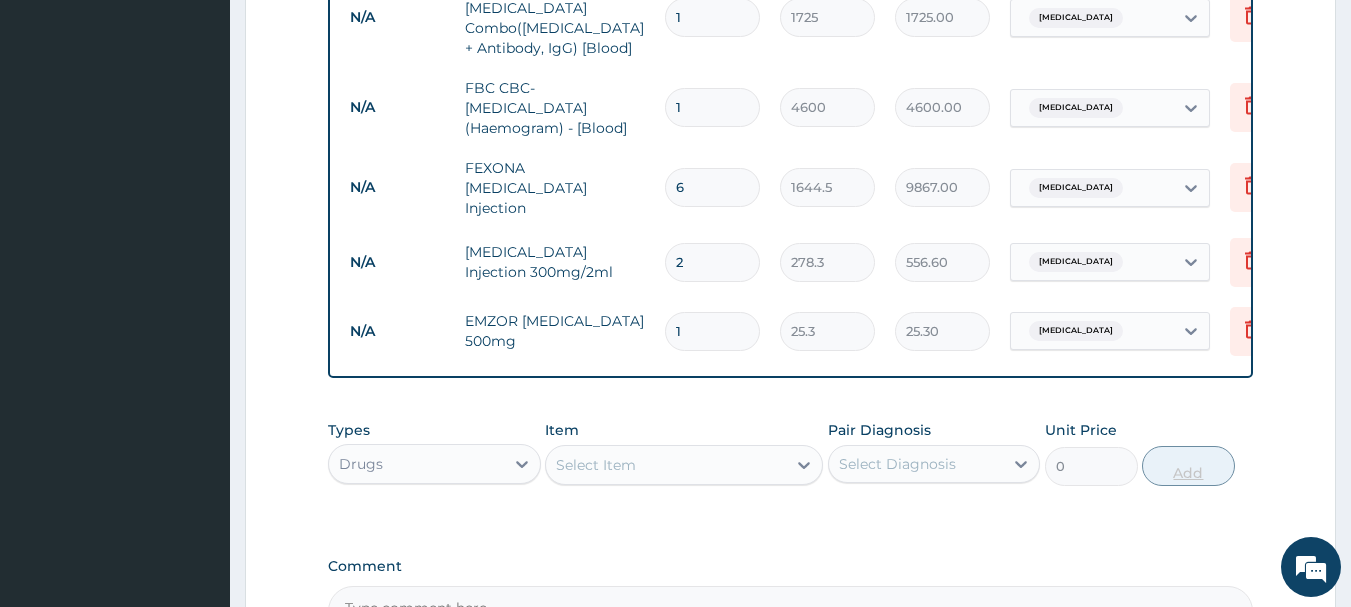 type on "0.00" 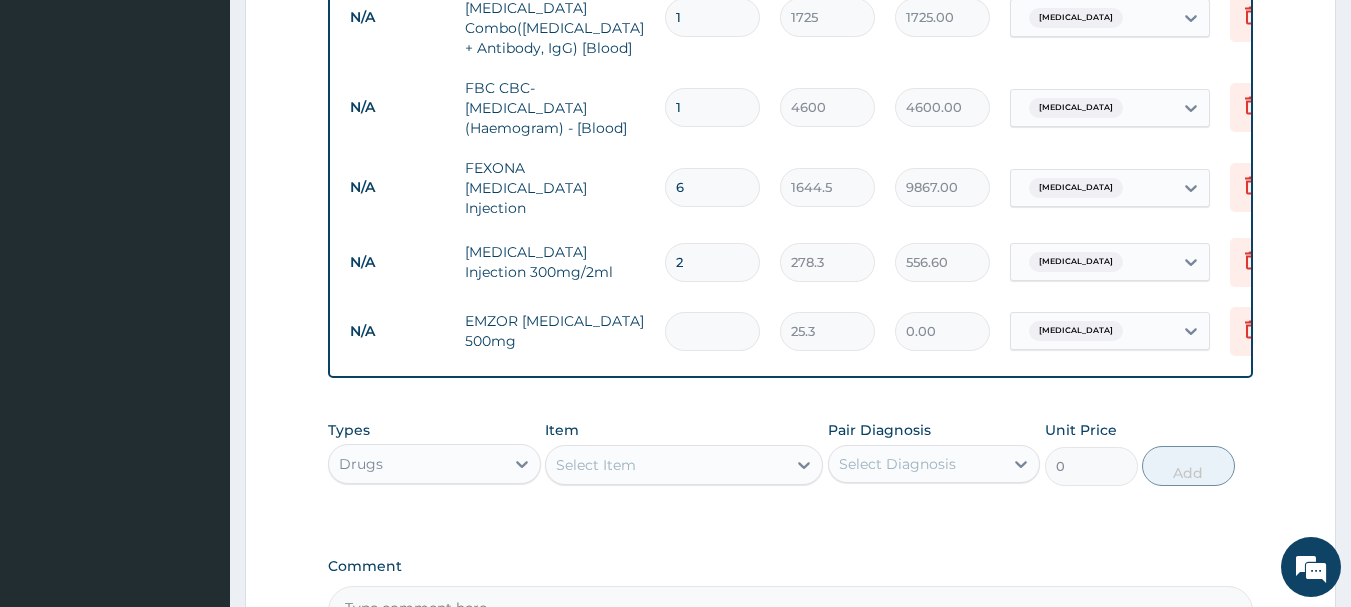 type on "2" 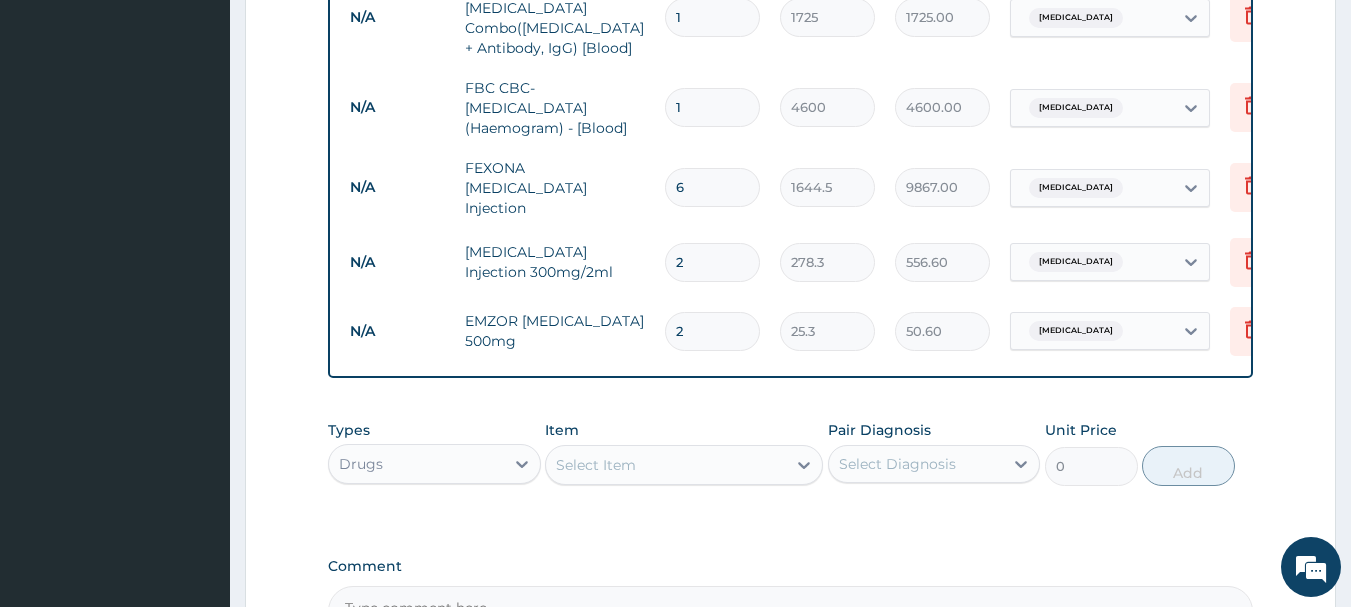 type on "20" 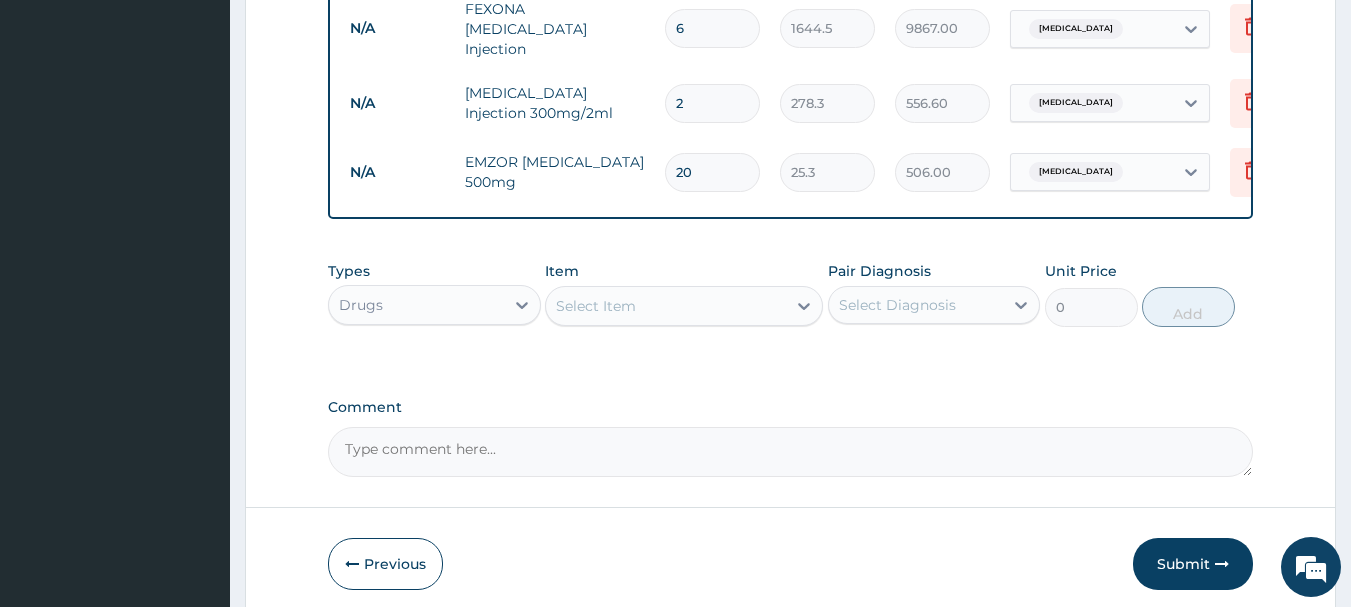 scroll, scrollTop: 1139, scrollLeft: 0, axis: vertical 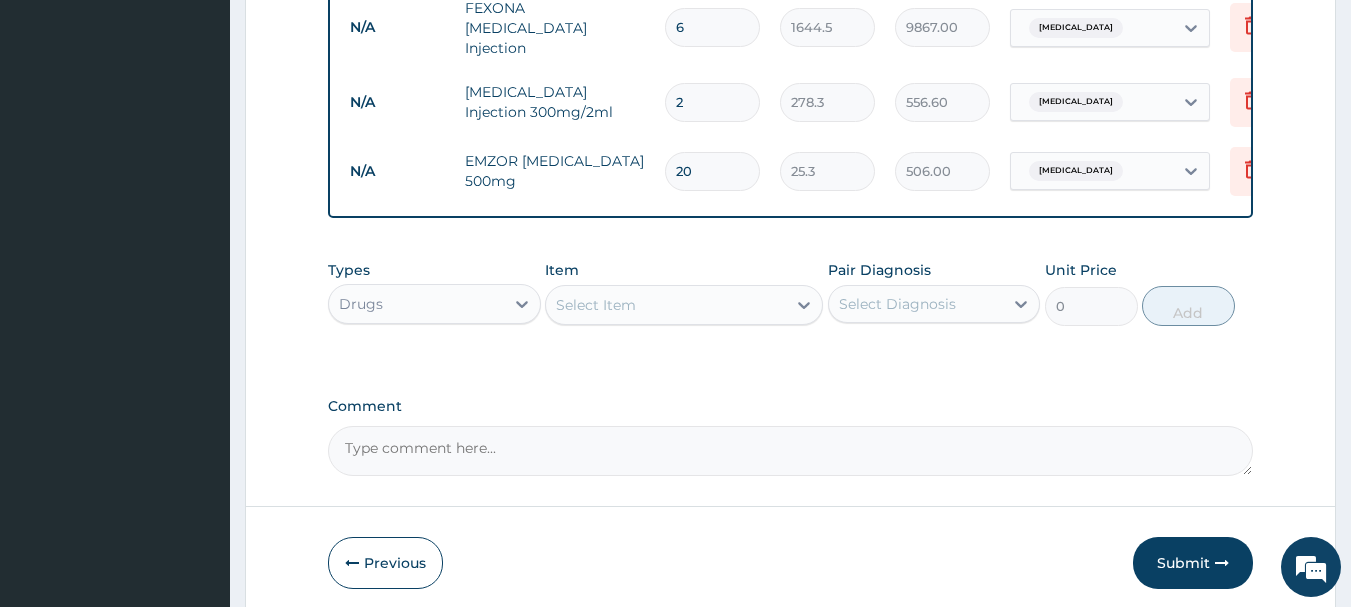 type on "20" 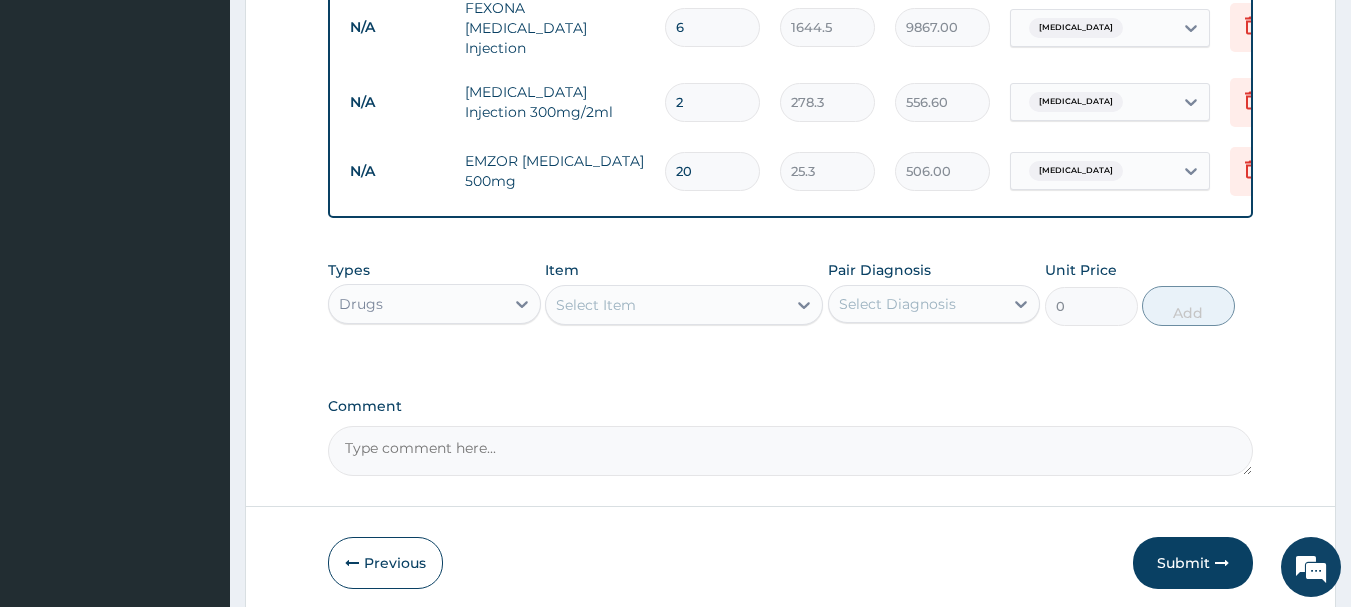 click on "Select Item" at bounding box center [666, 305] 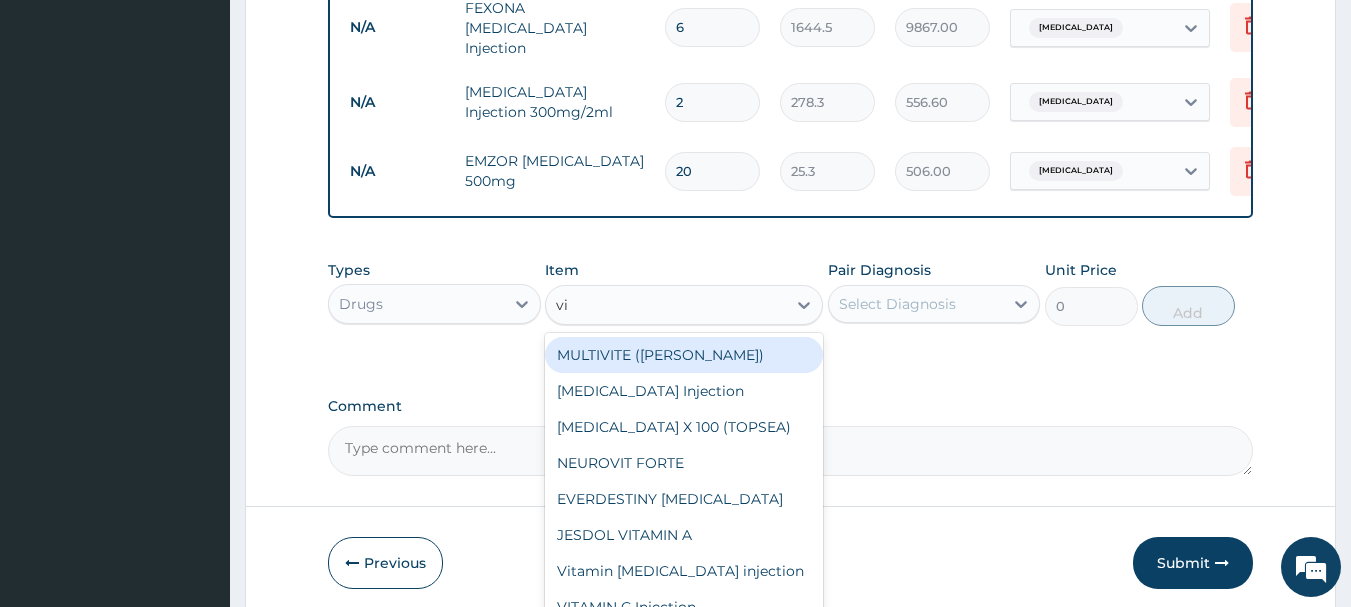type on "vit" 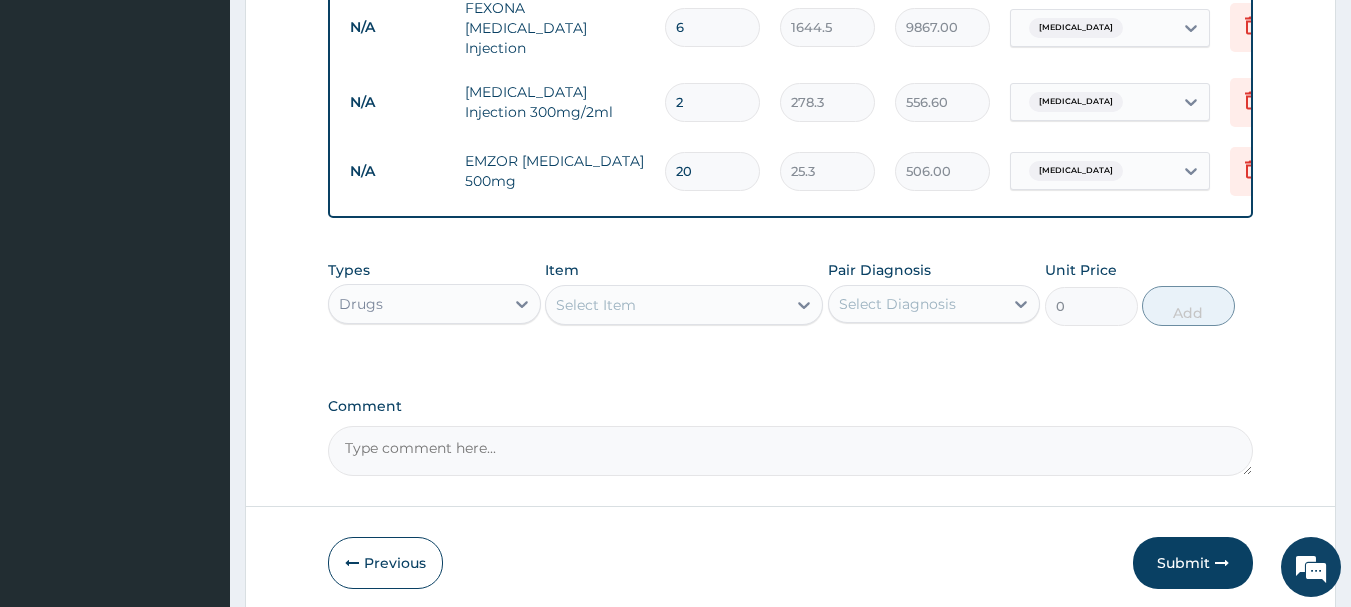 click on "Select Item" at bounding box center (666, 305) 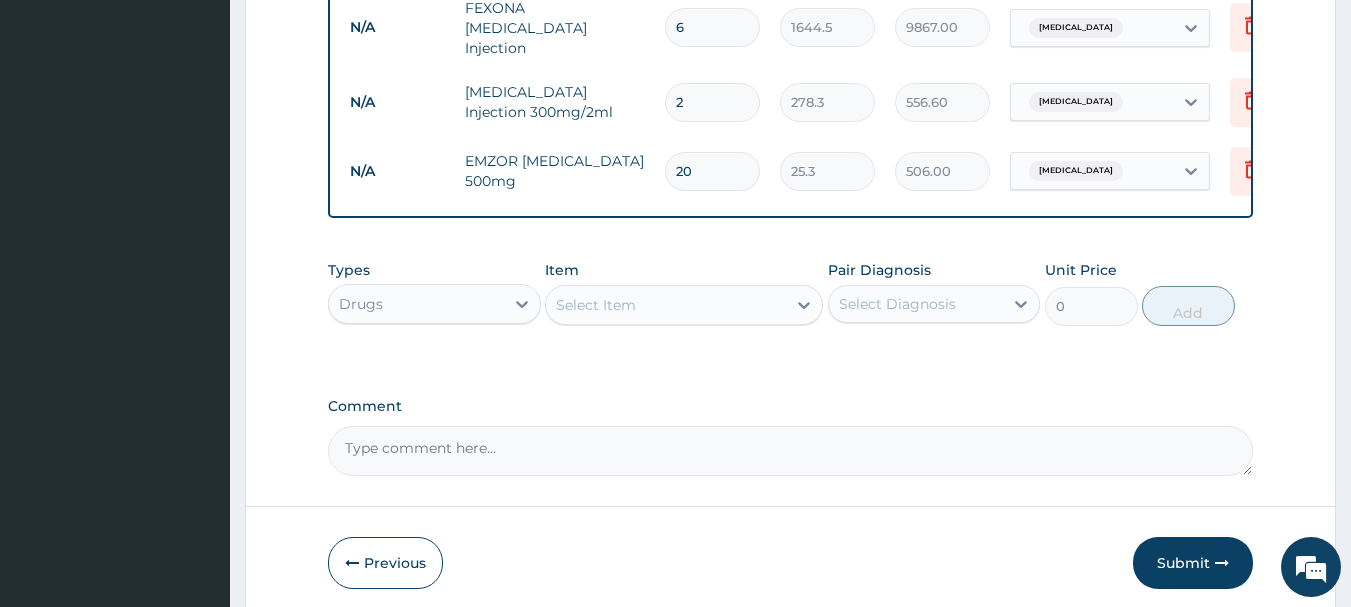 click on "Select Item" at bounding box center (666, 305) 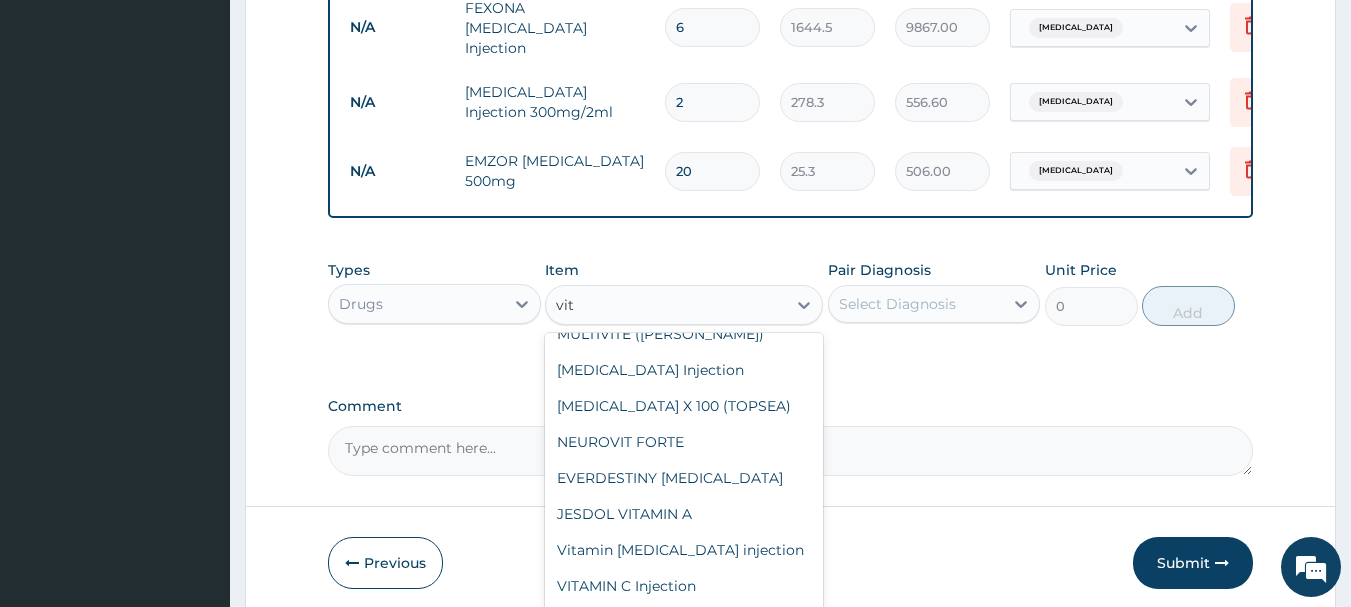 scroll, scrollTop: 10, scrollLeft: 0, axis: vertical 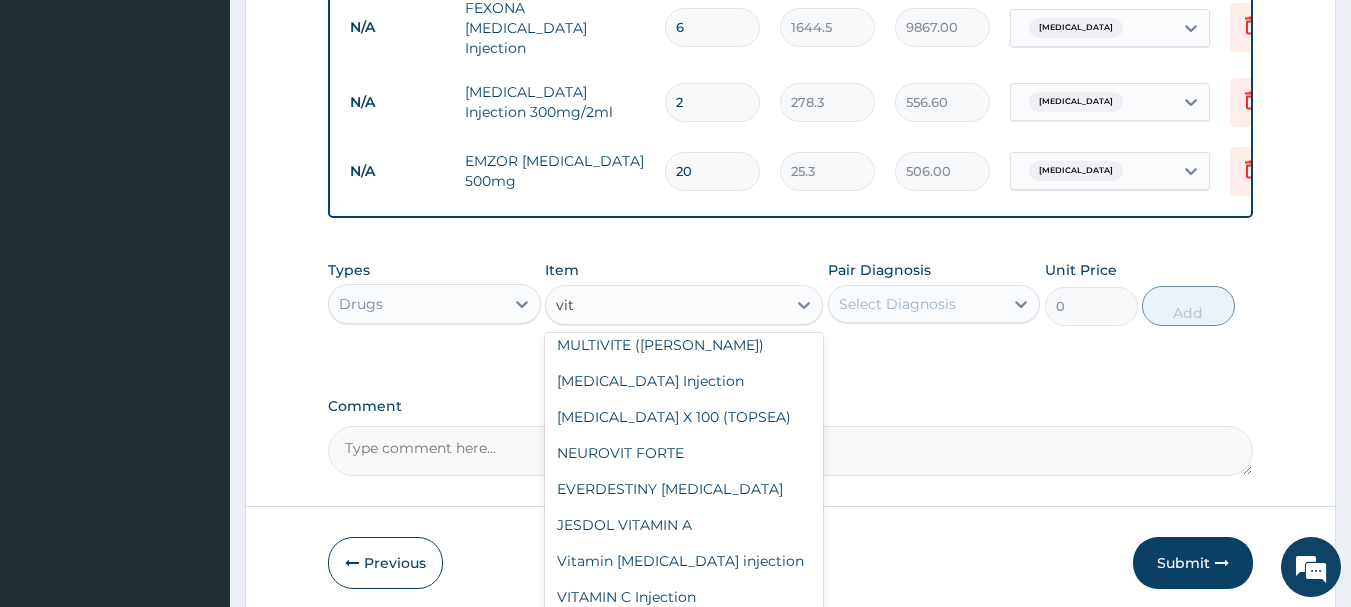 type on "vit" 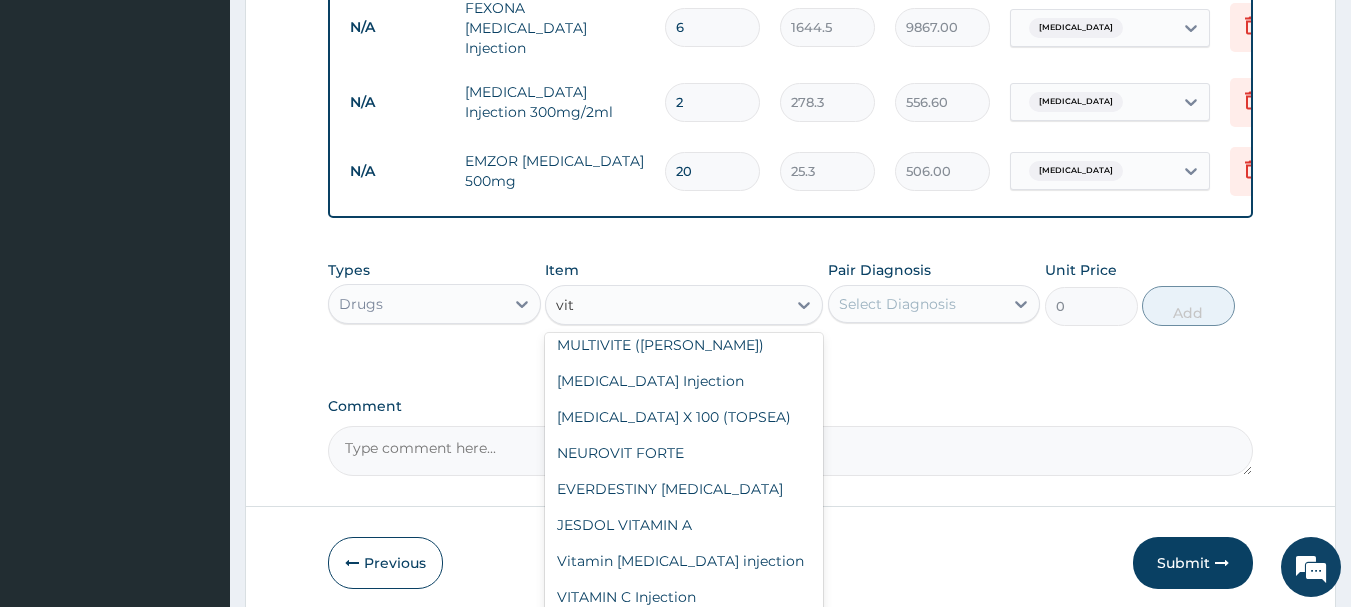 type 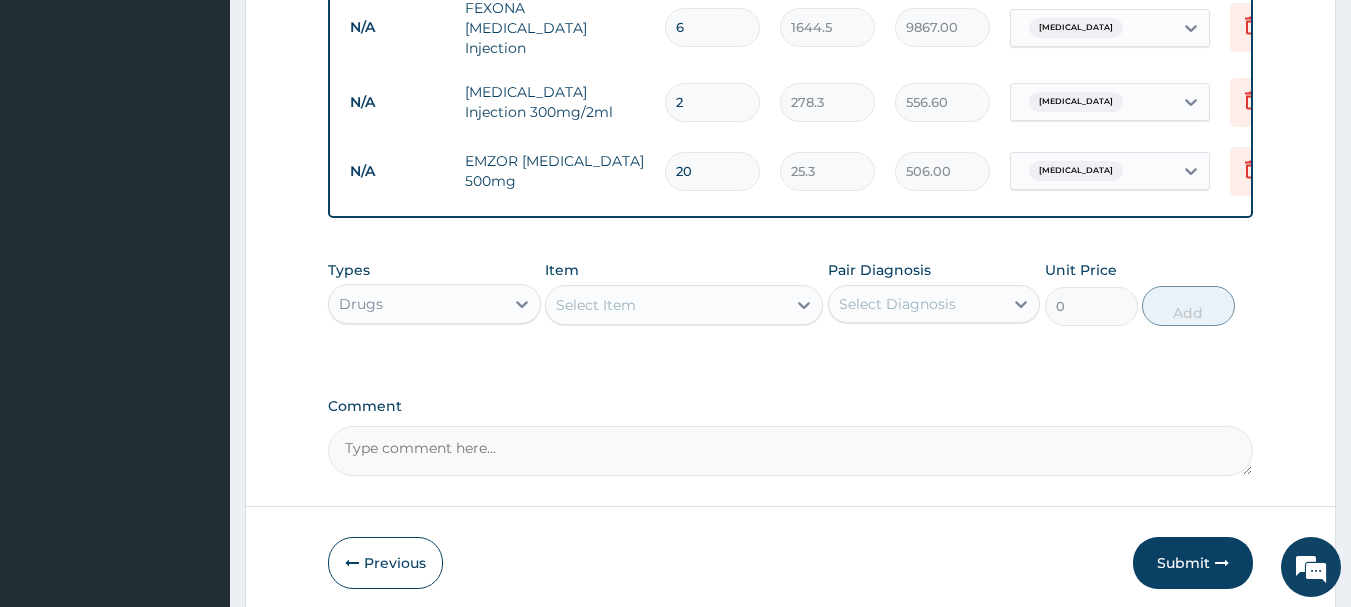 click on "Types Drugs Item Select Item Pair Diagnosis Select Diagnosis Unit Price 0 Add" at bounding box center (791, 308) 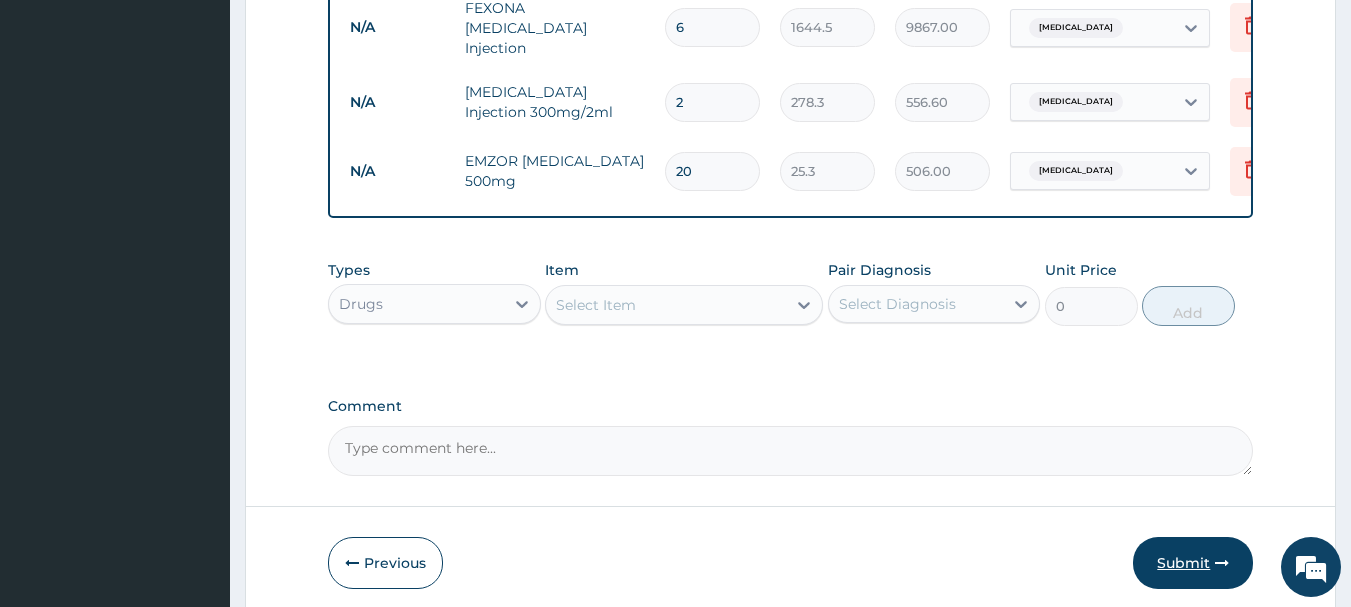 click on "Submit" at bounding box center (1193, 563) 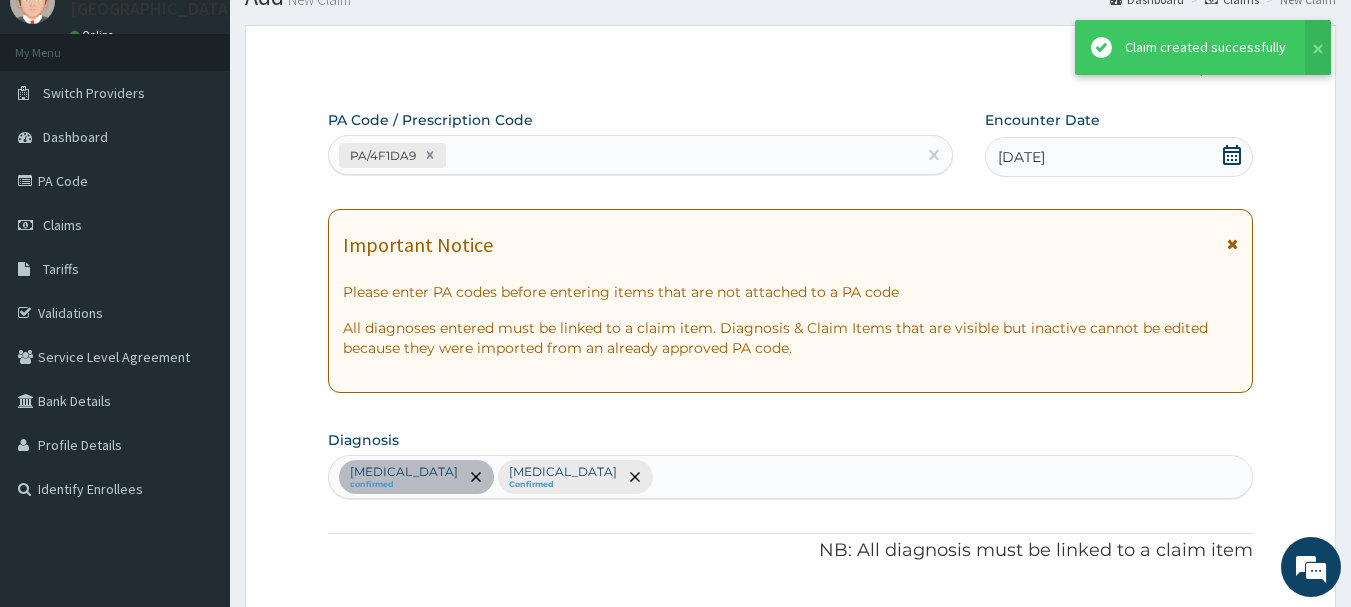 scroll, scrollTop: 1139, scrollLeft: 0, axis: vertical 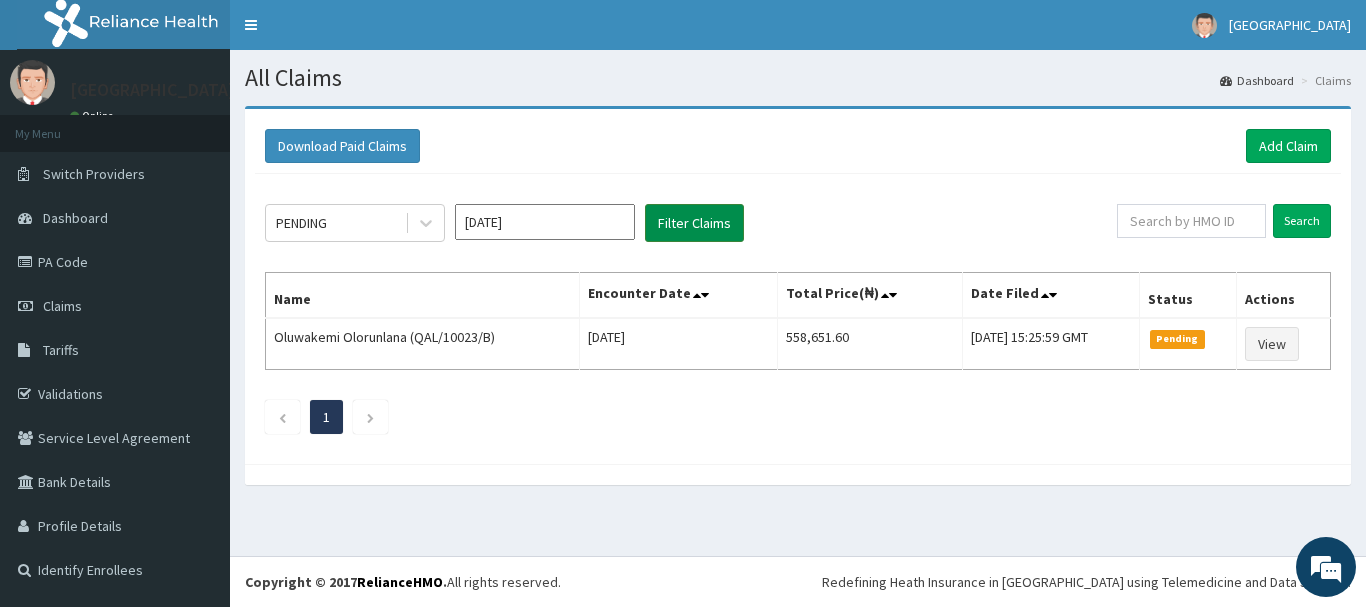 click on "Filter Claims" at bounding box center [694, 223] 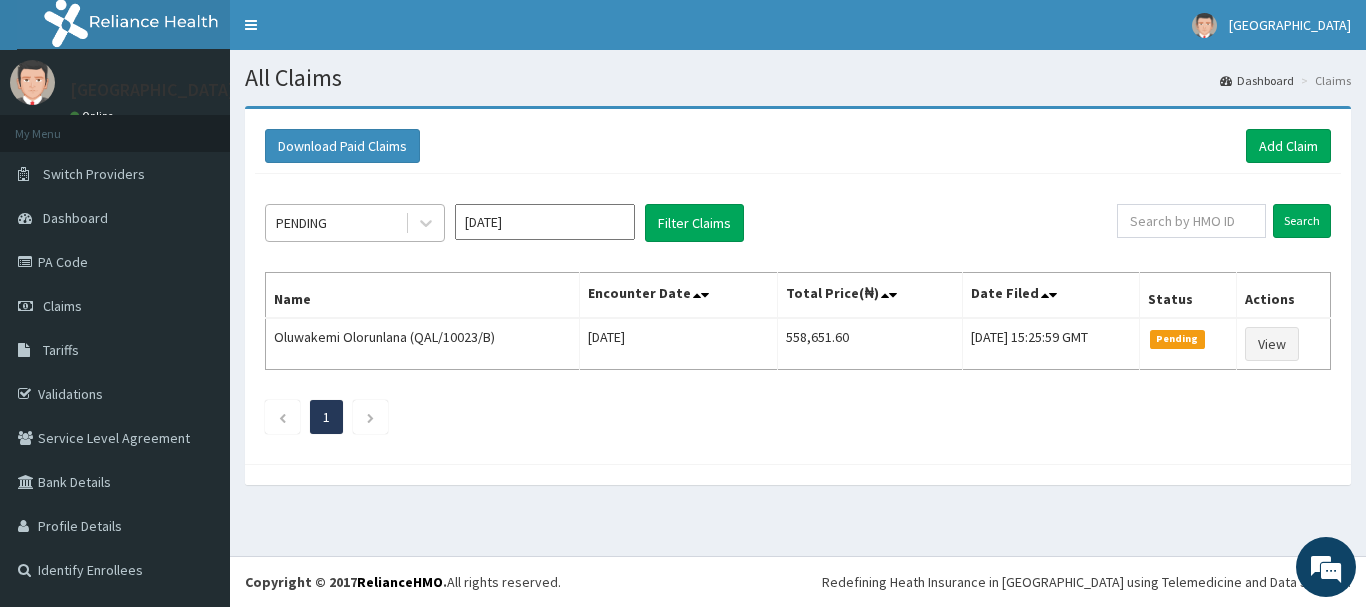 click on "PENDING" at bounding box center (335, 223) 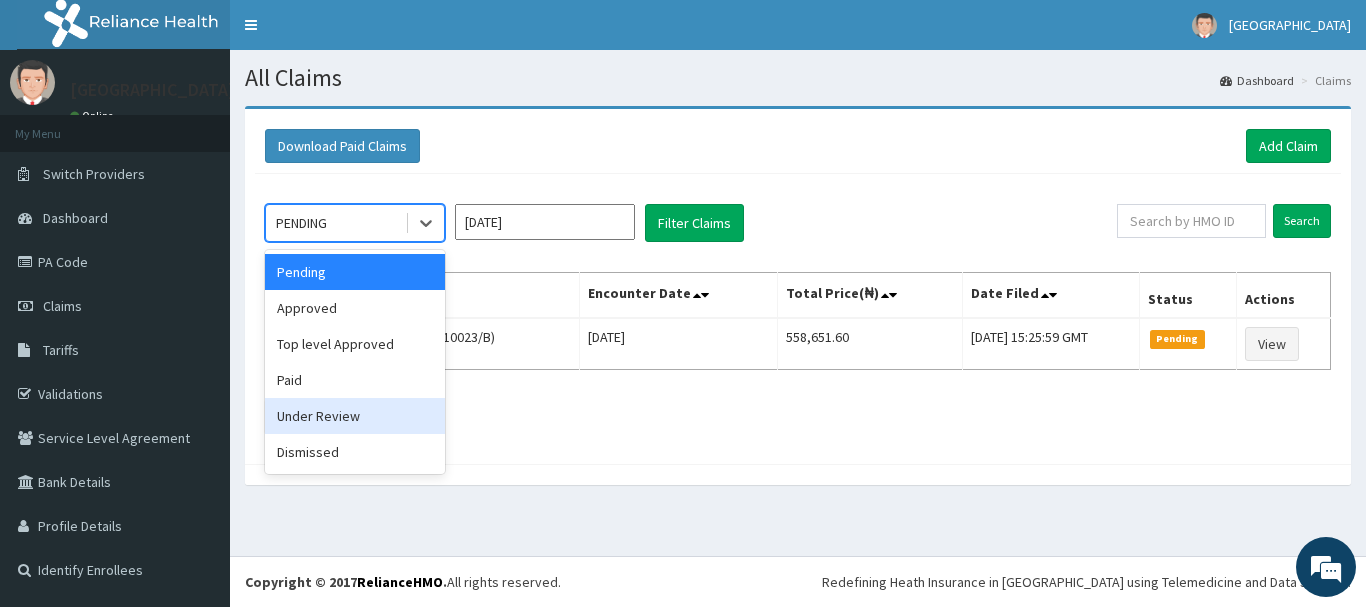 click on "Under Review" at bounding box center (355, 416) 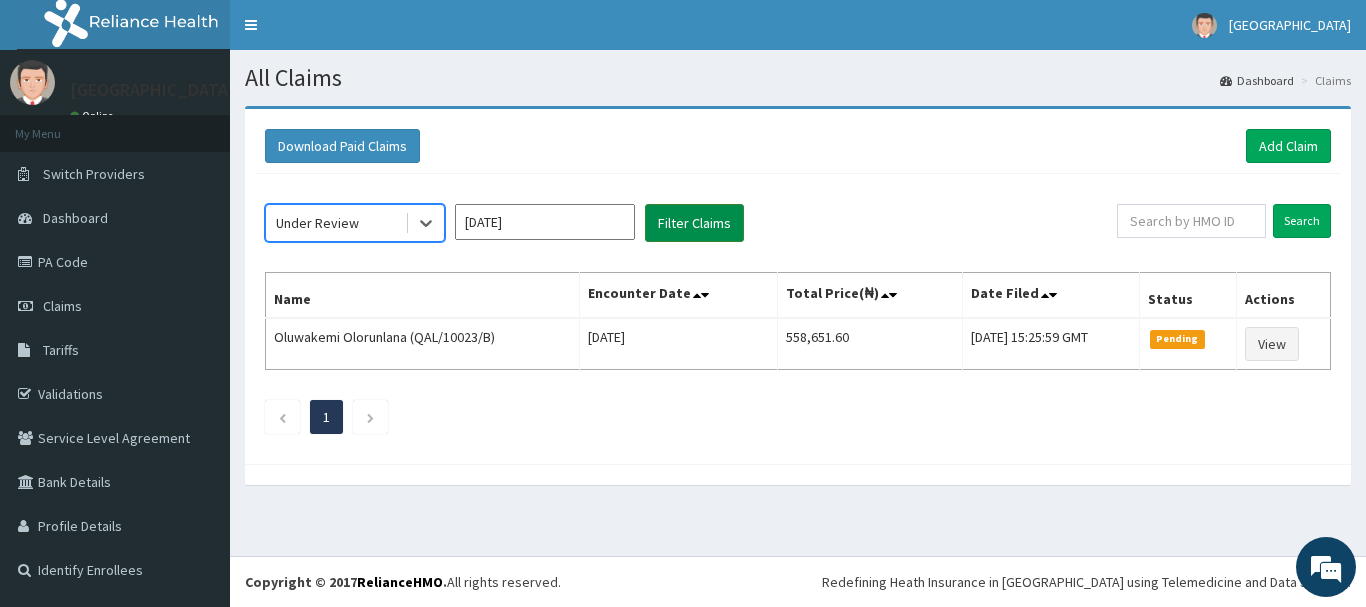 click on "Filter Claims" at bounding box center [694, 223] 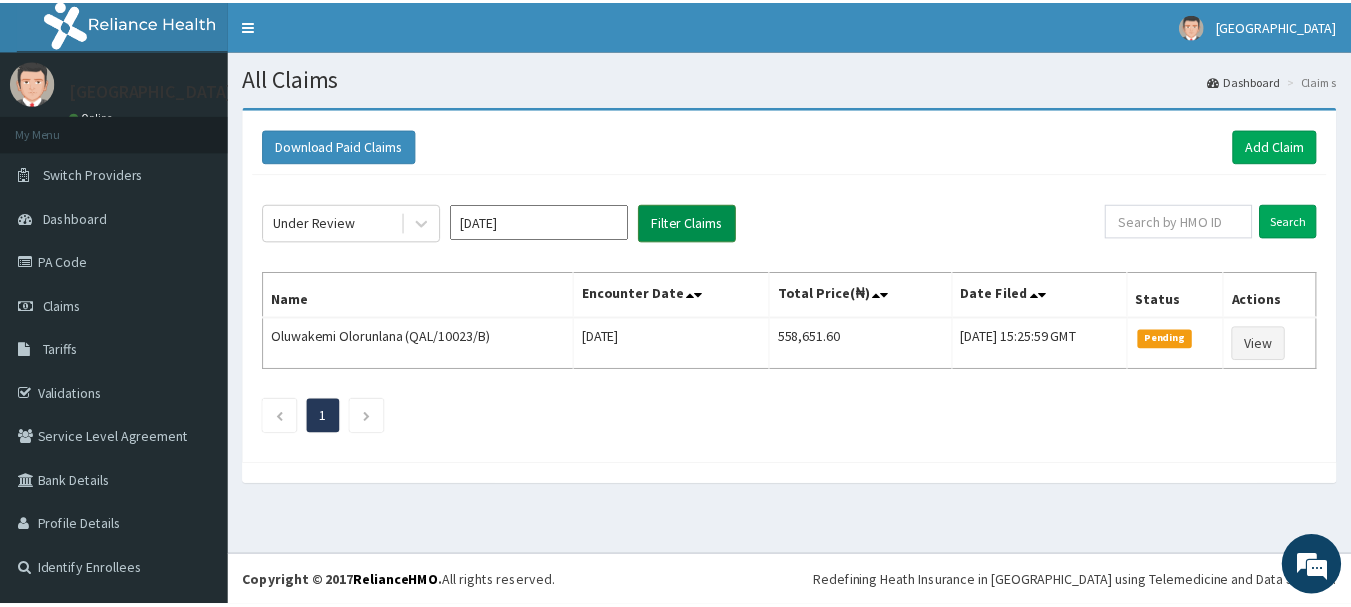 scroll, scrollTop: 0, scrollLeft: 0, axis: both 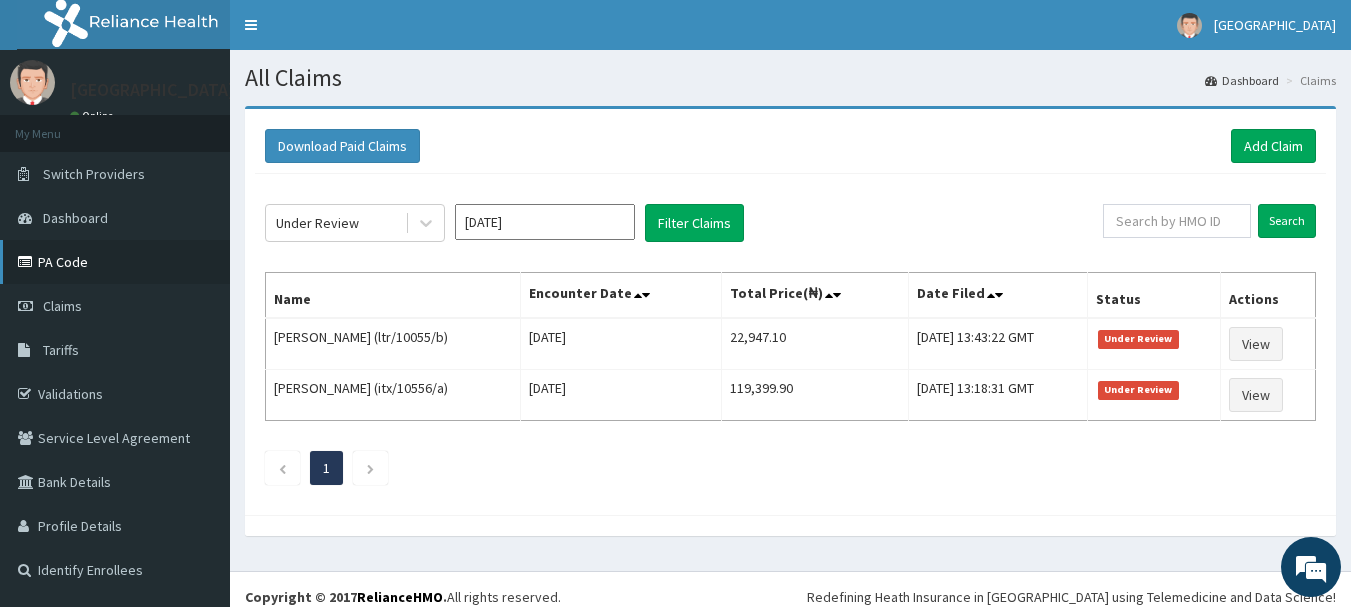 click on "PA Code" at bounding box center (115, 262) 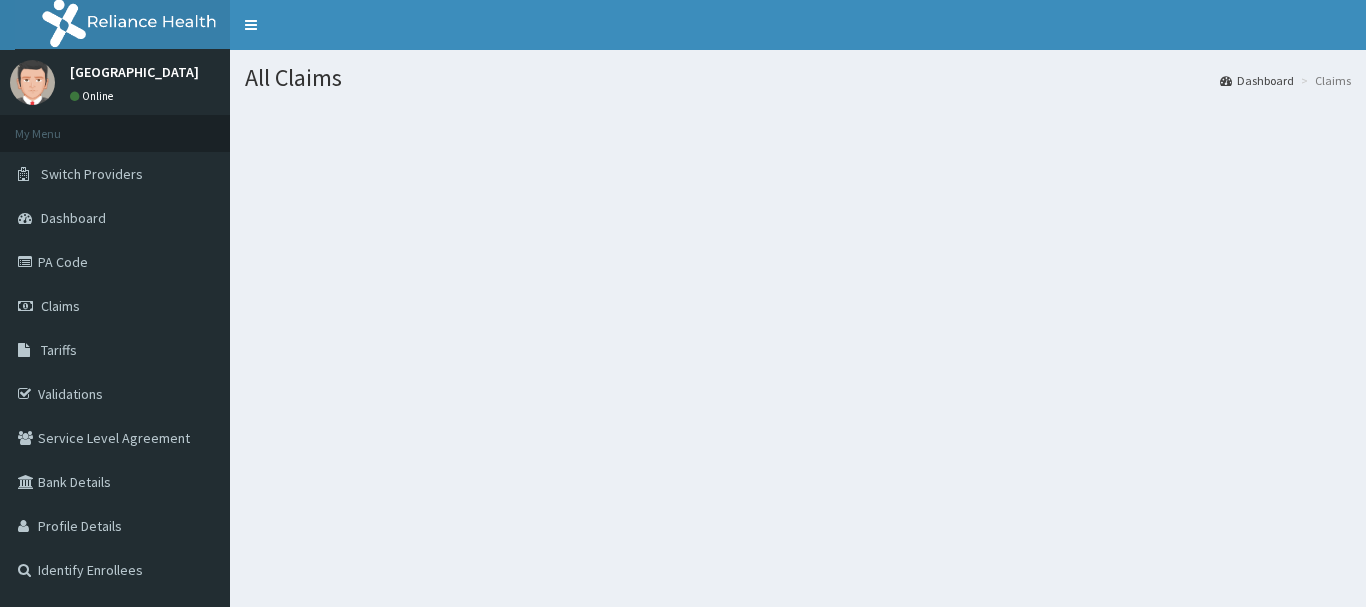 scroll, scrollTop: 0, scrollLeft: 0, axis: both 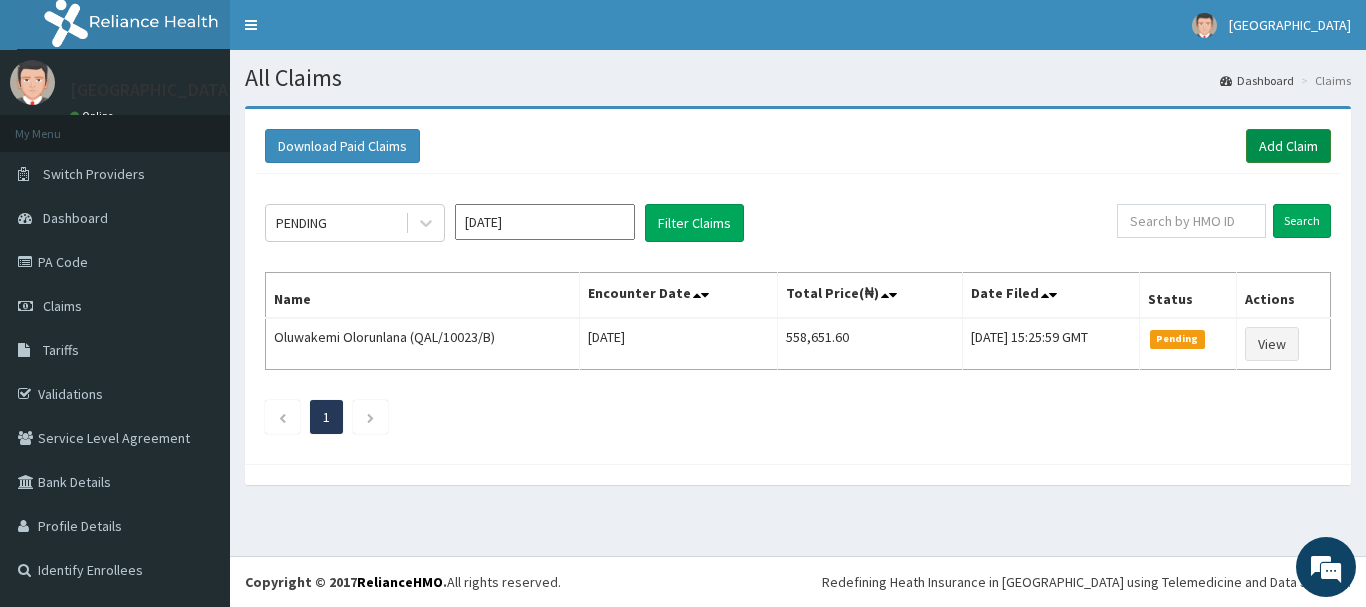 click on "Add Claim" at bounding box center (1288, 146) 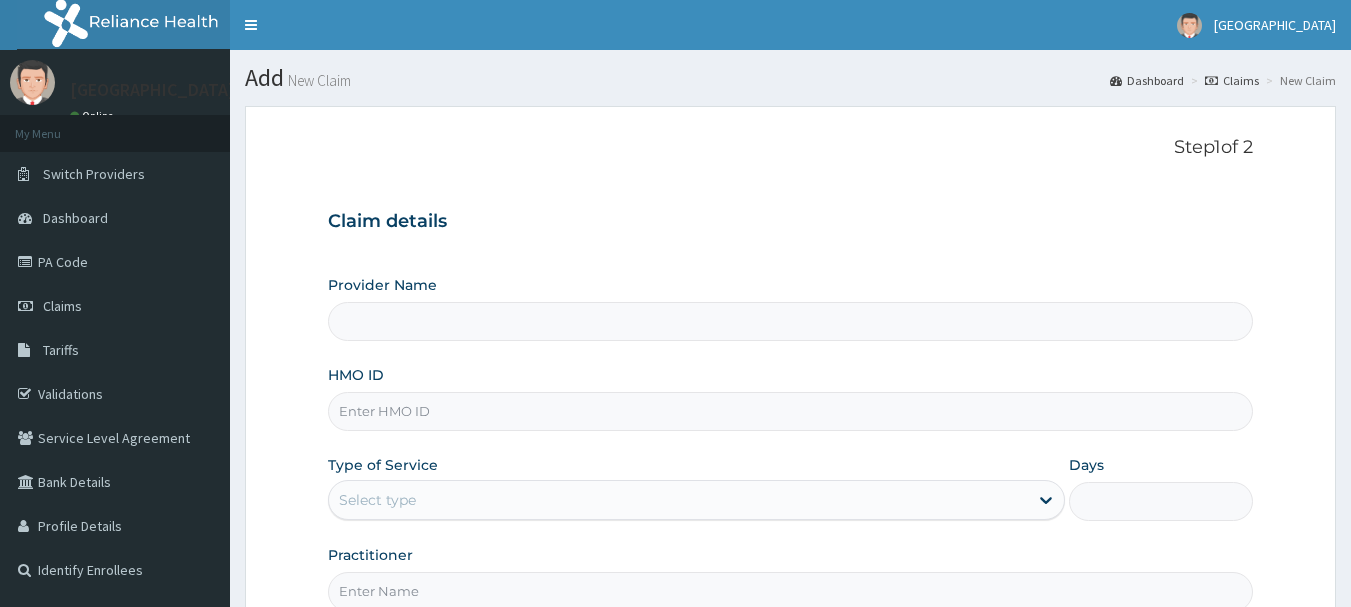 scroll, scrollTop: 0, scrollLeft: 0, axis: both 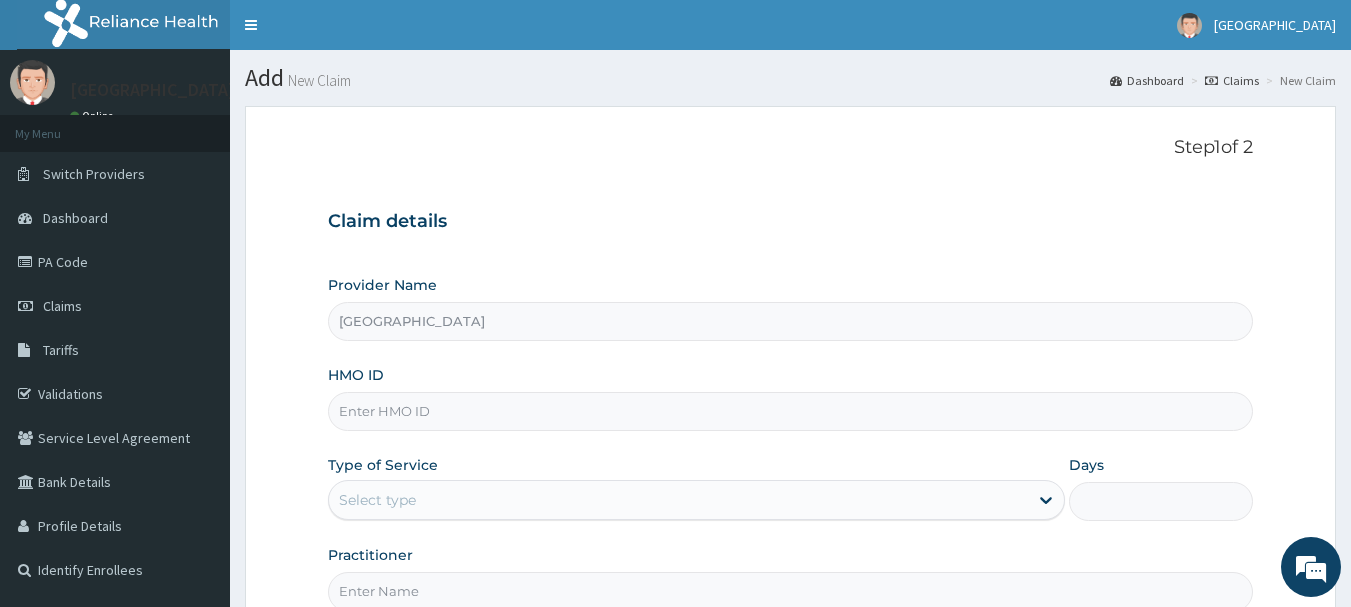 click on "HMO ID" at bounding box center [791, 411] 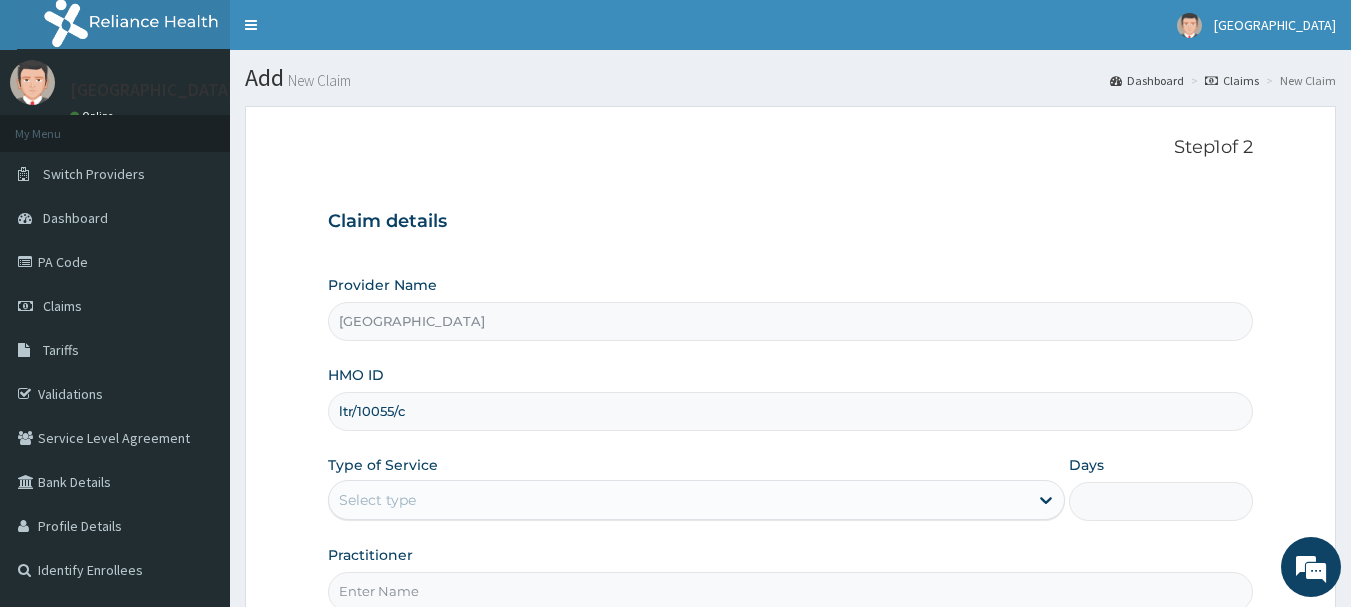 type on "ltr/10055/c" 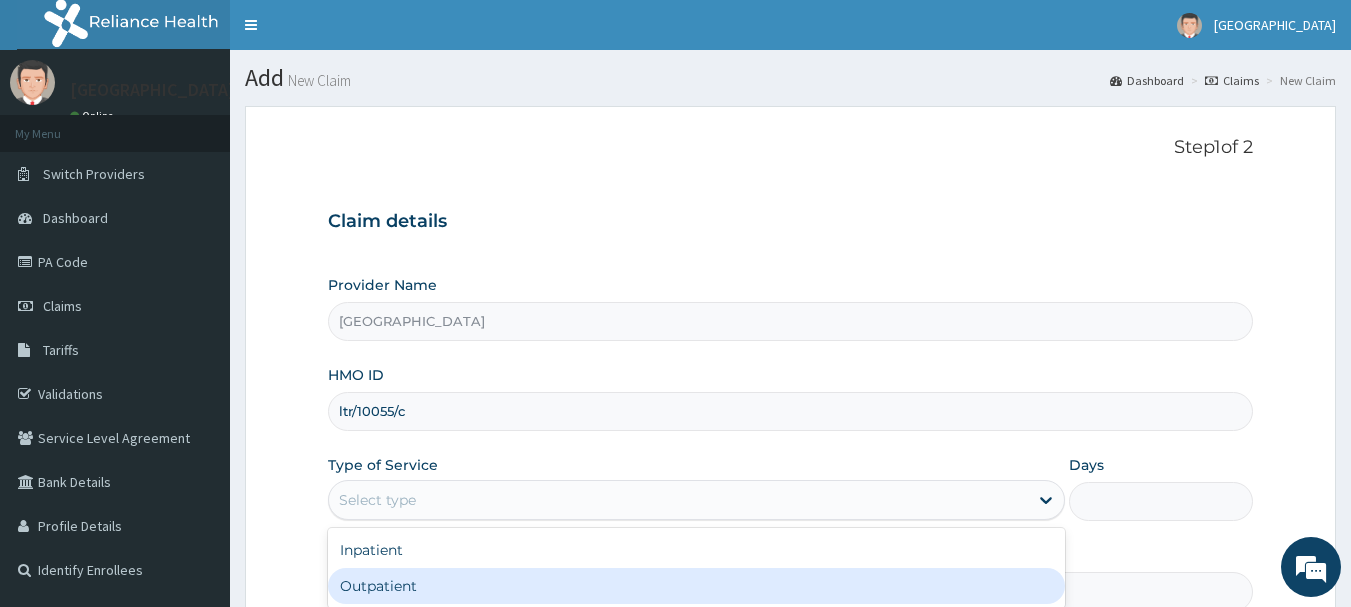 scroll, scrollTop: 0, scrollLeft: 0, axis: both 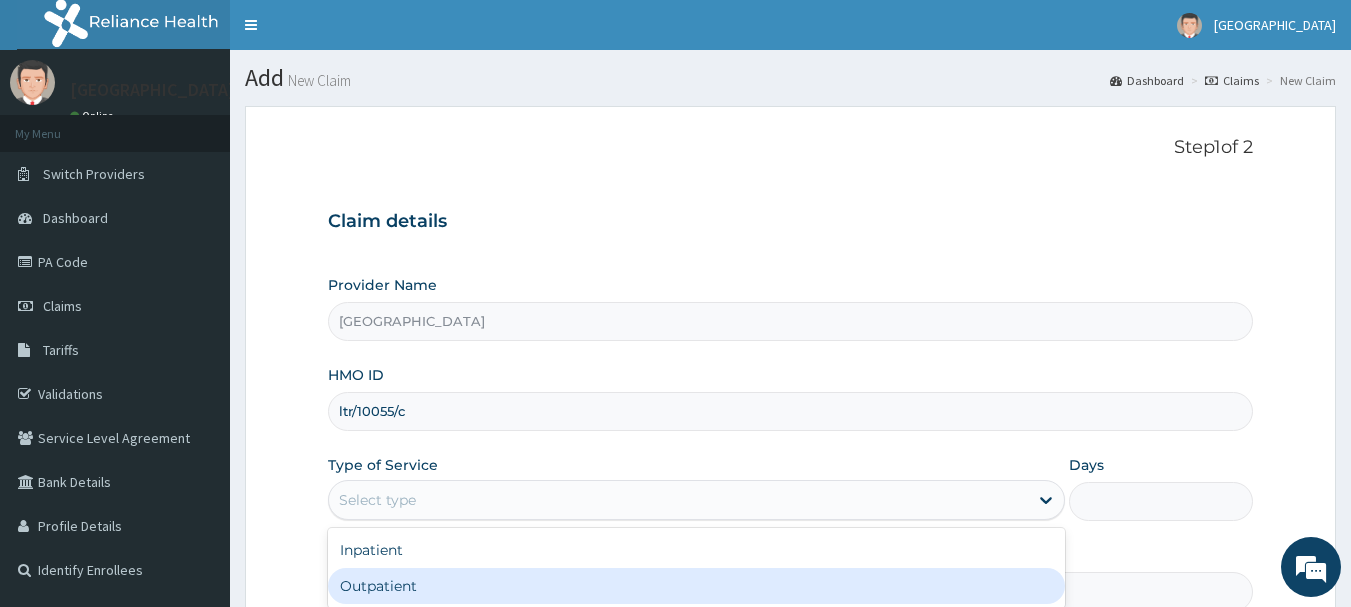 click on "Outpatient" at bounding box center (696, 586) 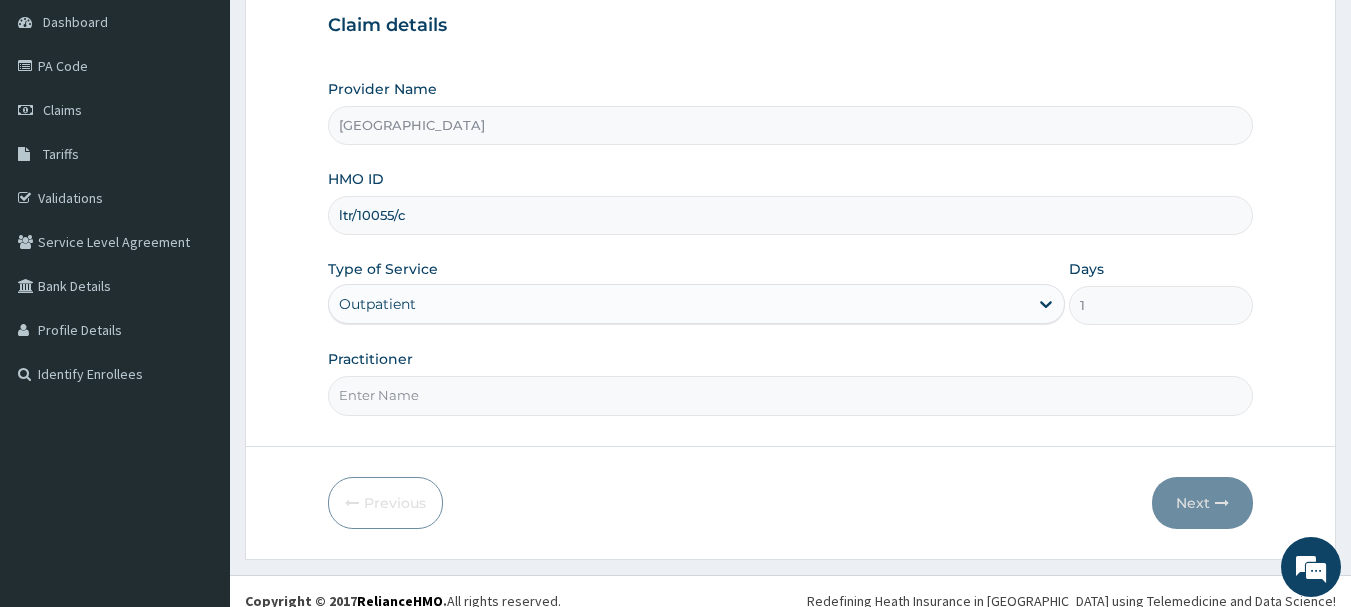 scroll, scrollTop: 200, scrollLeft: 0, axis: vertical 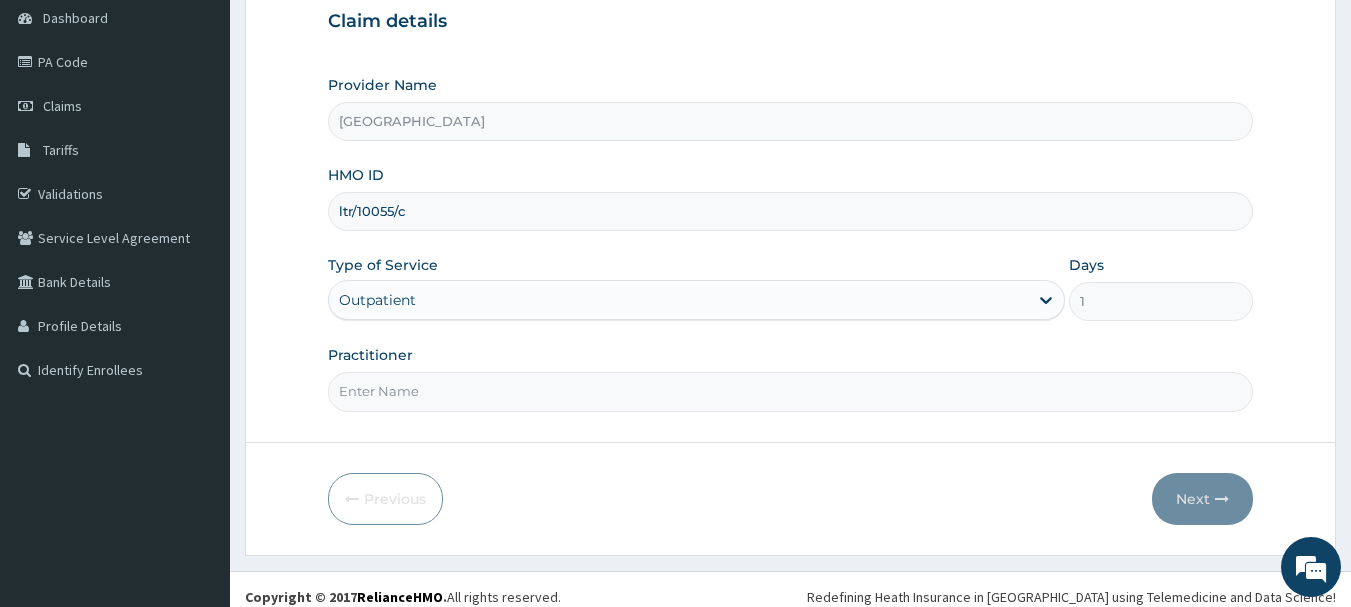 click on "Practitioner" at bounding box center [791, 391] 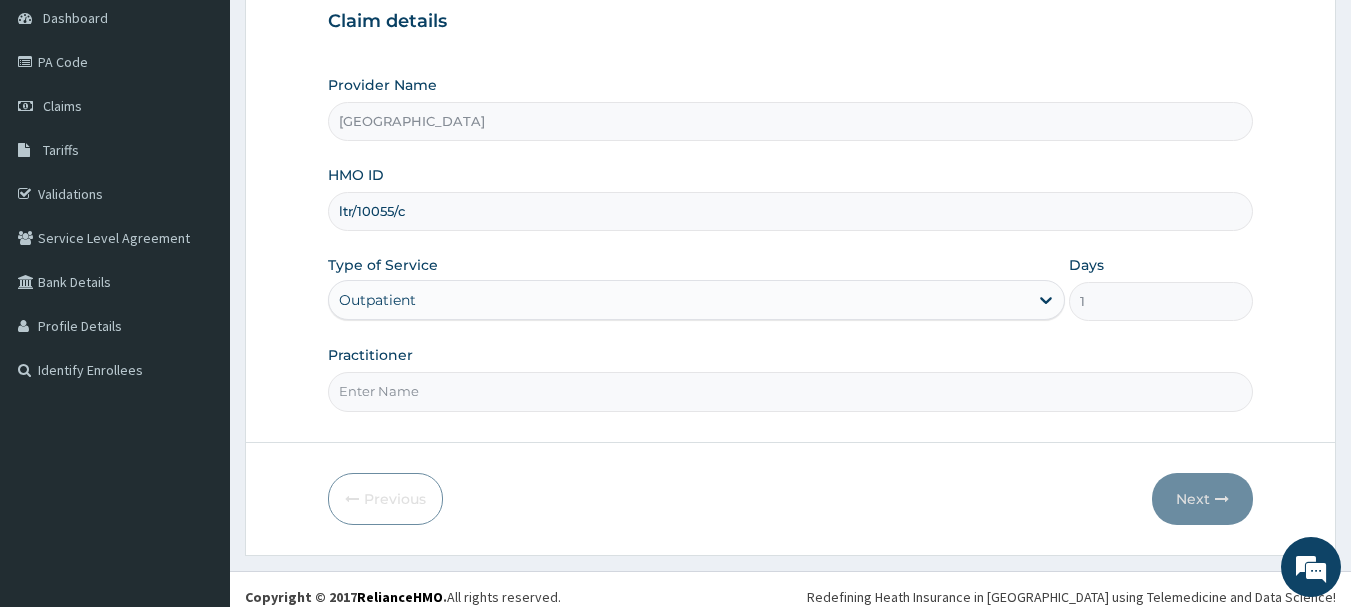 type on "[PERSON_NAME]" 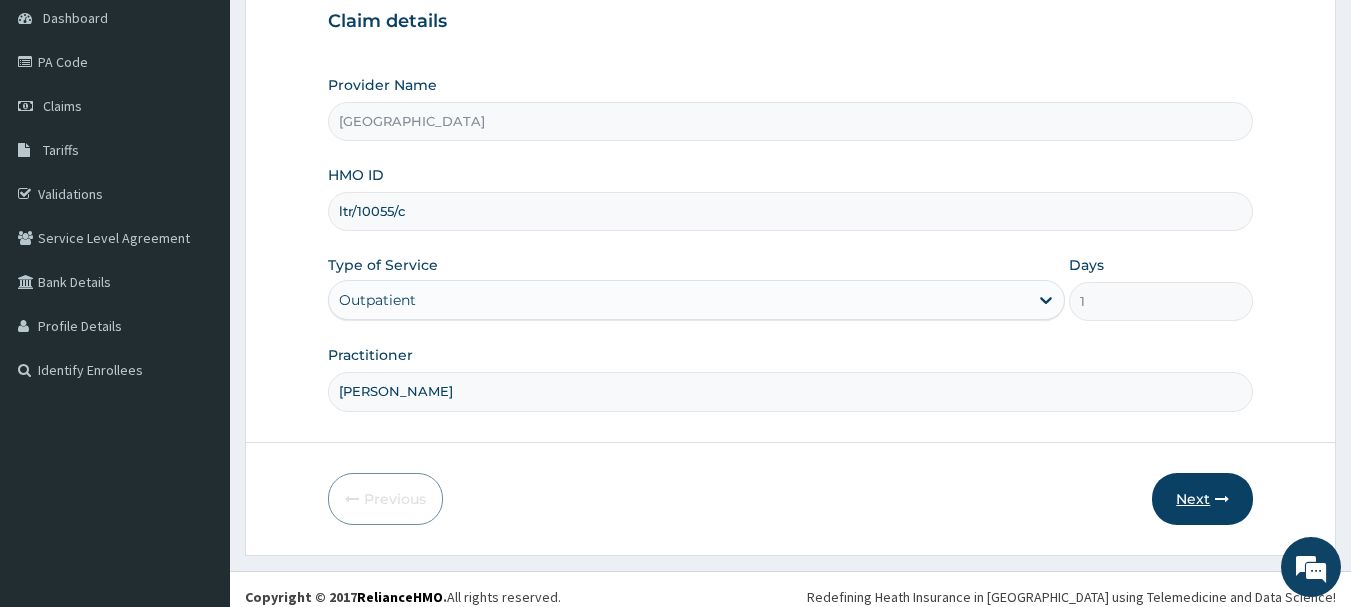 click on "Next" at bounding box center (1202, 499) 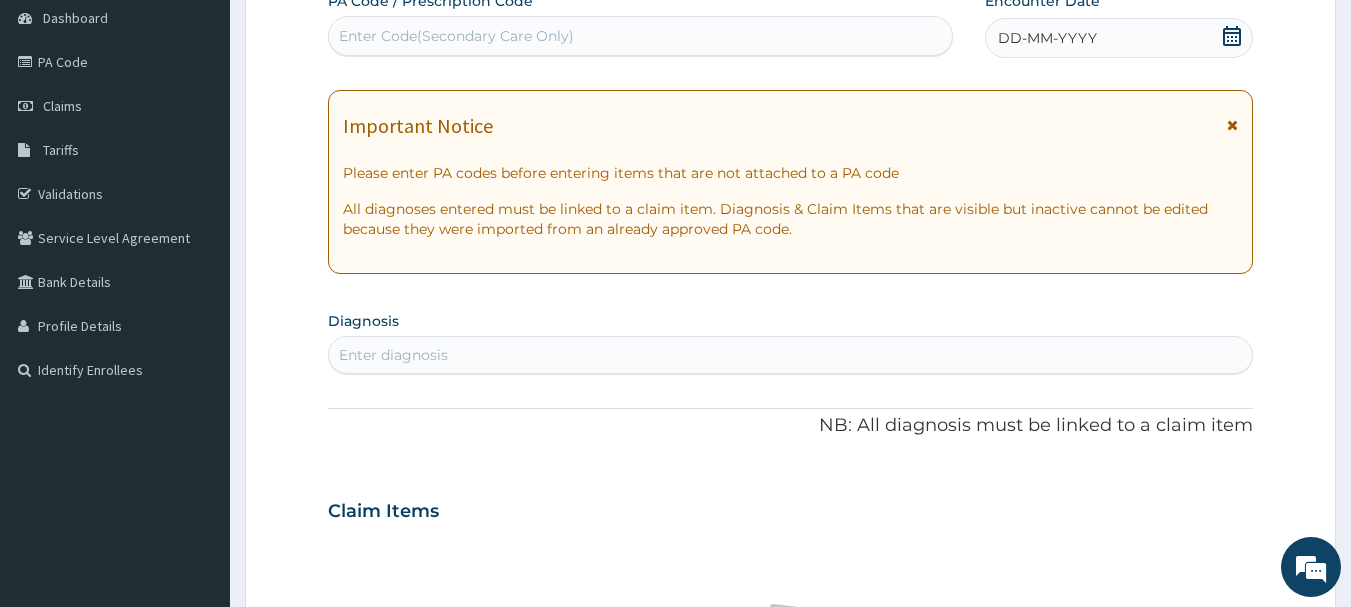 click on "Enter Code(Secondary Care Only)" at bounding box center (641, 36) 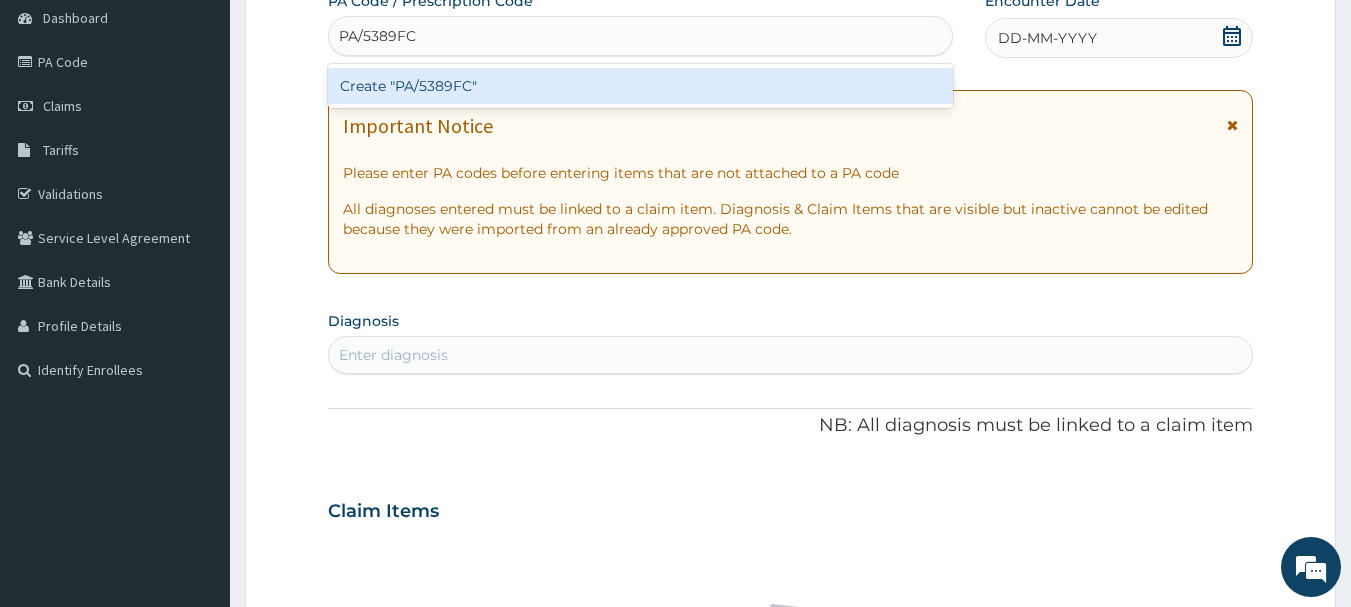 type 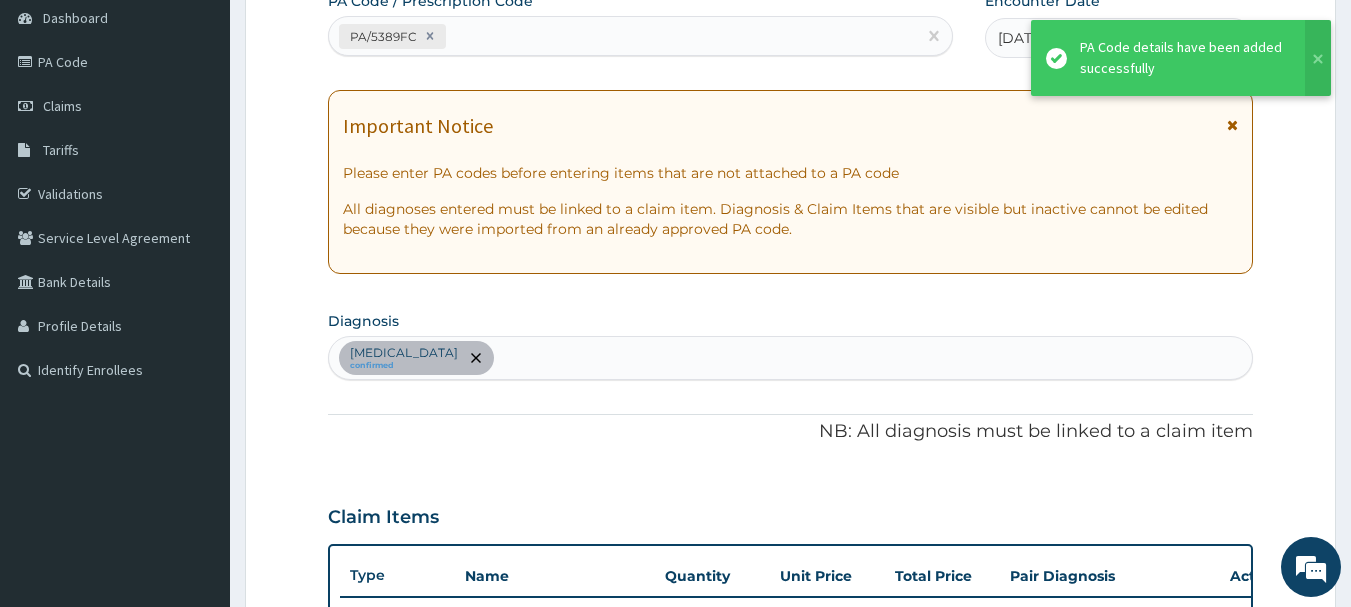 scroll, scrollTop: 529, scrollLeft: 0, axis: vertical 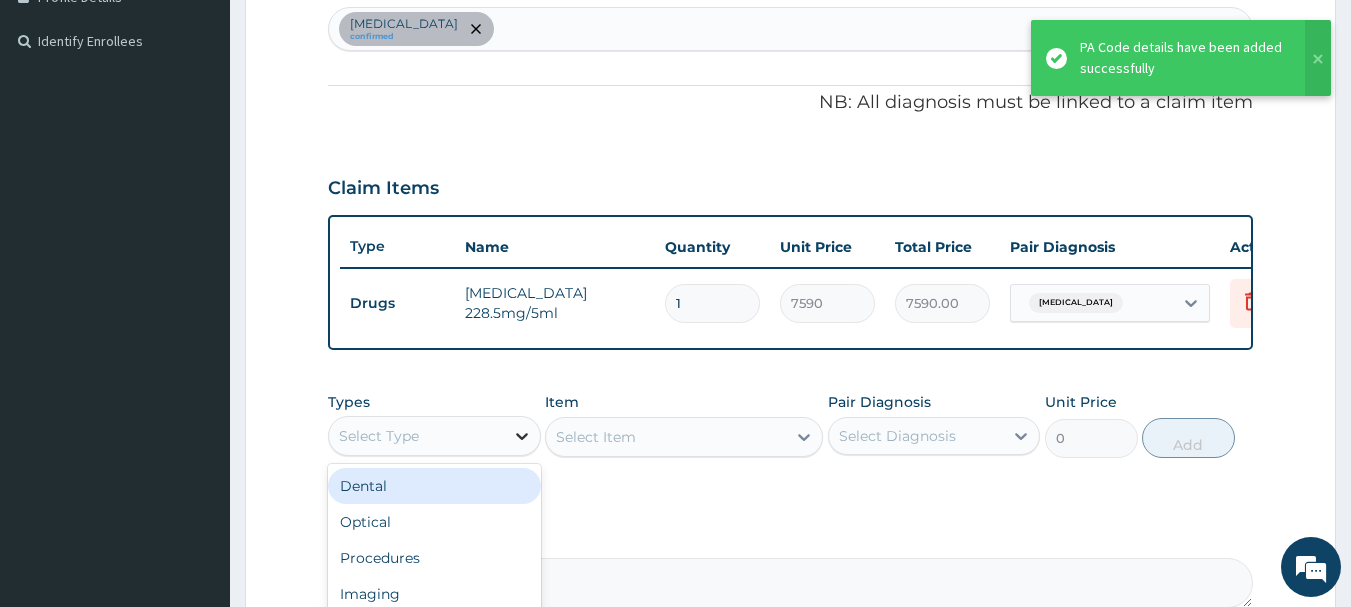 click at bounding box center (522, 436) 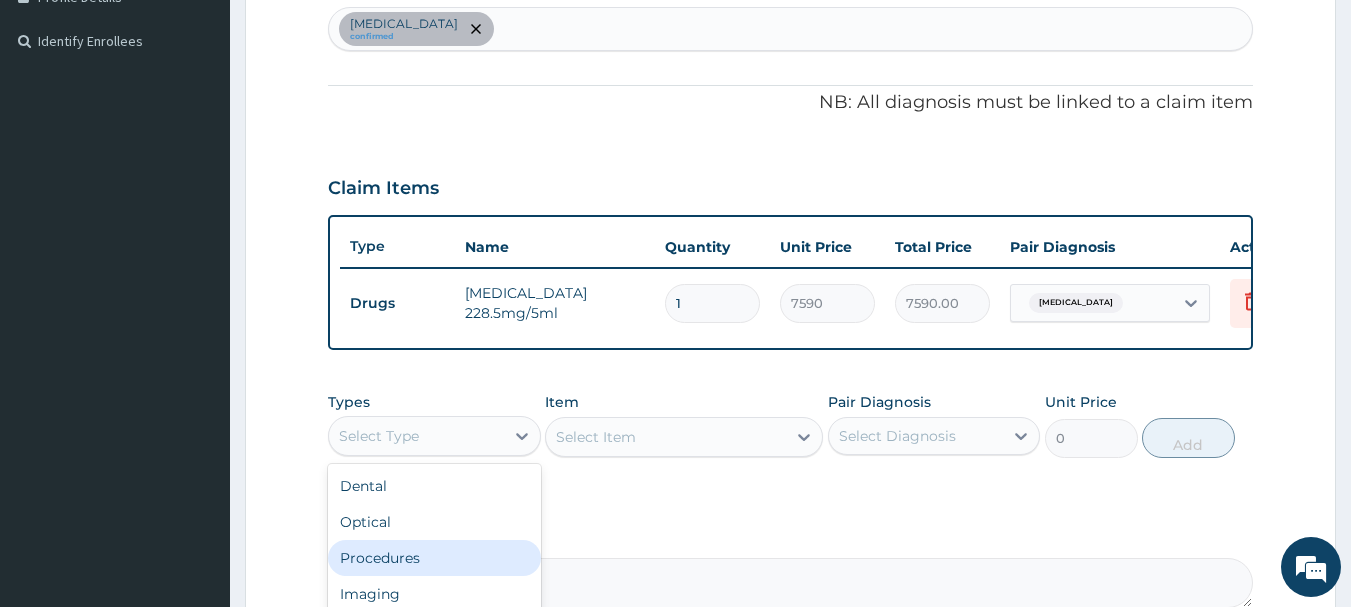click on "Procedures" at bounding box center (434, 558) 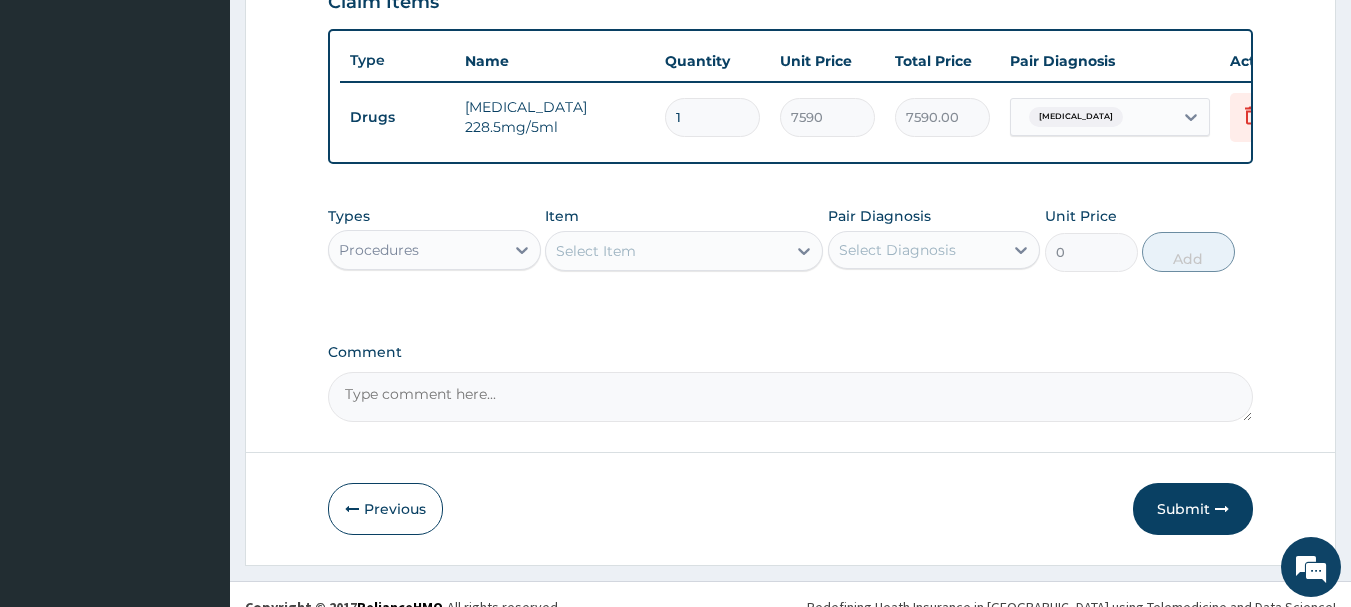 scroll, scrollTop: 722, scrollLeft: 0, axis: vertical 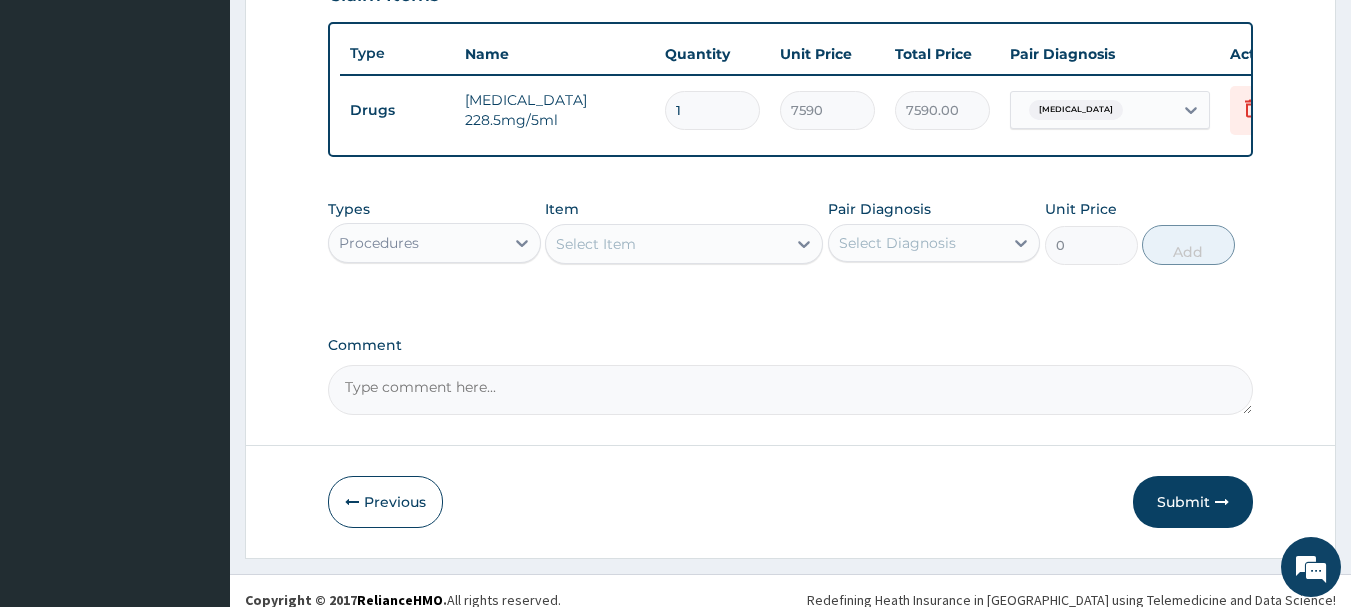 click on "Select Item" at bounding box center [666, 244] 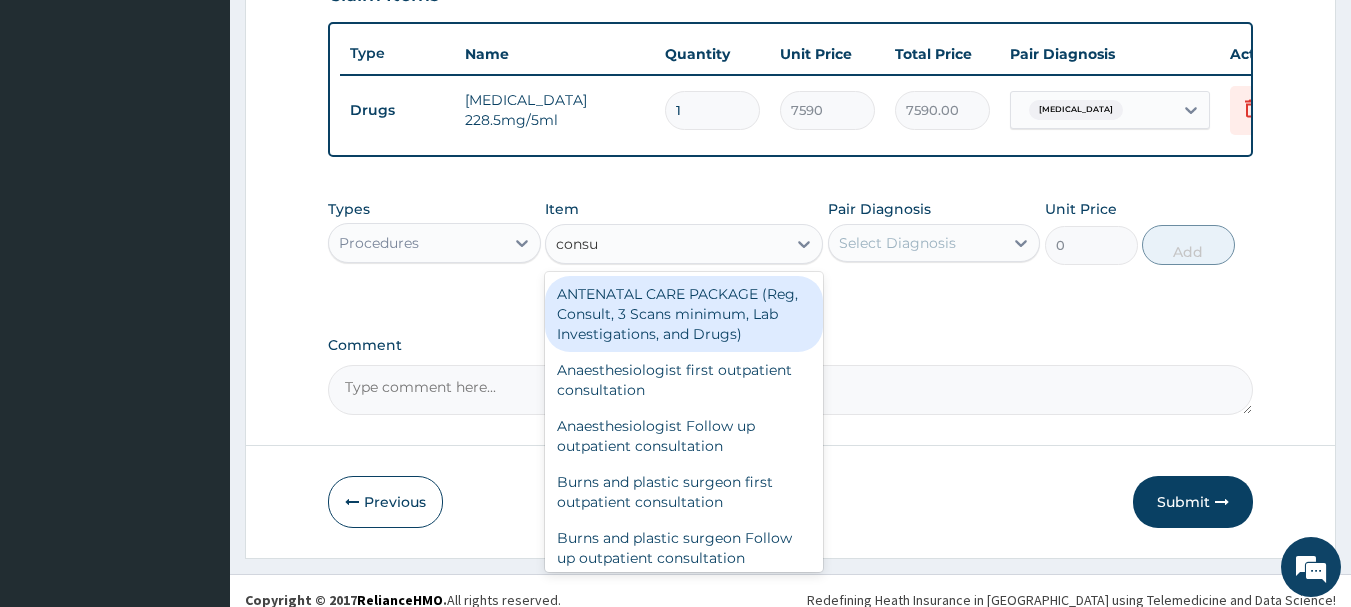type on "consul" 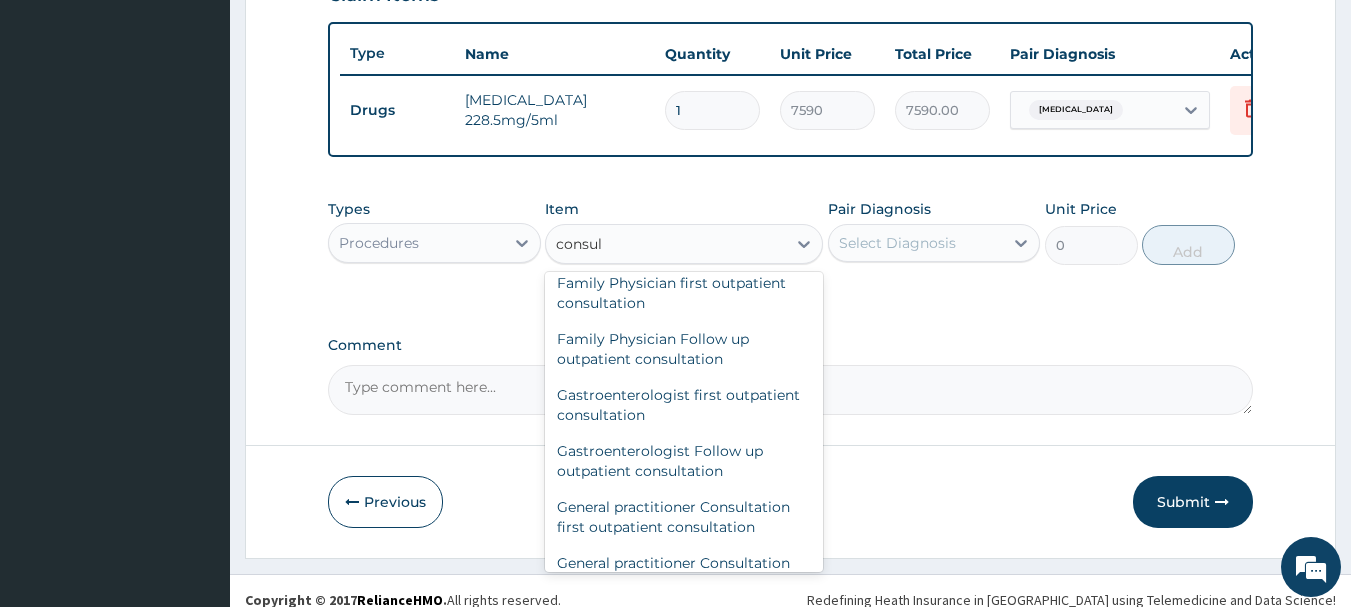 scroll, scrollTop: 922, scrollLeft: 0, axis: vertical 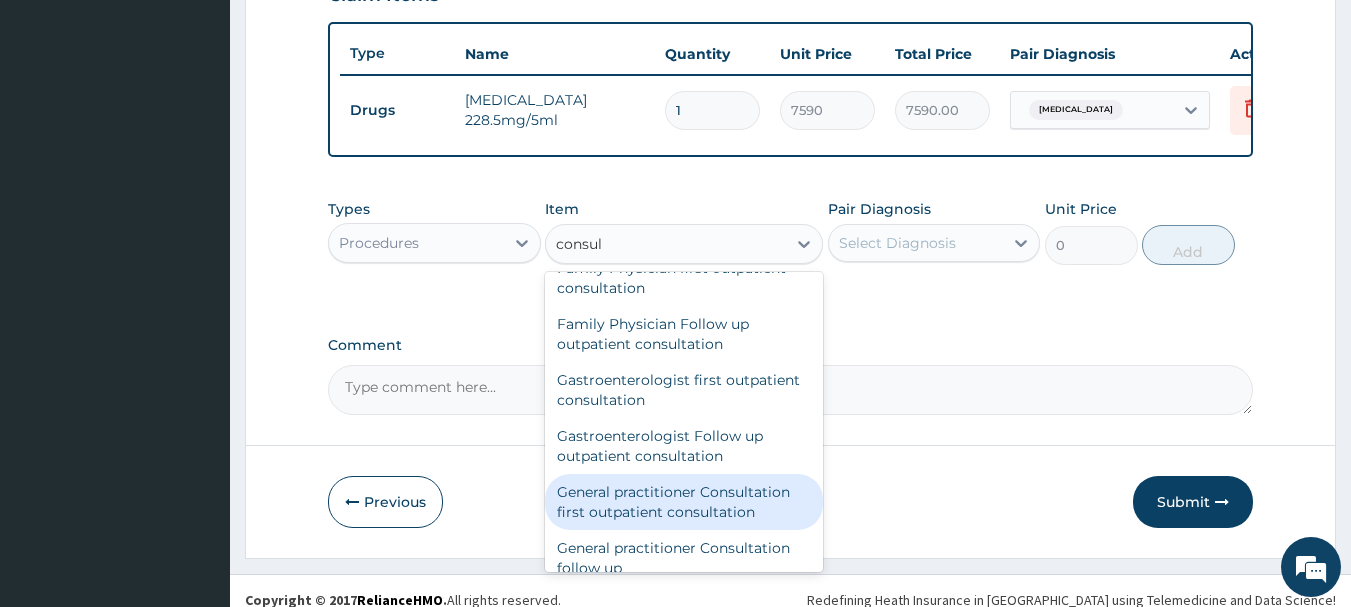 click on "General practitioner Consultation first outpatient consultation" at bounding box center [684, 502] 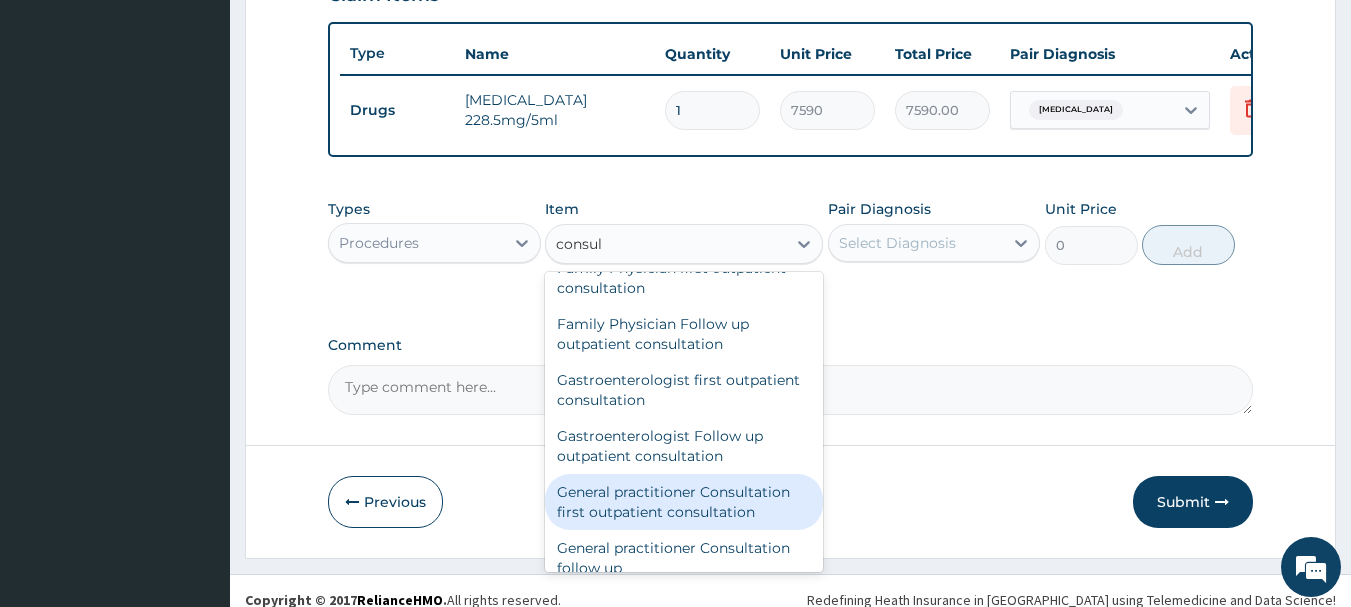 type 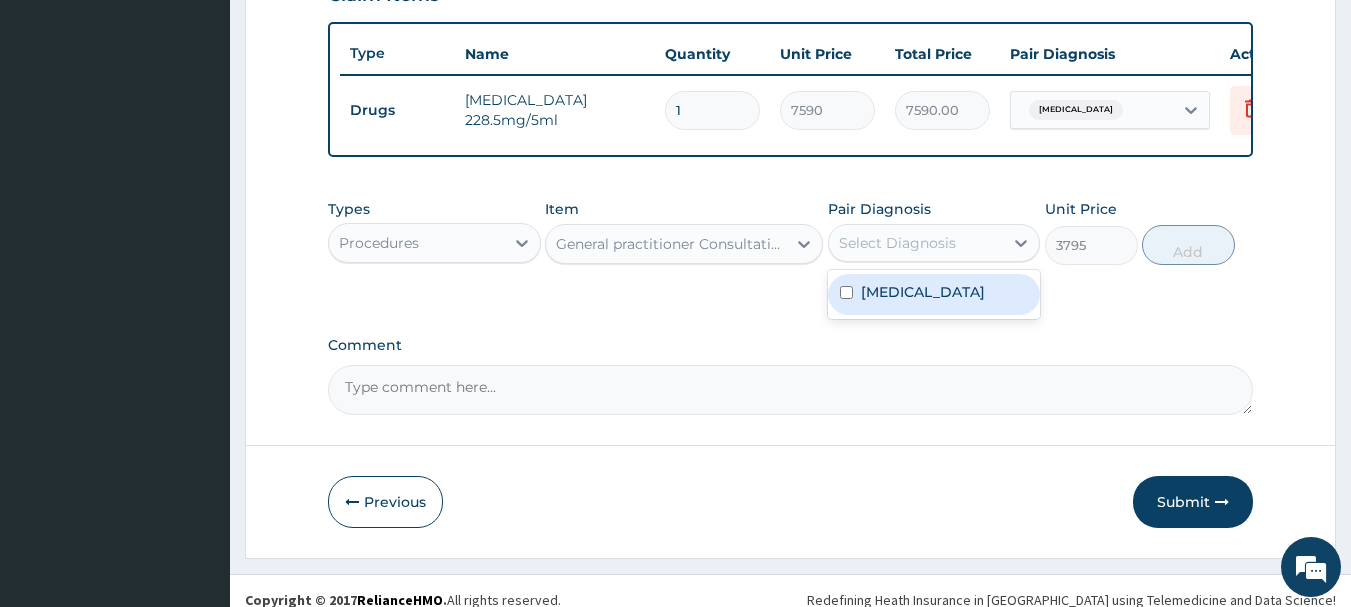 click on "Select Diagnosis" at bounding box center (897, 243) 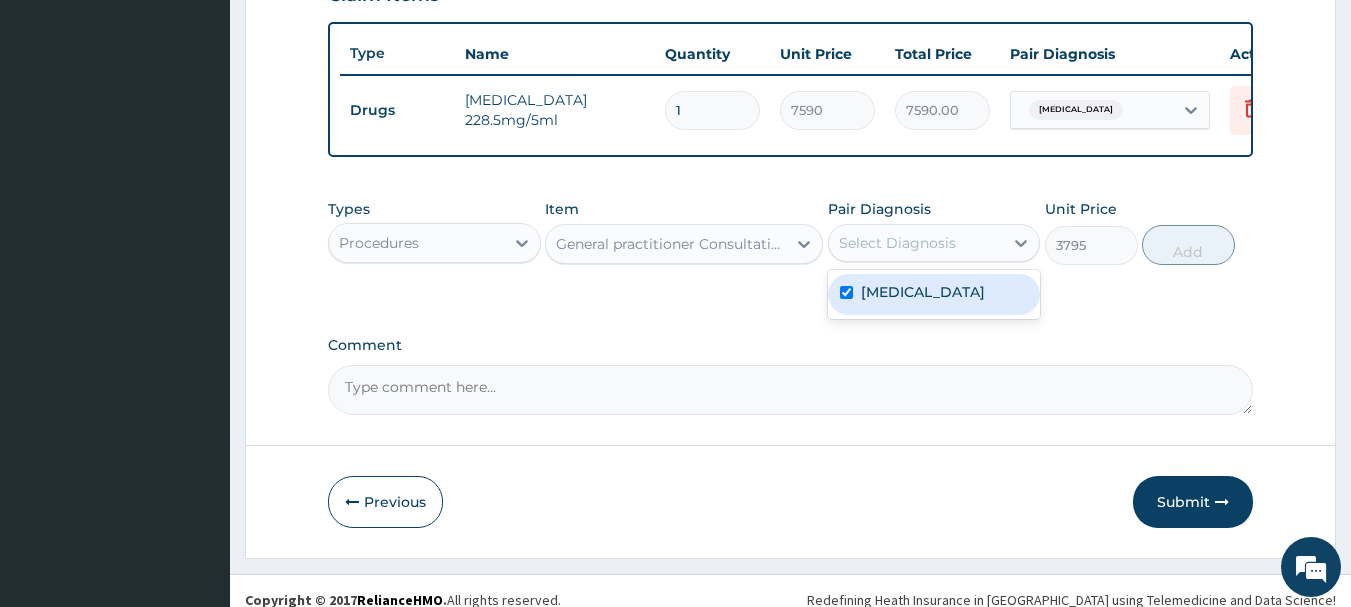 checkbox on "true" 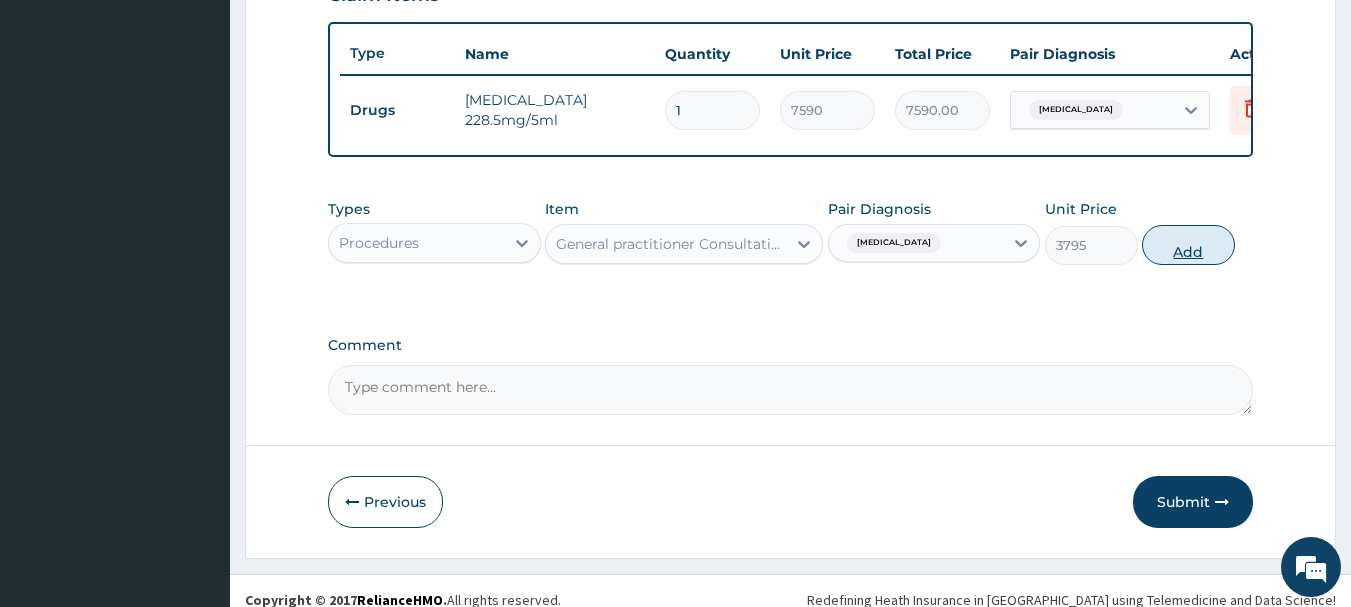 click on "Add" at bounding box center (1188, 245) 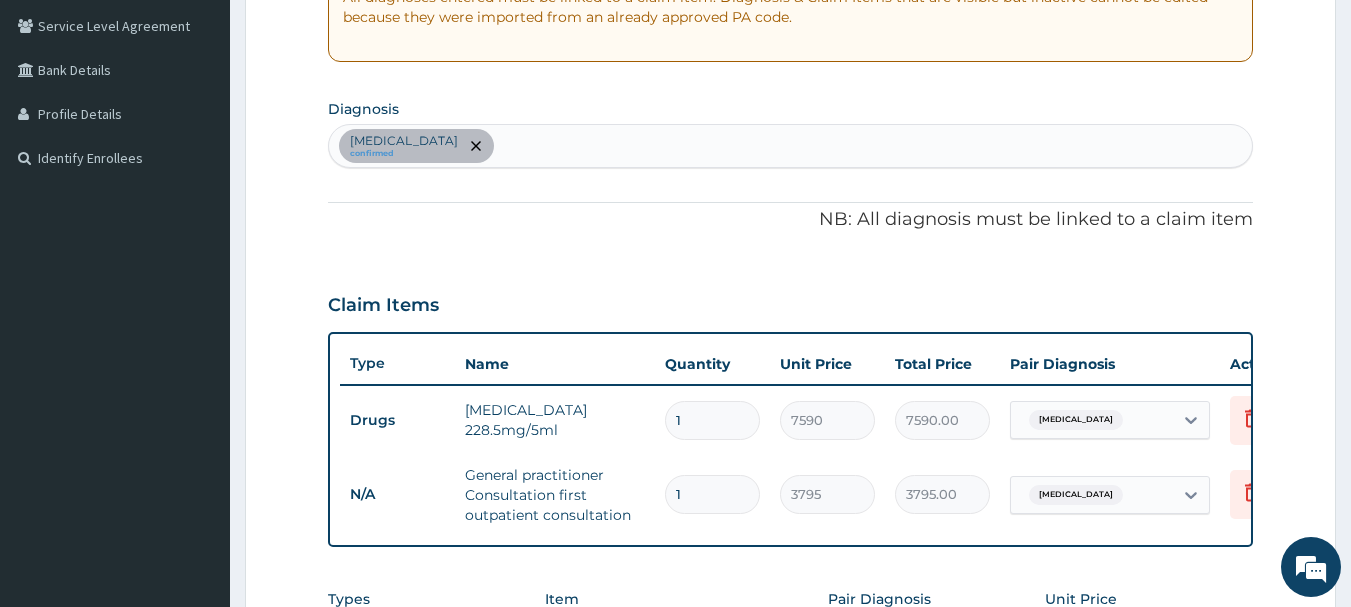 scroll, scrollTop: 409, scrollLeft: 0, axis: vertical 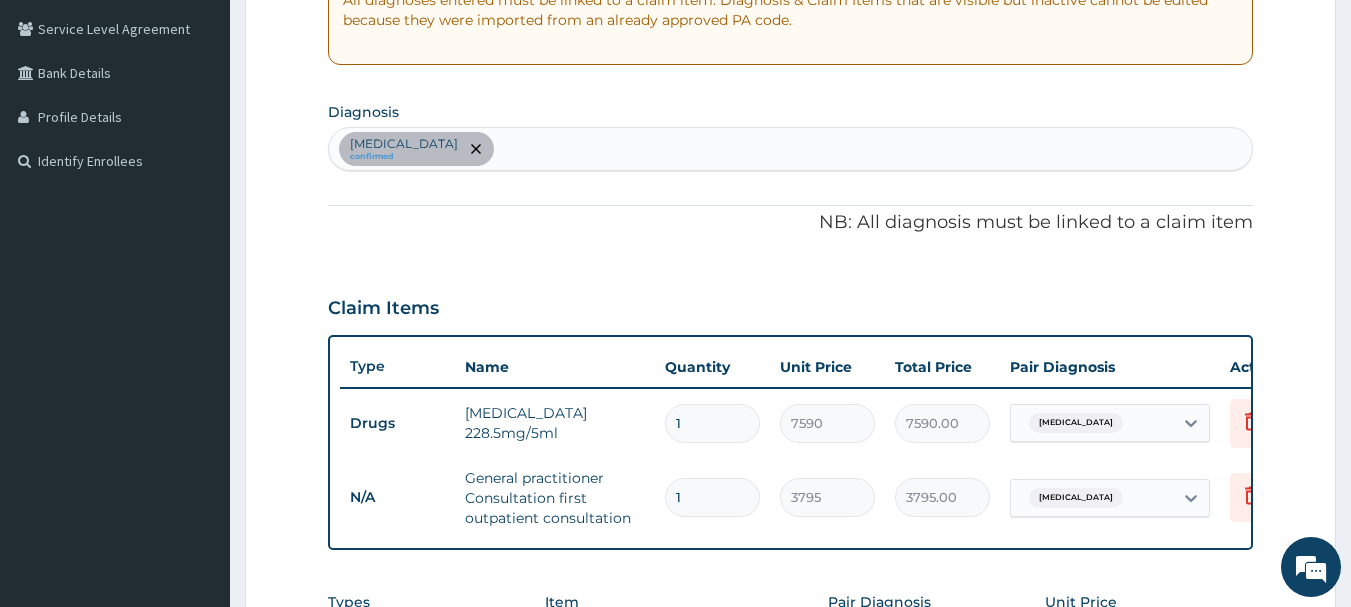 click on "Typhoid fever confirmed" at bounding box center [791, 149] 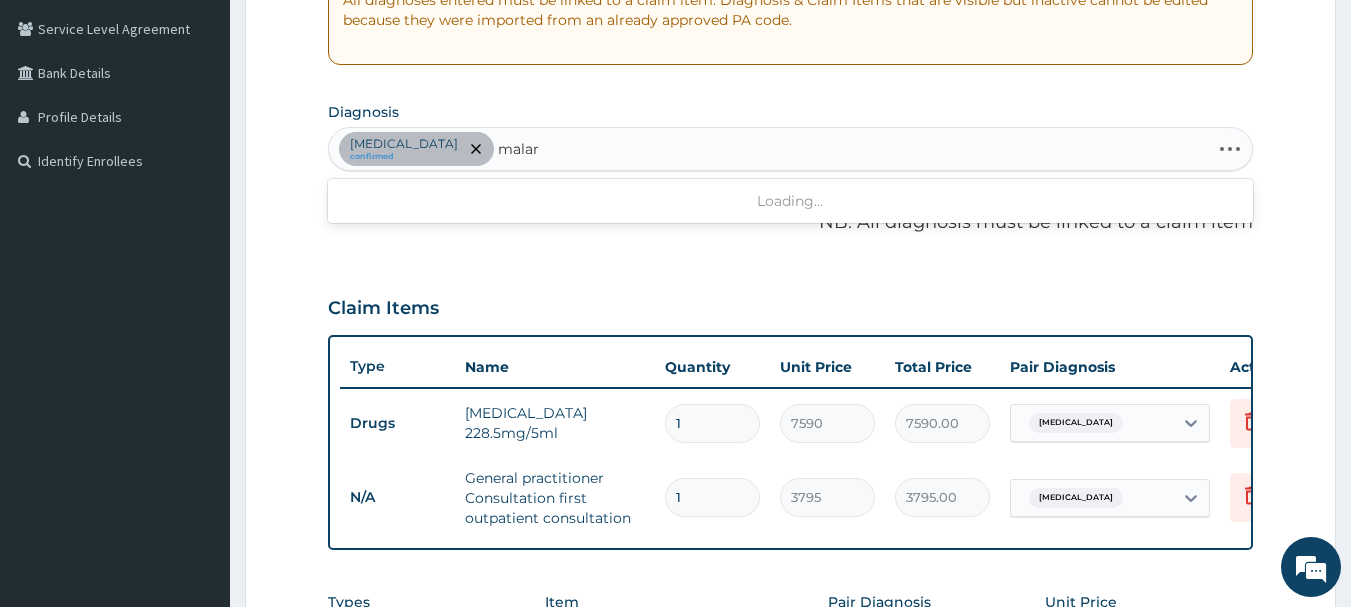 type on "malari" 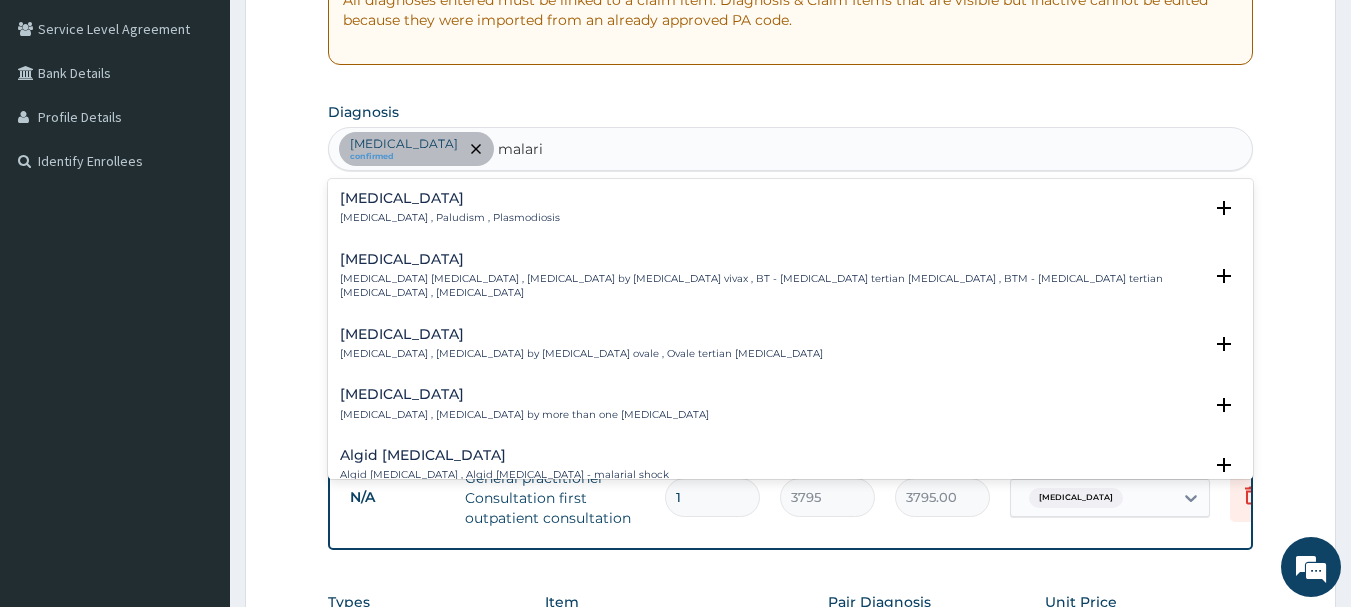click on "Malaria , Paludism , Plasmodiosis" at bounding box center [450, 218] 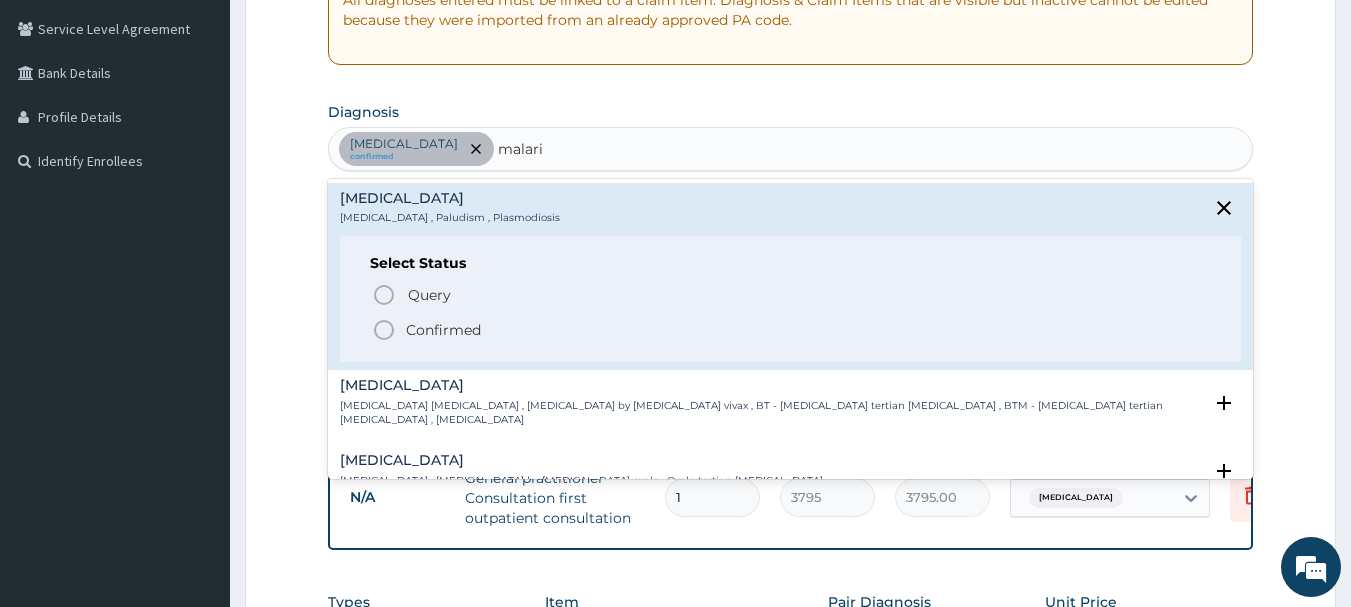 click on "Confirmed" at bounding box center [443, 330] 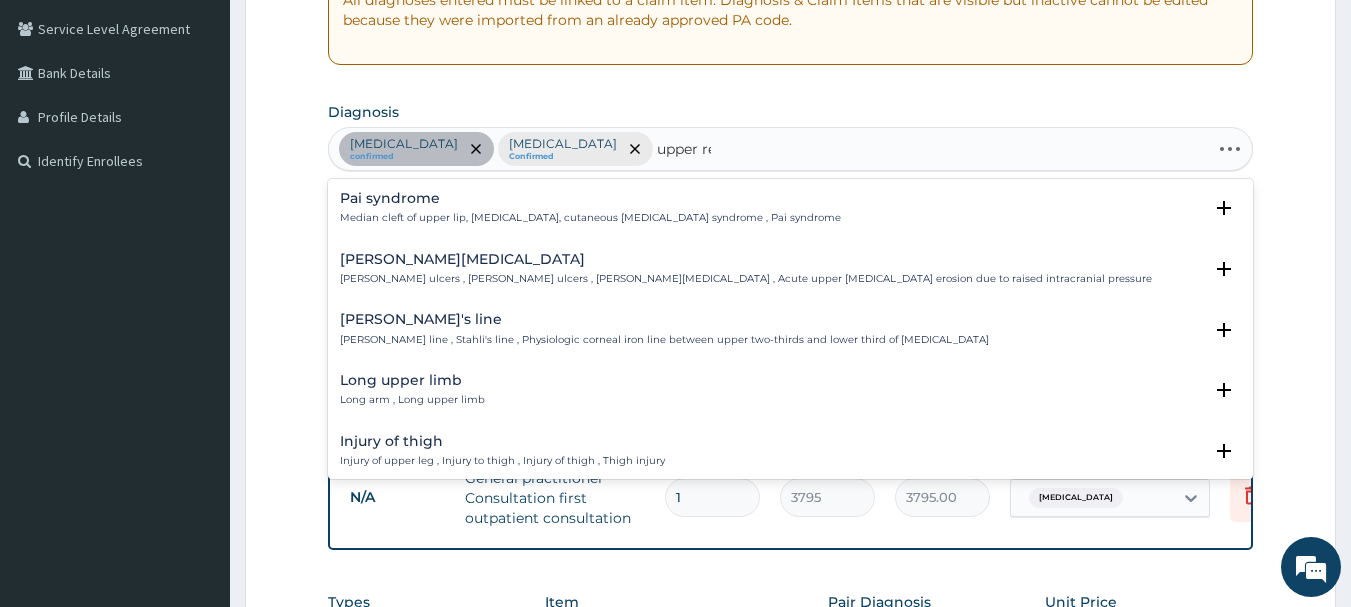 type on "upper res" 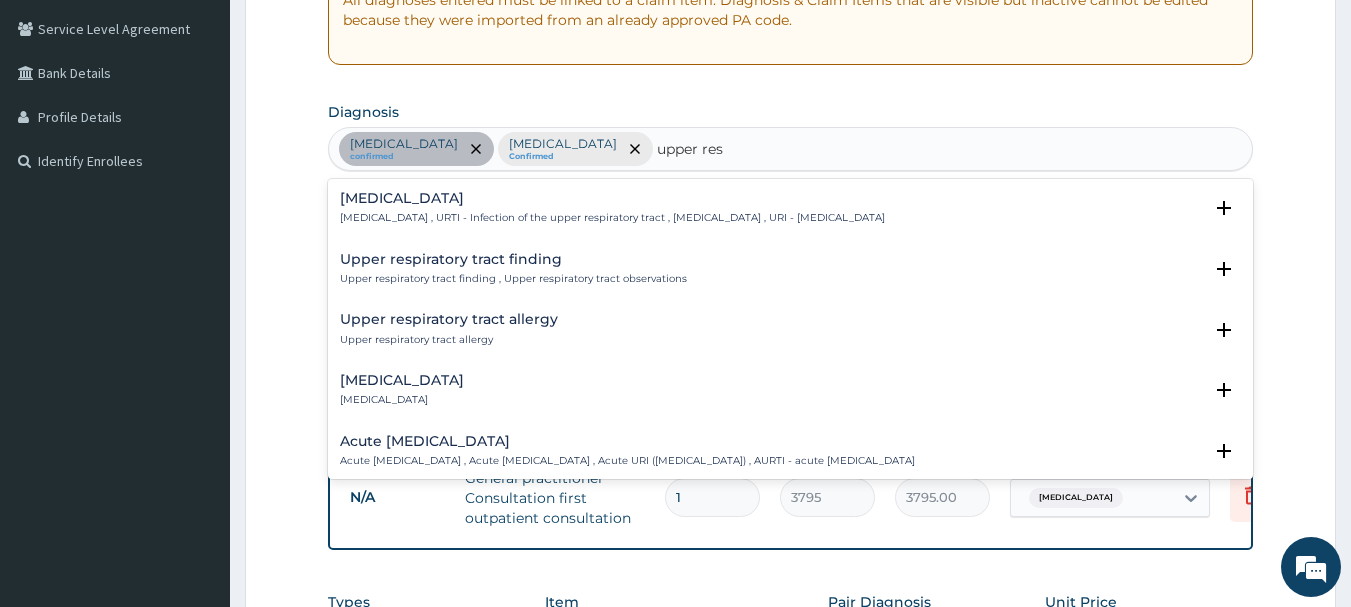 click on "Upper respiratory infection , URTI - Infection of the upper respiratory tract , Upper respiratory tract infection , URI - Upper respiratory infection" at bounding box center [612, 218] 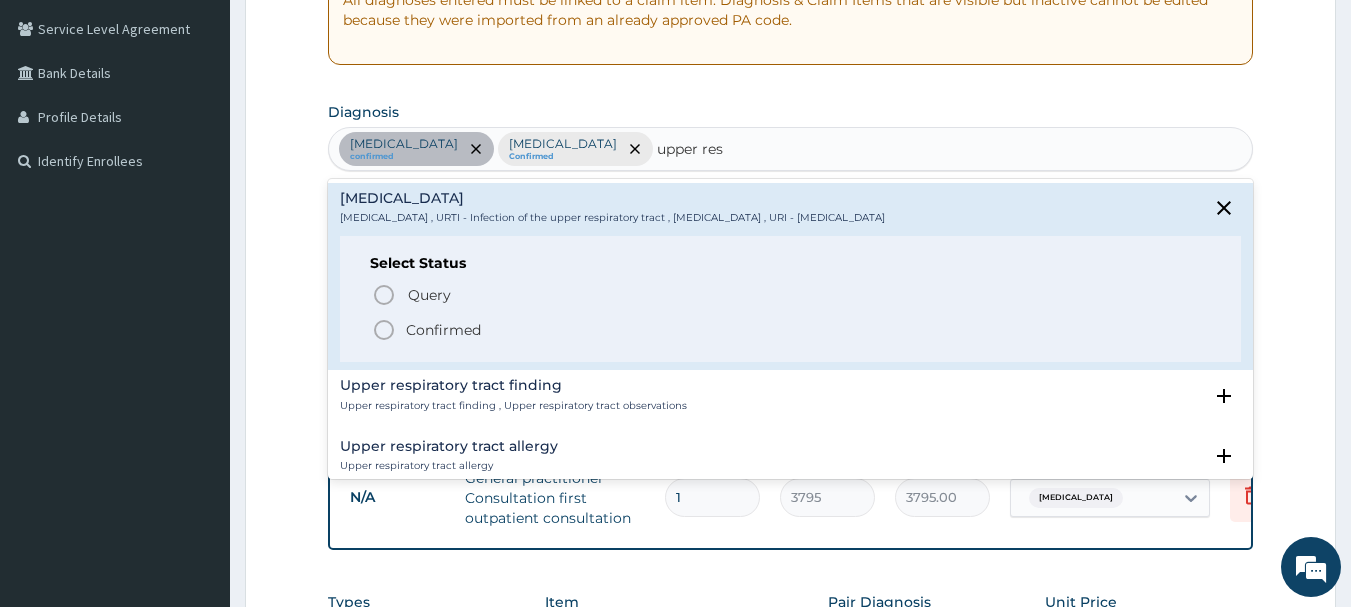 click on "Confirmed" at bounding box center [443, 330] 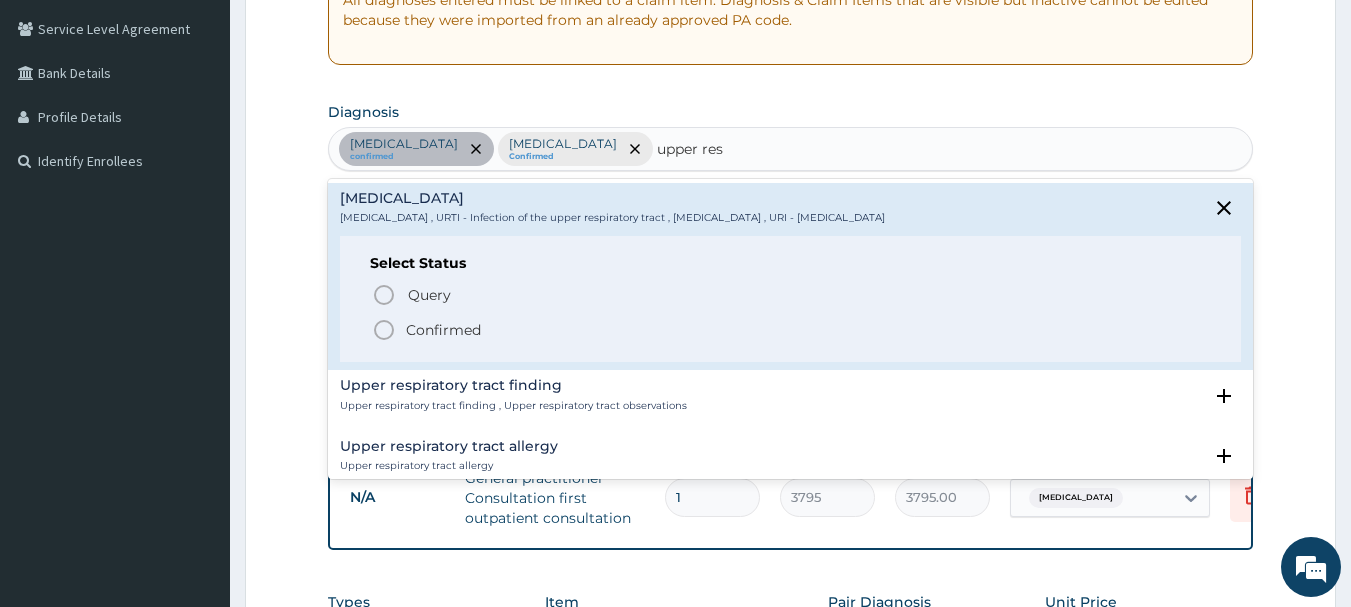 type 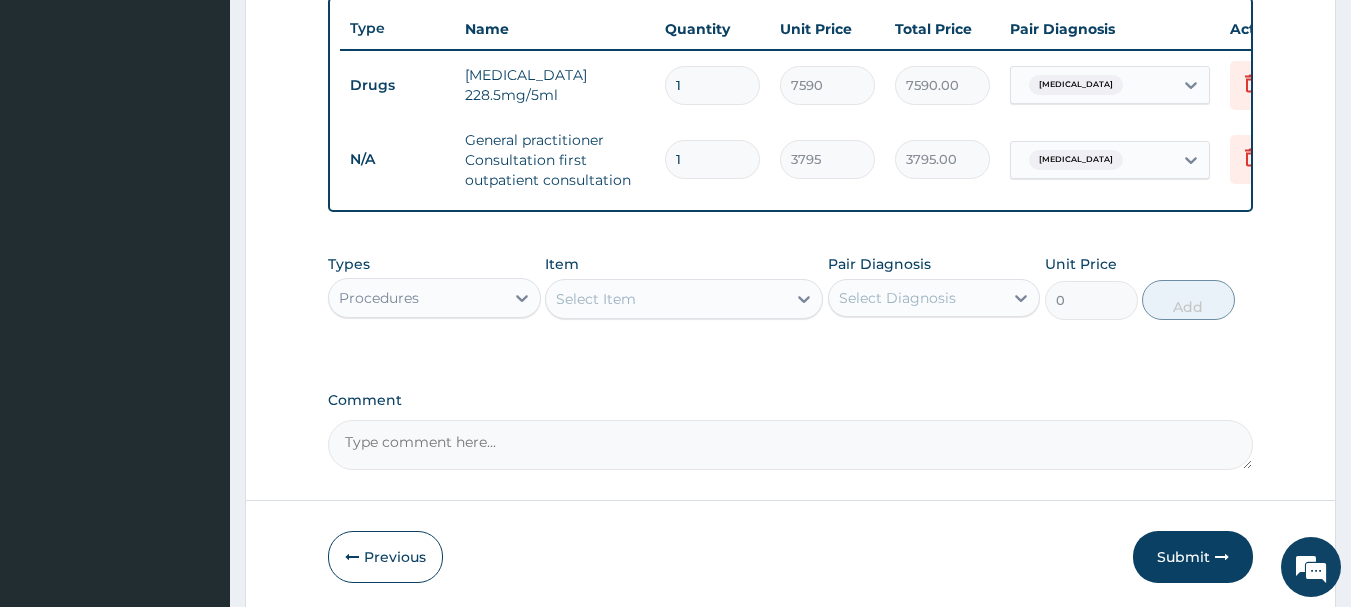 scroll, scrollTop: 755, scrollLeft: 0, axis: vertical 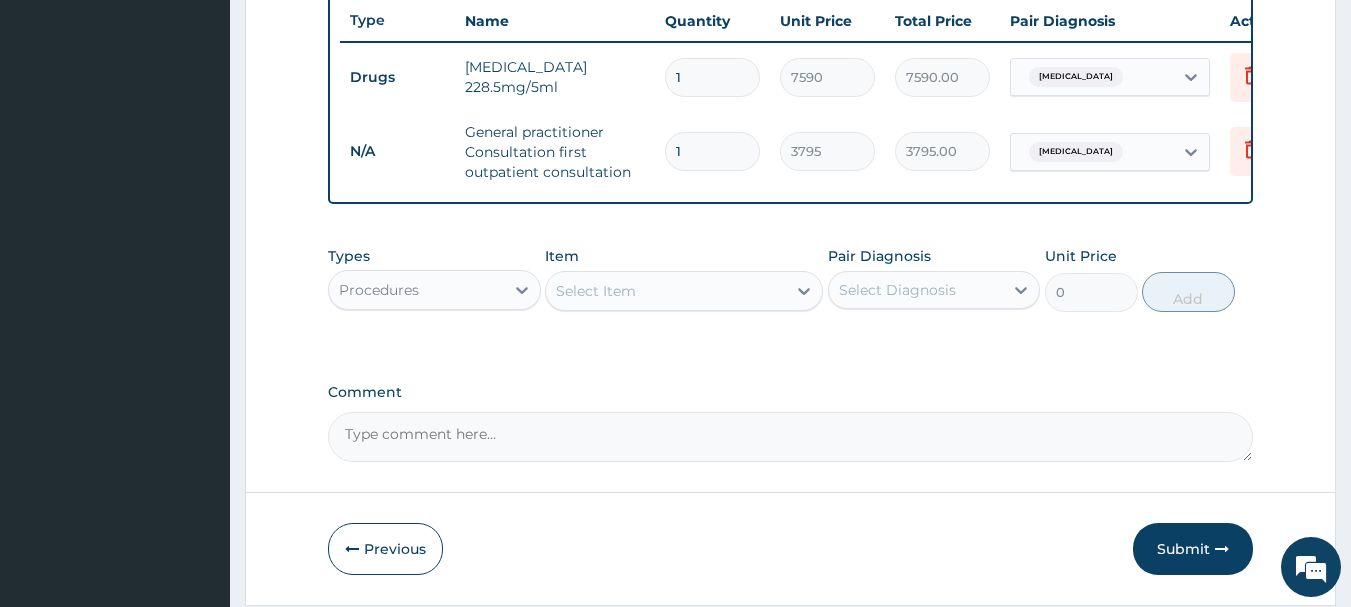 click on "Procedures" at bounding box center [416, 290] 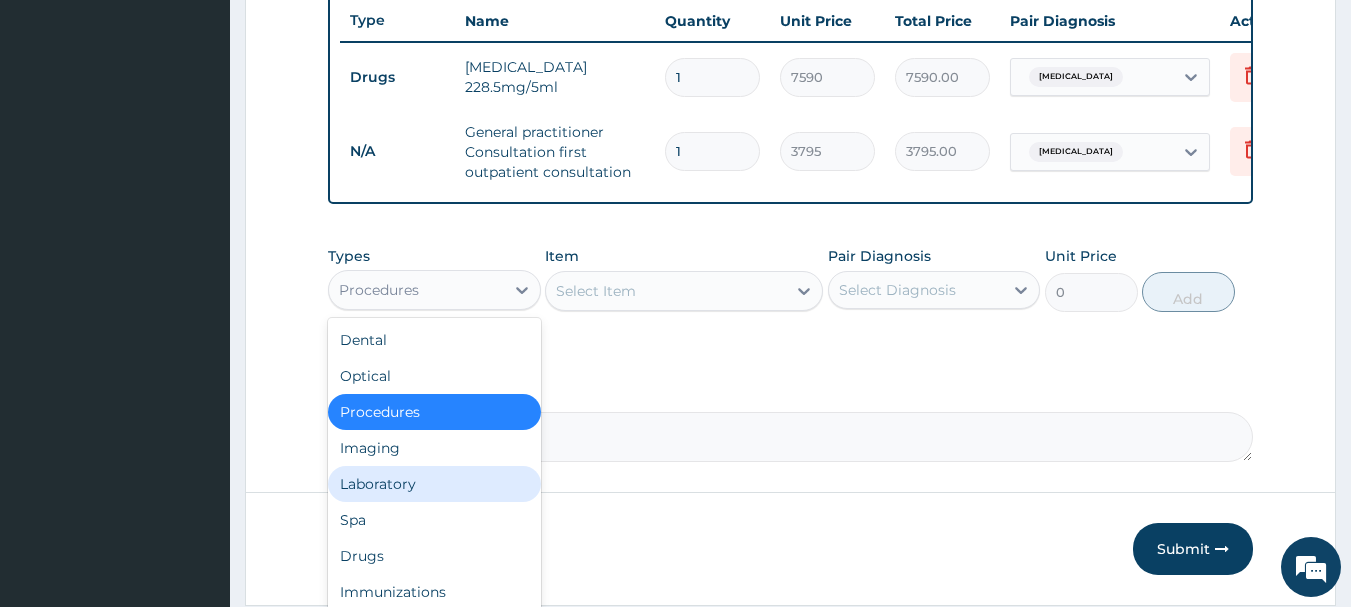 click on "Laboratory" at bounding box center (434, 484) 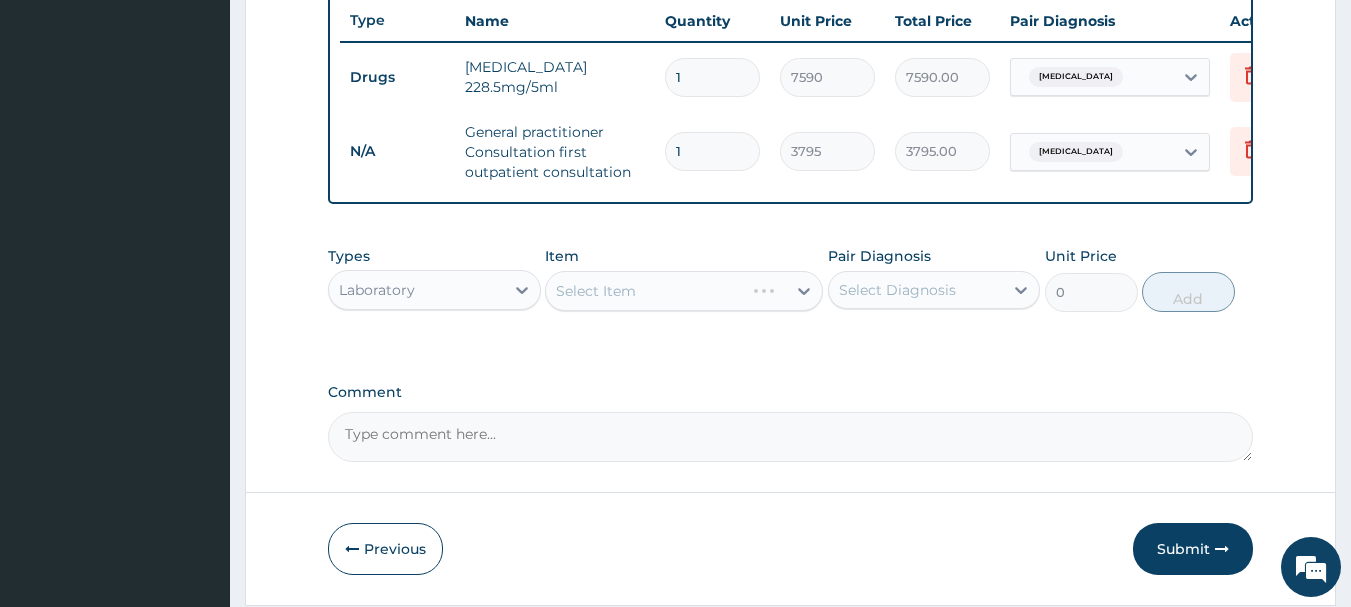 click on "Select Item" at bounding box center (684, 291) 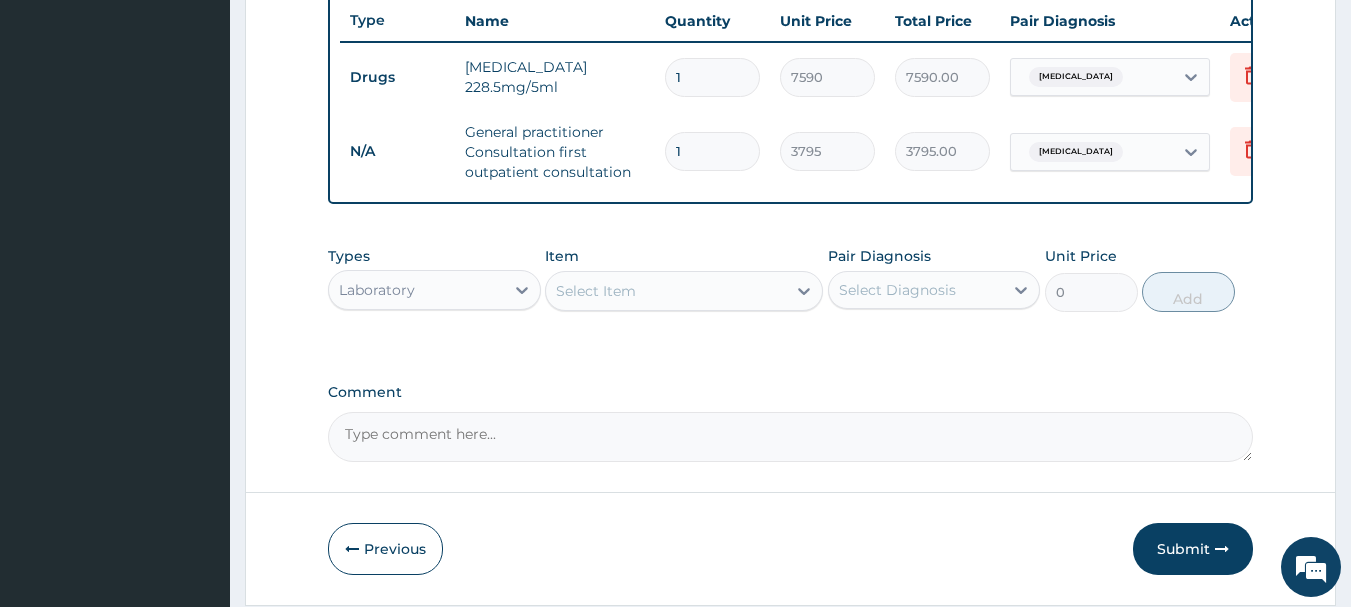 click on "Select Item" at bounding box center (596, 291) 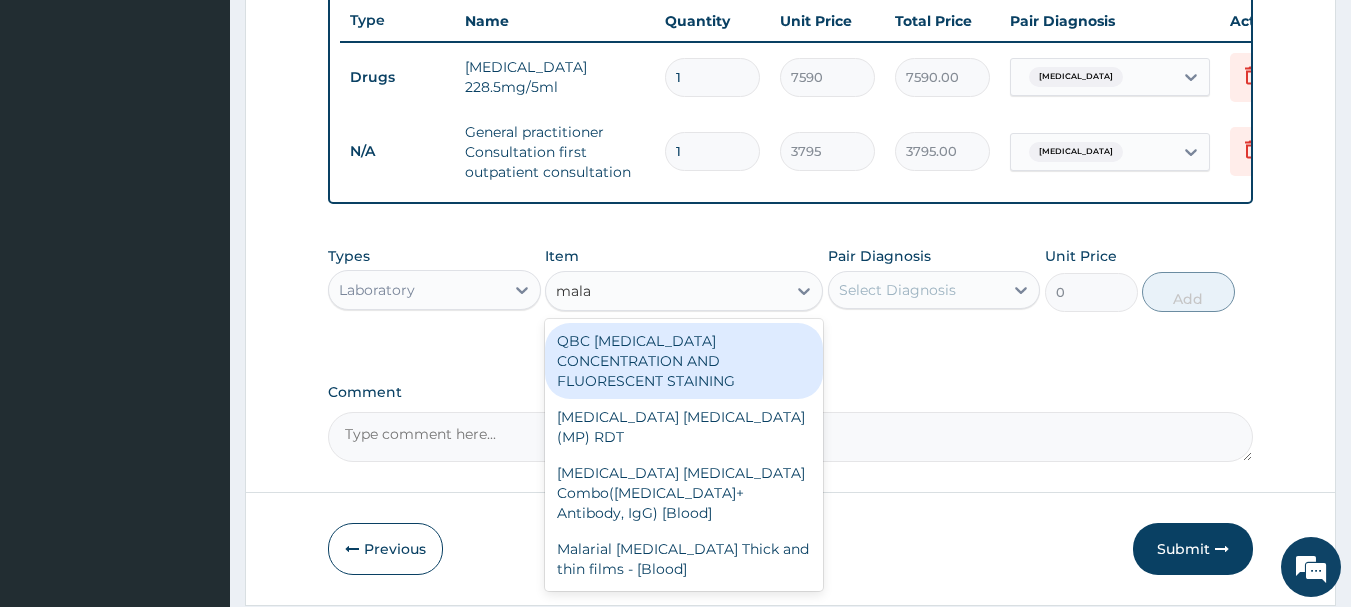 type on "malar" 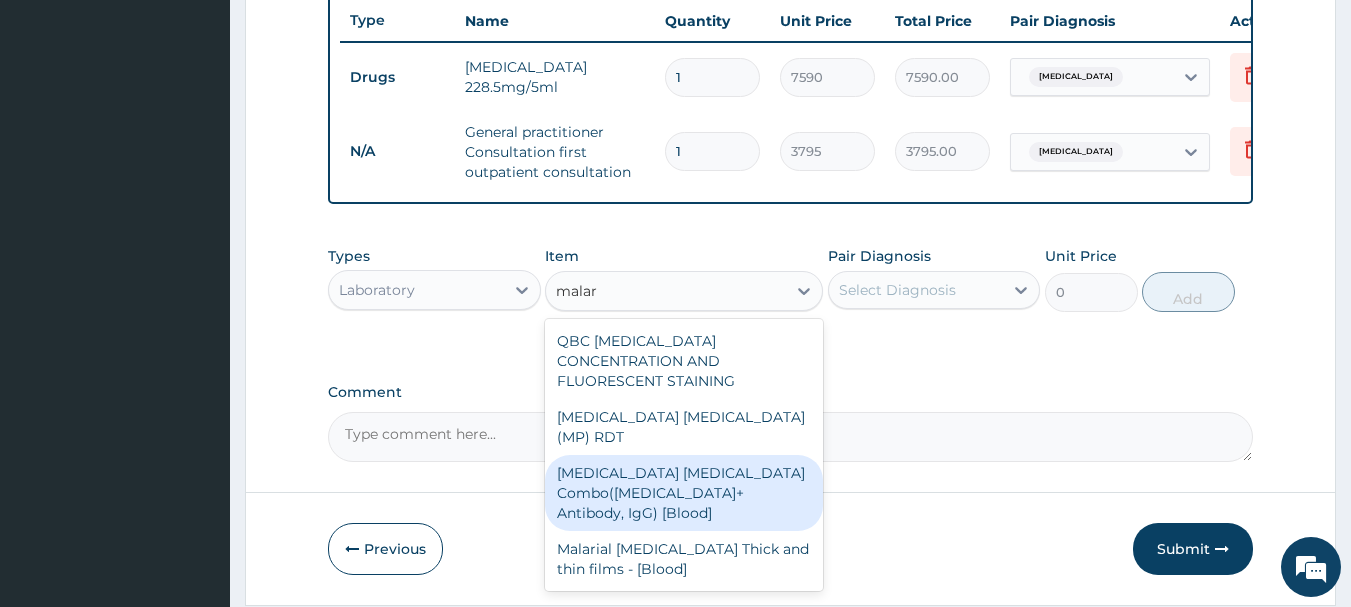 click on "Malaria Parasite Combo(Blood Film+ Antibody, IgG) [Blood]" at bounding box center (684, 493) 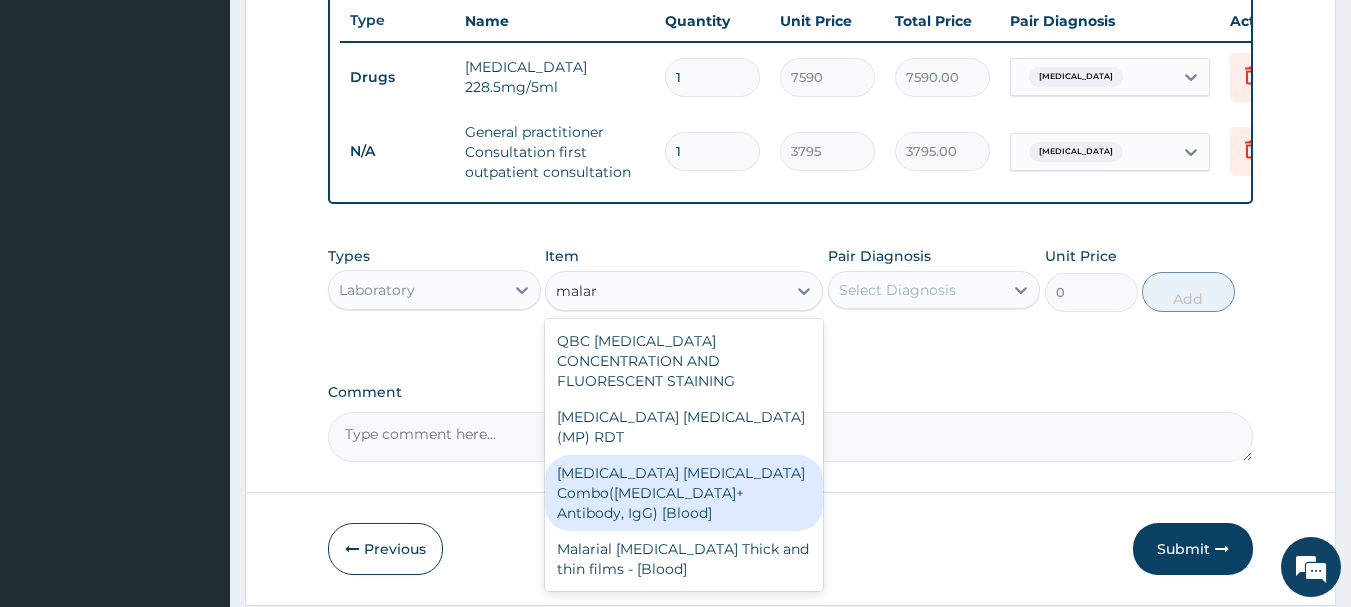 type 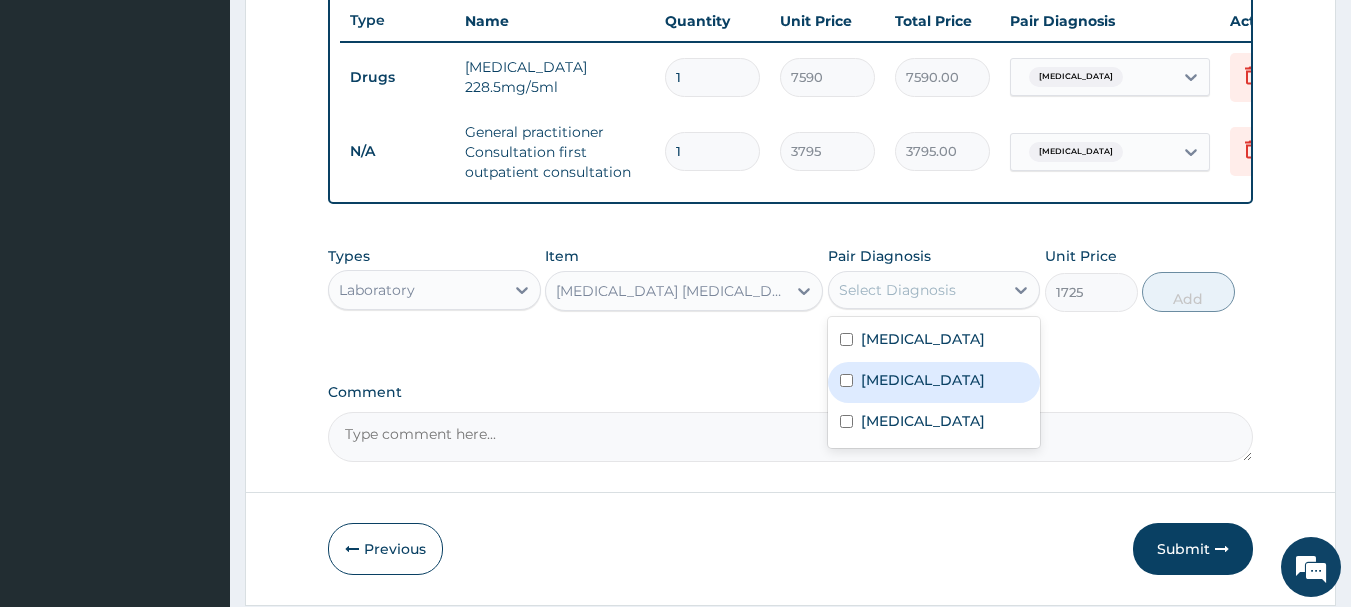 drag, startPoint x: 878, startPoint y: 299, endPoint x: 892, endPoint y: 395, distance: 97.015465 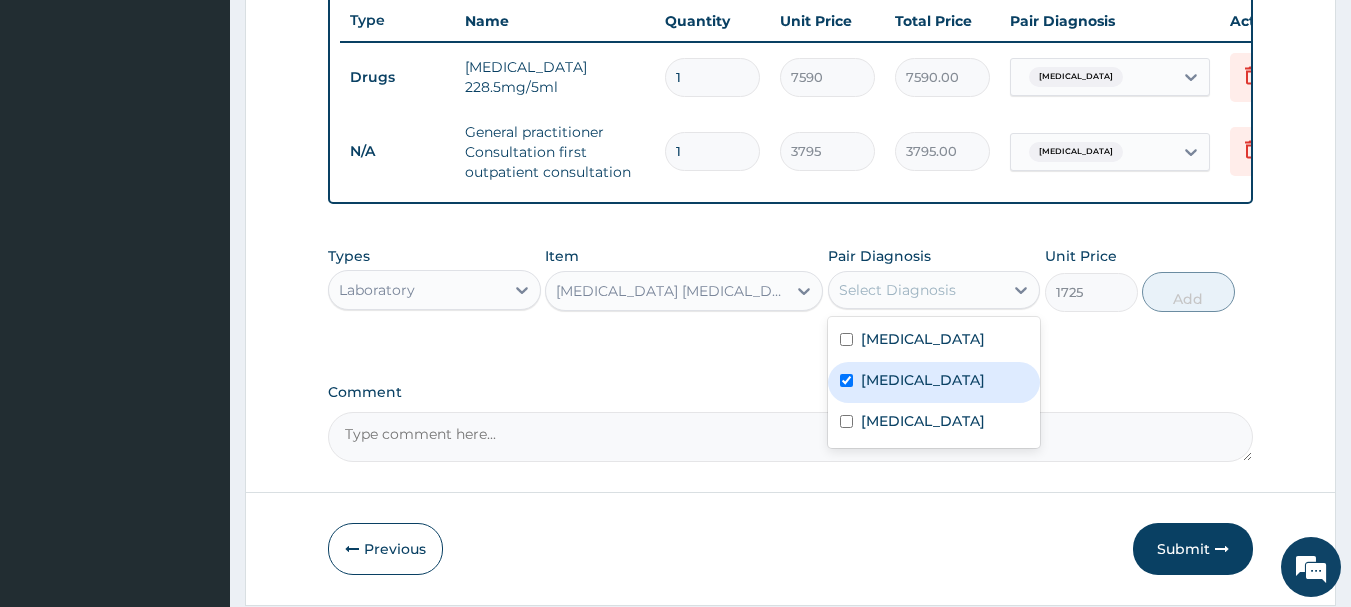 checkbox on "true" 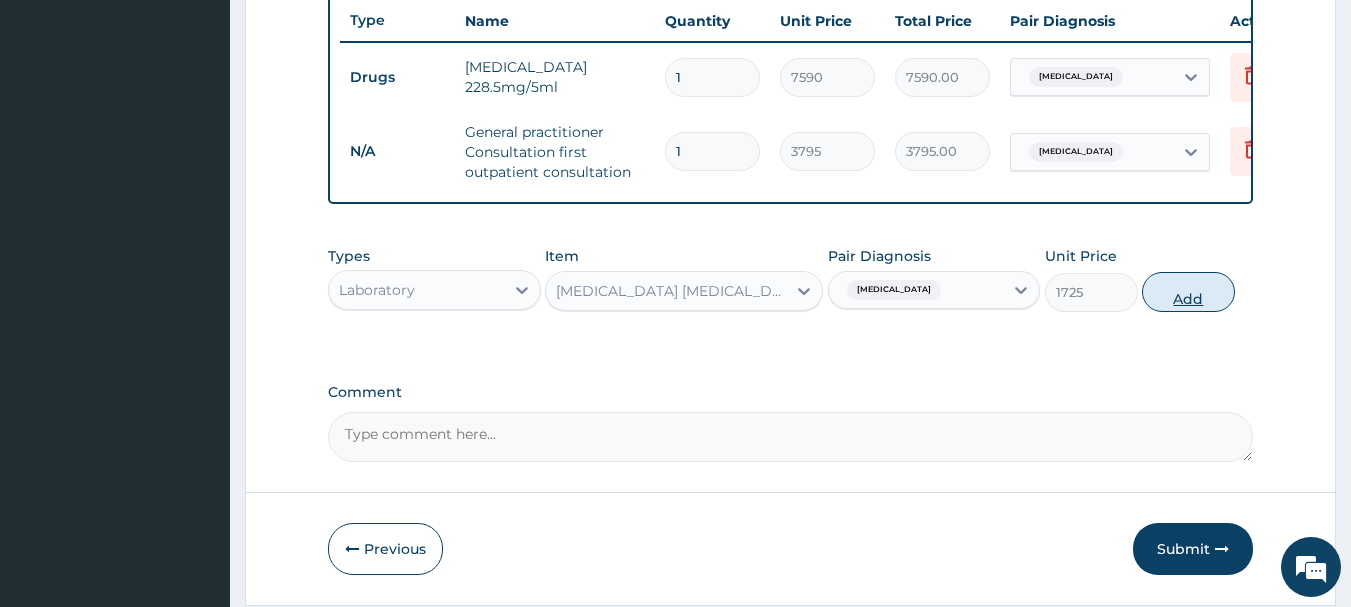 click on "Add" at bounding box center (1188, 292) 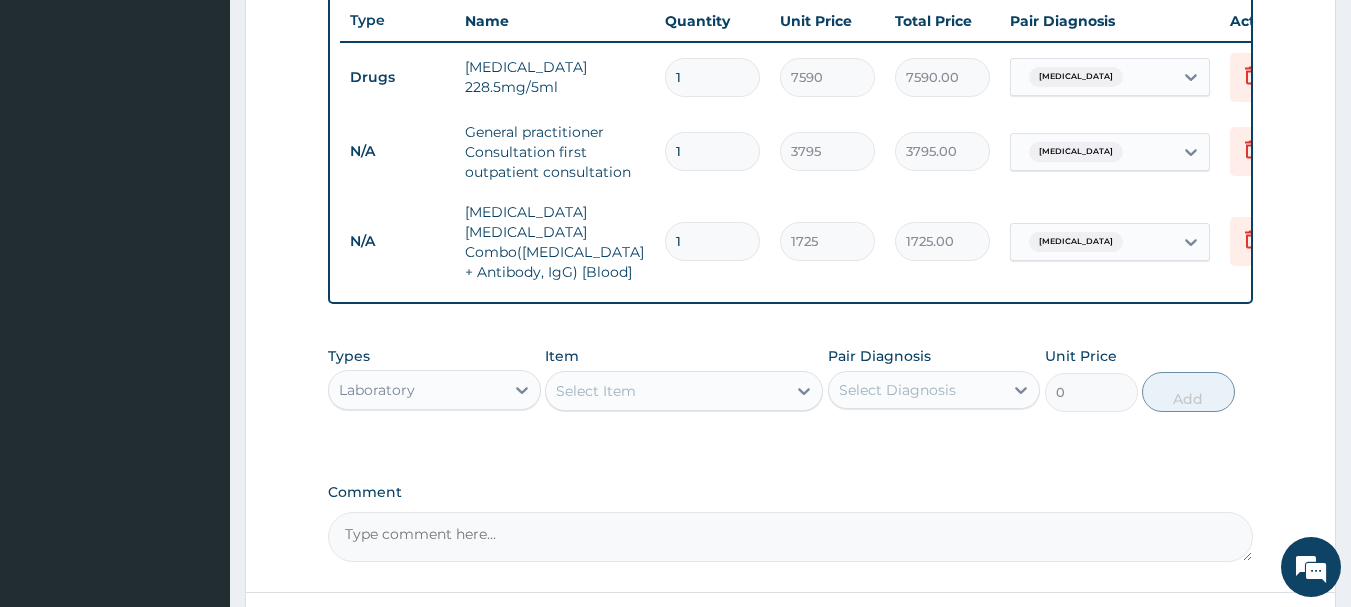 click on "Select Item" at bounding box center (666, 391) 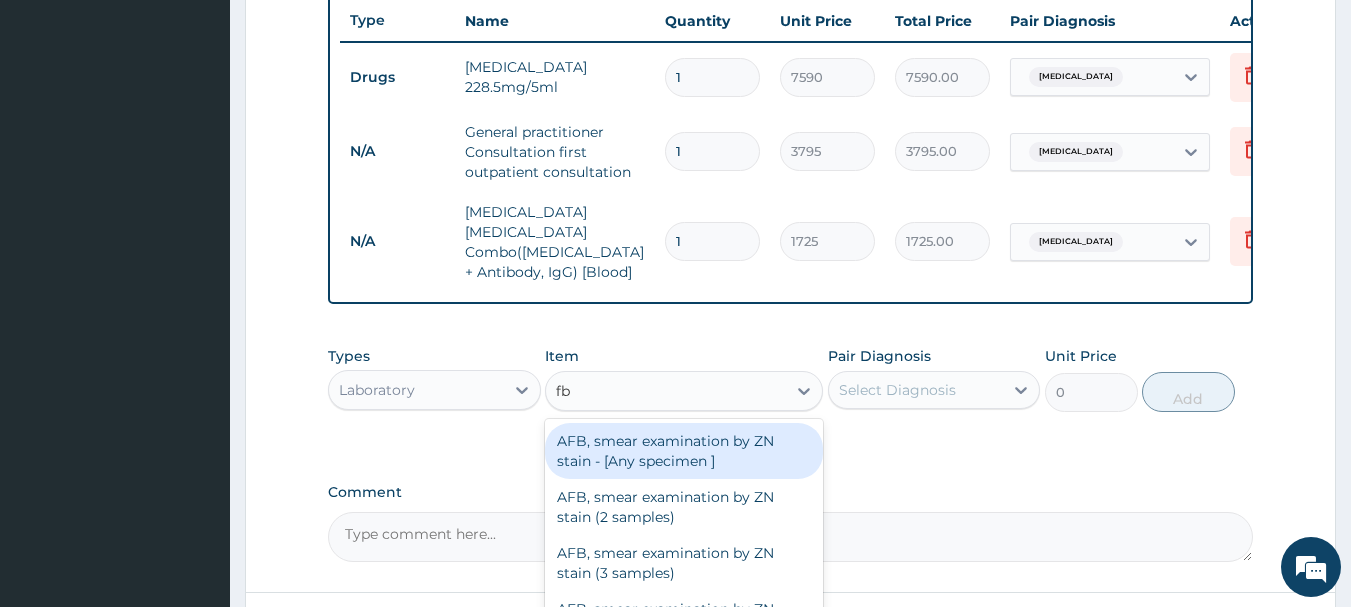 type on "fbc" 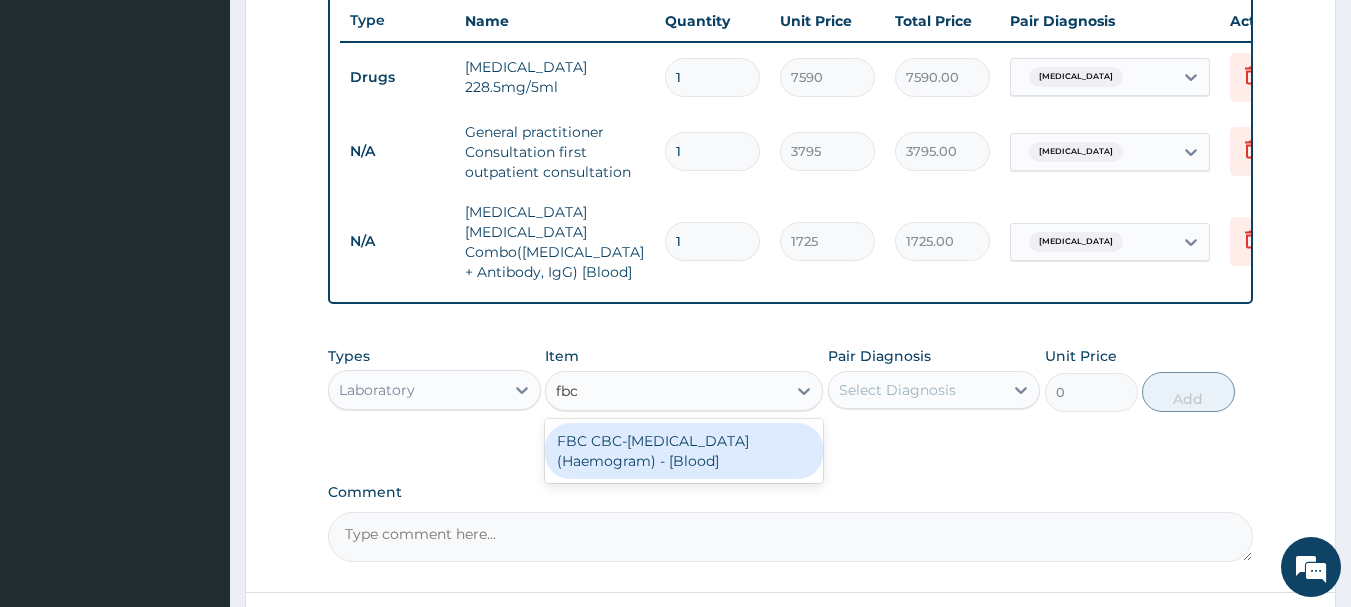 click on "FBC CBC-Complete Blood Count (Haemogram) - [Blood]" at bounding box center (684, 451) 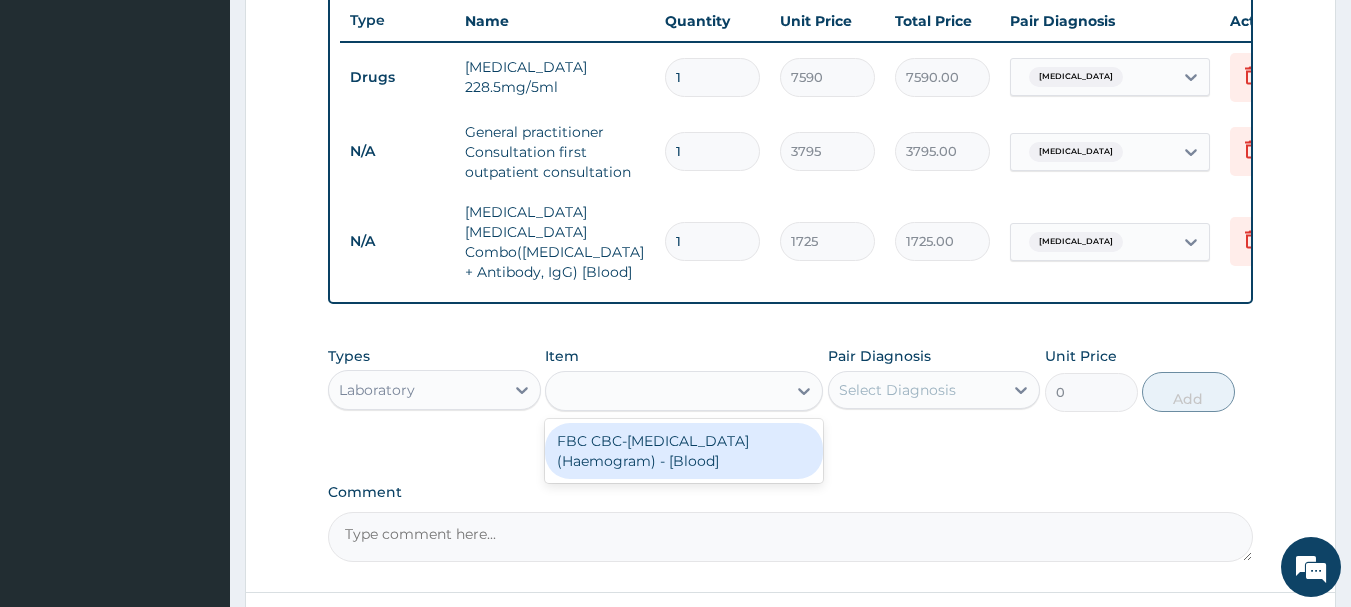 type on "4600" 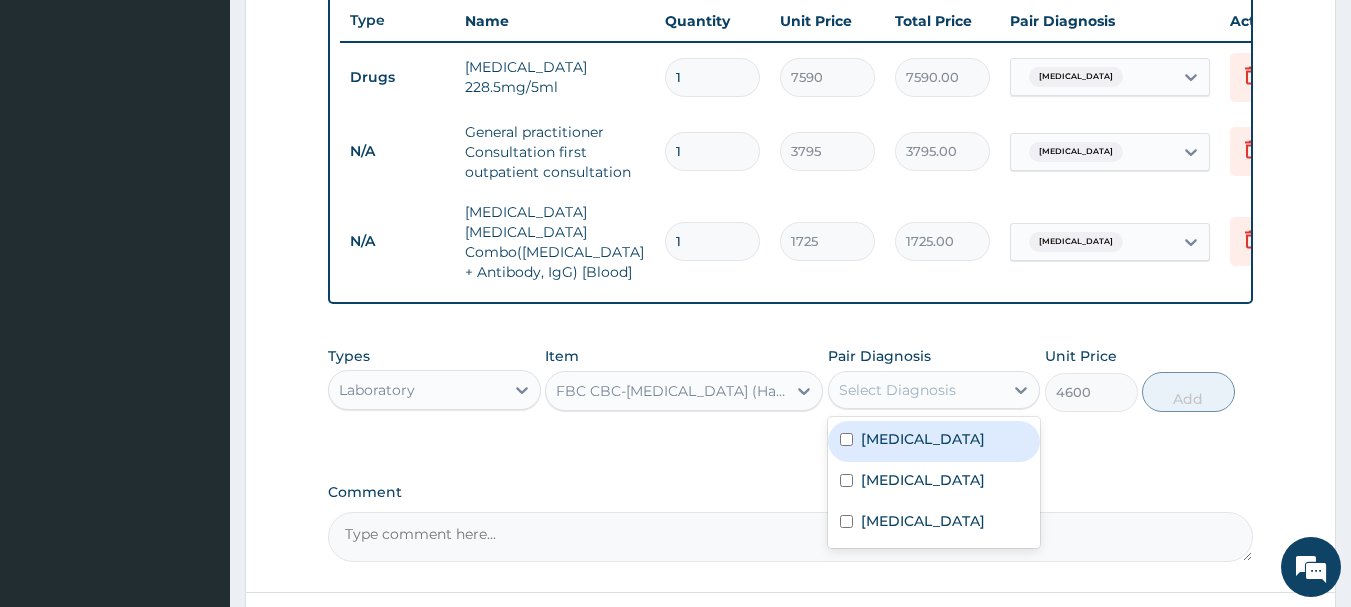 drag, startPoint x: 877, startPoint y: 388, endPoint x: 881, endPoint y: 451, distance: 63.126858 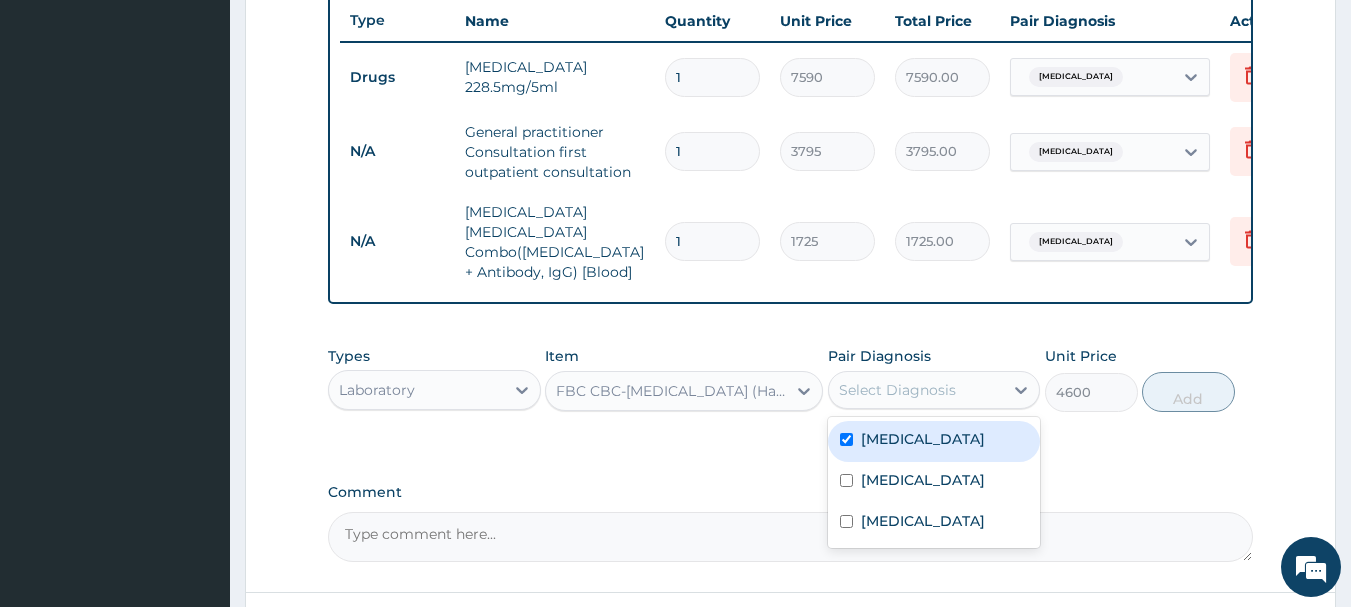 checkbox on "true" 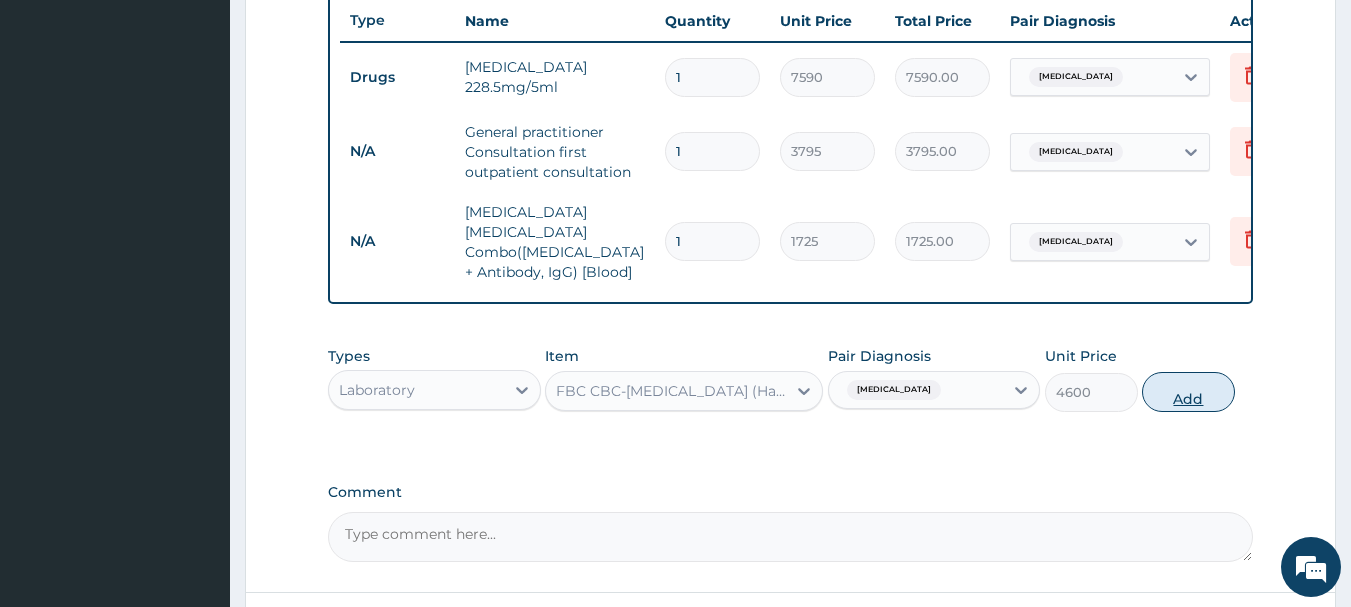 click on "Add" at bounding box center (1188, 392) 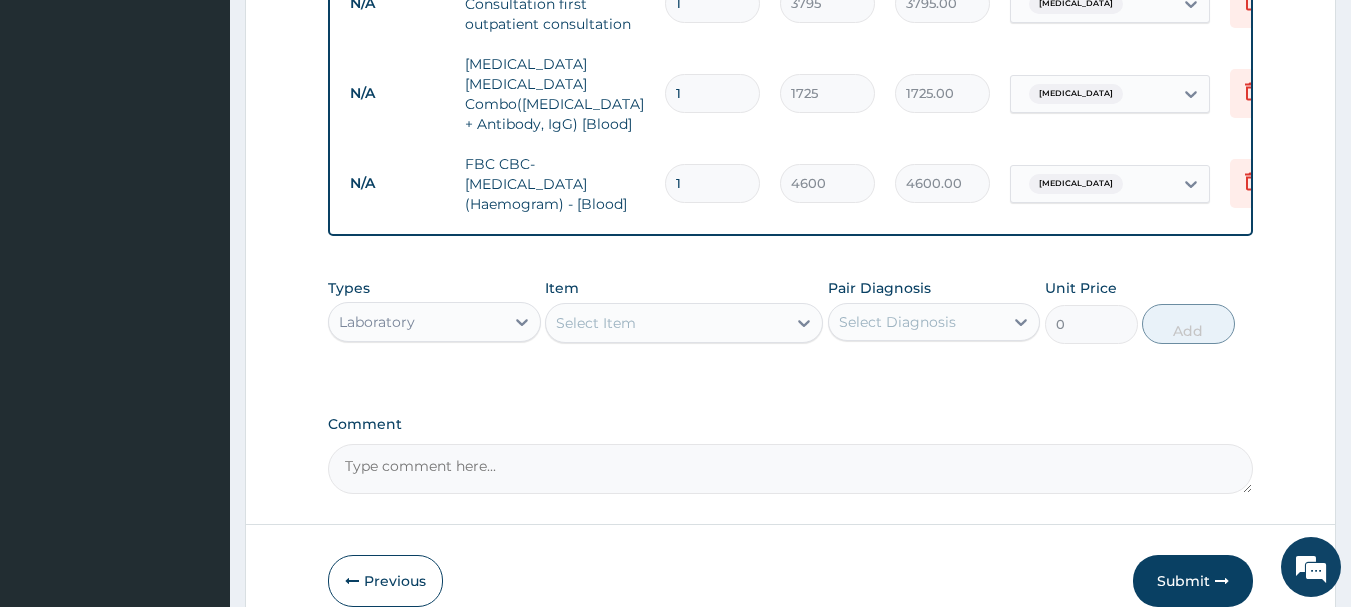 scroll, scrollTop: 995, scrollLeft: 0, axis: vertical 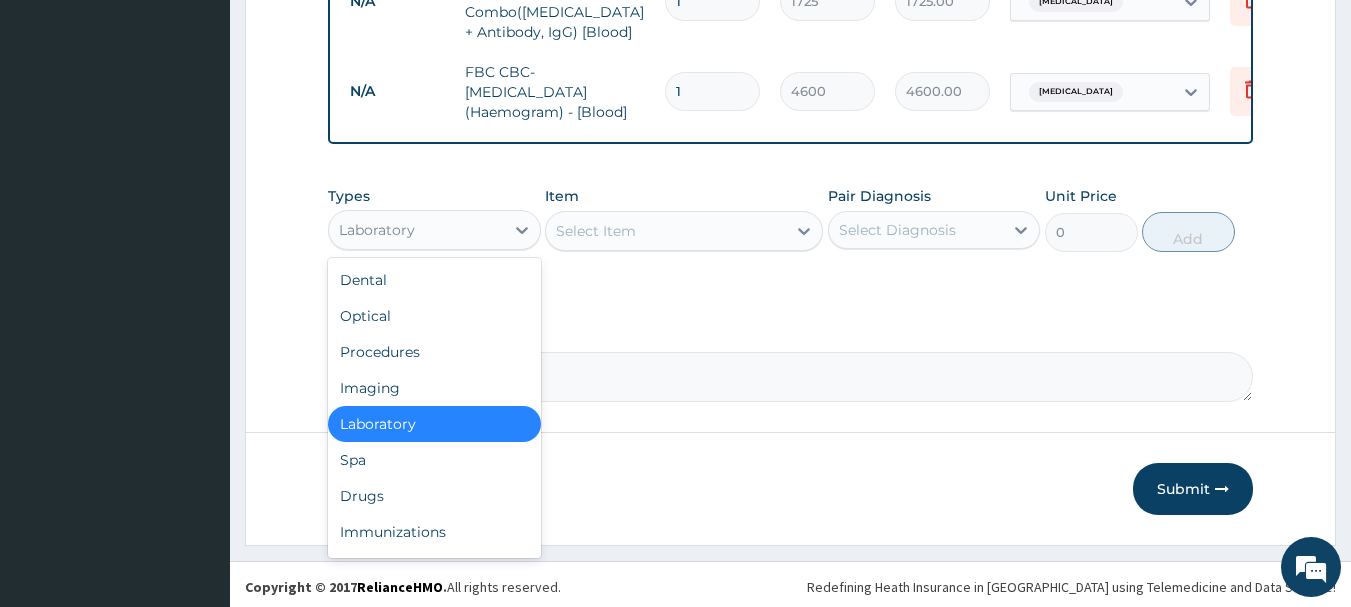 click on "Laboratory" at bounding box center [416, 230] 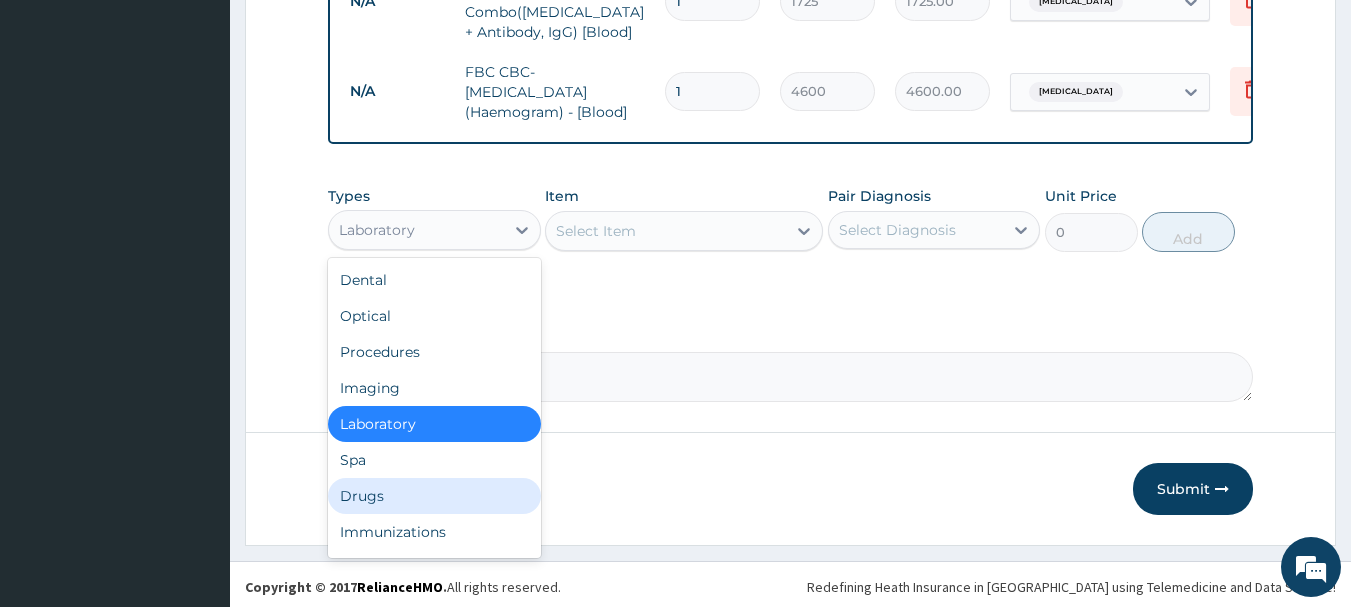click on "Drugs" at bounding box center [434, 496] 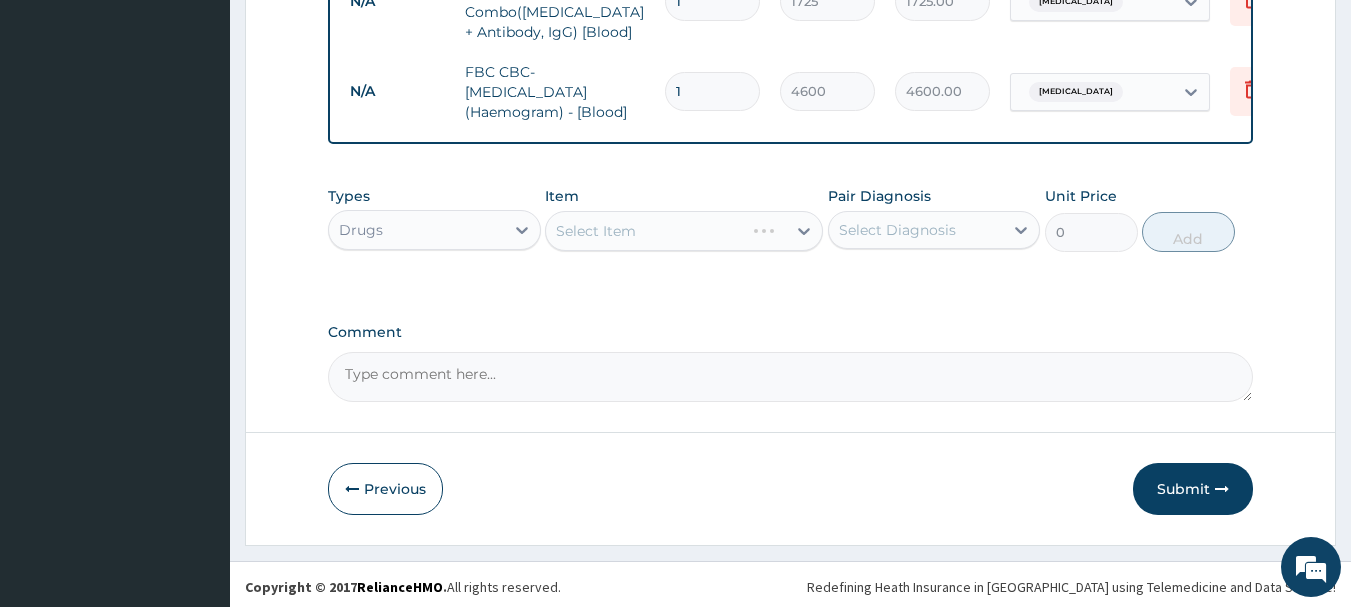 click on "Select Item" at bounding box center (684, 231) 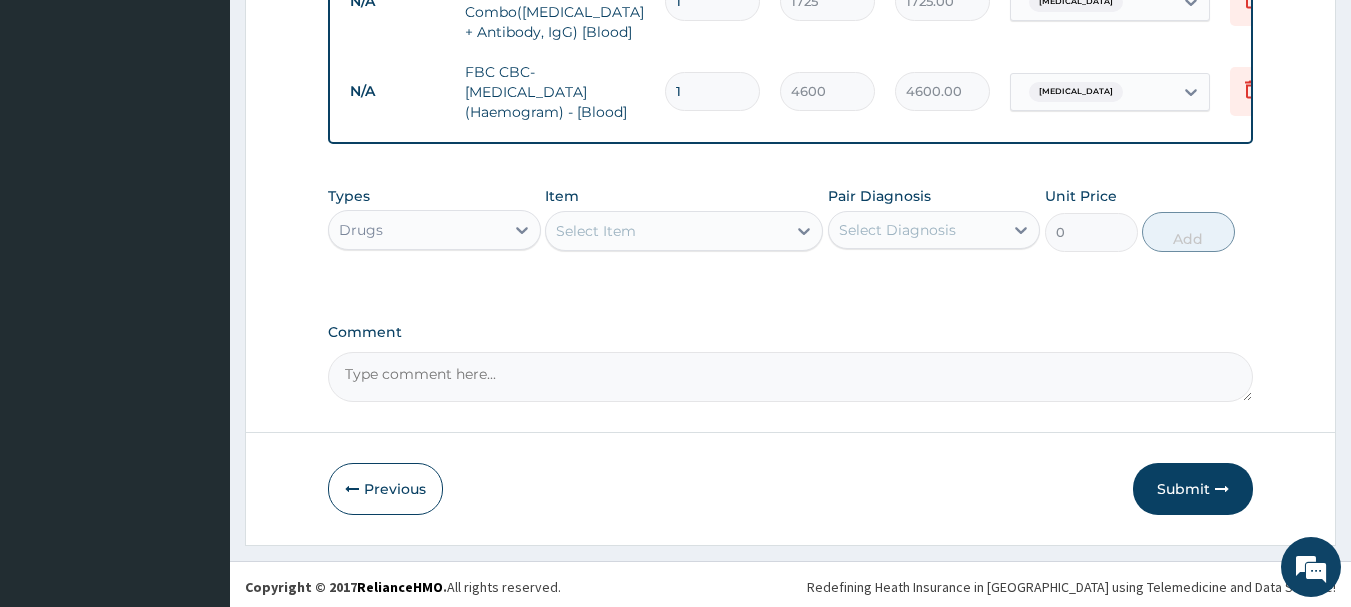 click on "Select Item" at bounding box center (596, 231) 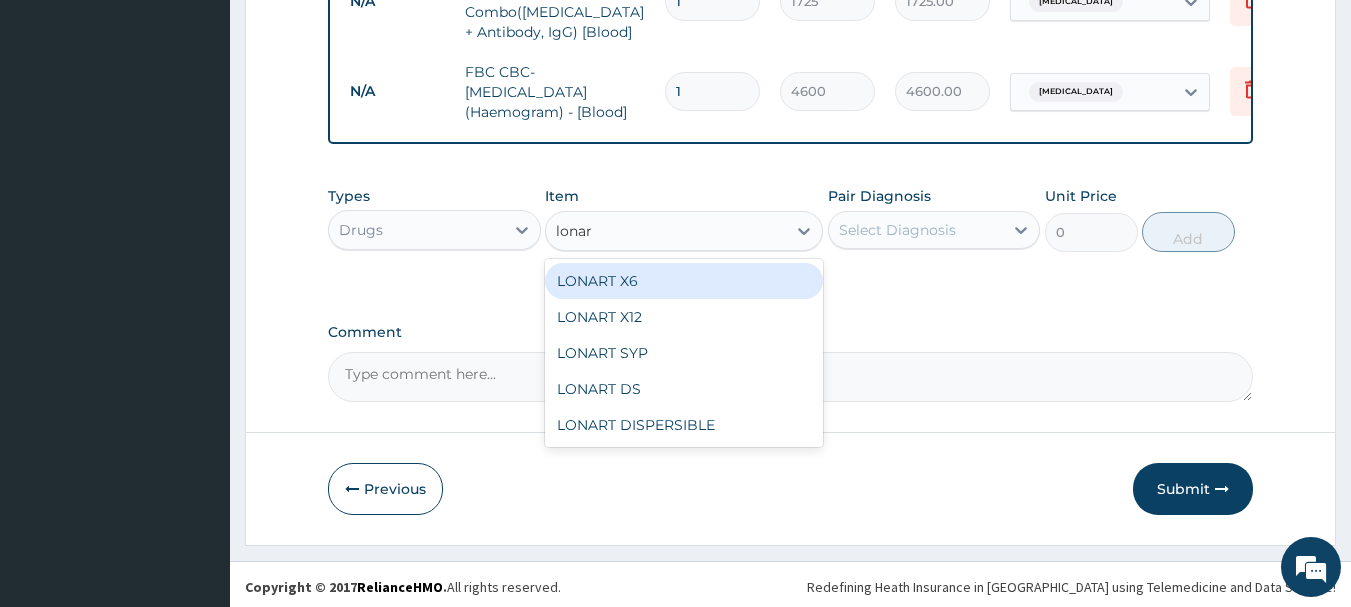 type on "lonart" 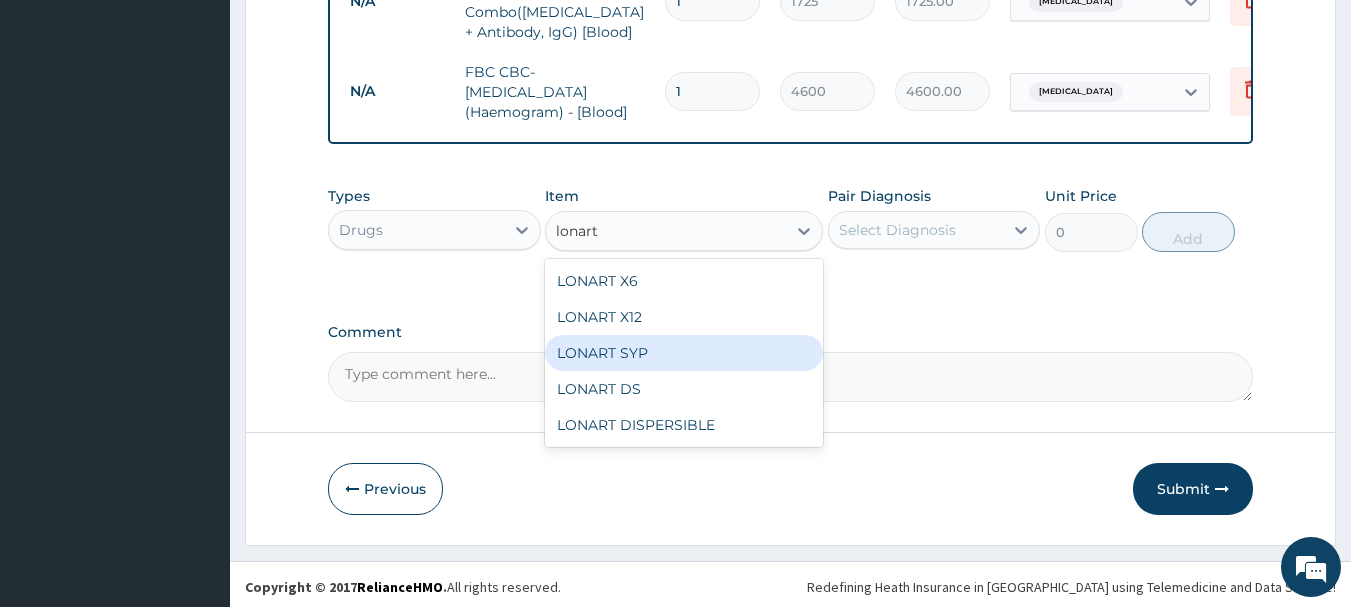 click on "LONART SYP" at bounding box center [684, 353] 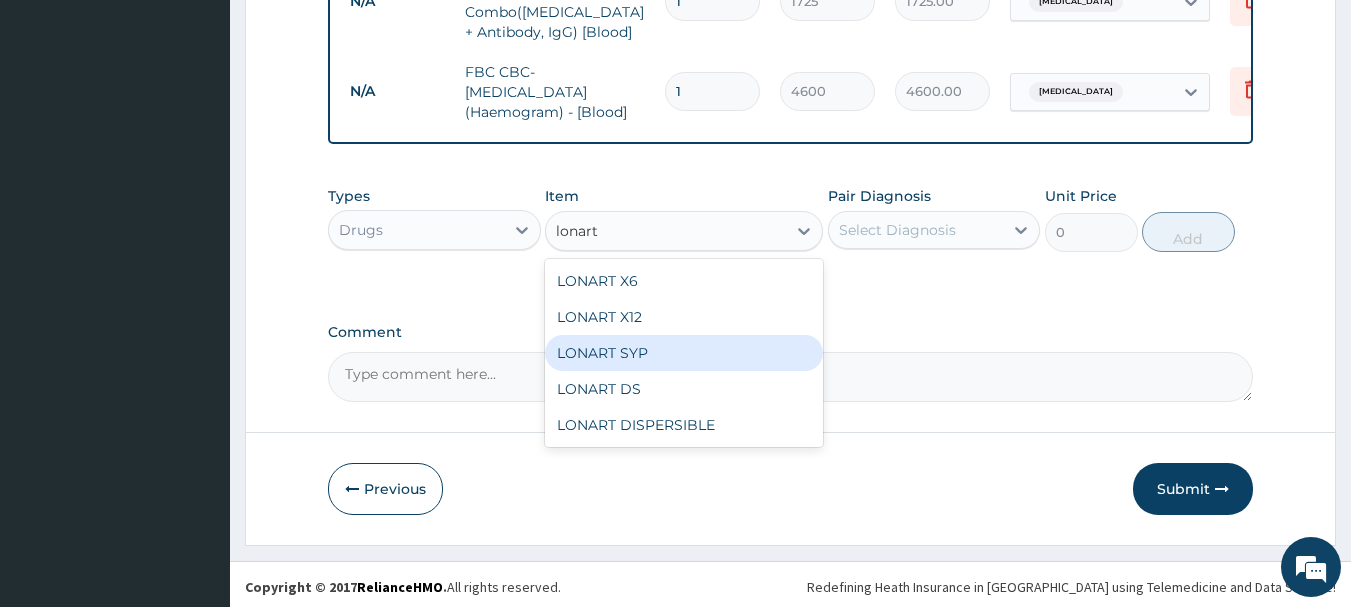 type 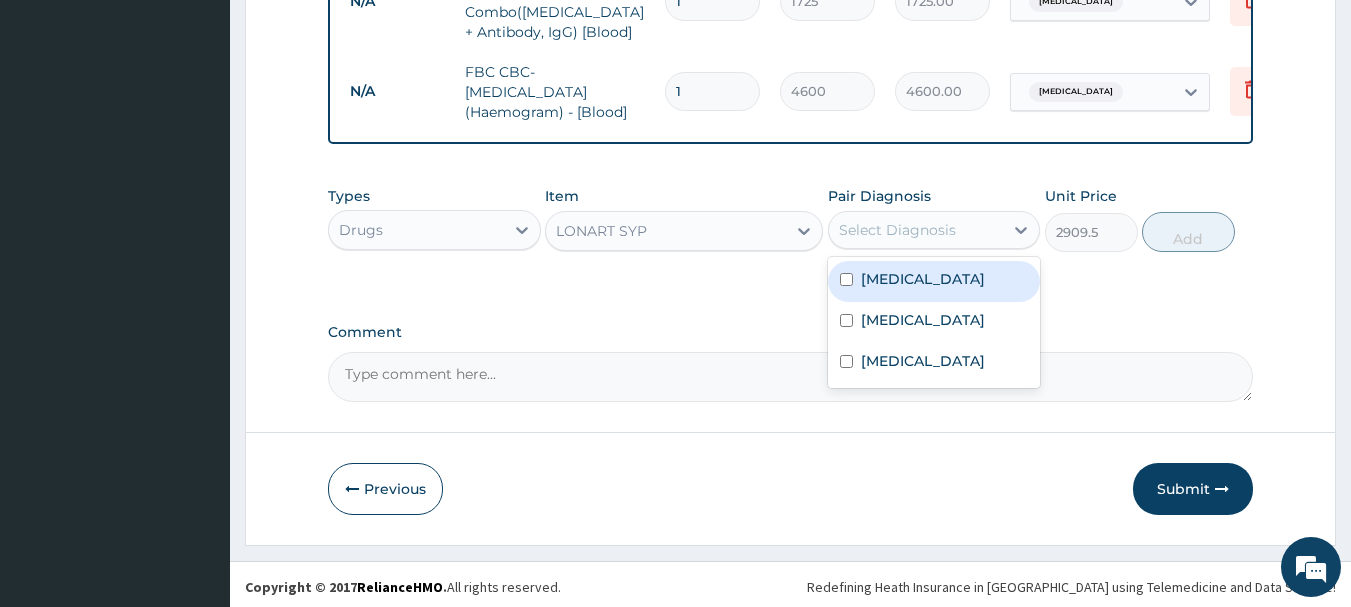 click on "Select Diagnosis" at bounding box center (897, 230) 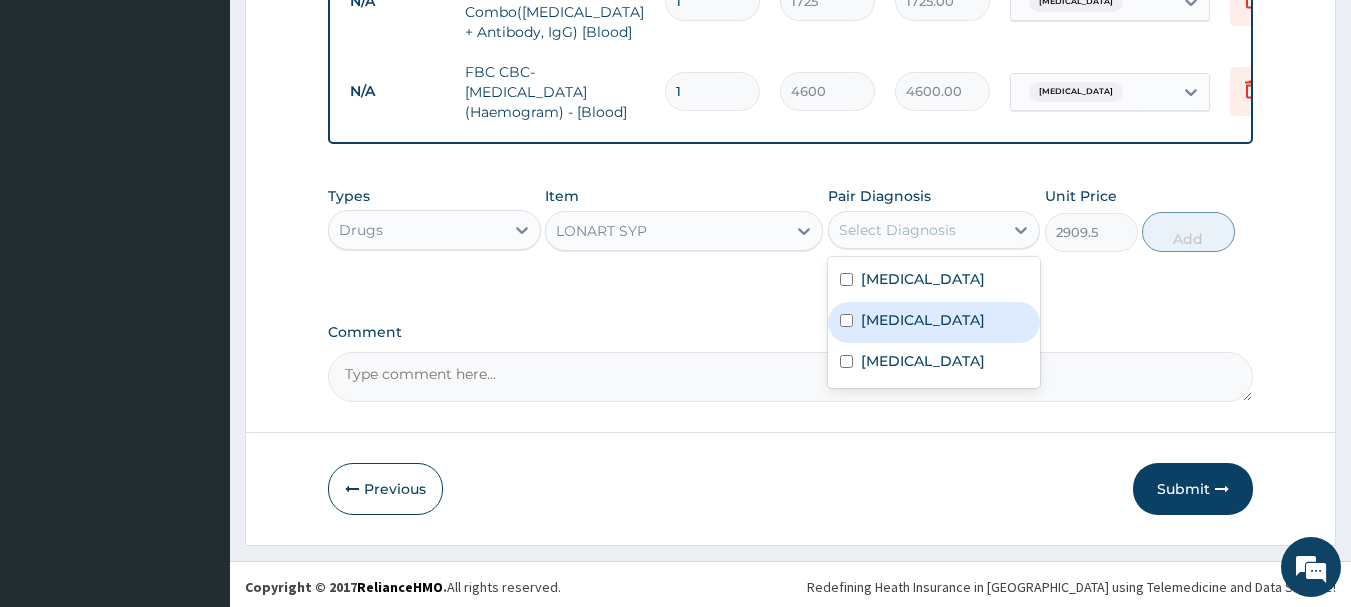 click on "Malaria" at bounding box center [923, 320] 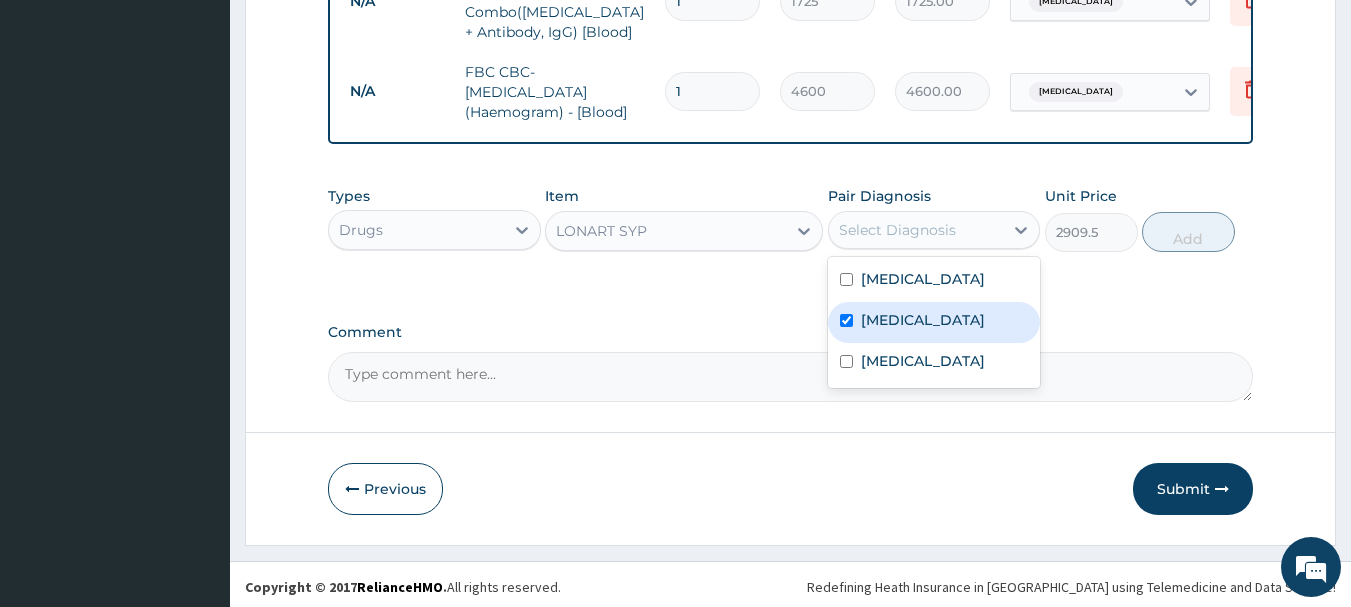 checkbox on "true" 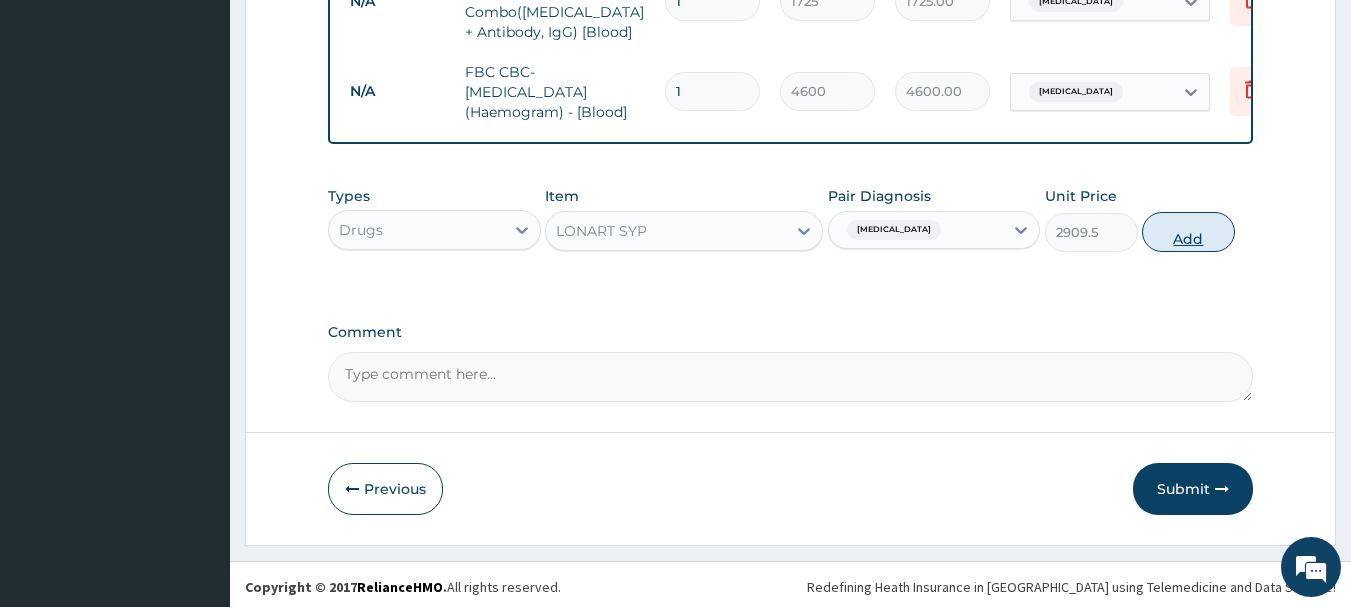 click on "Add" at bounding box center (1188, 232) 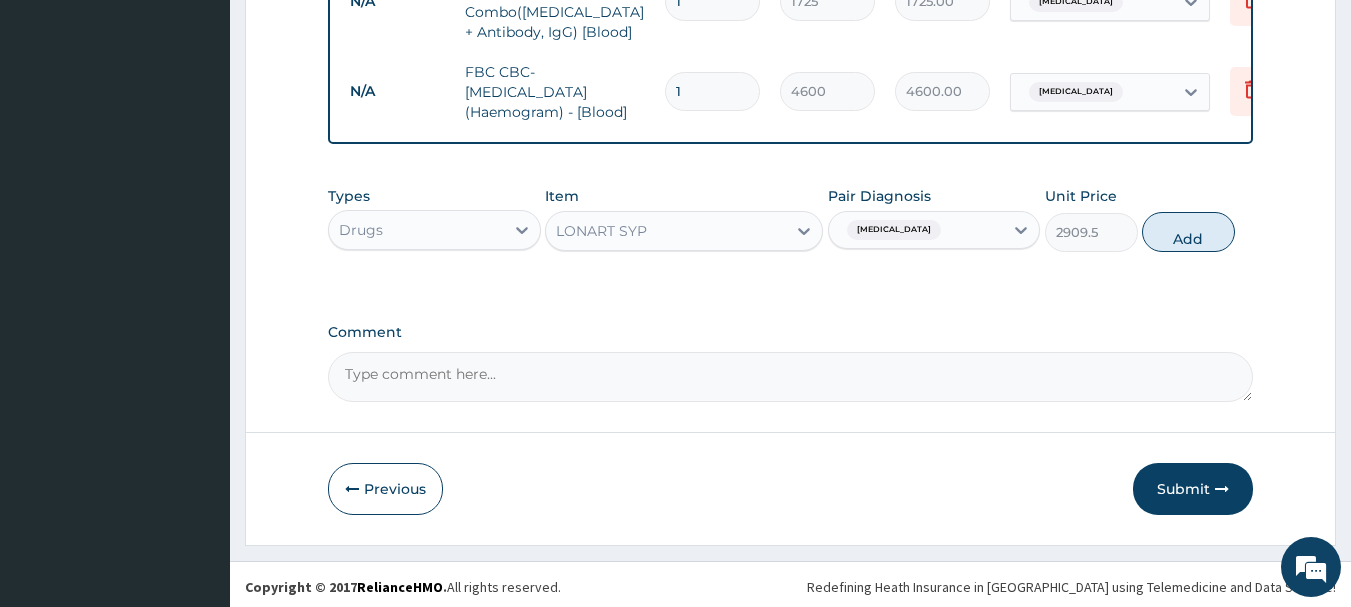 type on "0" 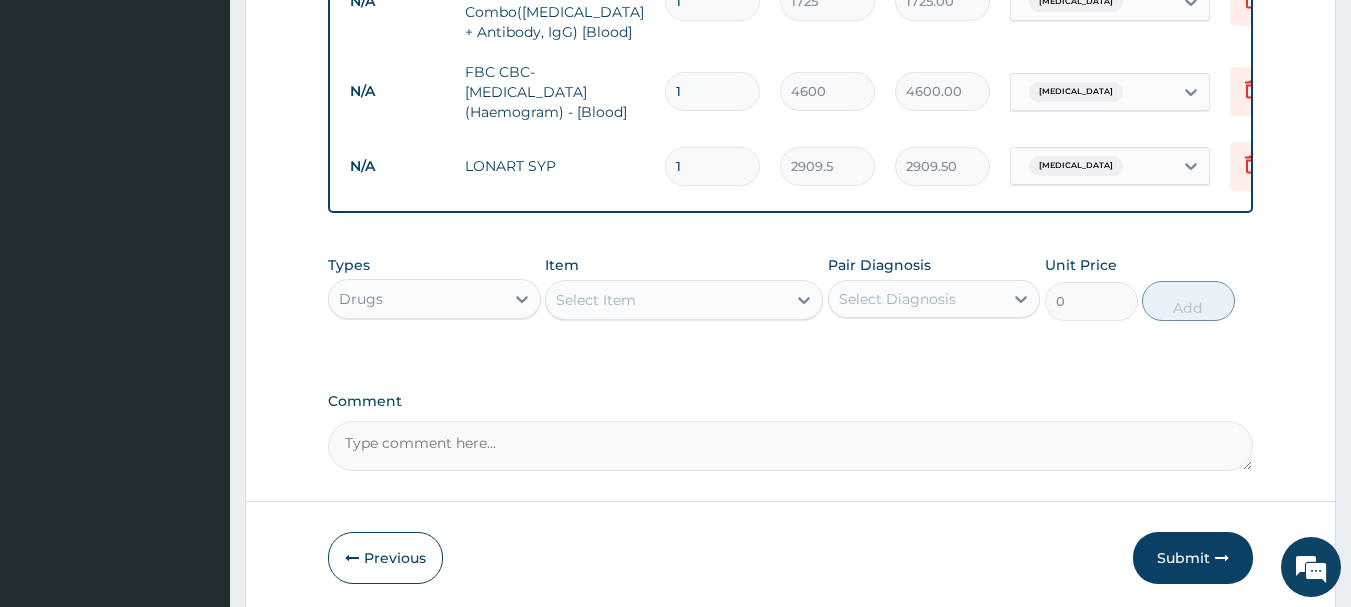 click on "Select Item" at bounding box center (666, 300) 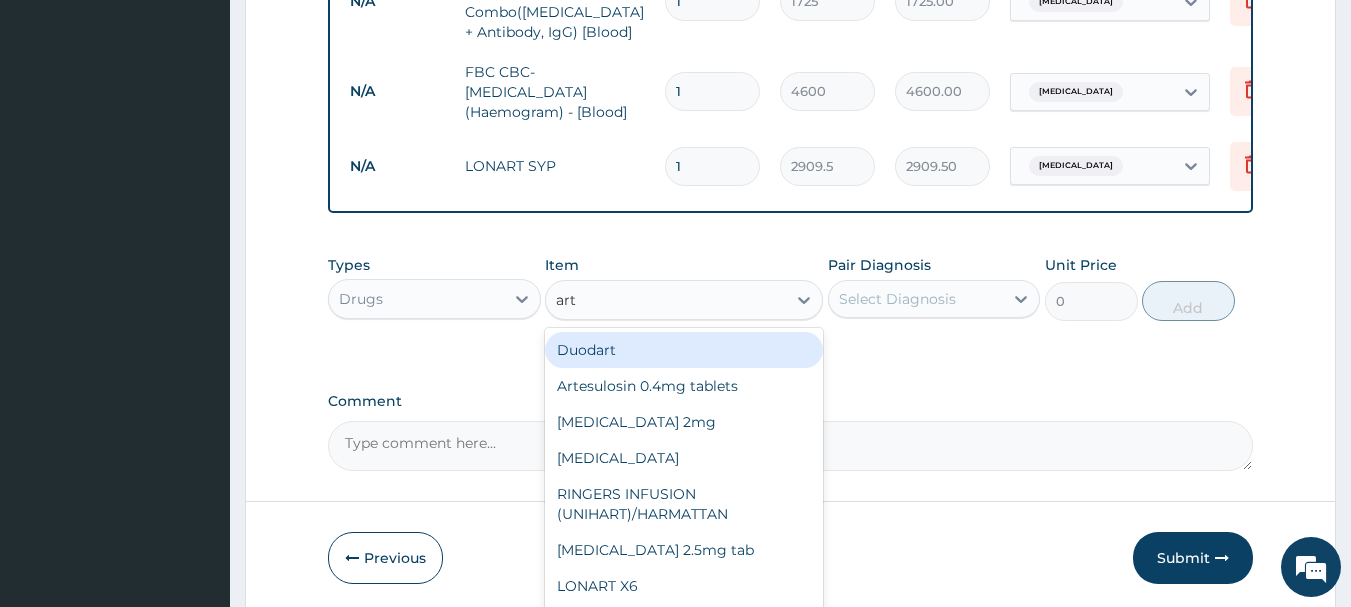 type on "arte" 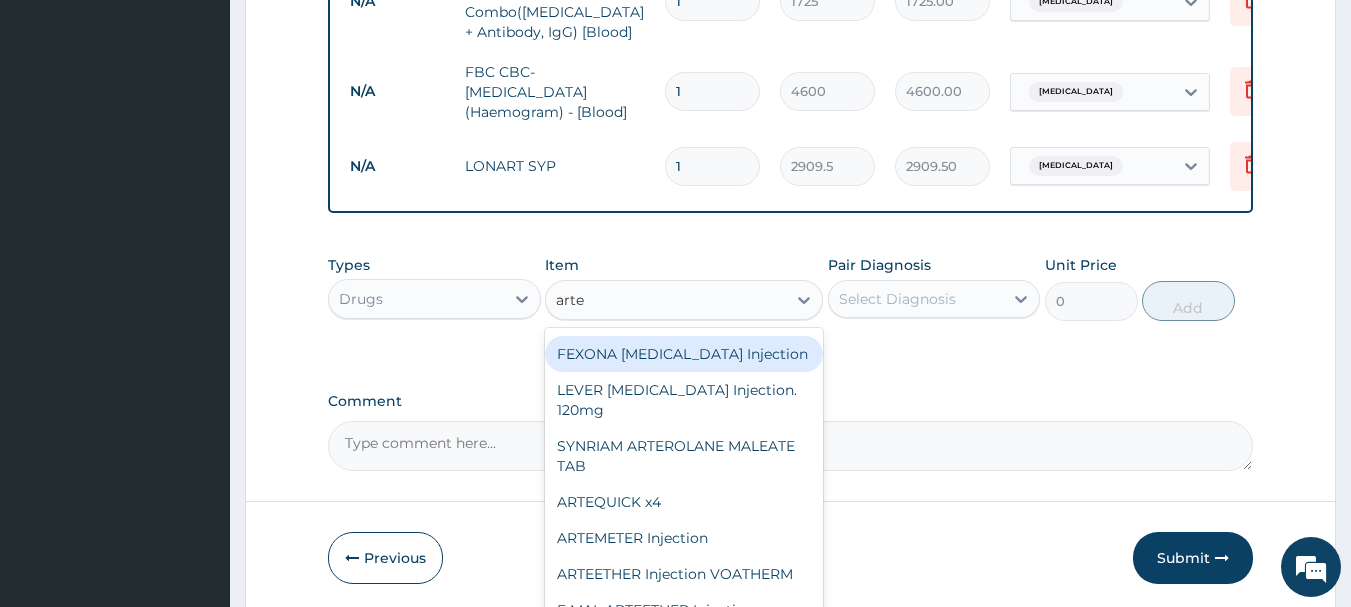 scroll, scrollTop: 220, scrollLeft: 0, axis: vertical 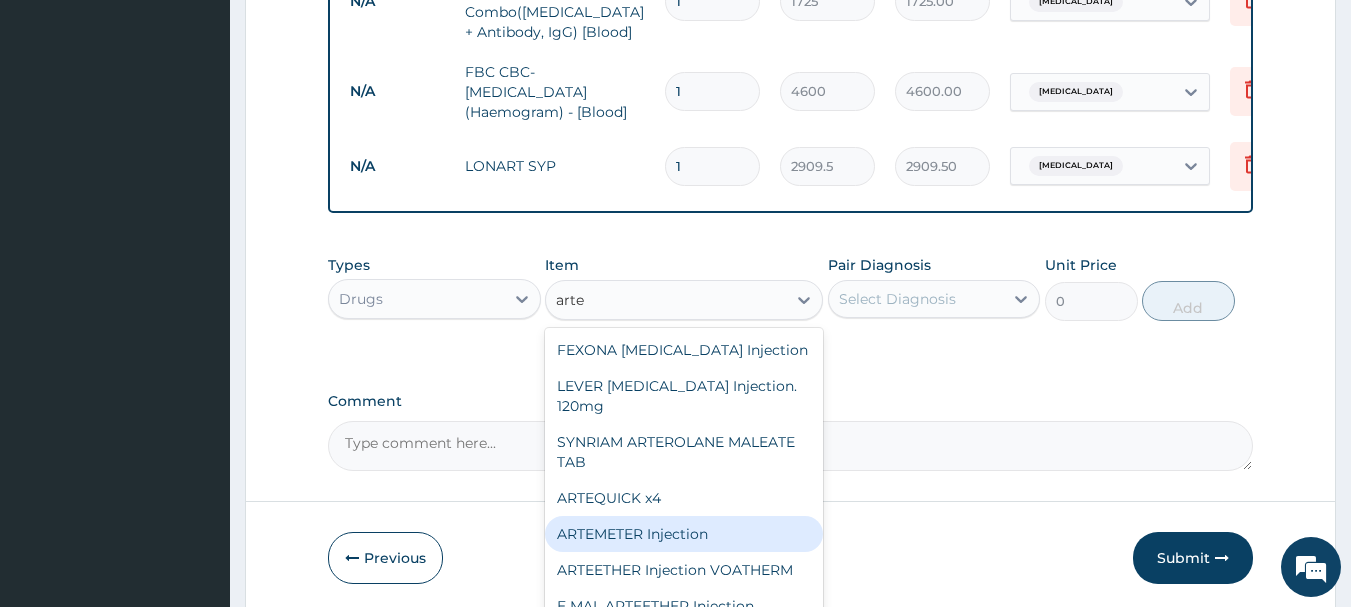 click on "ARTEMETER Injection" at bounding box center (684, 534) 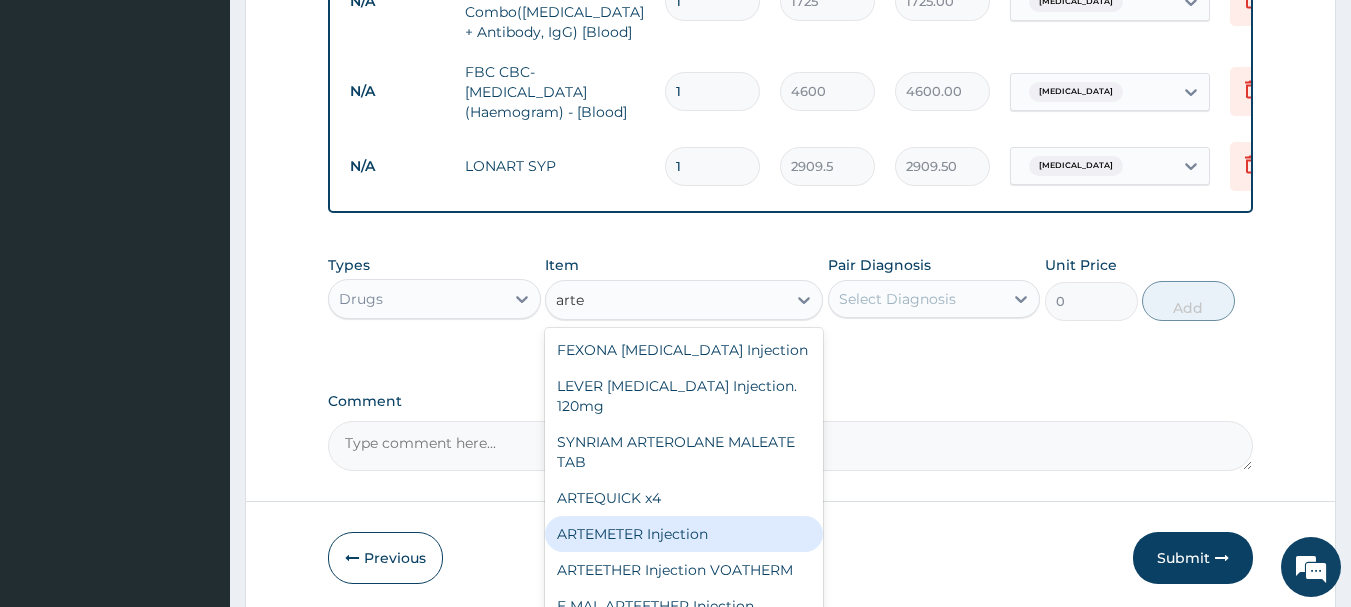 type 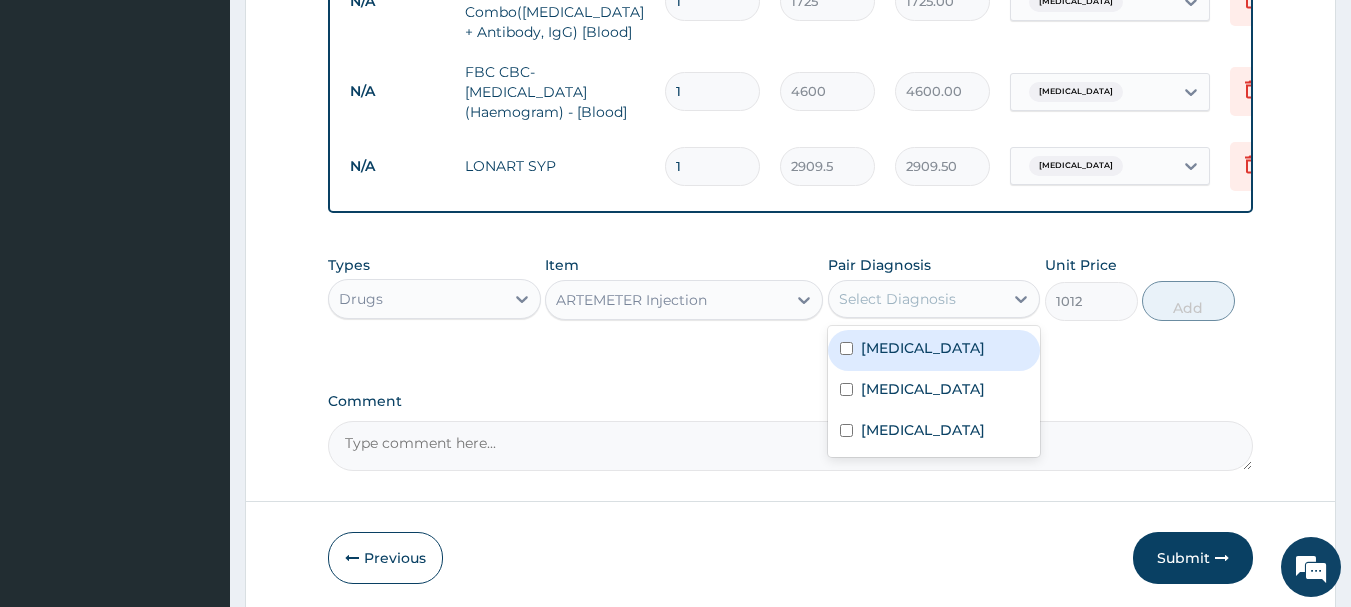 click on "Select Diagnosis" at bounding box center (897, 299) 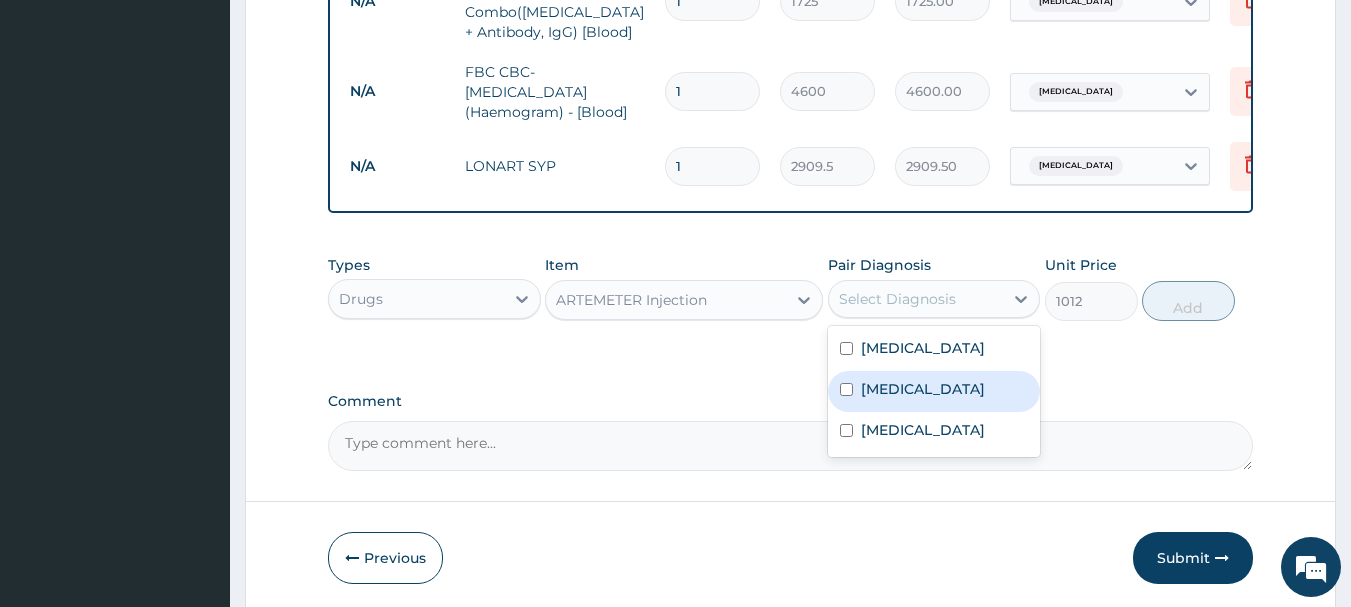 click on "[MEDICAL_DATA]" at bounding box center [923, 389] 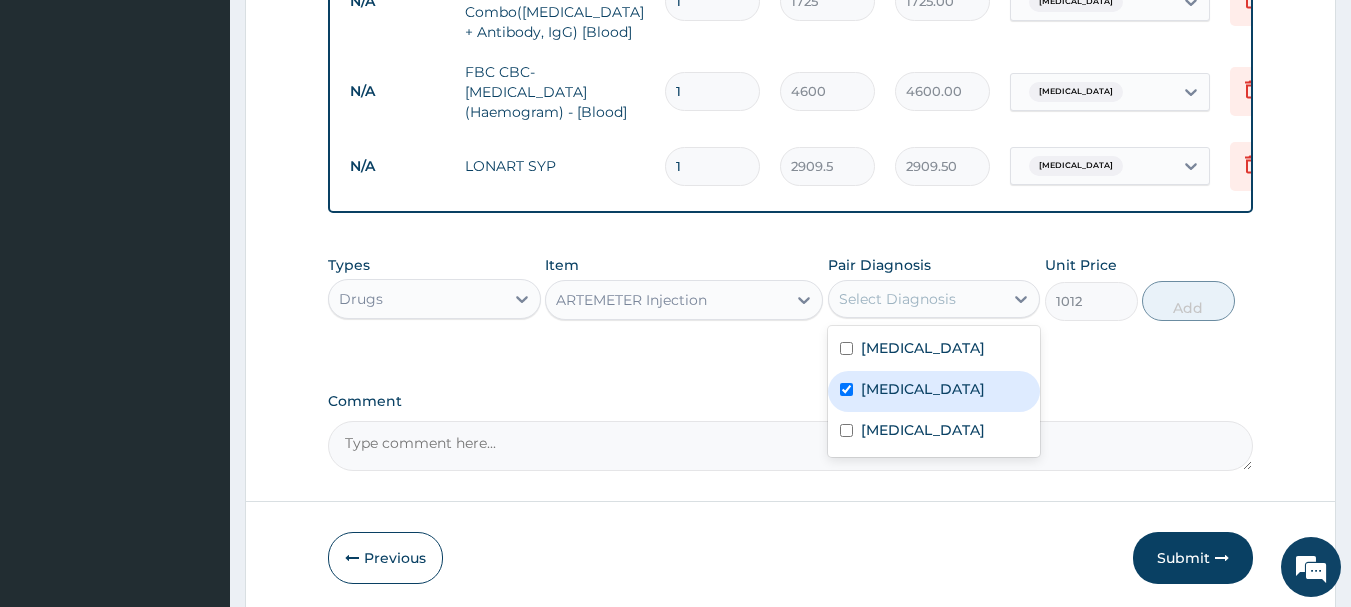 checkbox on "true" 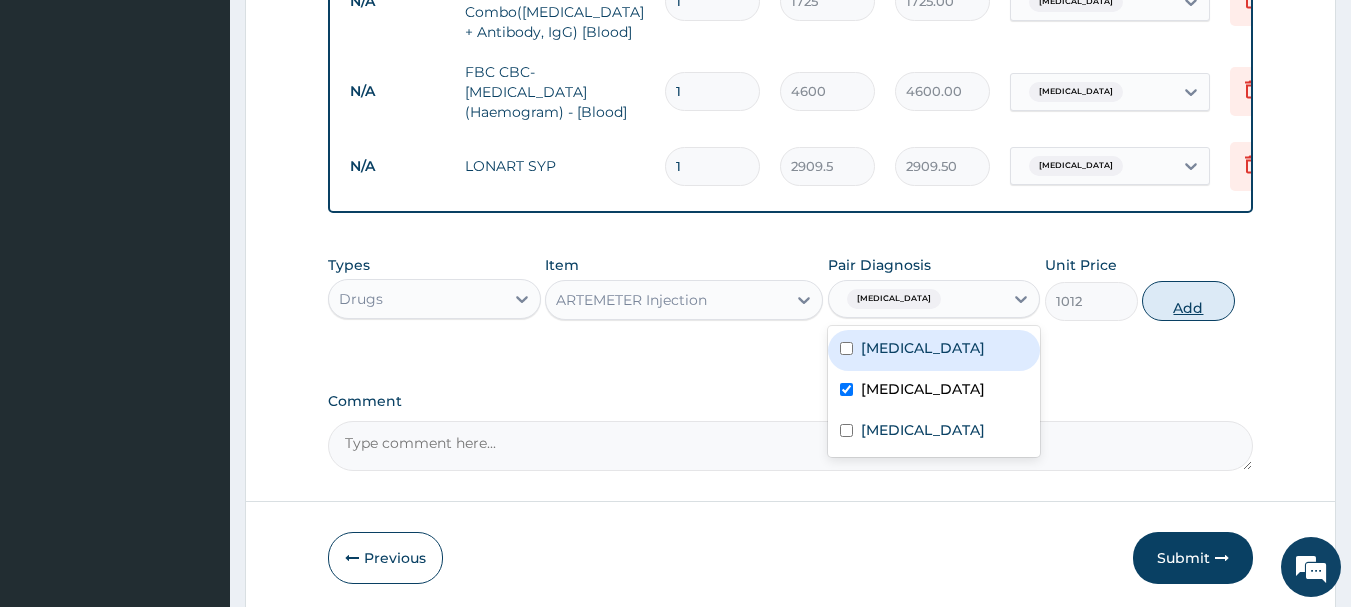click on "Add" at bounding box center [1188, 301] 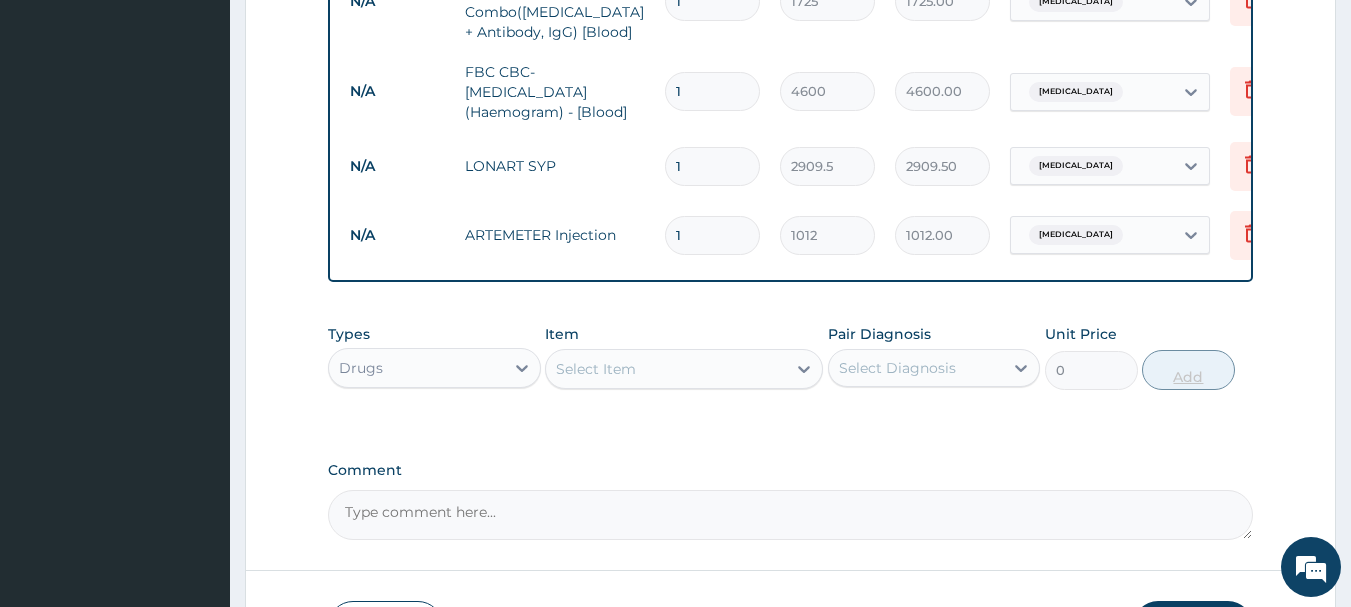 type 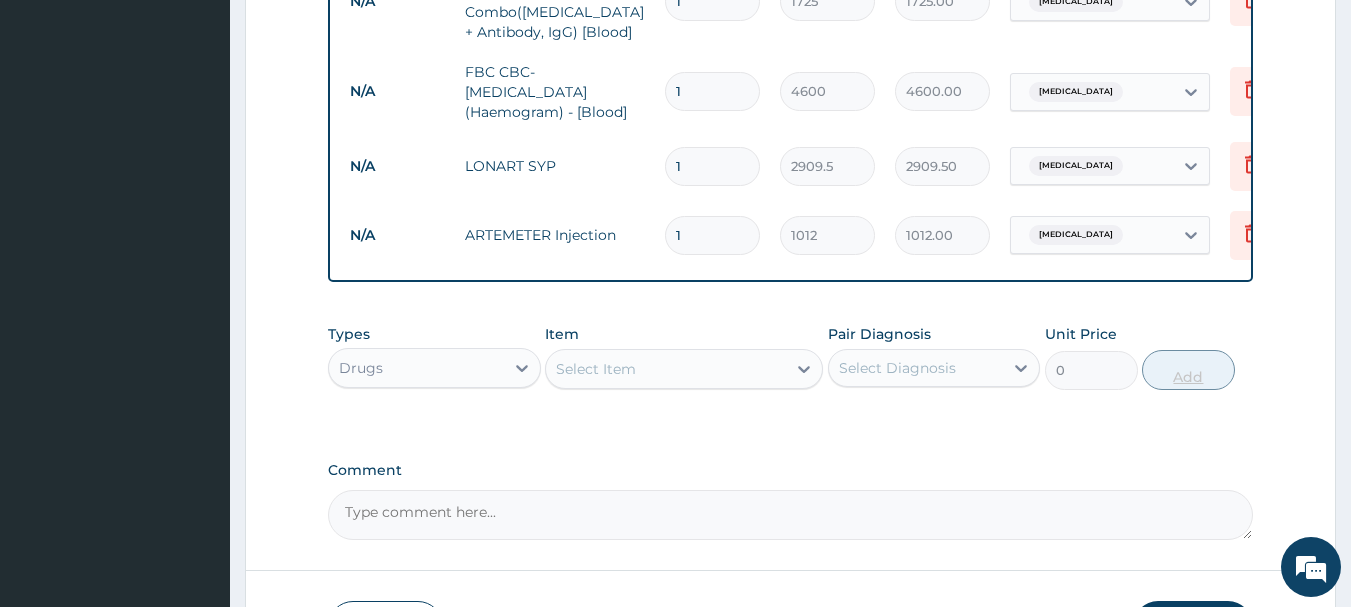 type on "0.00" 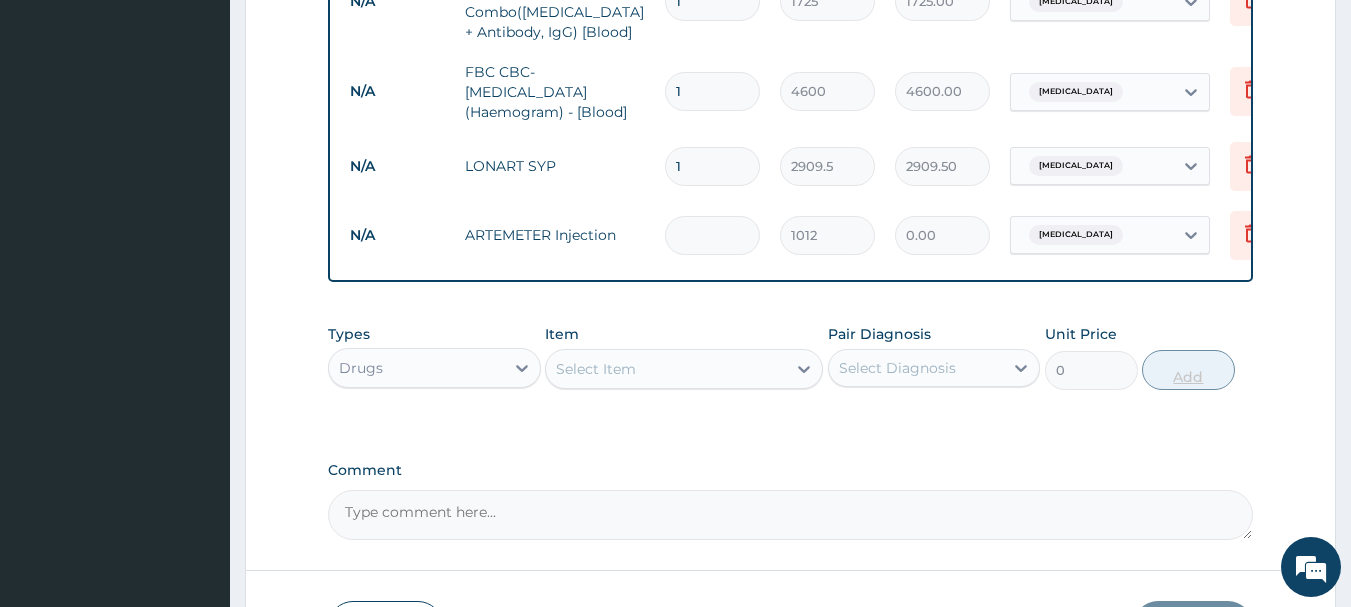 type on "2" 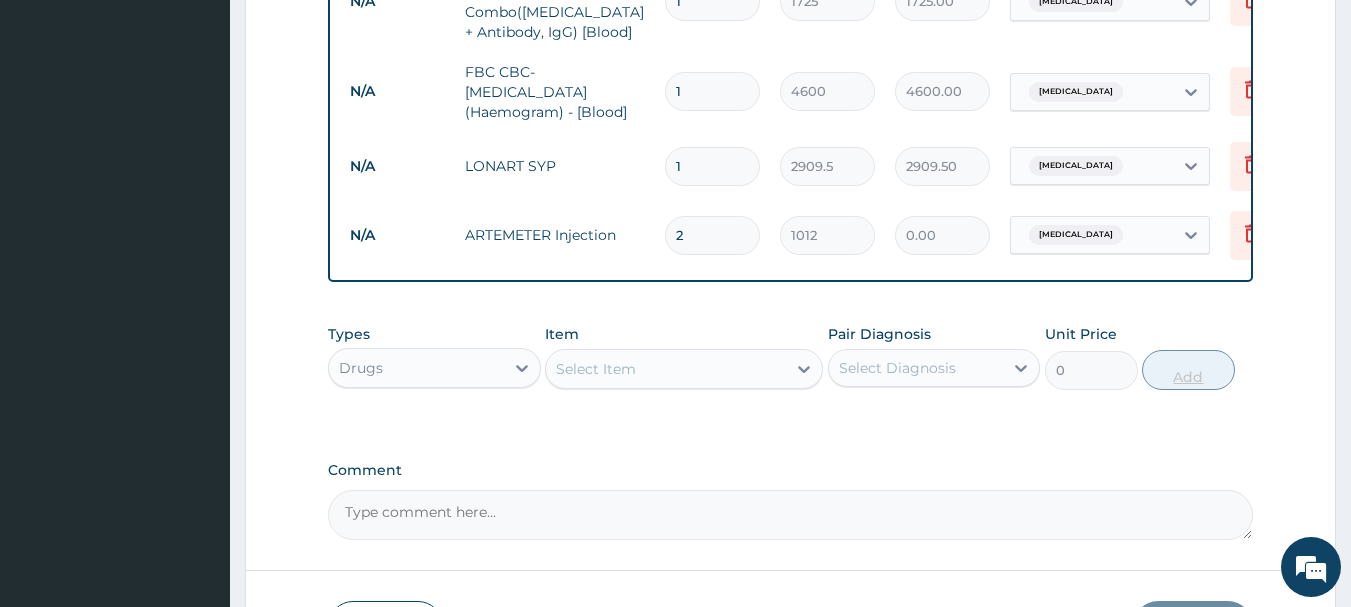 type on "2024.00" 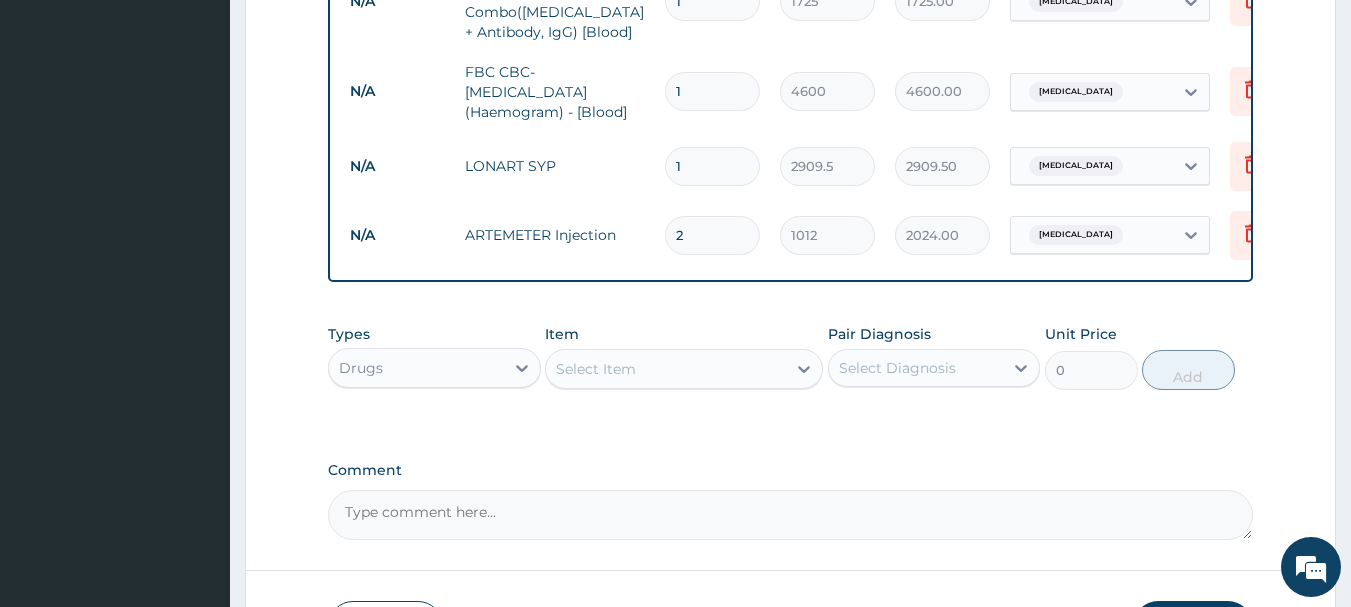 type on "2" 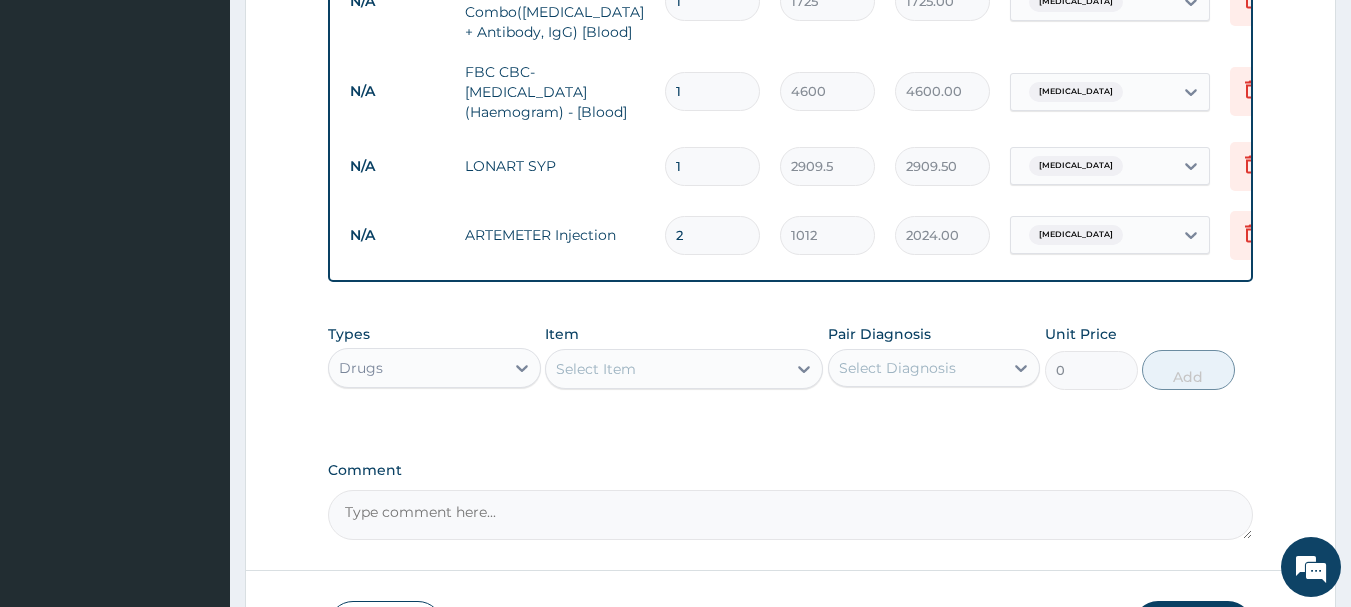 click on "Select Item" at bounding box center (666, 369) 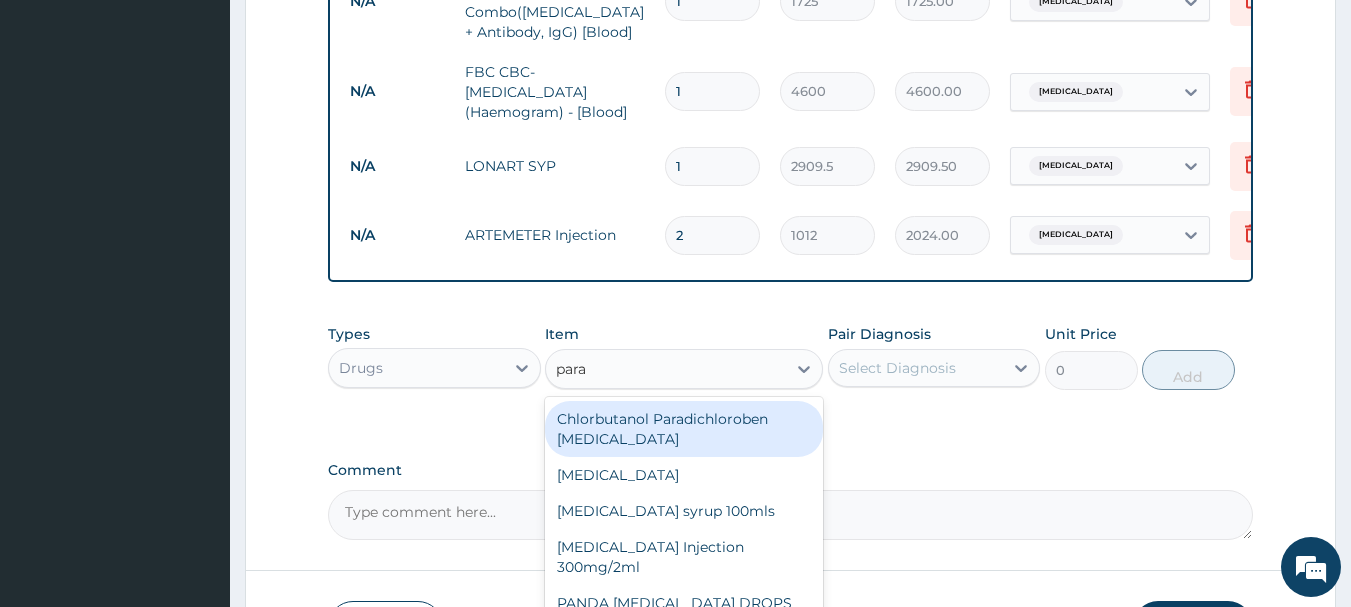 type on "parac" 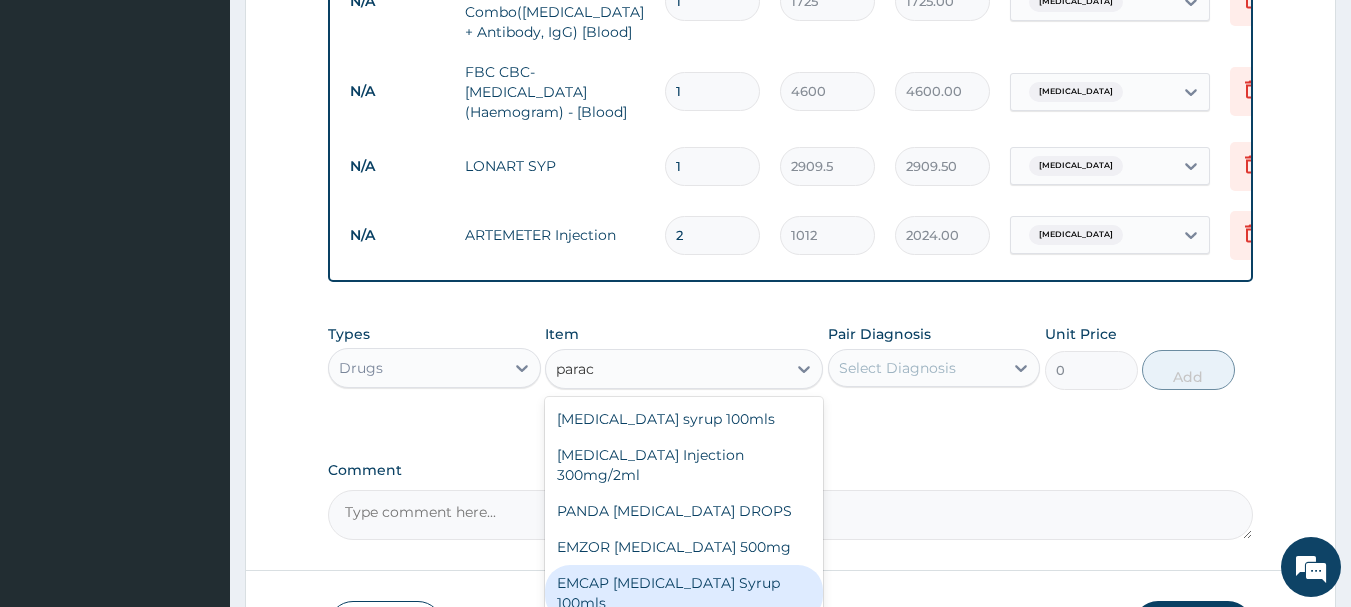 click on "EMCAP [MEDICAL_DATA] Syrup 100mls" at bounding box center (684, 593) 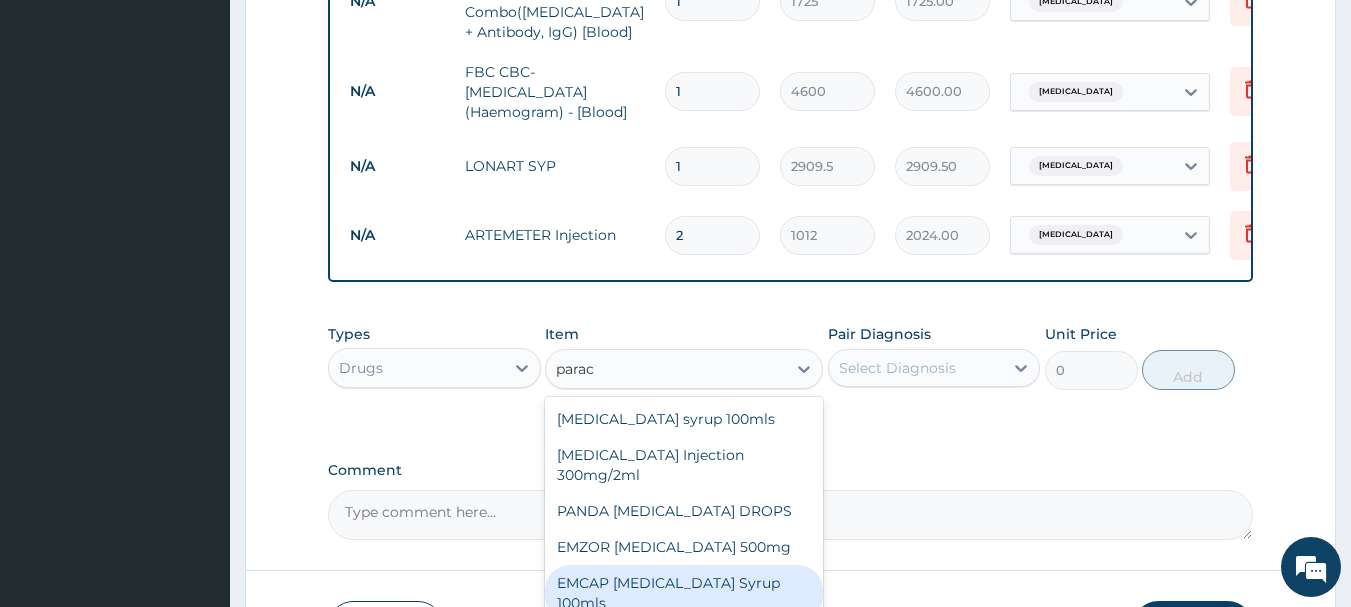 type 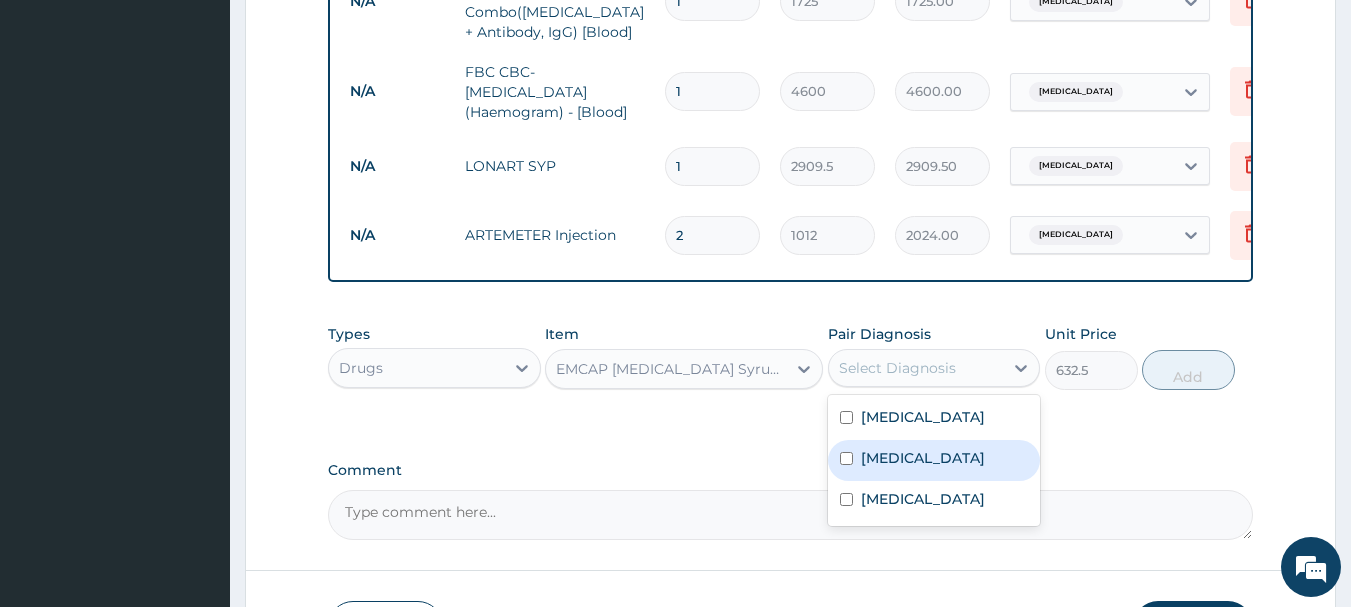 drag, startPoint x: 883, startPoint y: 369, endPoint x: 888, endPoint y: 450, distance: 81.154175 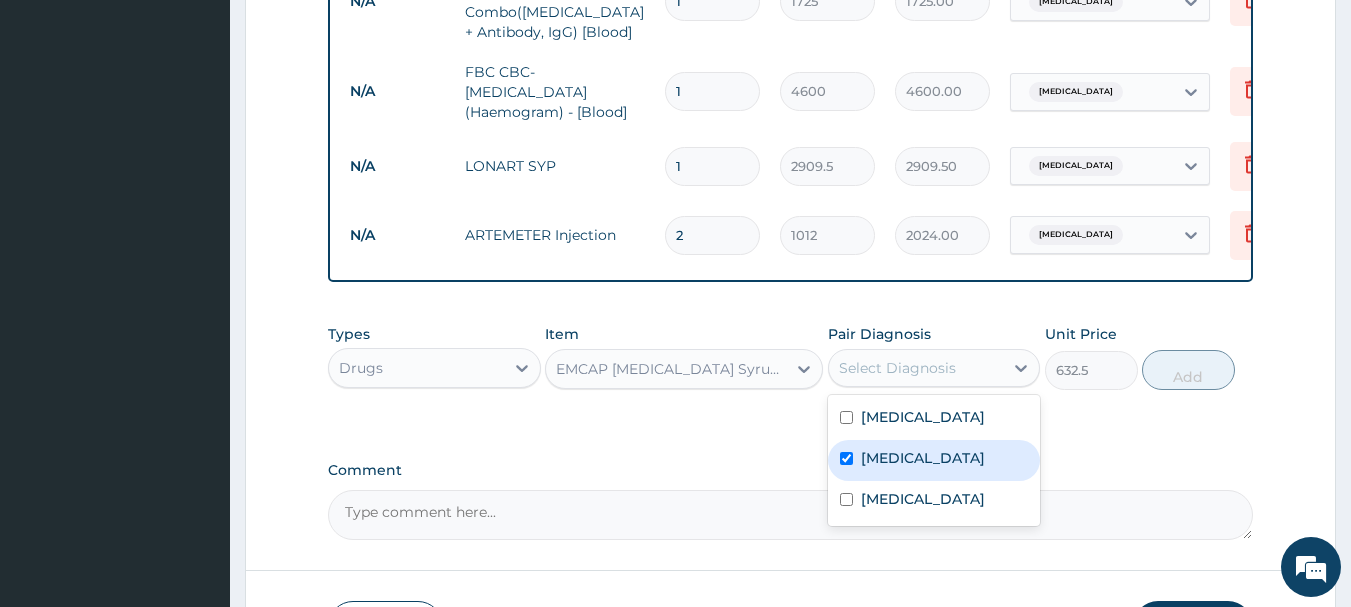 checkbox on "true" 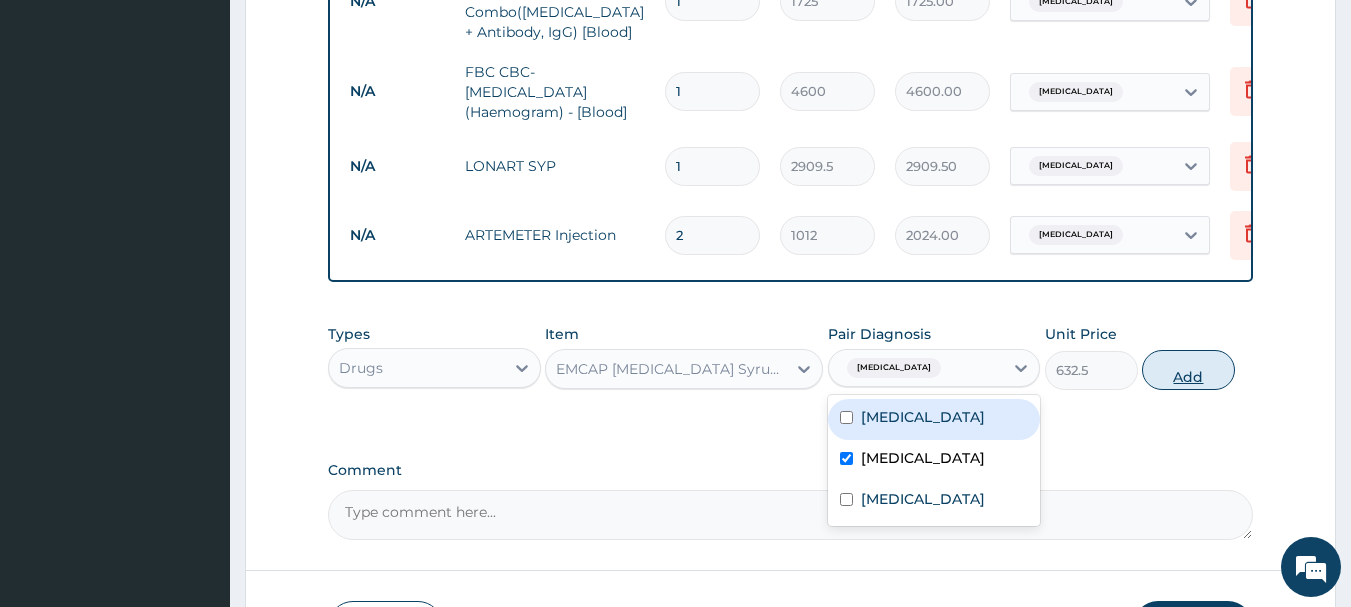click on "Add" at bounding box center (1188, 370) 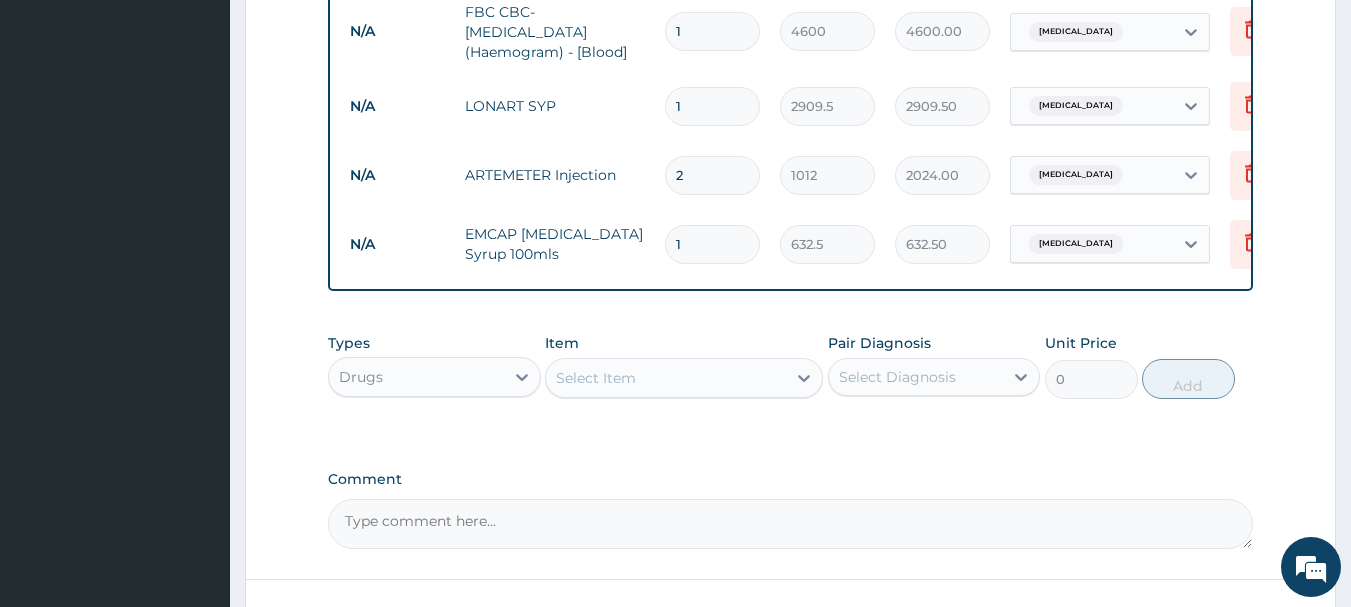 scroll, scrollTop: 1202, scrollLeft: 0, axis: vertical 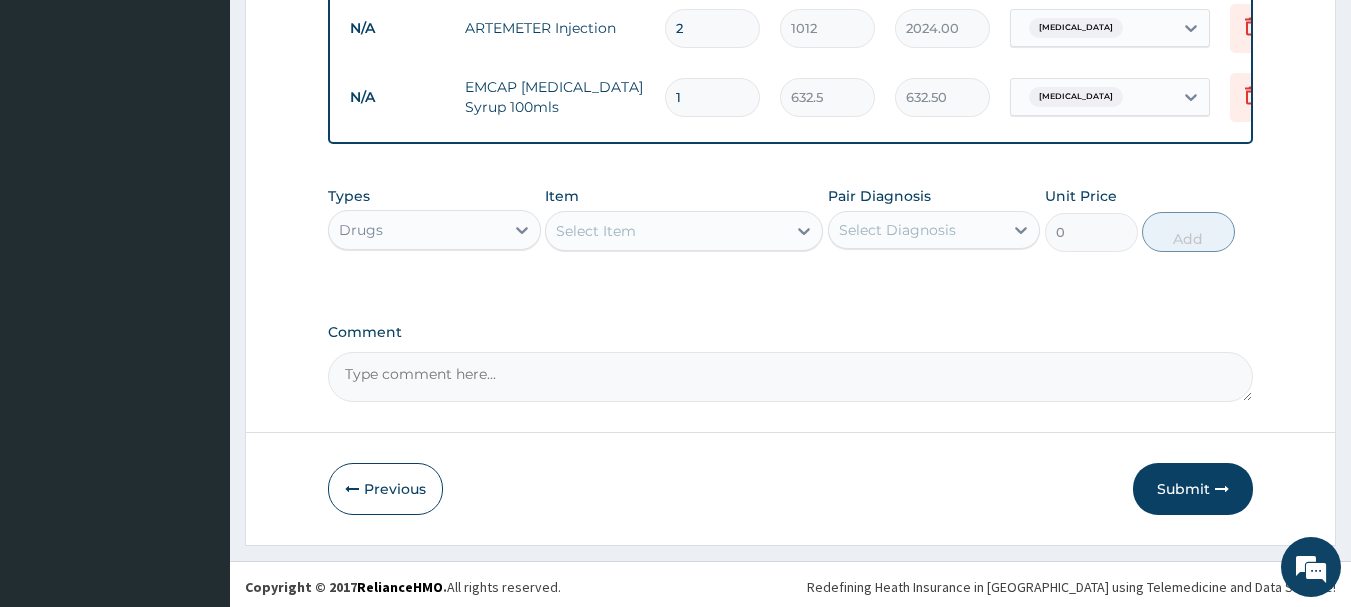 click on "Select Item" at bounding box center [666, 231] 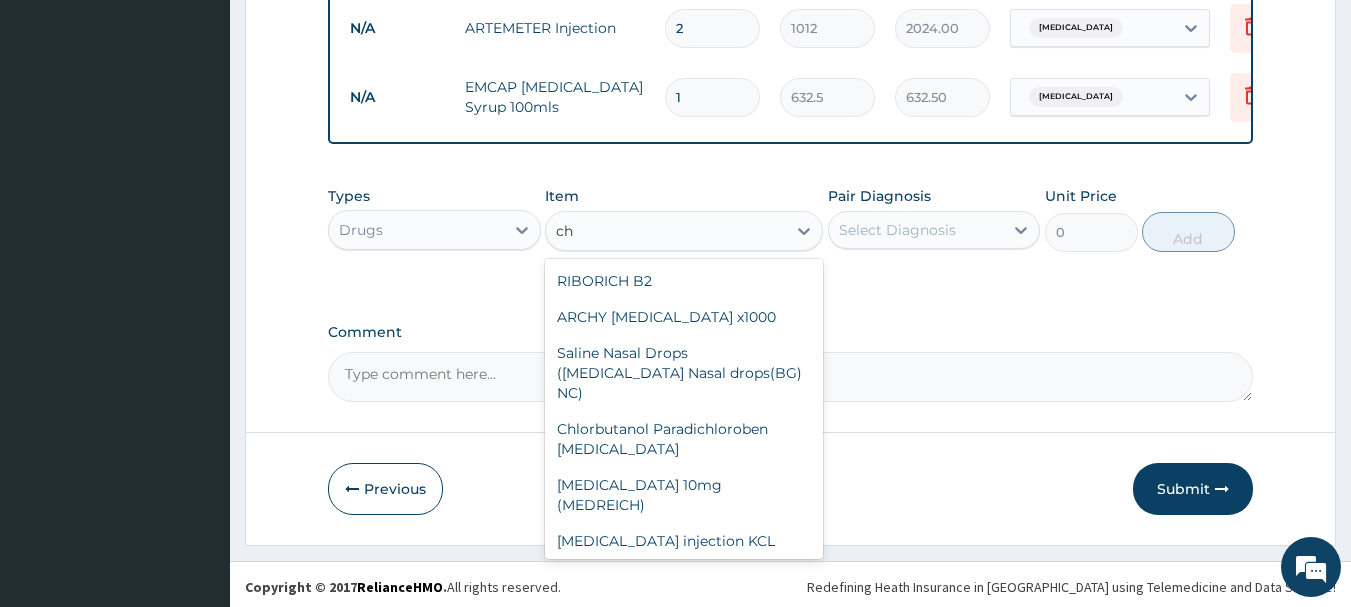type on "c" 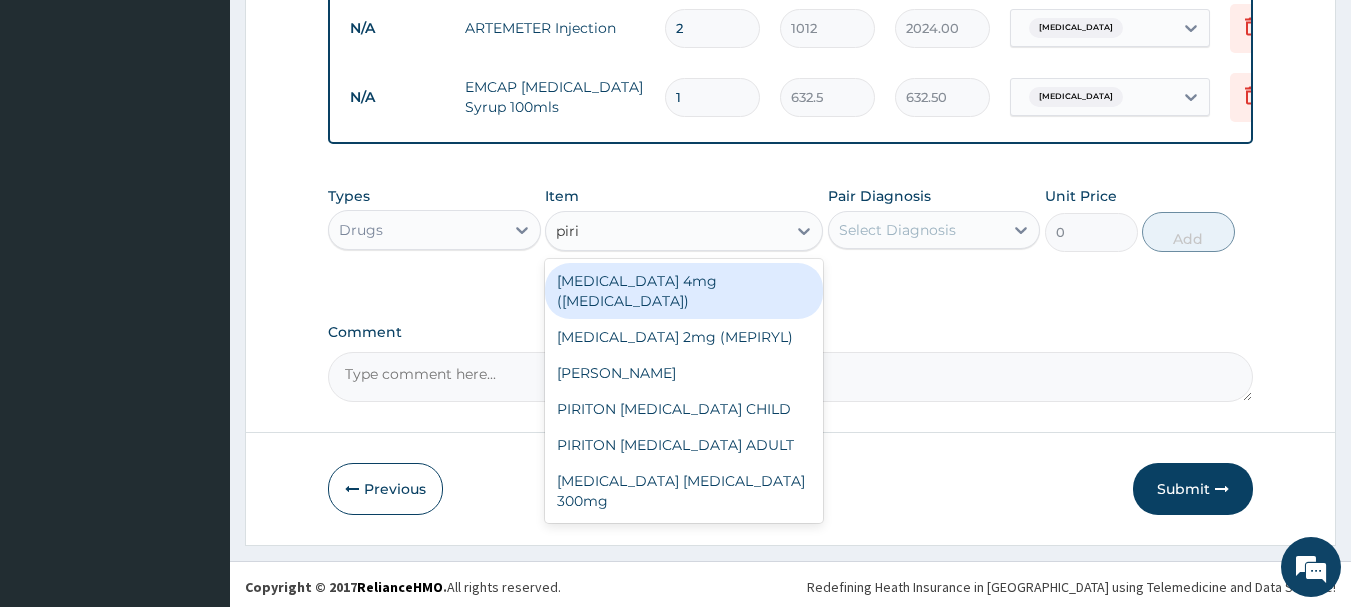 type on "pirit" 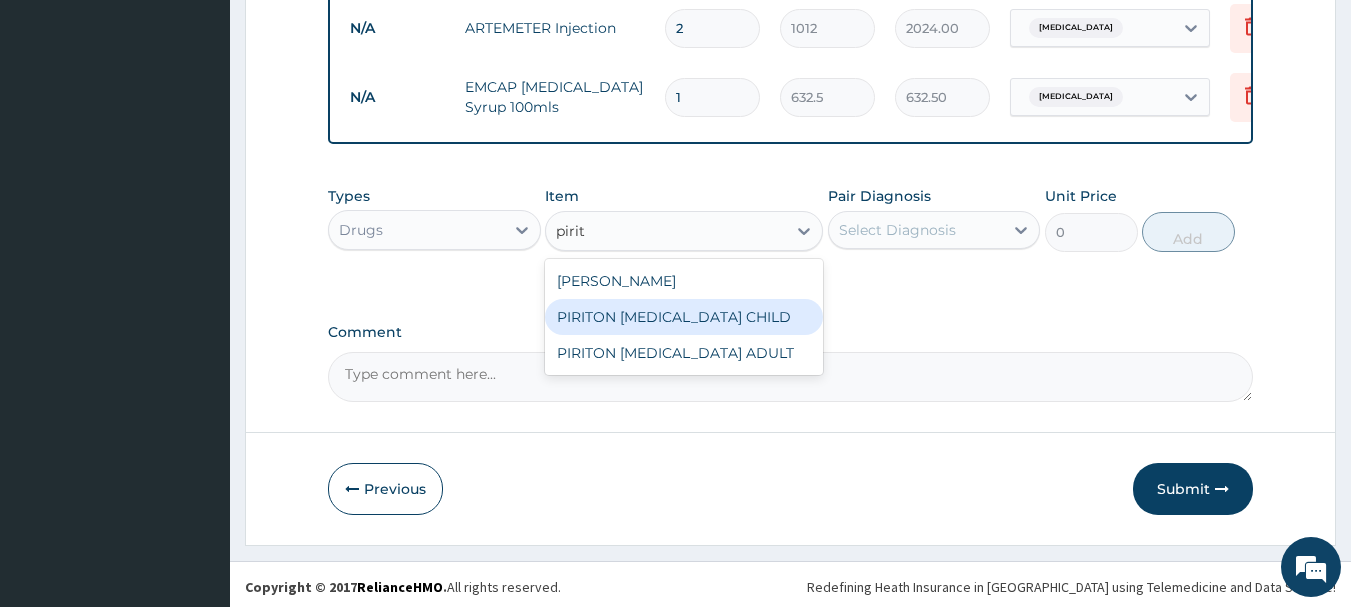 click on "PIRITON [MEDICAL_DATA] CHILD" at bounding box center (684, 317) 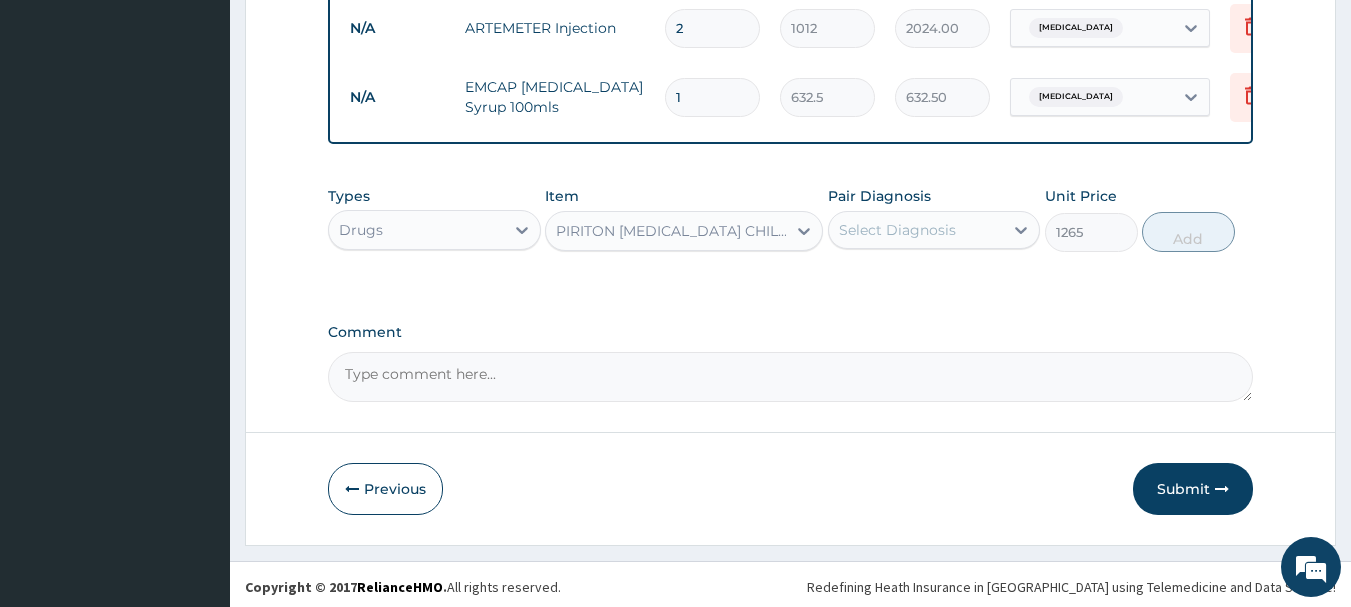 click on "Select Diagnosis" at bounding box center [897, 230] 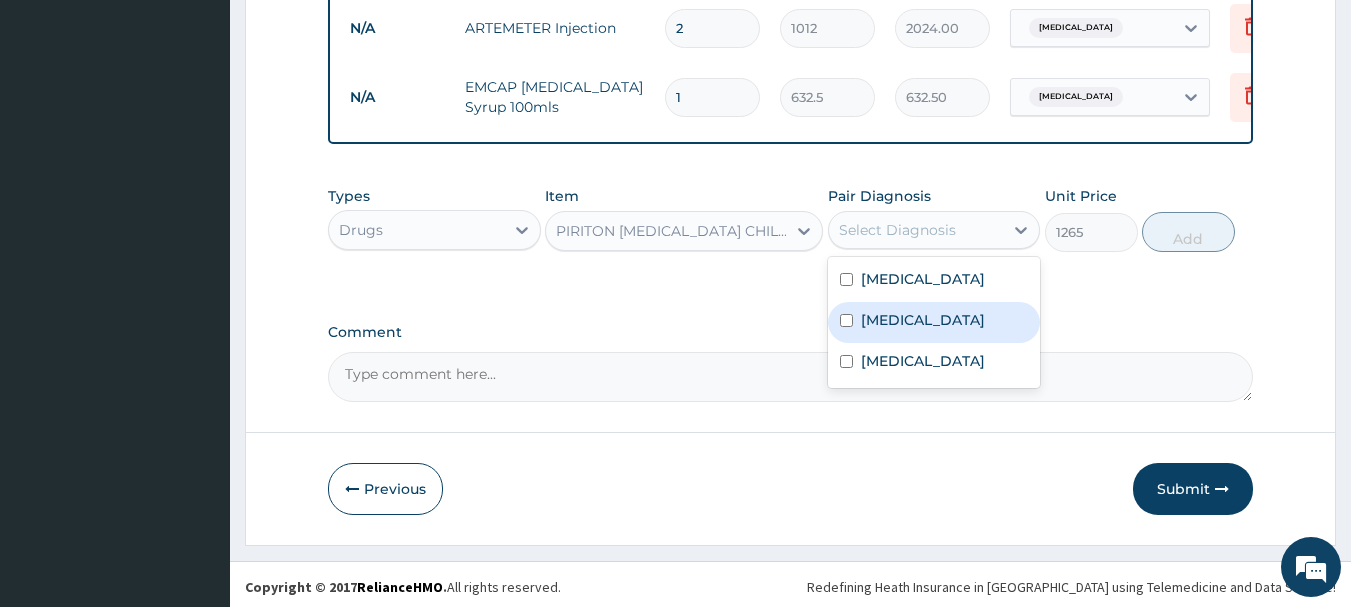 click on "[MEDICAL_DATA]" at bounding box center (923, 320) 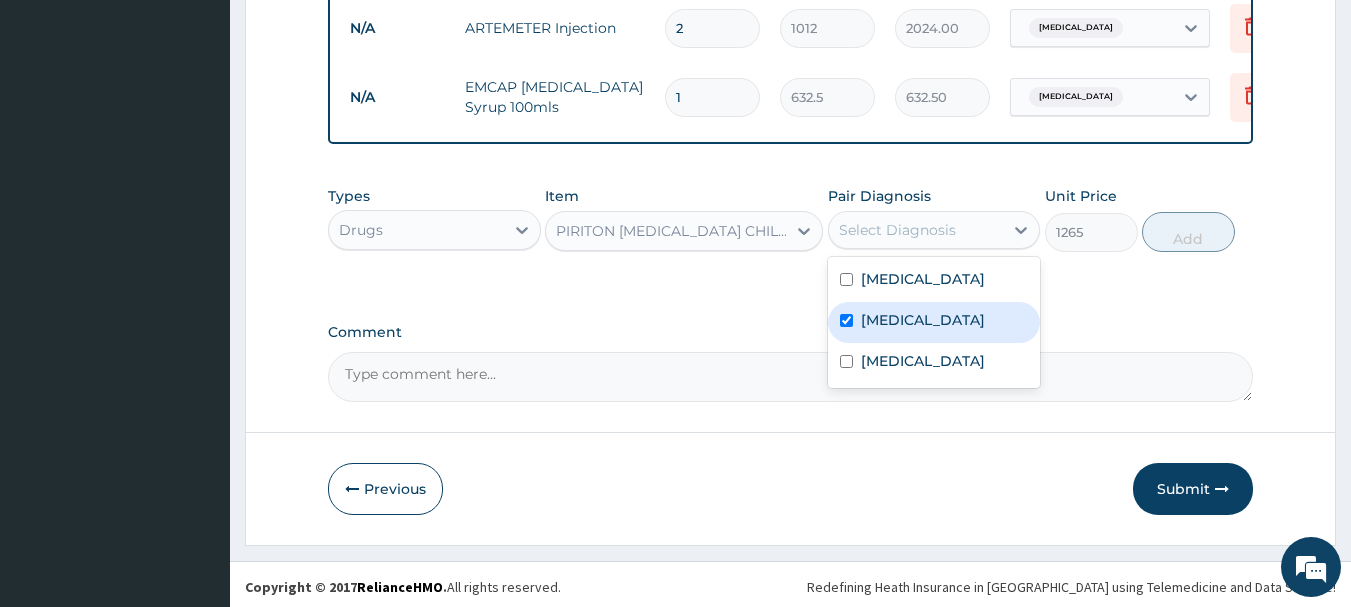 checkbox on "true" 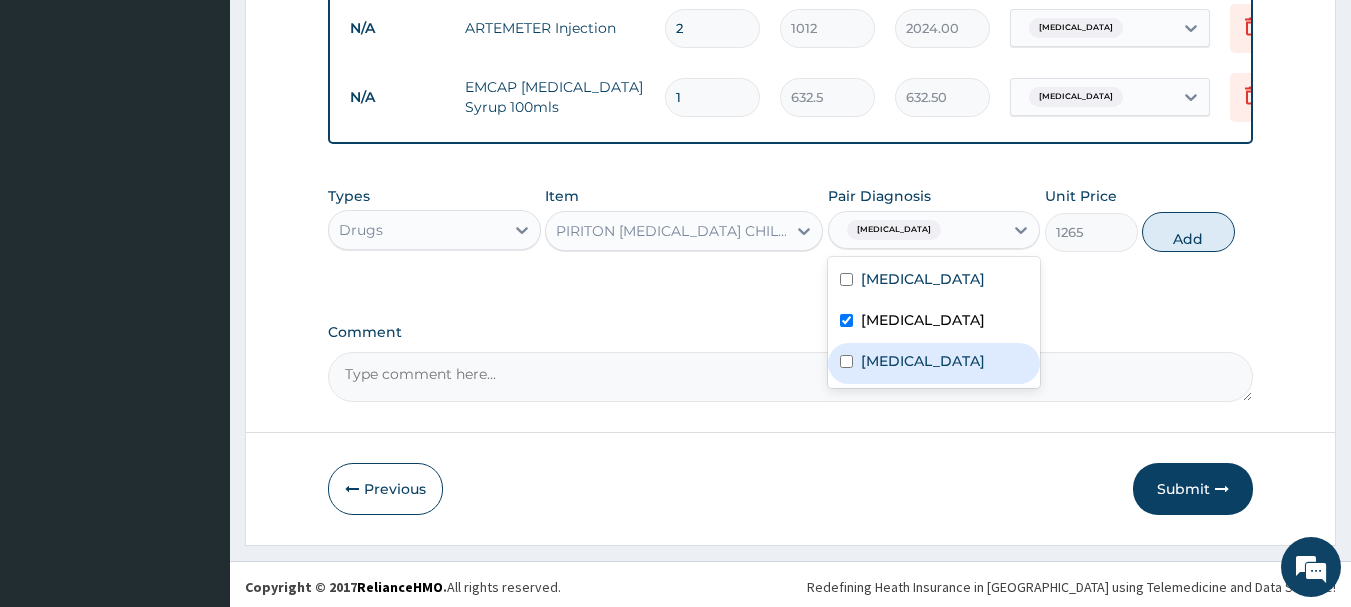 drag, startPoint x: 917, startPoint y: 313, endPoint x: 903, endPoint y: 378, distance: 66.4906 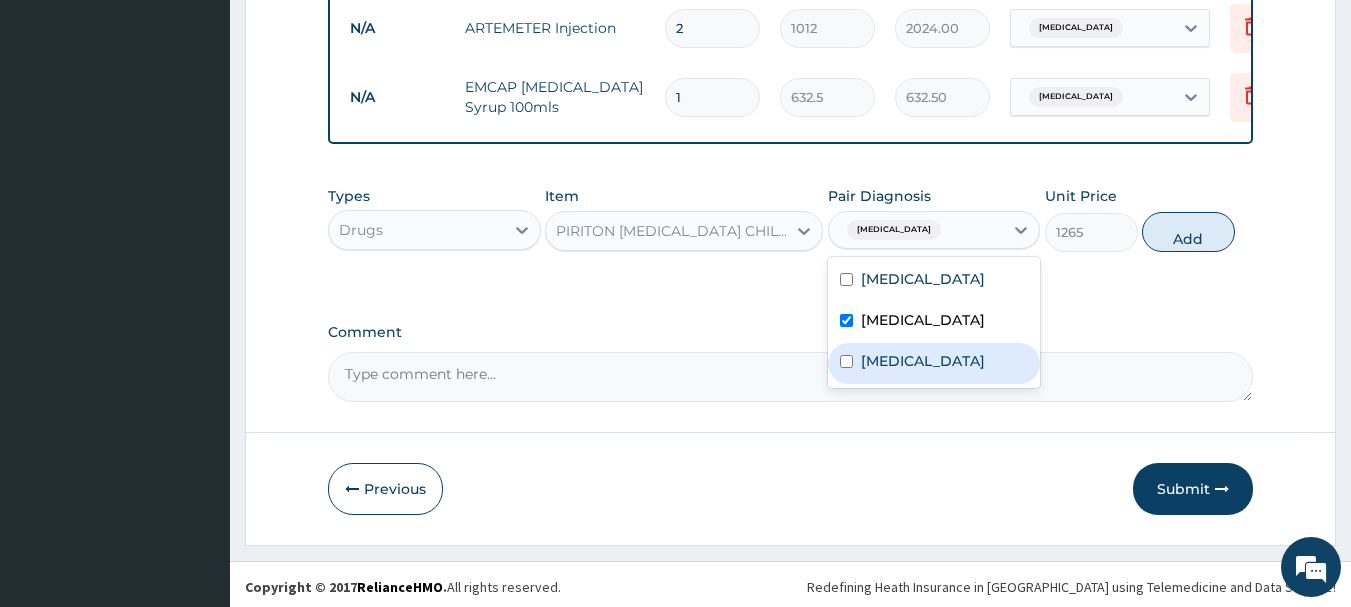 click on "Typhoid fever Malaria Upper respiratory infection" at bounding box center [934, 322] 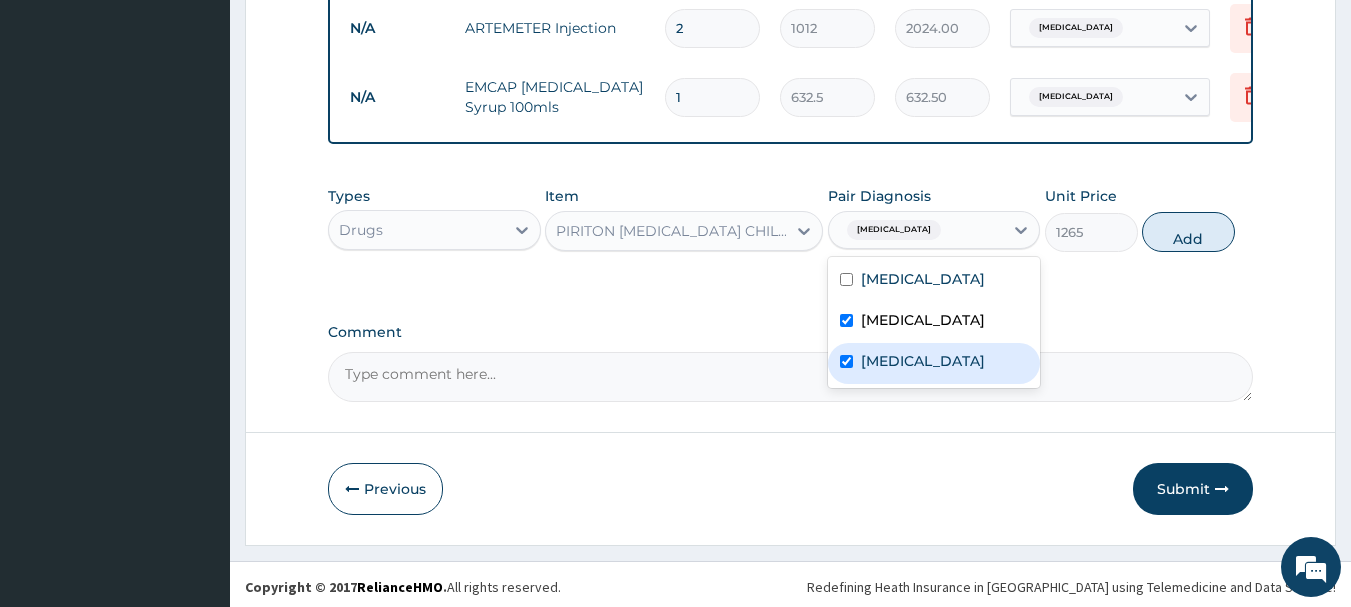 checkbox on "true" 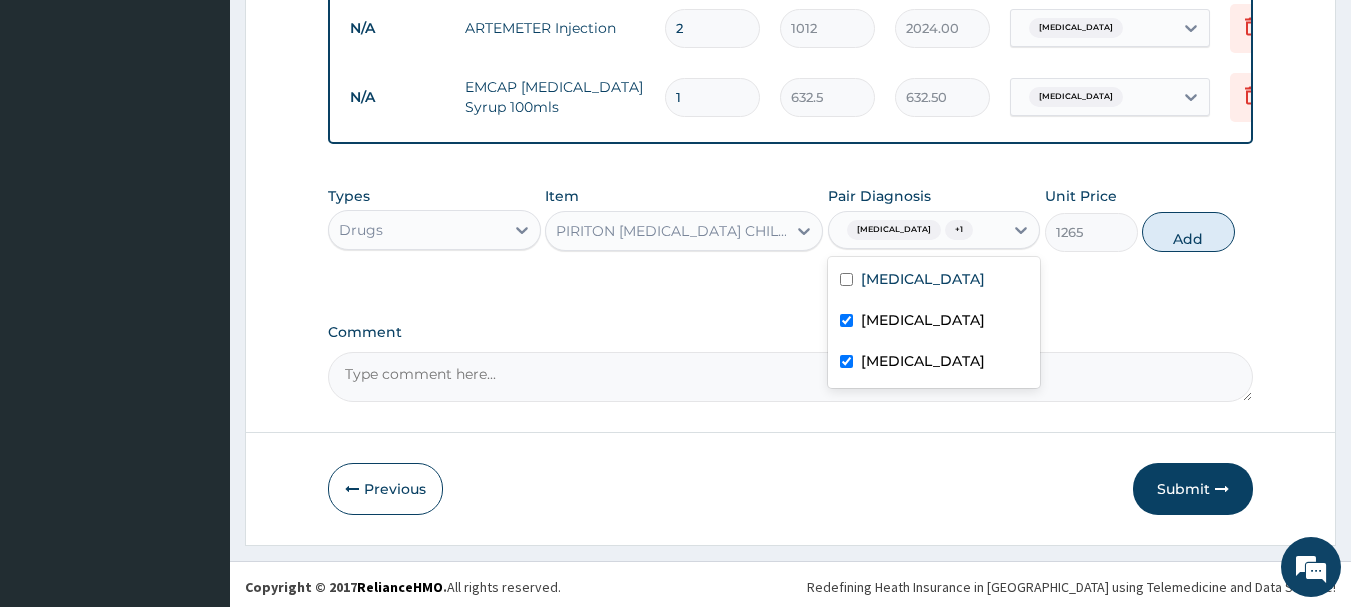 click on "Malaria" at bounding box center (923, 320) 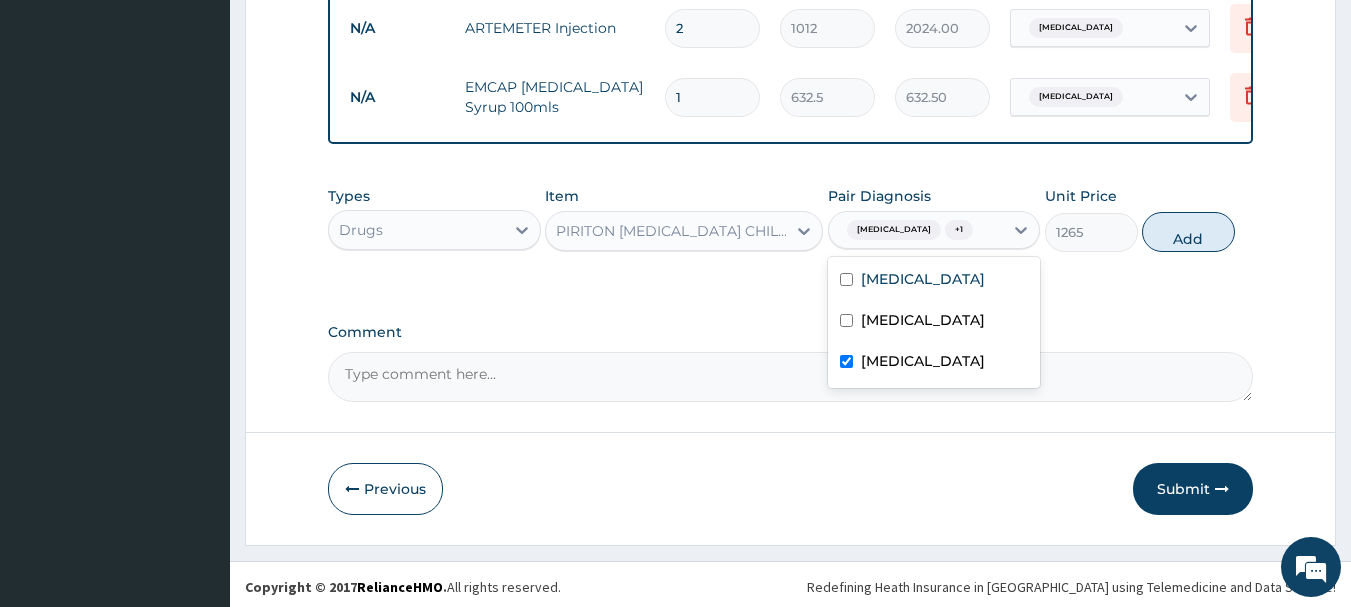 checkbox on "false" 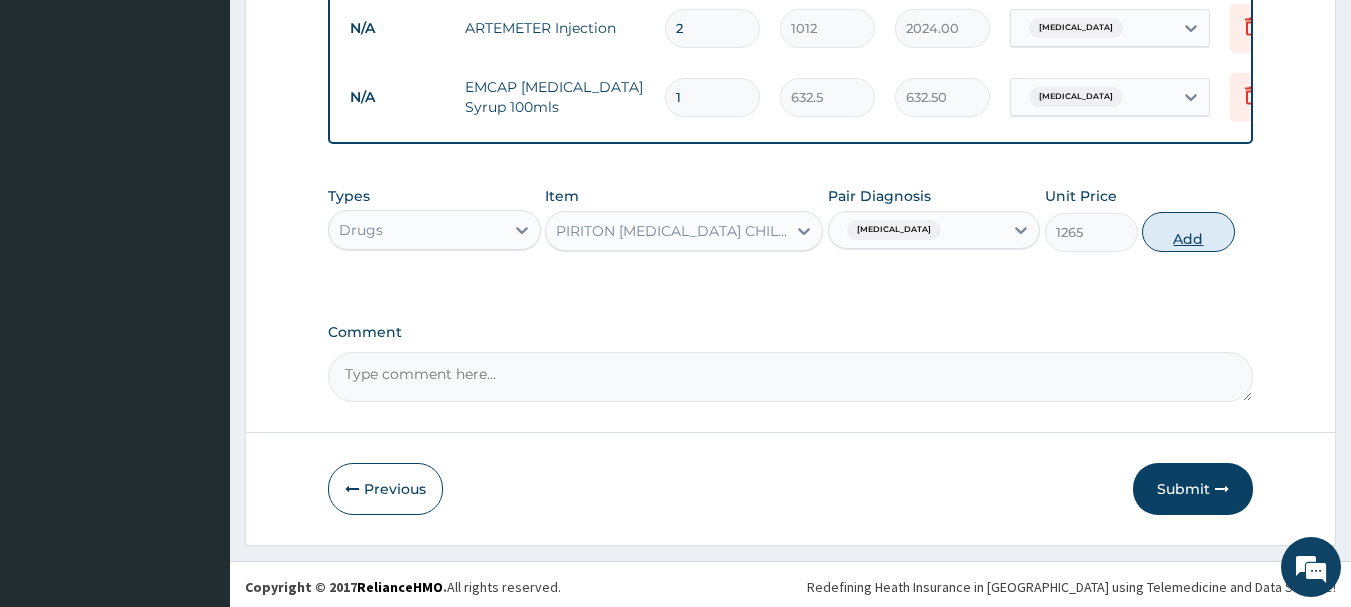 click on "Add" at bounding box center (1188, 232) 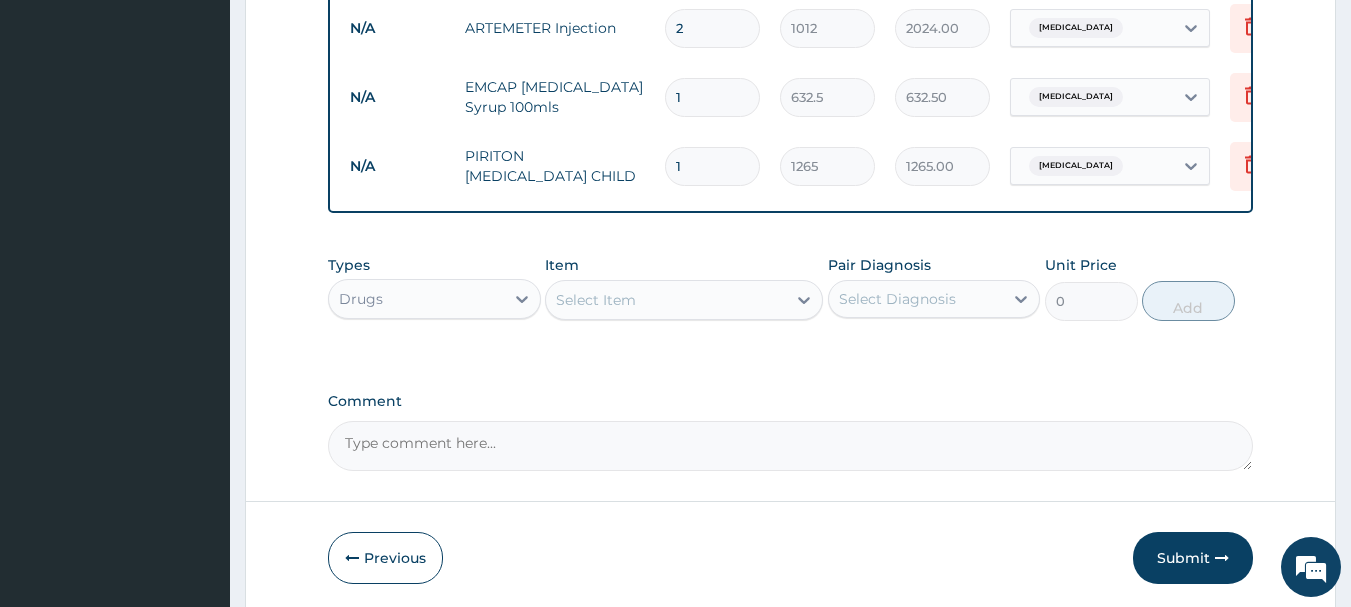 click on "Select Item" at bounding box center (666, 300) 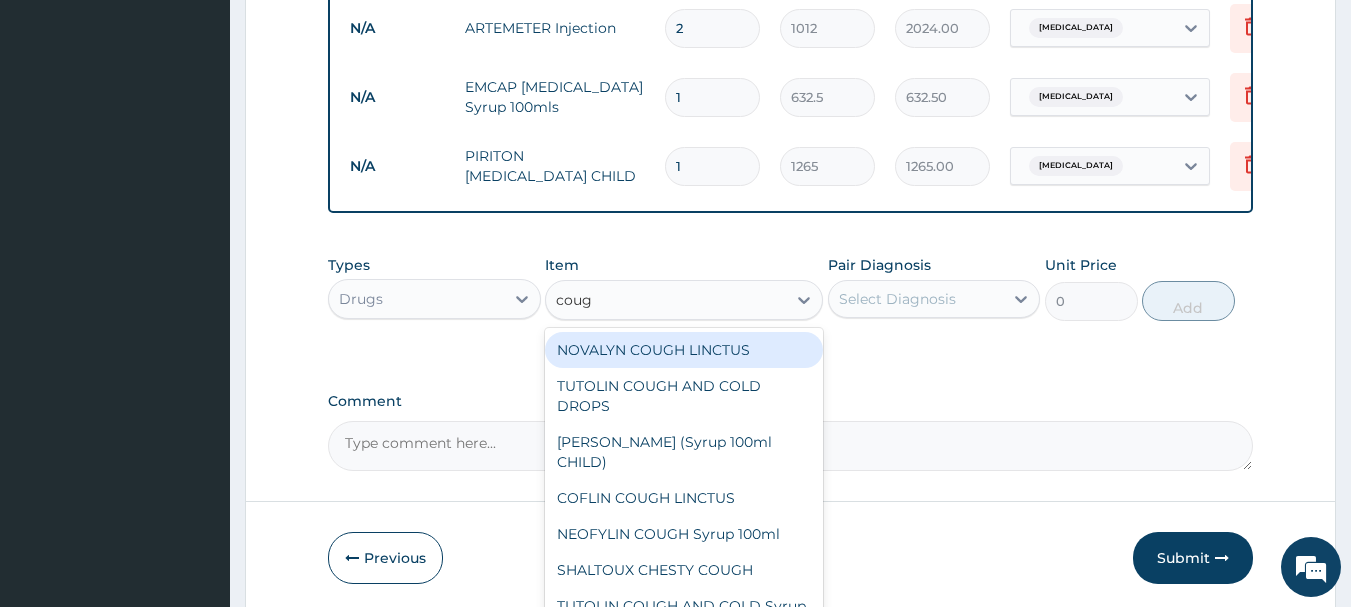 type on "cough" 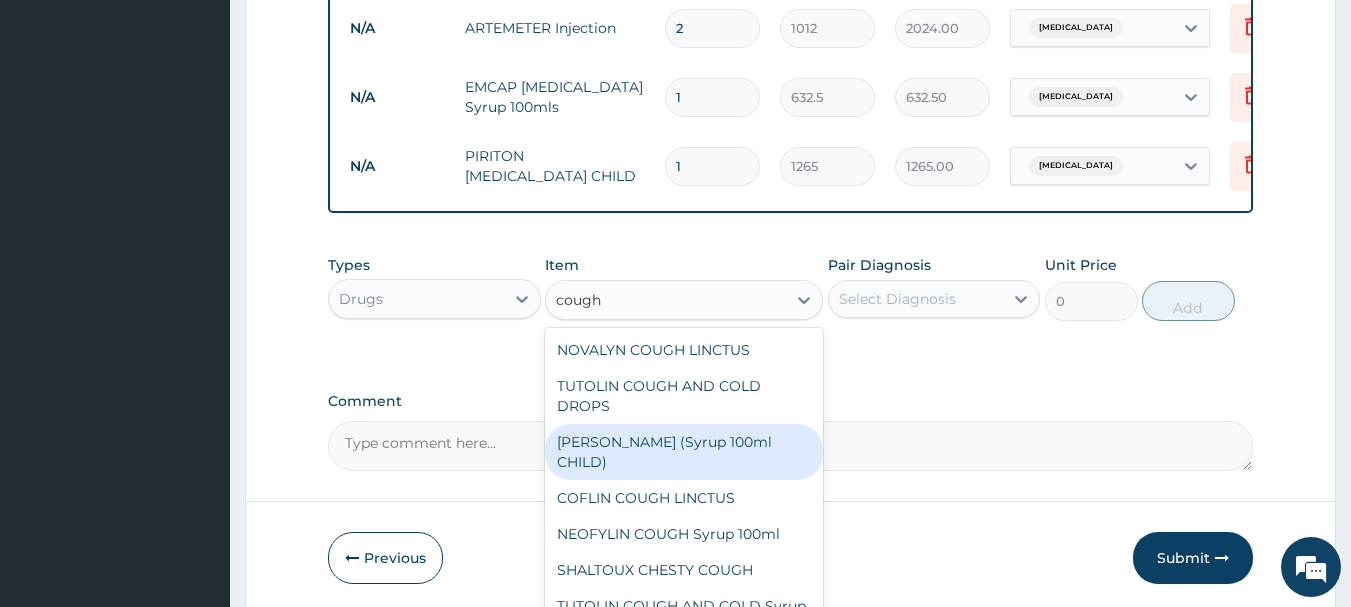 click on "EMZOLYN COUGH (Syrup 100ml CHILD)" at bounding box center (684, 452) 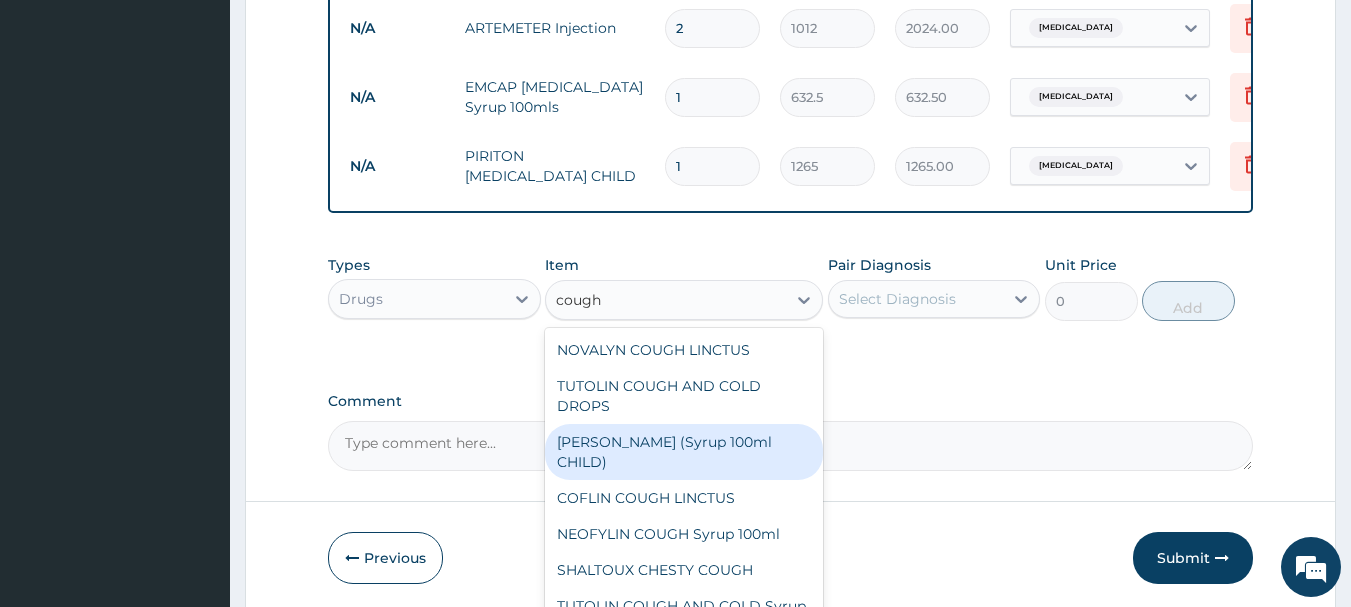 type 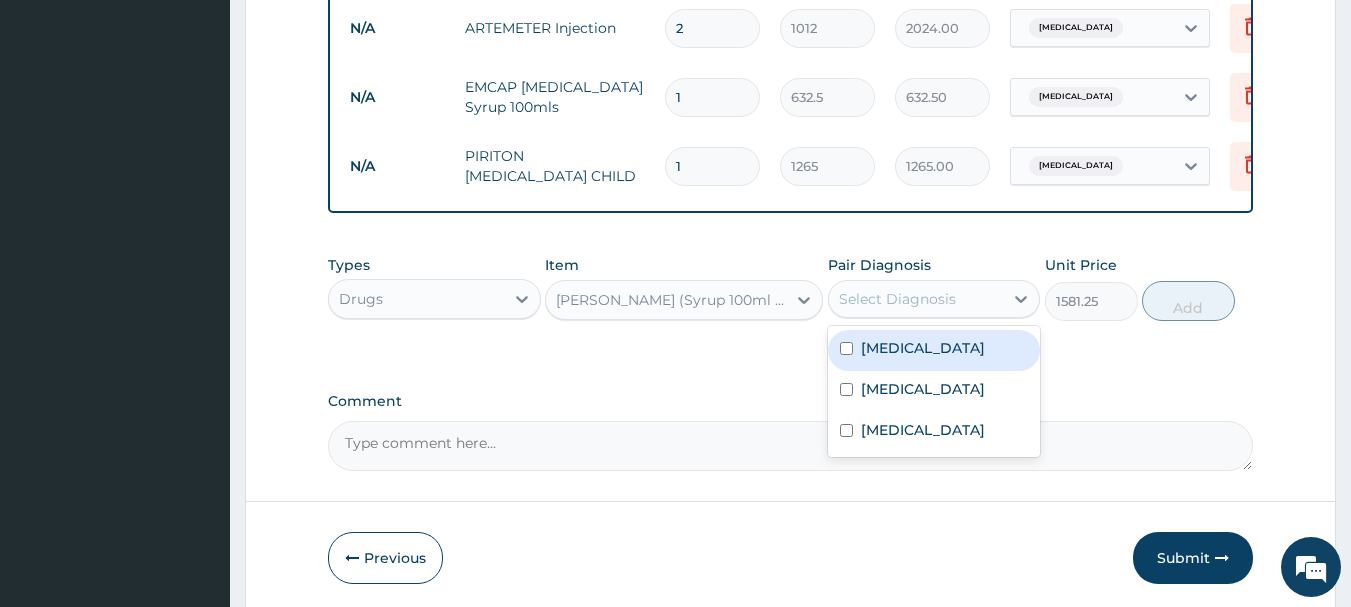 click on "Select Diagnosis" at bounding box center [897, 299] 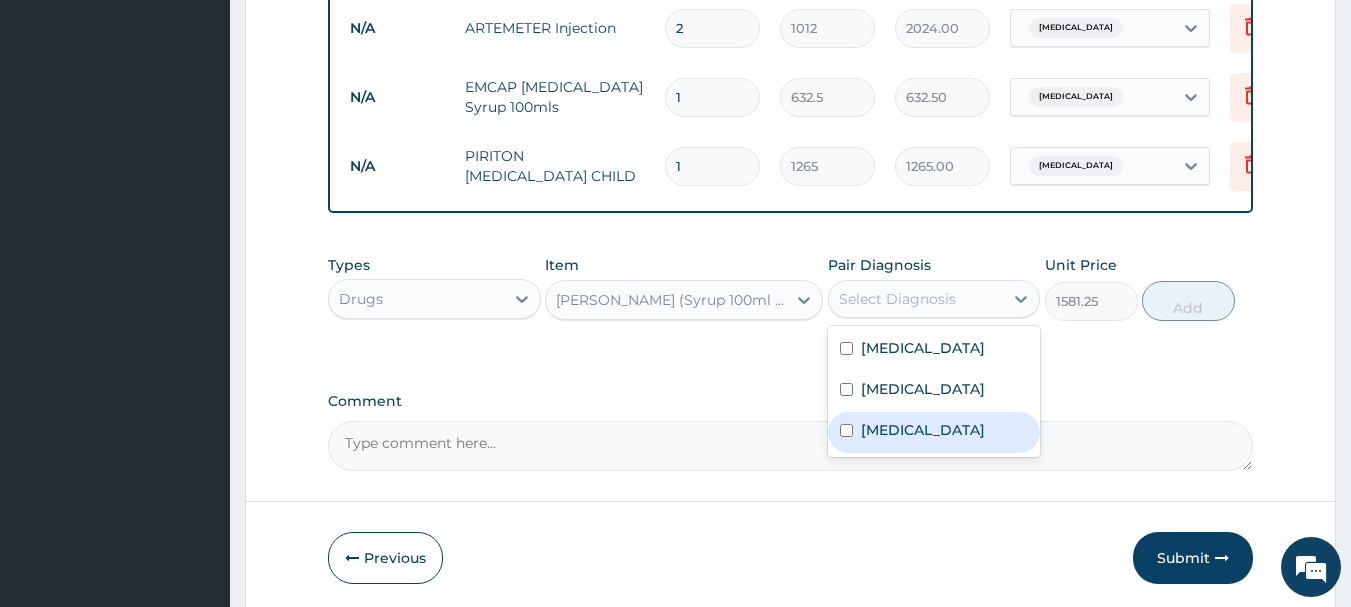 click on "Upper respiratory infection" at bounding box center [923, 430] 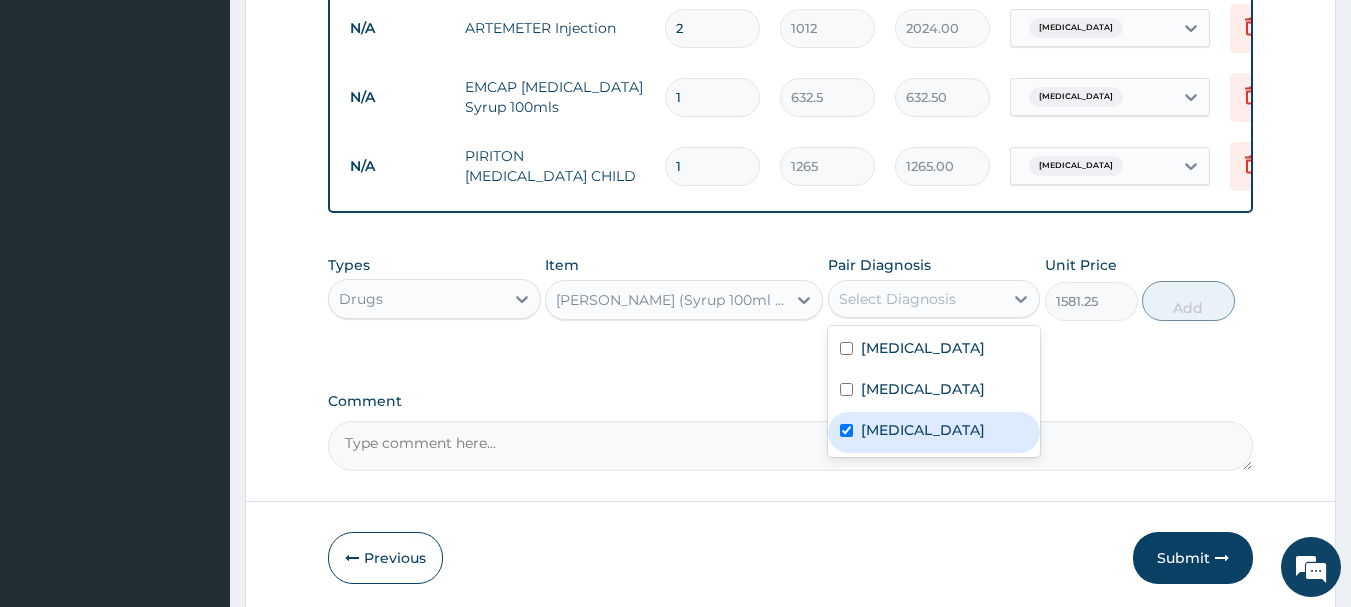 checkbox on "true" 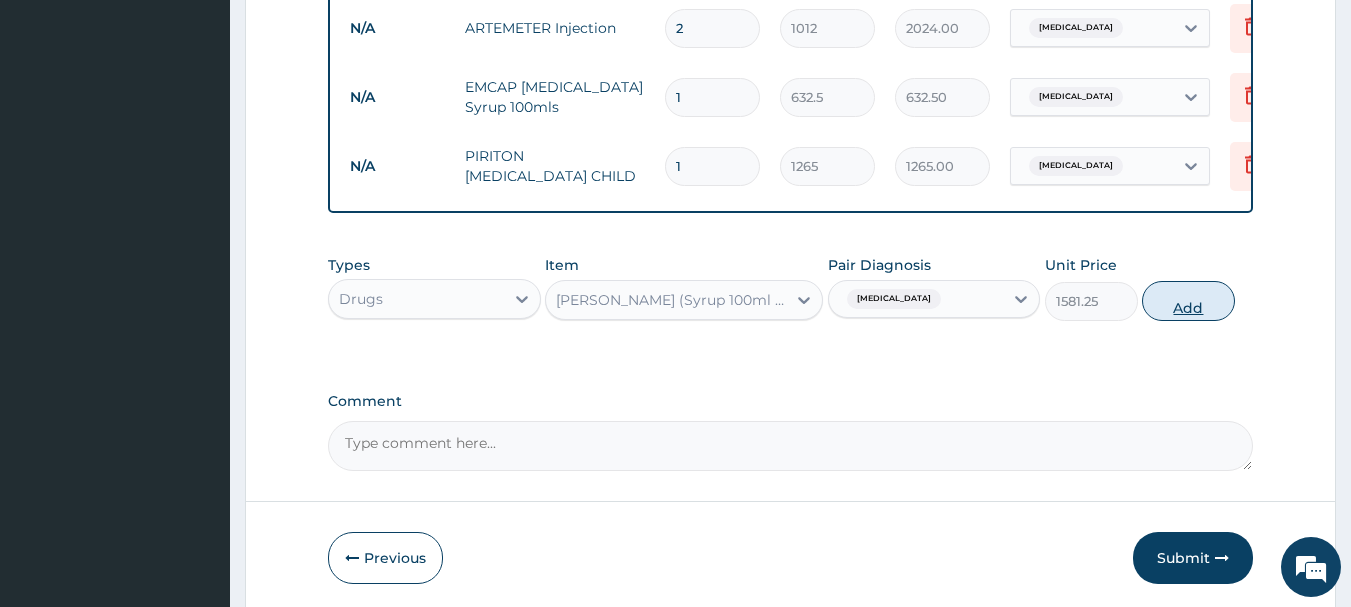 click on "Add" at bounding box center [1188, 301] 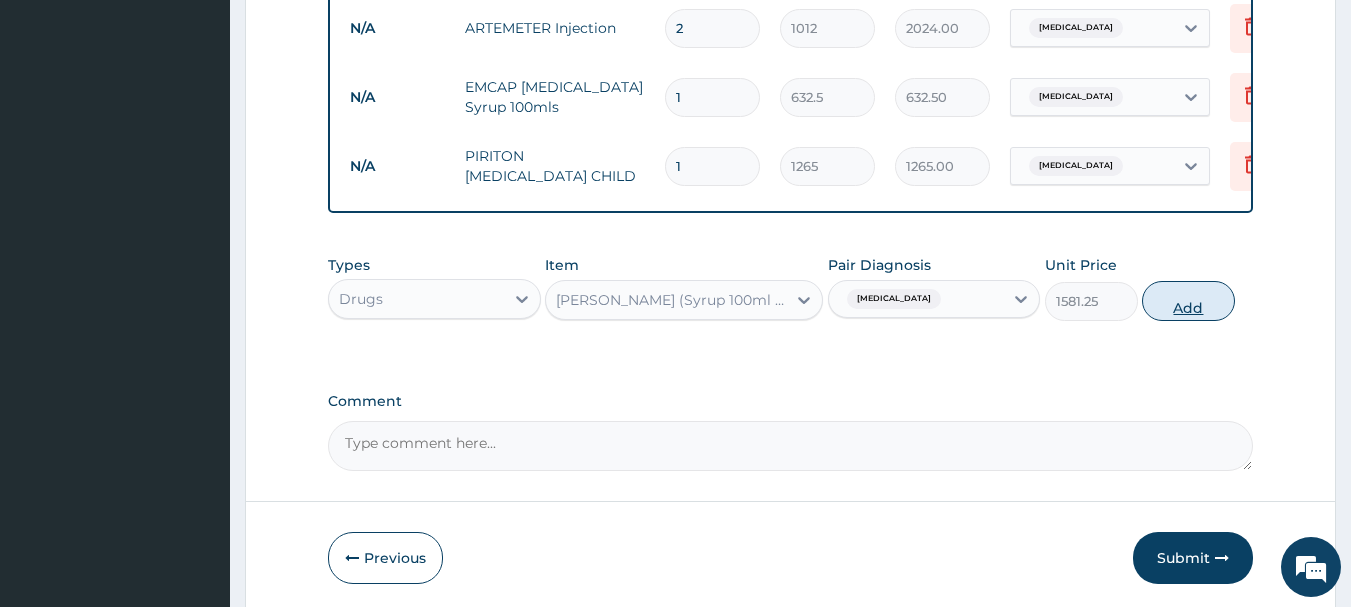 type on "0" 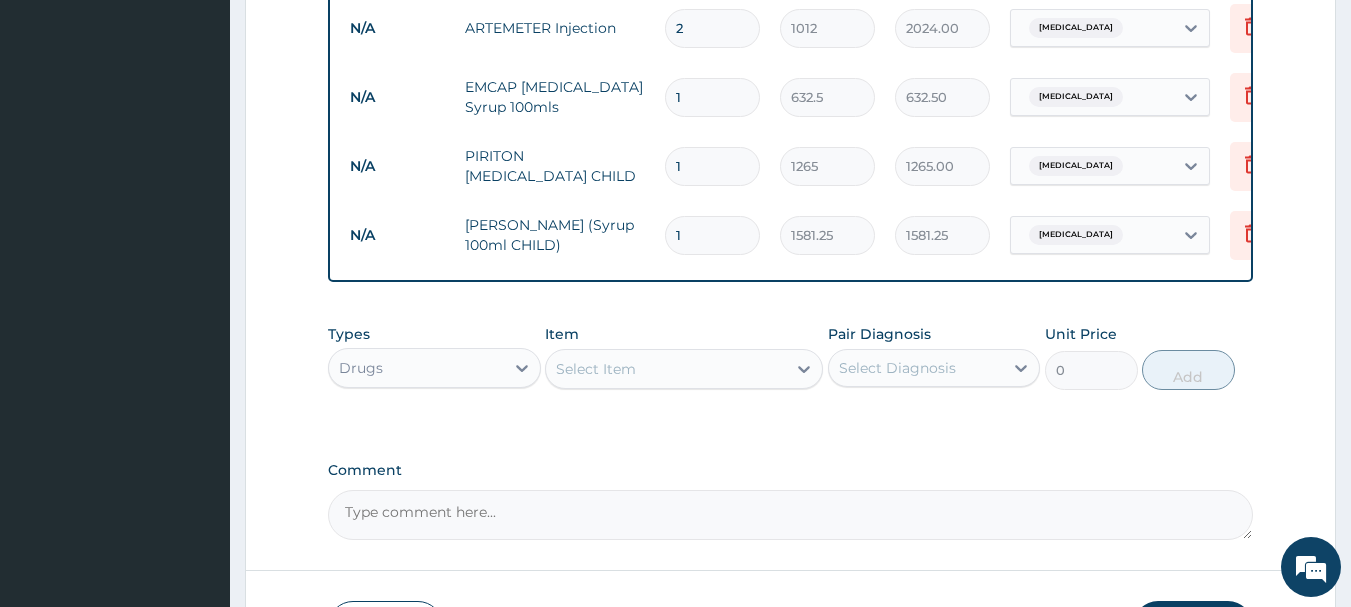 scroll, scrollTop: 1340, scrollLeft: 0, axis: vertical 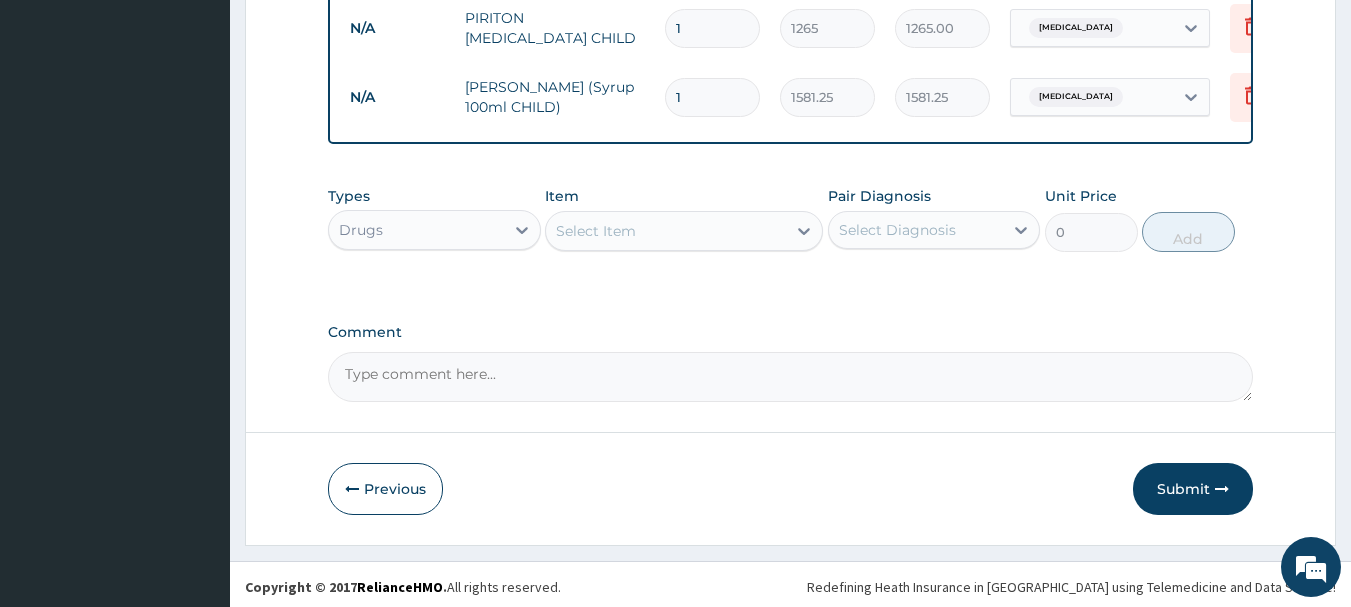 click on "Select Item" at bounding box center (666, 231) 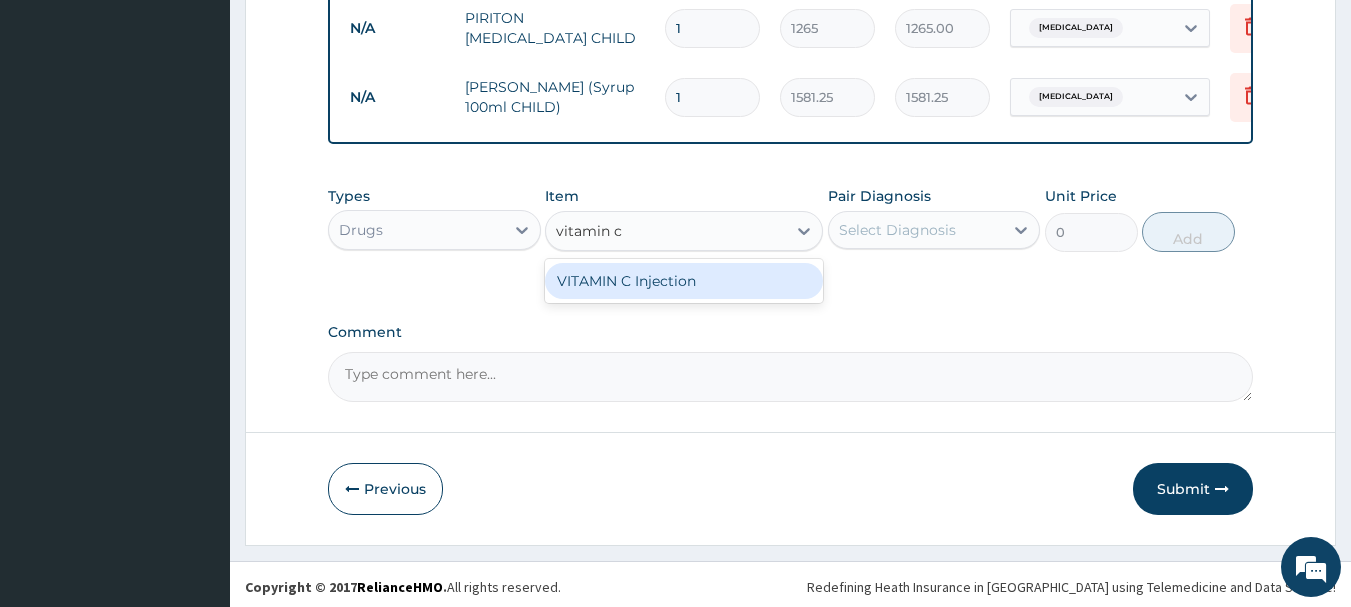 type on "vitamin c" 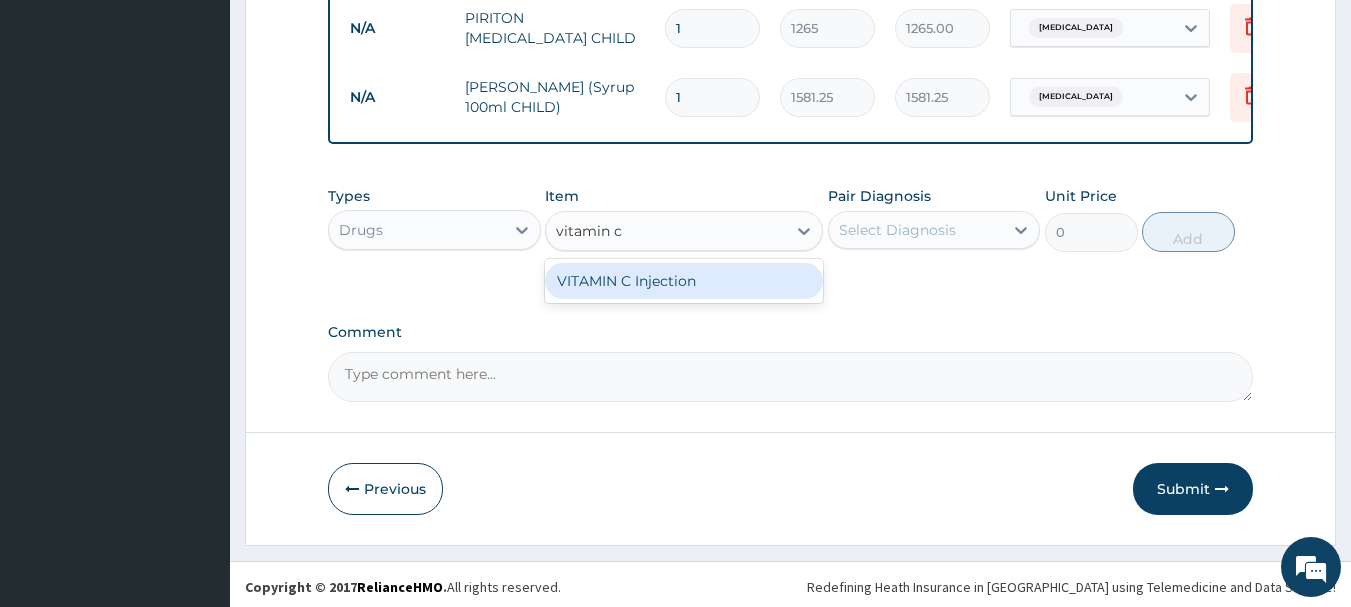type 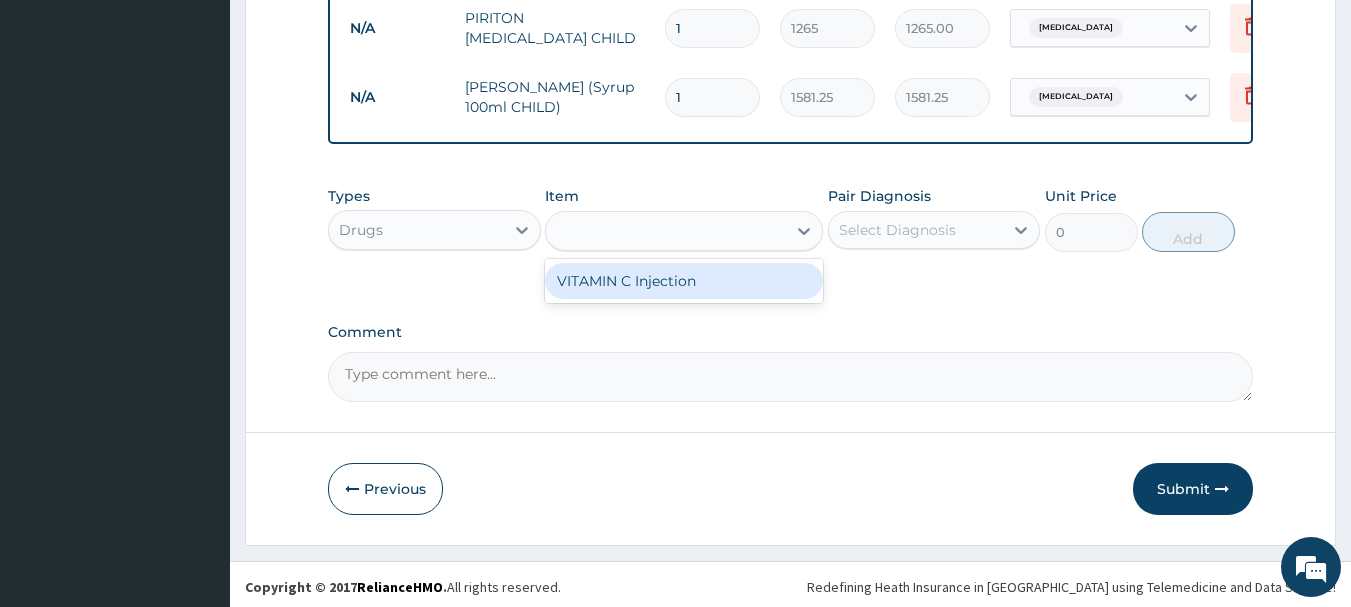click on "PA Code / Prescription Code PA/5389FC Encounter Date 10-07-2025 Important Notice Please enter PA codes before entering items that are not attached to a PA code   All diagnoses entered must be linked to a claim item. Diagnosis & Claim Items that are visible but inactive cannot be edited because they were imported from an already approved PA code. Diagnosis Typhoid fever confirmed Malaria Confirmed Upper respiratory infection Confirmed NB: All diagnosis must be linked to a claim item Claim Items Type Name Quantity Unit Price Total Price Pair Diagnosis Actions Drugs augmentin 228.5mg/5ml 1 7590 7590.00 Typhoid fever Delete N/A General practitioner Consultation first outpatient consultation 1 3795 3795.00 Typhoid fever Delete N/A Malaria Parasite Combo(Blood Film+ Antibody, IgG) [Blood] 1 1725 1725.00 Malaria Delete N/A FBC CBC-Complete Blood Count (Haemogram) - [Blood] 1 4600 4600.00 Typhoid fever Delete N/A LONART SYP 1 2909.5 2909.50 Malaria Delete N/A ARTEMETER Injection 2 1012 2024.00 Malaria Delete N/A 1 1" at bounding box center [791, -374] 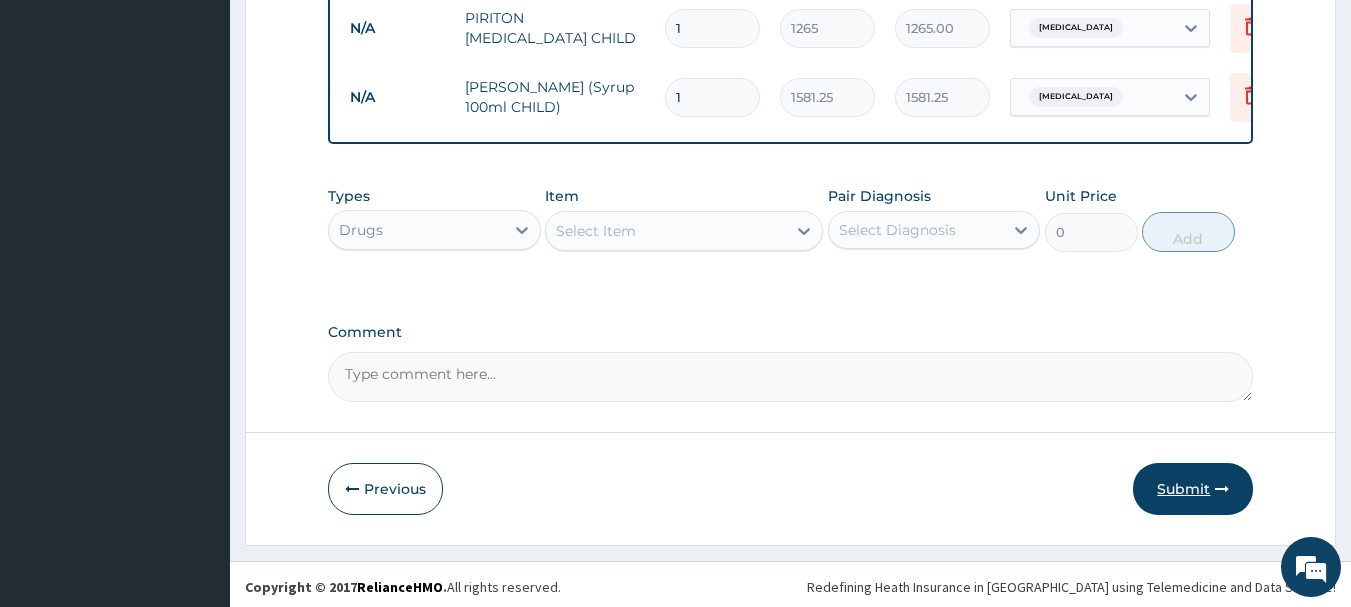click on "Submit" at bounding box center [1193, 489] 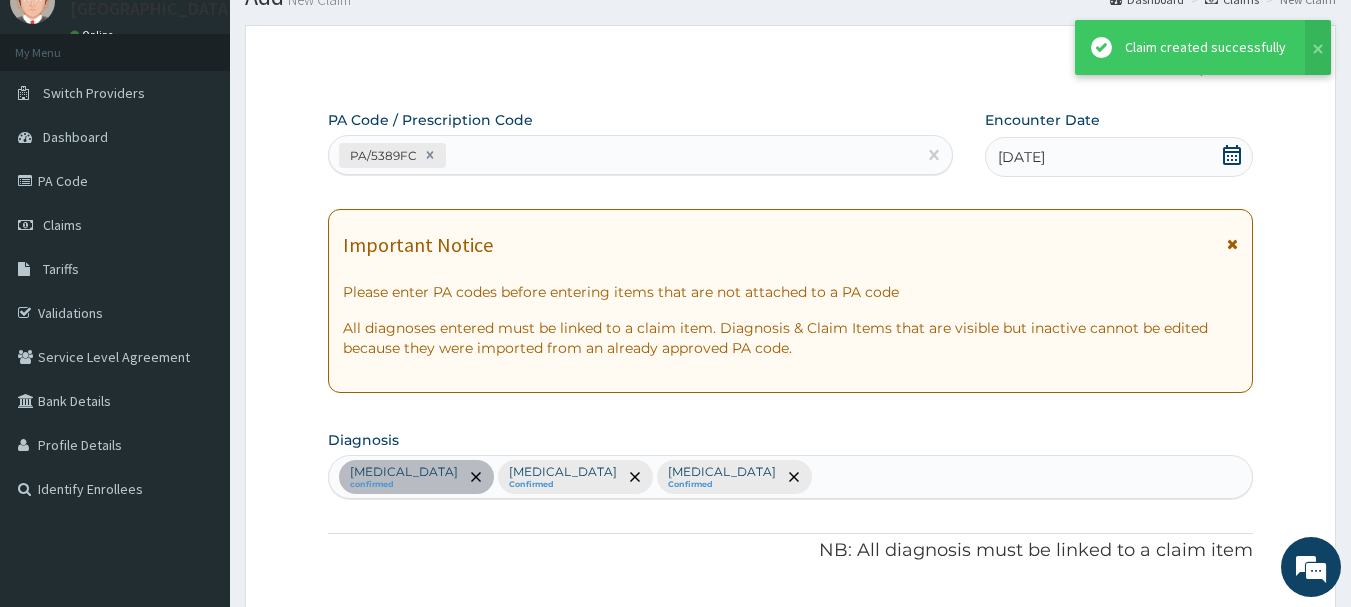 scroll, scrollTop: 1340, scrollLeft: 0, axis: vertical 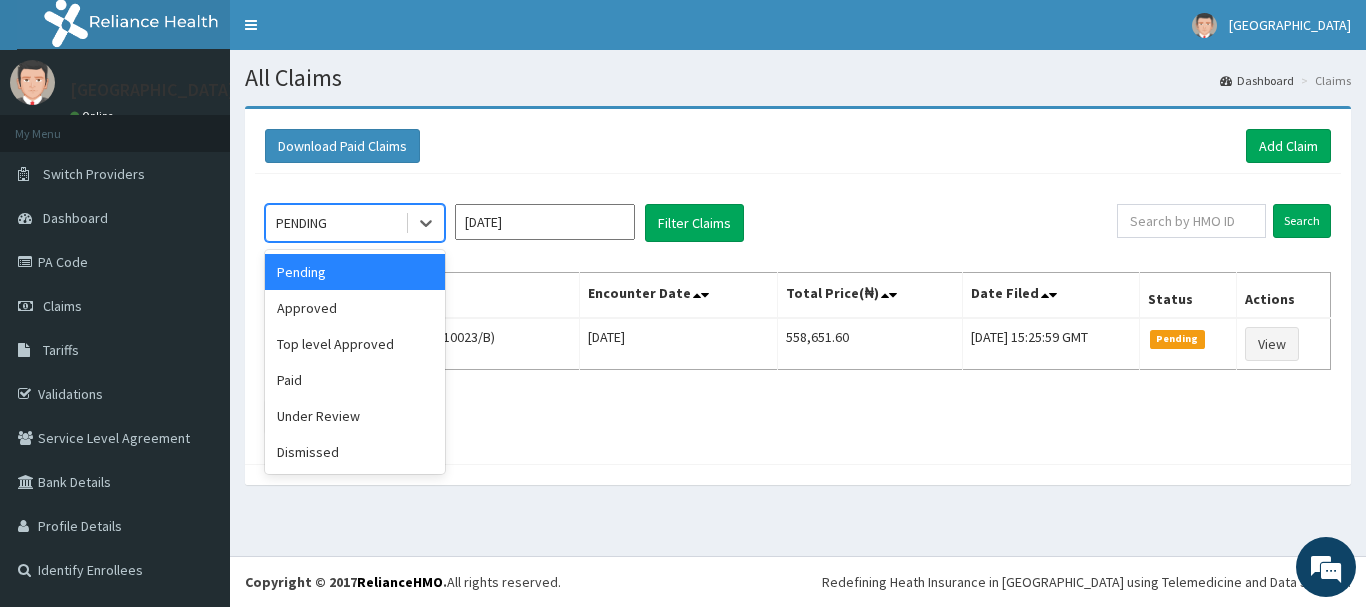 click on "PENDING" at bounding box center [335, 223] 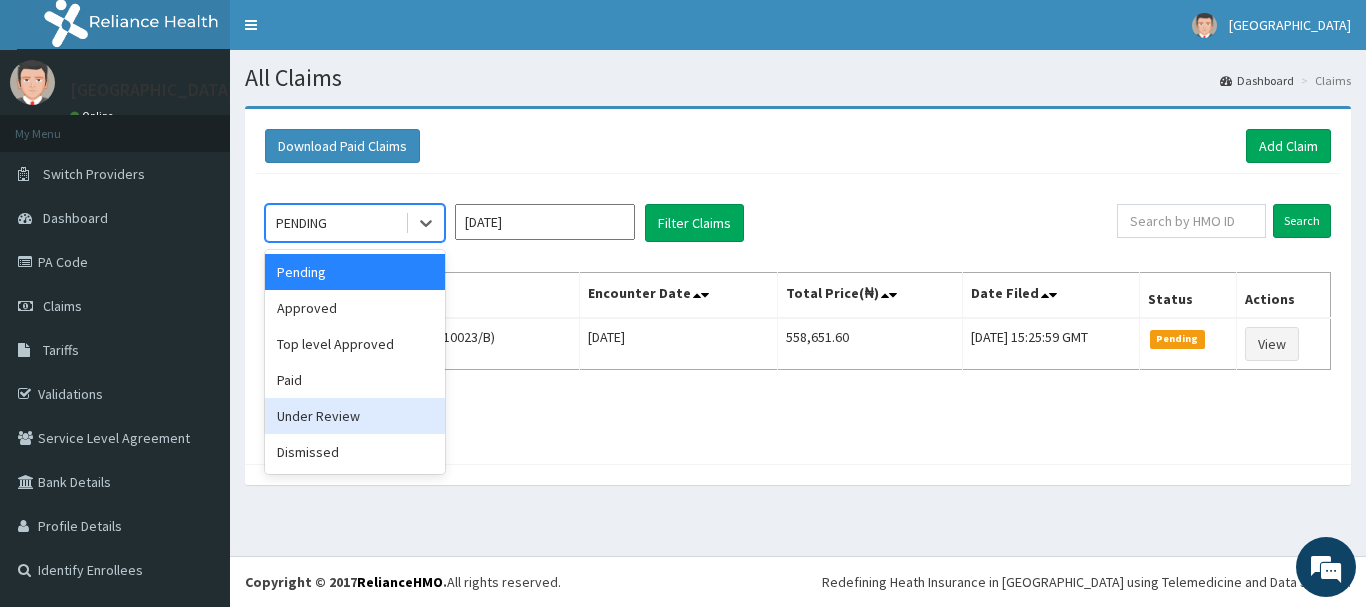 click on "Under Review" at bounding box center [355, 416] 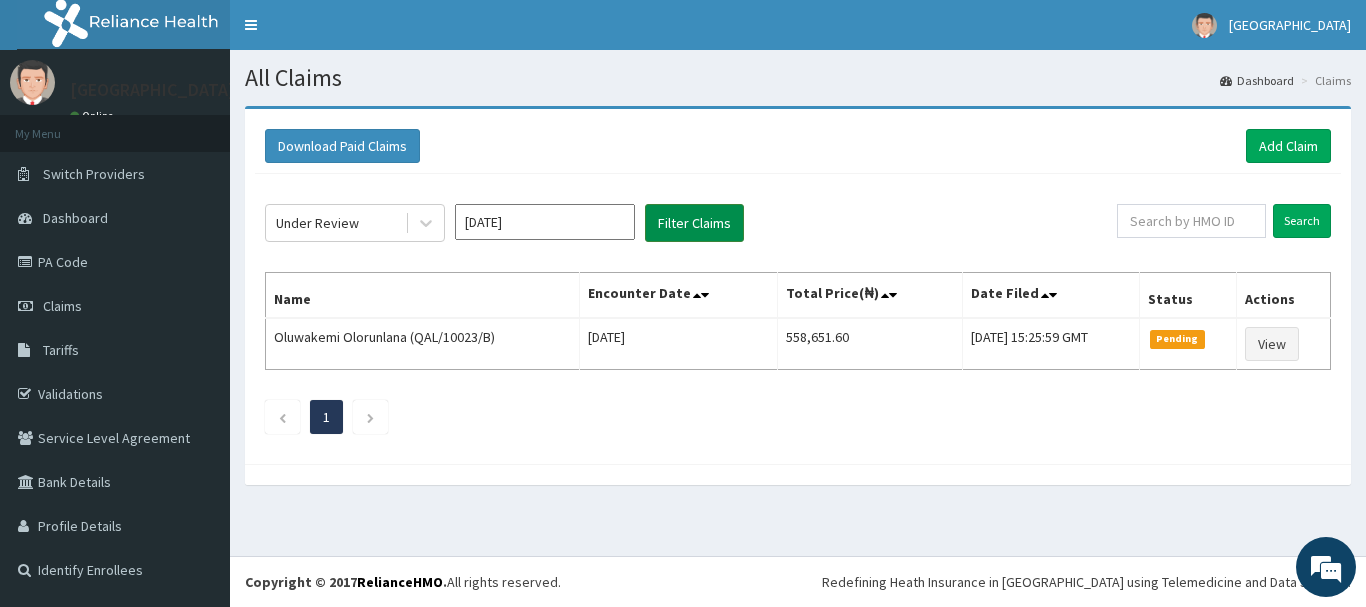 click on "Filter Claims" at bounding box center (694, 223) 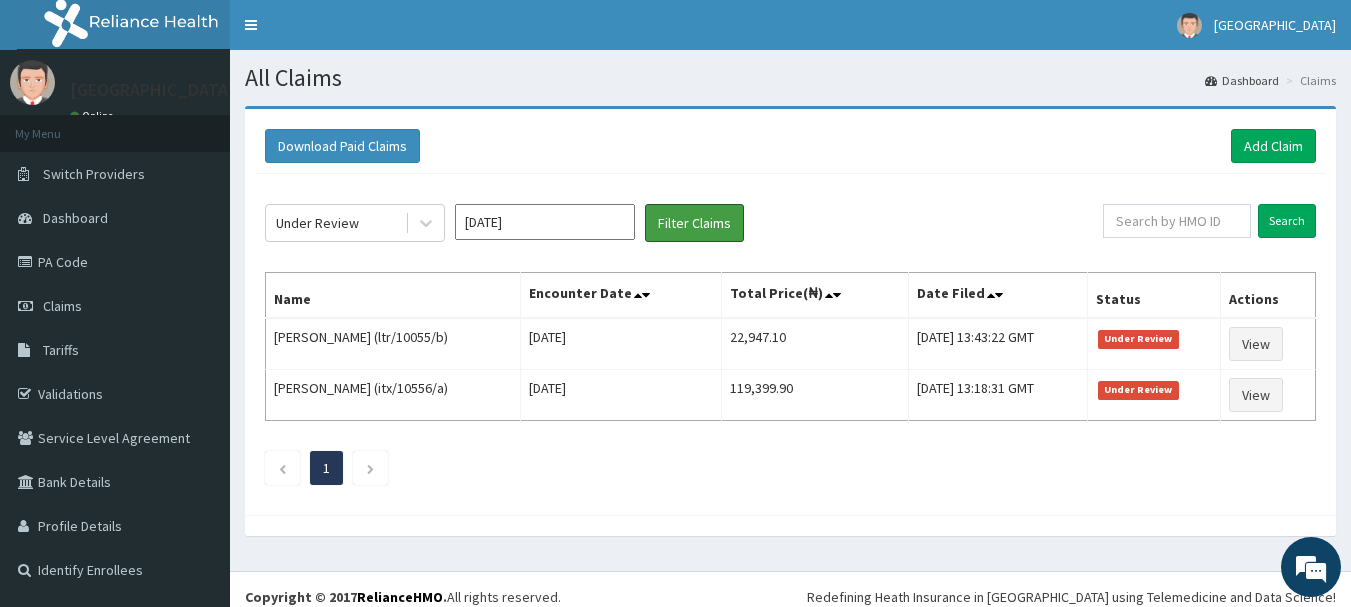 scroll, scrollTop: 0, scrollLeft: 0, axis: both 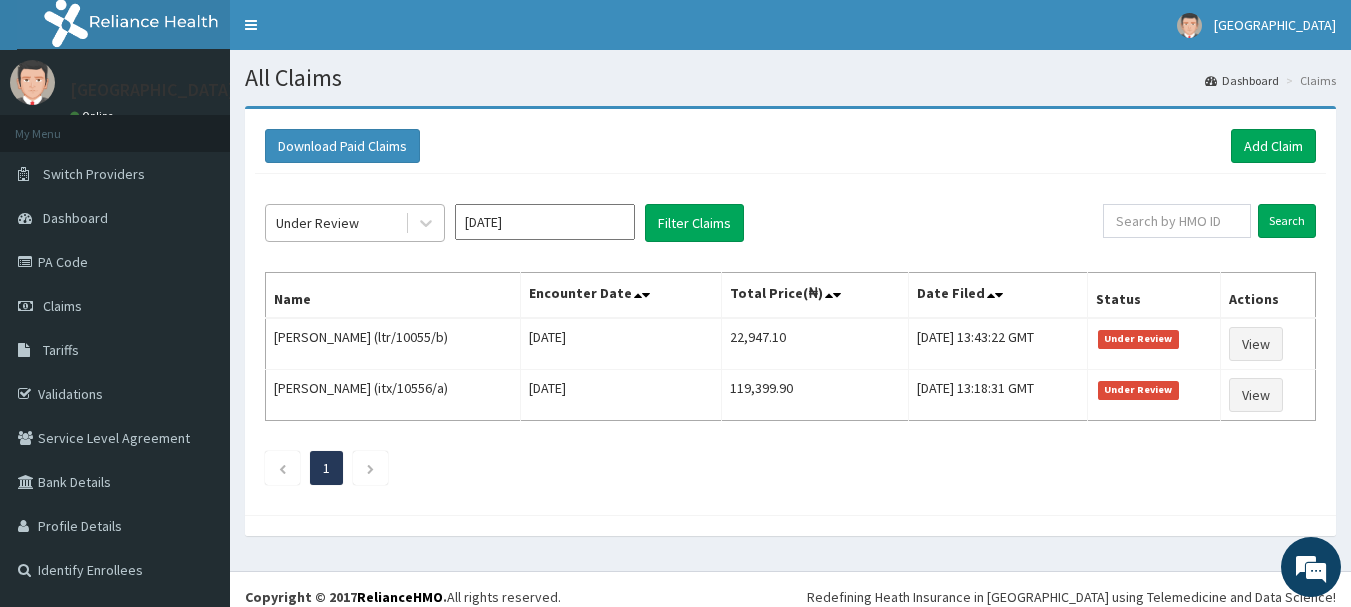 click on "Under Review" at bounding box center (317, 223) 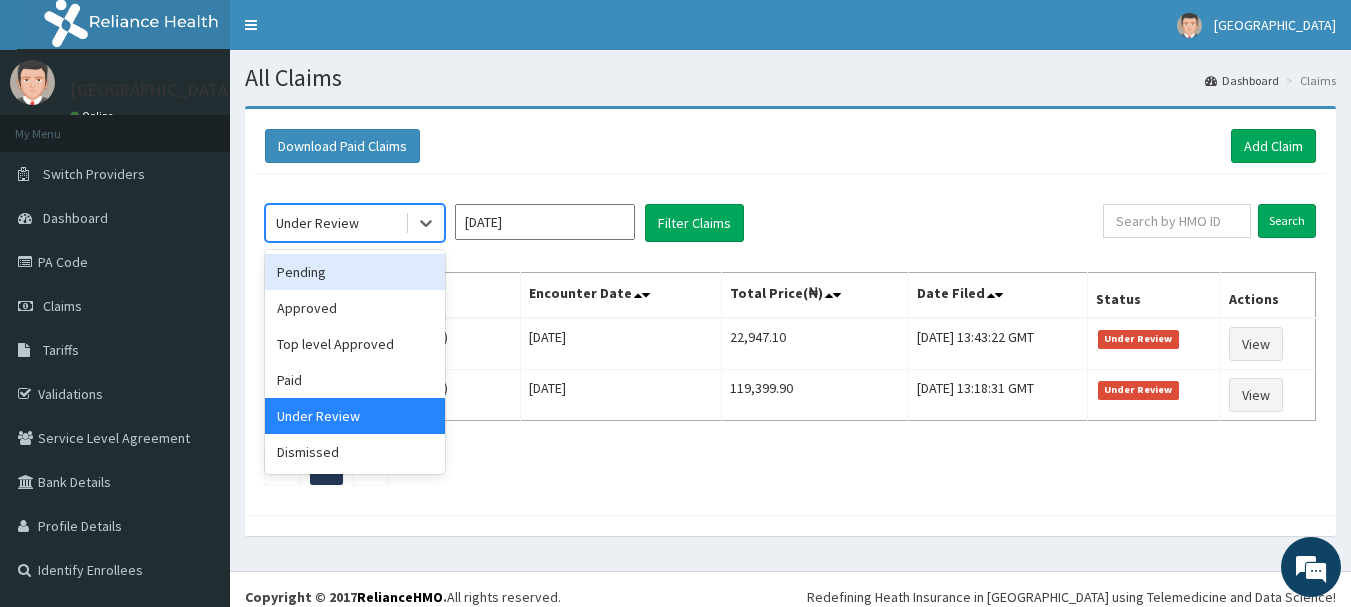 click on "Pending" at bounding box center (355, 272) 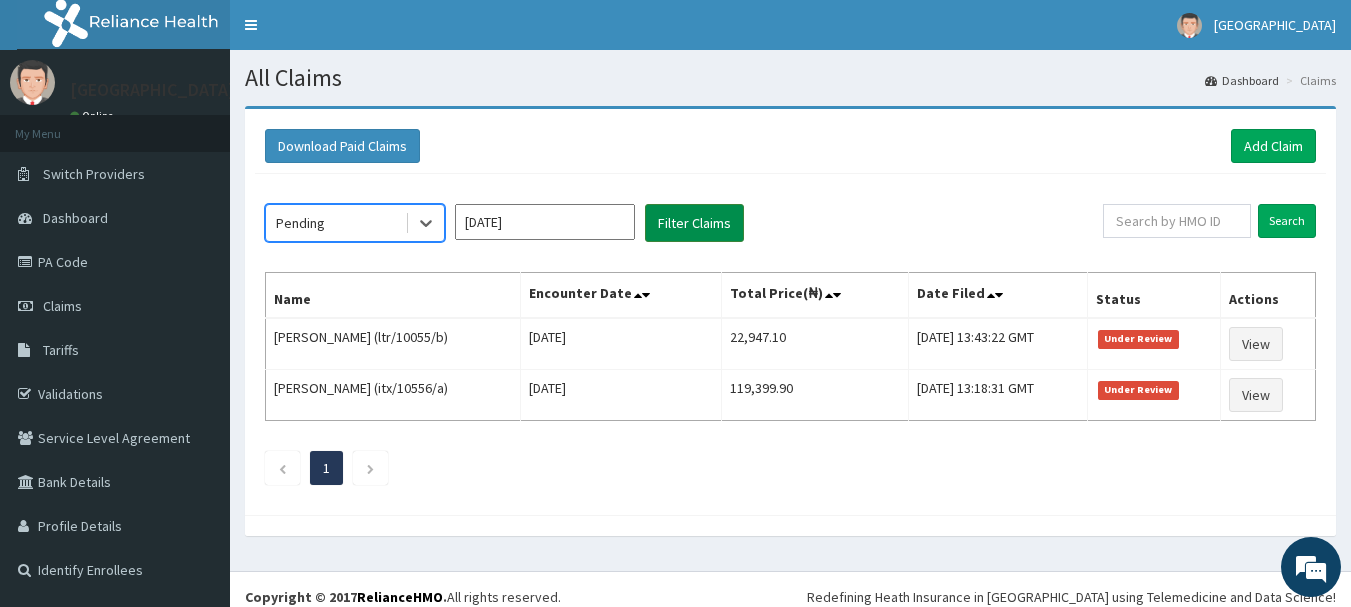 click on "Filter Claims" at bounding box center [694, 223] 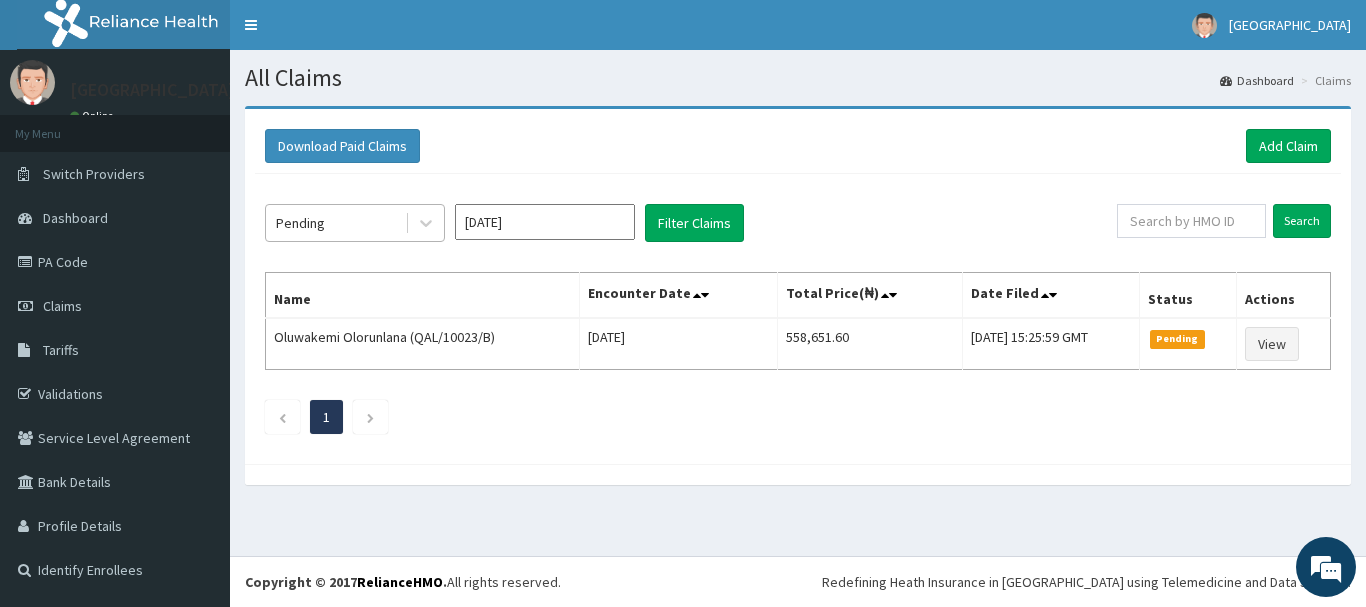 click on "Pending" at bounding box center [335, 223] 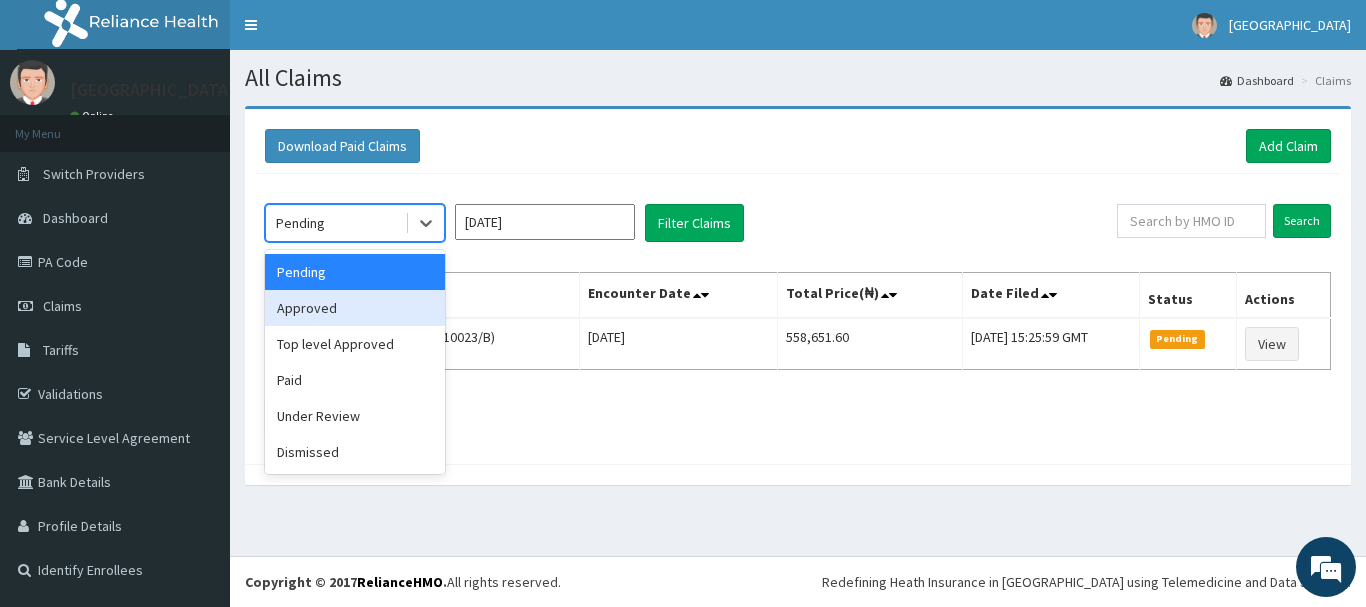 click on "Approved" at bounding box center [355, 308] 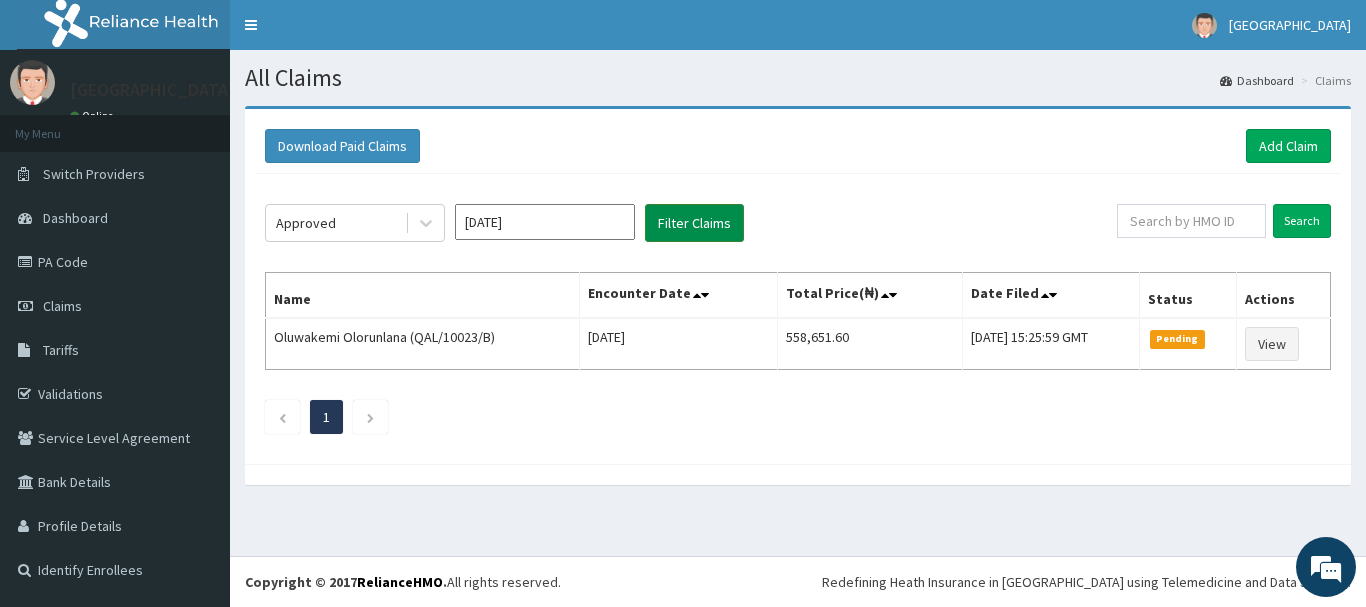 click on "Filter Claims" at bounding box center (694, 223) 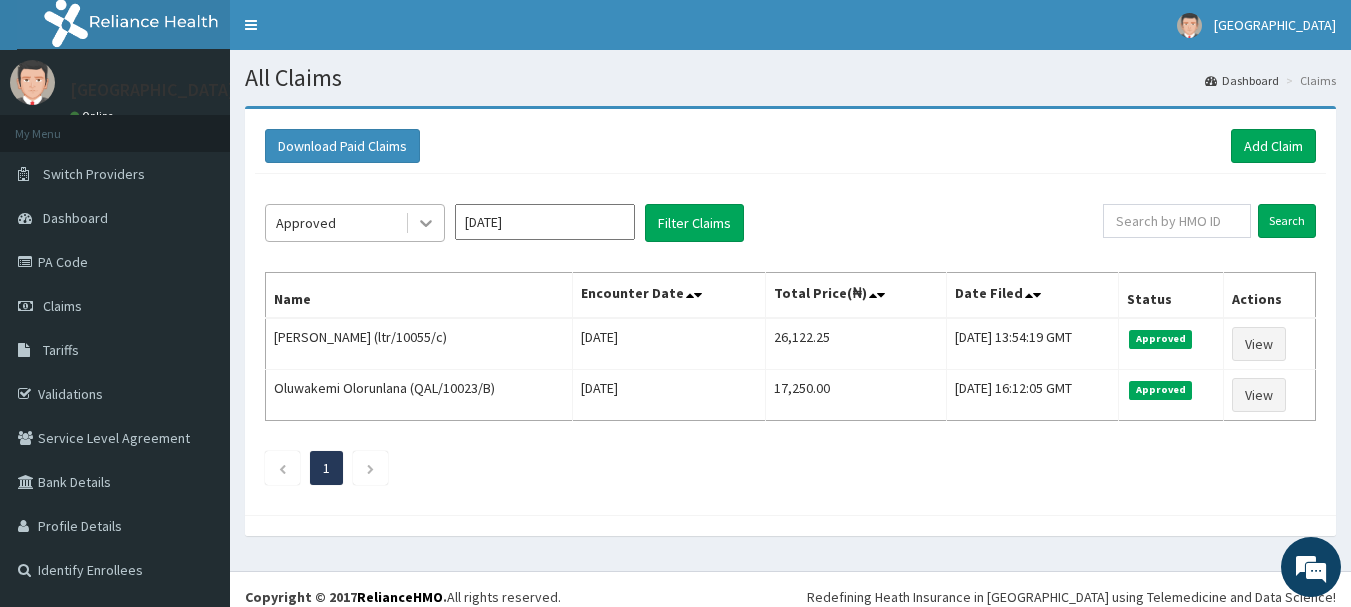 click at bounding box center [426, 223] 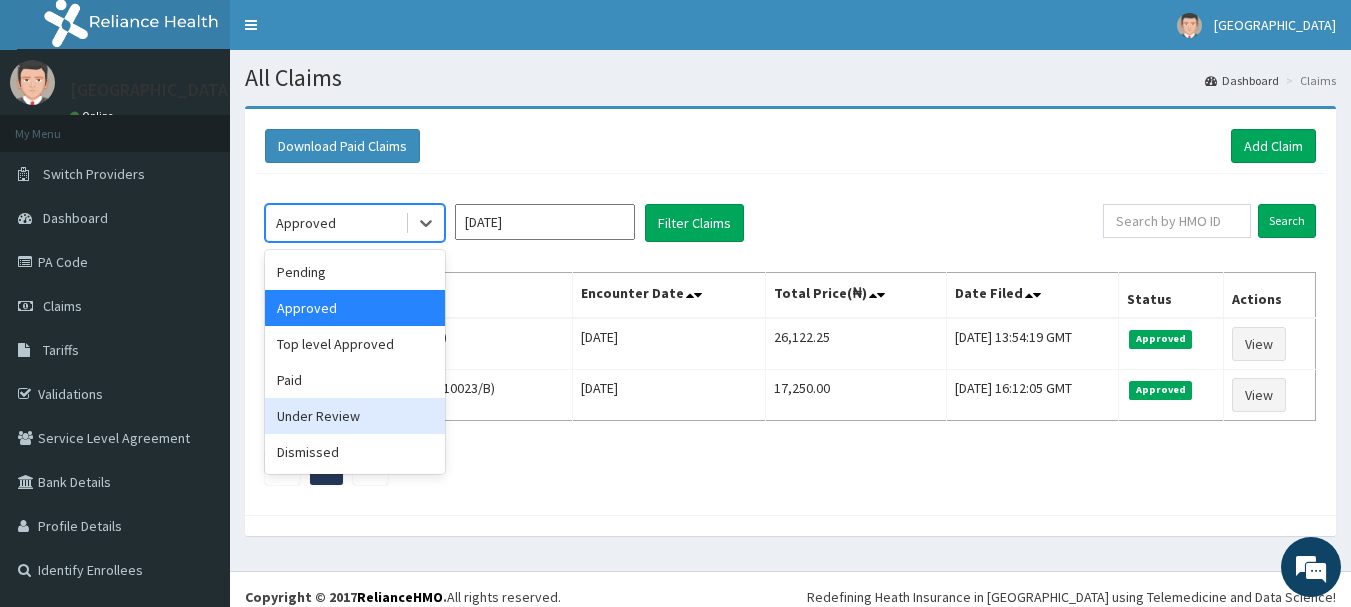 click on "Under Review" at bounding box center (355, 416) 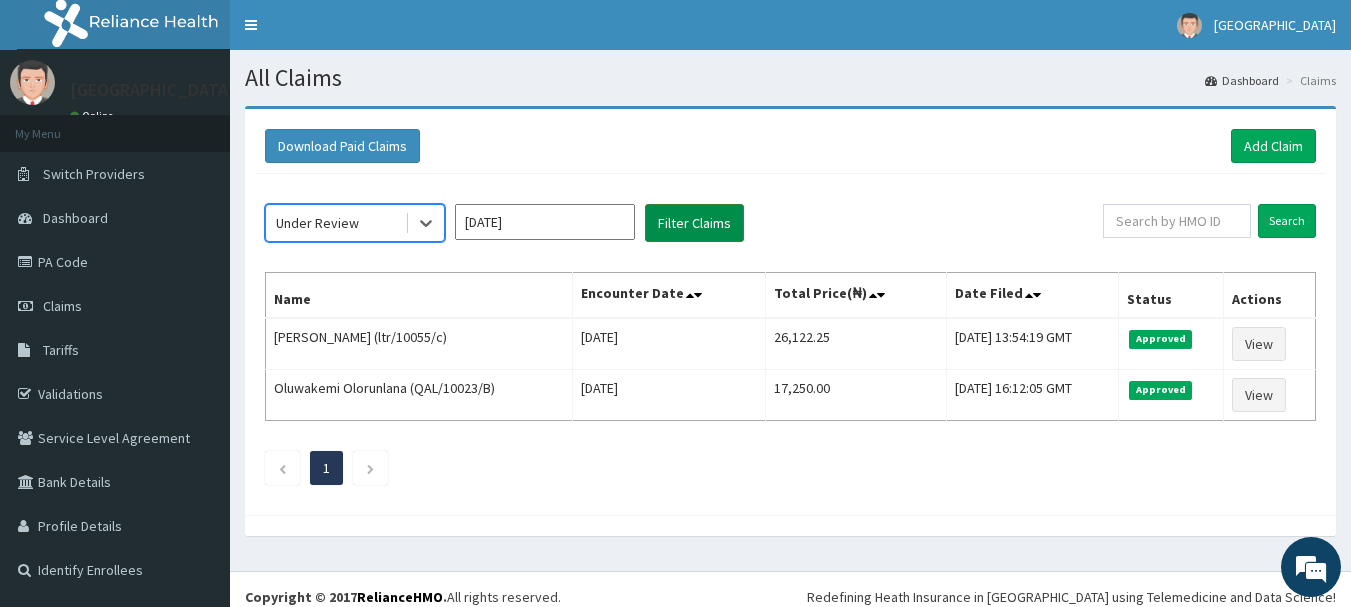 click on "Filter Claims" at bounding box center [694, 223] 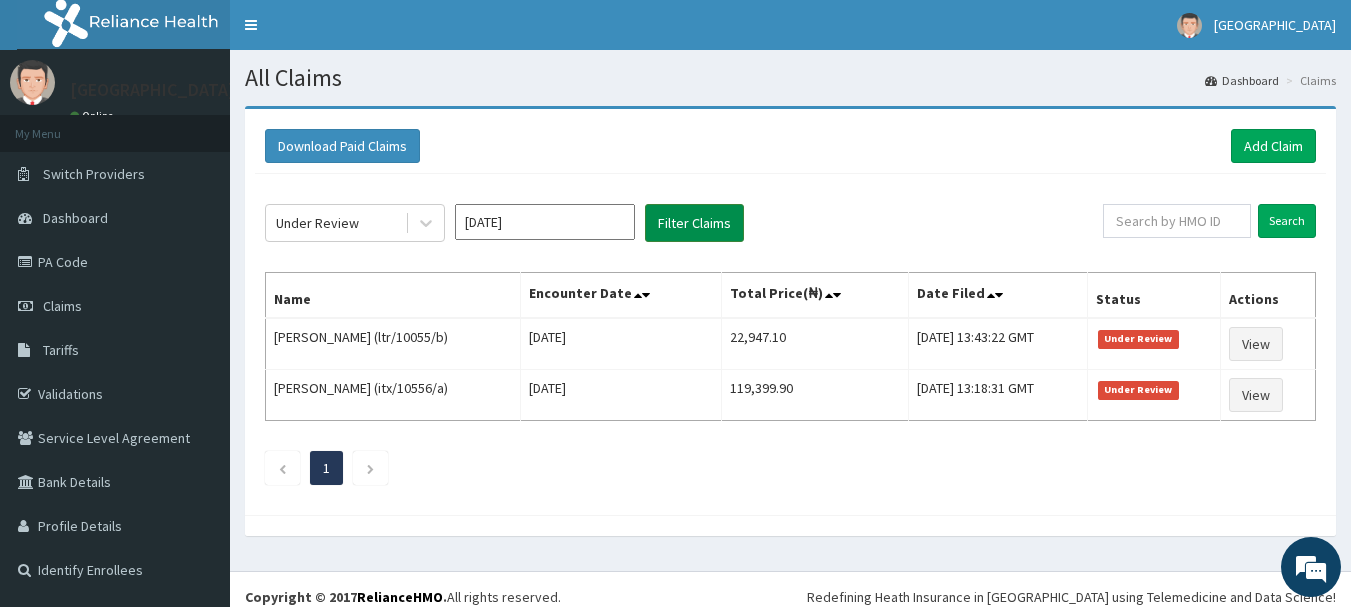 click on "Filter Claims" at bounding box center [694, 223] 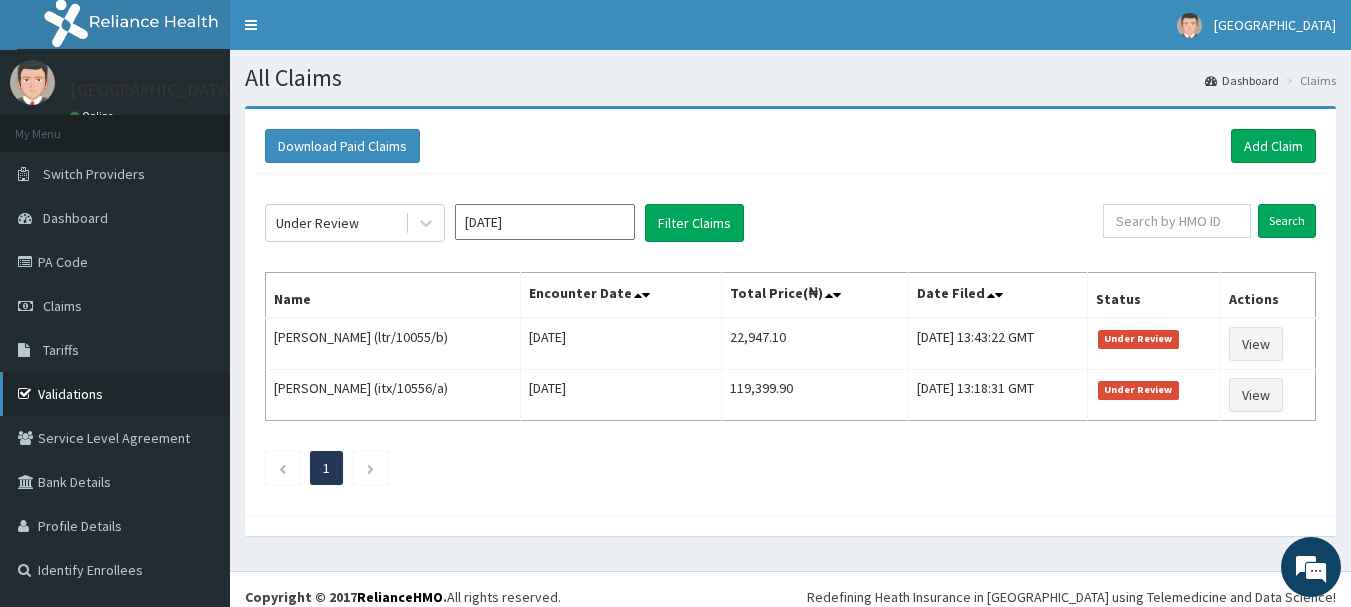 click on "Validations" at bounding box center (115, 394) 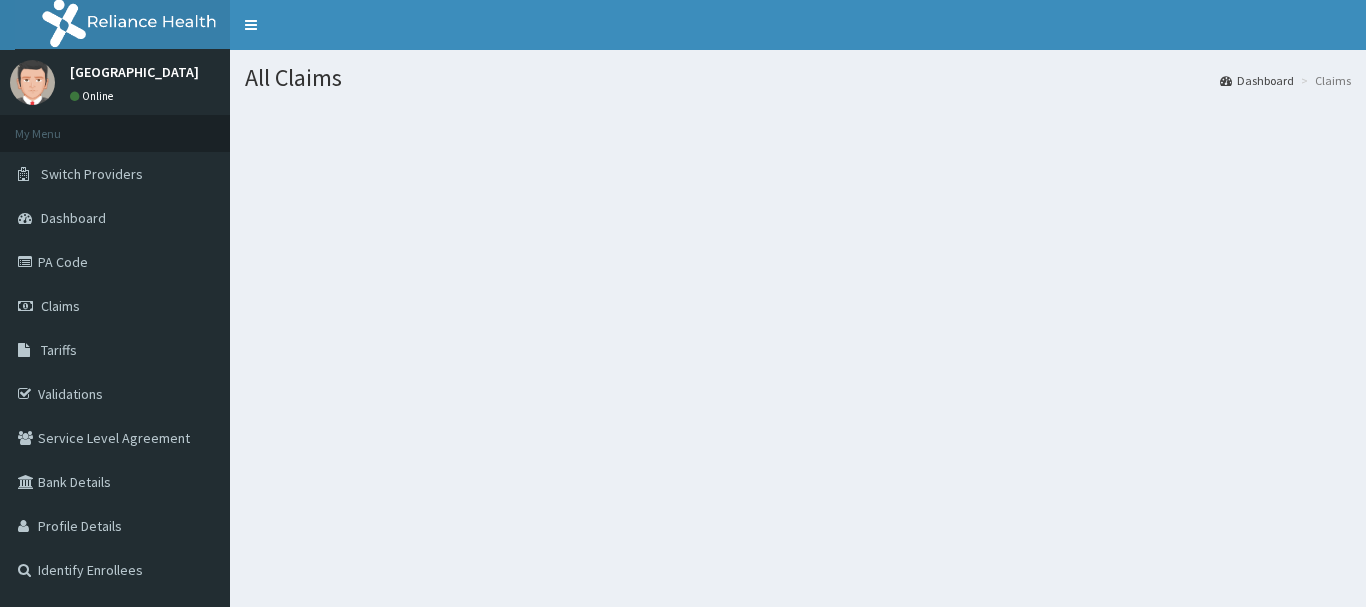 scroll, scrollTop: 0, scrollLeft: 0, axis: both 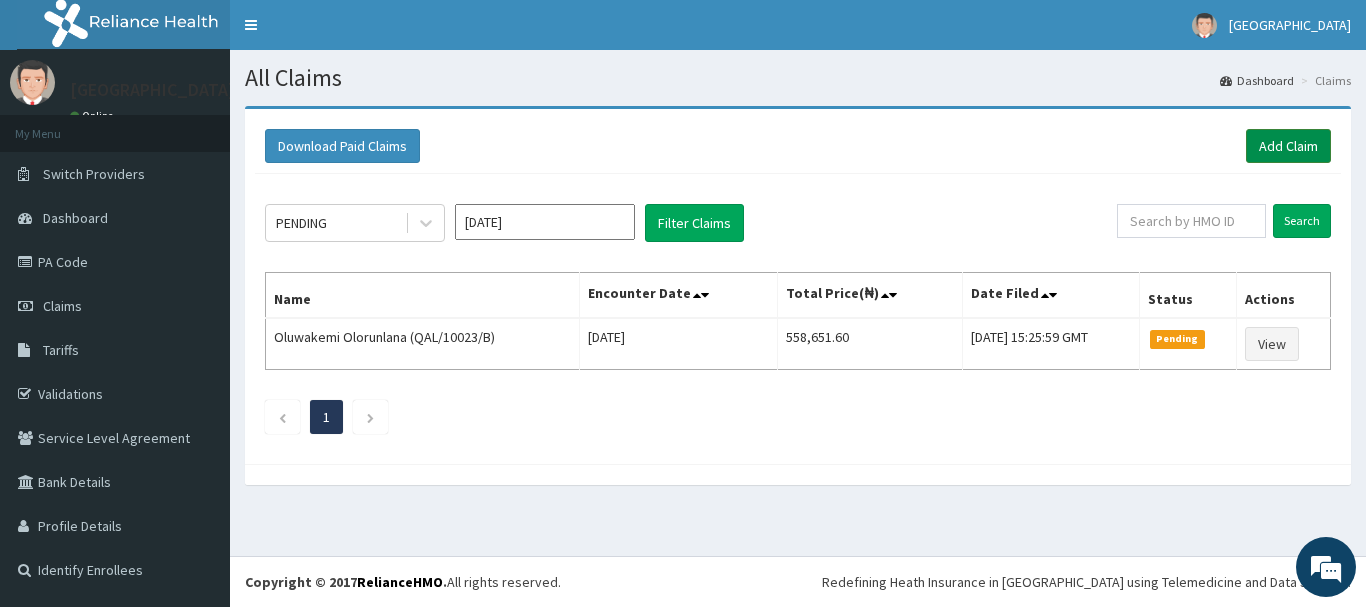 click on "Add Claim" at bounding box center [1288, 146] 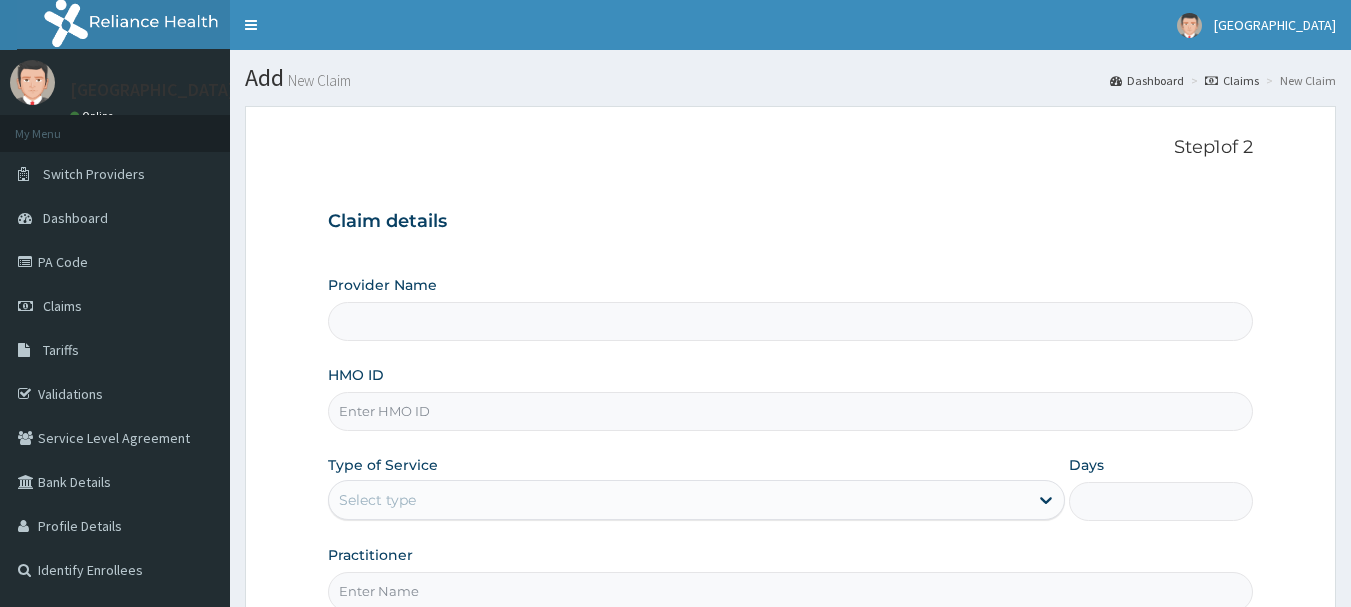 scroll, scrollTop: 0, scrollLeft: 0, axis: both 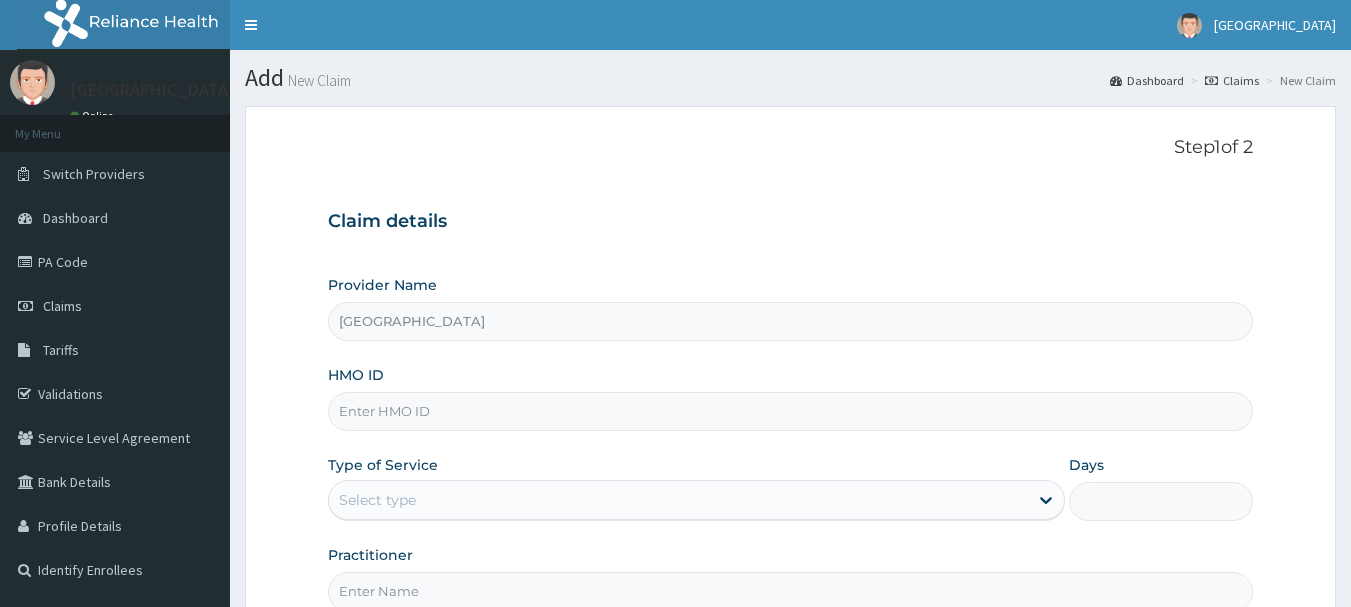 click on "HMO ID" at bounding box center (791, 411) 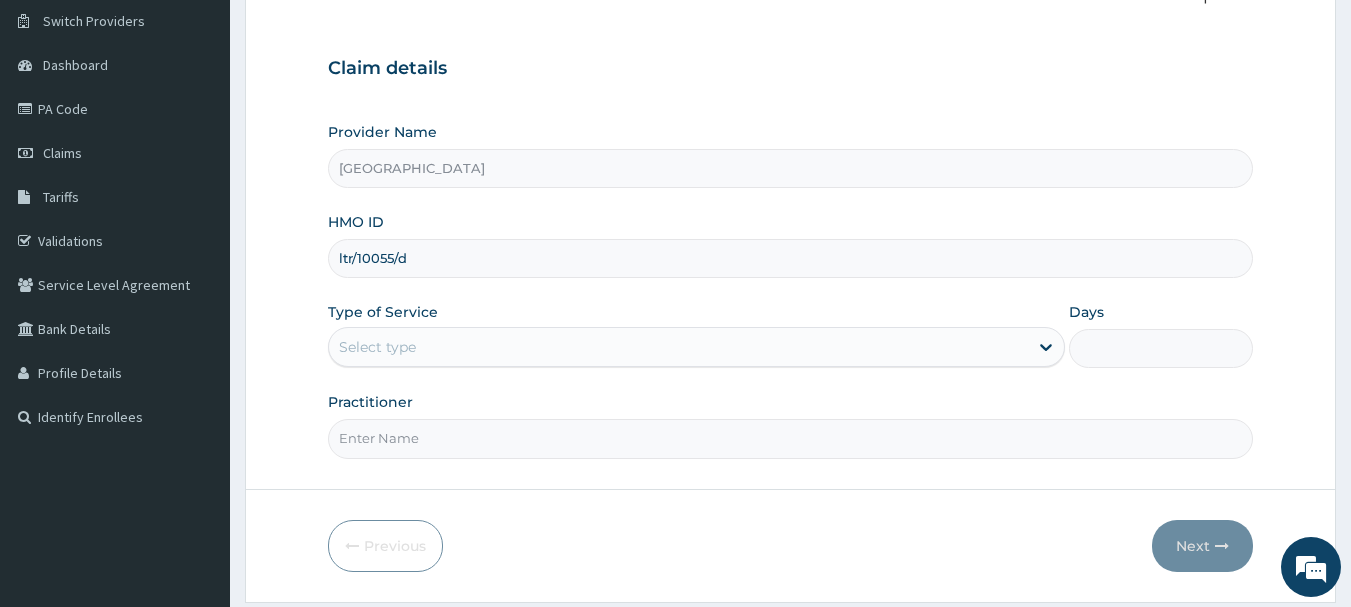 scroll, scrollTop: 215, scrollLeft: 0, axis: vertical 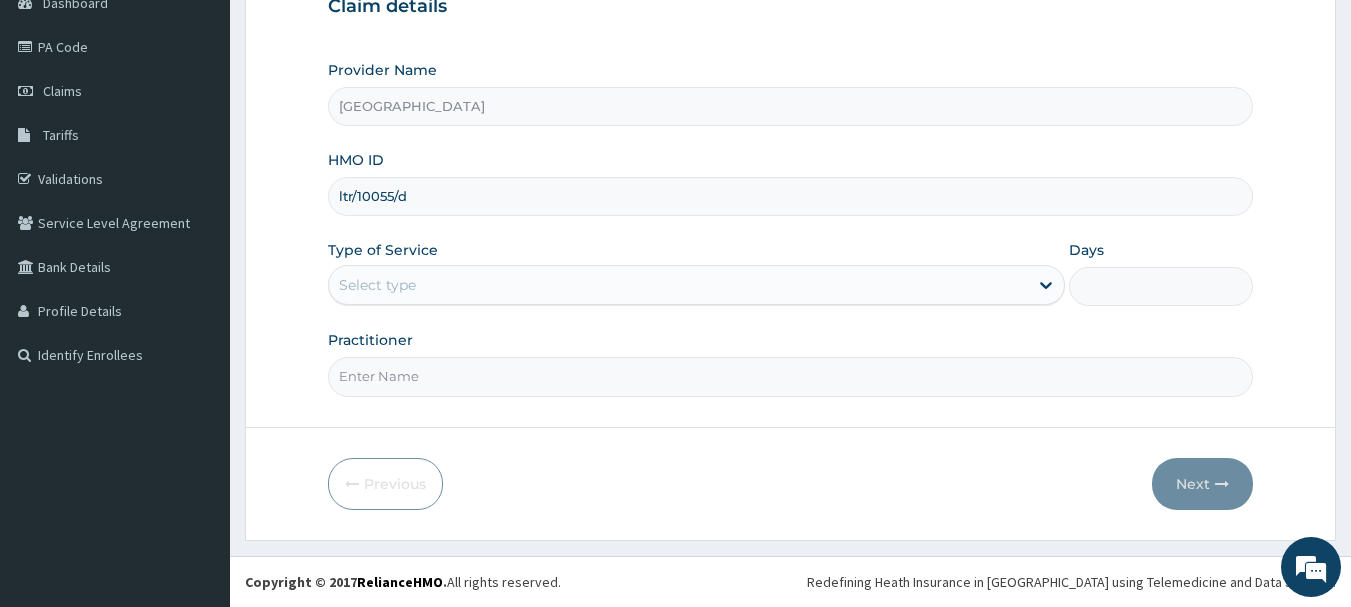 type on "ltr/10055/d" 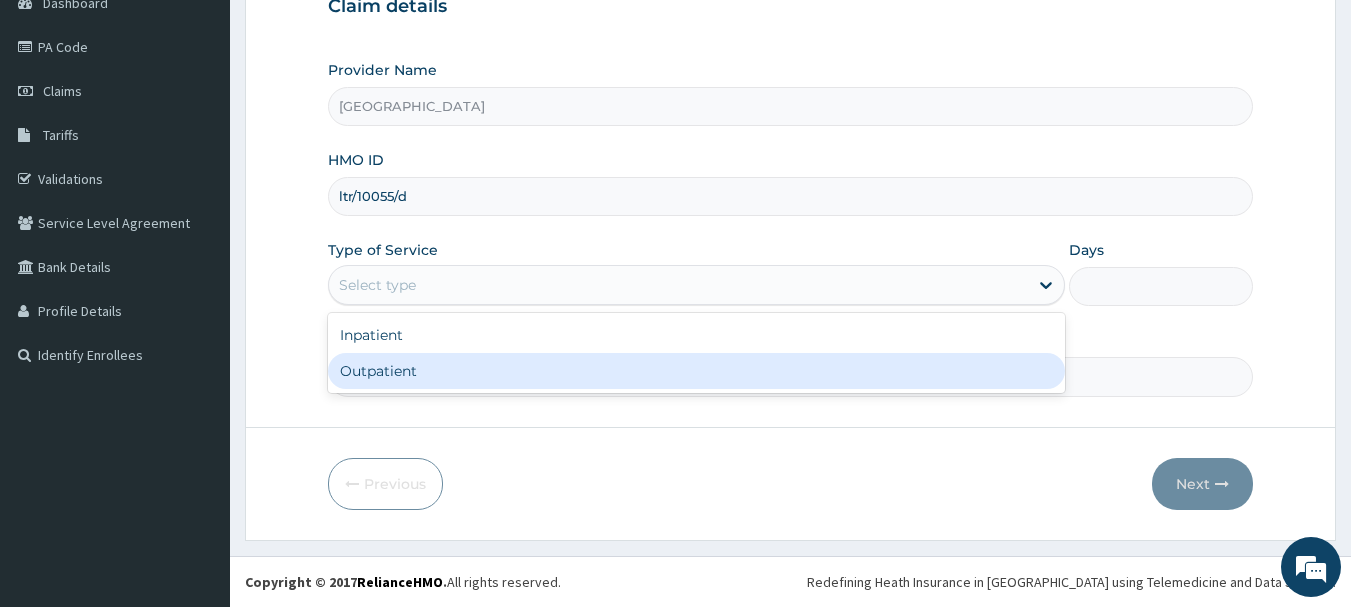 scroll, scrollTop: 0, scrollLeft: 0, axis: both 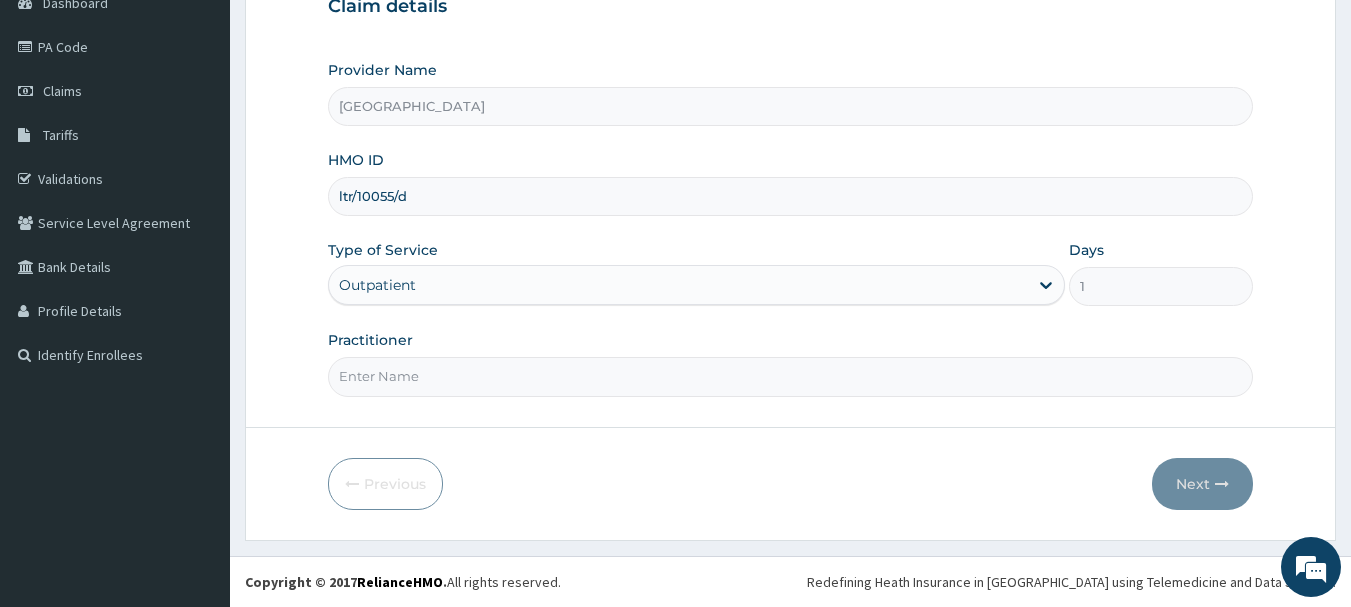 click on "Practitioner" at bounding box center (791, 376) 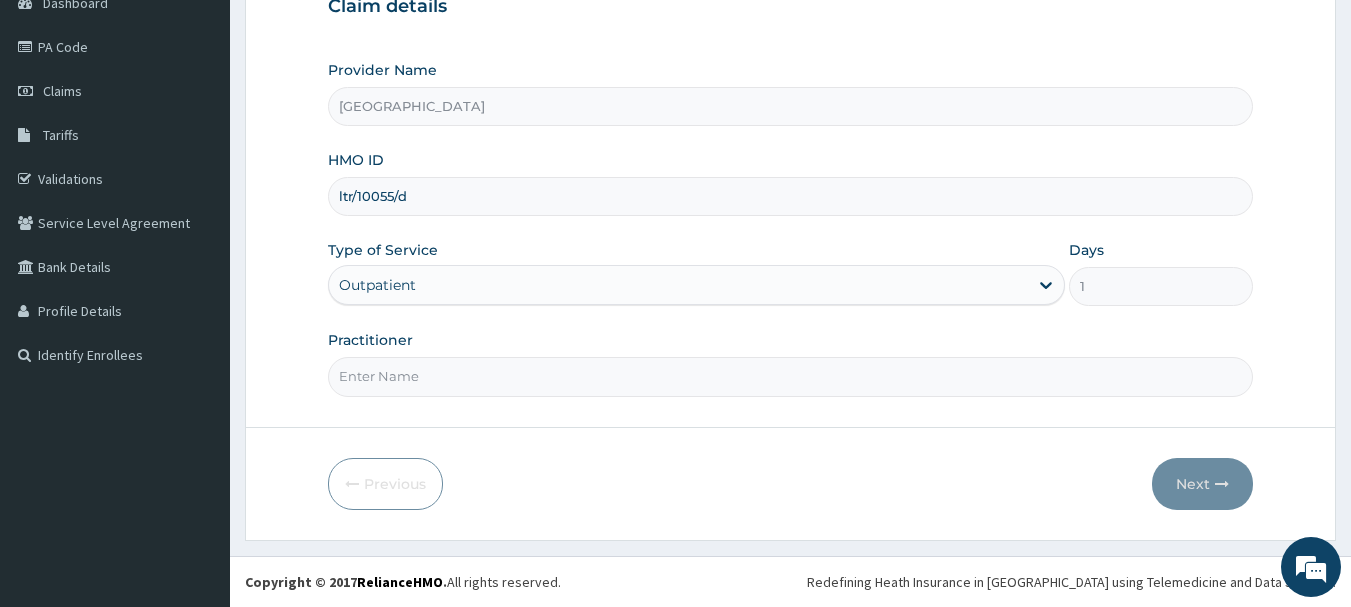 type on "[PERSON_NAME]" 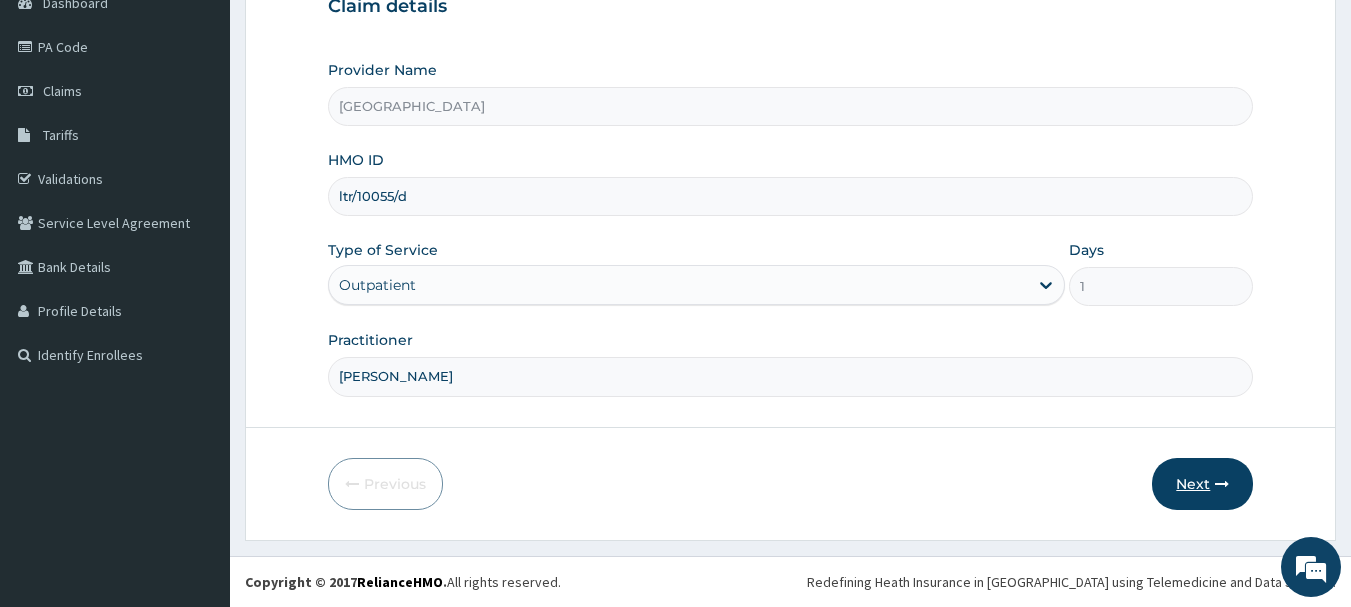 click on "Next" at bounding box center [1202, 484] 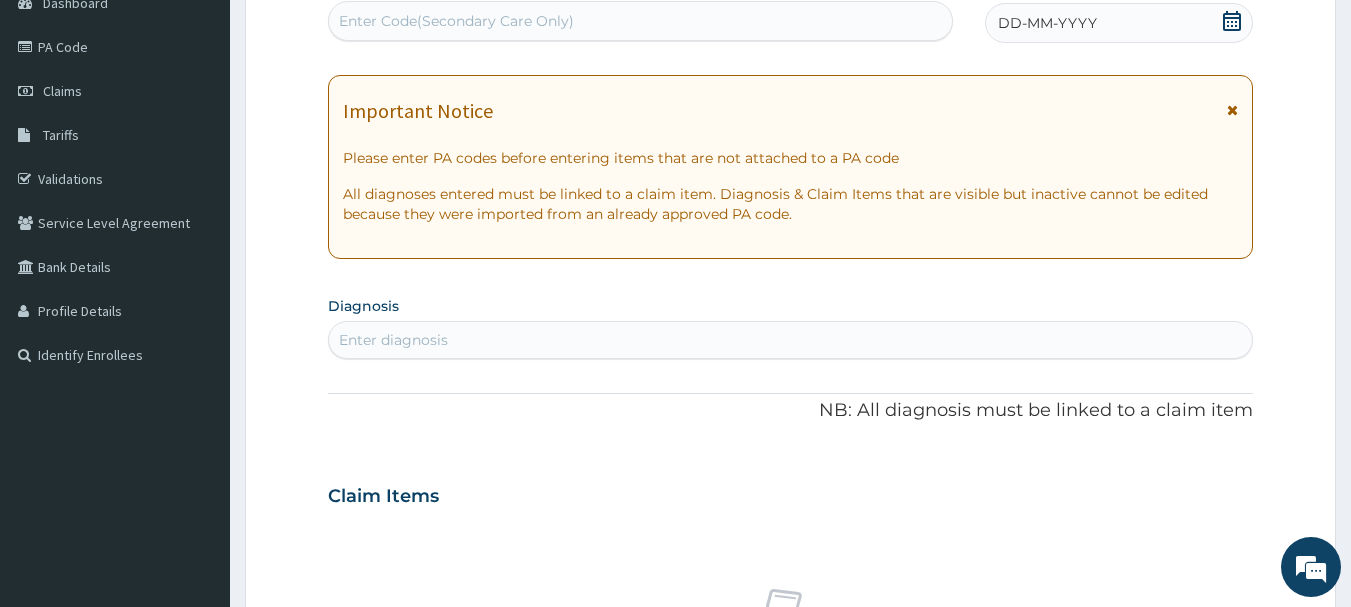 click on "Enter Code(Secondary Care Only)" at bounding box center [641, 21] 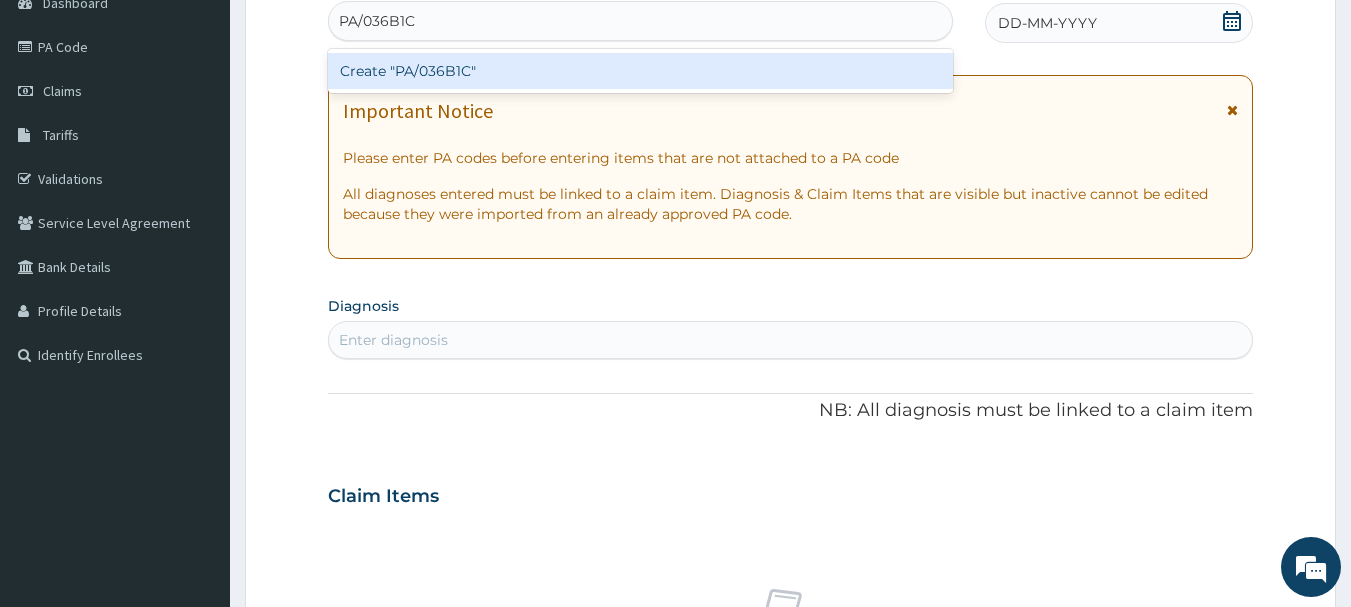 type on "PA/036B1C" 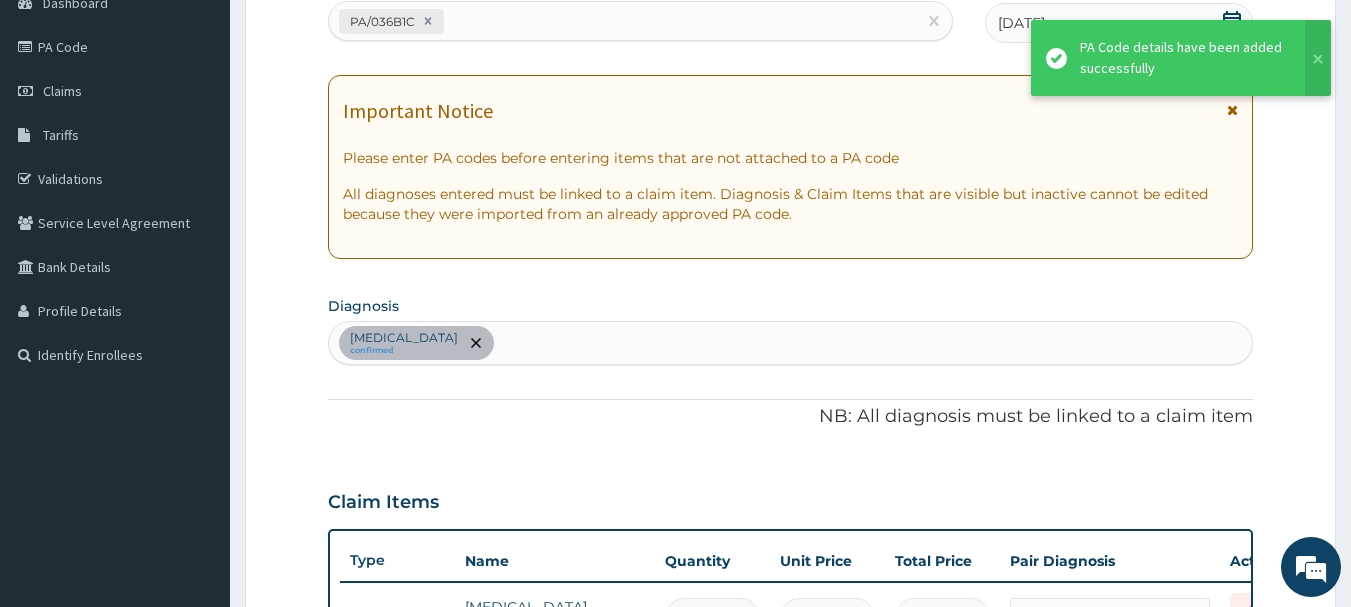 scroll, scrollTop: 245, scrollLeft: 0, axis: vertical 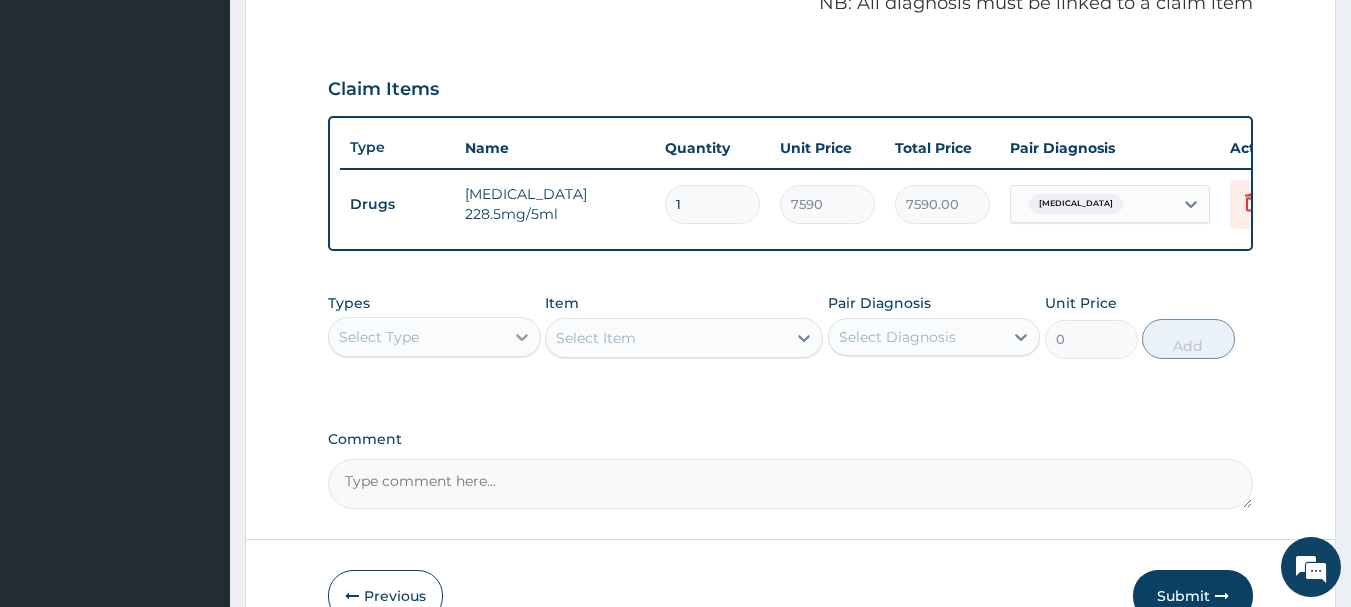 click at bounding box center (522, 337) 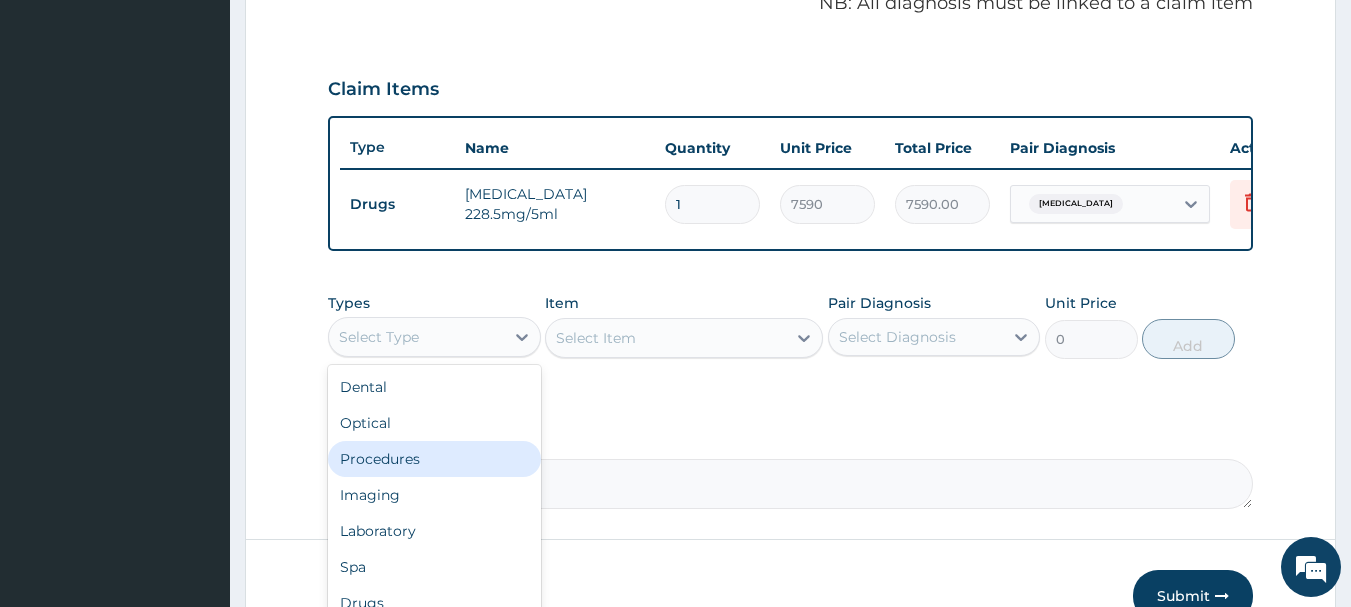 click on "Procedures" at bounding box center (434, 459) 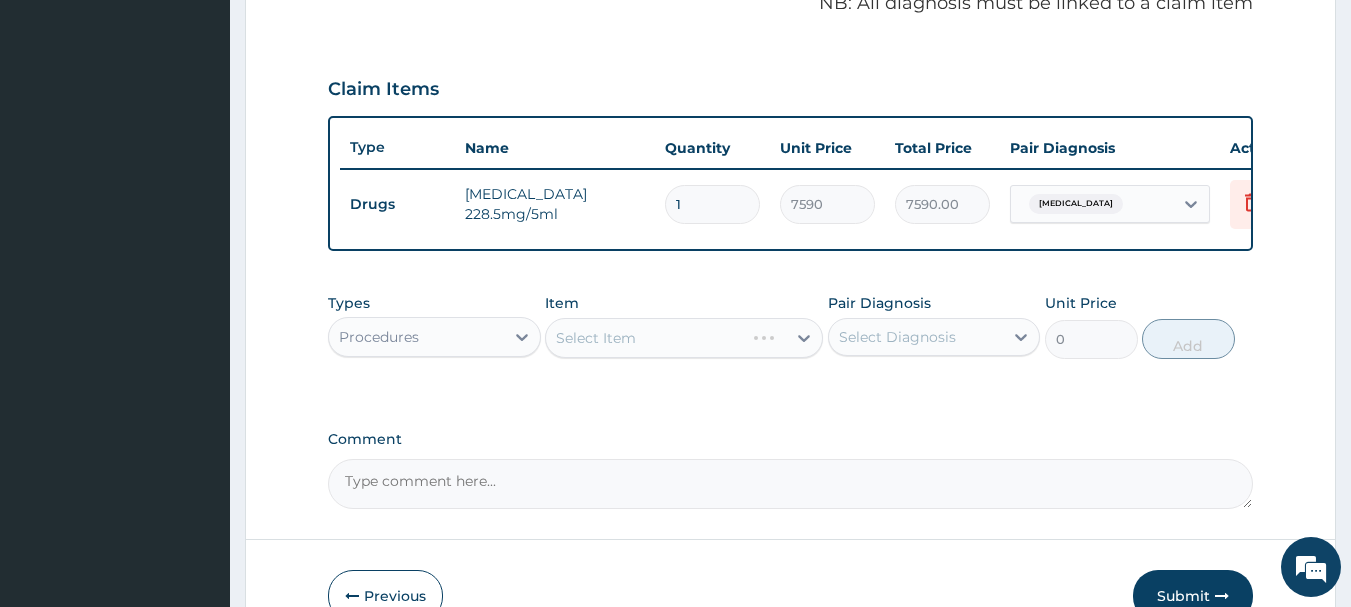click on "Select Item" at bounding box center [684, 338] 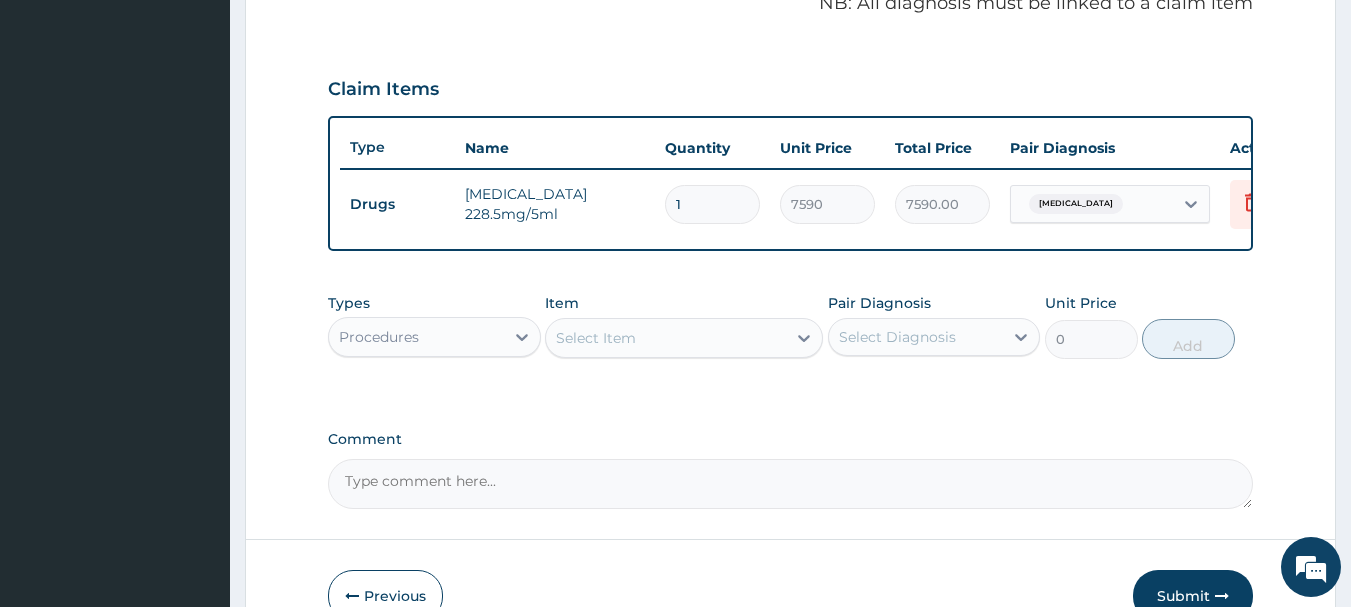 click on "Select Item" at bounding box center (596, 338) 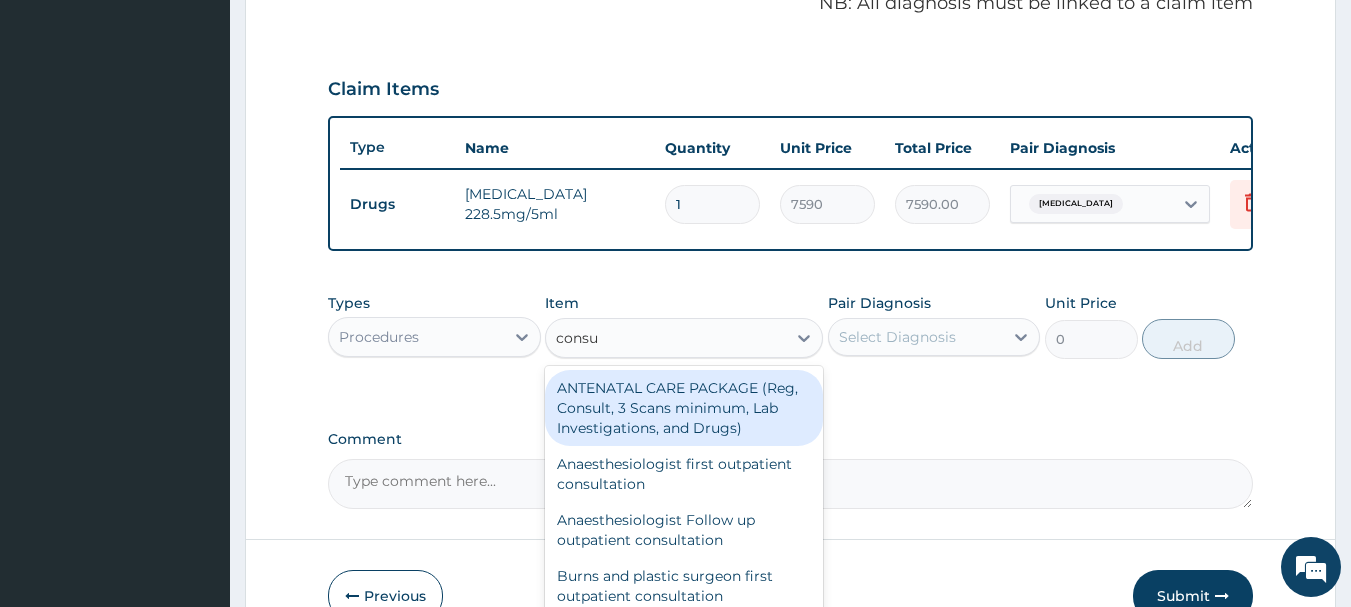 type on "consul" 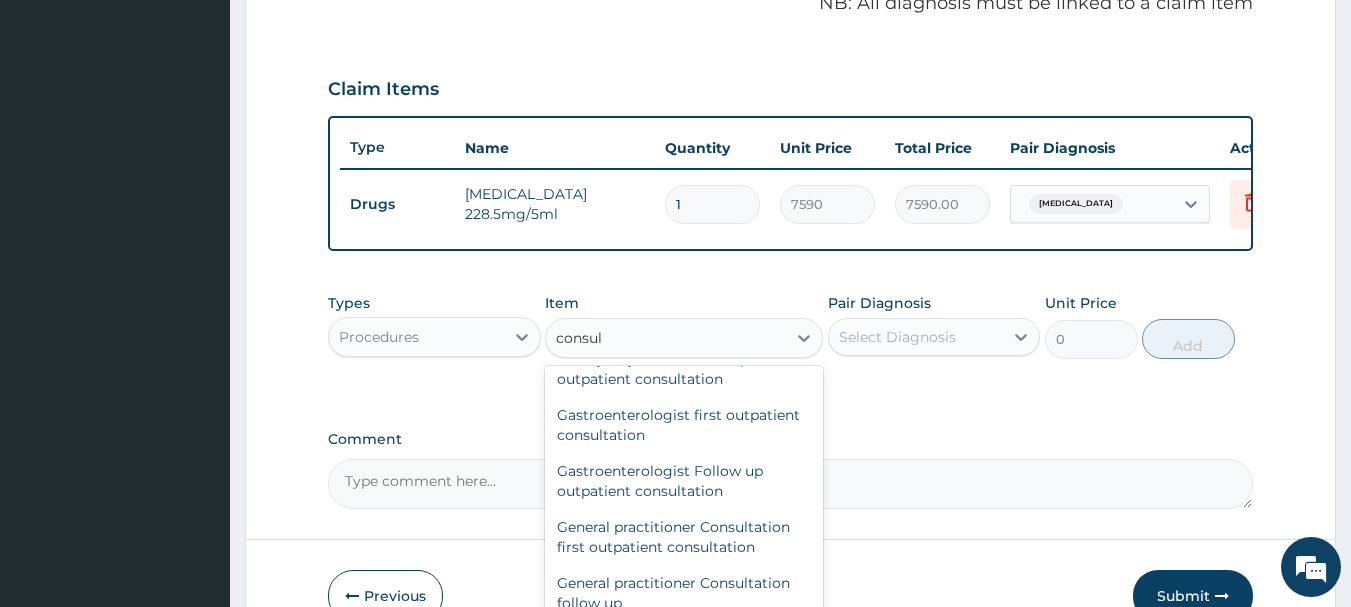 scroll, scrollTop: 1011, scrollLeft: 0, axis: vertical 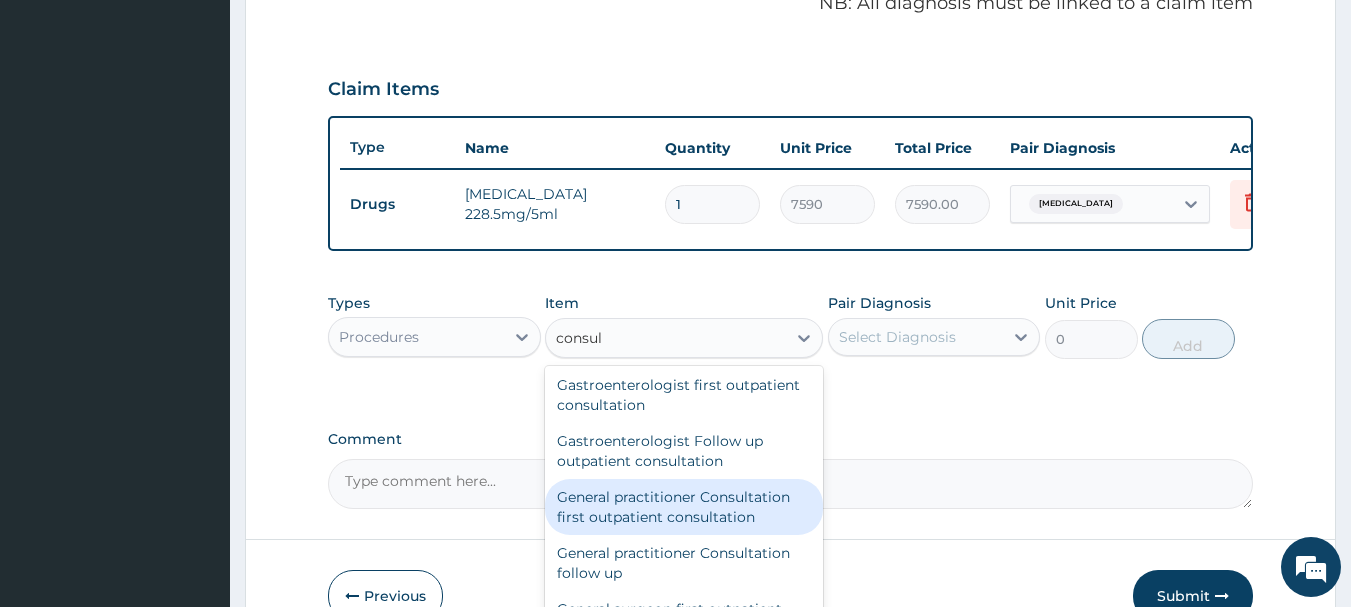 click on "General practitioner Consultation first outpatient consultation" at bounding box center [684, 507] 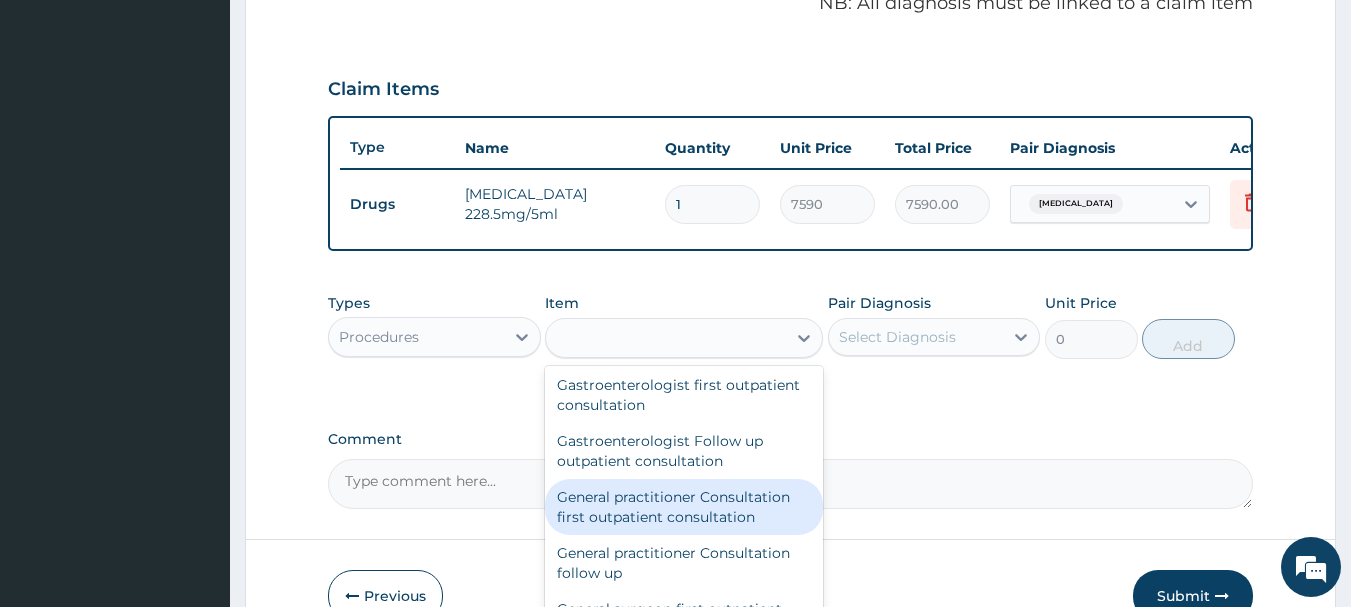 type on "3795" 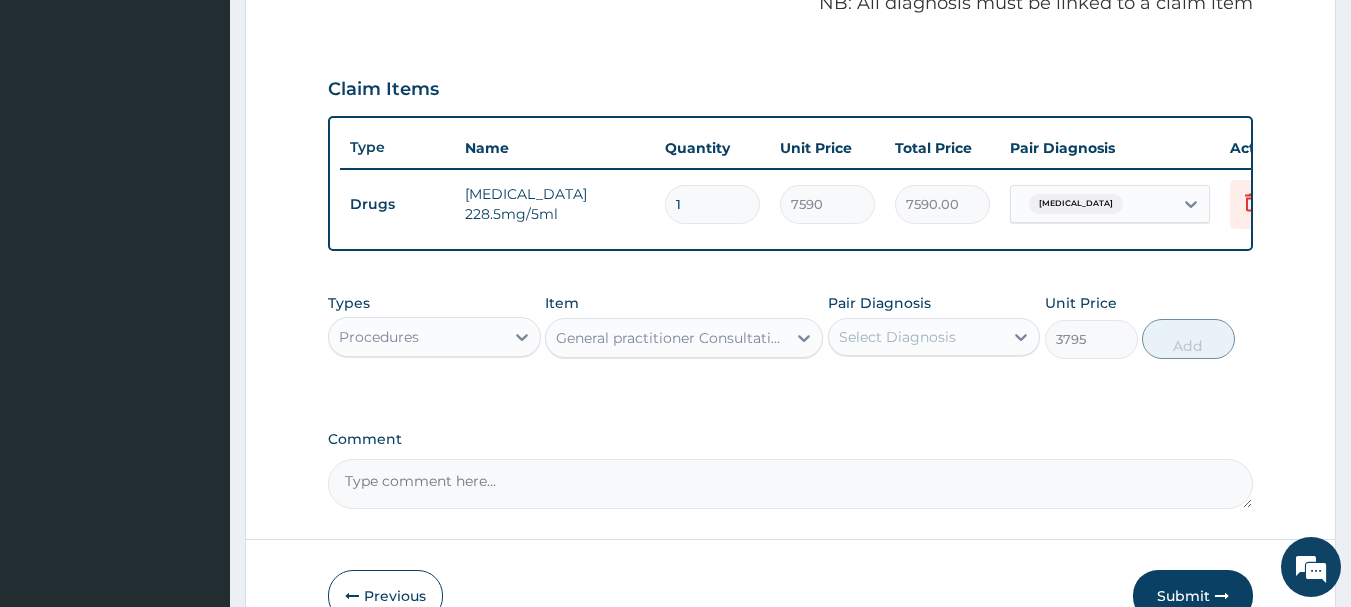 click on "Select Diagnosis" at bounding box center [916, 337] 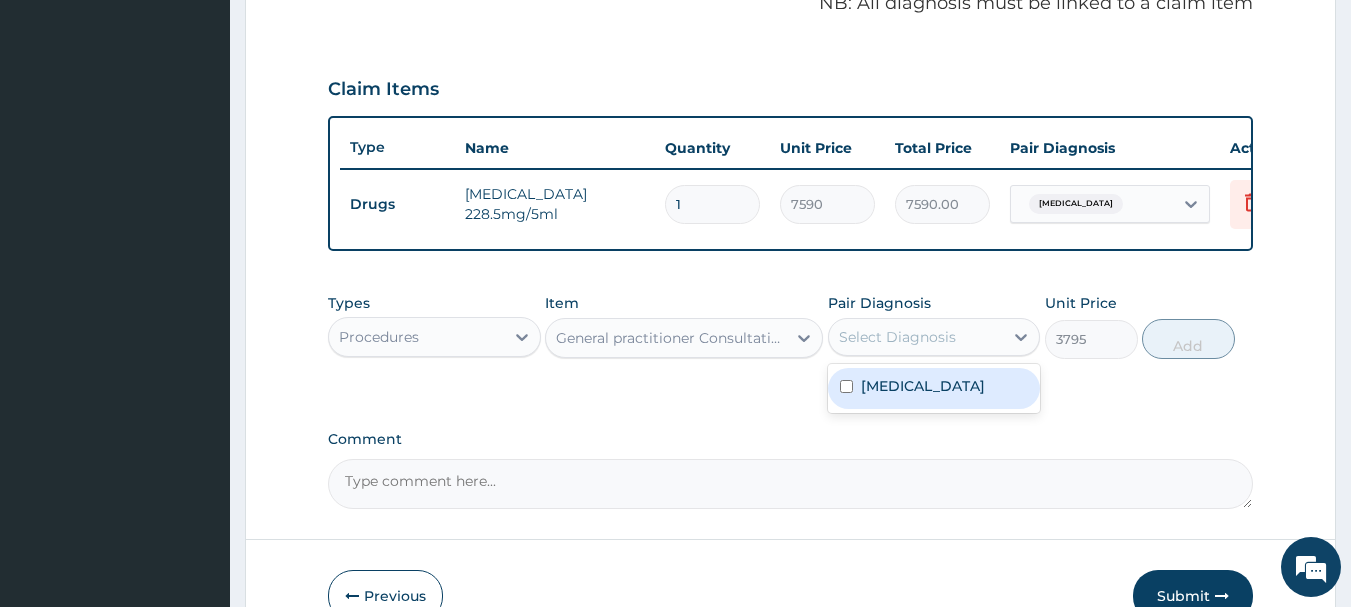 click on "Typhoid fever" at bounding box center (923, 386) 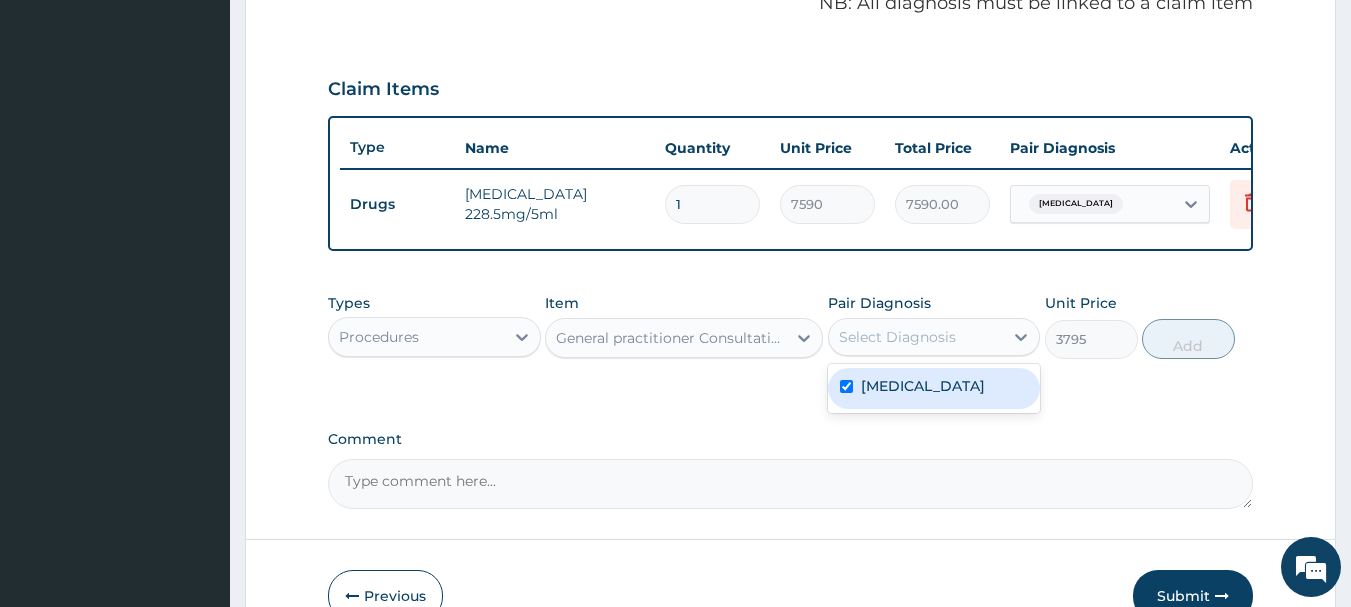 checkbox on "true" 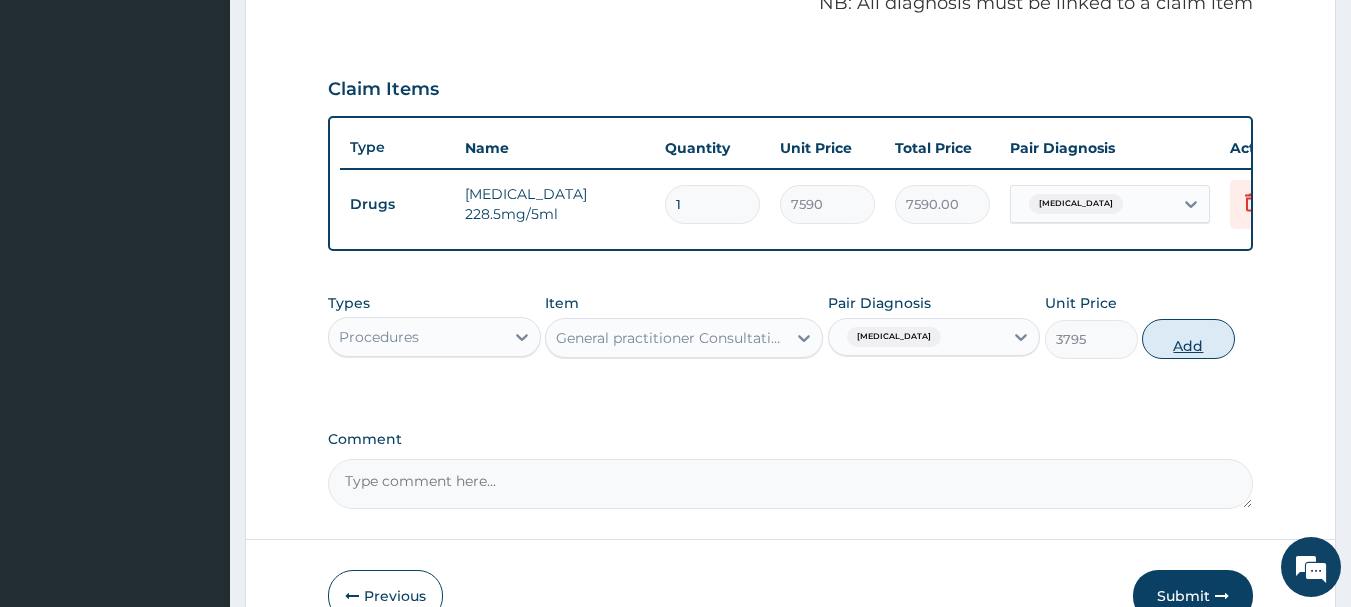 click on "Add" at bounding box center (1188, 339) 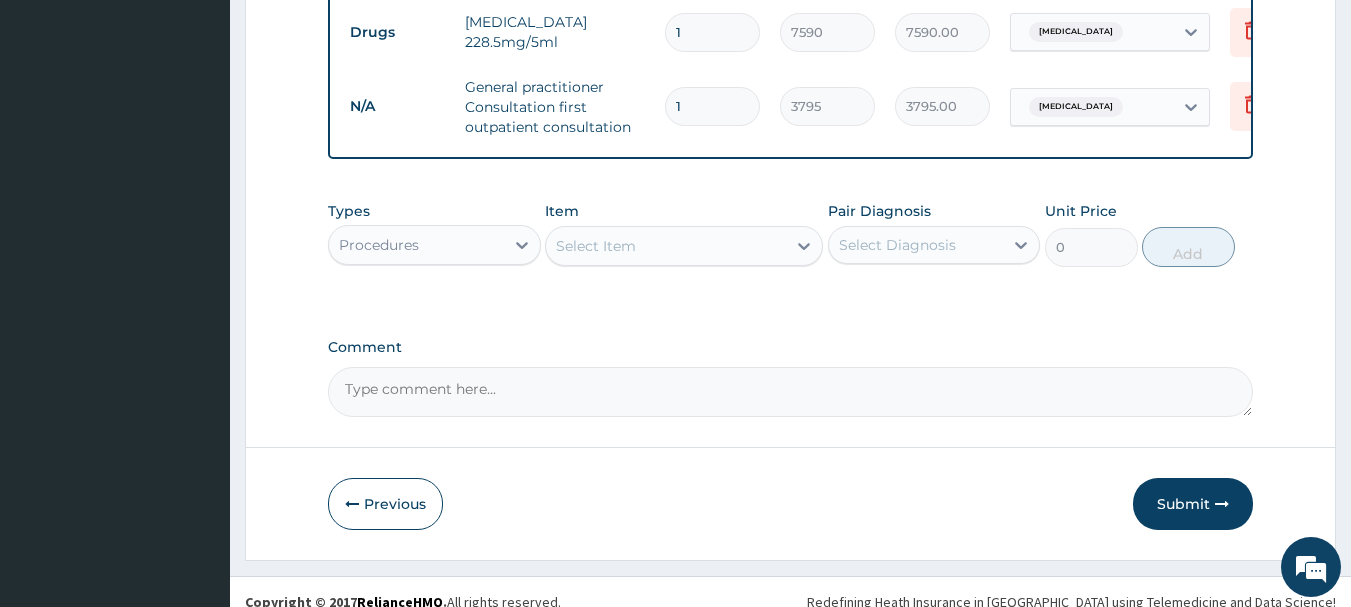 scroll, scrollTop: 803, scrollLeft: 0, axis: vertical 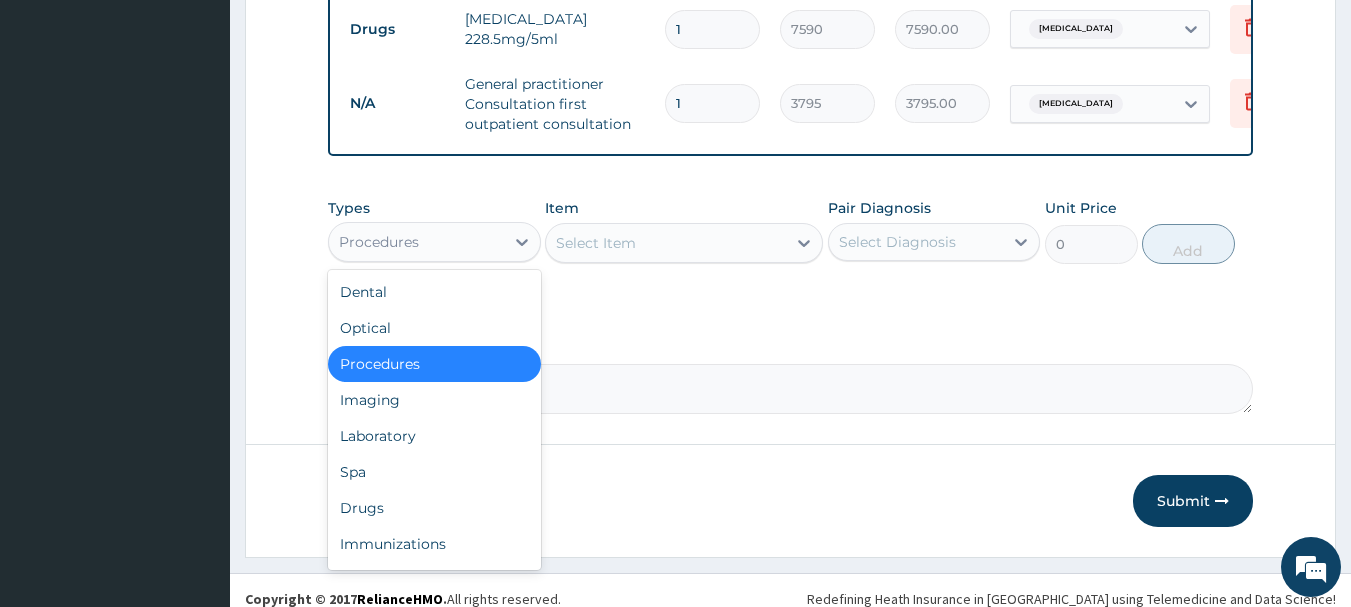 click on "Procedures" at bounding box center [416, 242] 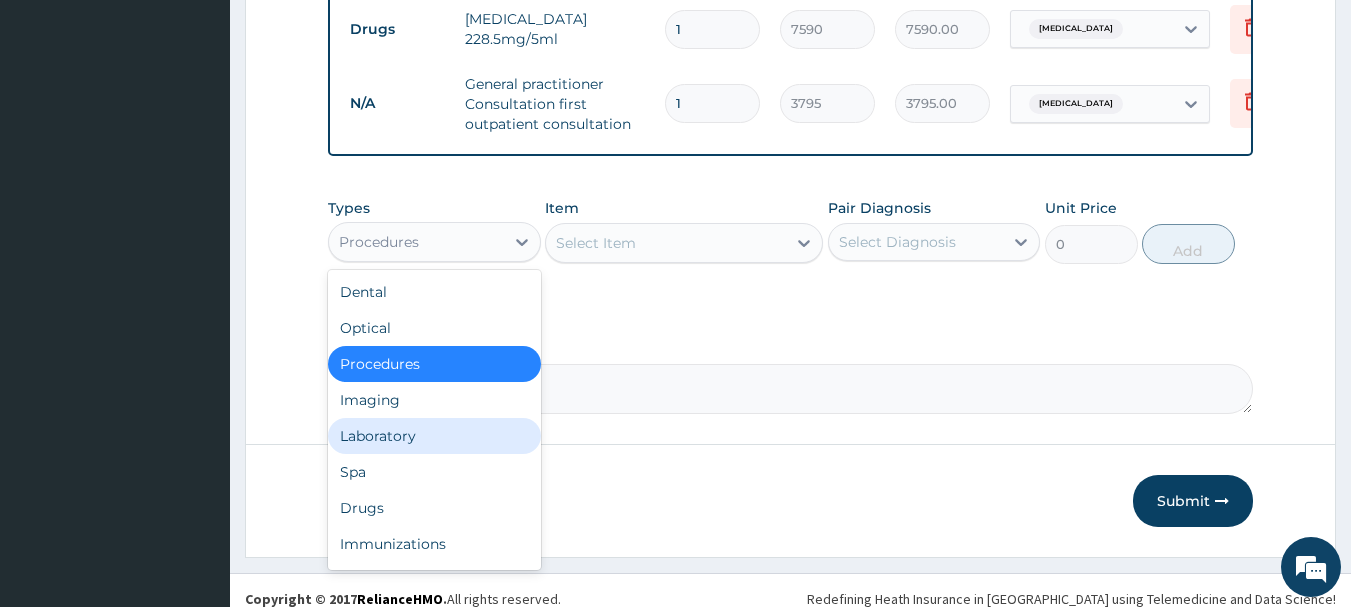 click on "Laboratory" at bounding box center (434, 436) 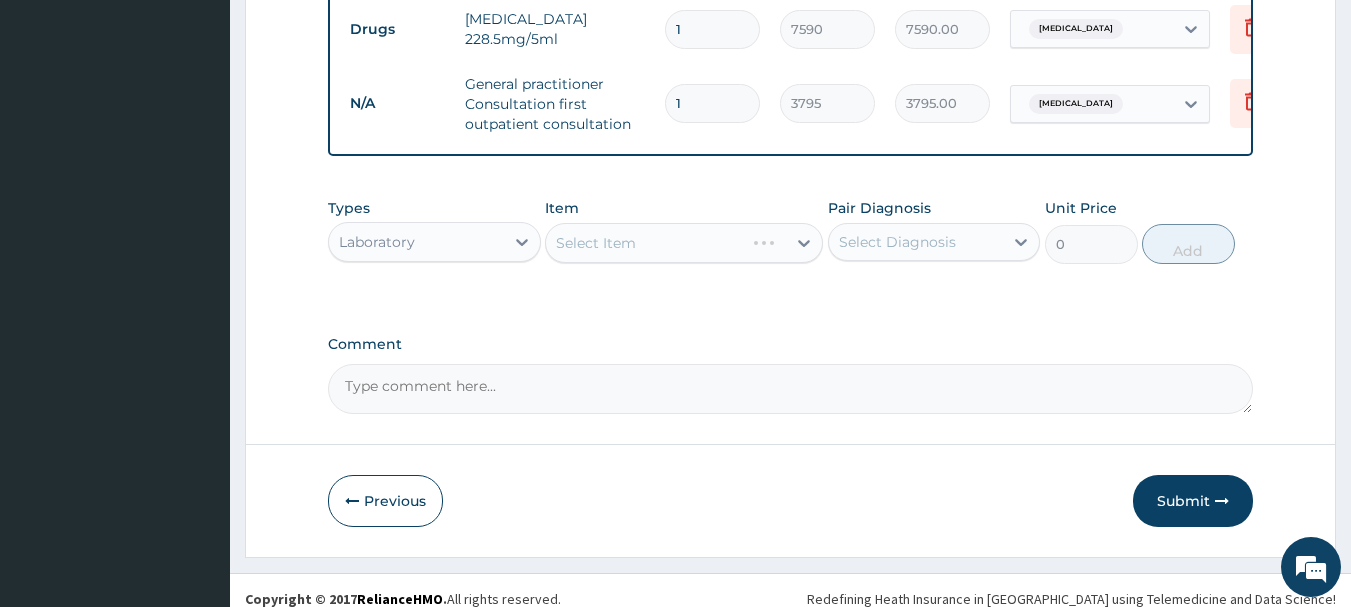 click on "Select Item" at bounding box center (684, 243) 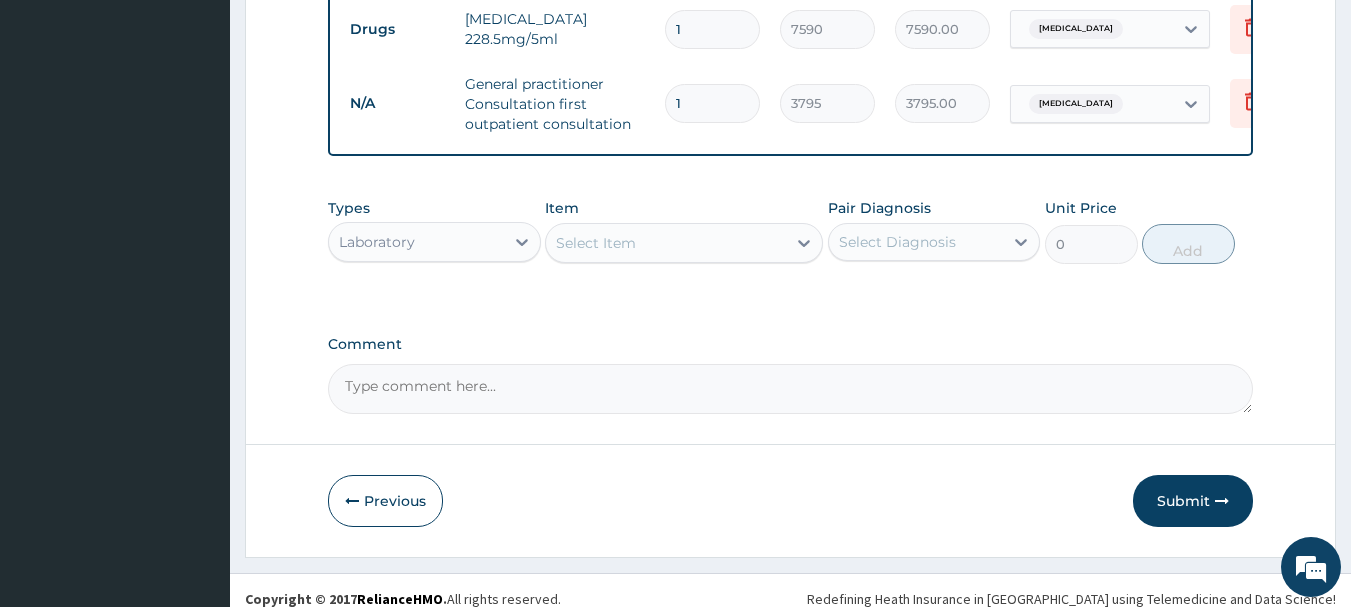 click on "Select Item" at bounding box center [596, 243] 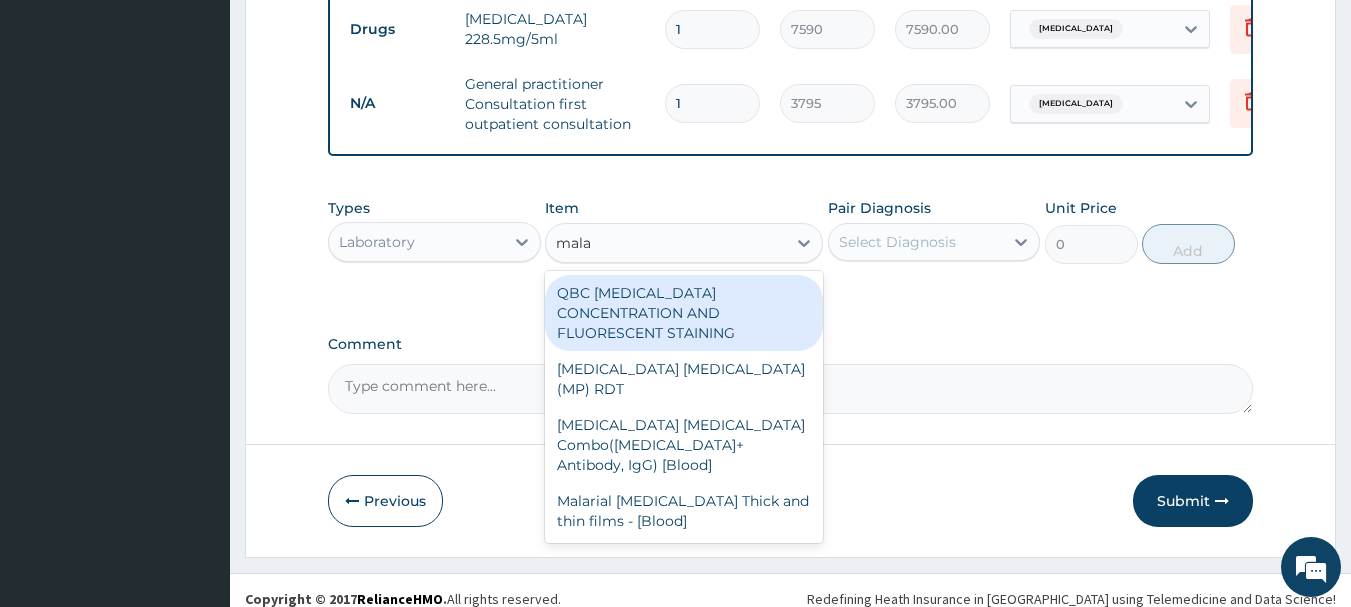 type on "malar" 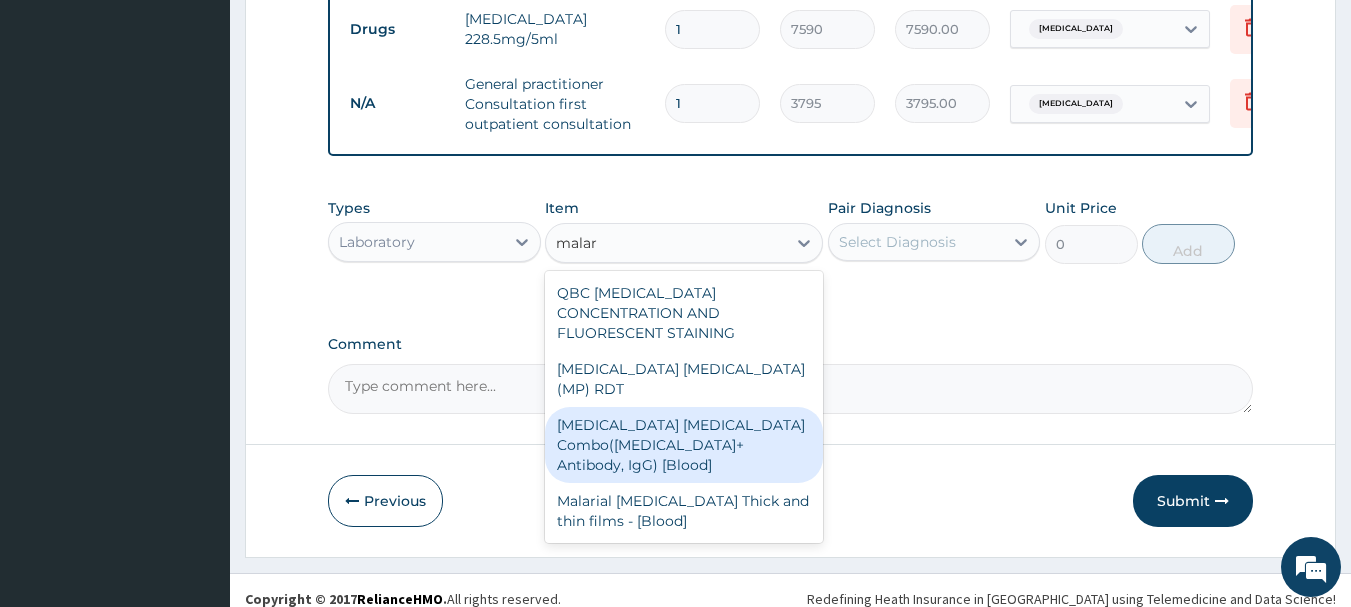 click on "Malaria Parasite Combo(Blood Film+ Antibody, IgG) [Blood]" at bounding box center [684, 445] 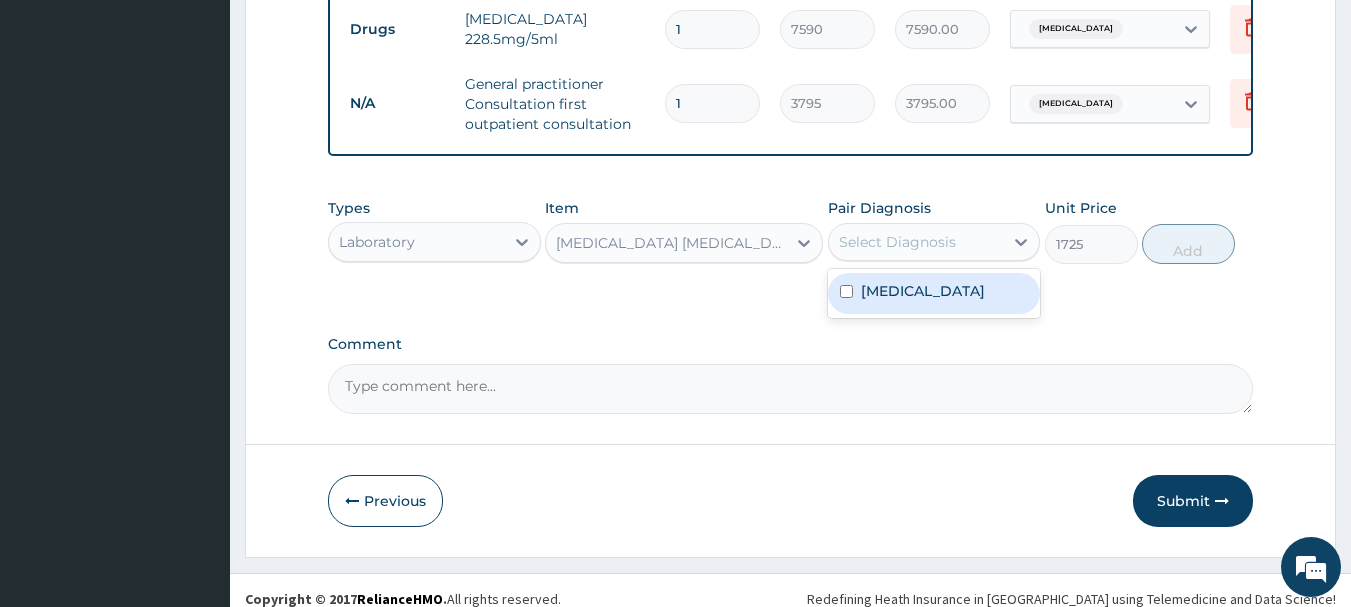 click on "Select Diagnosis" at bounding box center [897, 242] 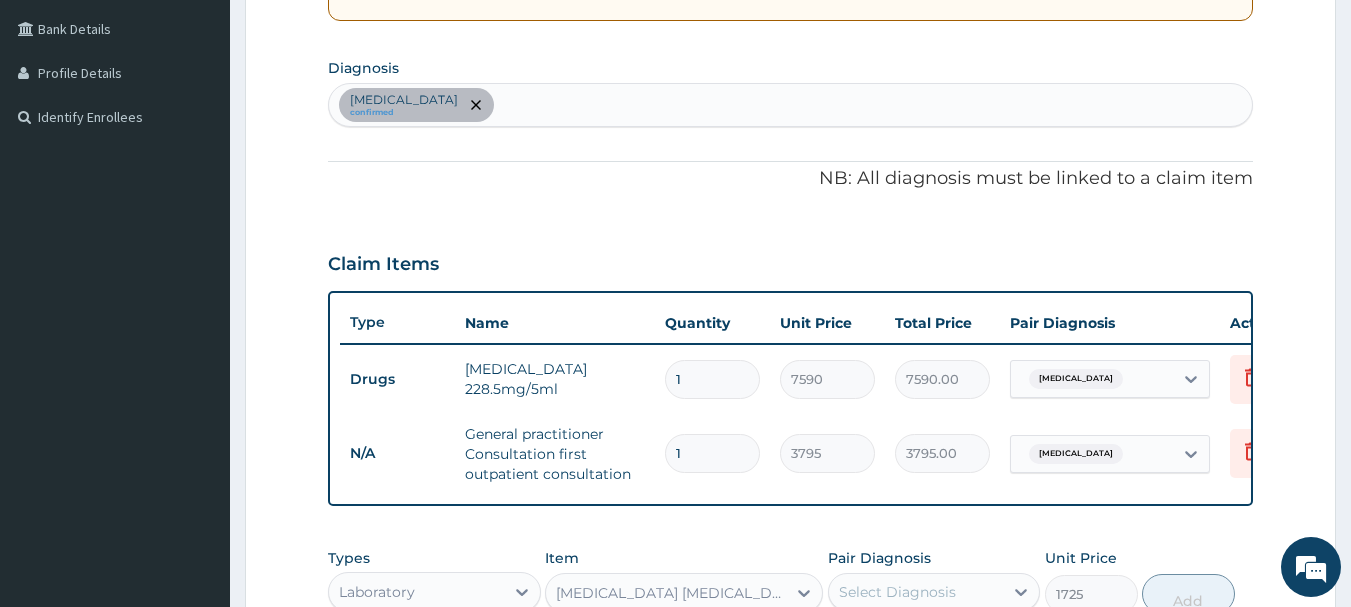 scroll, scrollTop: 443, scrollLeft: 0, axis: vertical 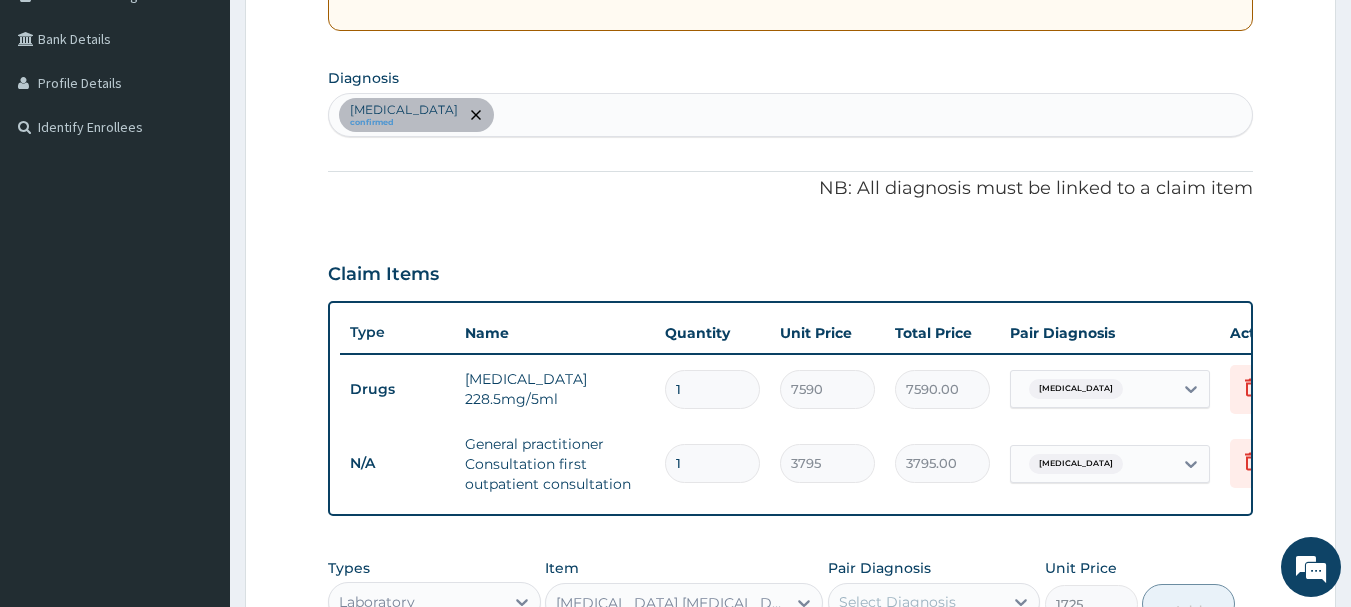 click on "Typhoid fever confirmed" at bounding box center [791, 115] 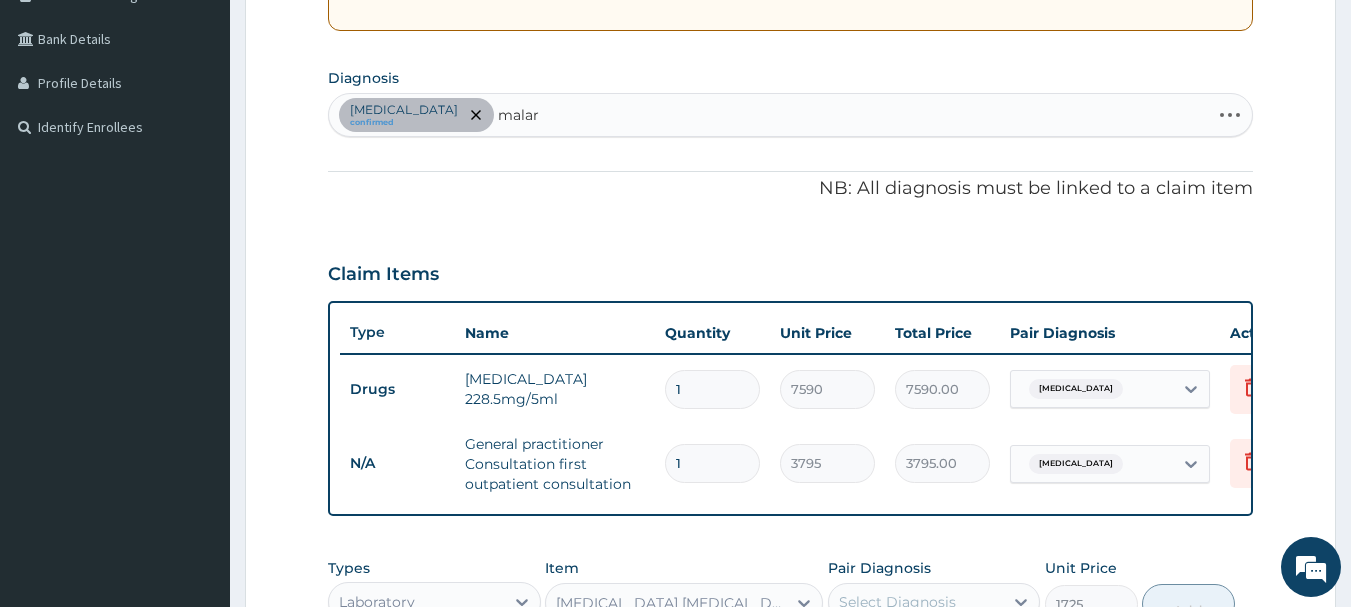 type on "malari" 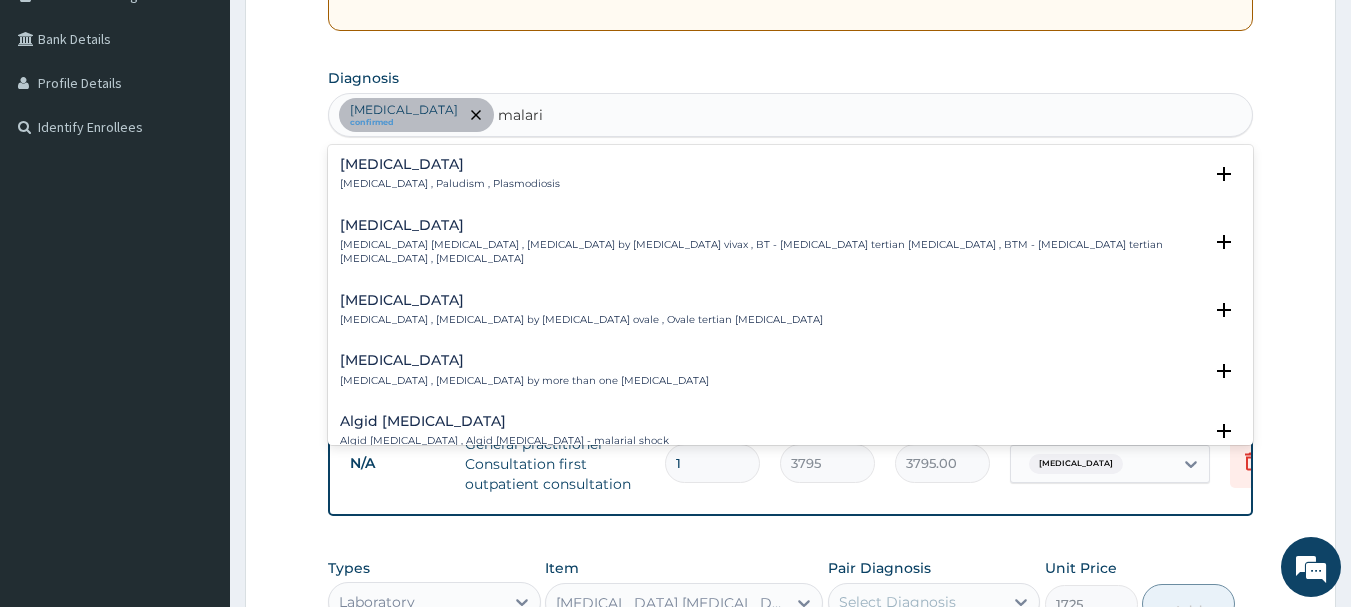 click on "Malaria , Paludism , Plasmodiosis" at bounding box center [450, 184] 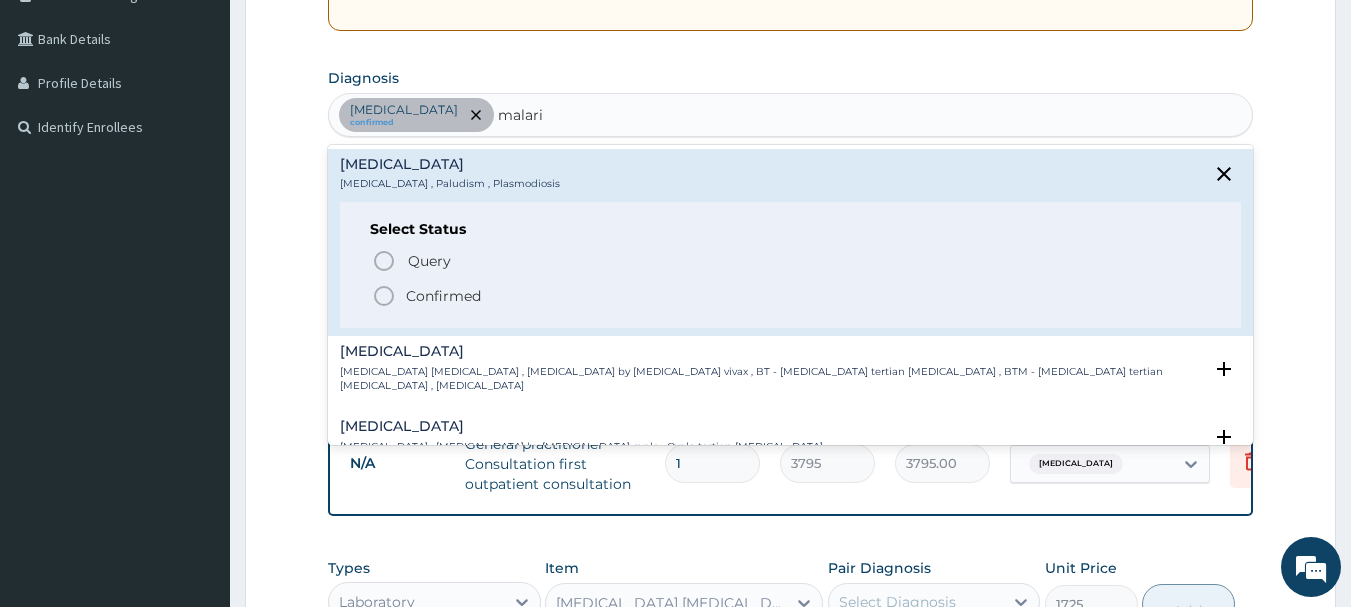 click on "Confirmed" at bounding box center [443, 296] 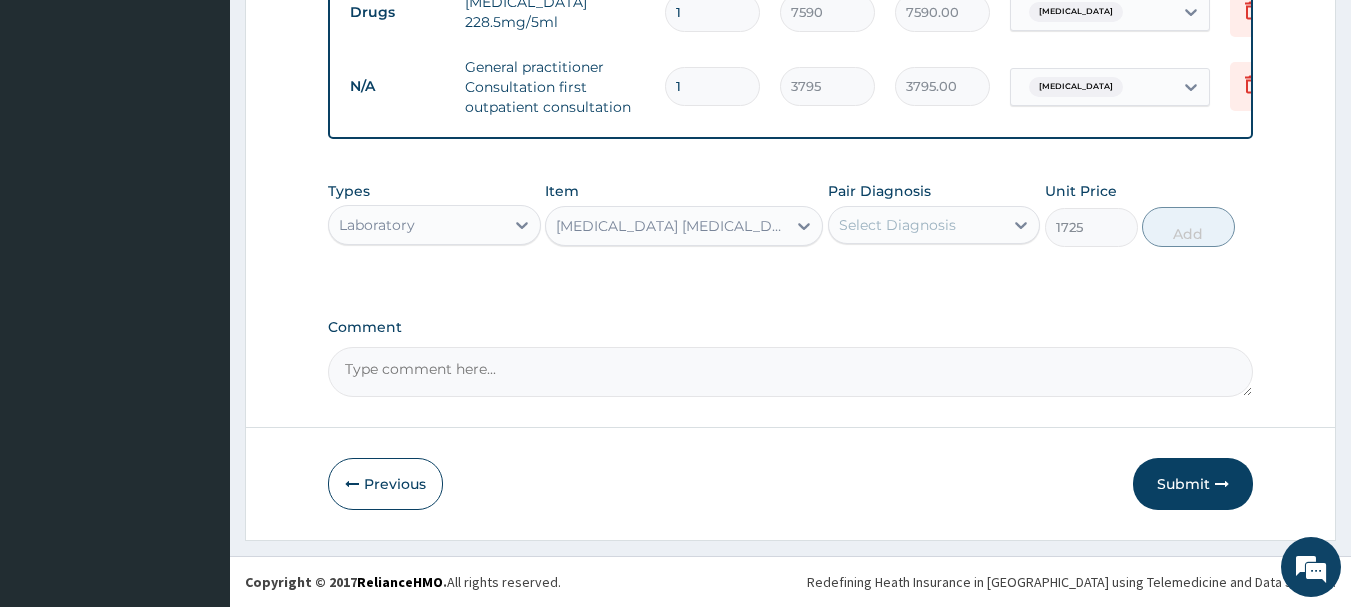 scroll, scrollTop: 835, scrollLeft: 0, axis: vertical 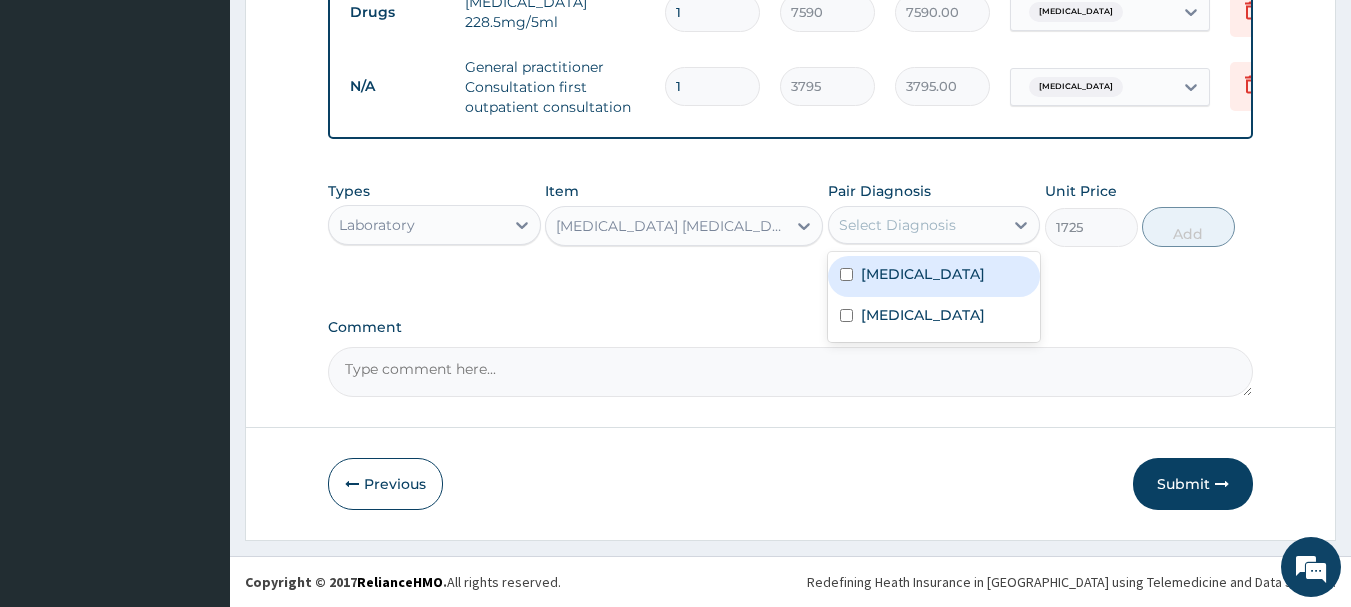 click on "Select Diagnosis" at bounding box center [916, 225] 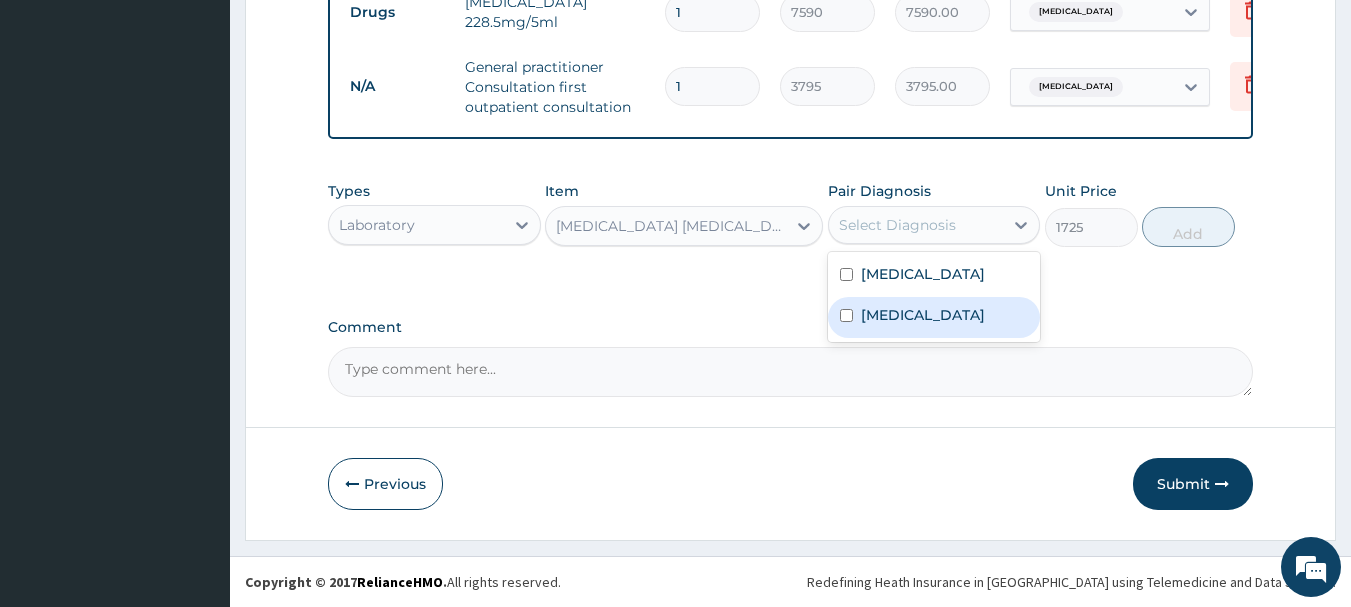 click on "Malaria" at bounding box center [934, 317] 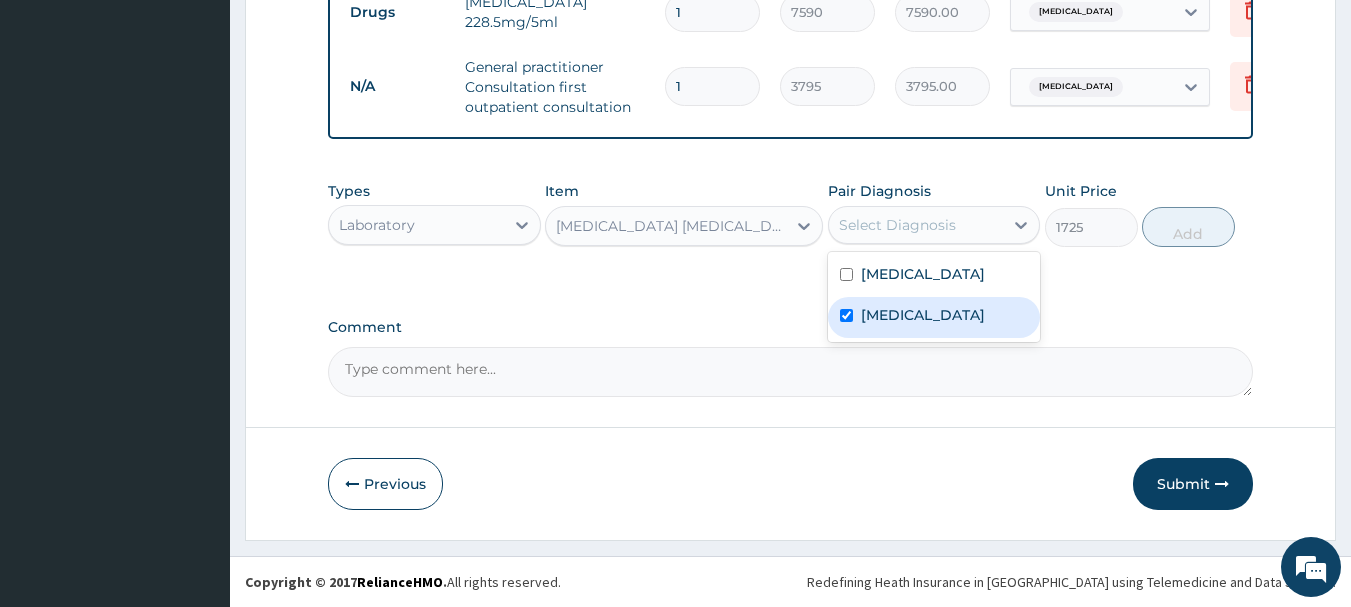 checkbox on "true" 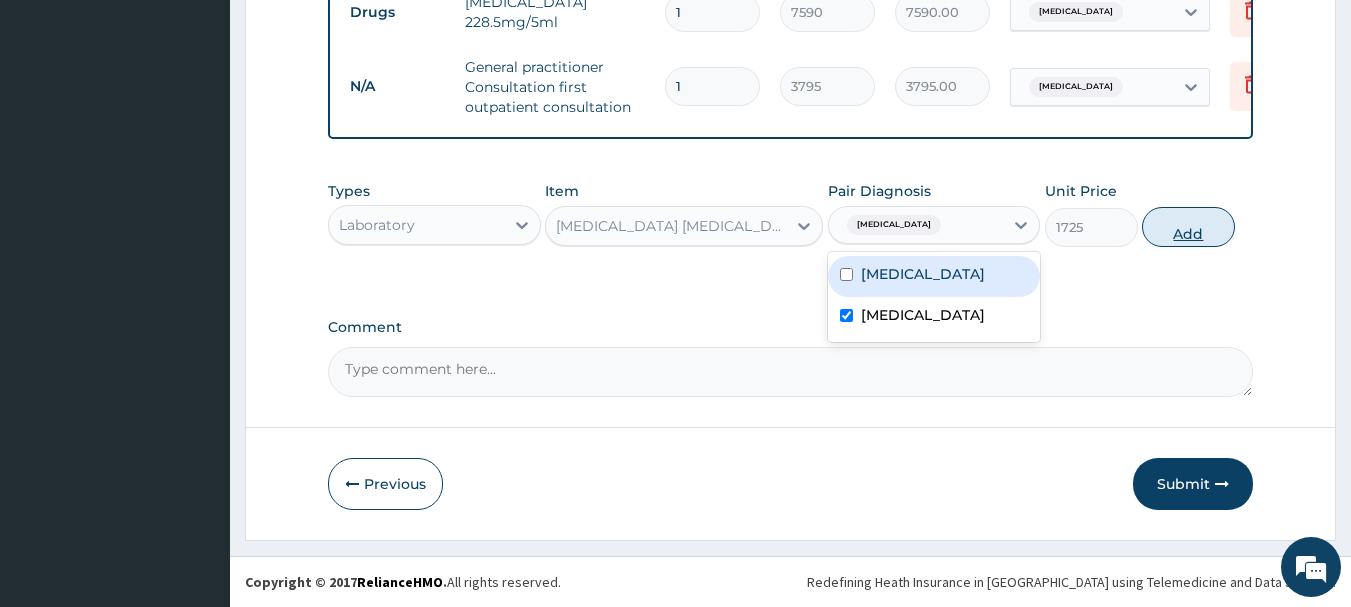 click on "Add" at bounding box center [1188, 227] 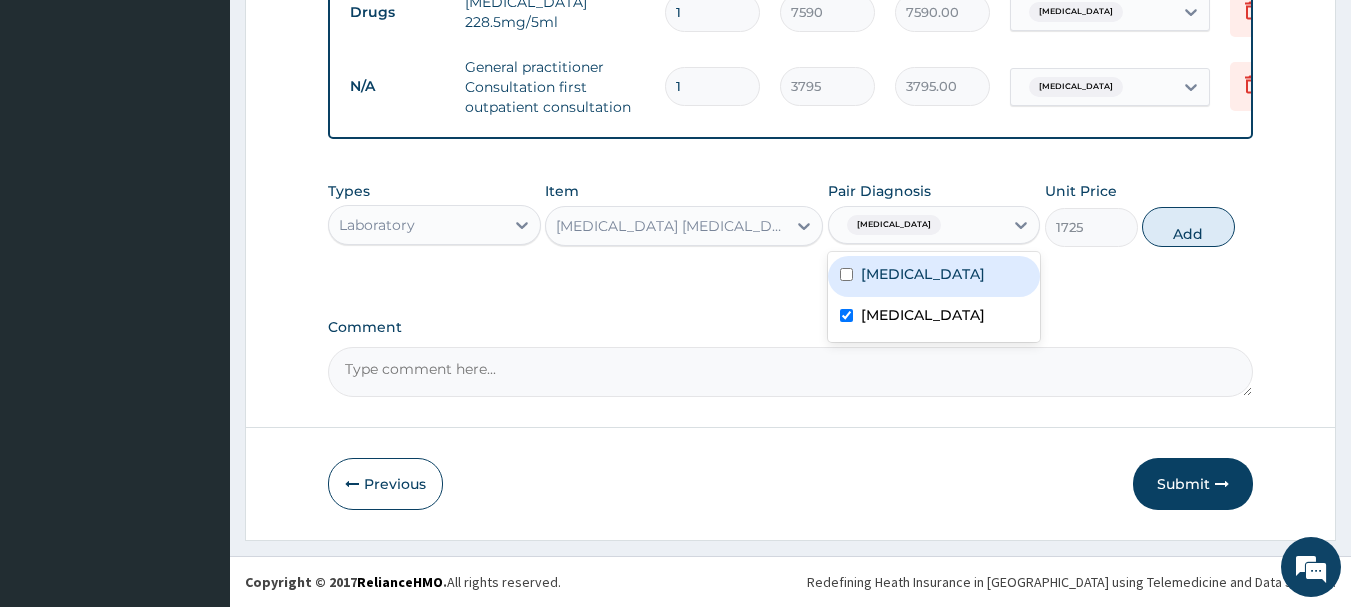 type on "0" 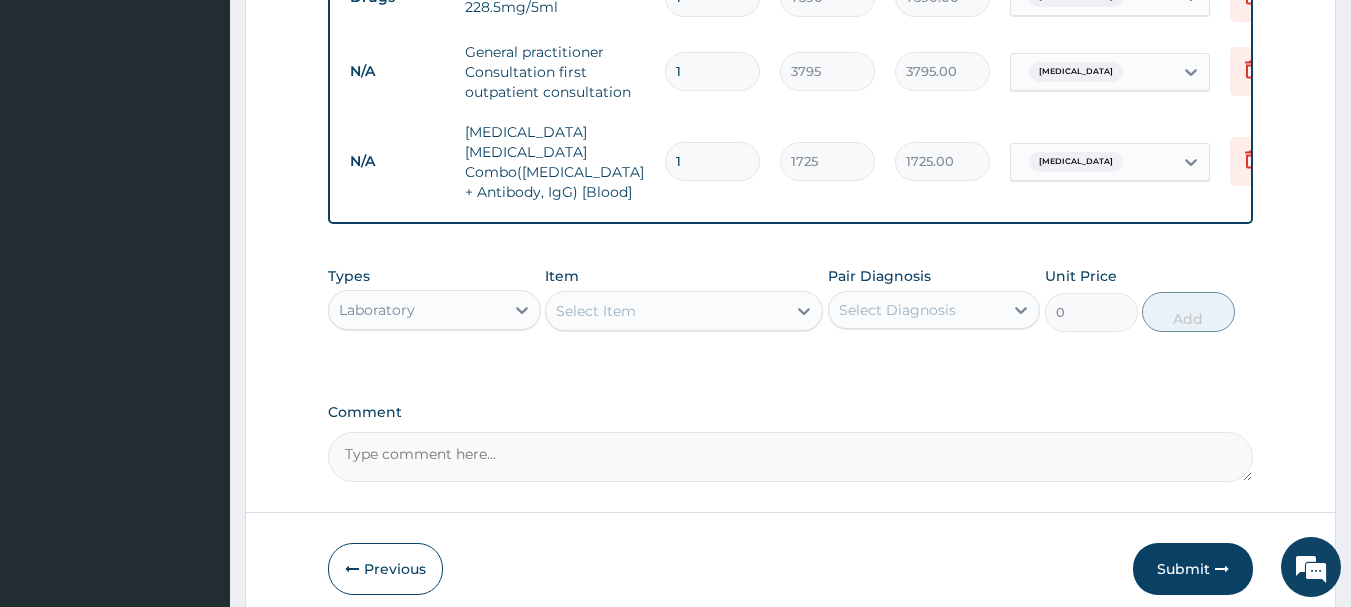 click on "Select Item" at bounding box center [666, 311] 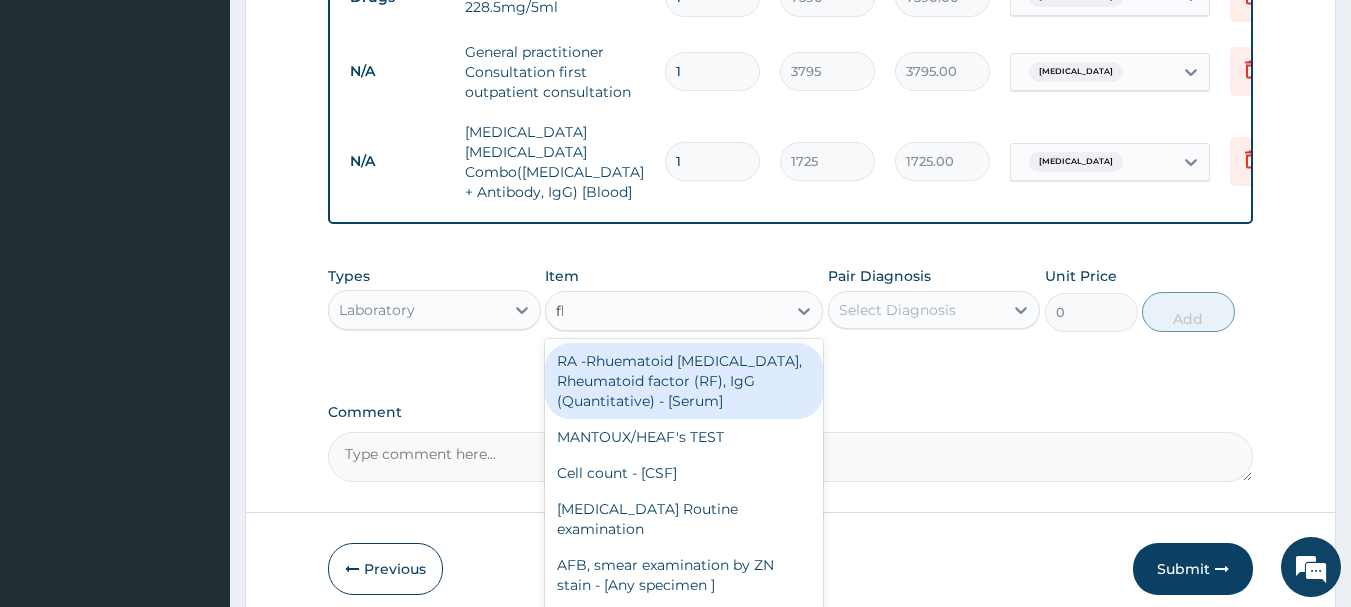 type on "fbc" 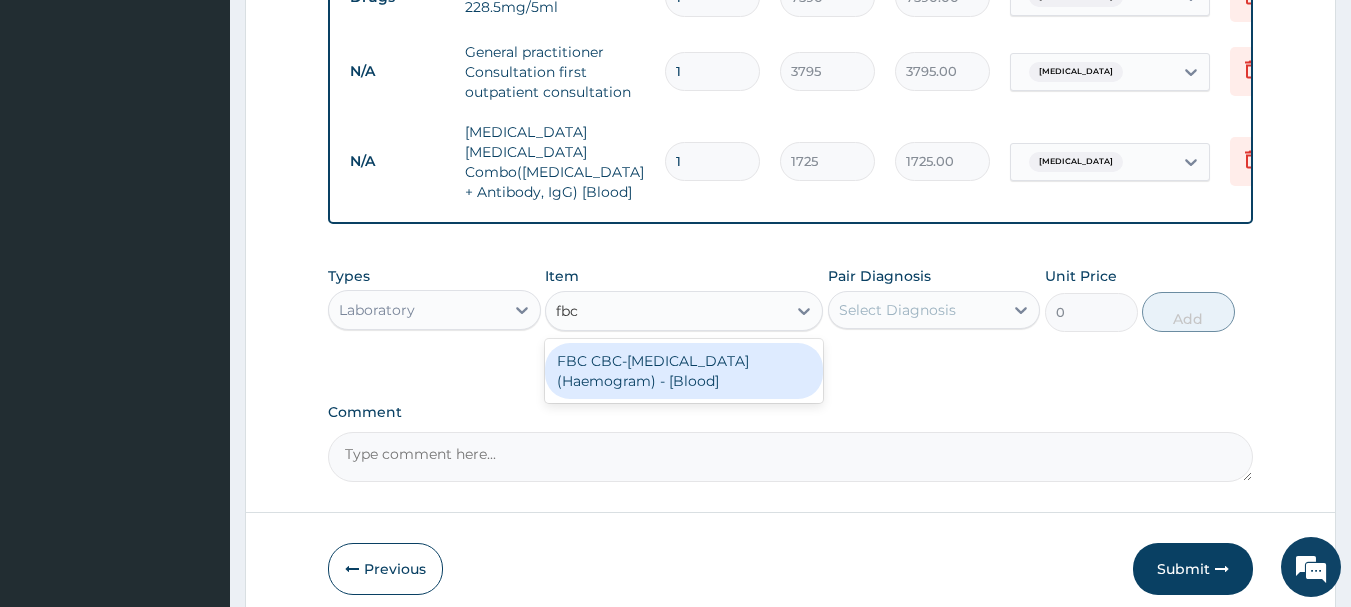 click on "FBC CBC-Complete Blood Count (Haemogram) - [Blood]" at bounding box center (684, 371) 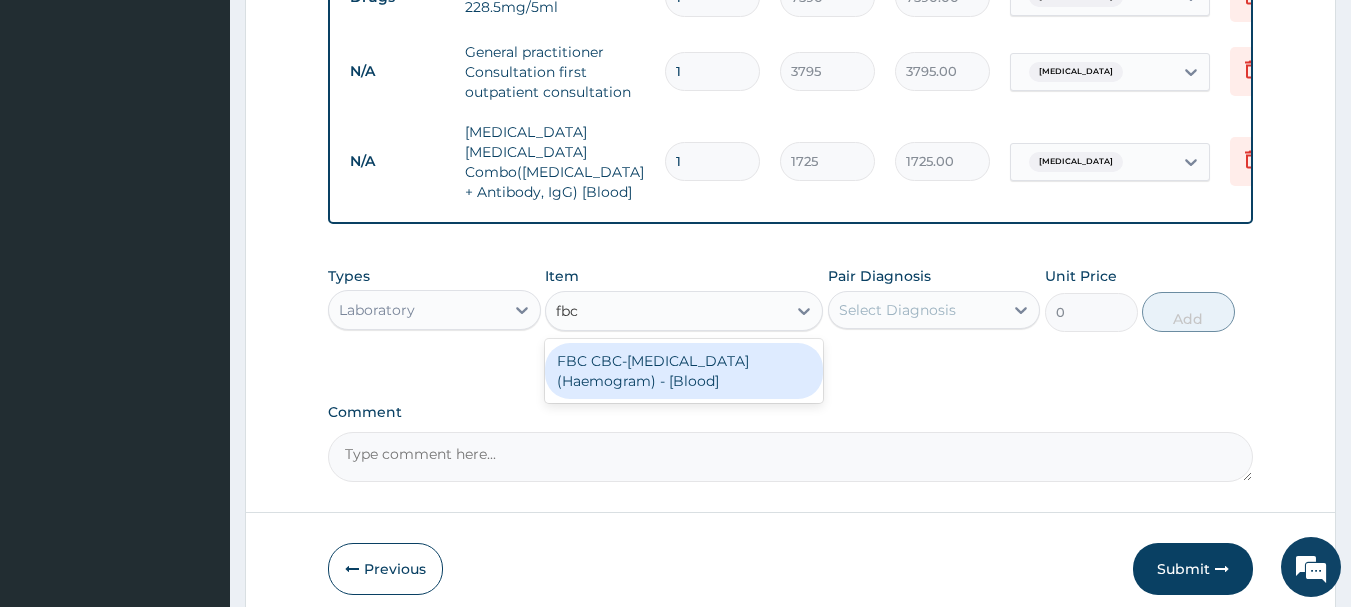 type 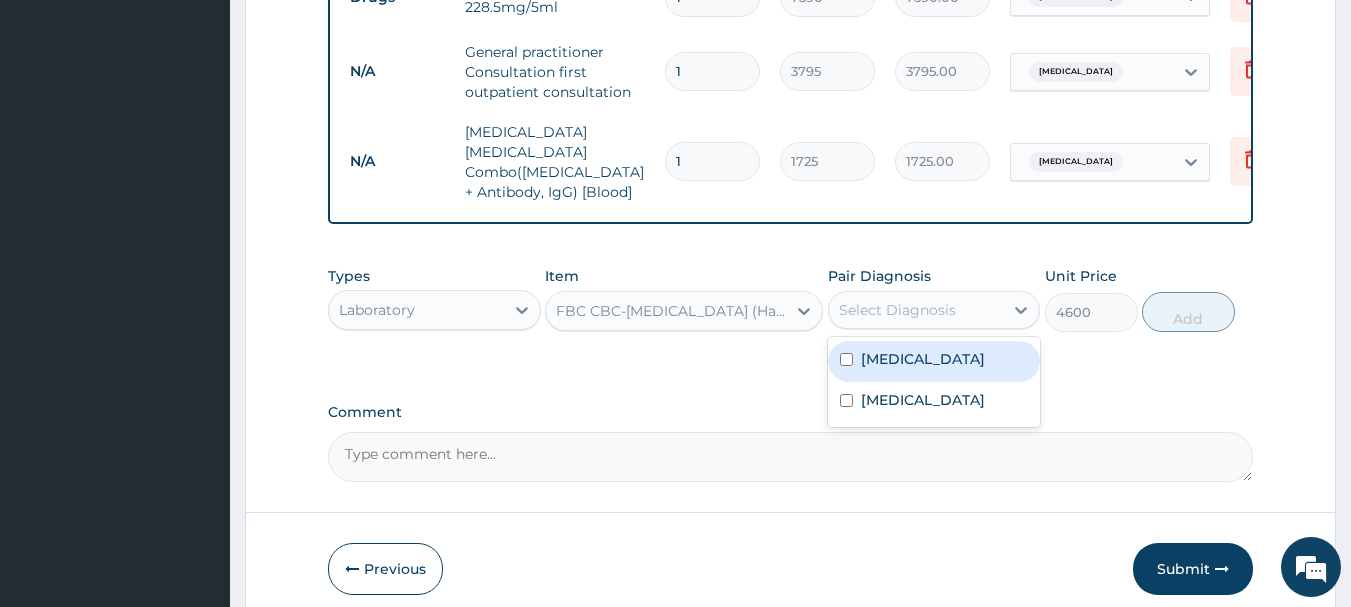 drag, startPoint x: 876, startPoint y: 302, endPoint x: 885, endPoint y: 366, distance: 64.629715 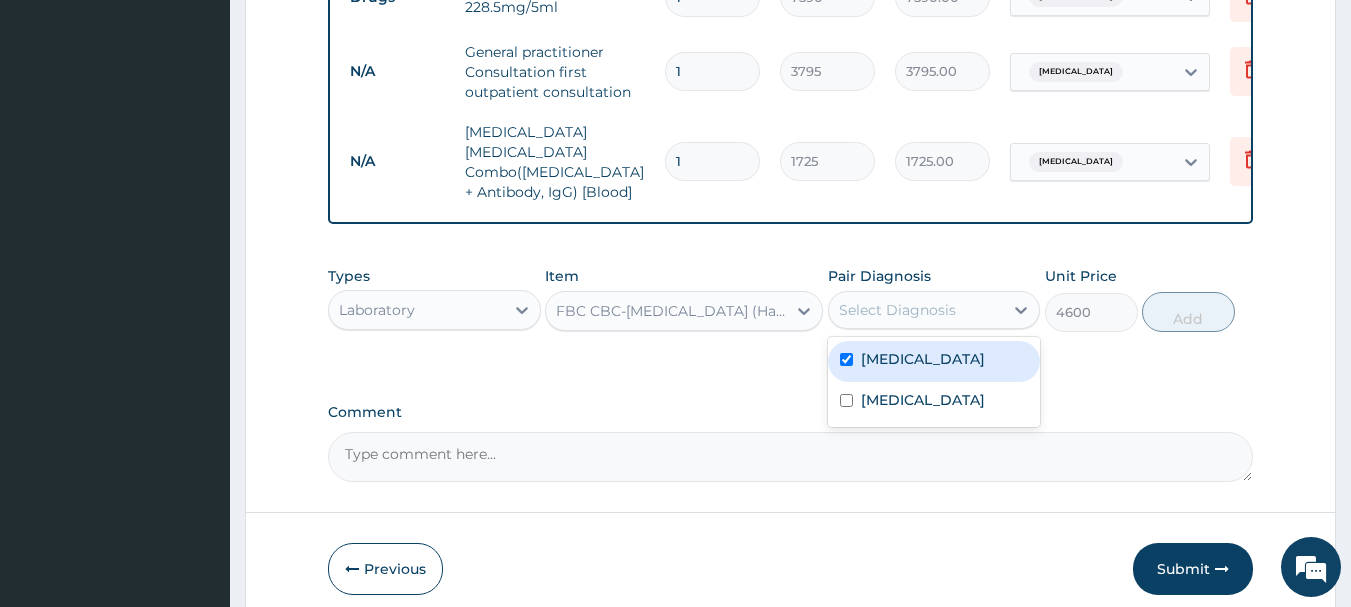 checkbox on "true" 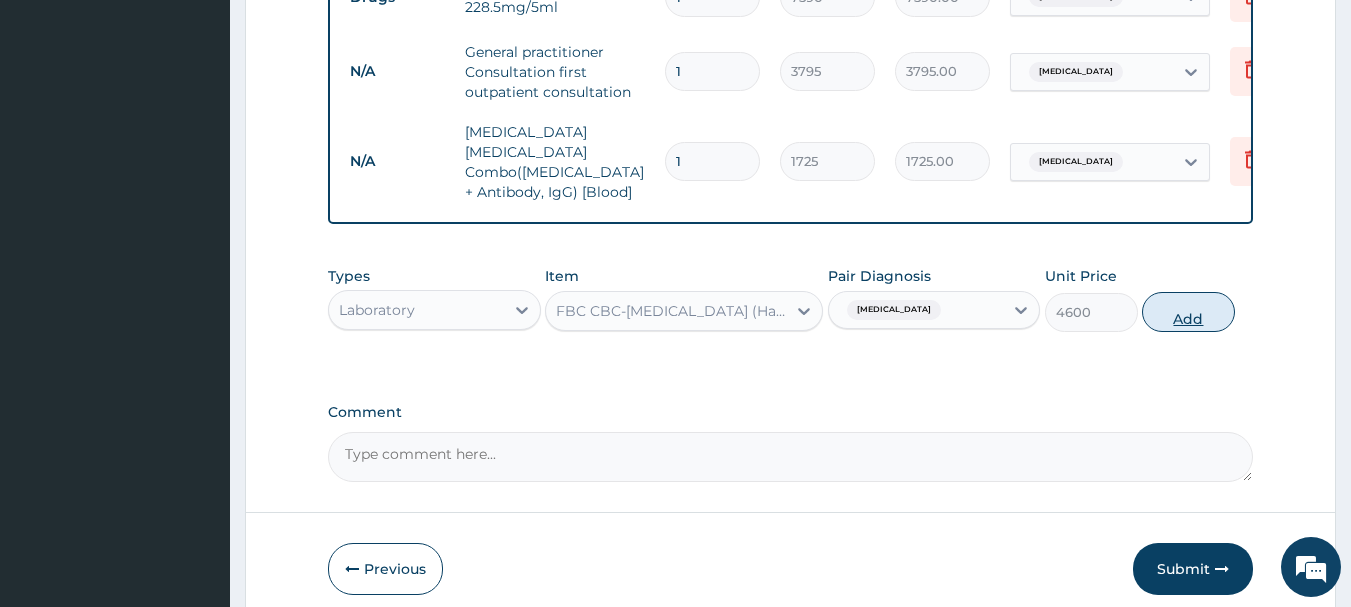 click on "Add" at bounding box center (1188, 312) 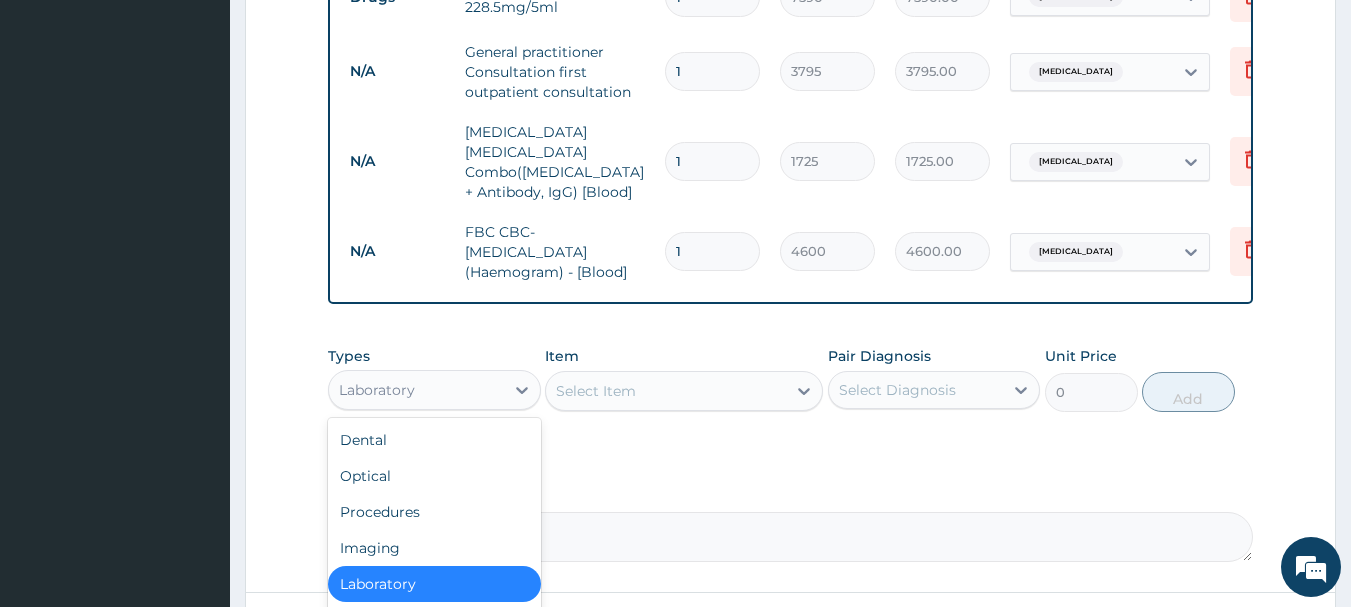 click on "Laboratory" at bounding box center [377, 390] 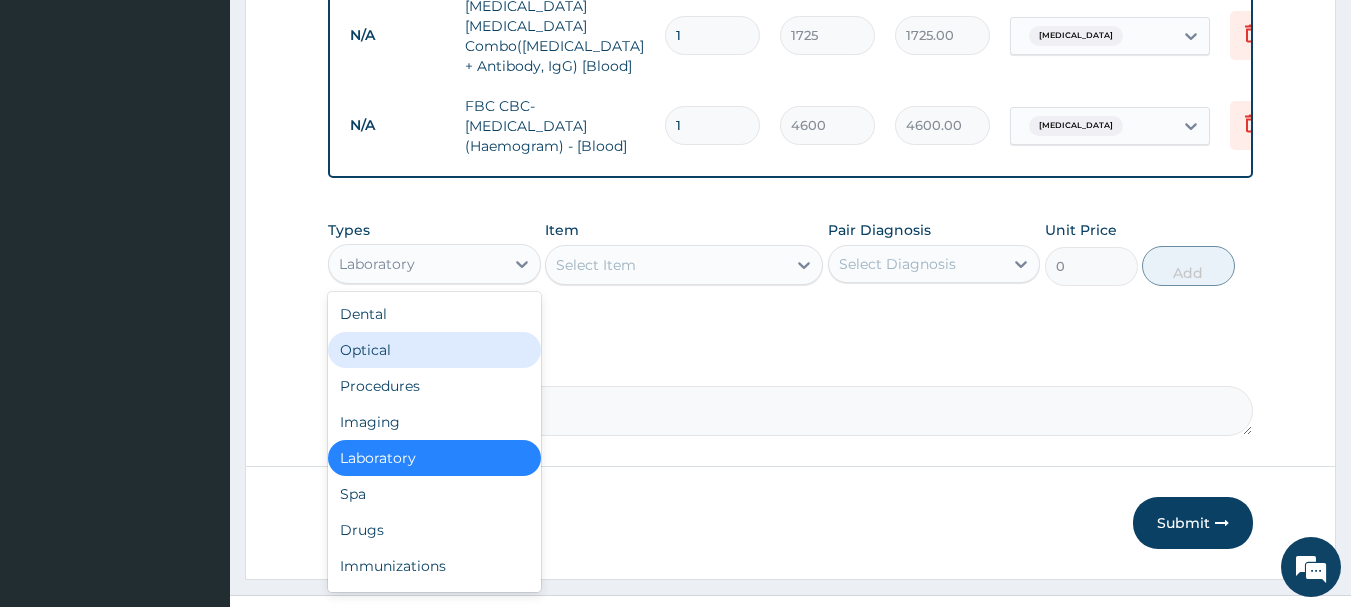 scroll, scrollTop: 964, scrollLeft: 0, axis: vertical 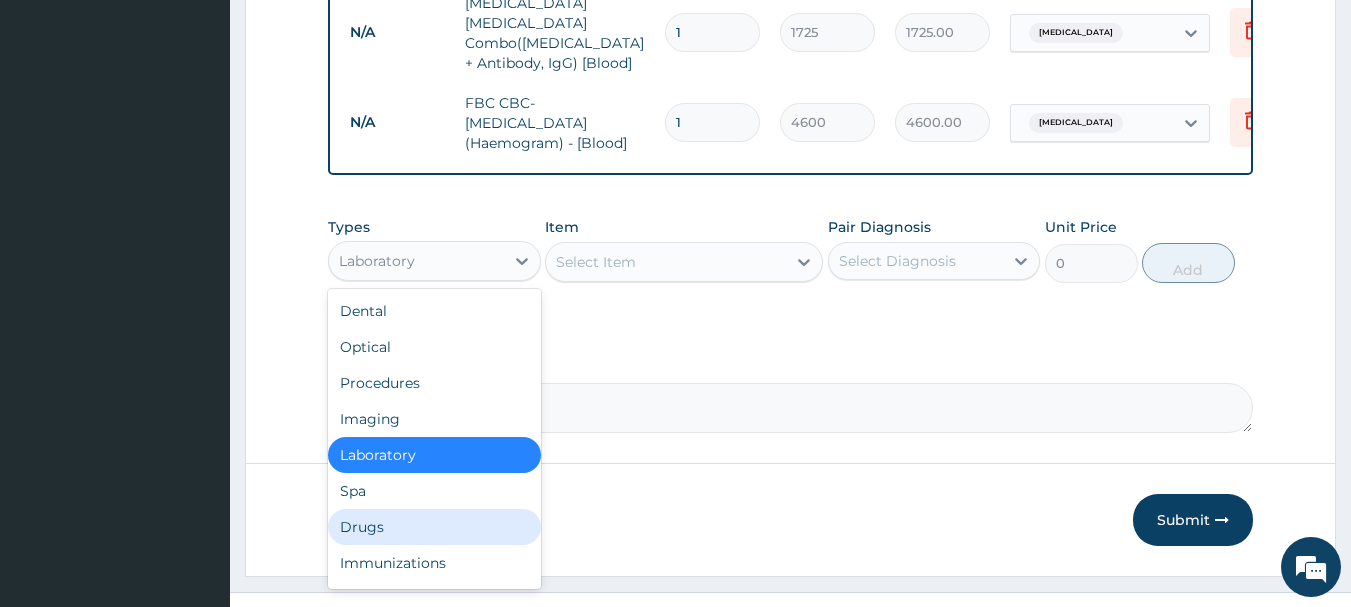 click on "Drugs" at bounding box center [434, 527] 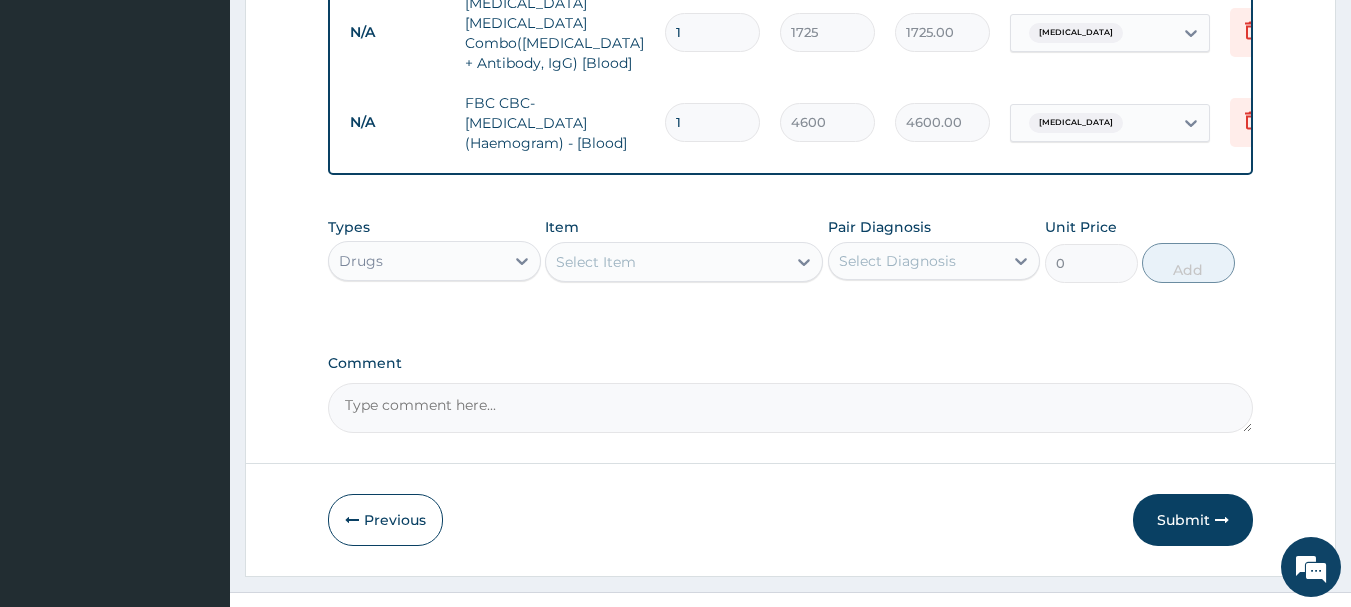 click on "Select Item" at bounding box center (596, 262) 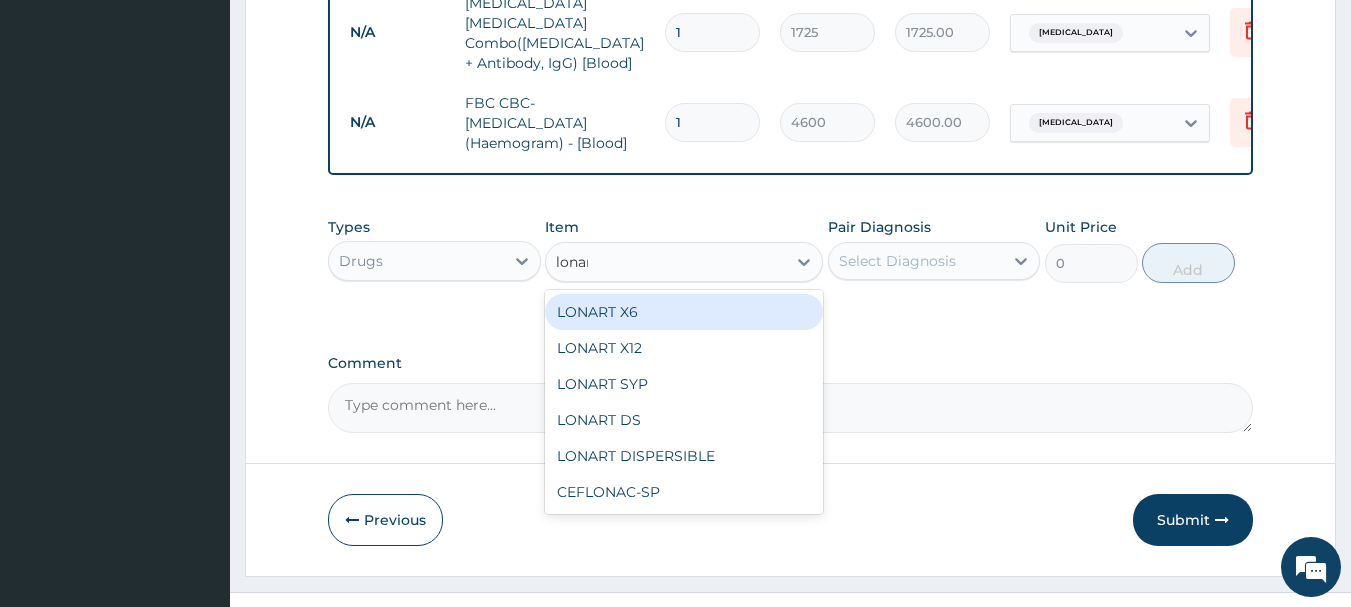 type on "lonart" 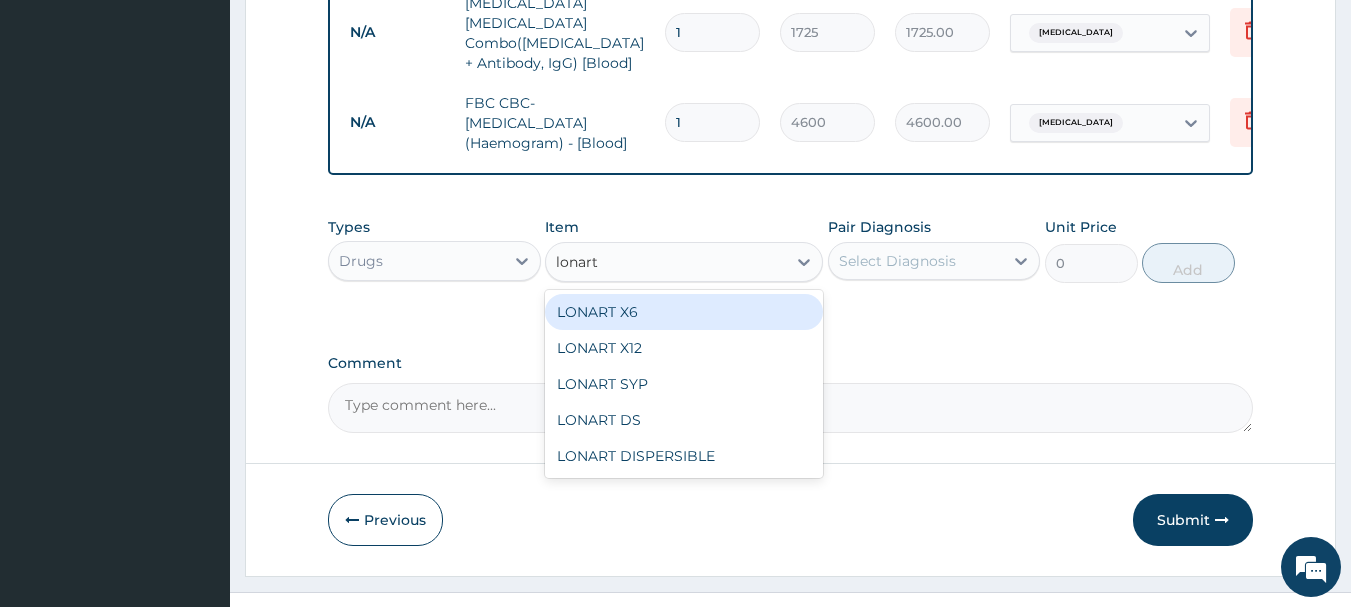 click on "LONART X6" at bounding box center (684, 312) 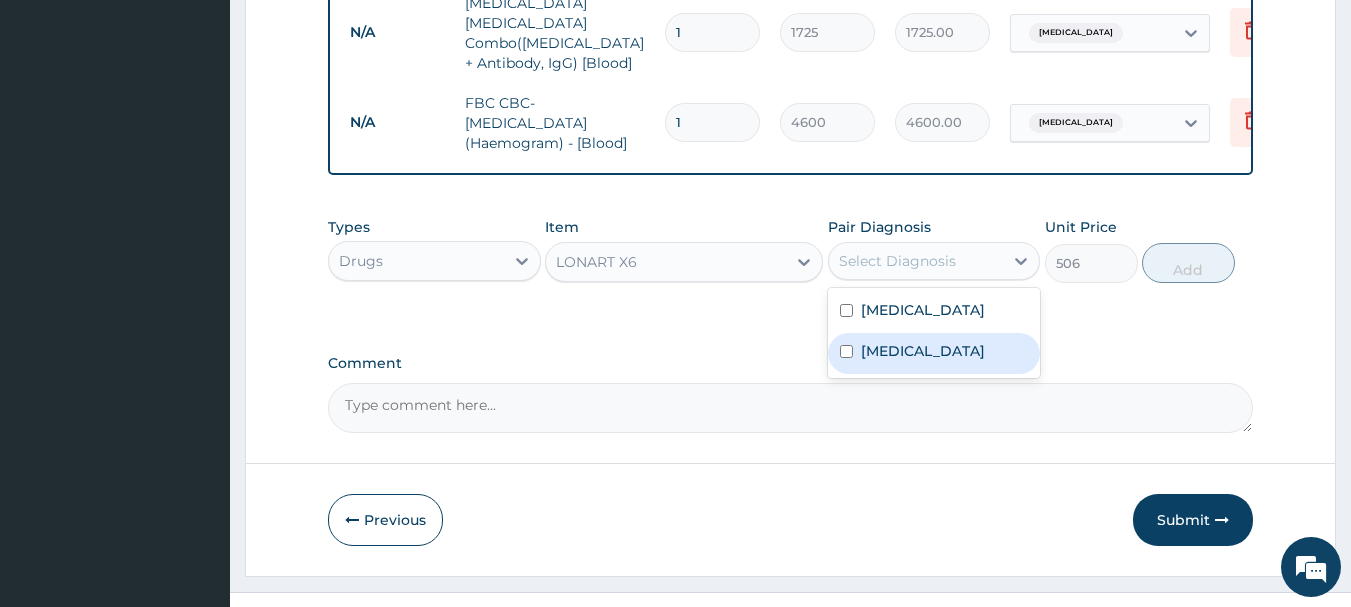 drag, startPoint x: 864, startPoint y: 250, endPoint x: 887, endPoint y: 355, distance: 107.48953 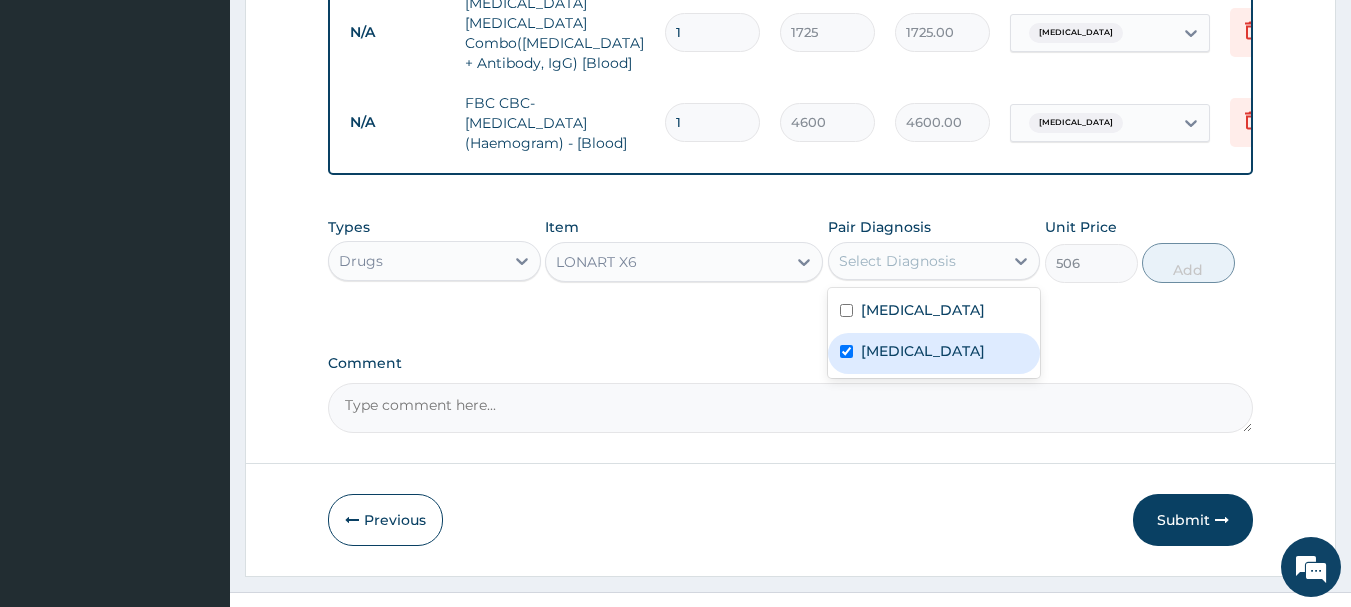 checkbox on "true" 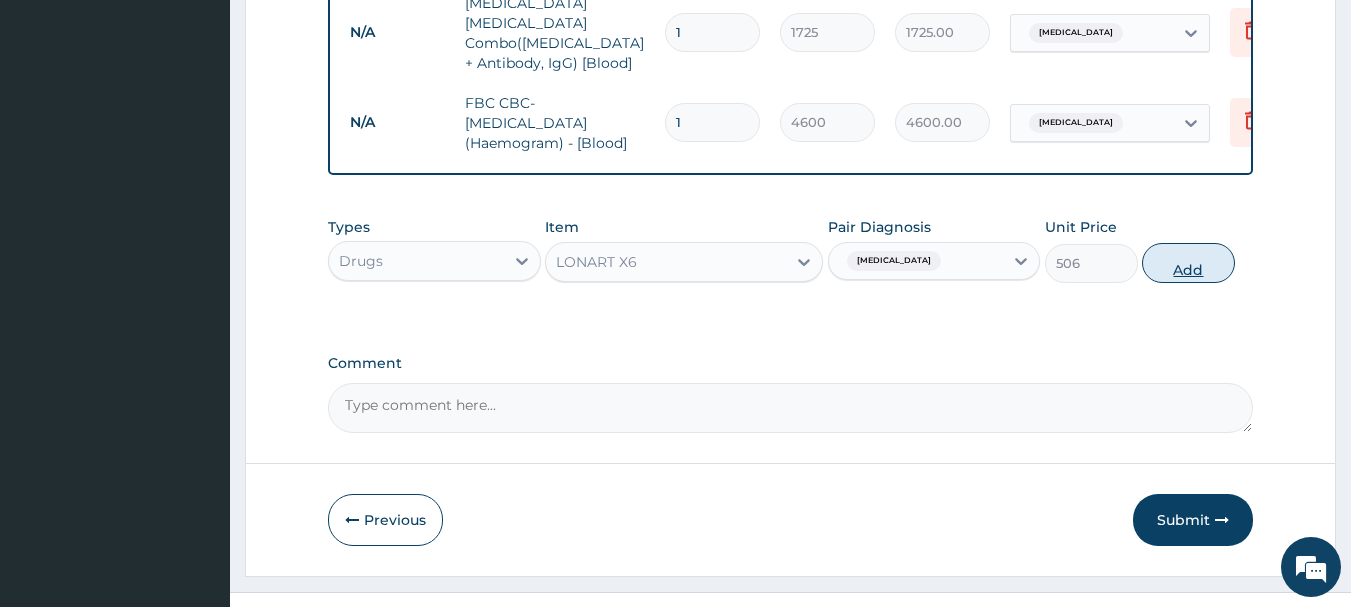 click on "Add" at bounding box center [1188, 263] 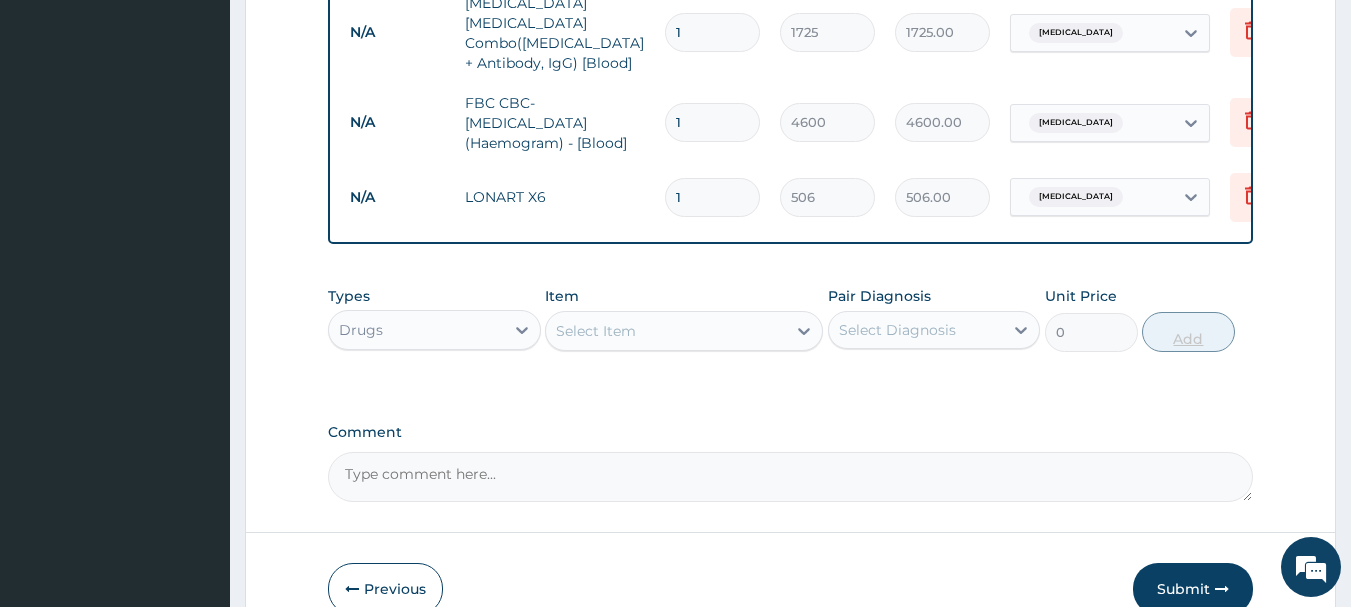 type 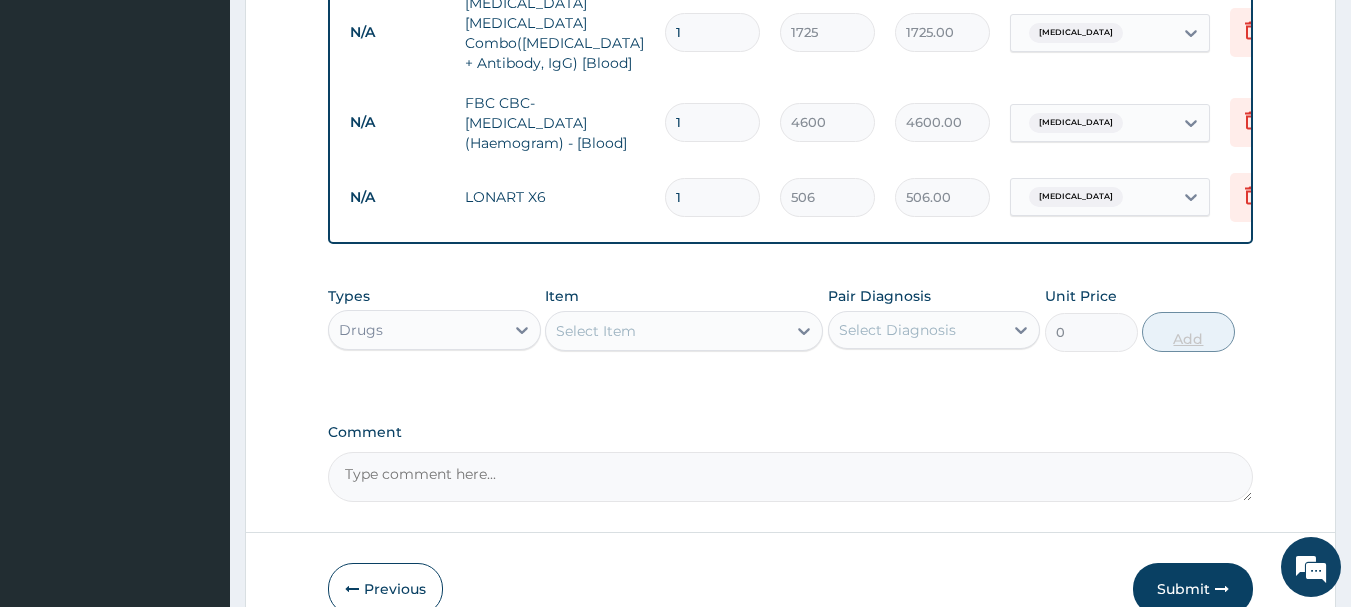 type on "0.00" 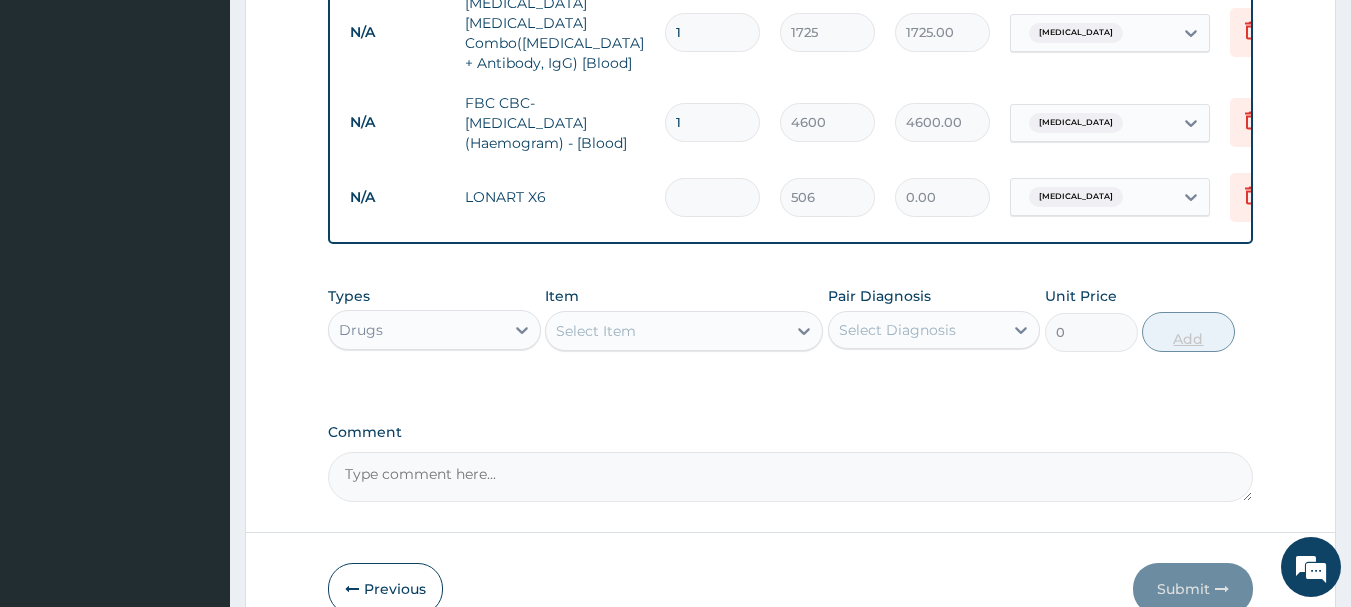 type on "6" 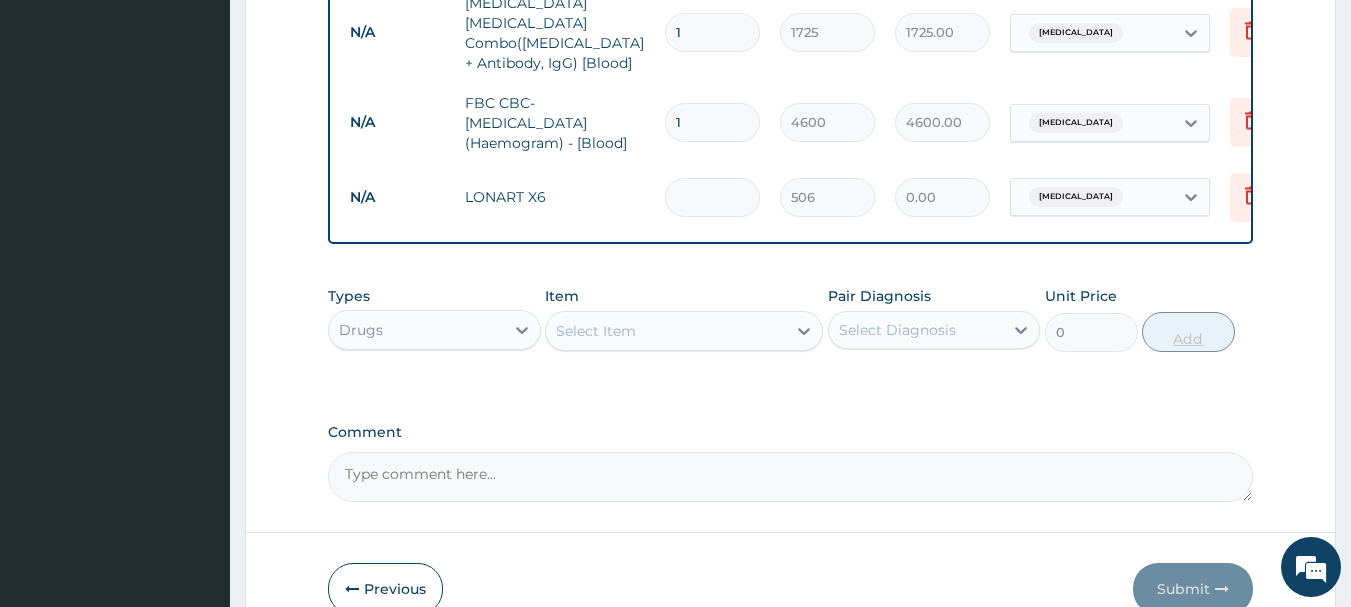 type on "3036.00" 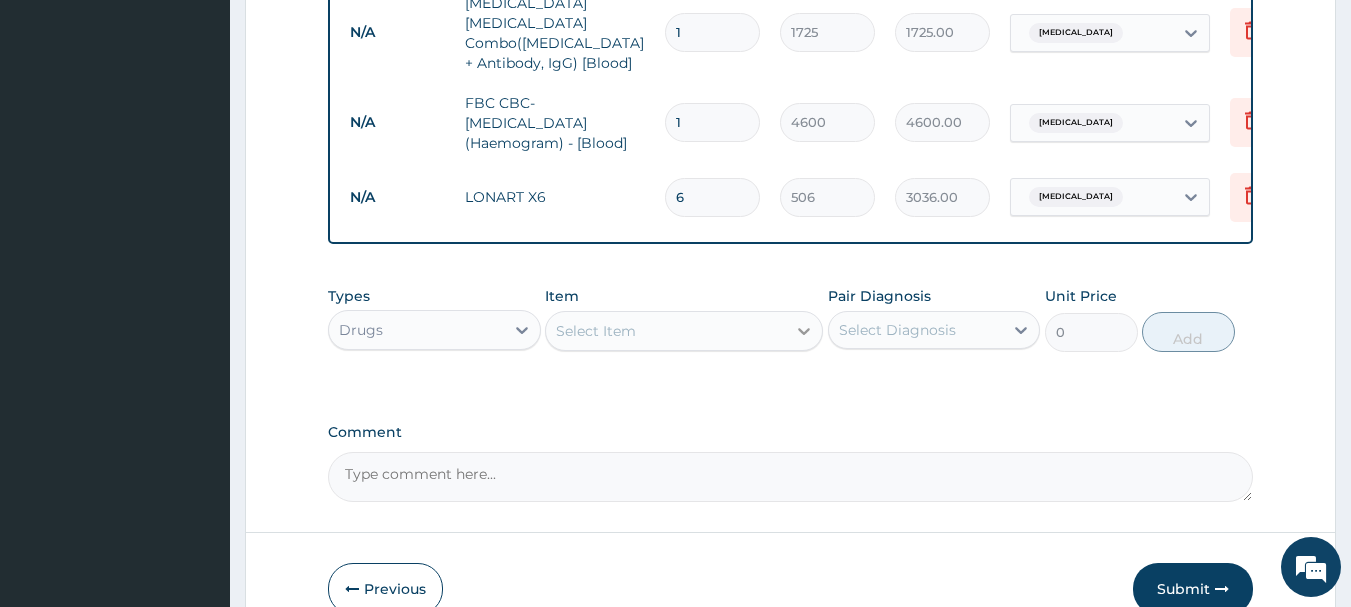type on "6" 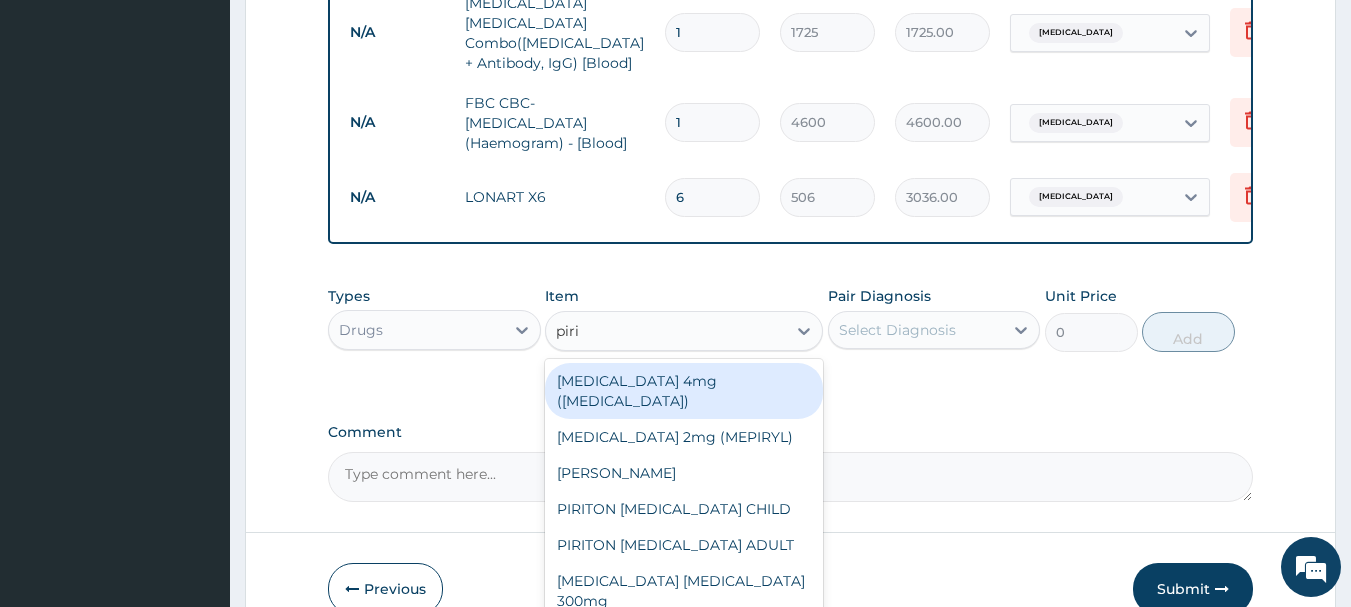 type on "piri" 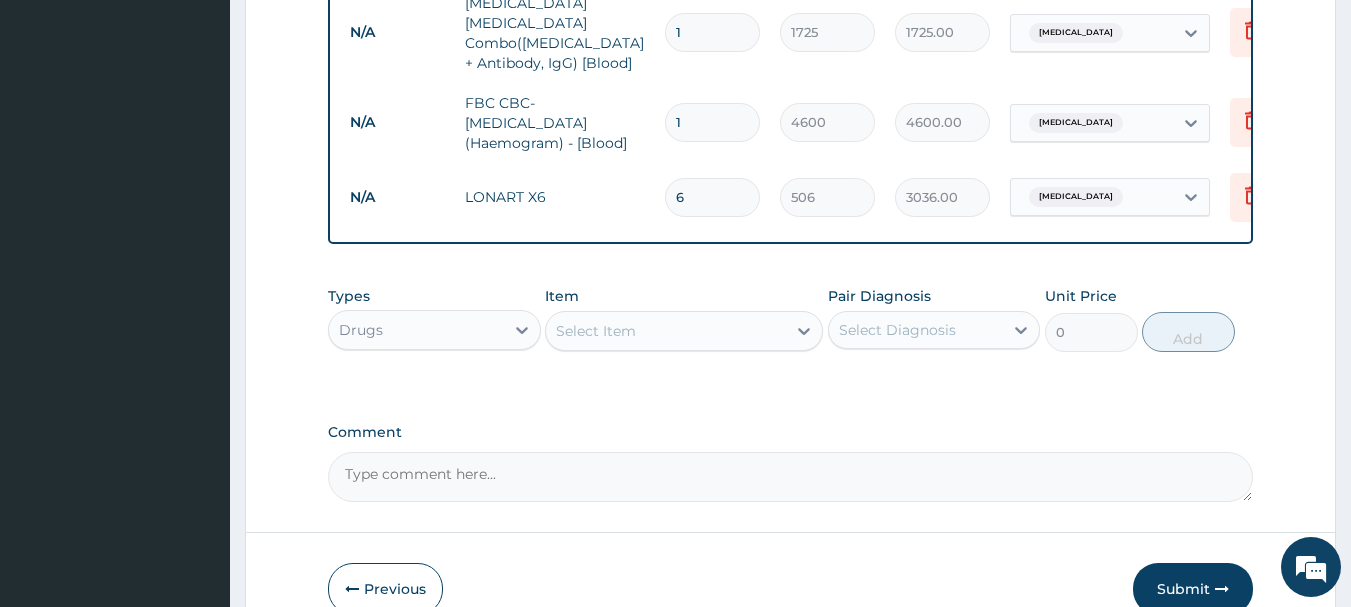 drag, startPoint x: 1049, startPoint y: 455, endPoint x: 1365, endPoint y: 230, distance: 387.9188 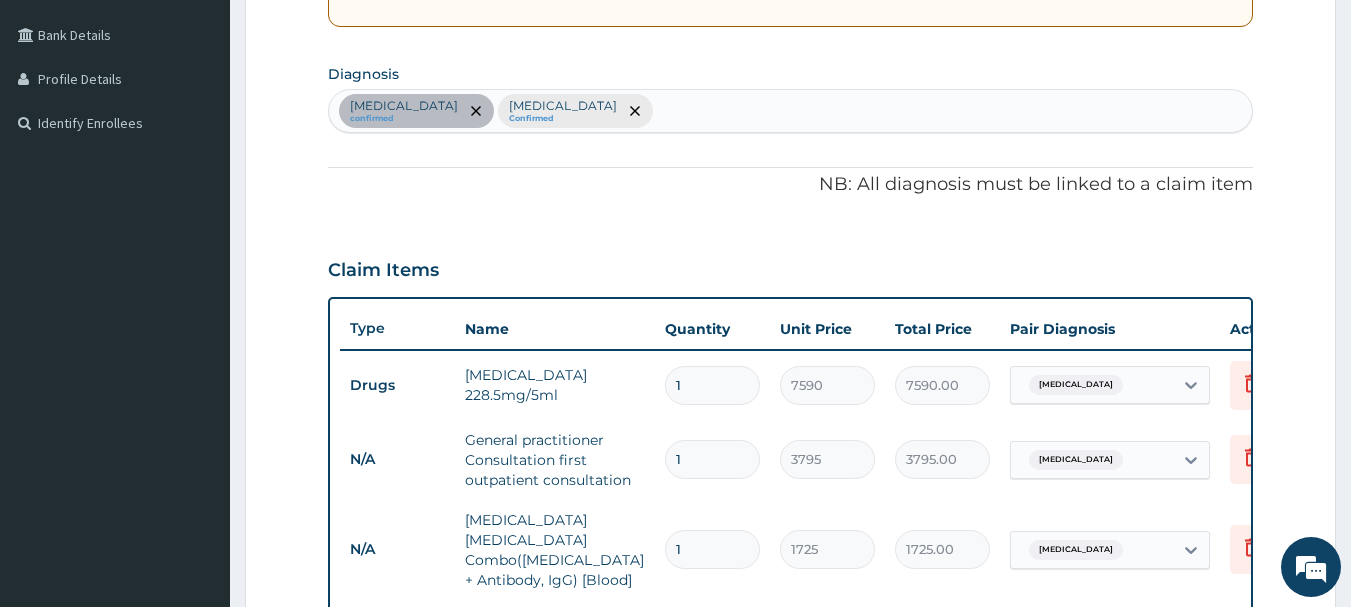 scroll, scrollTop: 444, scrollLeft: 0, axis: vertical 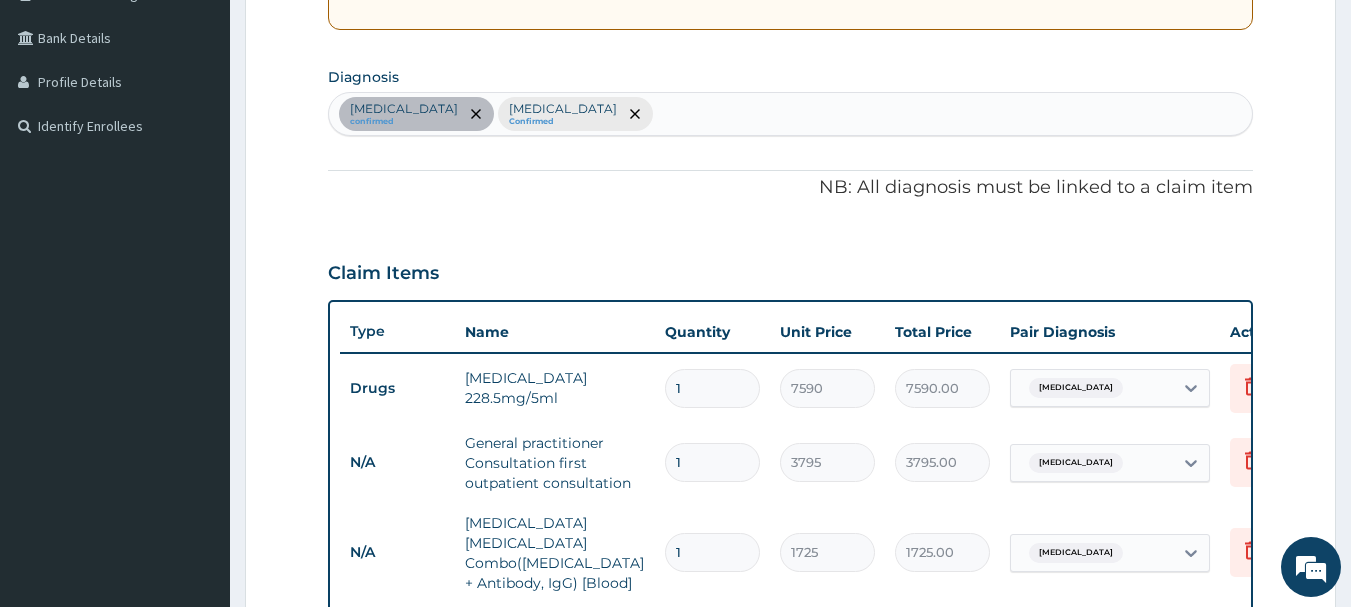 click on "Typhoid fever confirmed Malaria Confirmed" at bounding box center (791, 114) 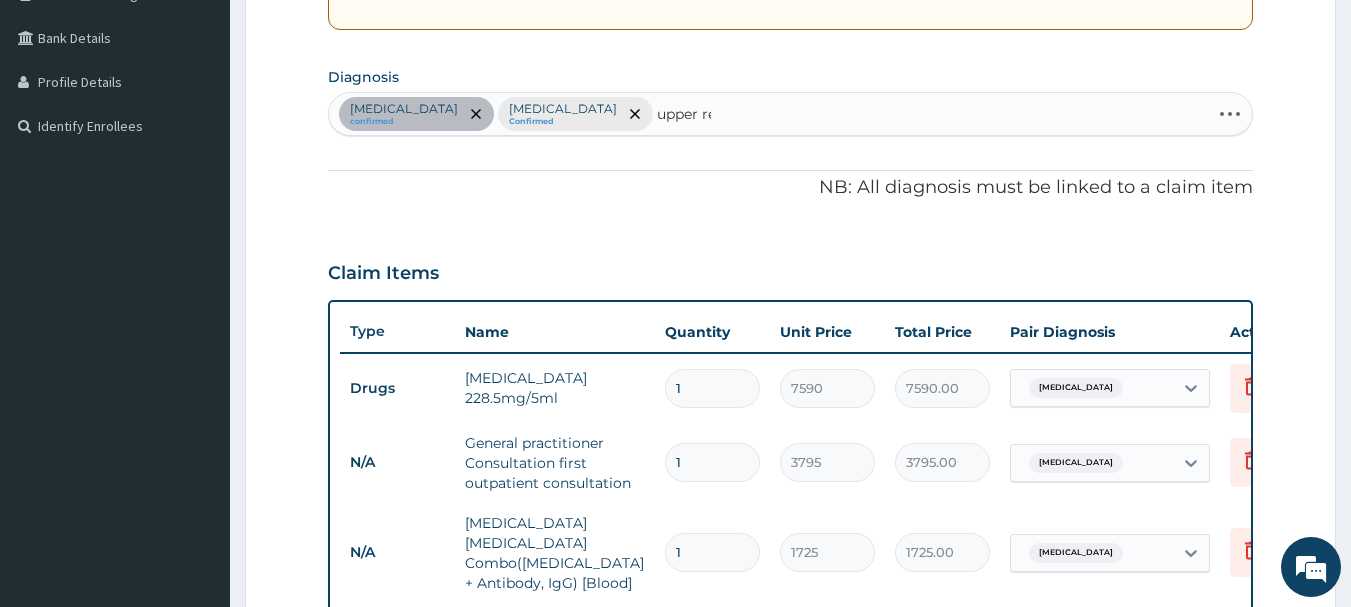 type on "upper res" 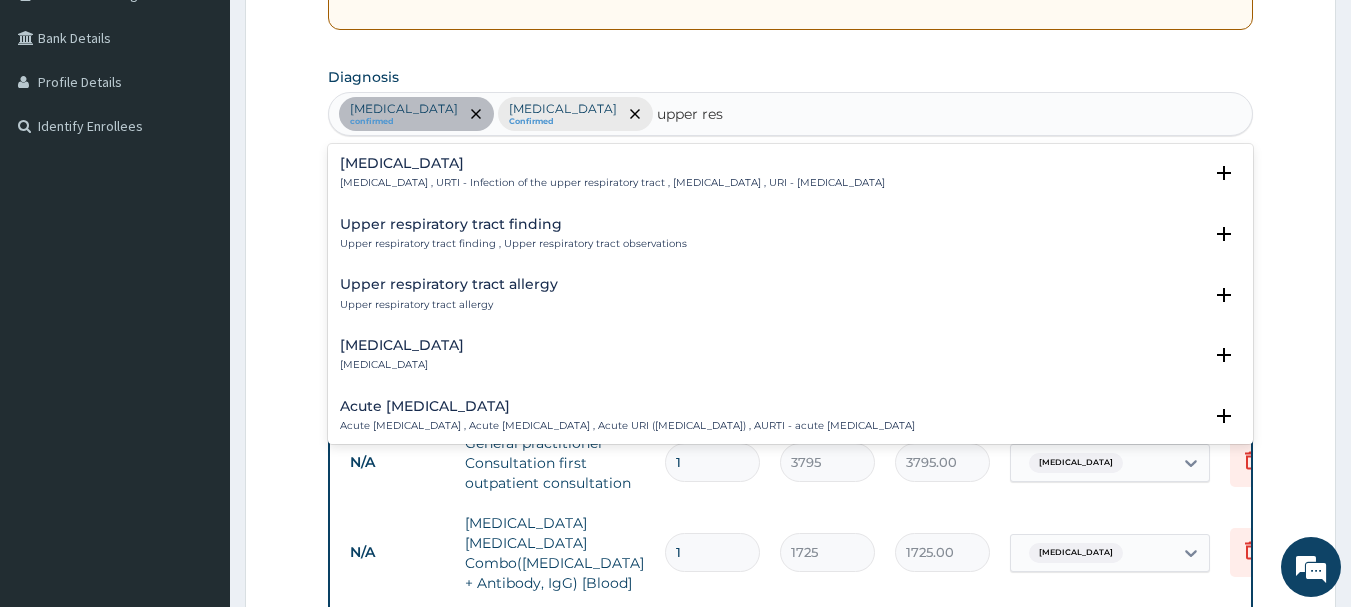 drag, startPoint x: 638, startPoint y: 165, endPoint x: 466, endPoint y: 334, distance: 241.13274 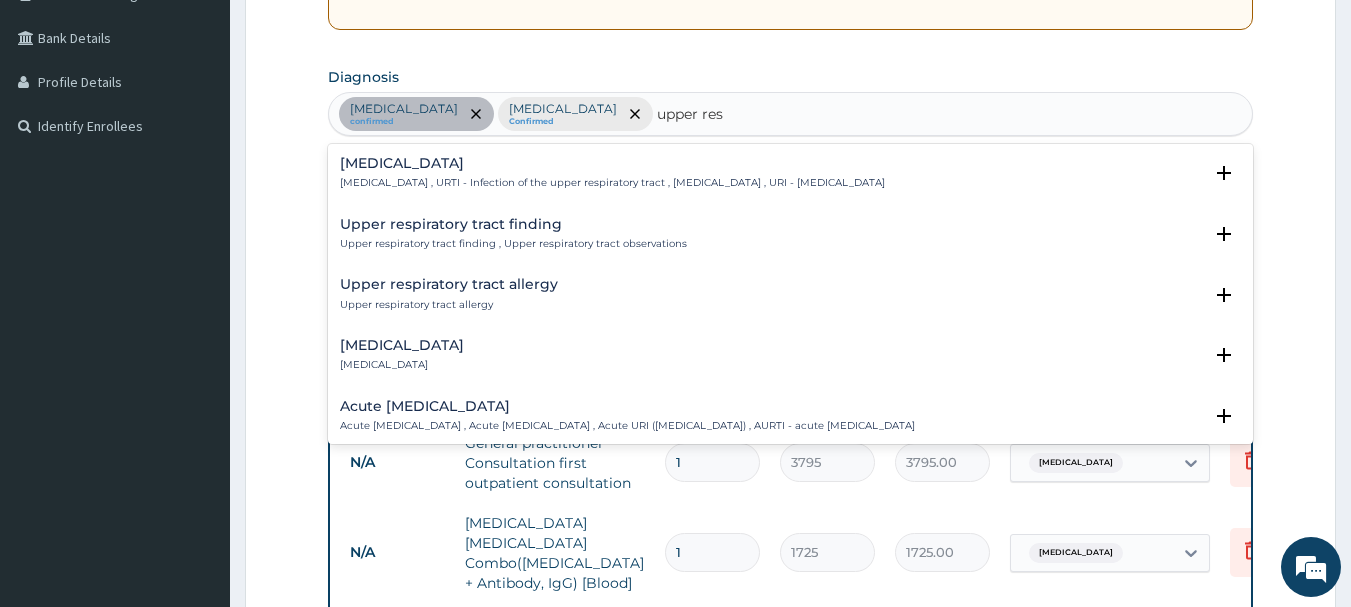 click on "Upper respiratory infection Upper respiratory infection , URTI - Infection of the upper respiratory tract , Upper respiratory tract infection , URI - Upper respiratory infection Select Status Query Query covers suspected (?), Keep in view (kiv), Ruled out (r/o) Confirmed Upper respiratory tract finding Upper respiratory tract finding , Upper respiratory tract observations Select Status Query Query covers suspected (?), Keep in view (kiv), Ruled out (r/o) Confirmed Upper respiratory tract allergy Upper respiratory tract allergy Select Status Query Query covers suspected (?), Keep in view (kiv), Ruled out (r/o) Confirmed Upper airway resistance syndrome Upper airway resistance syndrome Select Status Query Query covers suspected (?), Keep in view (kiv), Ruled out (r/o) Confirmed Acute upper respiratory infection Acute upper respiratory infection , Acute upper respiratory tract infection , Acute URI (upper respiratory infection) , AURTI - acute upper respiratory tract infection Select Status Query Confirmed Query" at bounding box center (791, 294) 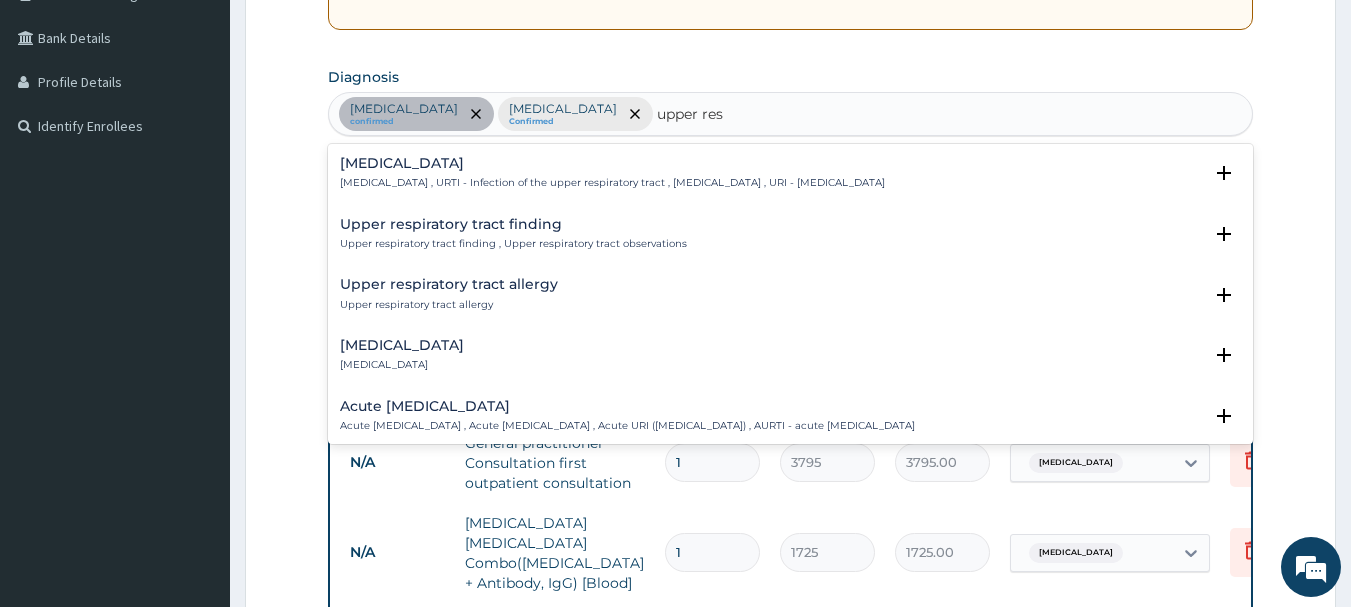 click on "Upper respiratory infection" at bounding box center [612, 163] 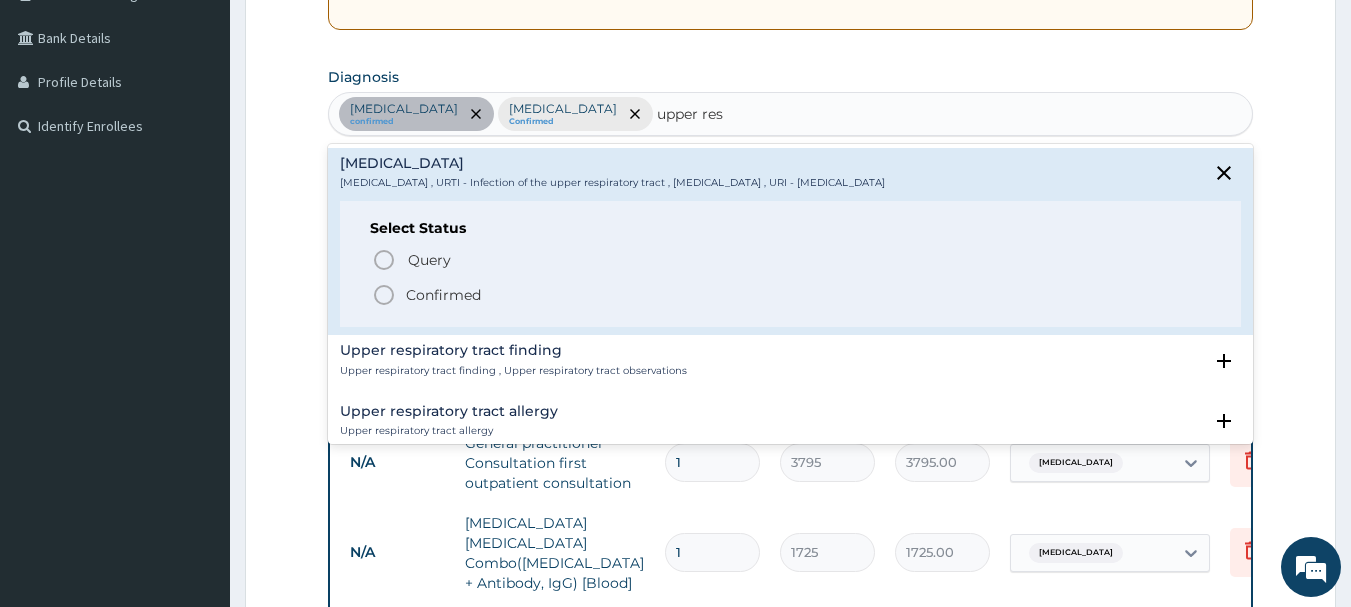 click on "Confirmed" at bounding box center (443, 295) 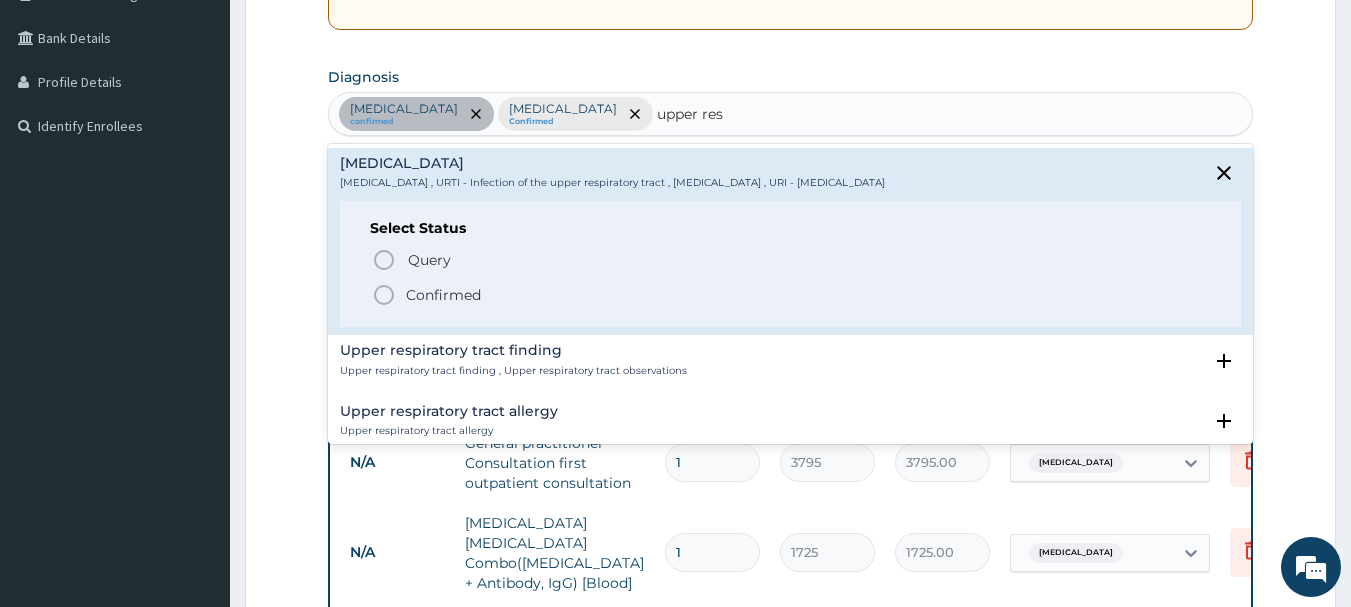 type 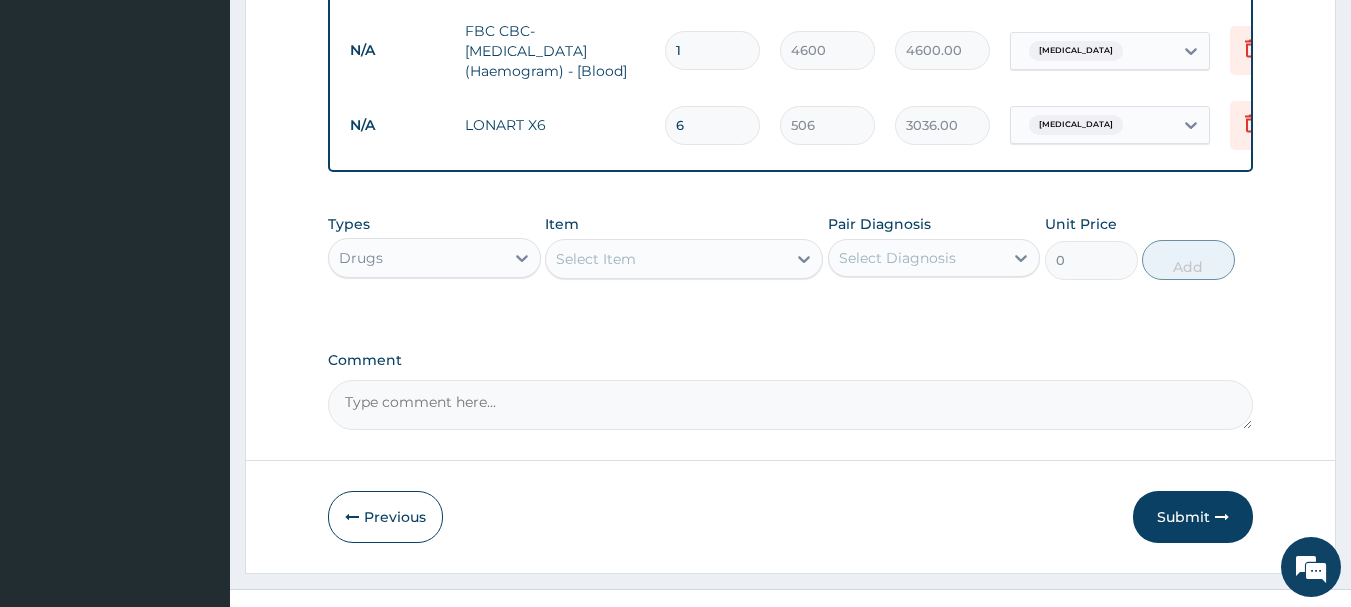 scroll, scrollTop: 1064, scrollLeft: 0, axis: vertical 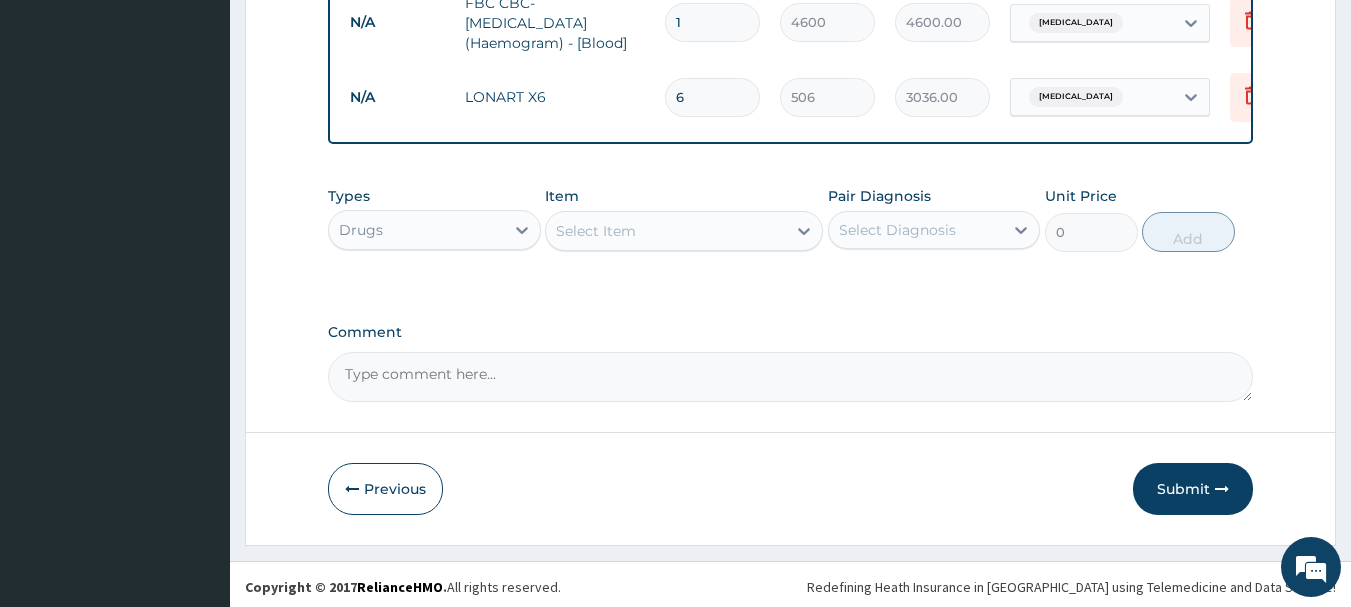 click on "Select Item" at bounding box center [666, 231] 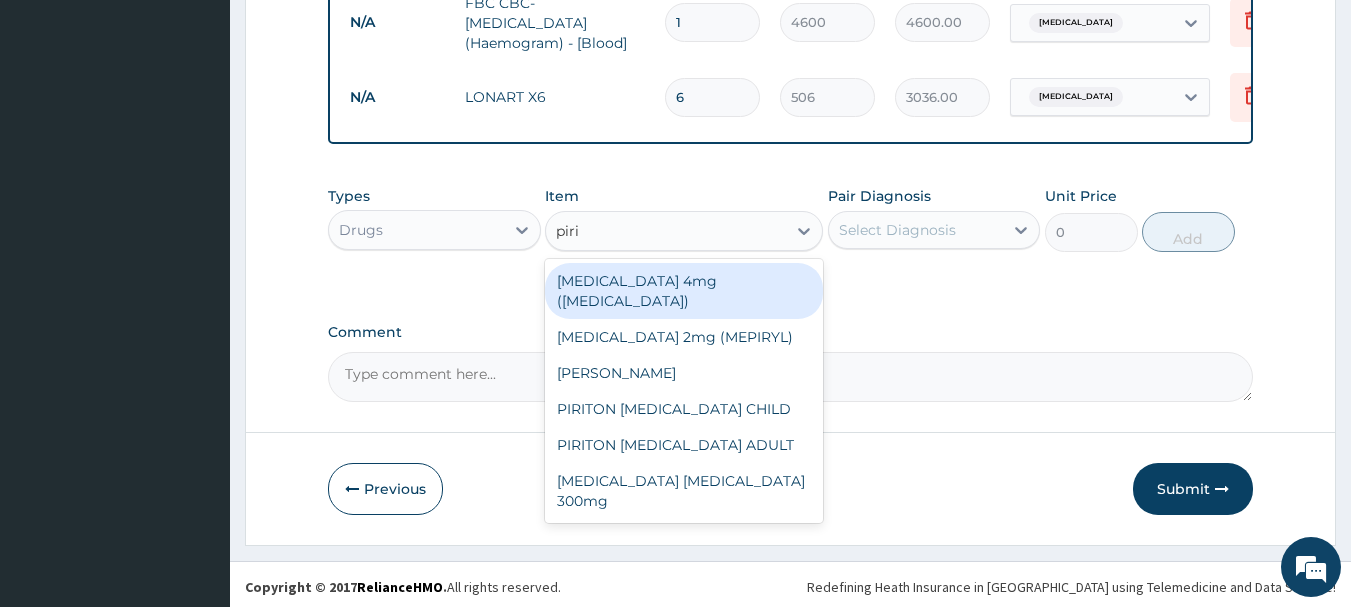 type on "pirit" 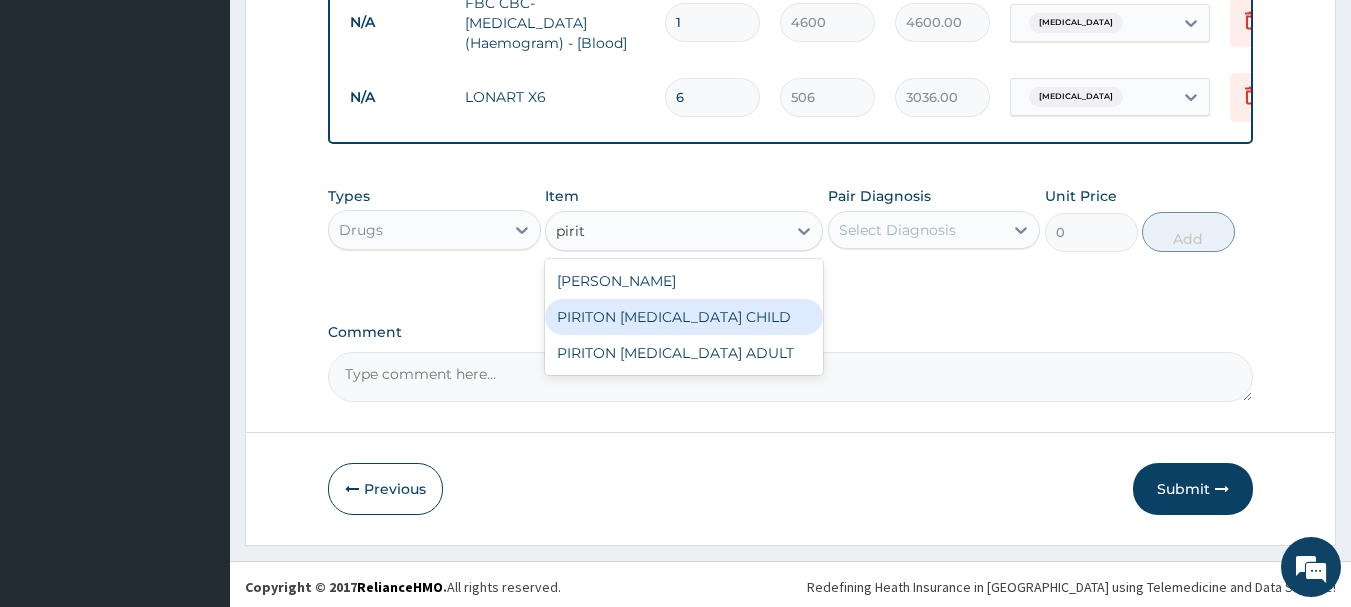 click on "PIRITON EXPECTORANT CHILD" at bounding box center (684, 317) 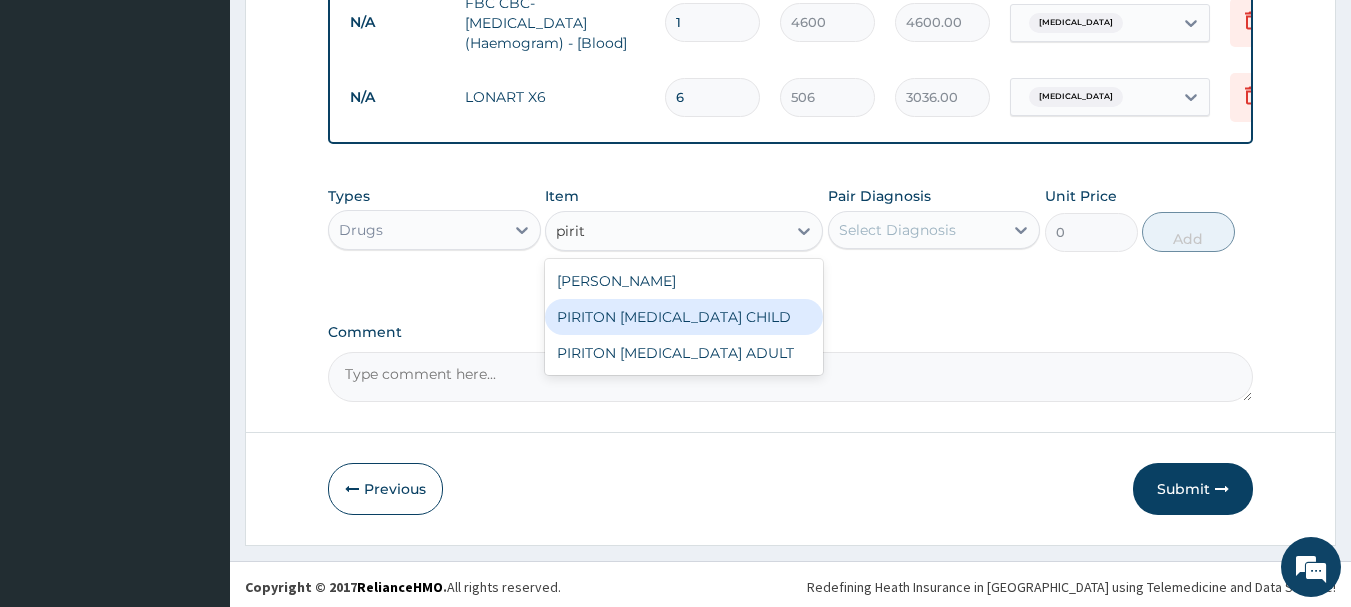 type 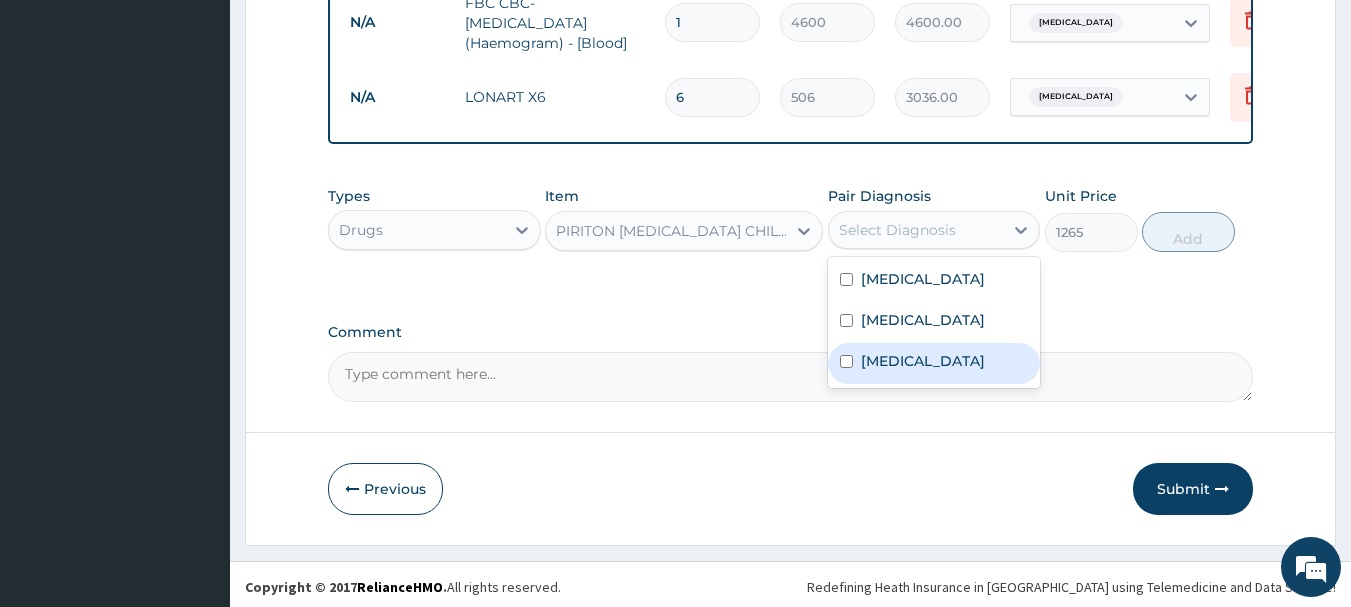drag, startPoint x: 858, startPoint y: 237, endPoint x: 888, endPoint y: 368, distance: 134.39122 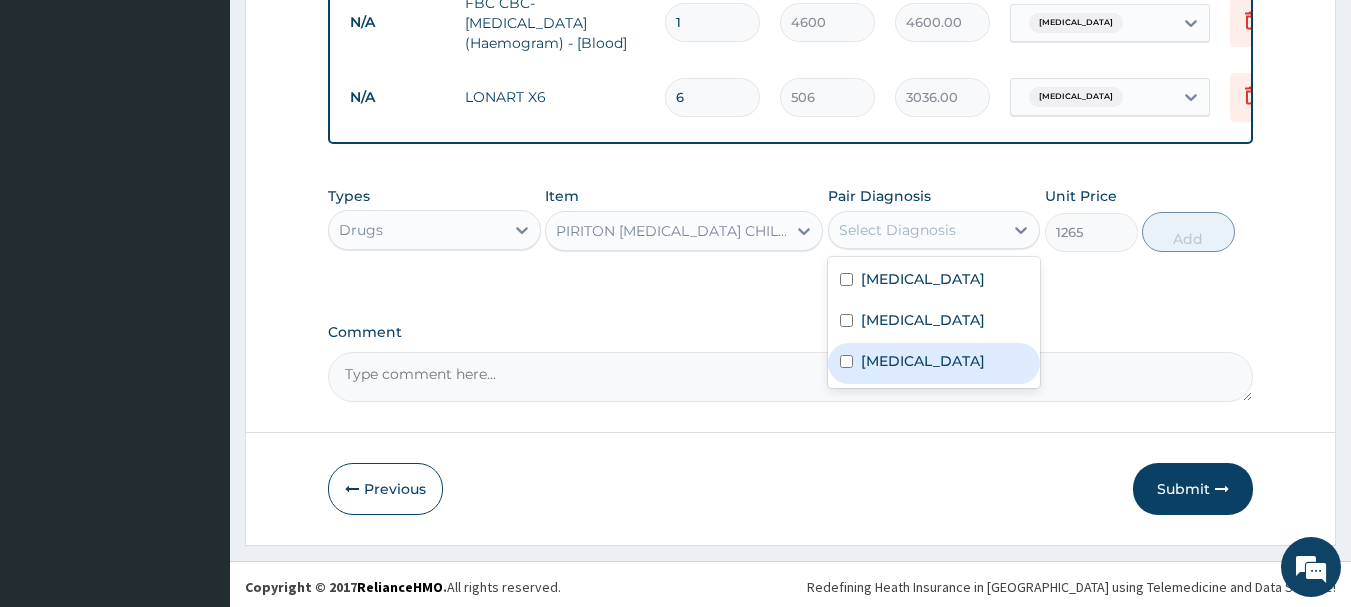 click on "option Malaria, selected. option Upper respiratory infection focused, 3 of 3. 3 results available. Use Up and Down to choose options, press Enter to select the currently focused option, press Escape to exit the menu, press Tab to select the option and exit the menu. Select Diagnosis Typhoid fever Malaria Upper respiratory infection" at bounding box center [934, 230] 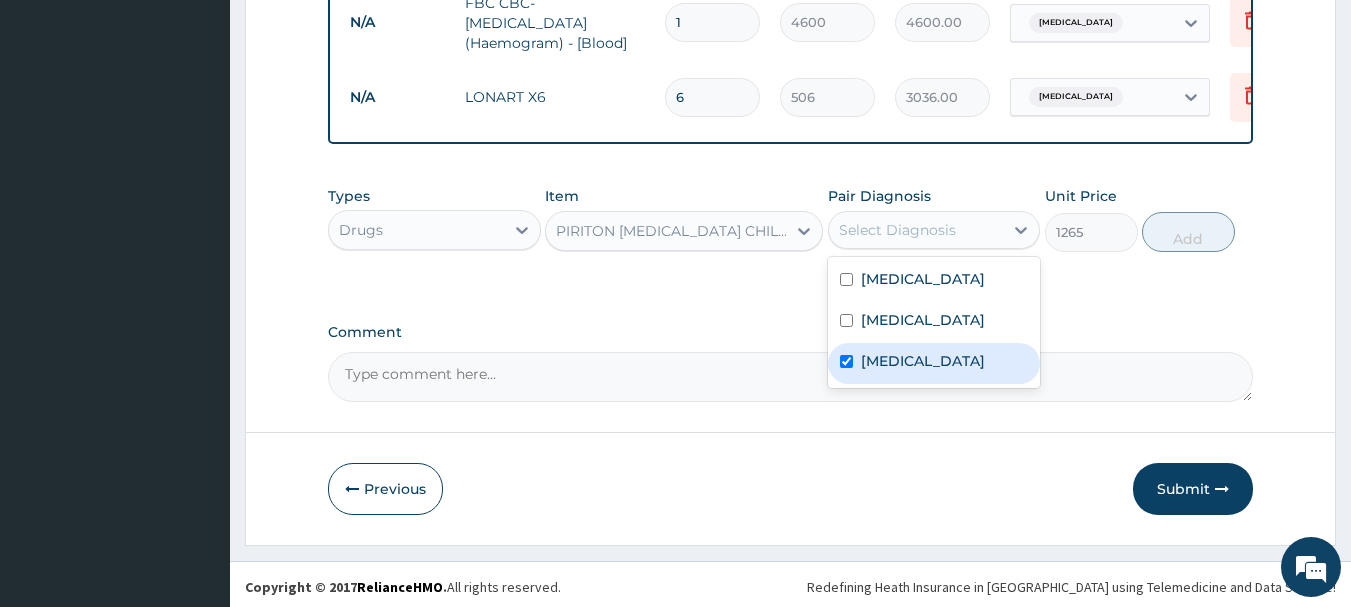 checkbox on "true" 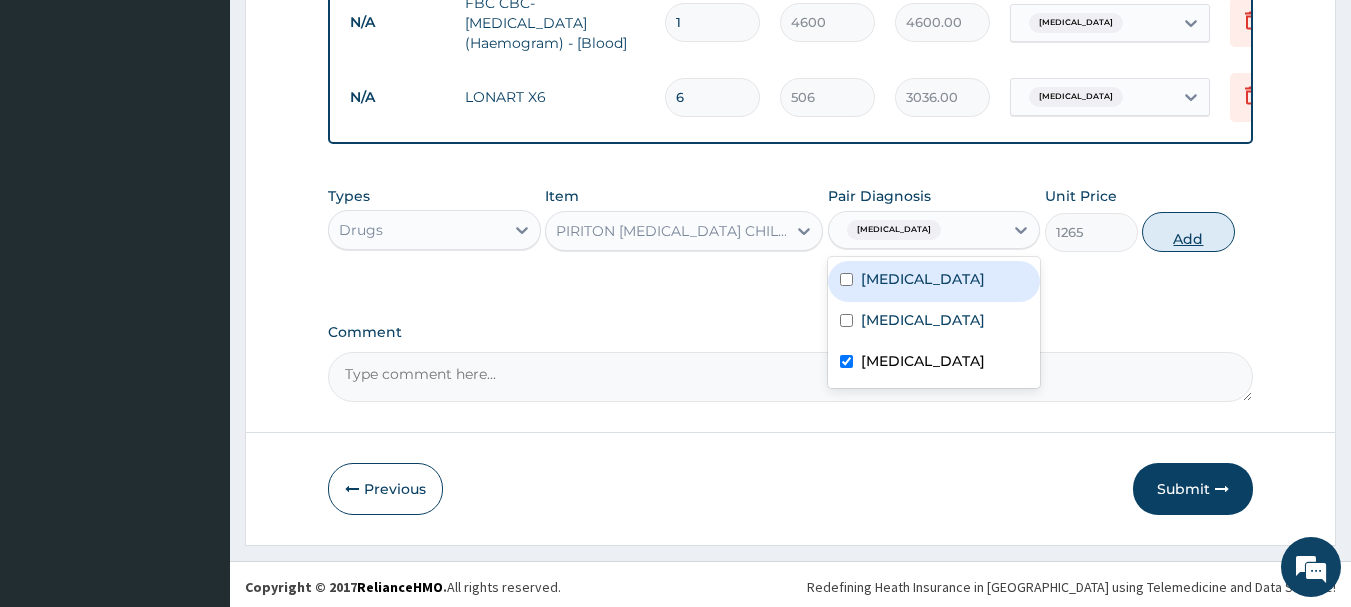 click on "Add" at bounding box center [1188, 232] 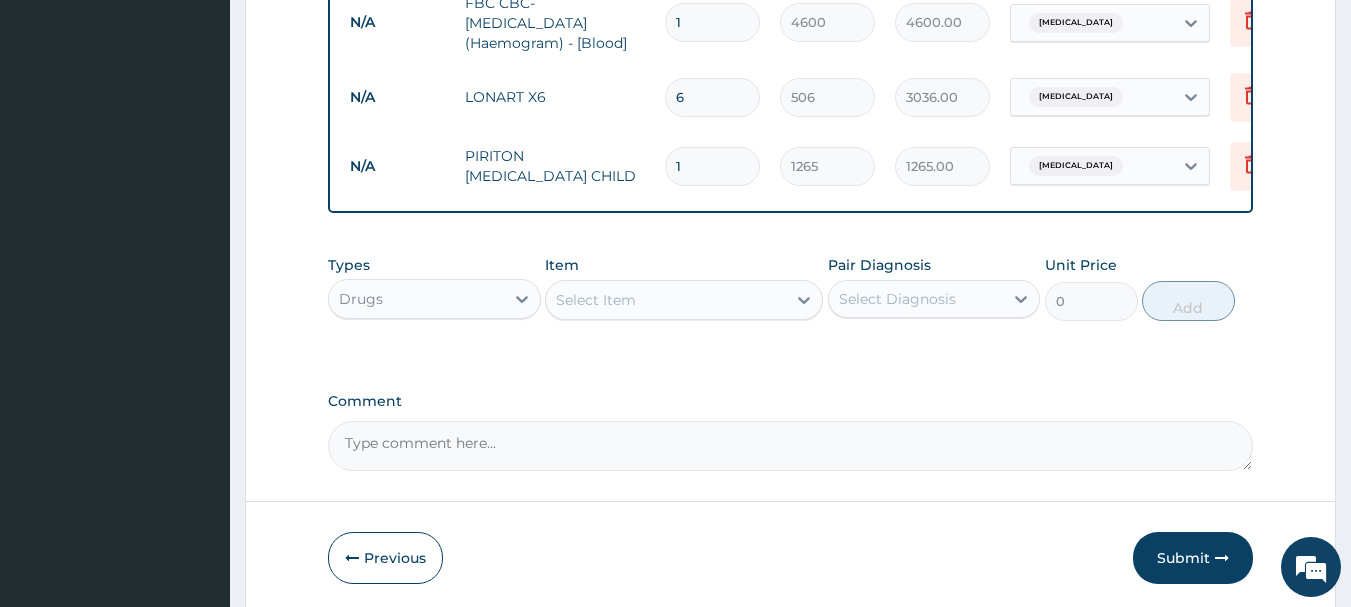 click on "Select Item" at bounding box center [666, 300] 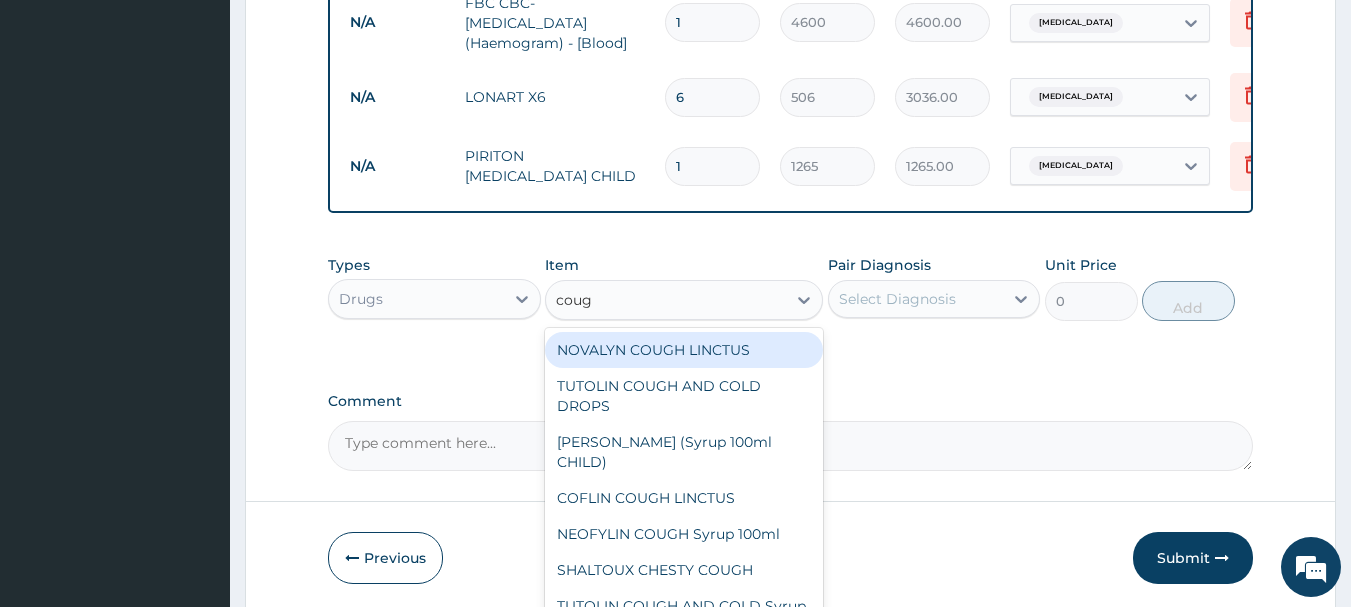 type on "cough" 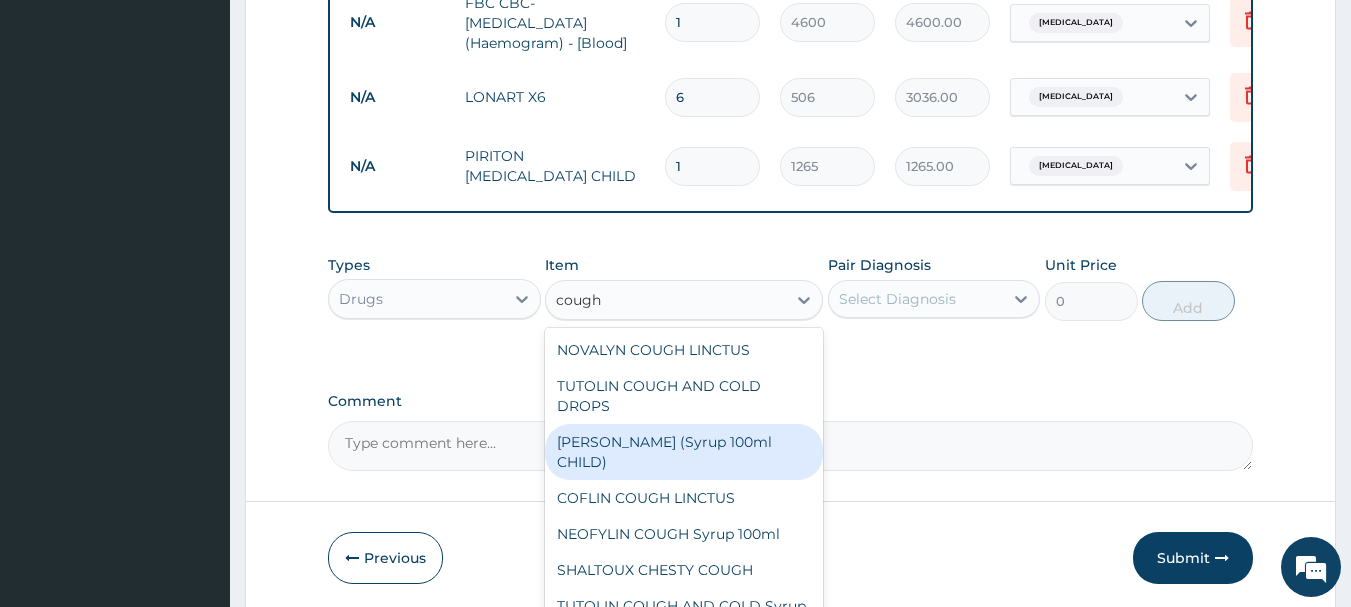 click on "EMZOLYN COUGH (Syrup 100ml CHILD)" at bounding box center [684, 452] 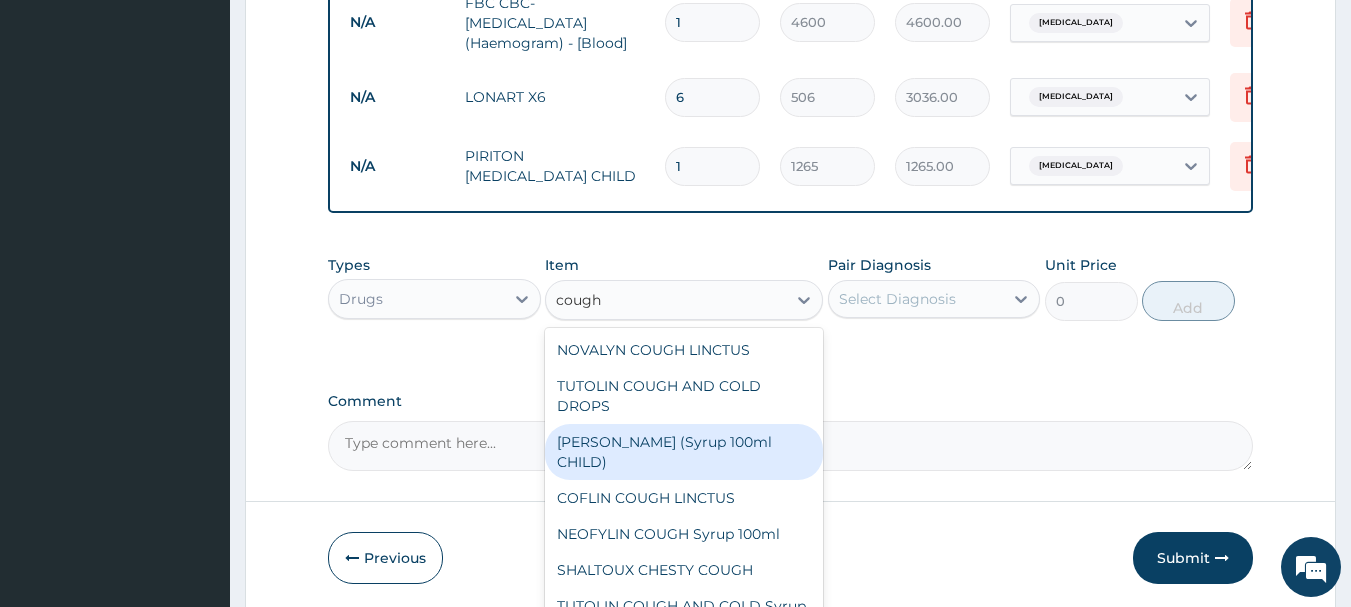type 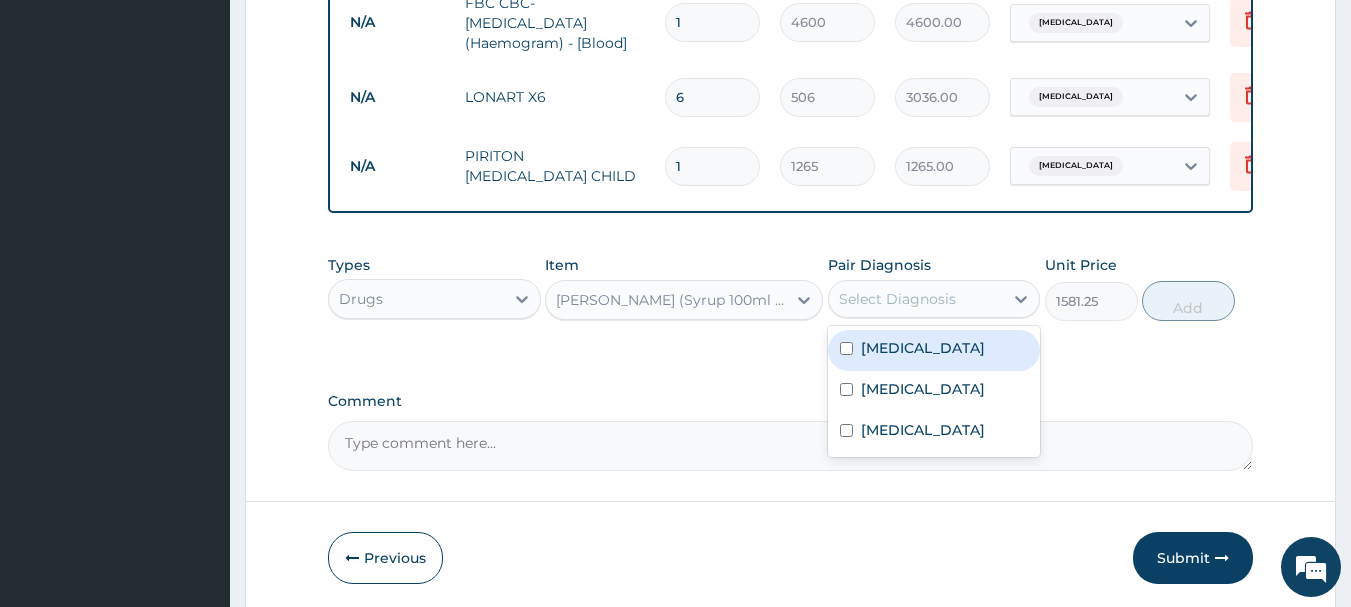 click on "Select Diagnosis" at bounding box center [897, 299] 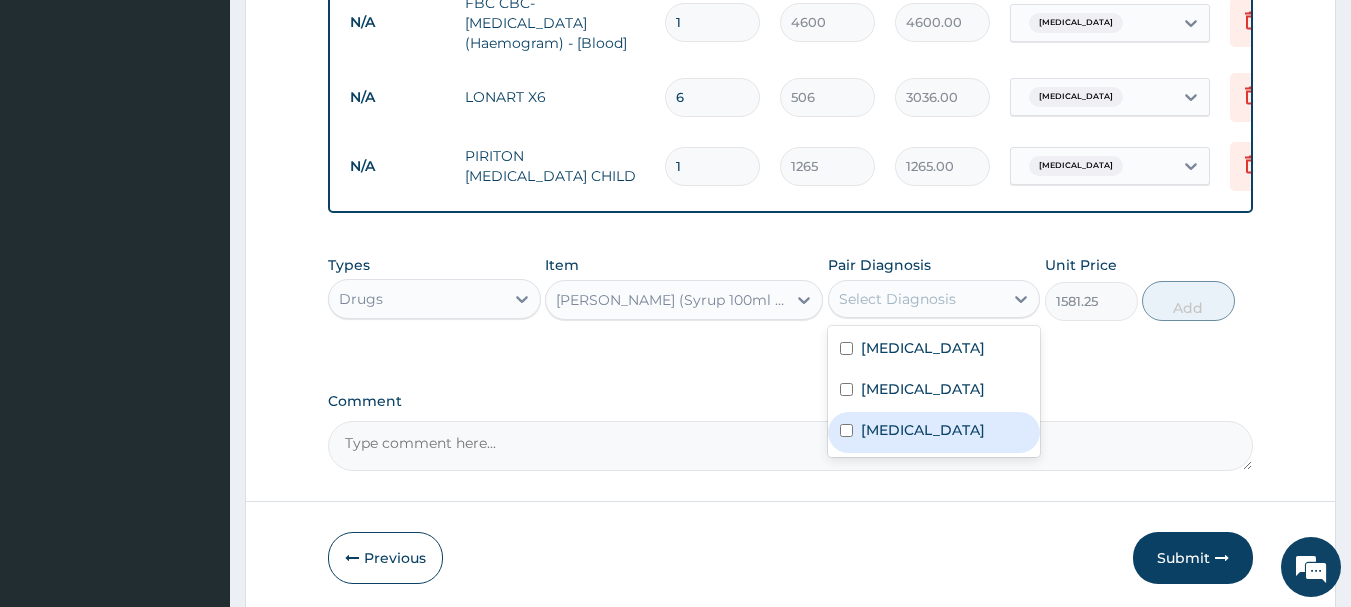 click on "Upper respiratory infection" at bounding box center [923, 430] 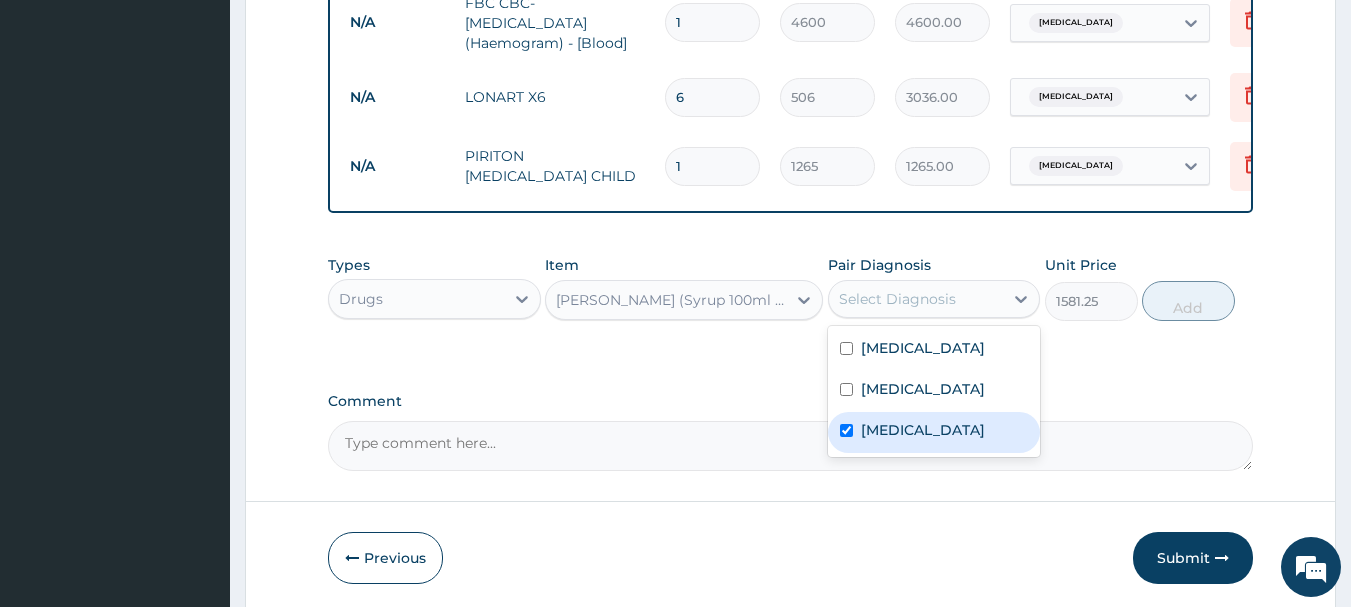 checkbox on "true" 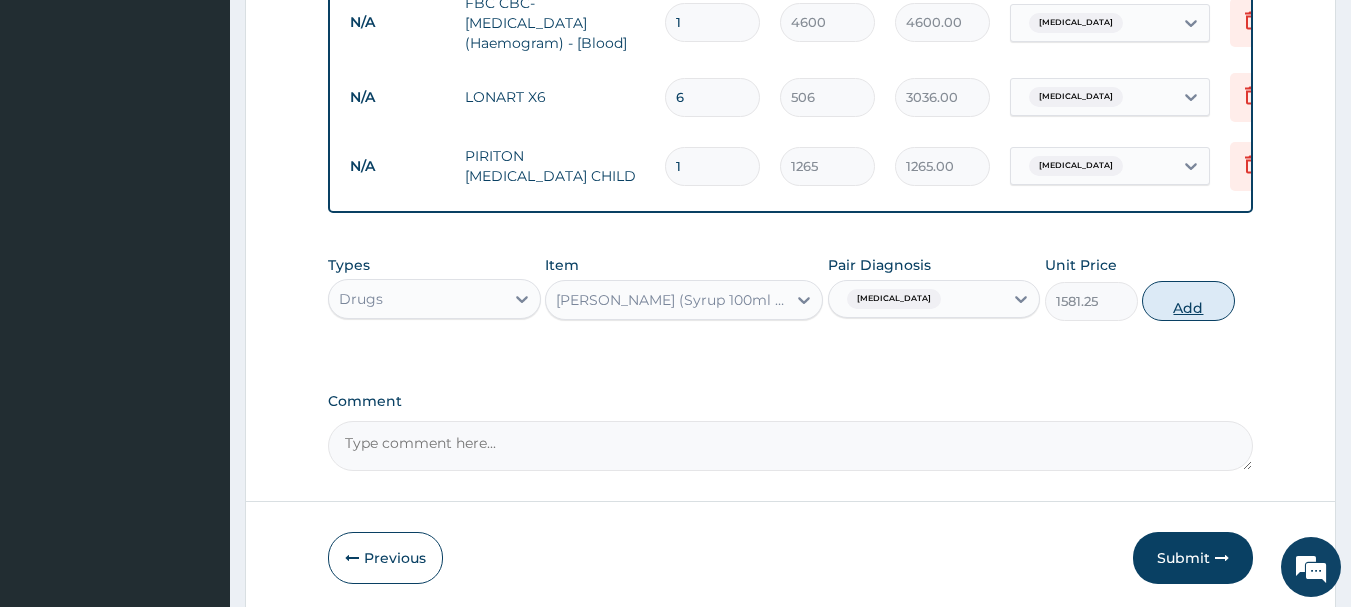 click on "Add" at bounding box center (1188, 301) 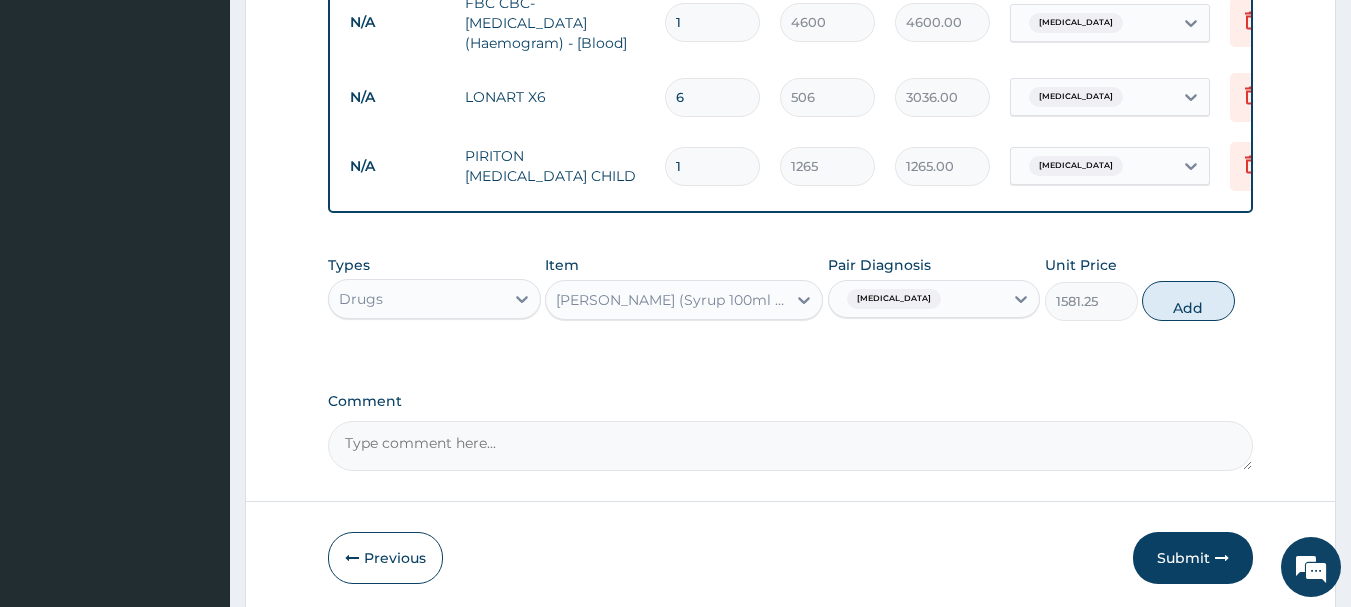 type on "0" 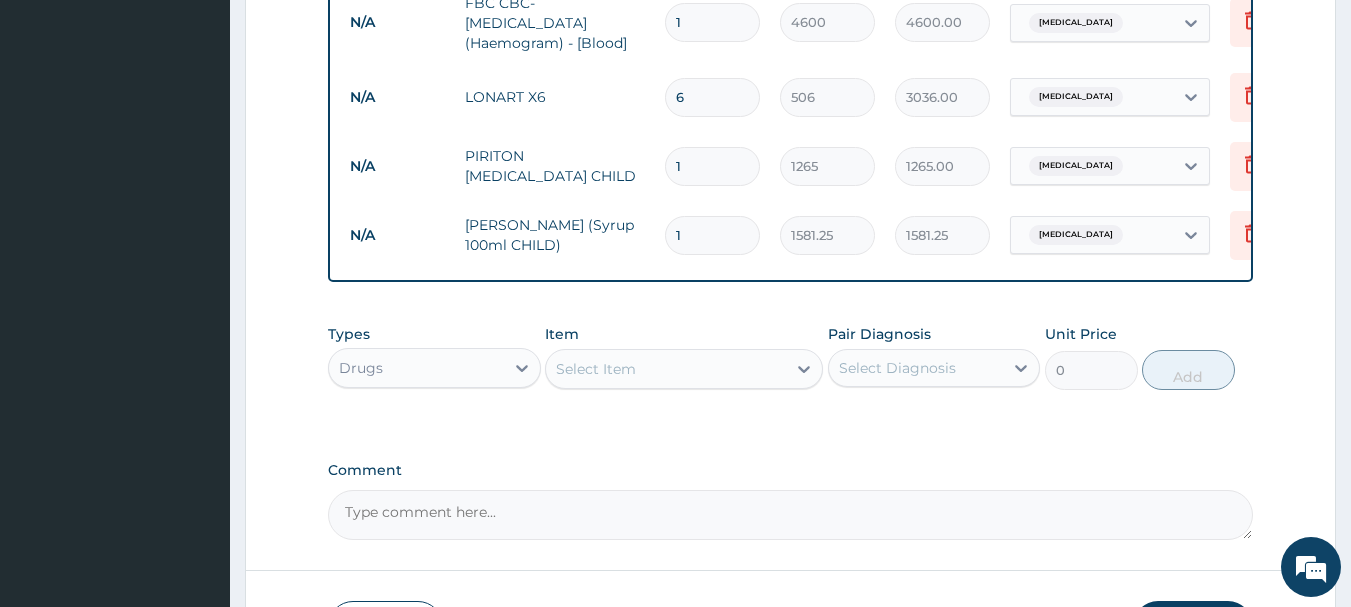 click on "Select Item" at bounding box center [666, 369] 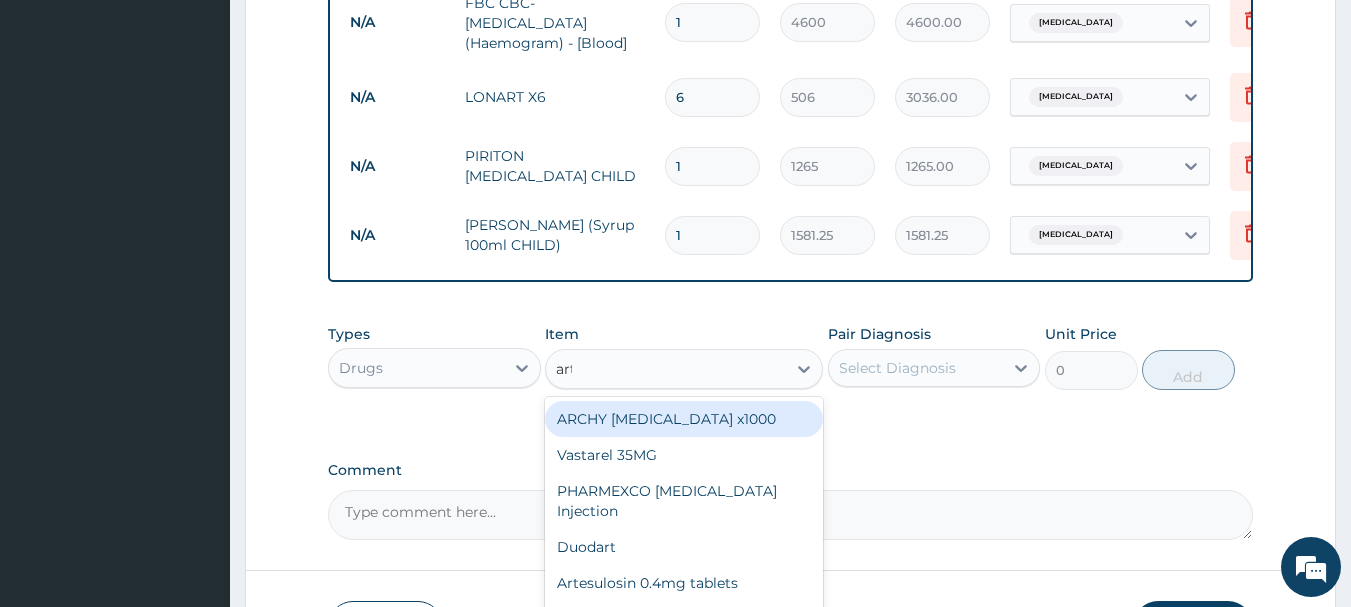 type on "arte" 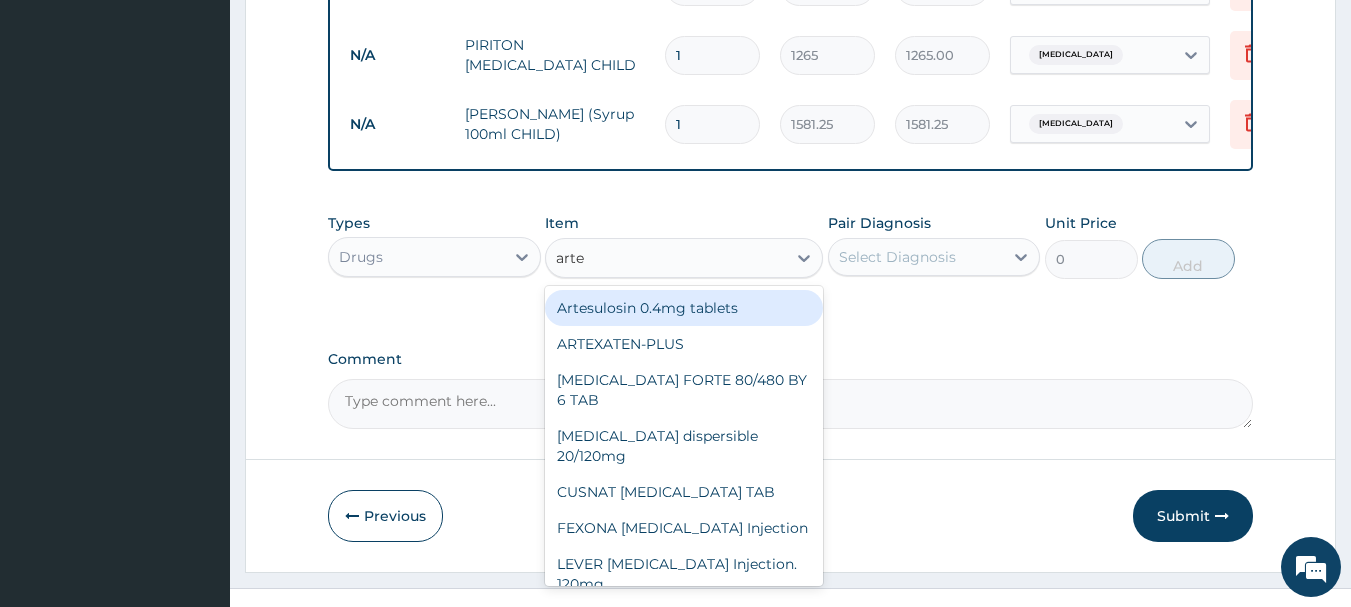 scroll, scrollTop: 1202, scrollLeft: 0, axis: vertical 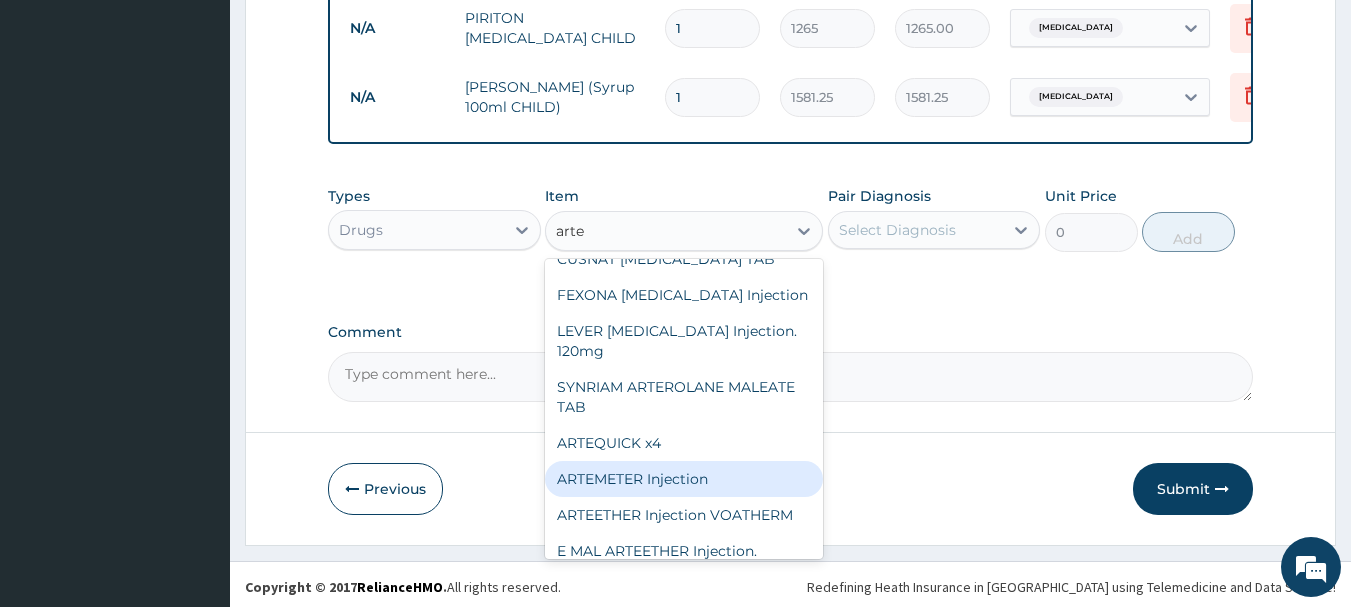 click on "ARTEMETER Injection" at bounding box center (684, 479) 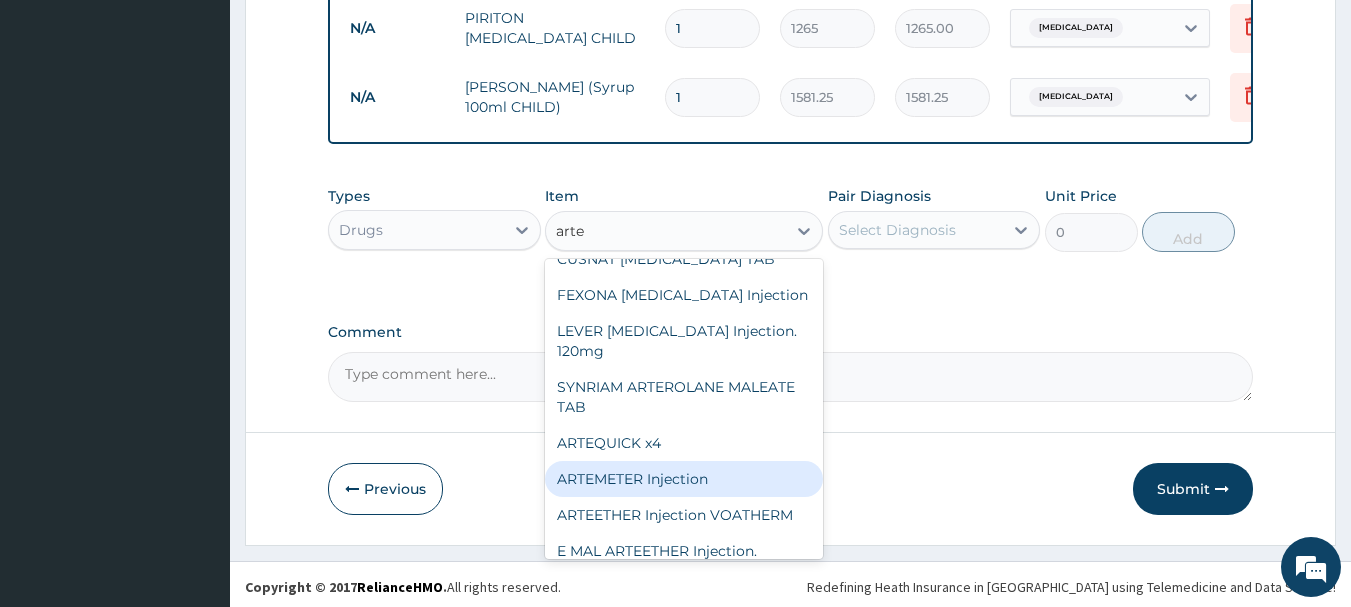 type 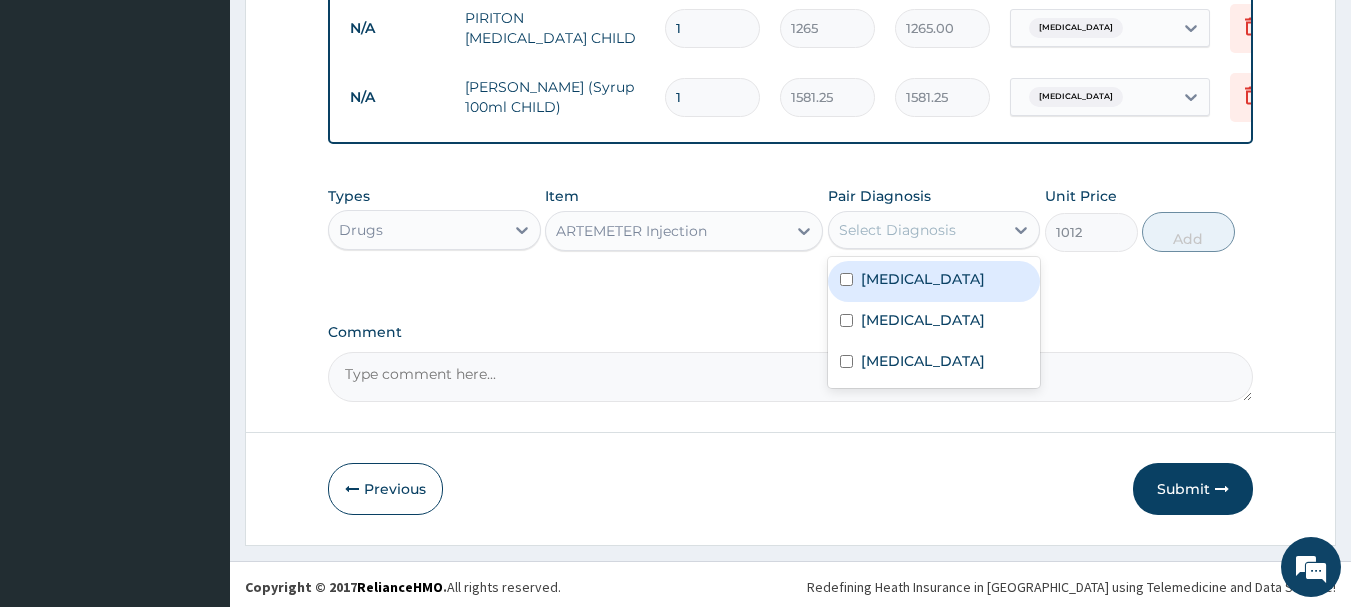 click on "Select Diagnosis" at bounding box center (916, 230) 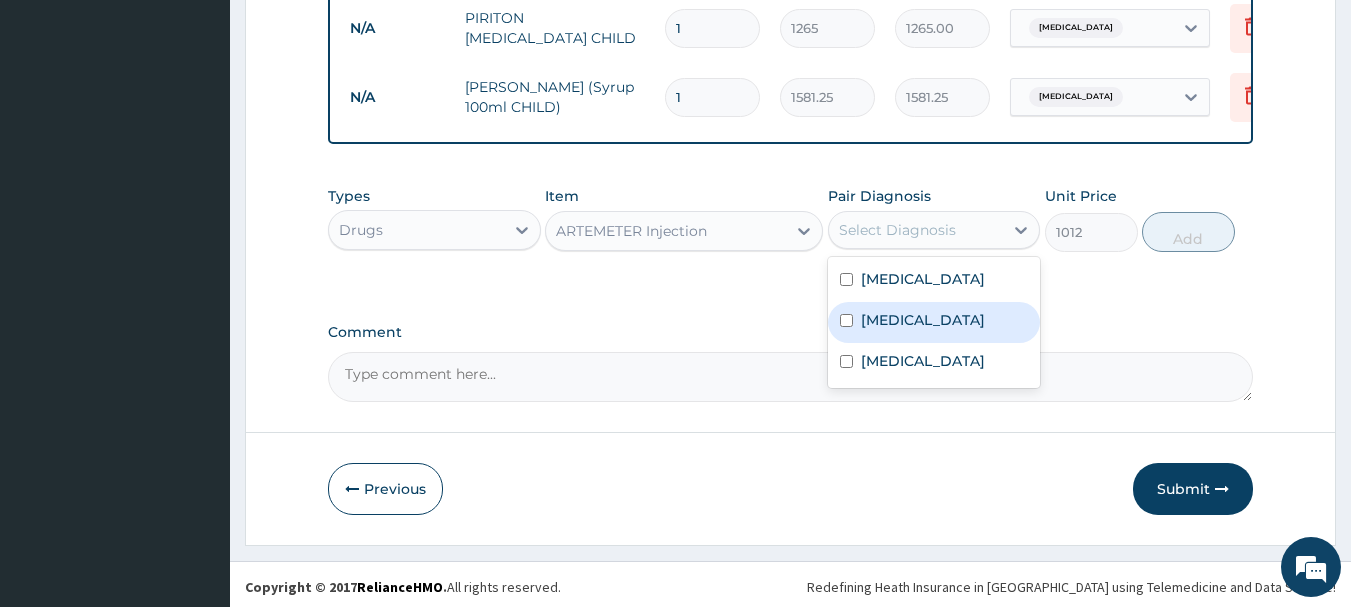 click on "Malaria" at bounding box center [934, 322] 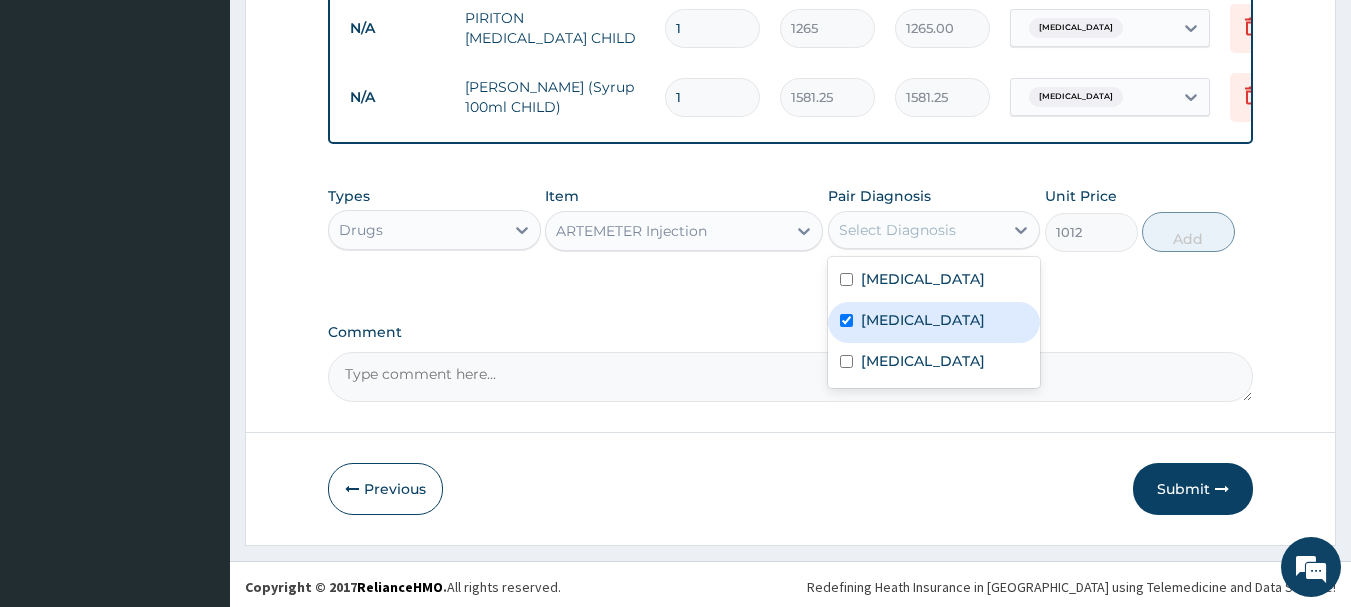 checkbox on "true" 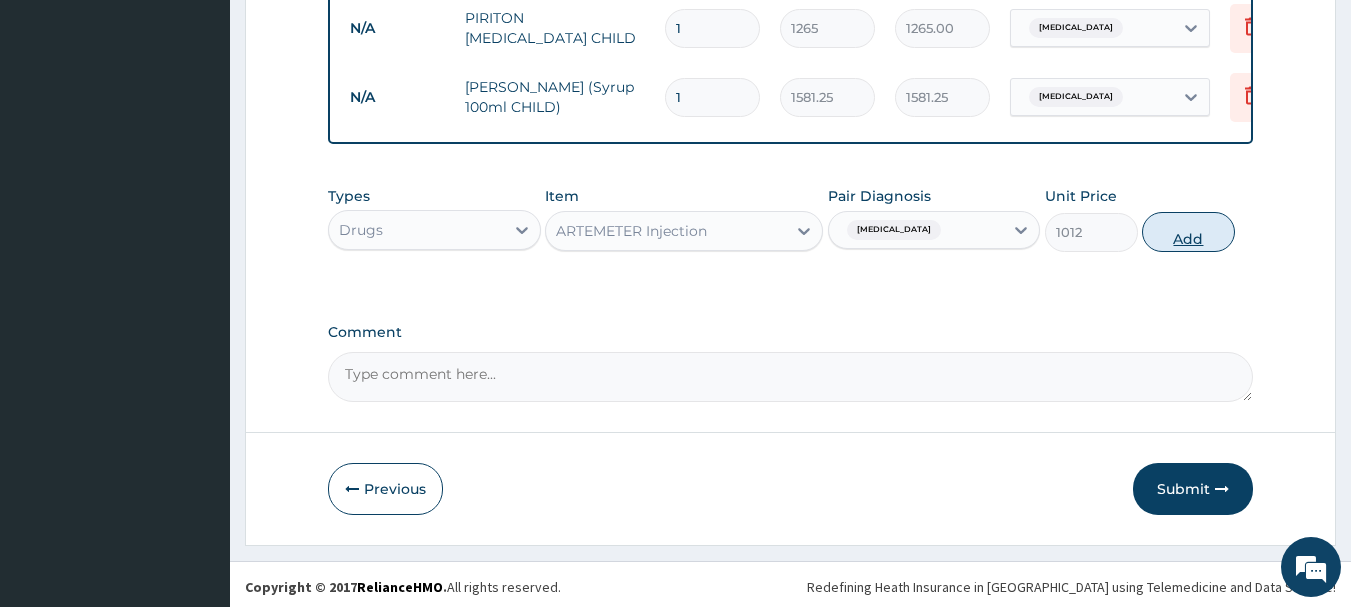 click on "Add" at bounding box center [1188, 232] 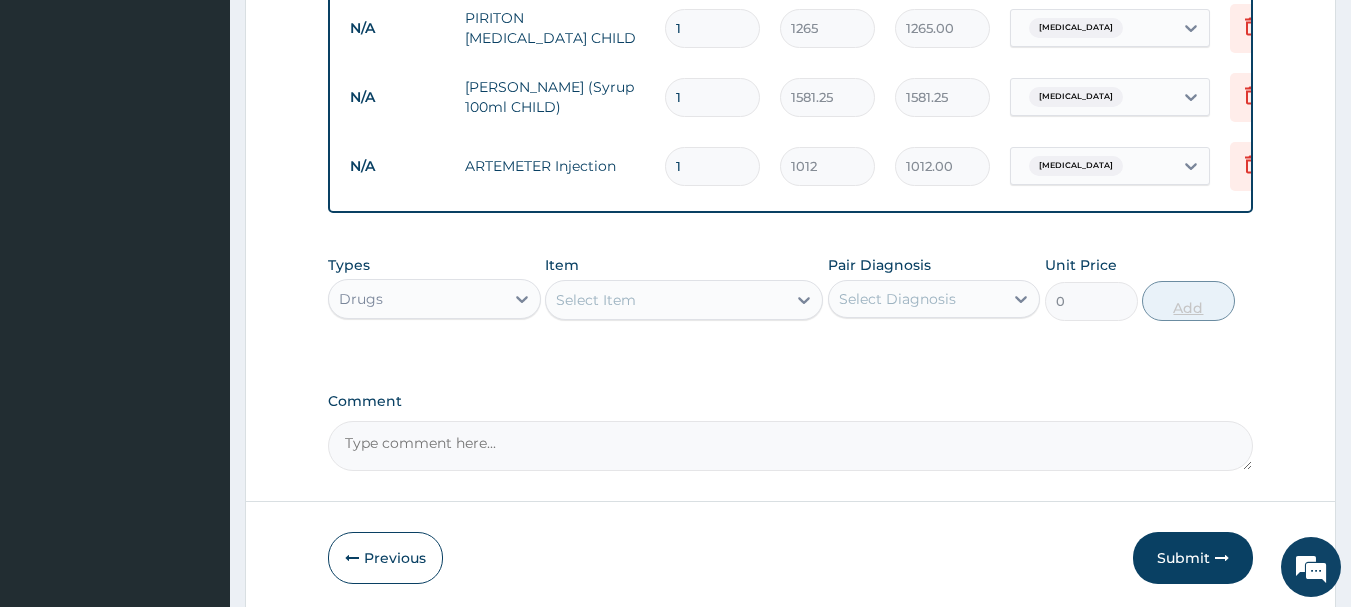 type 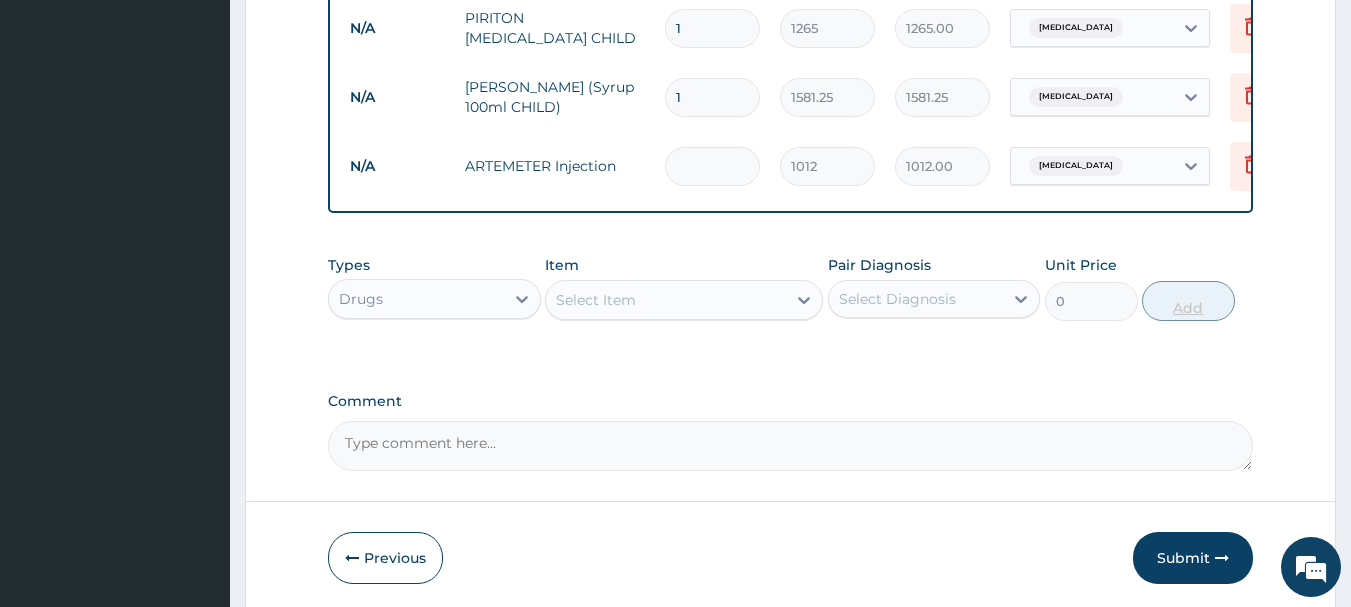 type on "0.00" 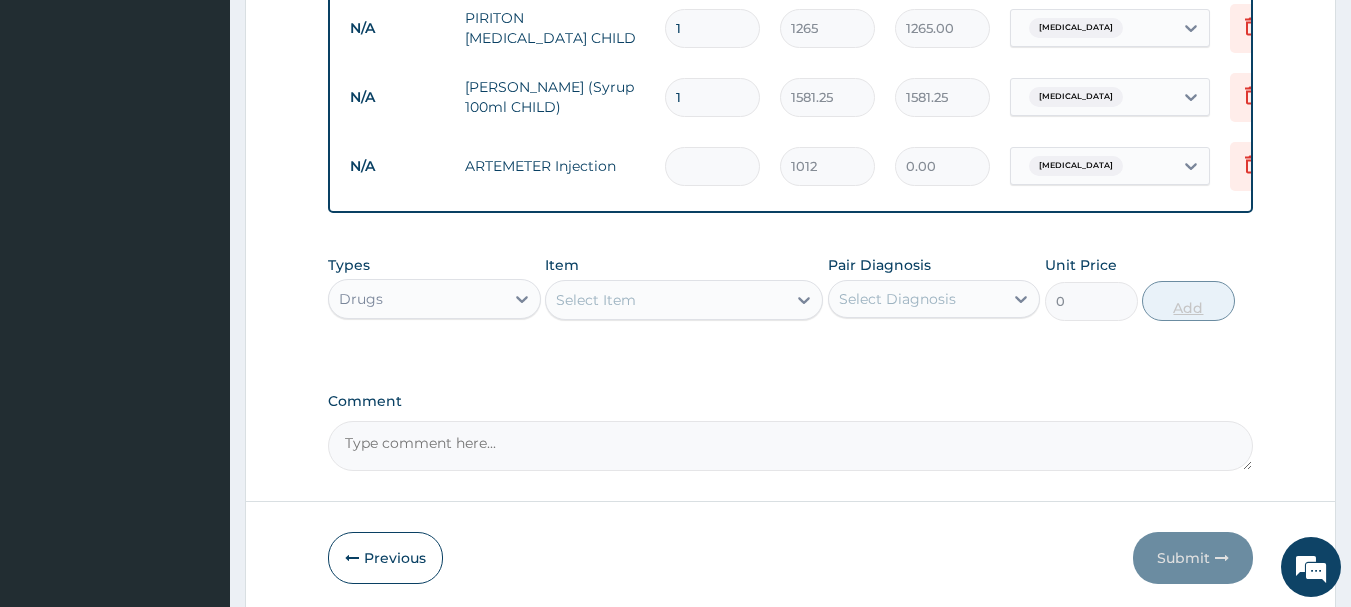 type on "2" 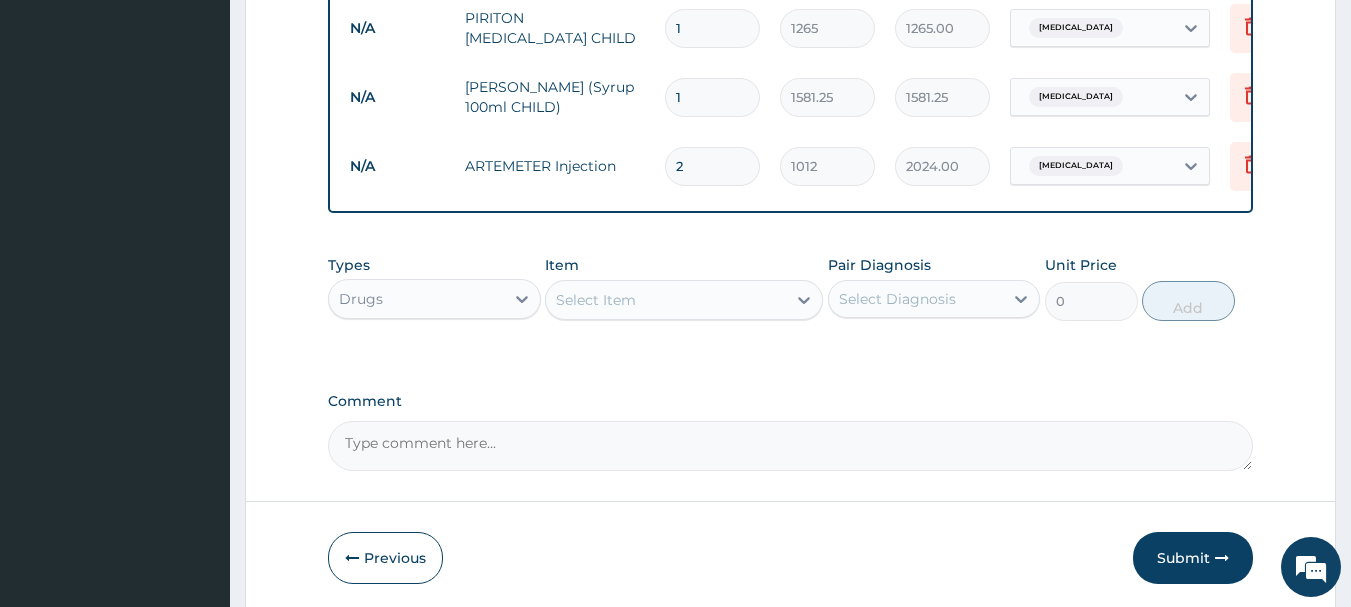 type on "2" 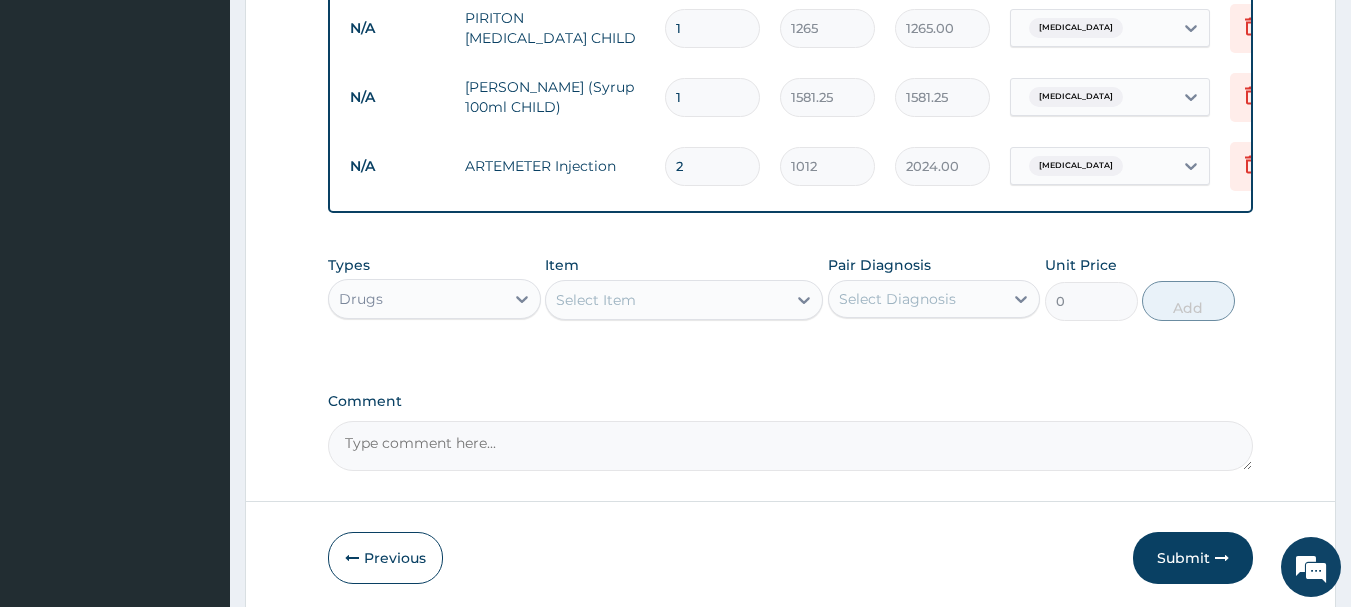 click on "Select Item" at bounding box center [666, 300] 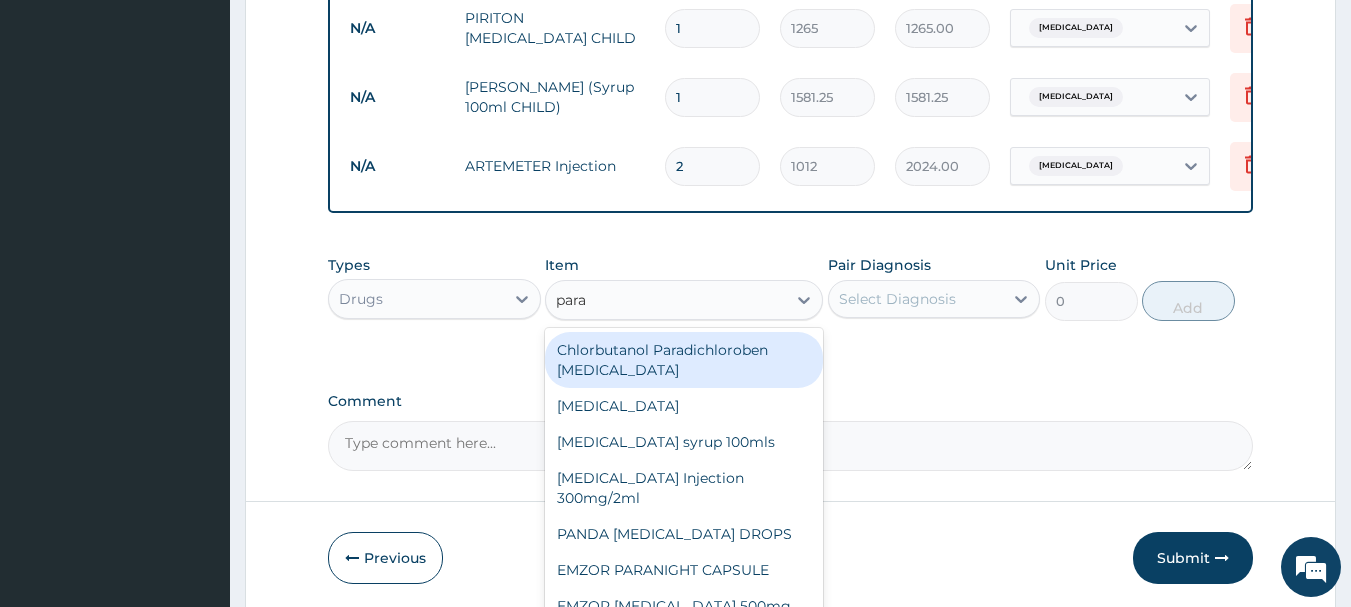 type on "parac" 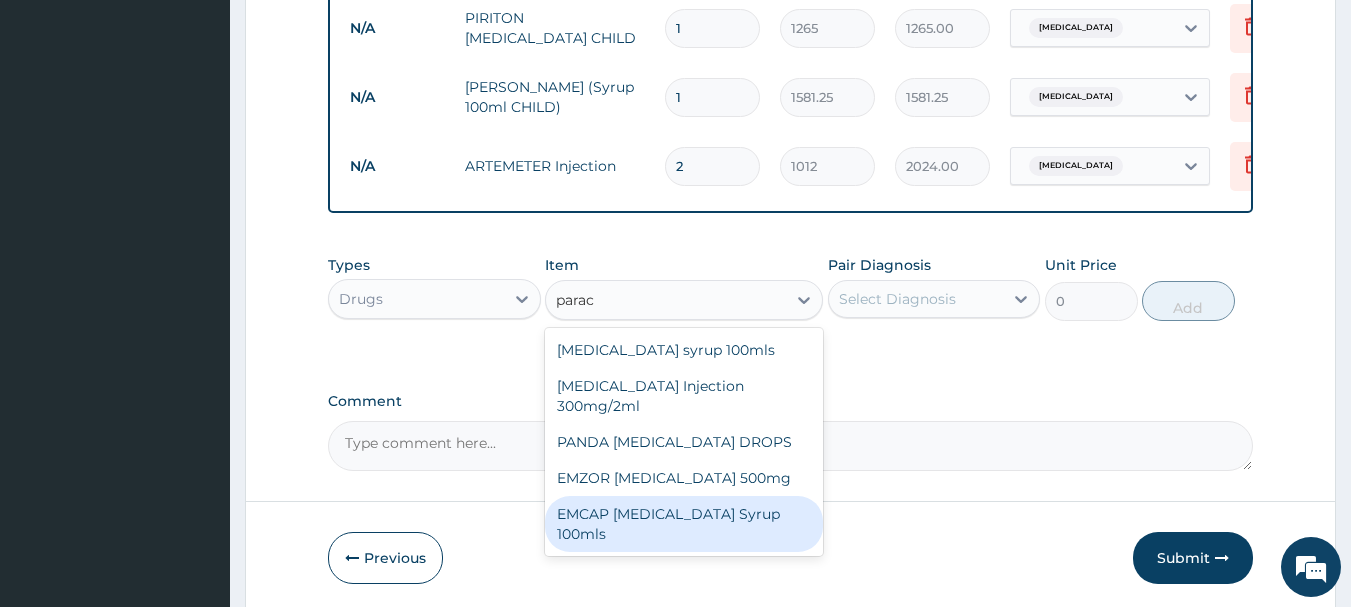 click on "EMCAP PARACETAMOL Syrup 100mls" at bounding box center [684, 524] 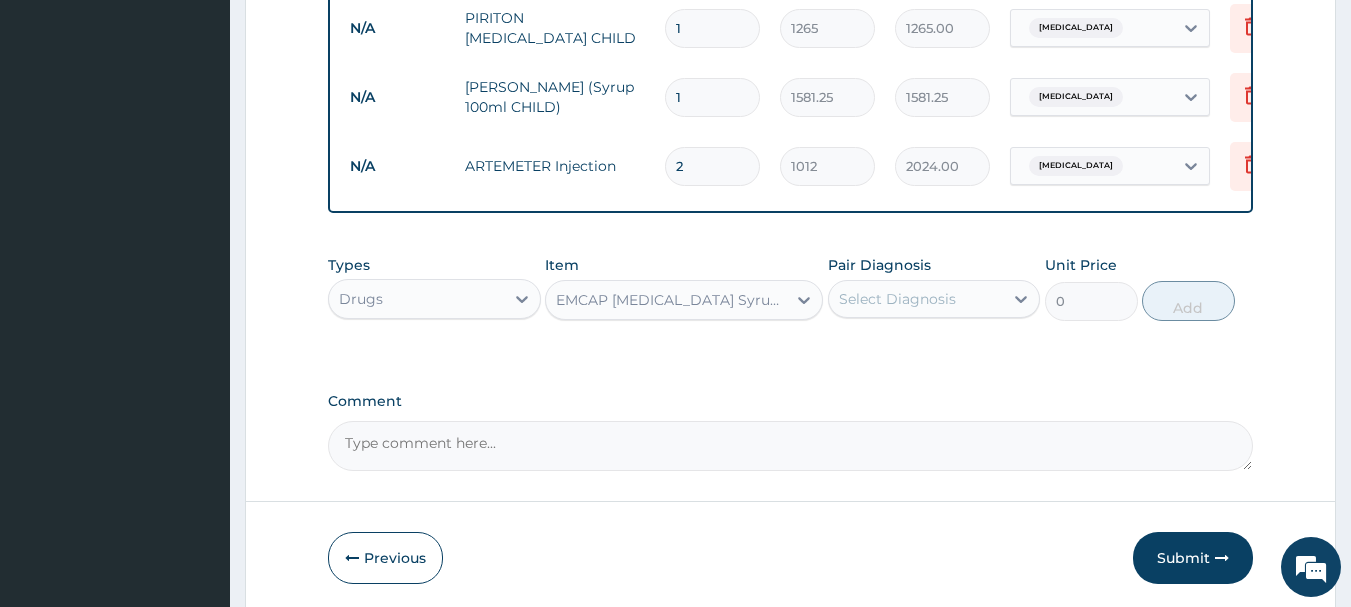 type 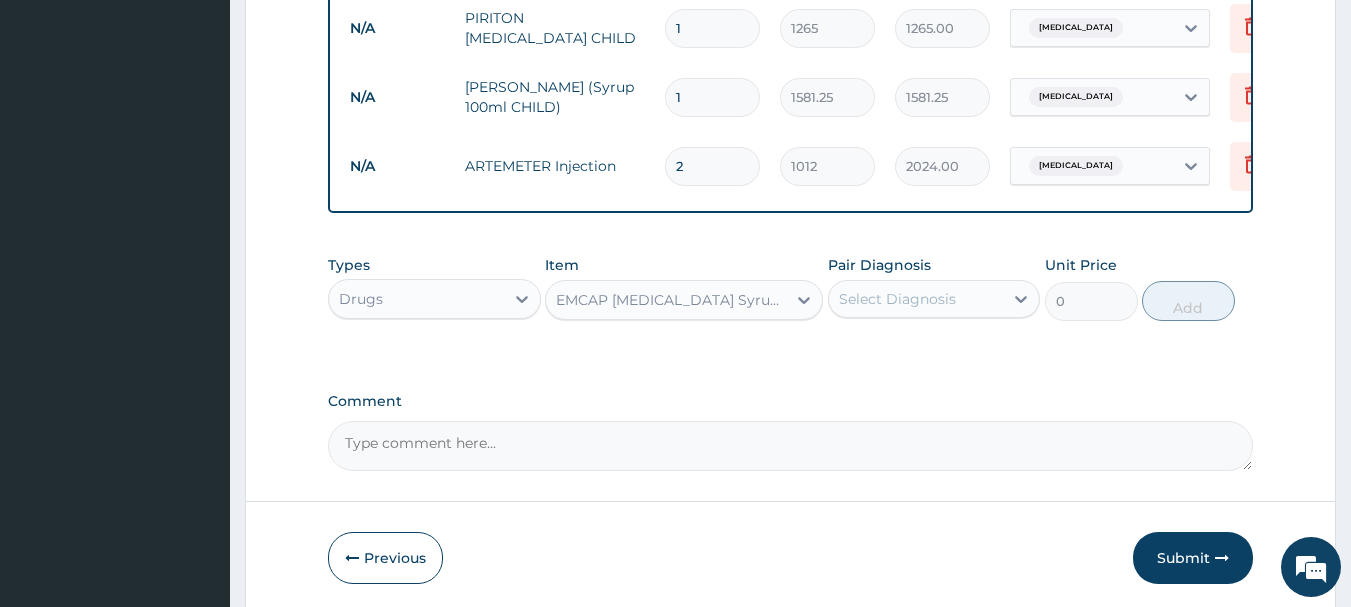 type on "632.5" 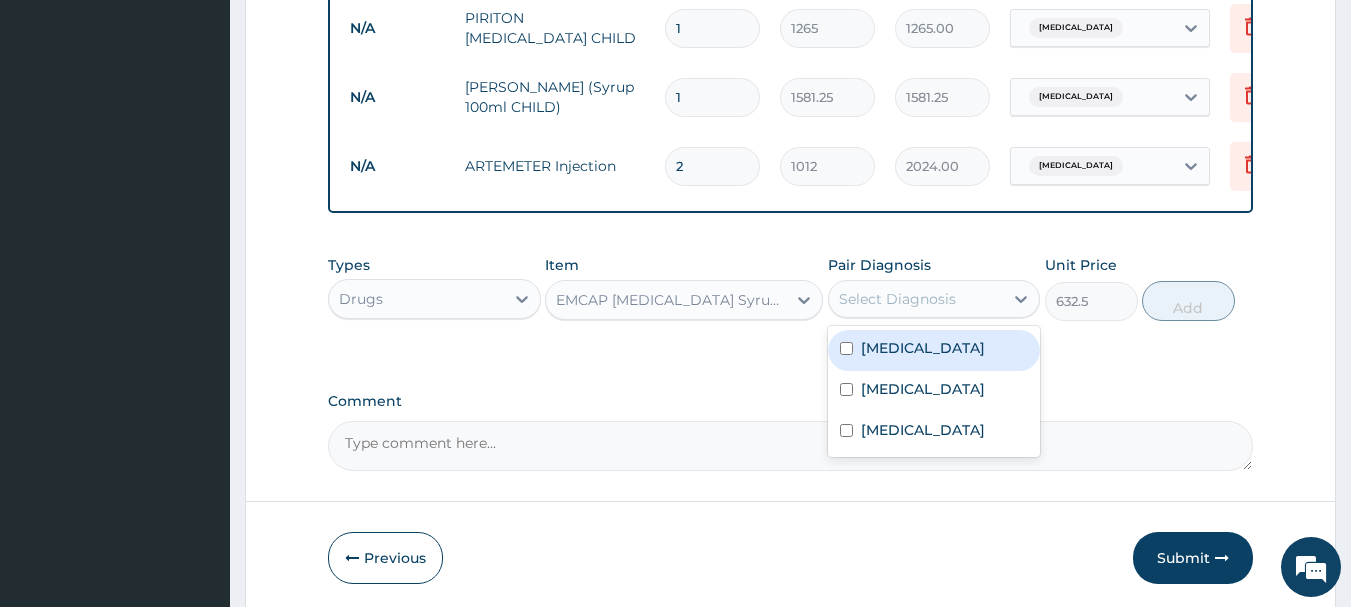 click on "Select Diagnosis" at bounding box center (897, 299) 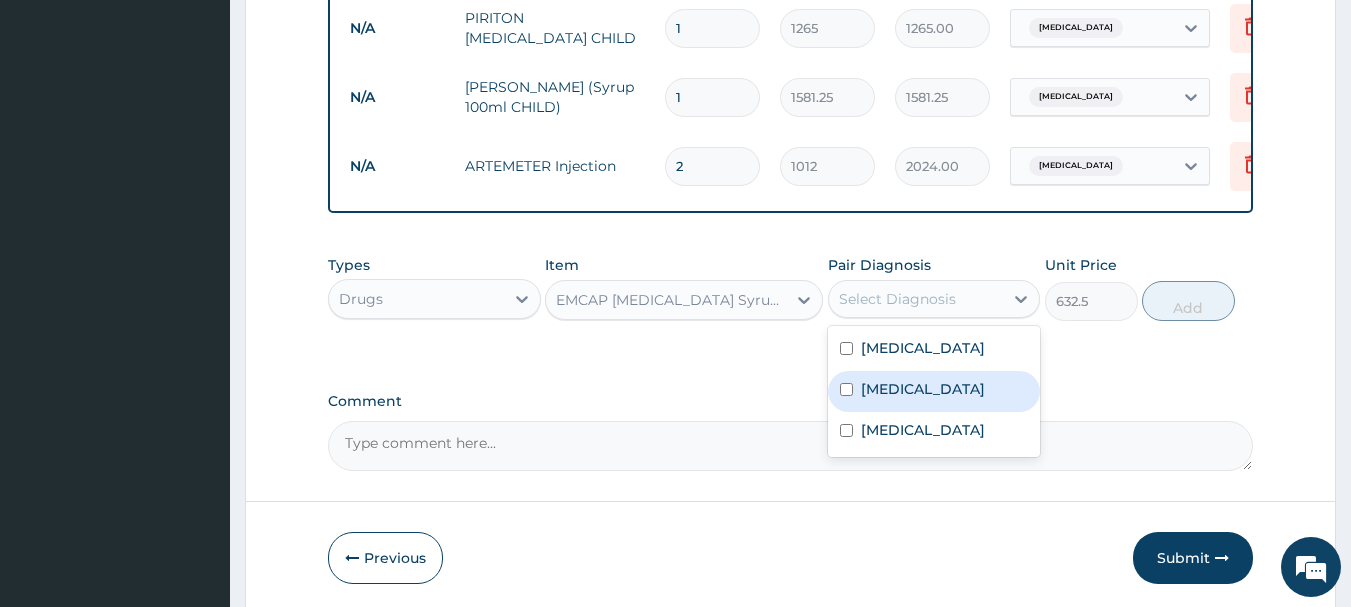 click on "Malaria" at bounding box center [934, 391] 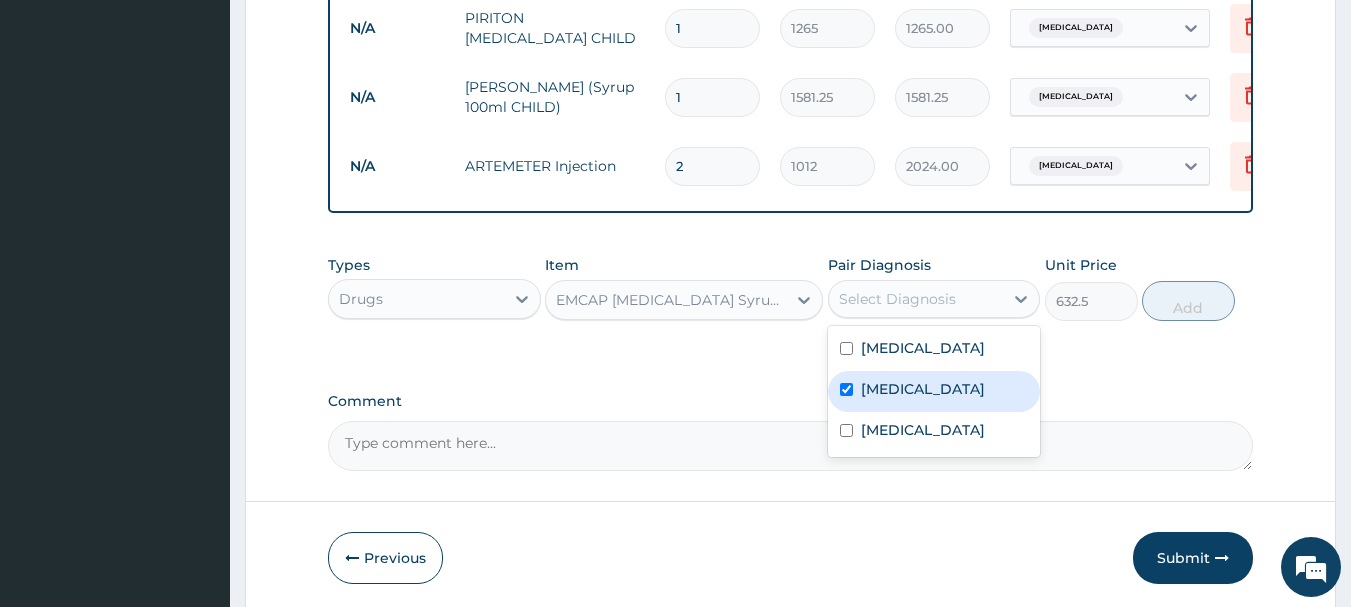 checkbox on "true" 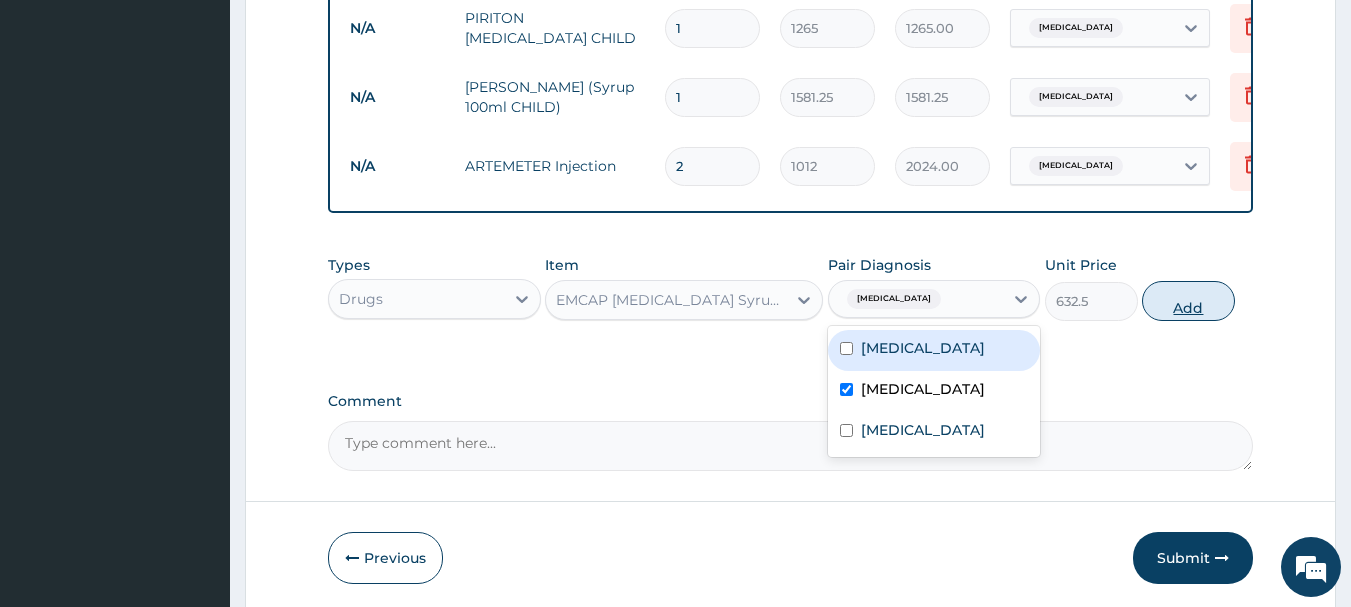 click on "Add" at bounding box center [1188, 301] 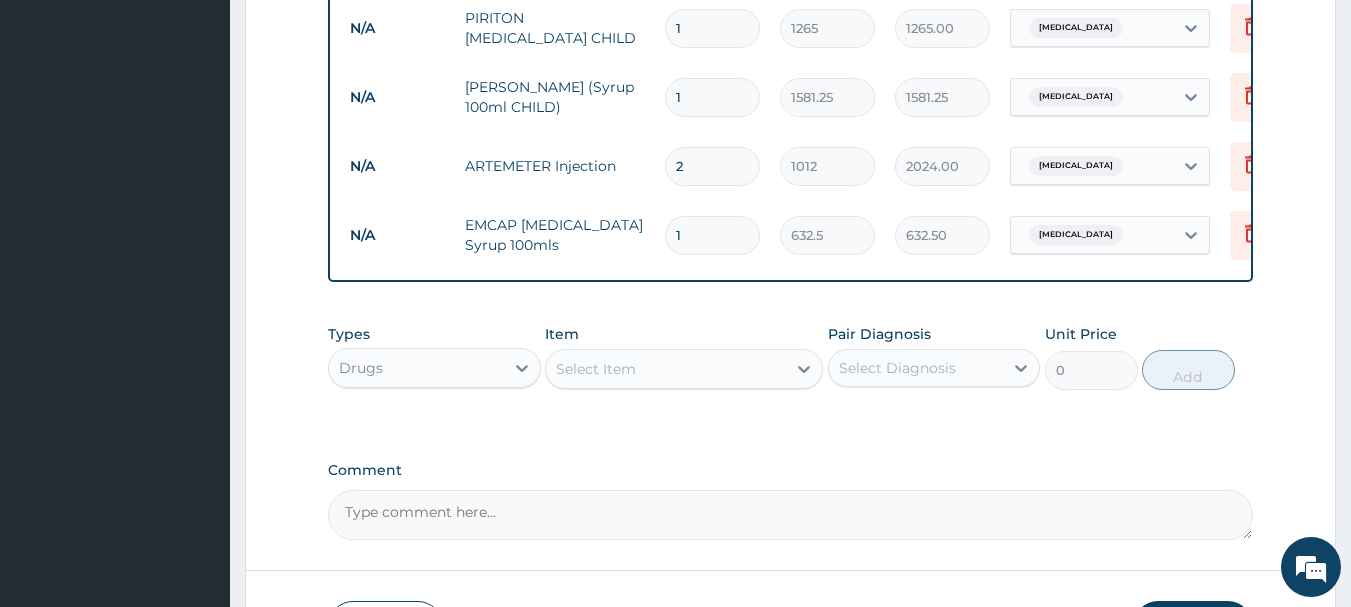 click on "Select Item" at bounding box center (666, 369) 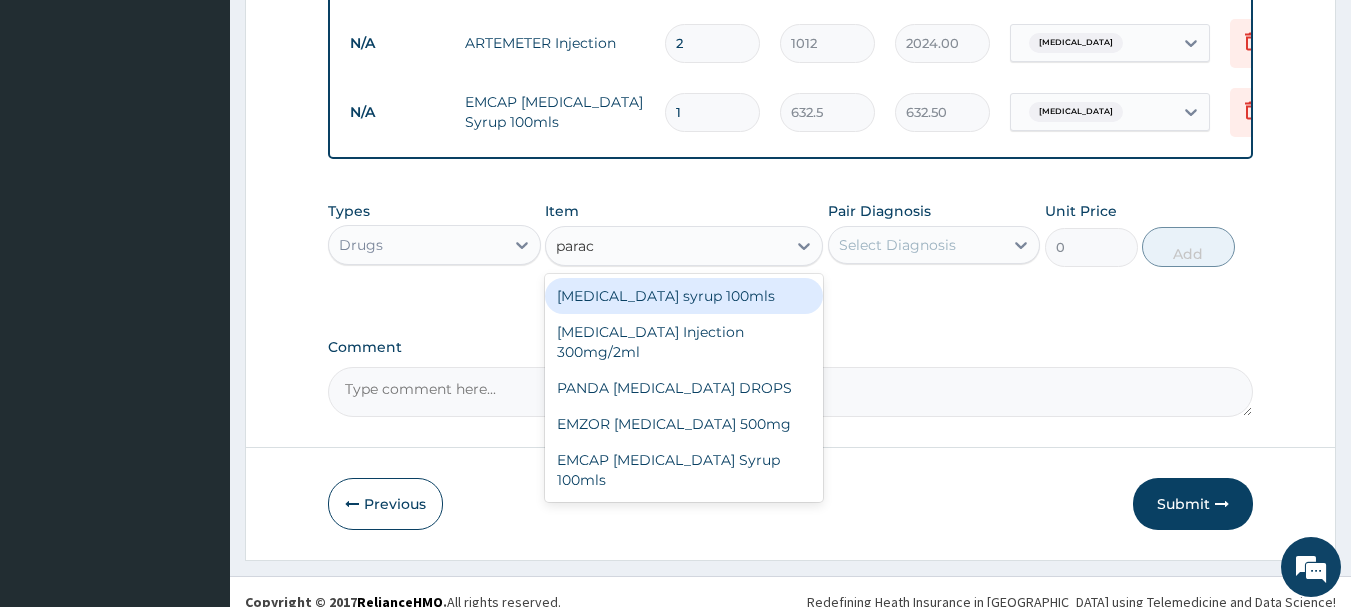 scroll, scrollTop: 1340, scrollLeft: 0, axis: vertical 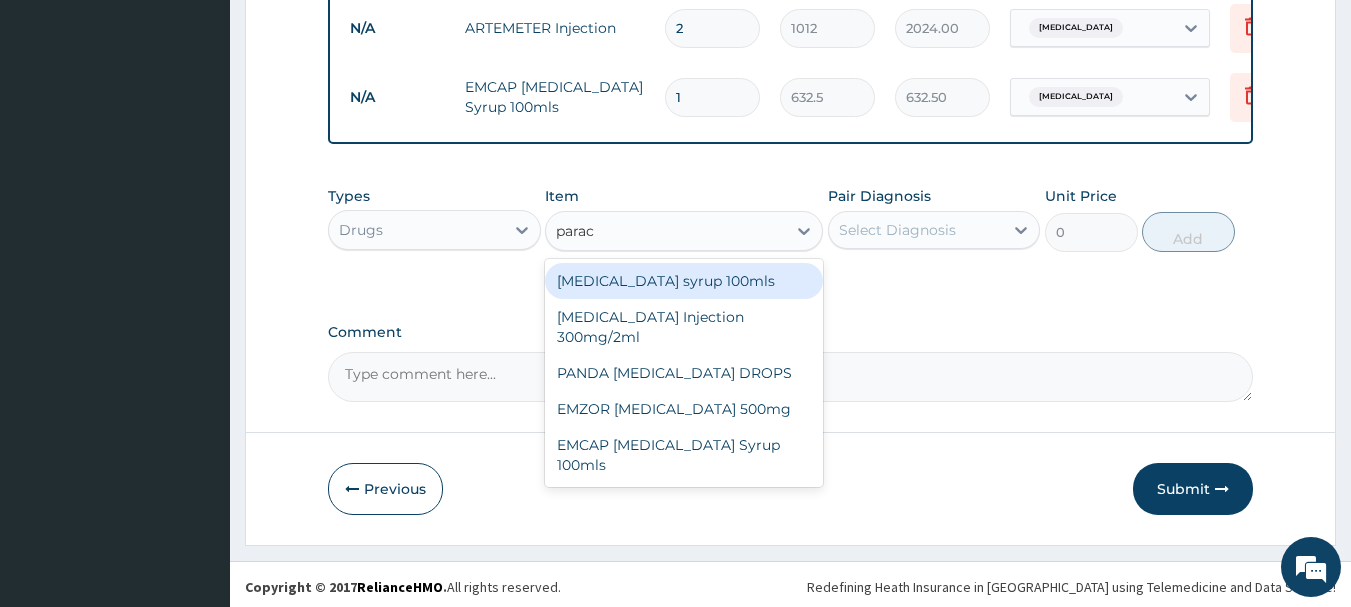 type on "parac" 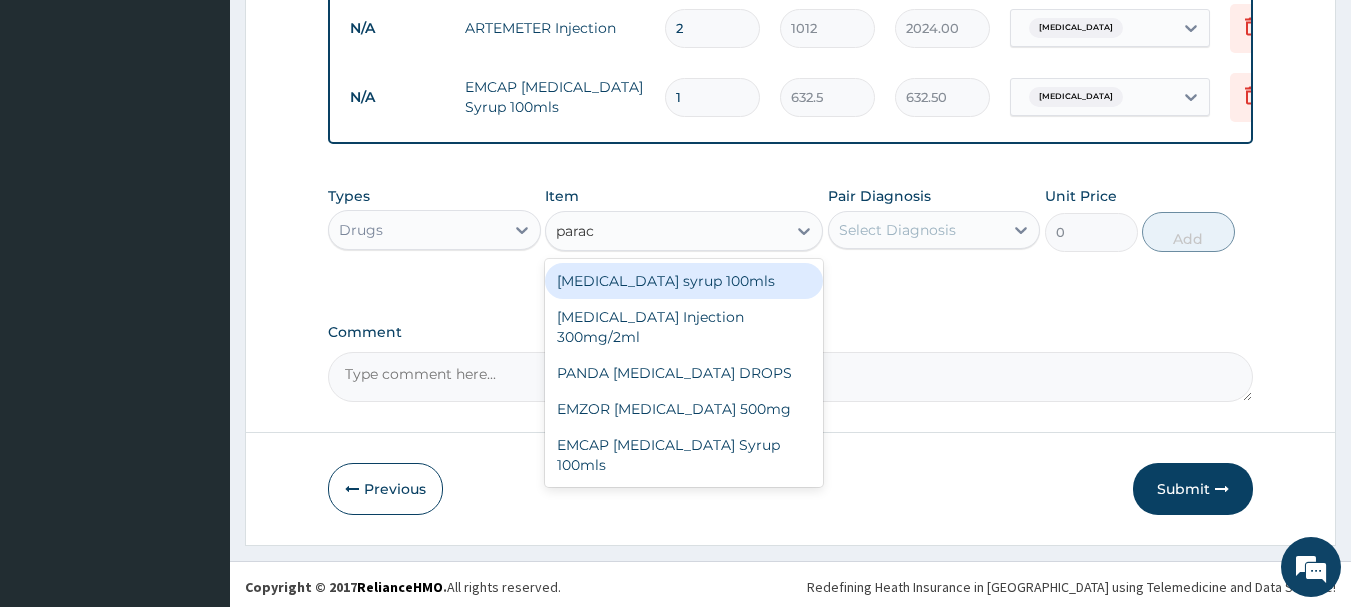 type 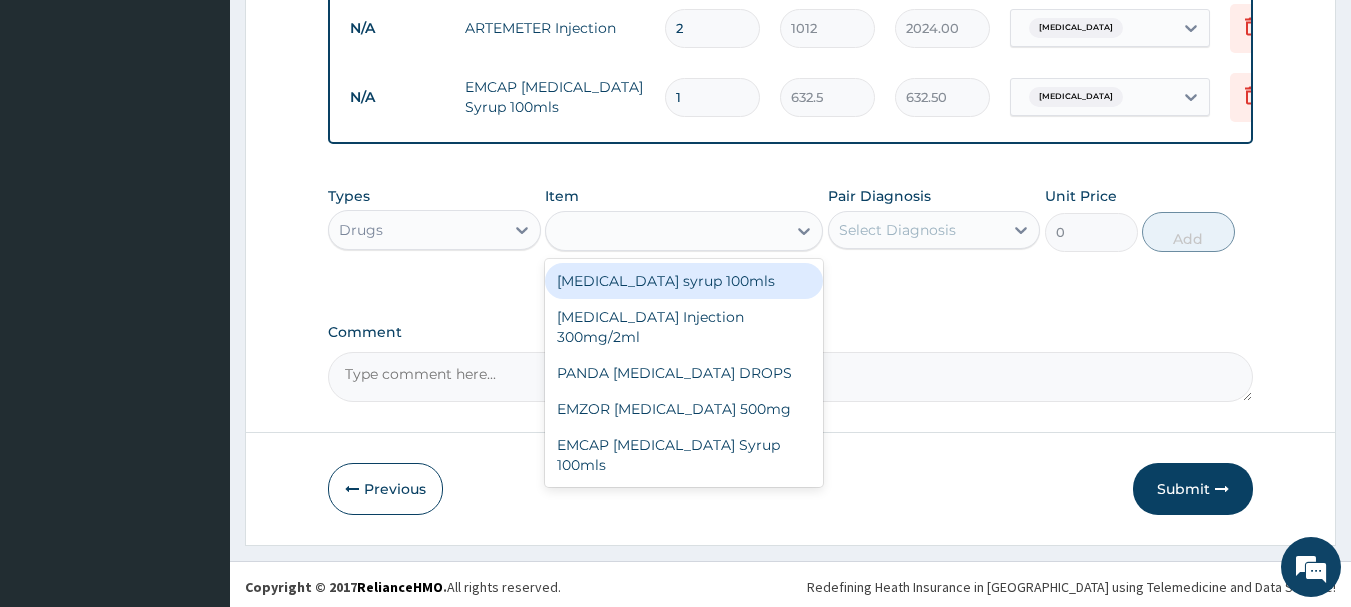 click on "Comment" at bounding box center (791, 332) 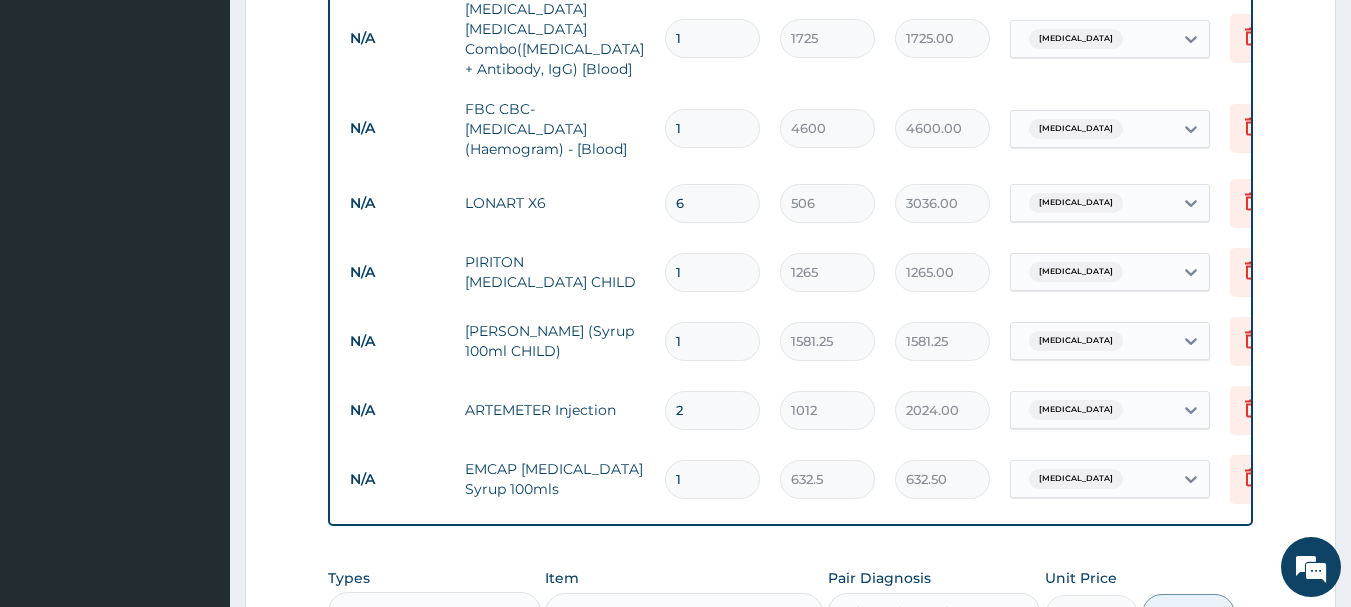 scroll, scrollTop: 1340, scrollLeft: 0, axis: vertical 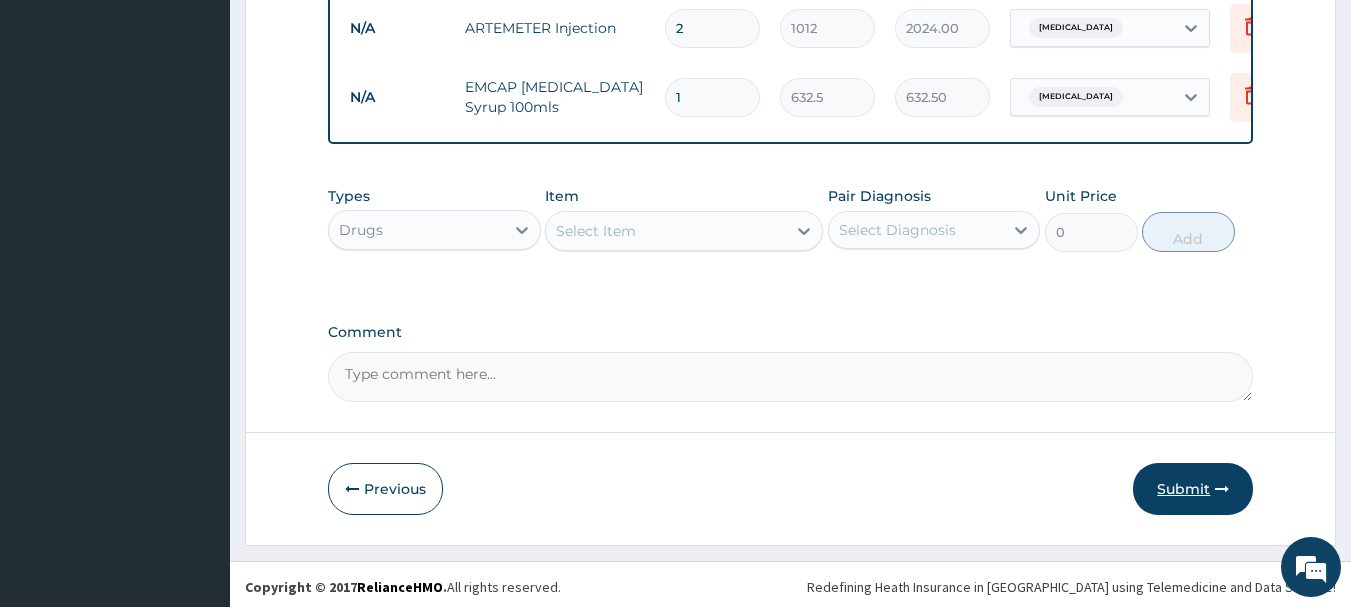click on "Submit" at bounding box center (1193, 489) 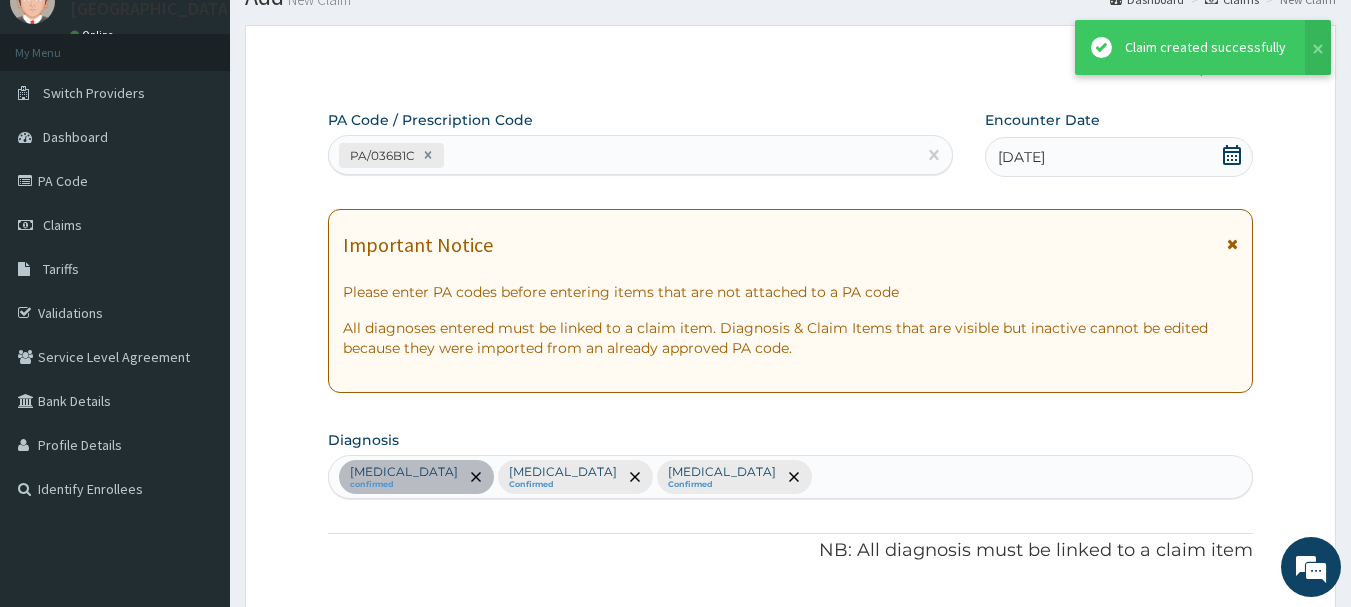 scroll, scrollTop: 1340, scrollLeft: 0, axis: vertical 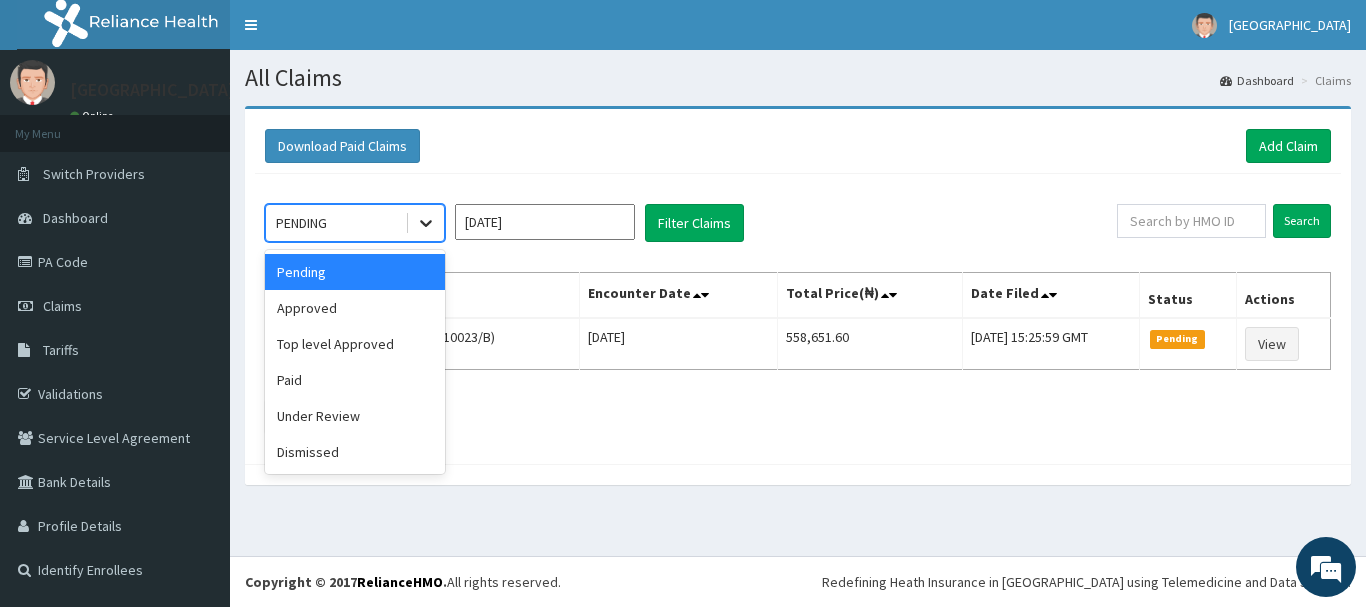 click at bounding box center [426, 223] 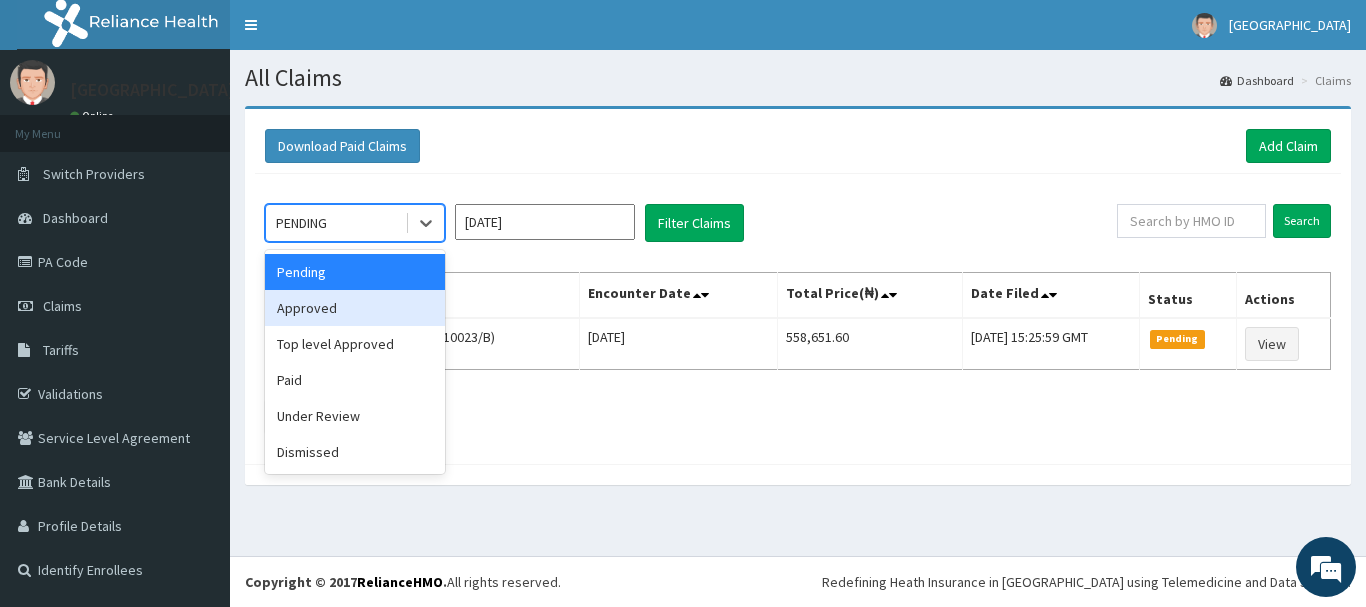 click on "Approved" at bounding box center (355, 308) 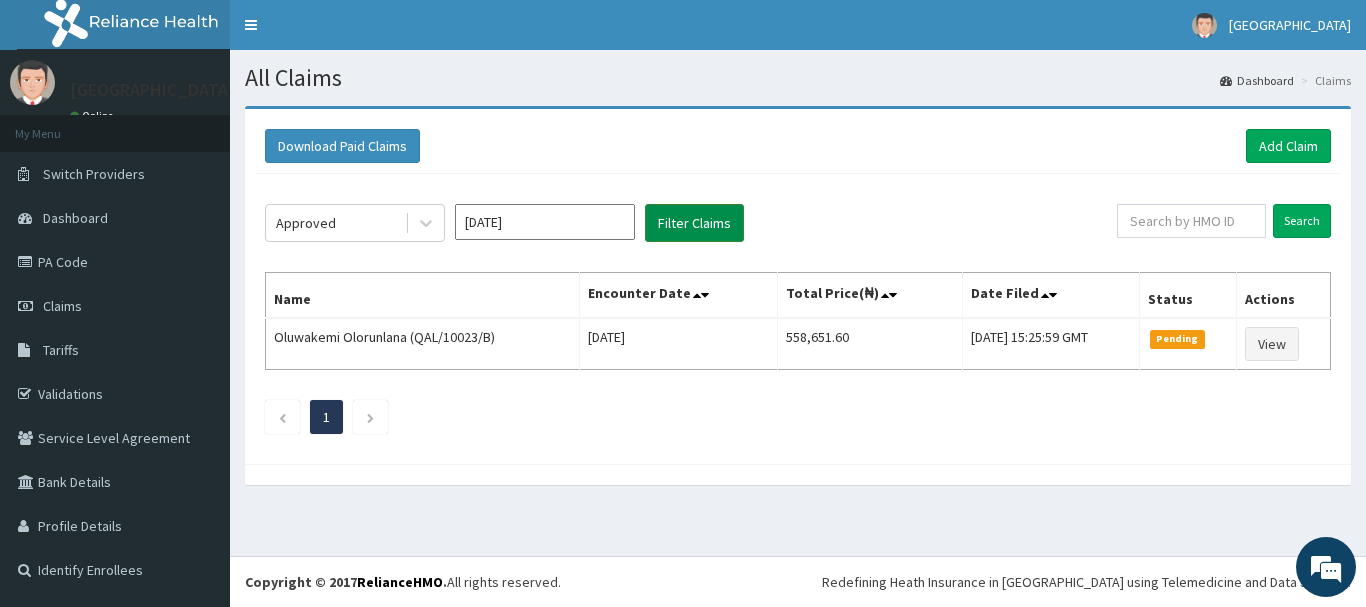 click on "Filter Claims" at bounding box center [694, 223] 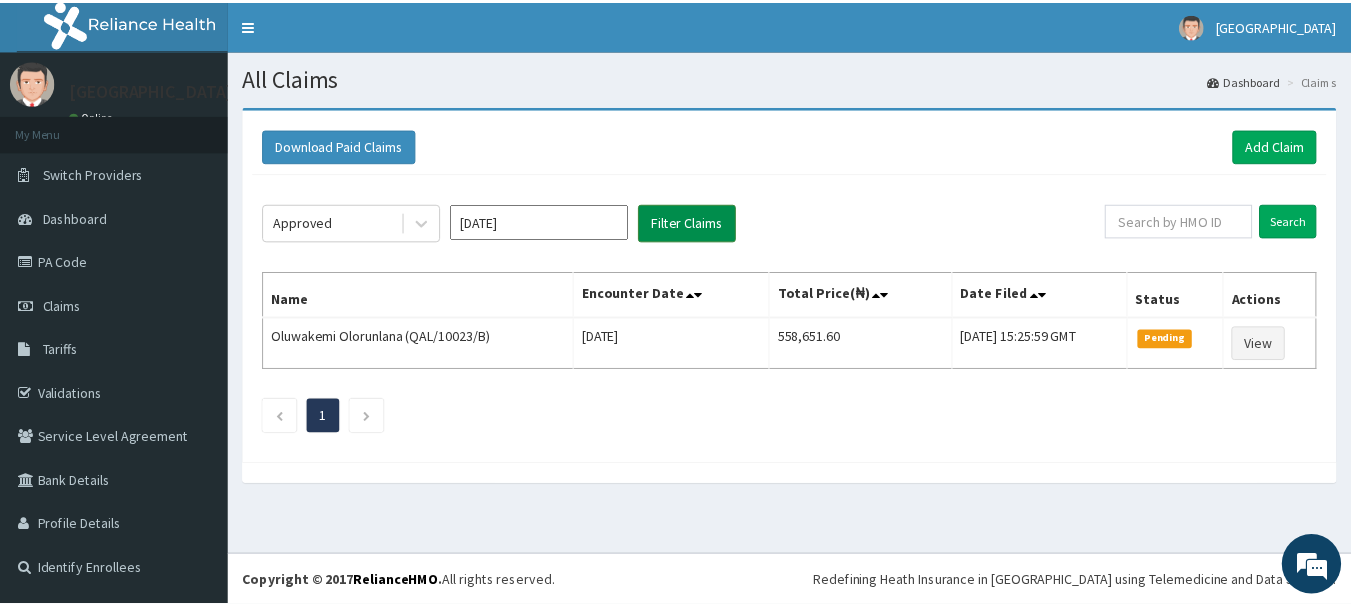scroll, scrollTop: 0, scrollLeft: 0, axis: both 